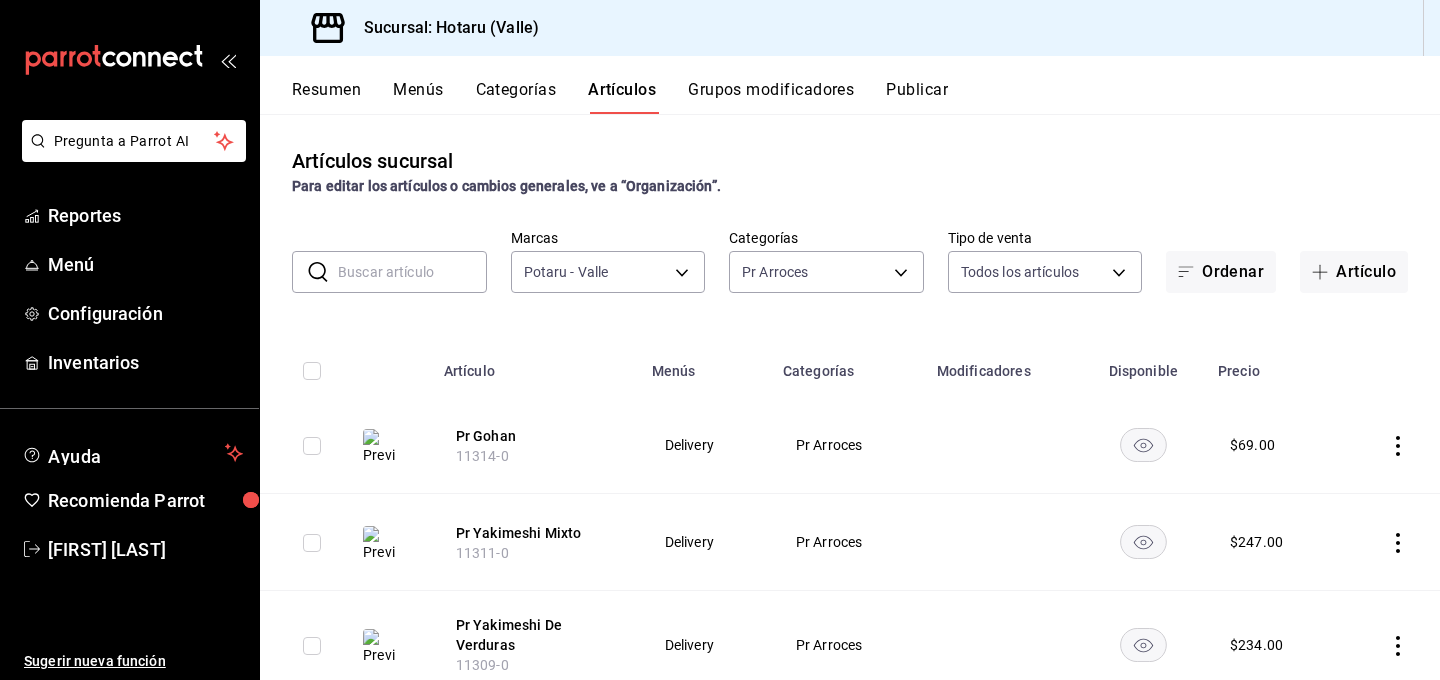 scroll, scrollTop: 0, scrollLeft: 0, axis: both 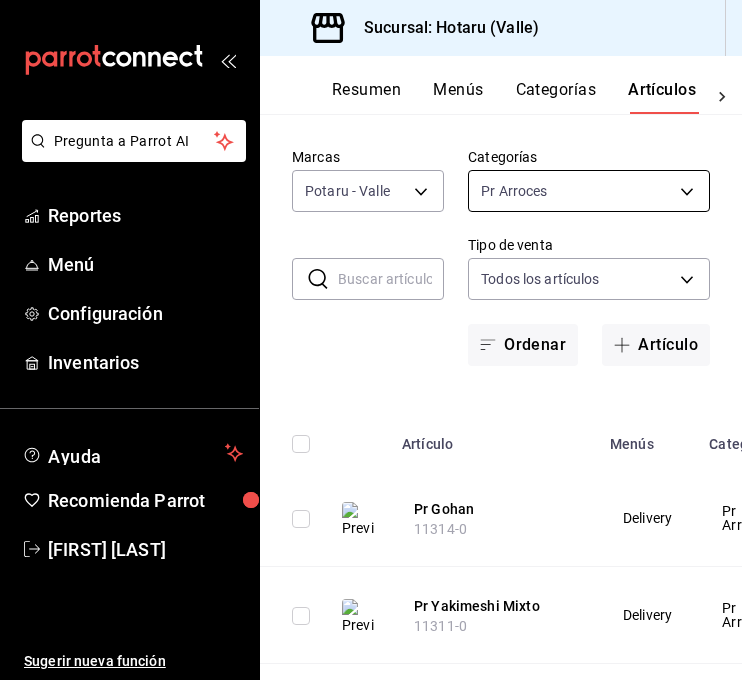 click on "Pregunta a Parrot AI Reportes   Menú   Configuración   Inventarios   Ayuda Recomienda Parrot   [FIRST] [LAST]   Sugerir nueva función   Sucursal: Hotaru (Valle) Resumen Menús Categorías Artículos Grupos modificadores Publicar Artículos sucursal Para editar los artículos o cambios generales, ve a “Organización”. ​ ​ Marcas Potaru - Valle [UUID] Categorías Pr Arroces [UUID] Tipo de venta Todos los artículos ALL Ordenar Artículo Artículo Menús Categorías Modificadores Disponible Precio Pr Gohan [ID] Delivery Pr Arroces $ 69.00 Pr Yakimeshi Mixto [ID] Delivery Pr Arroces $ 247.00 Pr Yakimeshi De Verduras [ID] Delivery Pr Arroces $ 234.00 Pr Yakimeshi De Carne [ID] Delivery Pr Arroces $ 247.00 Pr Yakimeshi De Camaron [ID] Delivery Pr Arroces $ 247.00 Guardar Pregunta a Parrot AI Reportes   Menú   Configuración   Inventarios   Ayuda Recomienda Parrot   [FIRST] [LAST]   Sugerir nueva función   Ir a video Editar" at bounding box center (371, 340) 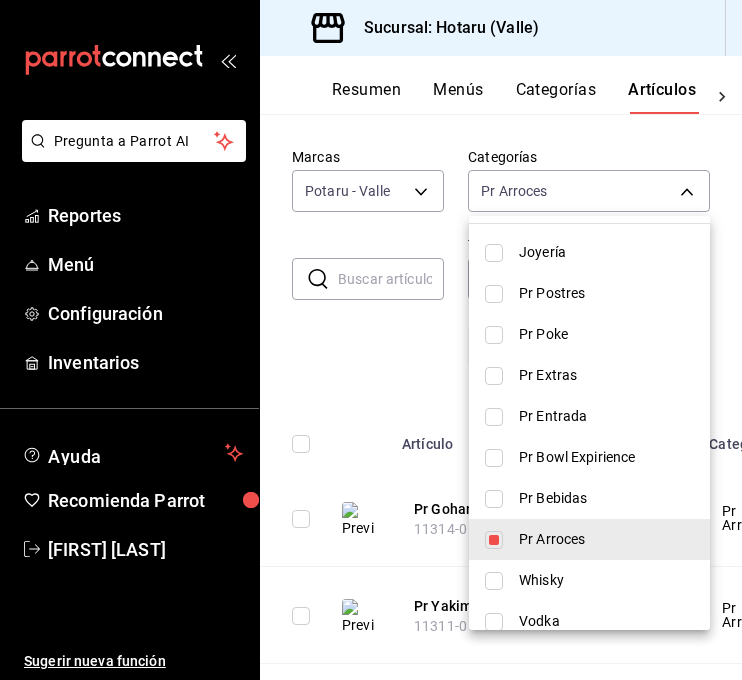 scroll, scrollTop: 96, scrollLeft: 0, axis: vertical 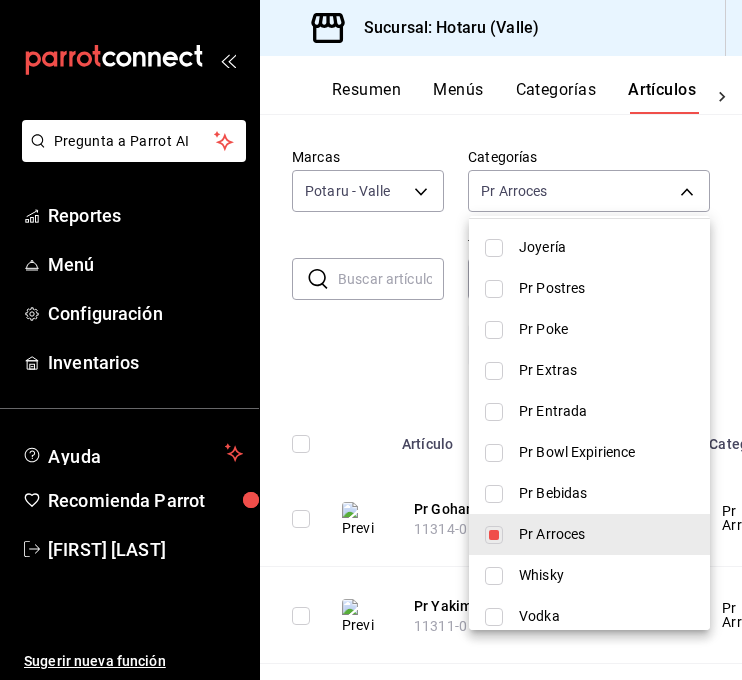click at bounding box center [494, 535] 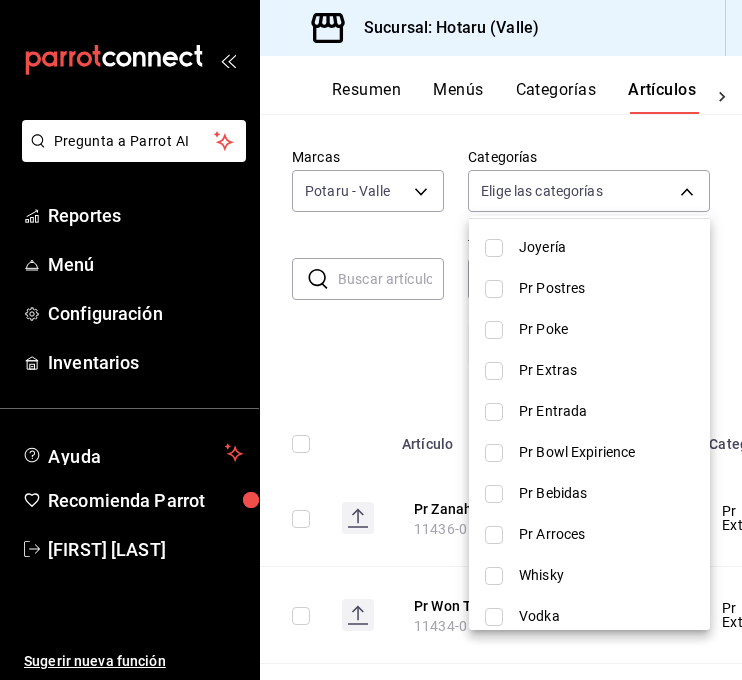 click at bounding box center [494, 330] 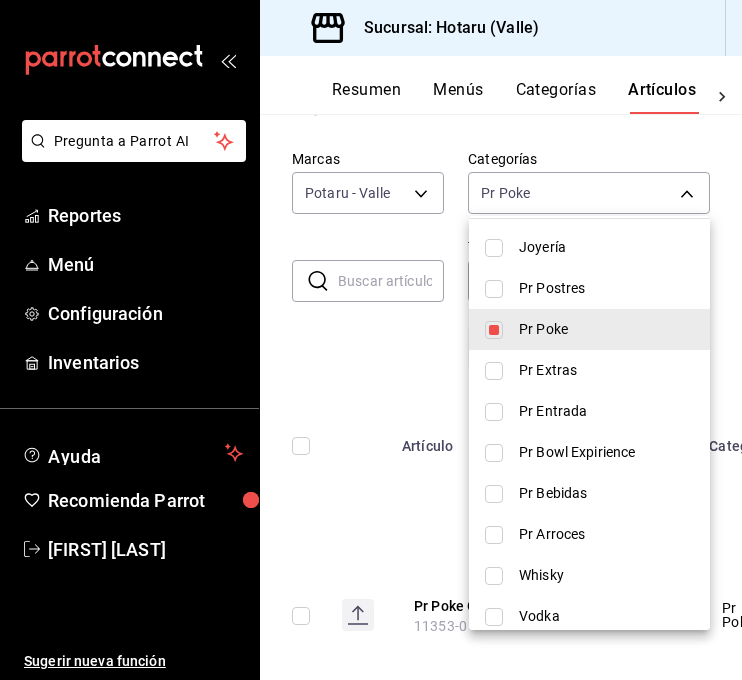 scroll, scrollTop: 102, scrollLeft: 0, axis: vertical 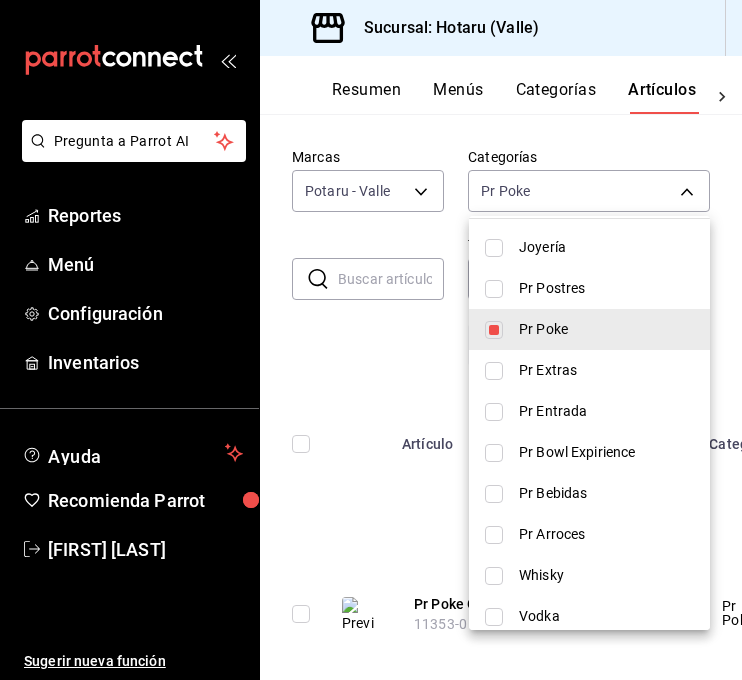 click at bounding box center [371, 340] 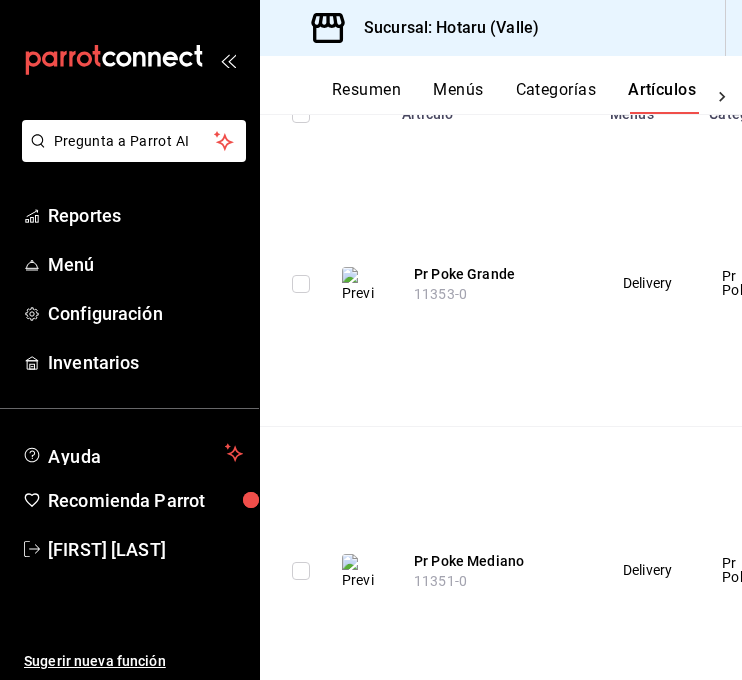 scroll, scrollTop: 434, scrollLeft: 0, axis: vertical 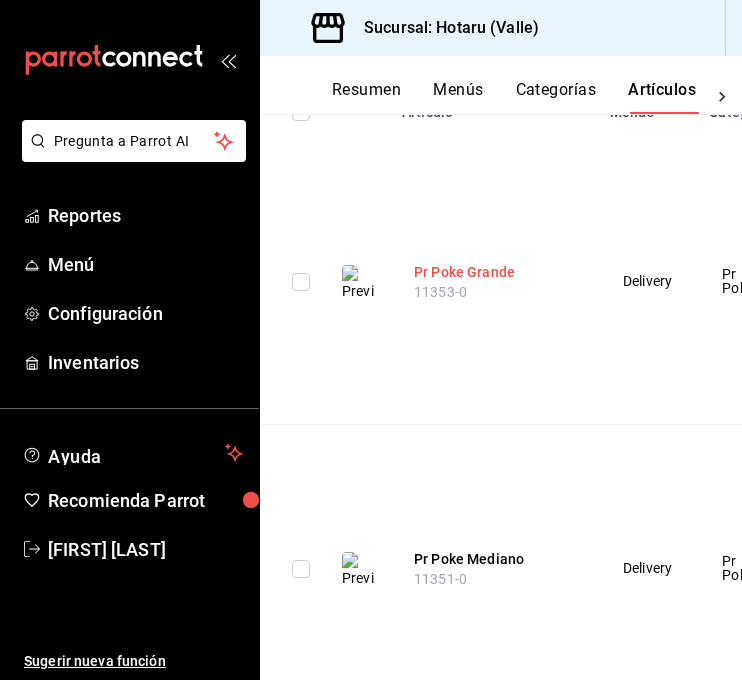 click on "Pr Poke Grande" at bounding box center (494, 272) 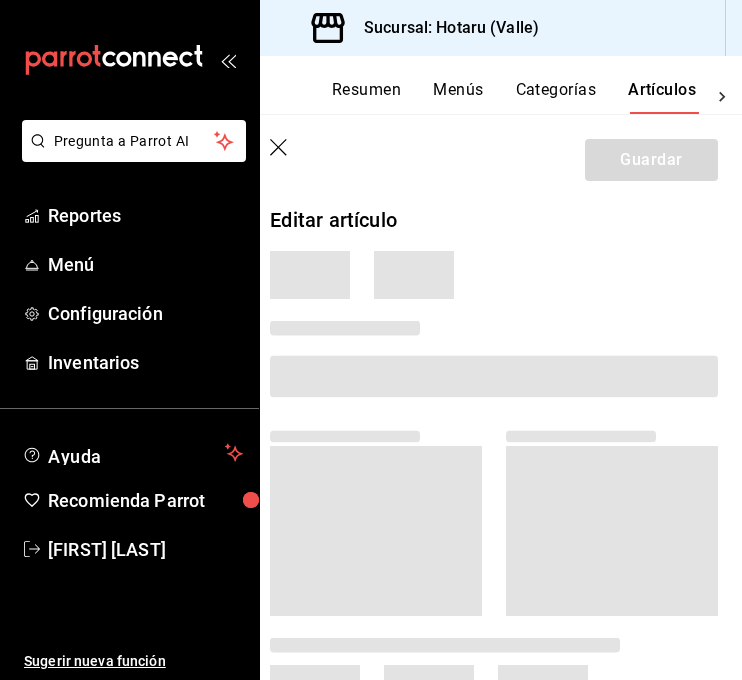 scroll, scrollTop: 231, scrollLeft: 0, axis: vertical 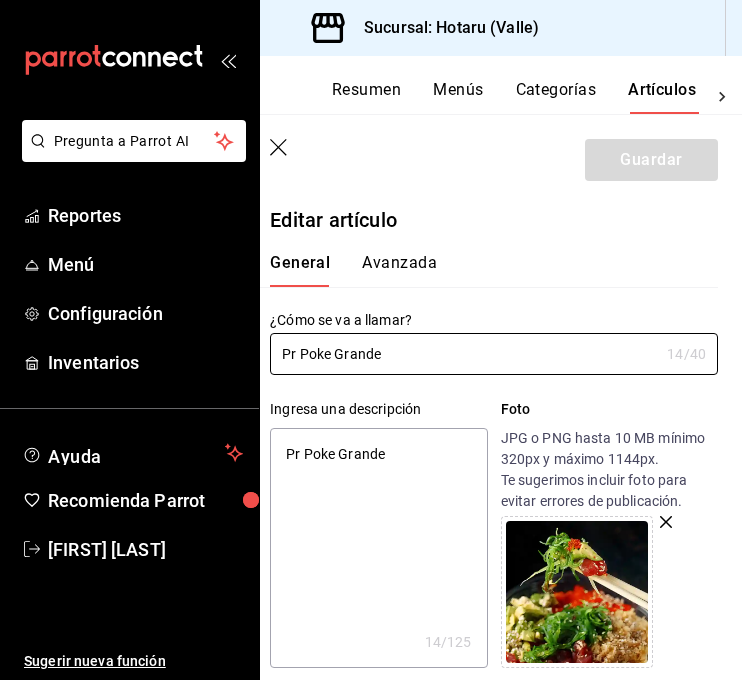 click on "Pr Poke Grande" at bounding box center [378, 548] 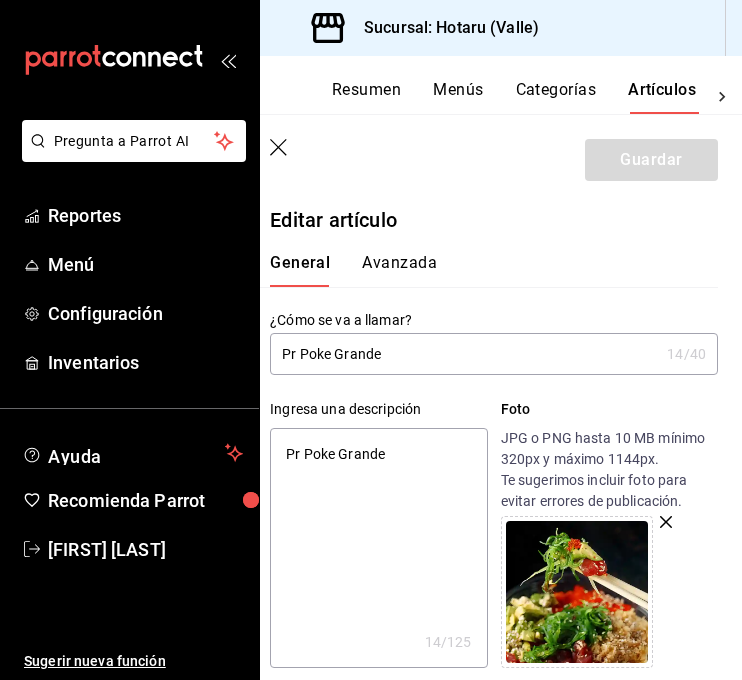 paste on "1 Base, 1 proteína, 3 toppings frescos, 2 toppings secos, 1 aderezo cremoso, 1 aderezo liquido. preparación a elegir." 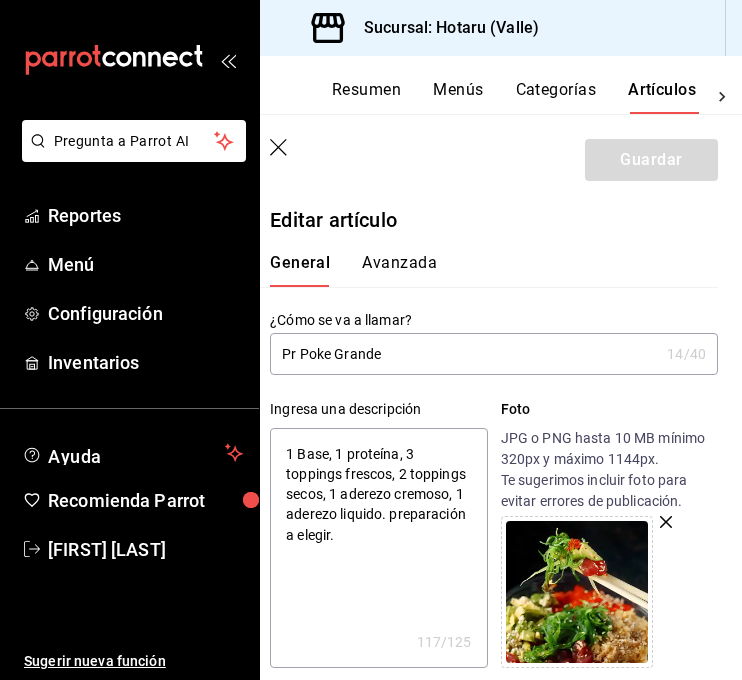 type on "x" 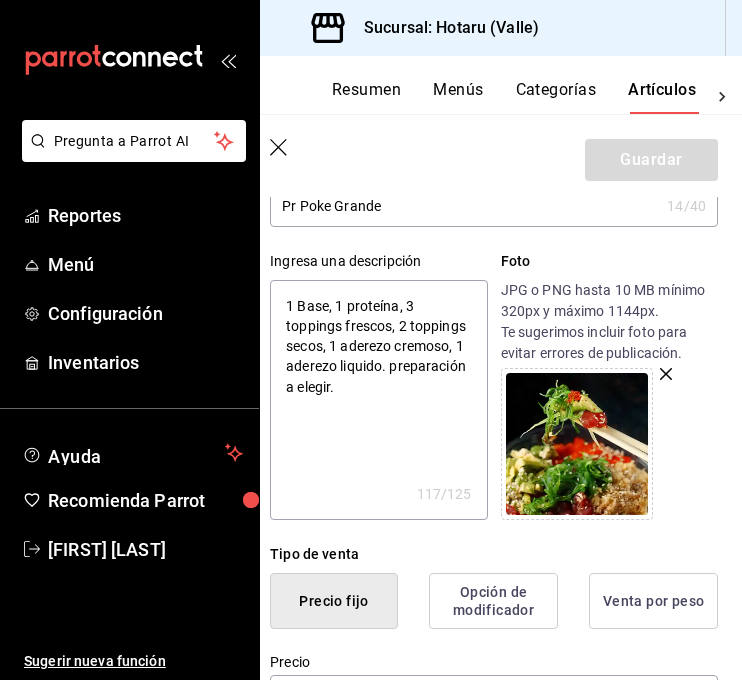 scroll, scrollTop: 170, scrollLeft: 0, axis: vertical 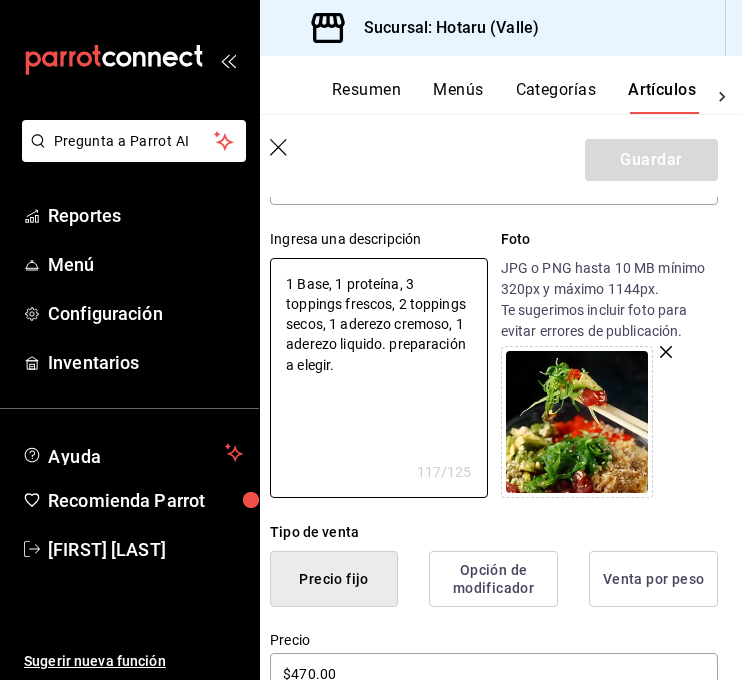 type on "1 Base, 1 proteína, 3 toppings frescos, 2 toppings secos, 1 aderezo cremoso, 1 aderezo liquido. preparación a elegir." 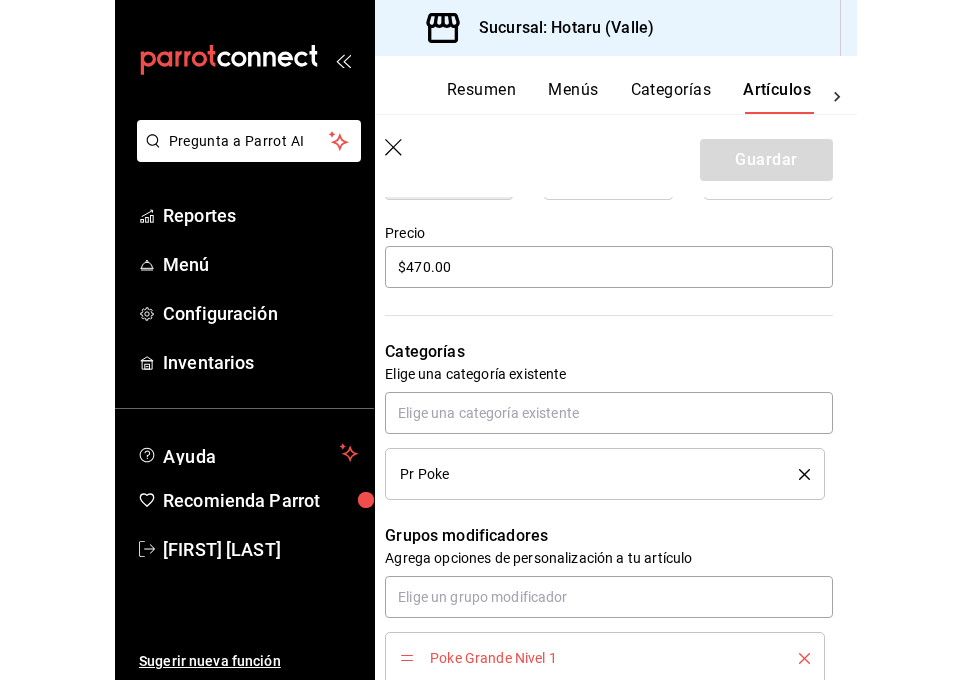 scroll, scrollTop: 640, scrollLeft: 0, axis: vertical 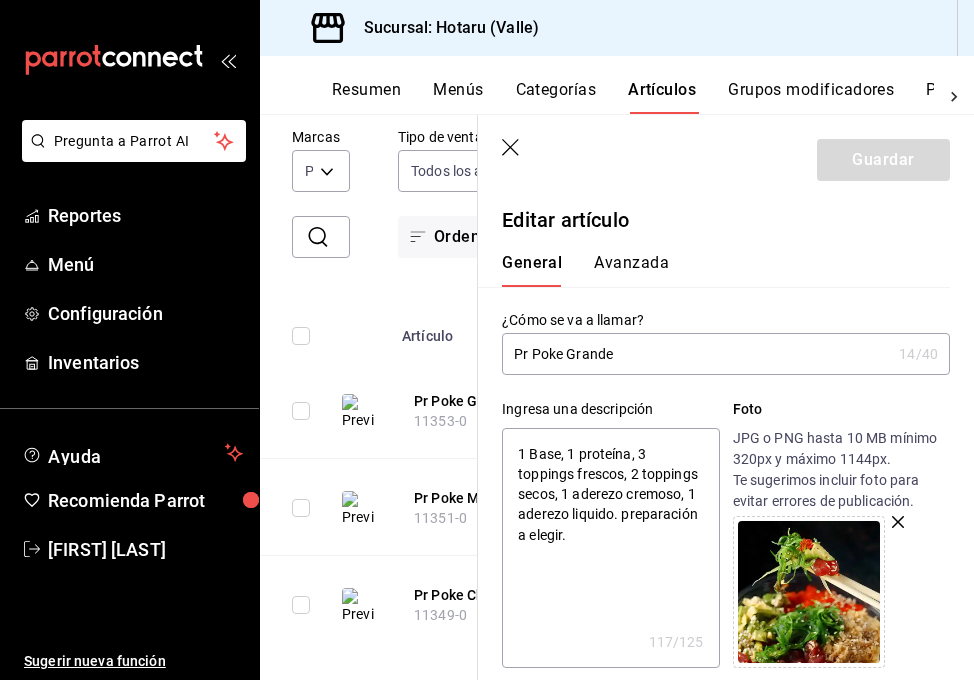 click on "Pr Poke Grande" at bounding box center (696, 354) 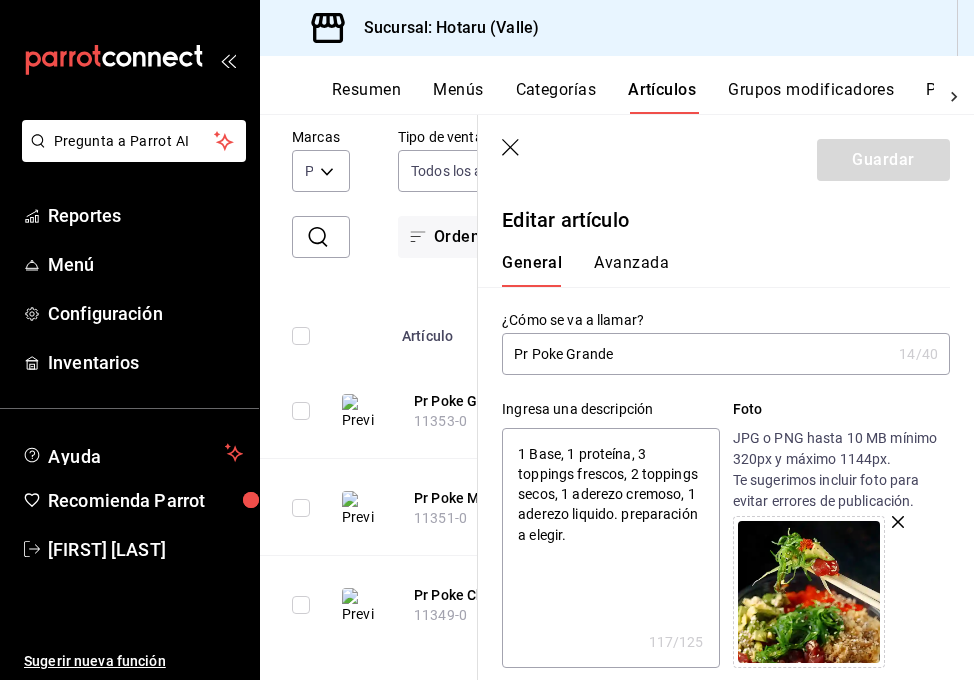 click on "Guardar" at bounding box center [883, 160] 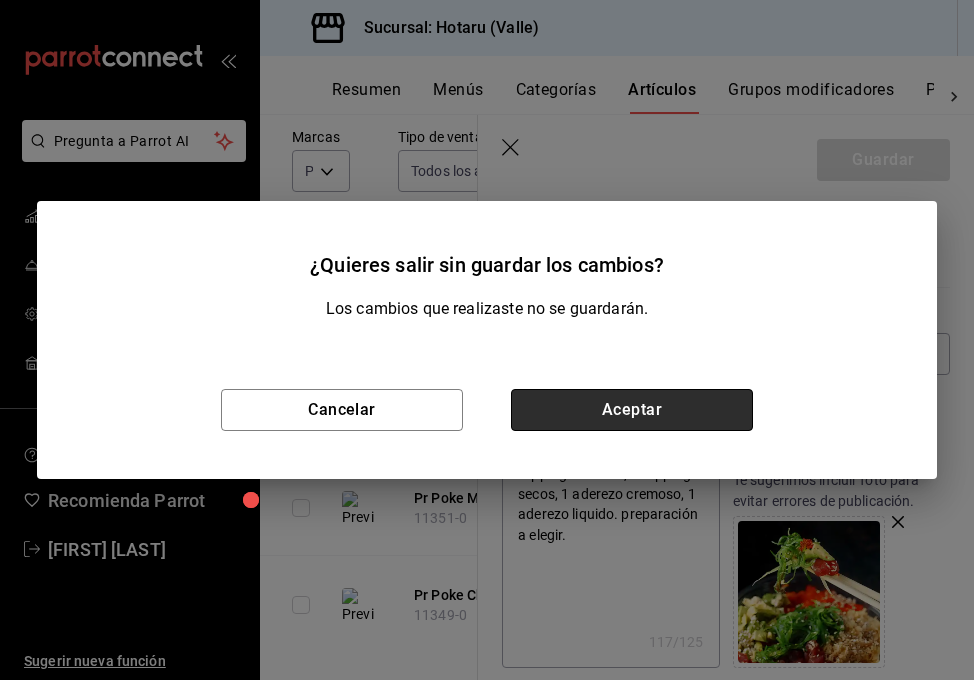 click on "Aceptar" at bounding box center (632, 410) 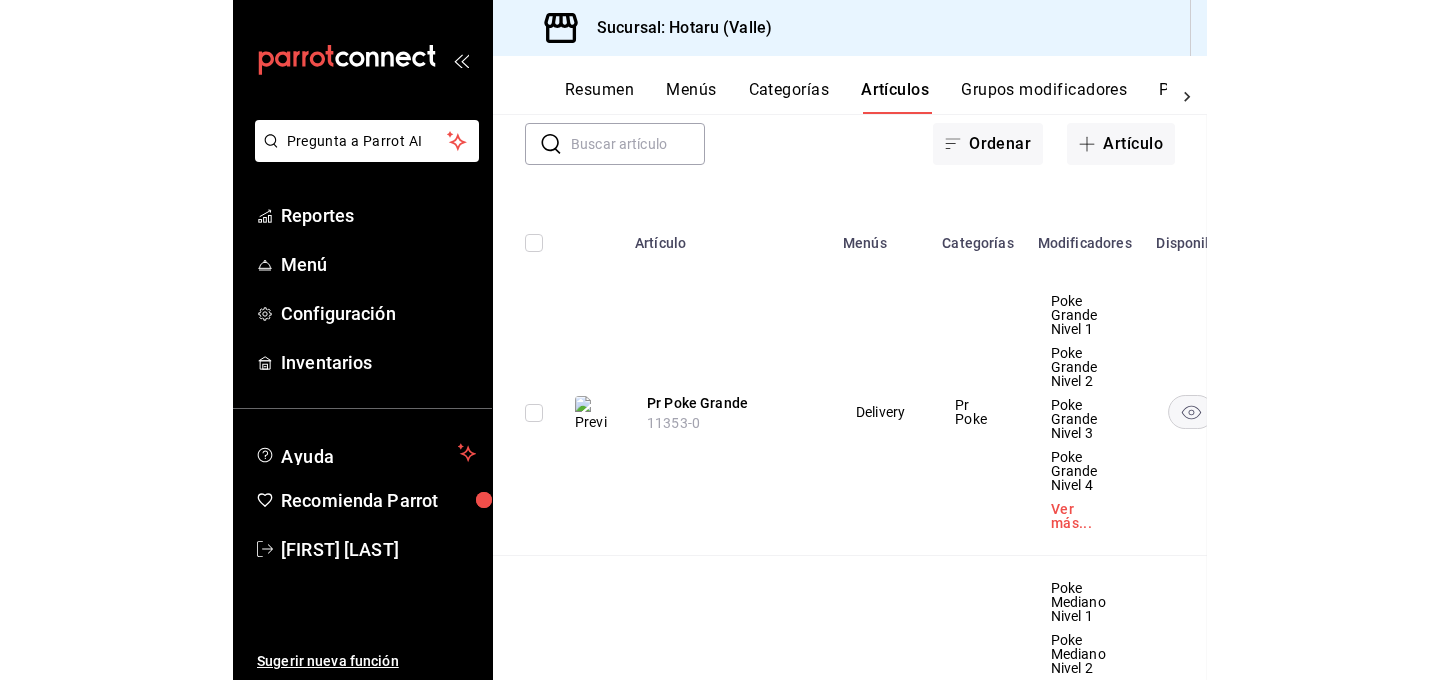 scroll, scrollTop: 231, scrollLeft: 0, axis: vertical 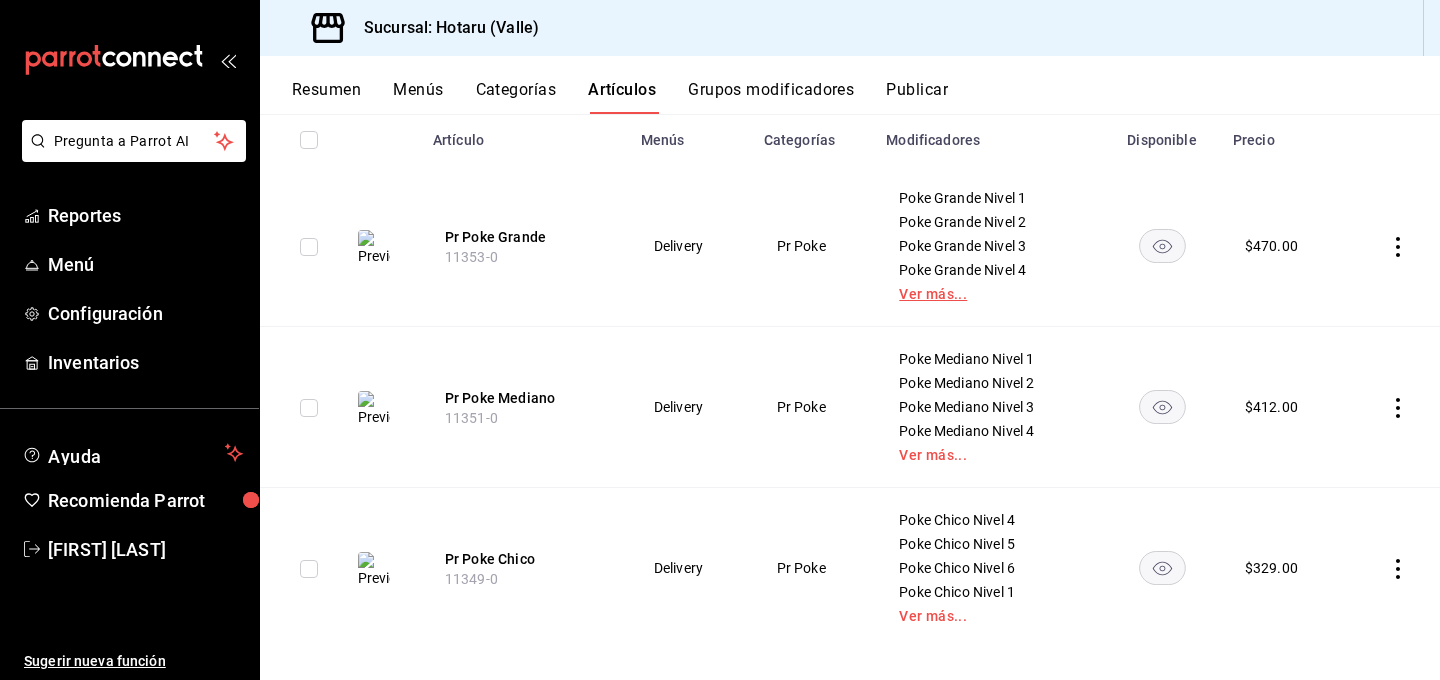 click on "Ver más..." at bounding box center (988, 294) 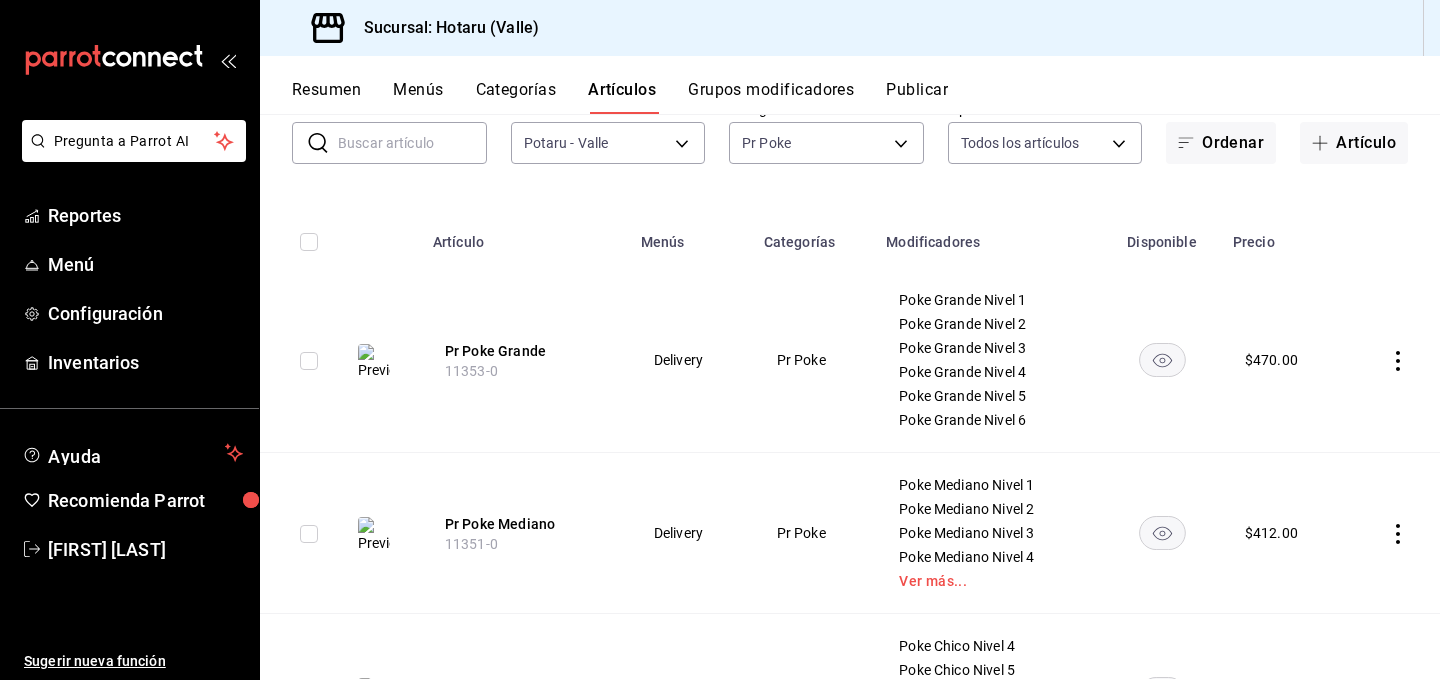 scroll, scrollTop: 133, scrollLeft: 0, axis: vertical 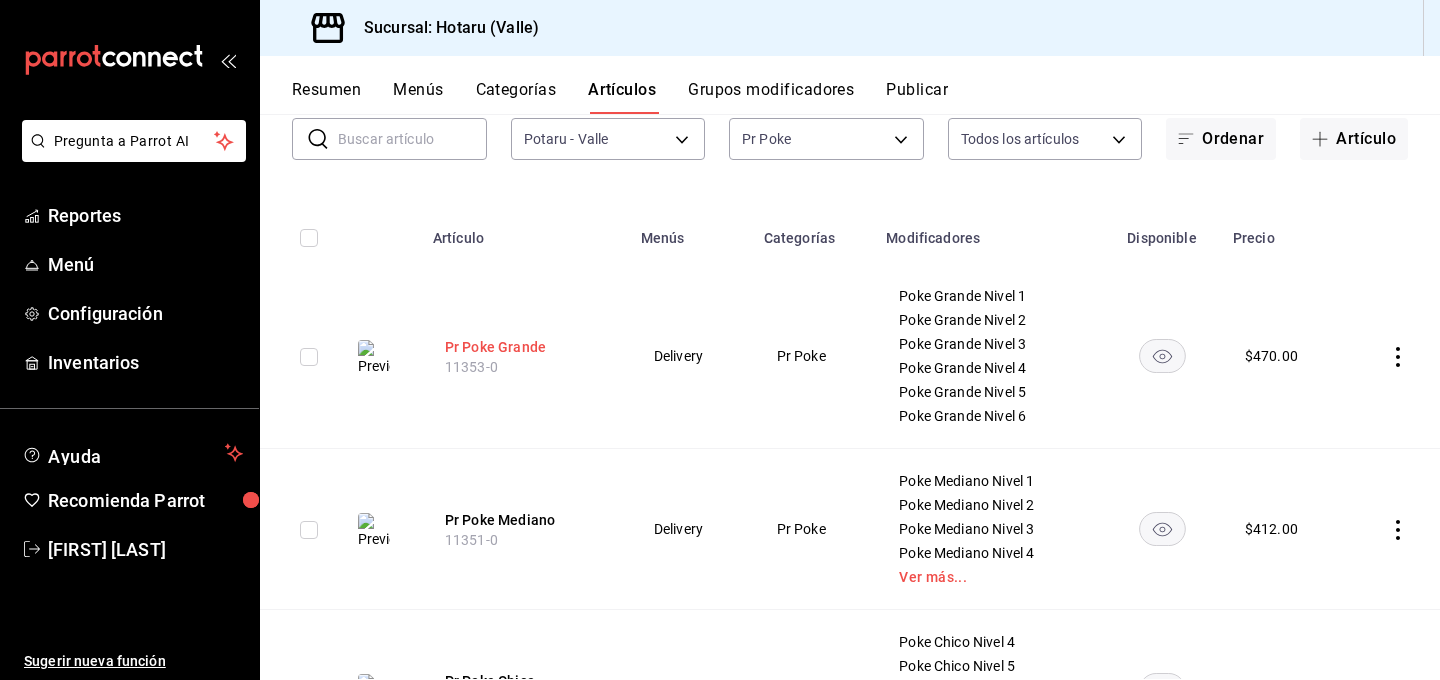 click on "Pr Poke Grande" at bounding box center [525, 347] 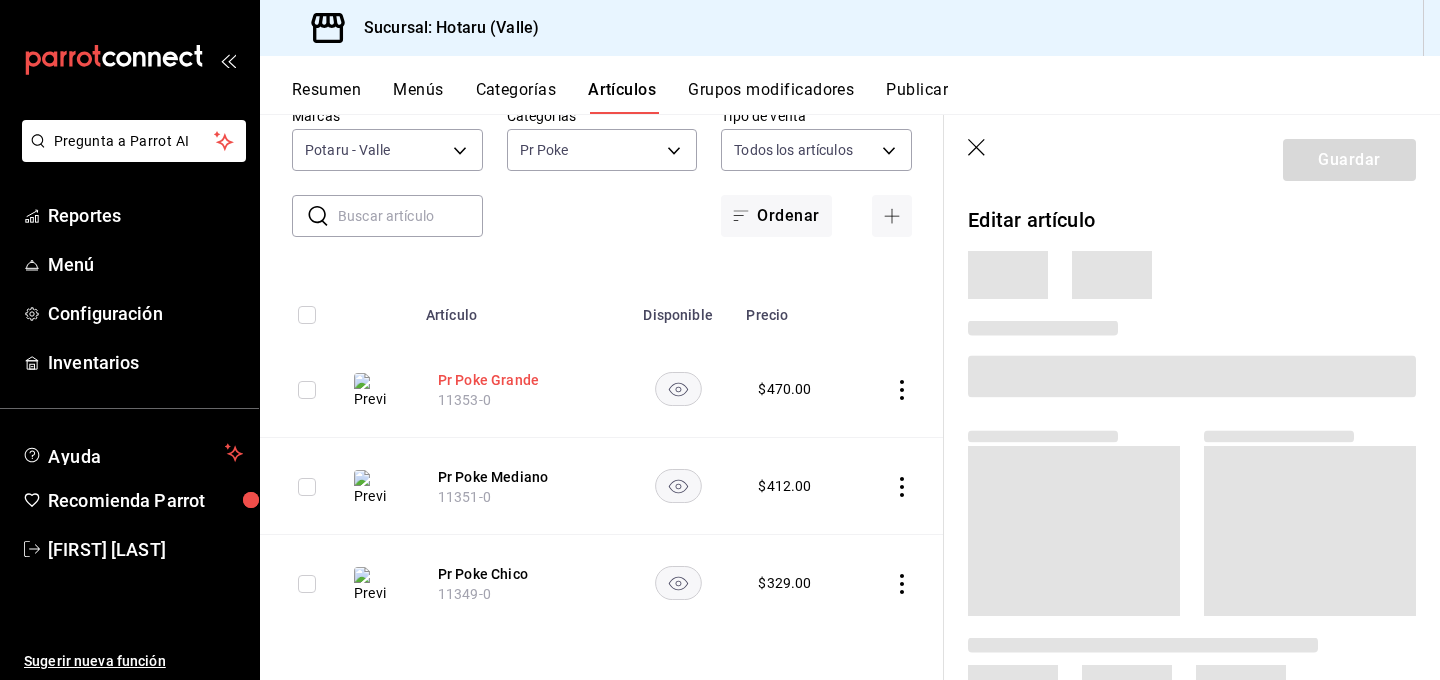 scroll, scrollTop: 56, scrollLeft: 0, axis: vertical 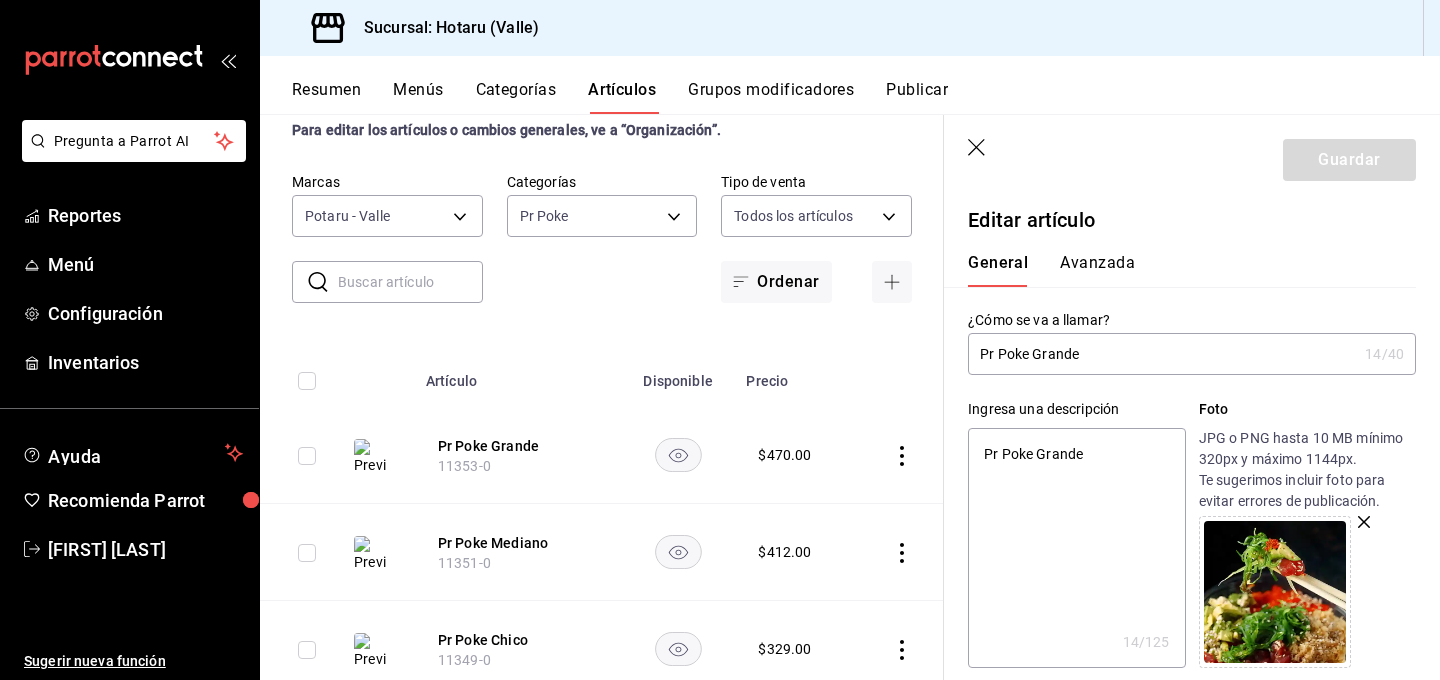 type on "x" 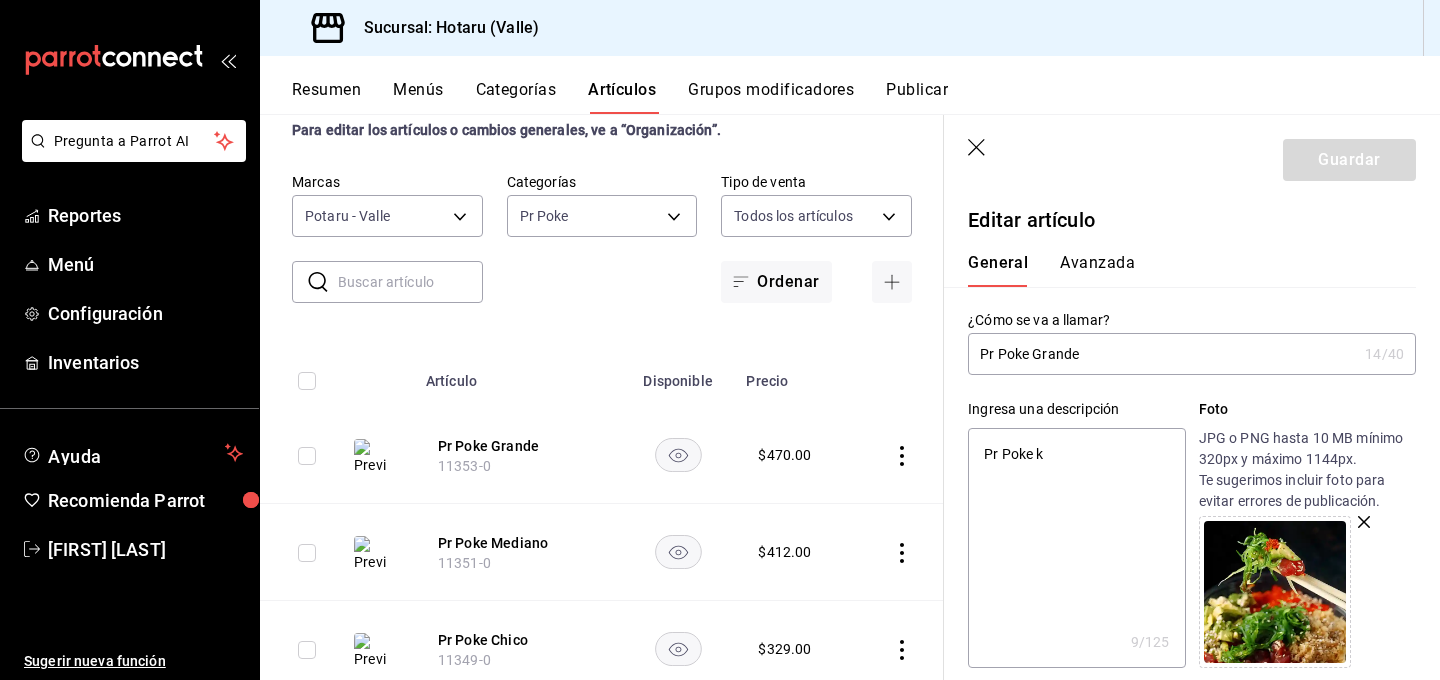 type on "x" 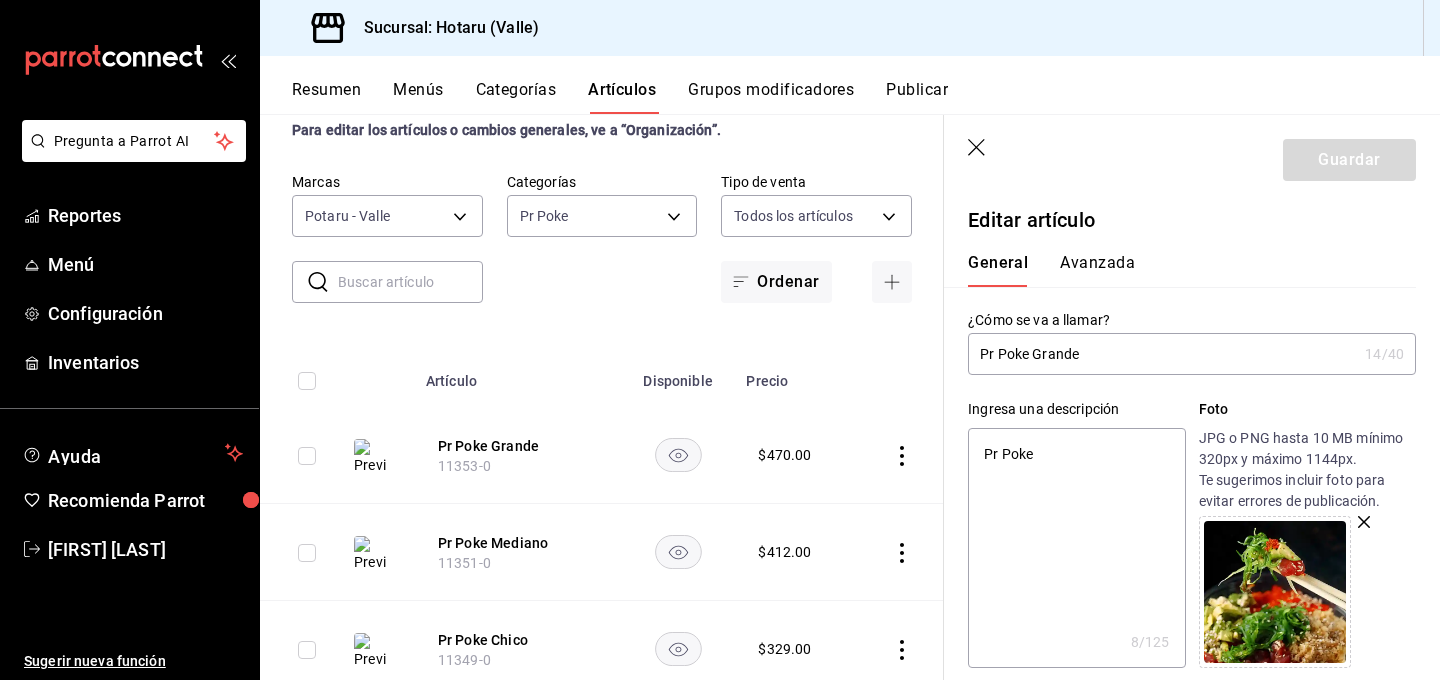 type on "Pr Poke k" 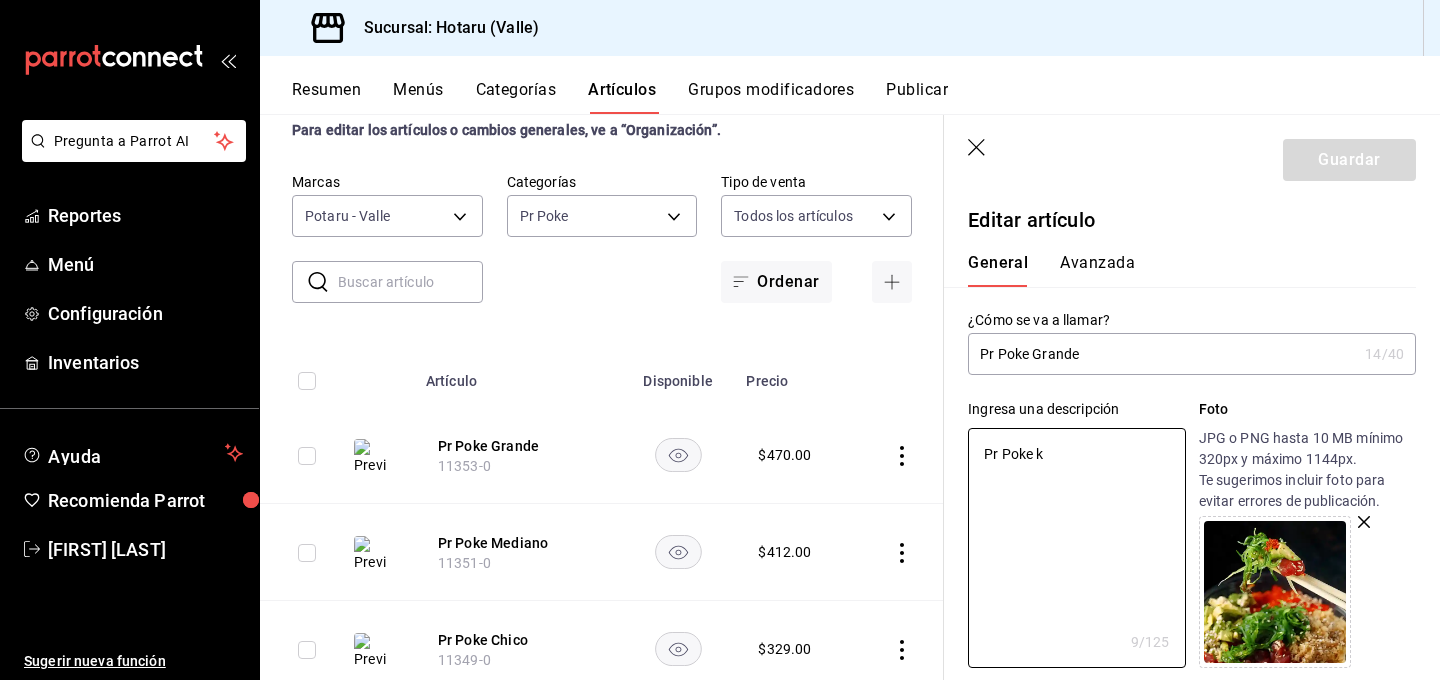 type on "Pr Poke k" 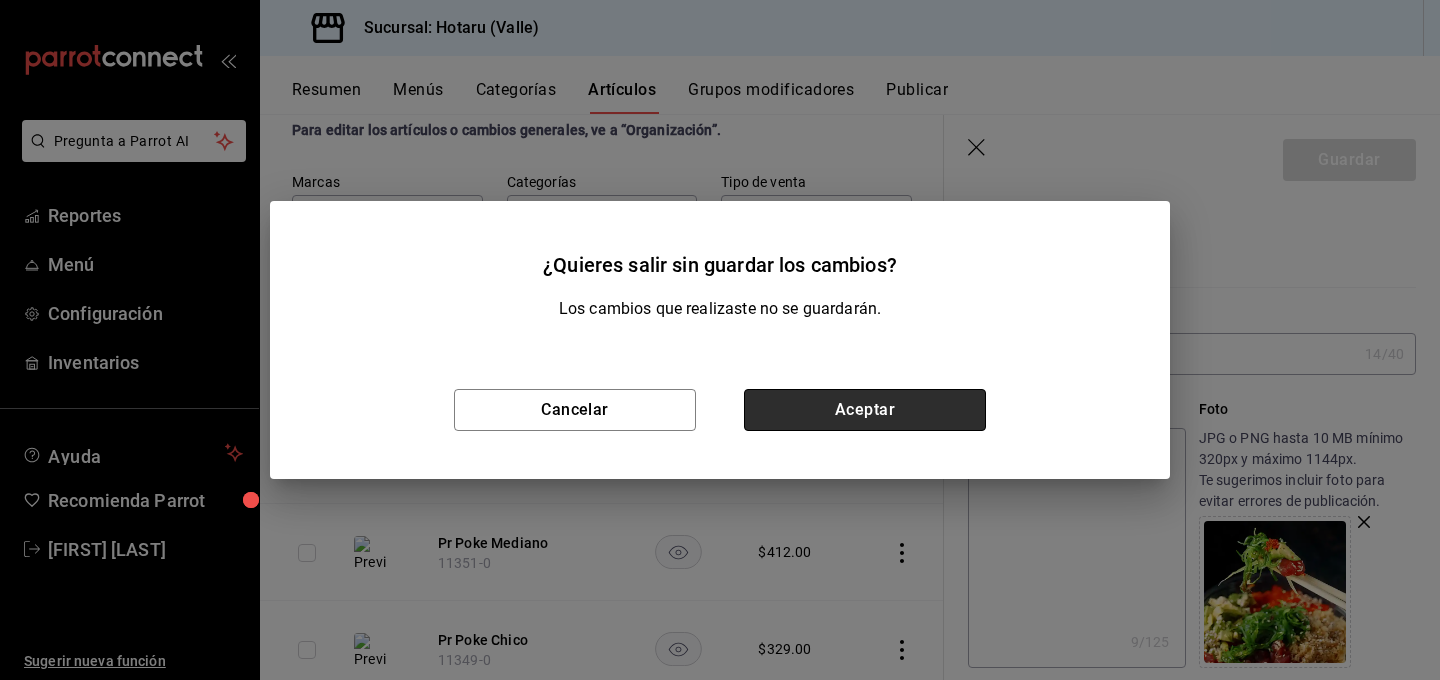 click on "Aceptar" at bounding box center (865, 410) 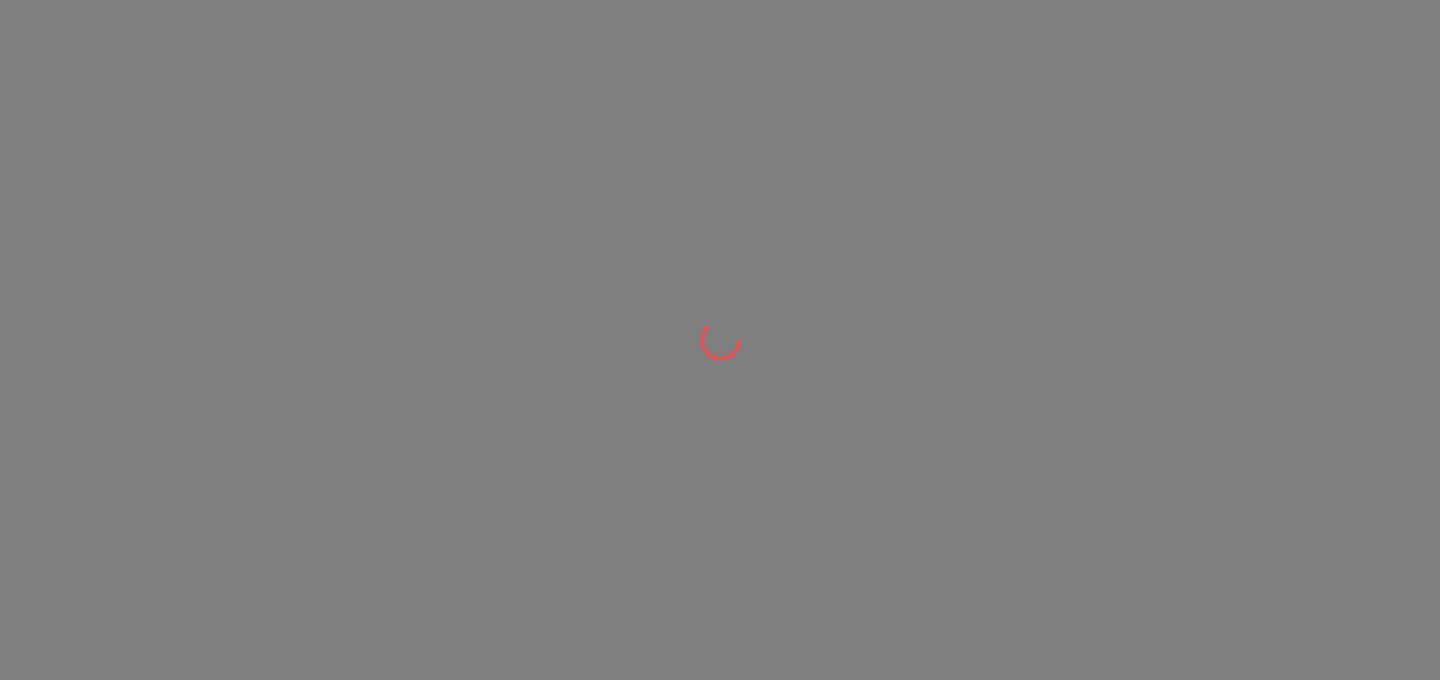 scroll, scrollTop: 0, scrollLeft: 0, axis: both 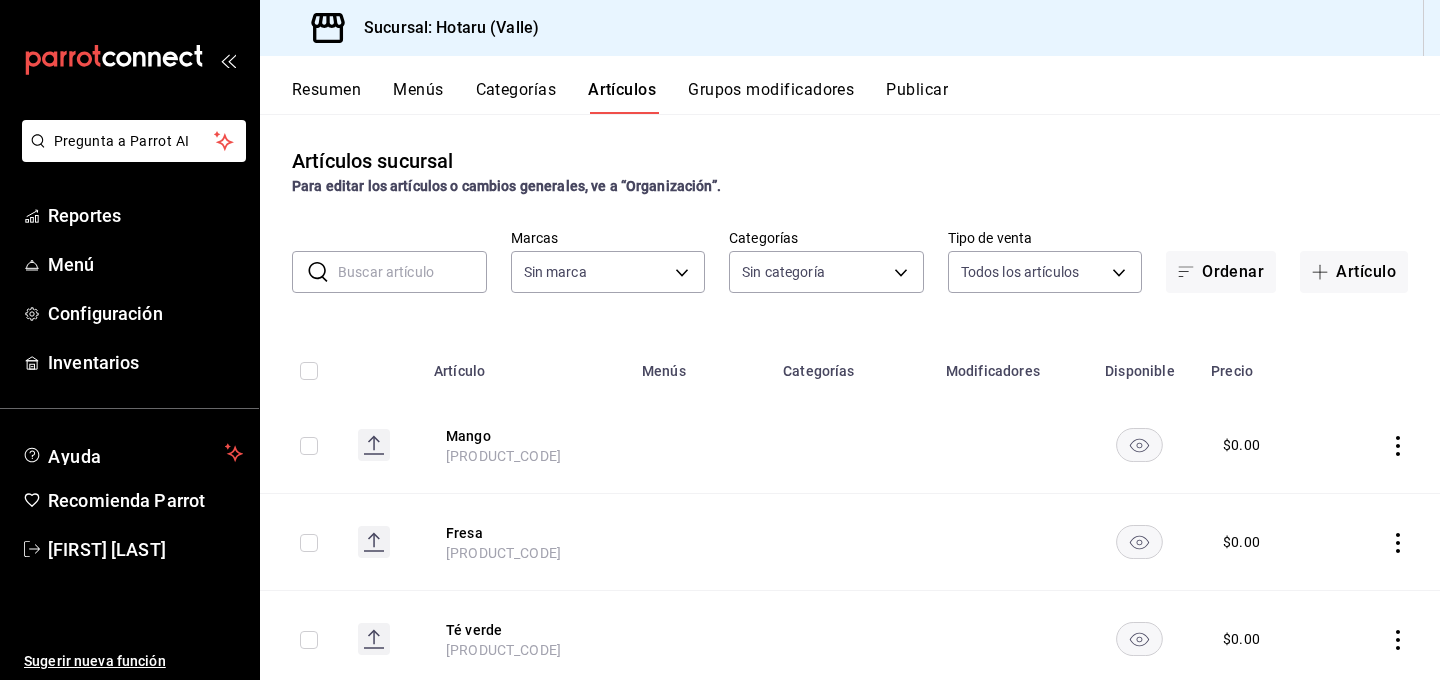 type on "[UUID], [UUID], [UUID], [UUID], [UUID], [UUID], [UUID], [UUID], [UUID], [UUID], [UUID], [UUID], [UUID], [UUID], [UUID], [UUID], [UUID], [UUID], [UUID], [UUID], [UUID], [UUID], [UUID], [UUID], [UUID], [UUID], [UUID], [UUID]" 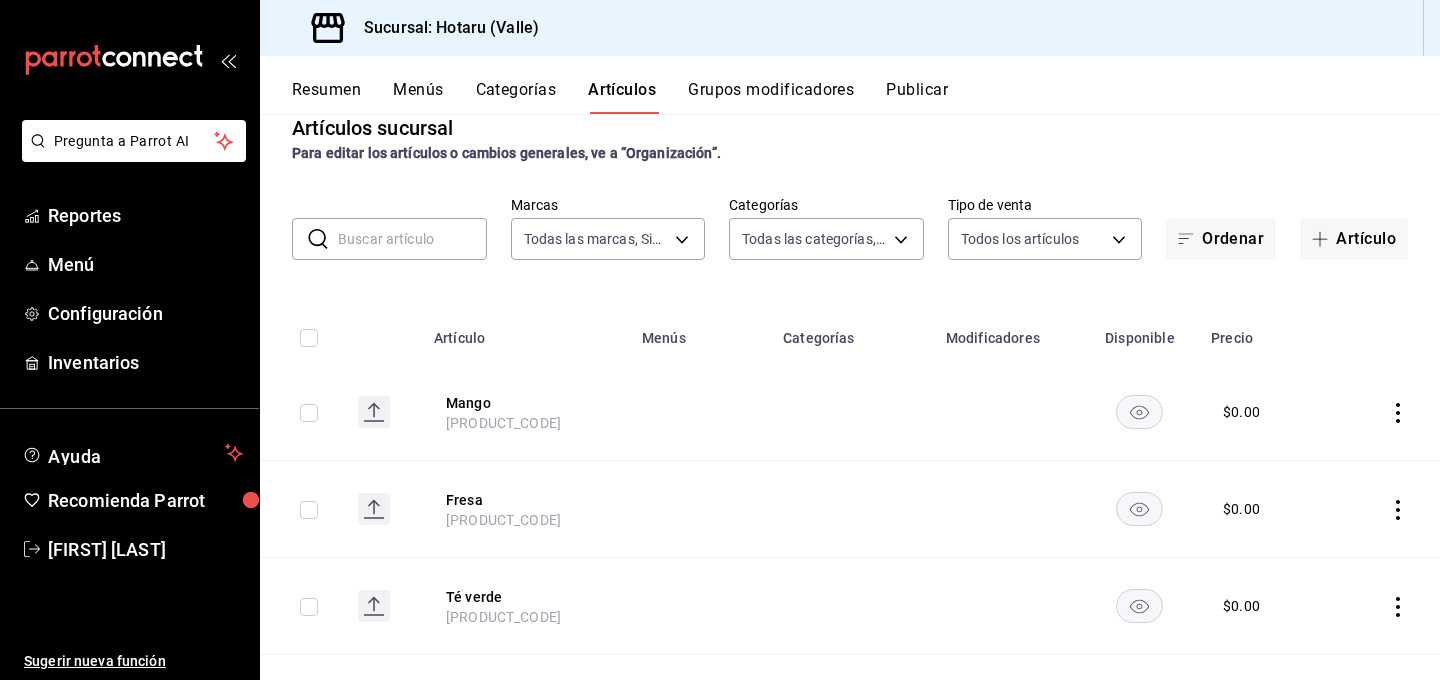 scroll, scrollTop: 0, scrollLeft: 0, axis: both 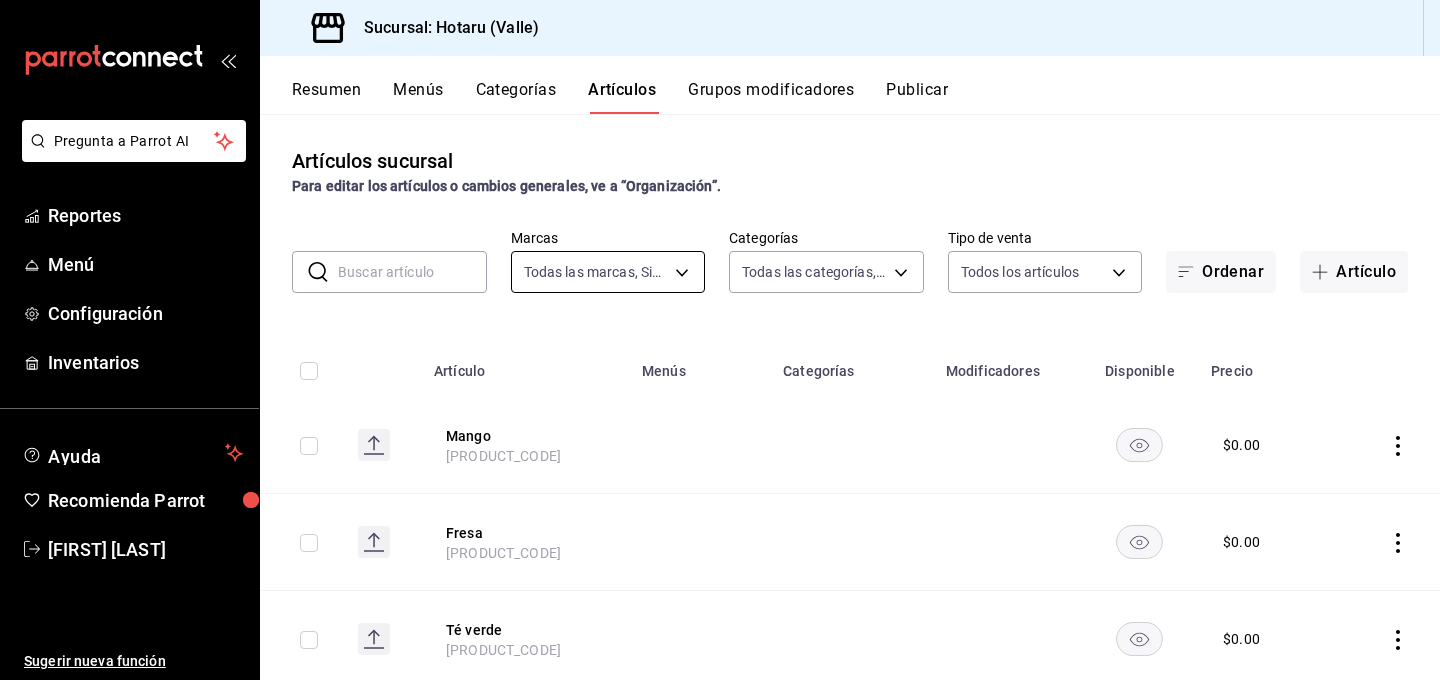 click on "Pregunta a Parrot AI Reportes   Menú   Configuración   Inventarios   Ayuda Recomienda Parrot   Gabriela Elizondo   Sugerir nueva función   Sucursal: Hotaru (Valle) Resumen Menús Categorías Artículos Grupos modificadores Publicar Artículos sucursal Para editar los artículos o cambios generales, ve a “Organización”. ​ ​ Marcas Todas las marcas, Sin marca c6f689f8-63fd-49a8-a607-35aea03ac6a9,619c758d-7c36-49c6-a756-e52d453908cb Categorías Todas las categorías, Sin categoría Tipo de venta Todos los artículos ALL Ordenar Artículo Artículo Menús Categorías Modificadores Disponible Precio Mango AR-1754418089418 $ 0.00 Fresa AR-1754418089401 $ 0.00 Té verde AR-1754418089378 $ 0.00 Ronqueo Catering AR-1754416322186 Delivery. Alimentos Entradas $ 15000.00 Palillos AR-1754412569475 $ 0.00 Mochi Dubai 11597-0 Delivery. Alimentos Postres $ 168.00 Bleed Cop. 11596-0 Vinos Vinos Tintos $ 265.00 Bleed 750 Ml 11595-0 Vinos Vinos Tintos $ 1040.00 Temaki Atun Miso 25gr 11114-0 Delivery. Alimentos $ $ $" at bounding box center (720, 340) 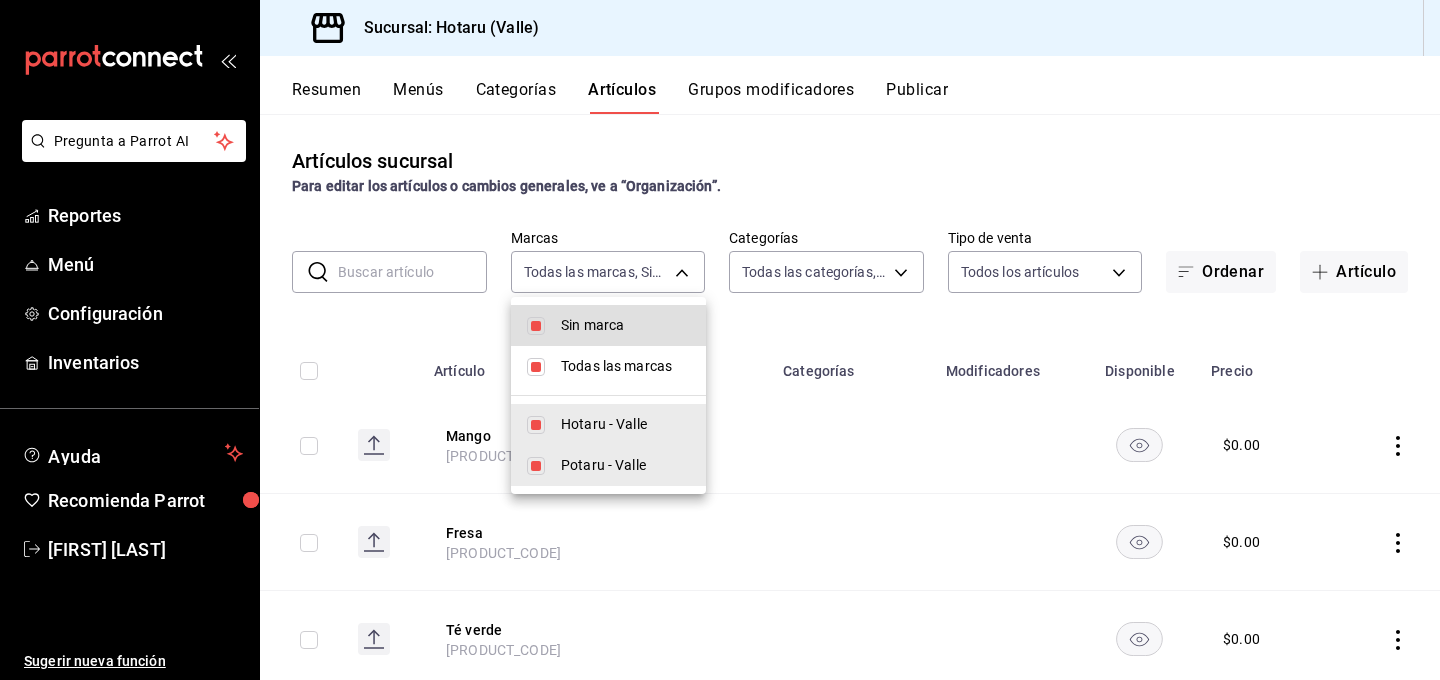 click at bounding box center [536, 326] 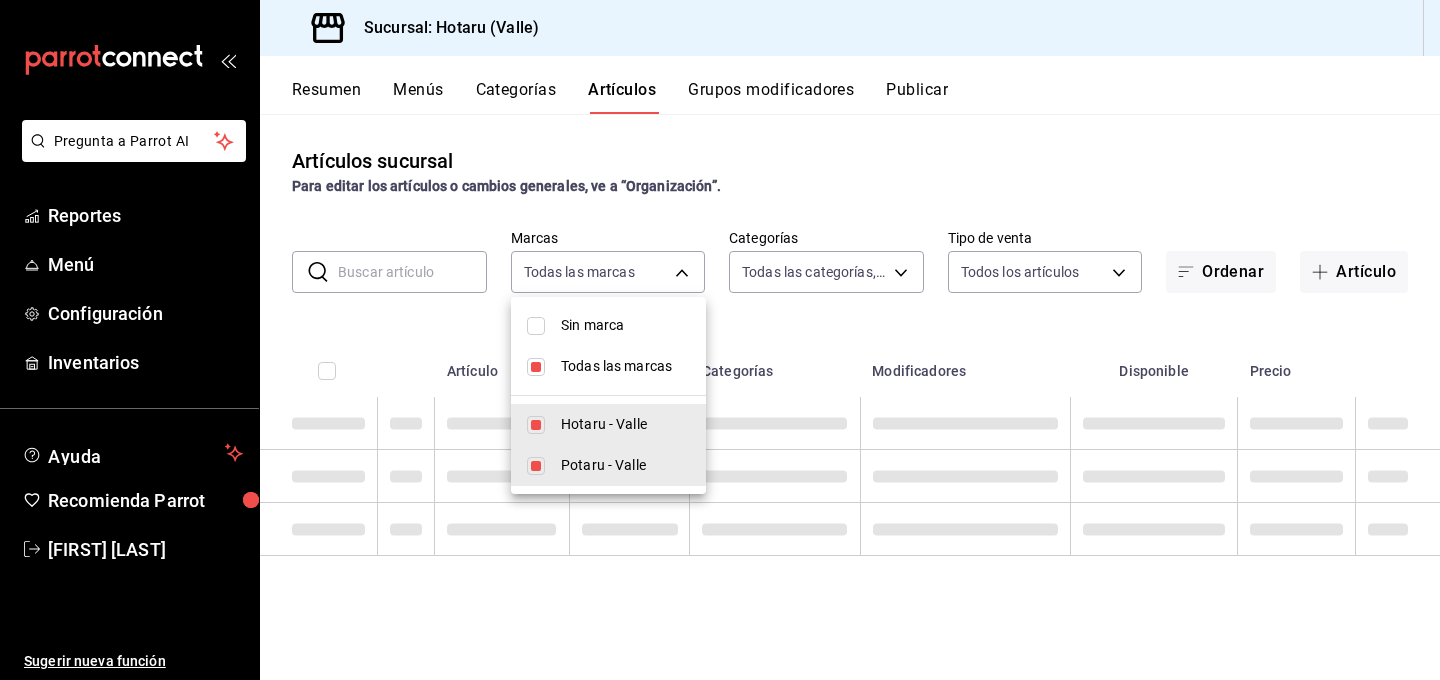 click on "Todas las marcas" at bounding box center (608, 366) 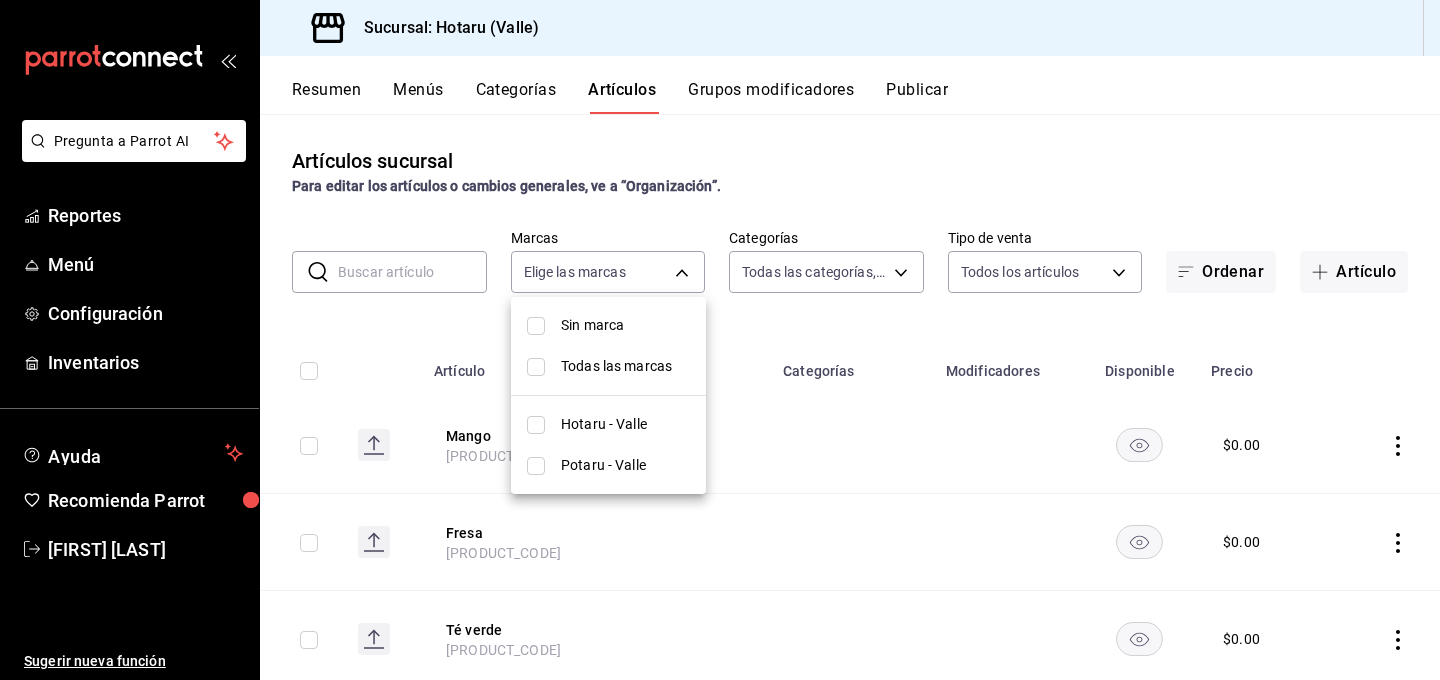 click at bounding box center [536, 466] 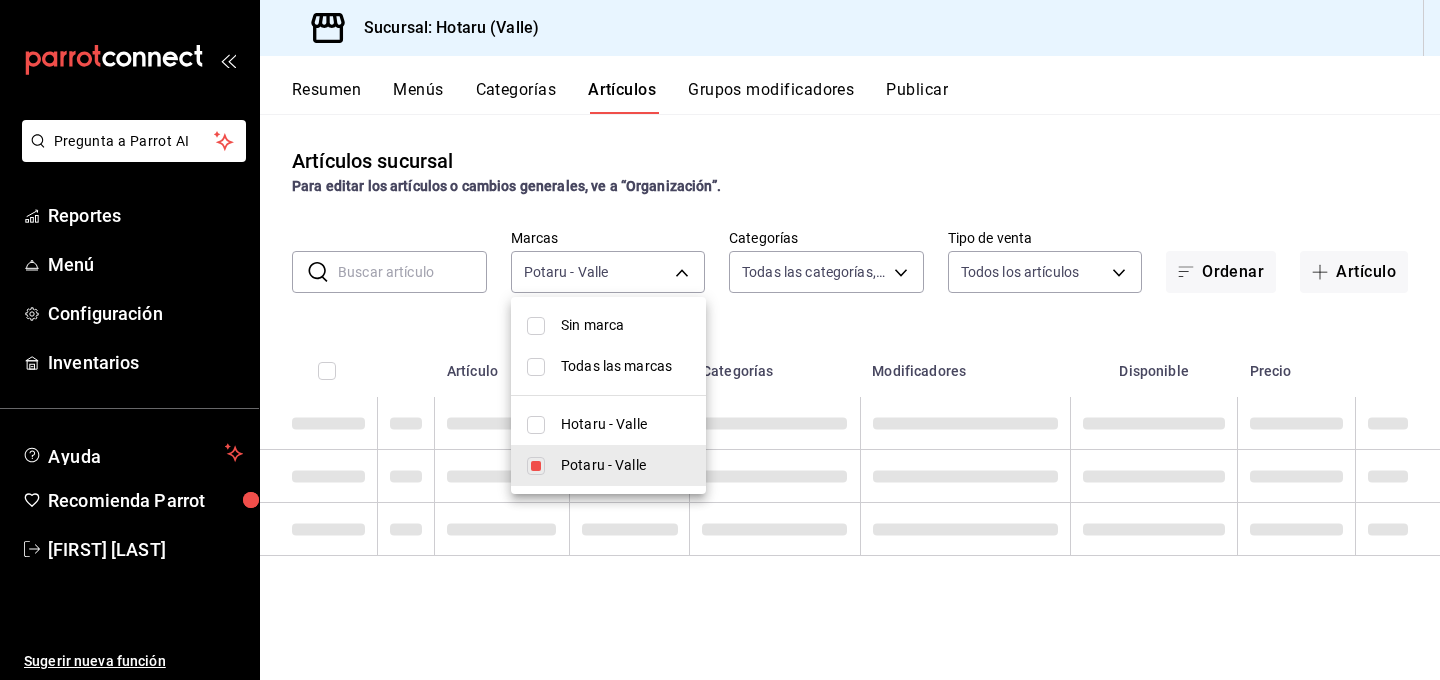 click at bounding box center [720, 340] 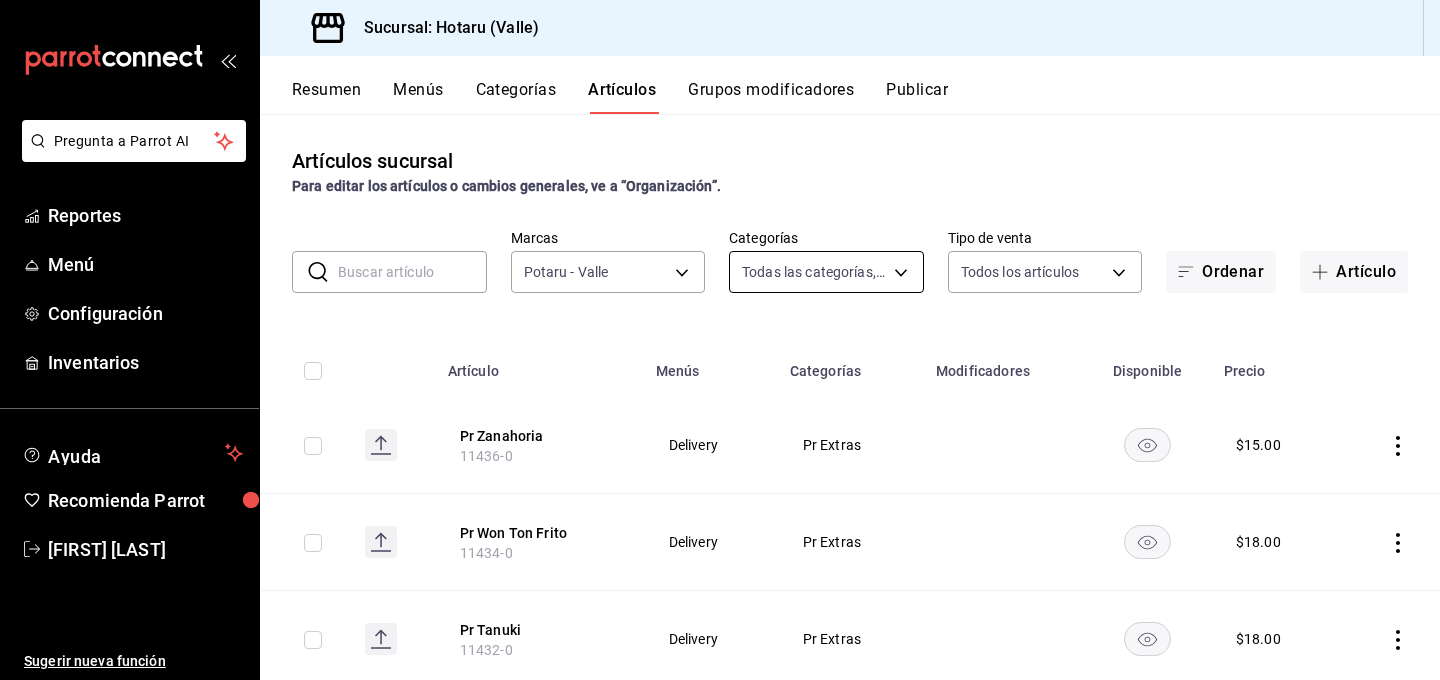 click on "Pregunta a Parrot AI Reportes   Menú   Configuración   Inventarios   Ayuda Recomienda Parrot   Gabriela Elizondo   Sugerir nueva función   Sucursal: Hotaru (Valle) Resumen Menús Categorías Artículos Grupos modificadores Publicar Artículos sucursal Para editar los artículos o cambios generales, ve a “Organización”. ​ ​ Marcas Potaru - Valle 619c758d-7c36-49c6-a756-e52d453908cb Categorías Todas las categorías, Sin categoría Tipo de venta Todos los artículos ALL Ordenar Artículo Artículo Menús Categorías Modificadores Disponible Precio Pr Zanahoria 11436-0 Delivery Pr Extras $ 15.00 Pr Won Ton Frito 11434-0 Delivery Pr Extras $ 18.00 Pr Tanuki 11432-0 Delivery Pr Extras $ 18.00 Pr Yuzu Soy 11430-0 Delivery Pr Extras $ 15.00 Pr Togarashi 11428-0 Delivery Pr Extras $ 32.00 Pr Spicy Cilantro 11426-0 Delivery Pr Extras $ 30.00 Pr Soya 11424-0 Delivery Pr Extras $ 15.00 Pr Serrano Tempura 11422-0 Delivery Pr Extras $ 15.00 Pr Salmon 11420-0 Delivery Pr Extras $ 50.00 Pr Ponzu Picante 11418-0" at bounding box center (720, 340) 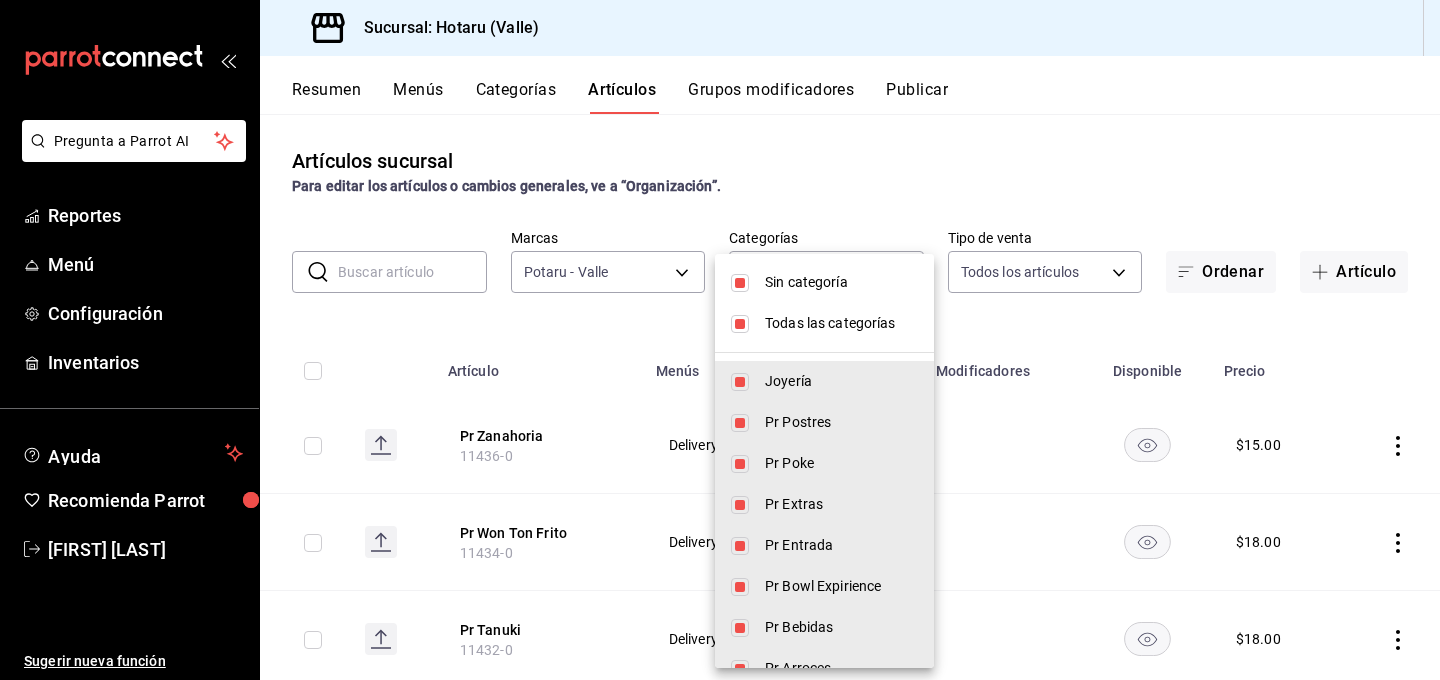 click at bounding box center (740, 324) 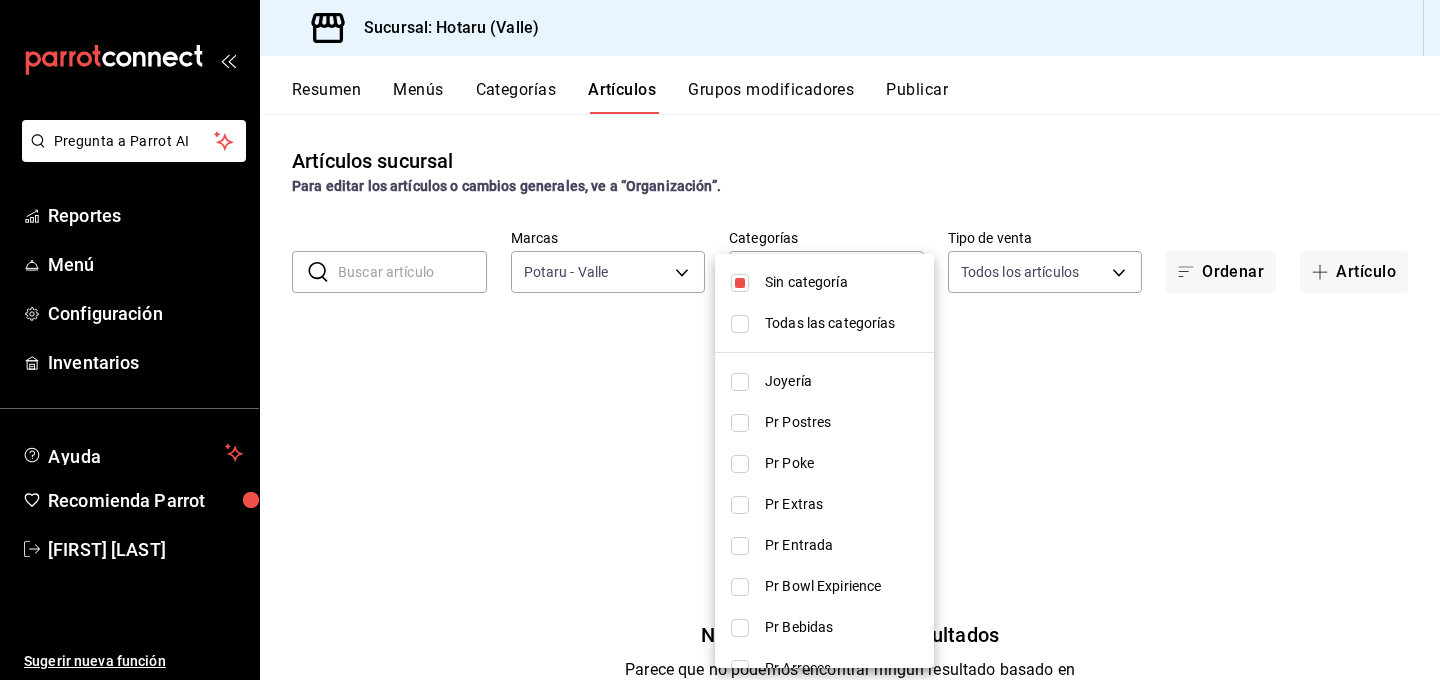 click at bounding box center [740, 283] 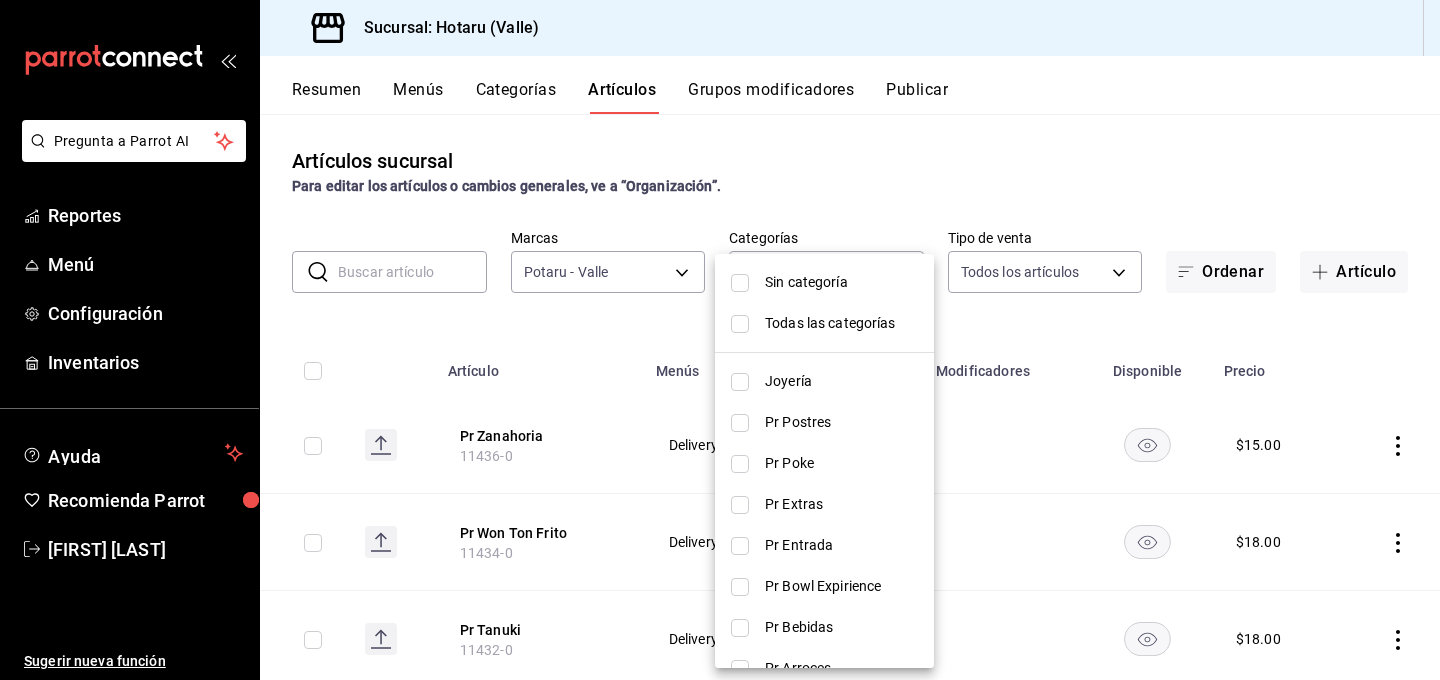 click at bounding box center [740, 464] 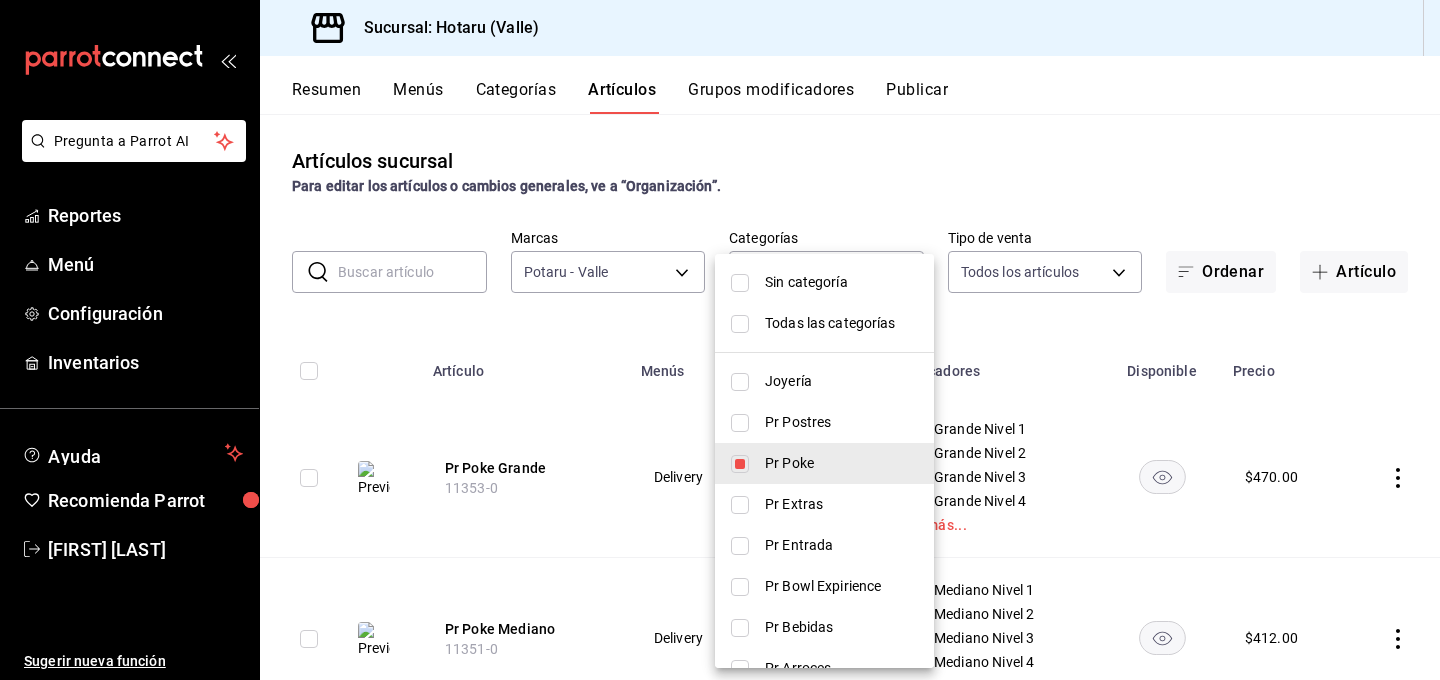 click at bounding box center [720, 340] 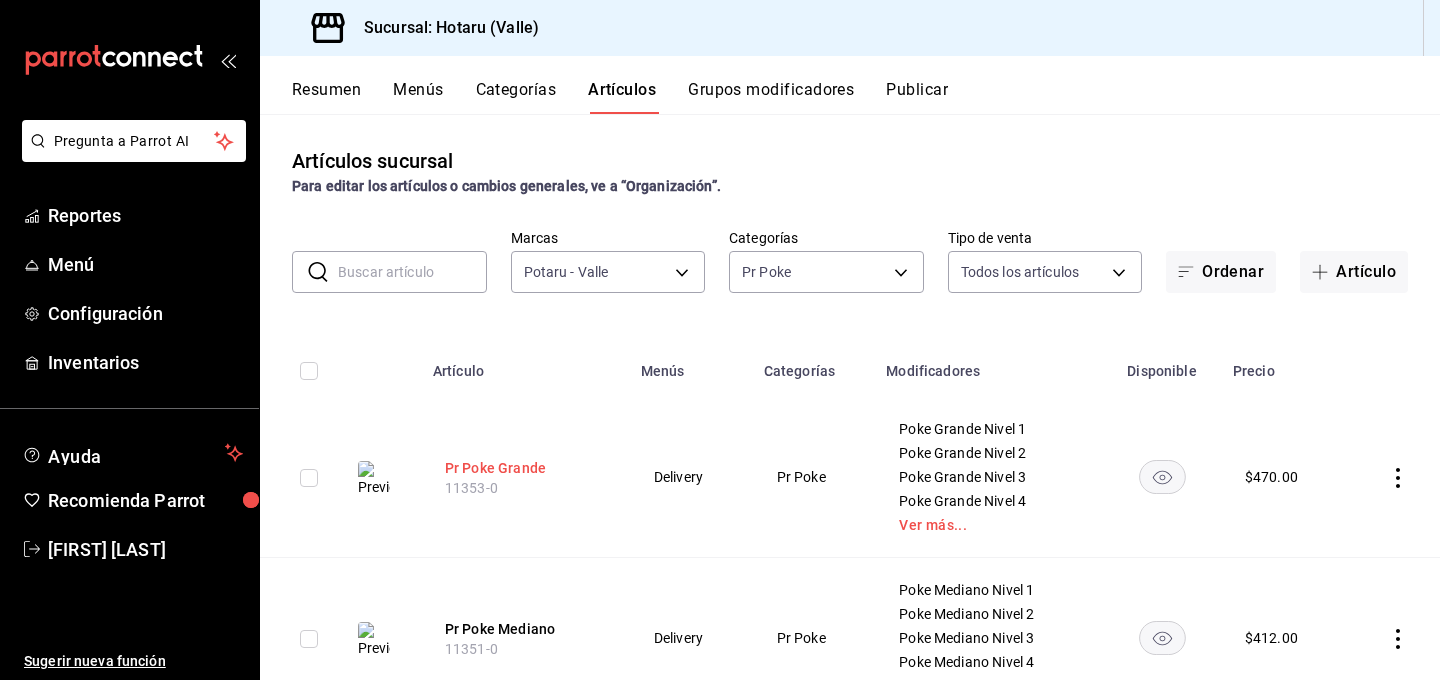 click on "Pr Poke Grande" at bounding box center [525, 468] 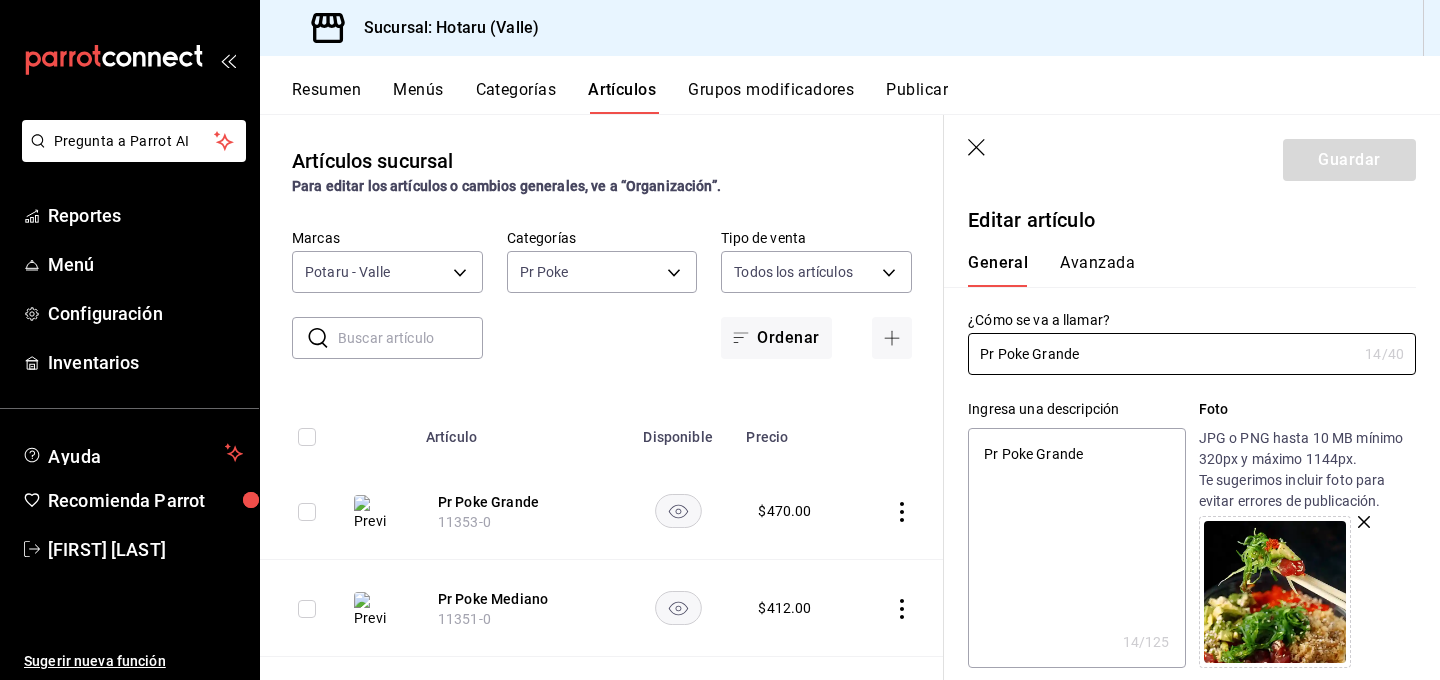 type on "x" 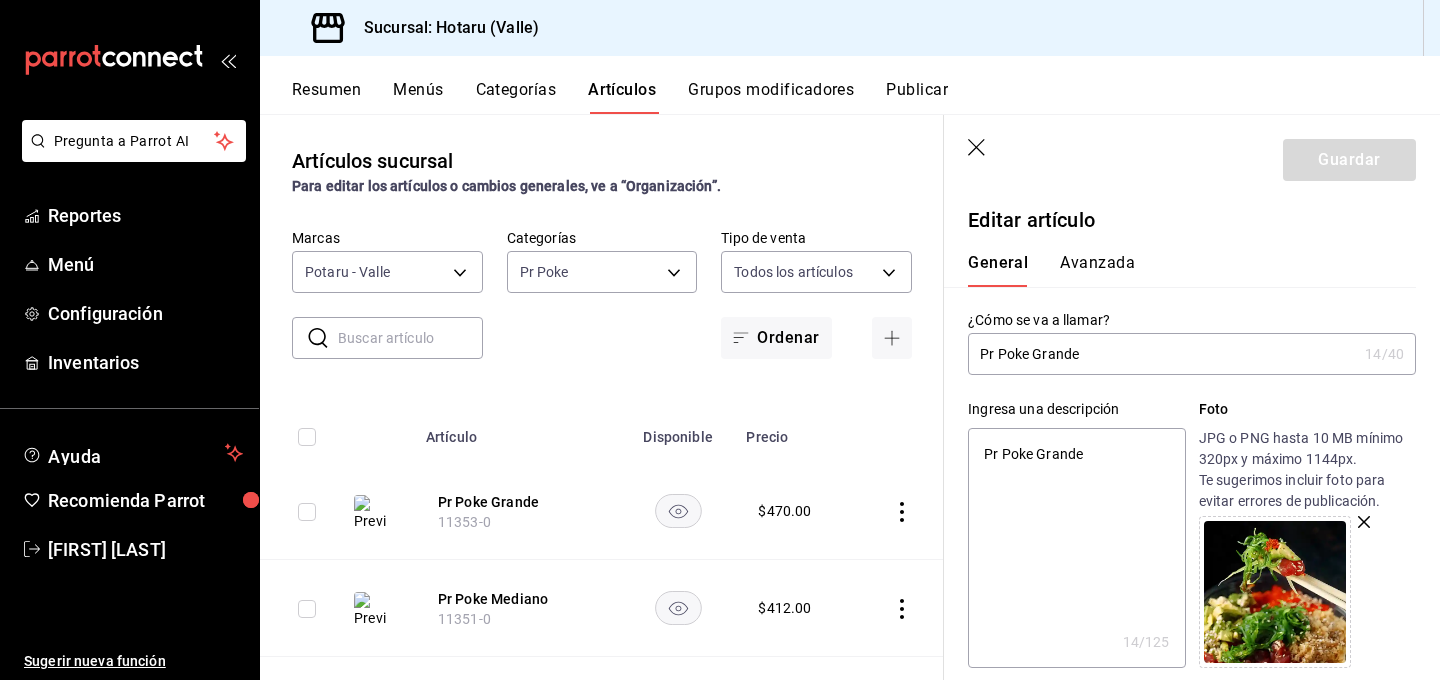 click on "Pr Poke Grande" at bounding box center [1076, 548] 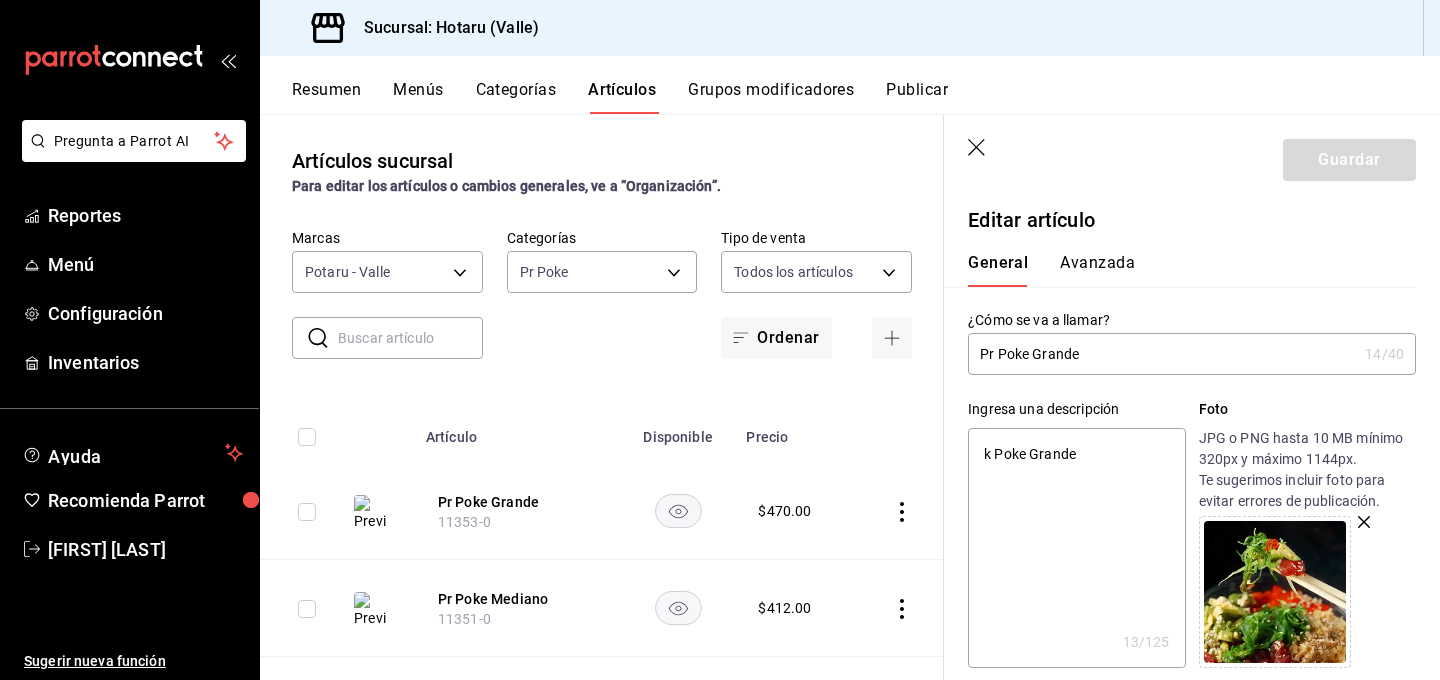 type on "x" 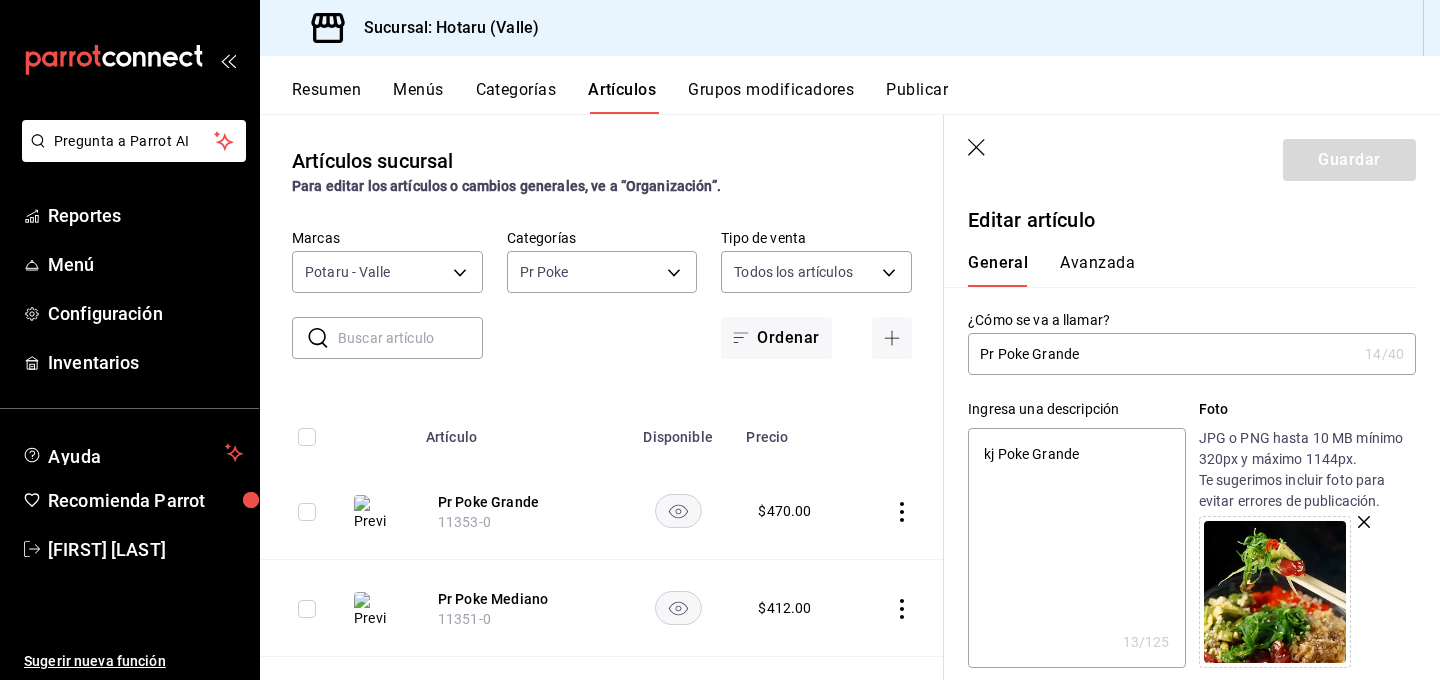 type on "x" 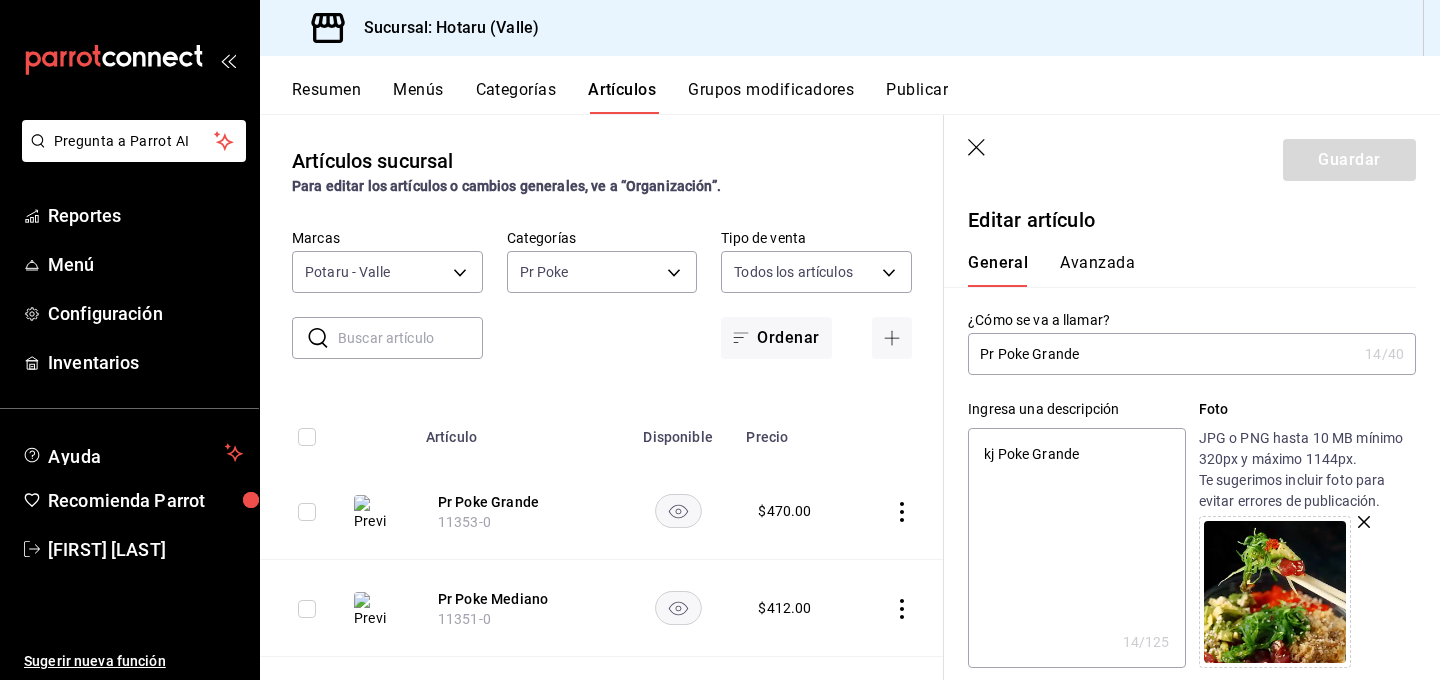type on "k Poke Grande" 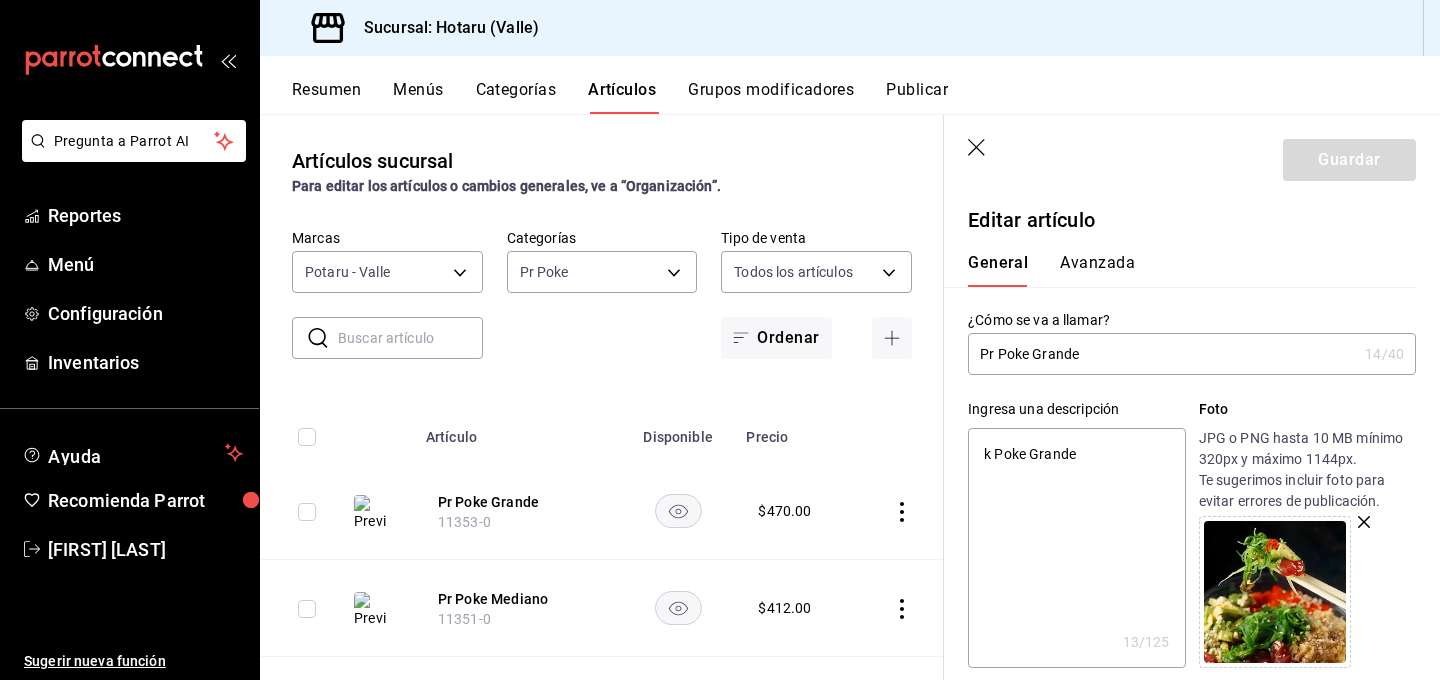 type on "Poke Grande" 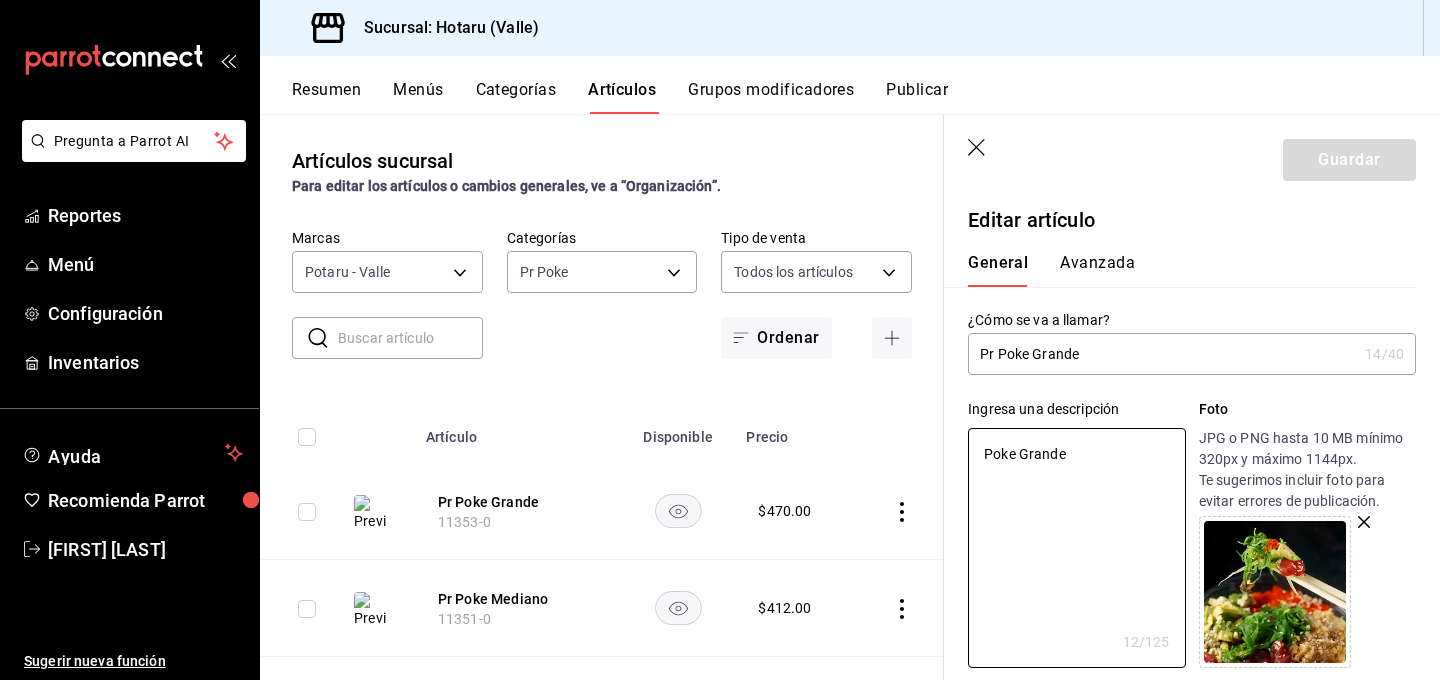 type on "Poke Grande" 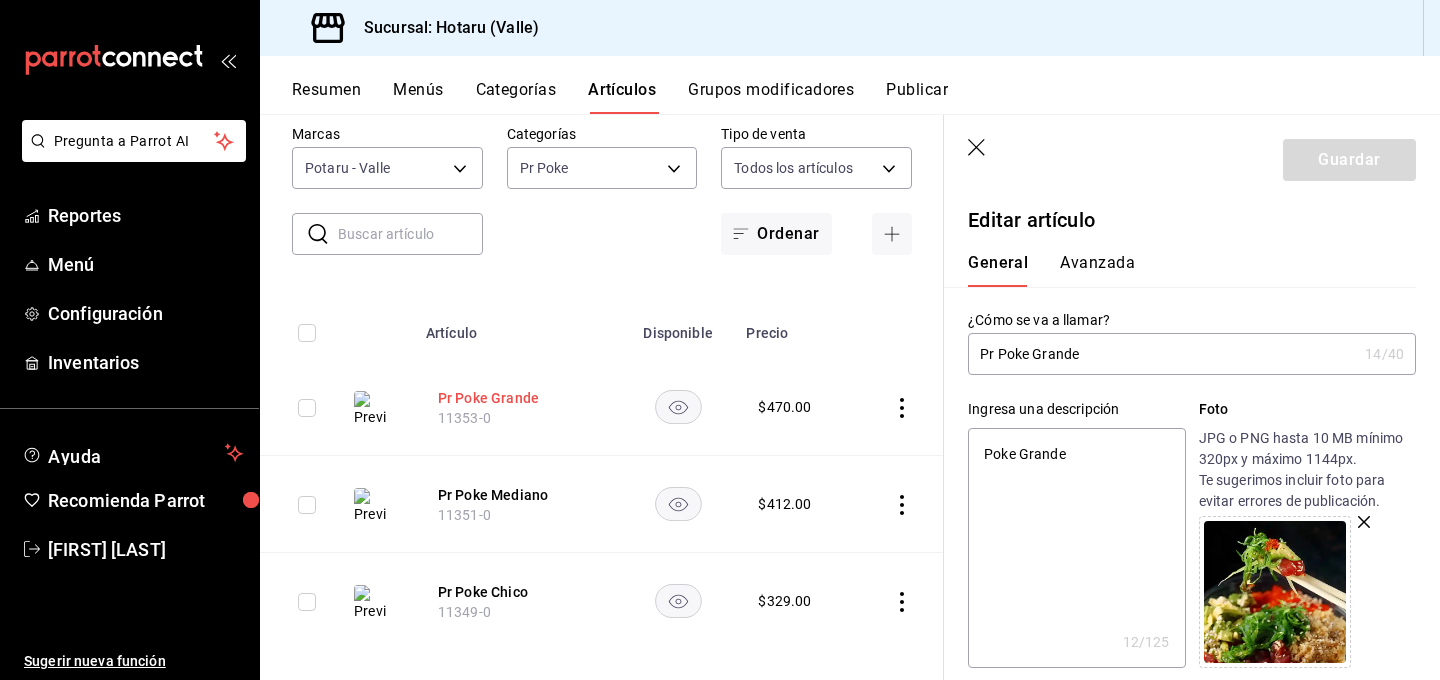 scroll, scrollTop: 122, scrollLeft: 0, axis: vertical 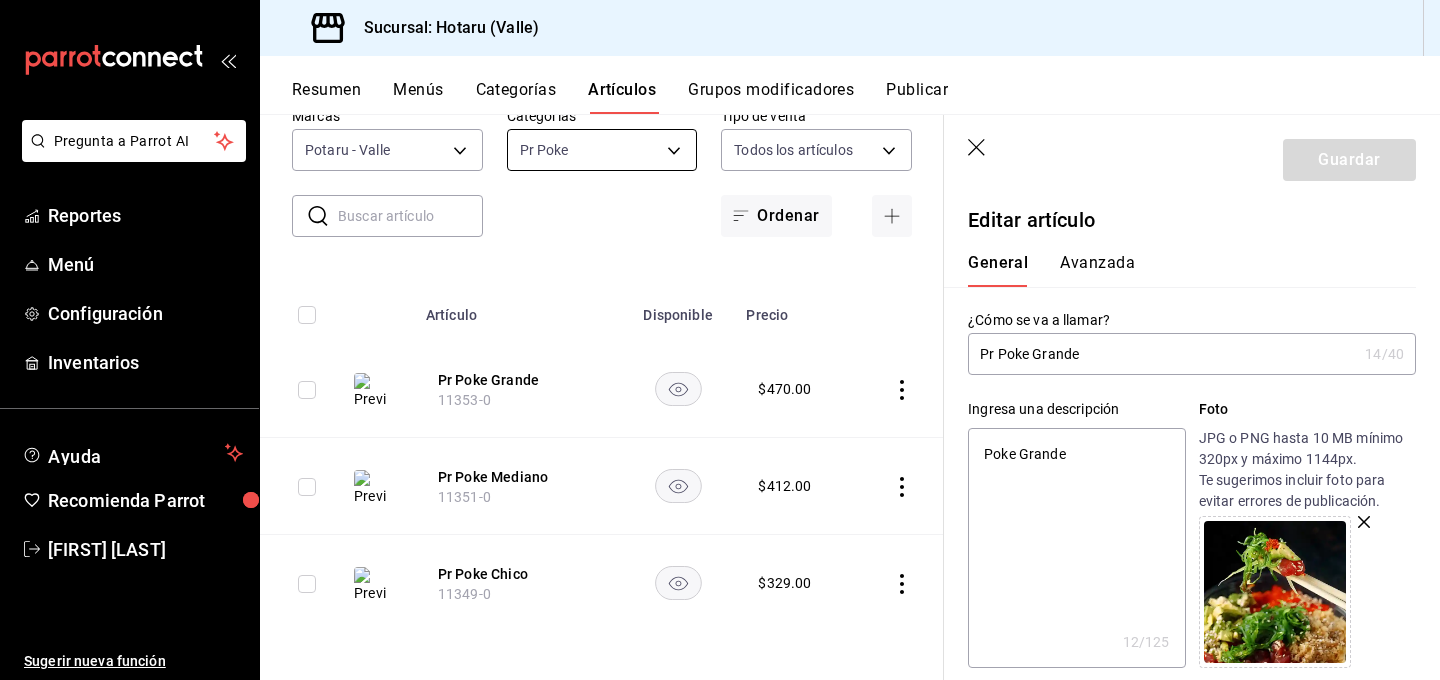 click on "Pregunta a Parrot AI Reportes   Menú   Configuración   Inventarios   Ayuda Recomienda Parrot   Gabriela Elizondo   Sugerir nueva función   Sucursal: Hotaru (Valle) Resumen Menús Categorías Artículos Grupos modificadores Publicar Artículos sucursal Para editar los artículos o cambios generales, ve a “Organización”. ​ ​ Marcas Potaru - Valle 619c758d-7c36-49c6-a756-e52d453908cb Categorías Pr Poke 37f0fafe-84fb-4dd0-8f92-7e53ebb6192c Tipo de venta Todos los artículos ALL Ordenar Artículo Disponible Precio Pr Poke Grande 11353-0 $ 470.00 Pr Poke Mediano 11351-0 $ 412.00 Pr Poke Chico 11349-0 $ 329.00 Guardar Editar artículo General Avanzada ¿Cómo se va a llamar? Pr Poke Grande 14 /40 ¿Cómo se va a llamar? Ingresa una descripción Poke Grande x 12 /125 ​ Foto JPG o PNG hasta 10 MB mínimo 320px y máximo 1144px. Te sugerimos incluir foto para evitar errores de publicación. Tipo de venta Precio fijo Opción de modificador Venta por peso Precio $470.00 Categorías Pr Poke Color SKU 7 / 20" at bounding box center [720, 340] 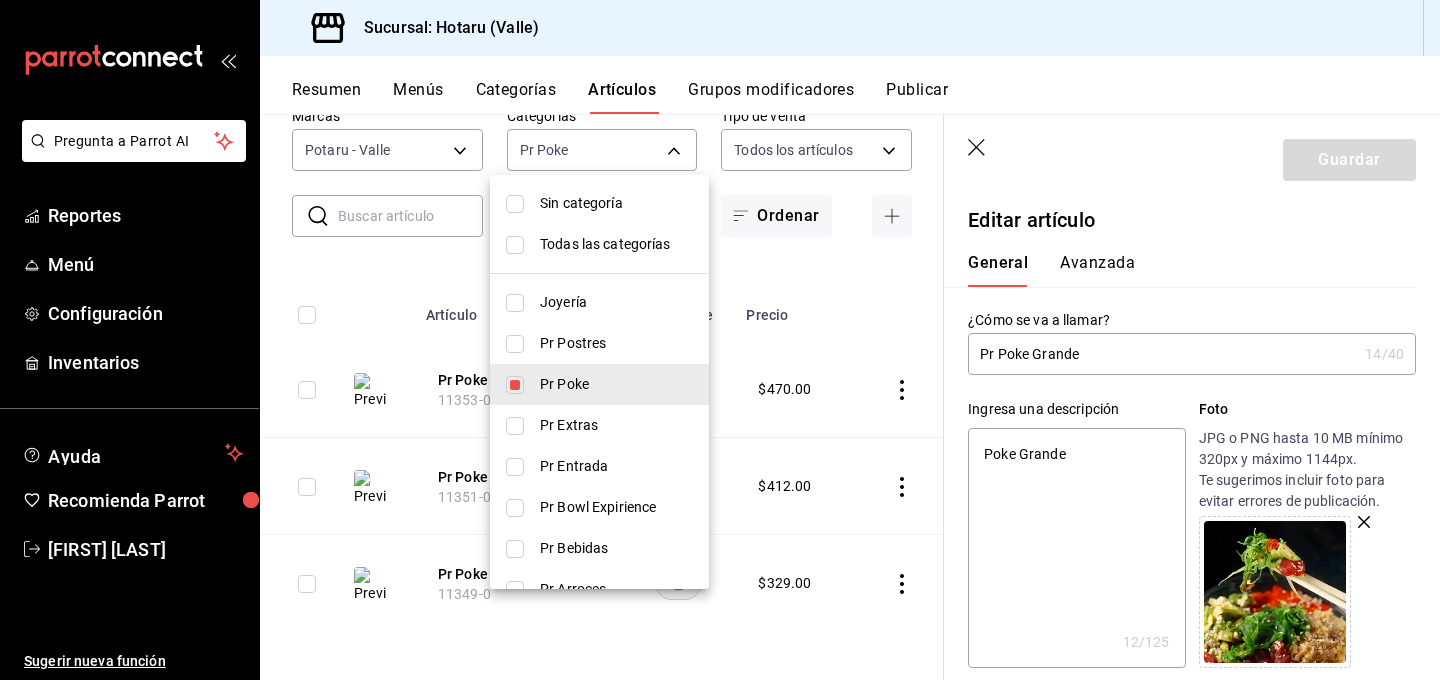 click on "Pr Postres" at bounding box center (616, 343) 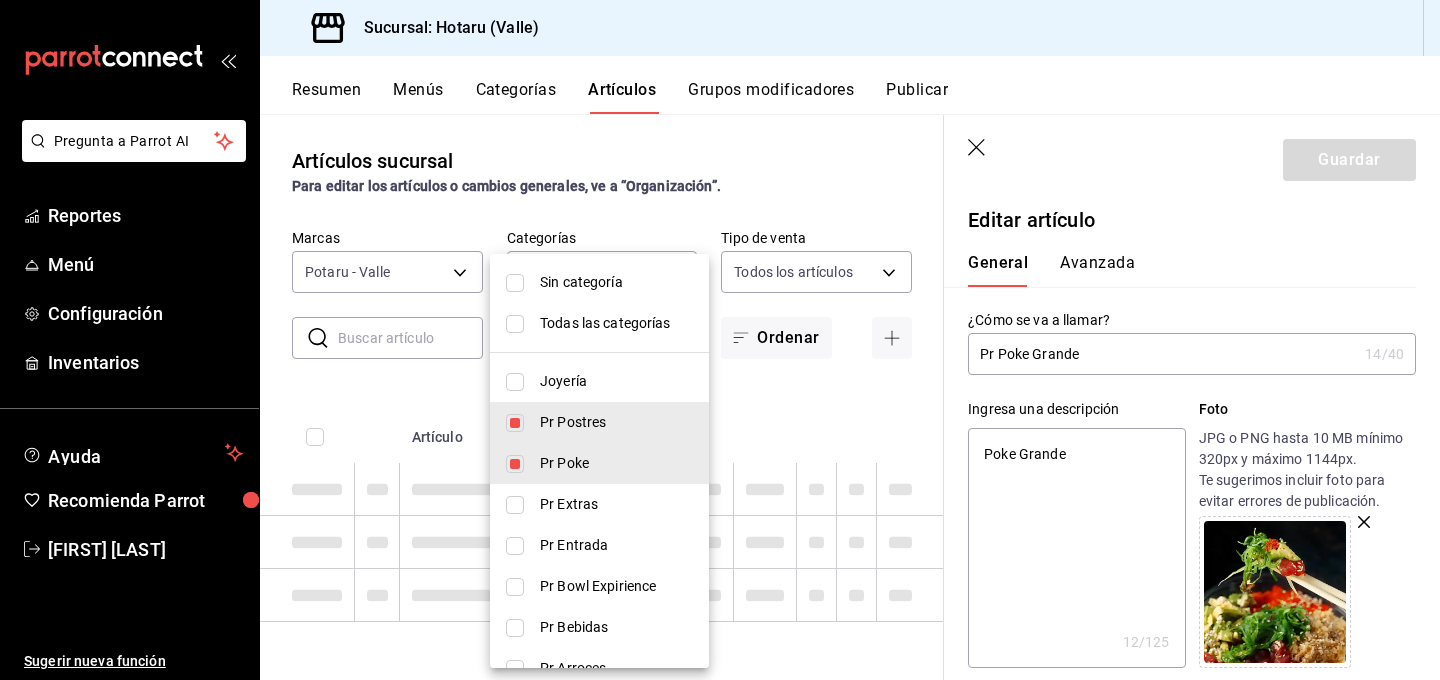 scroll, scrollTop: 0, scrollLeft: 0, axis: both 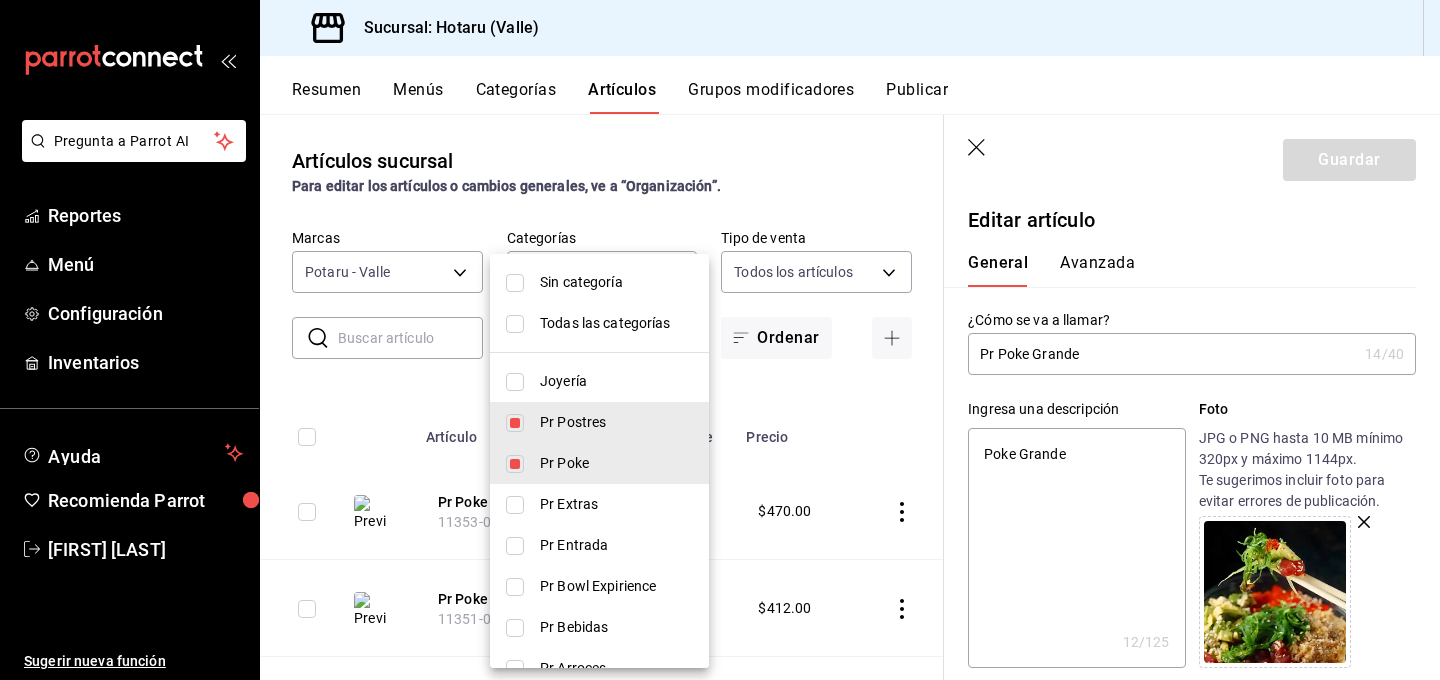 click at bounding box center (720, 340) 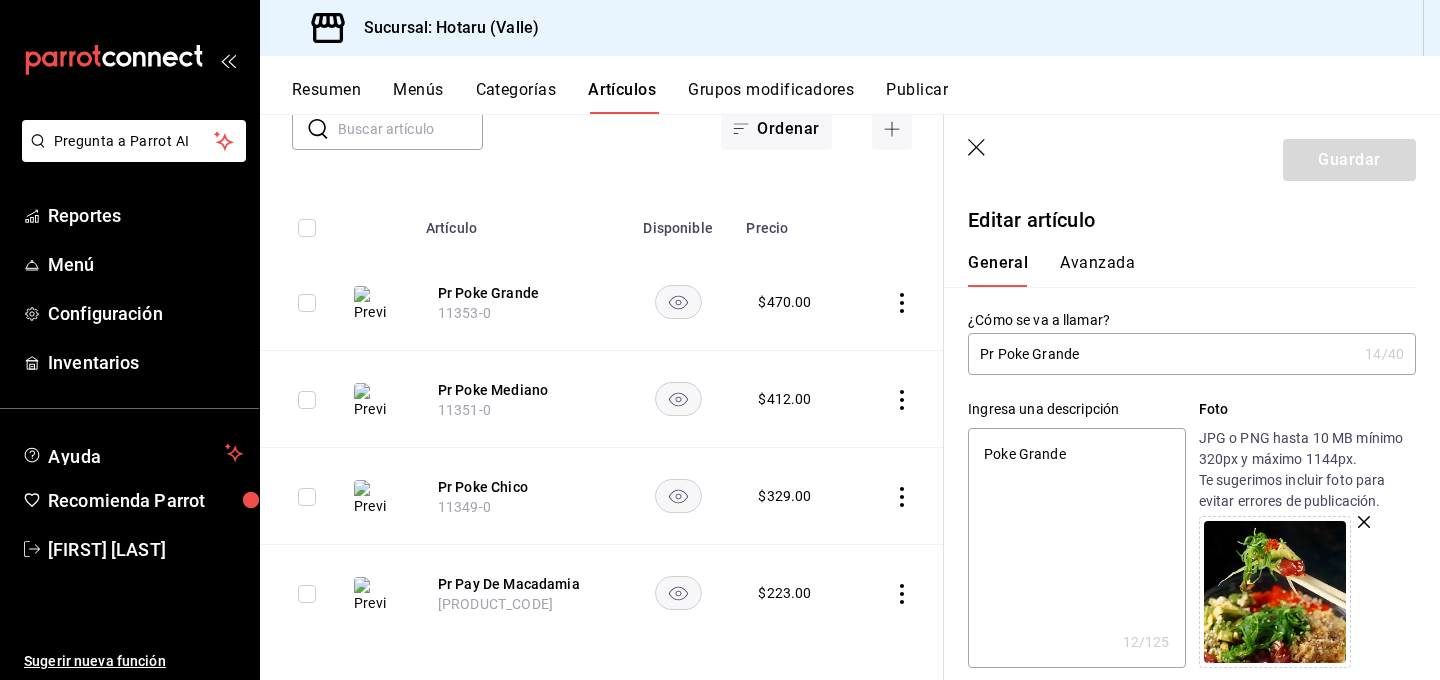 scroll, scrollTop: 219, scrollLeft: 0, axis: vertical 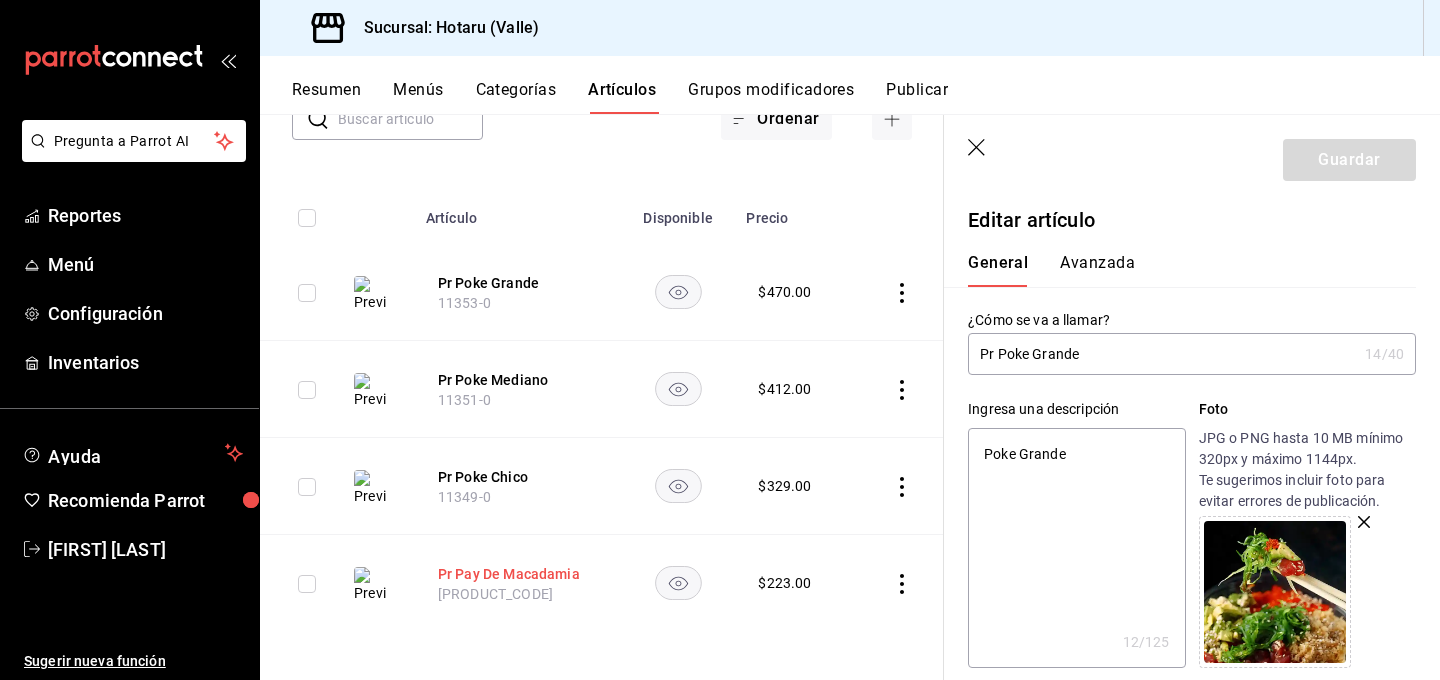 click on "Pr Pay De Macadamia" at bounding box center (518, 574) 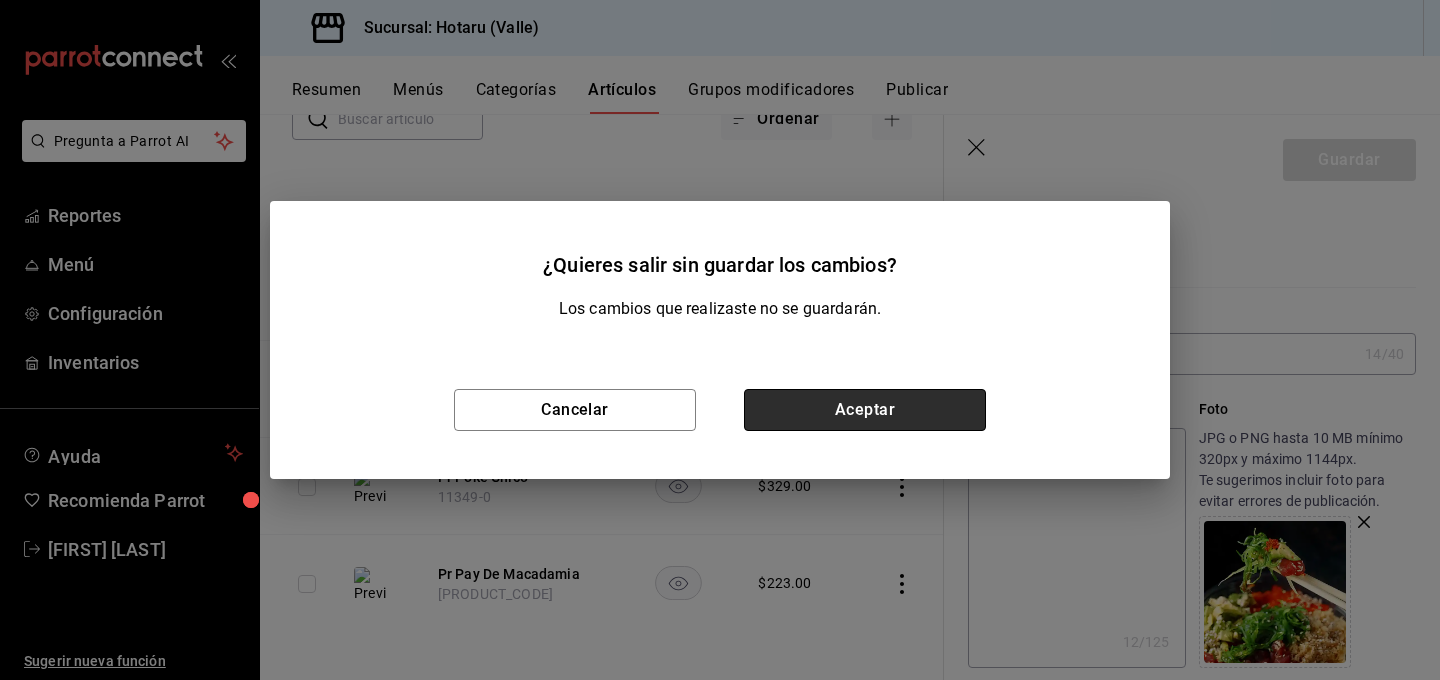 click on "Aceptar" at bounding box center [865, 410] 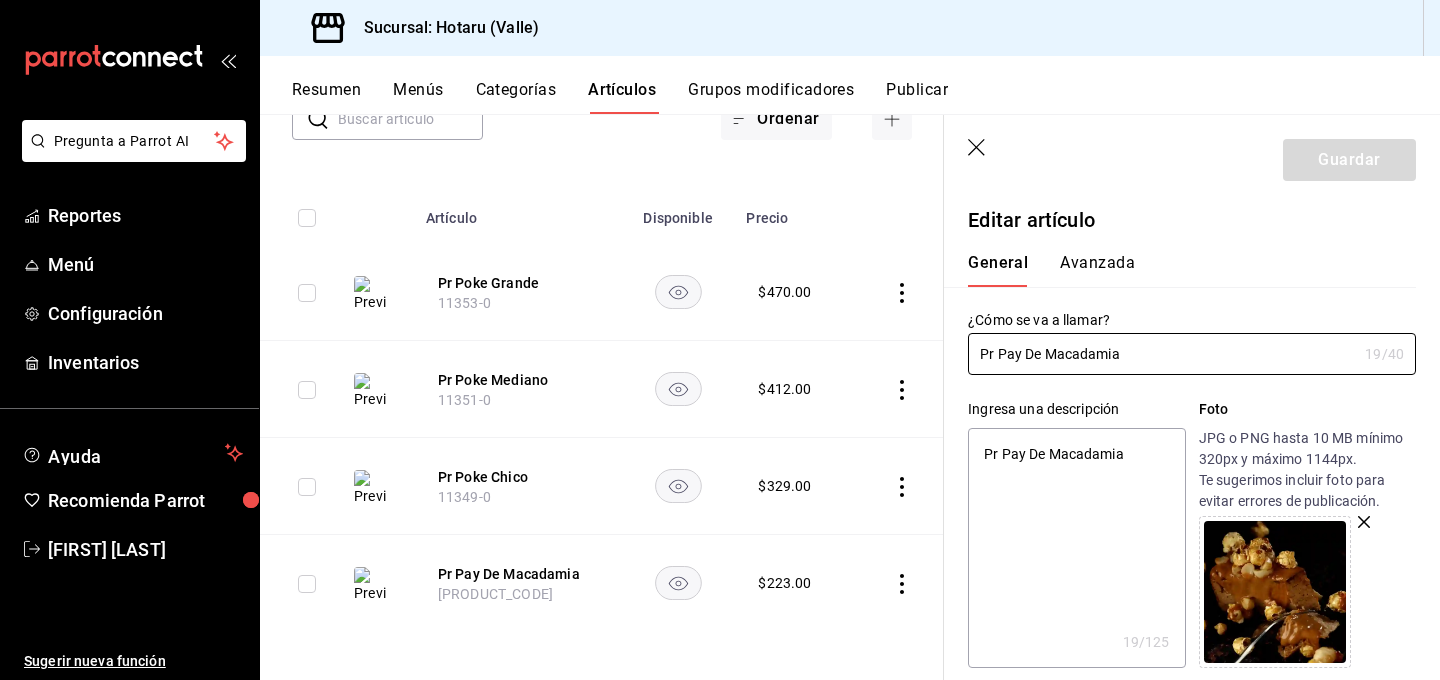 type on "x" 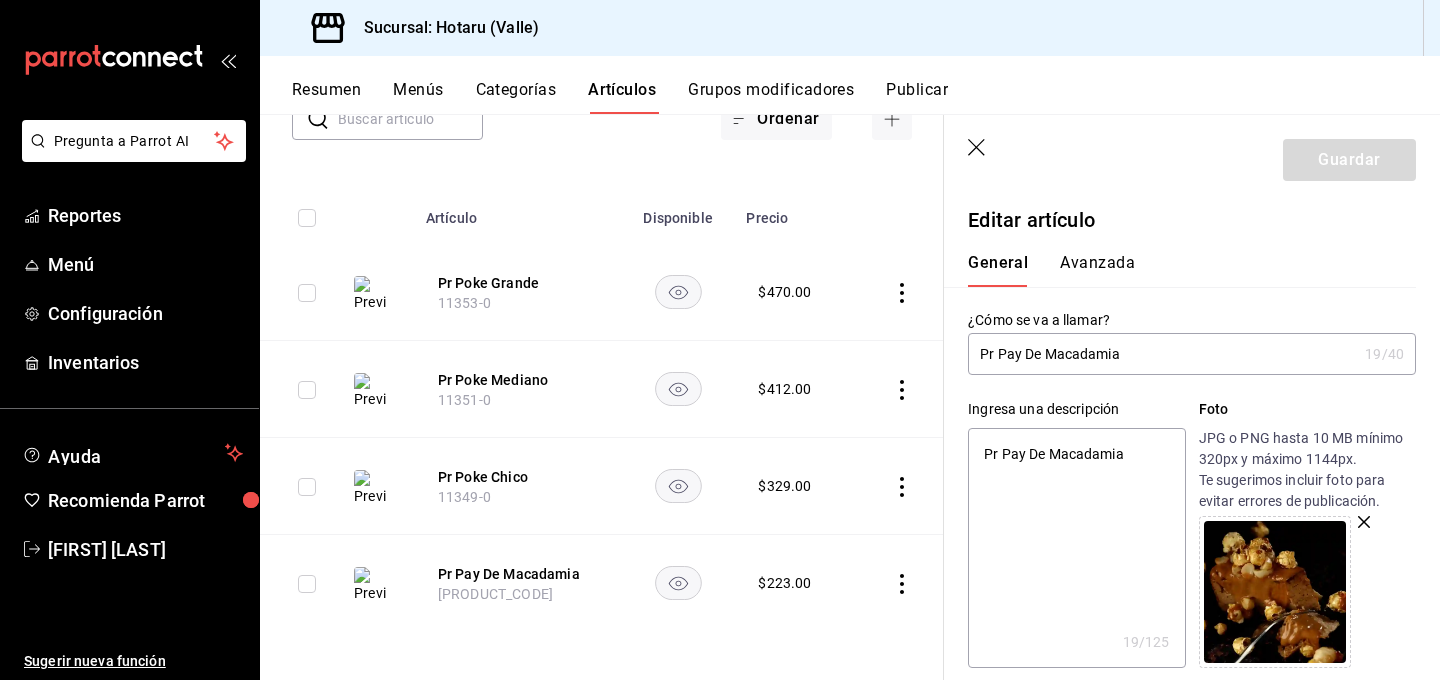 type on "Pr Pay De Macadamiam" 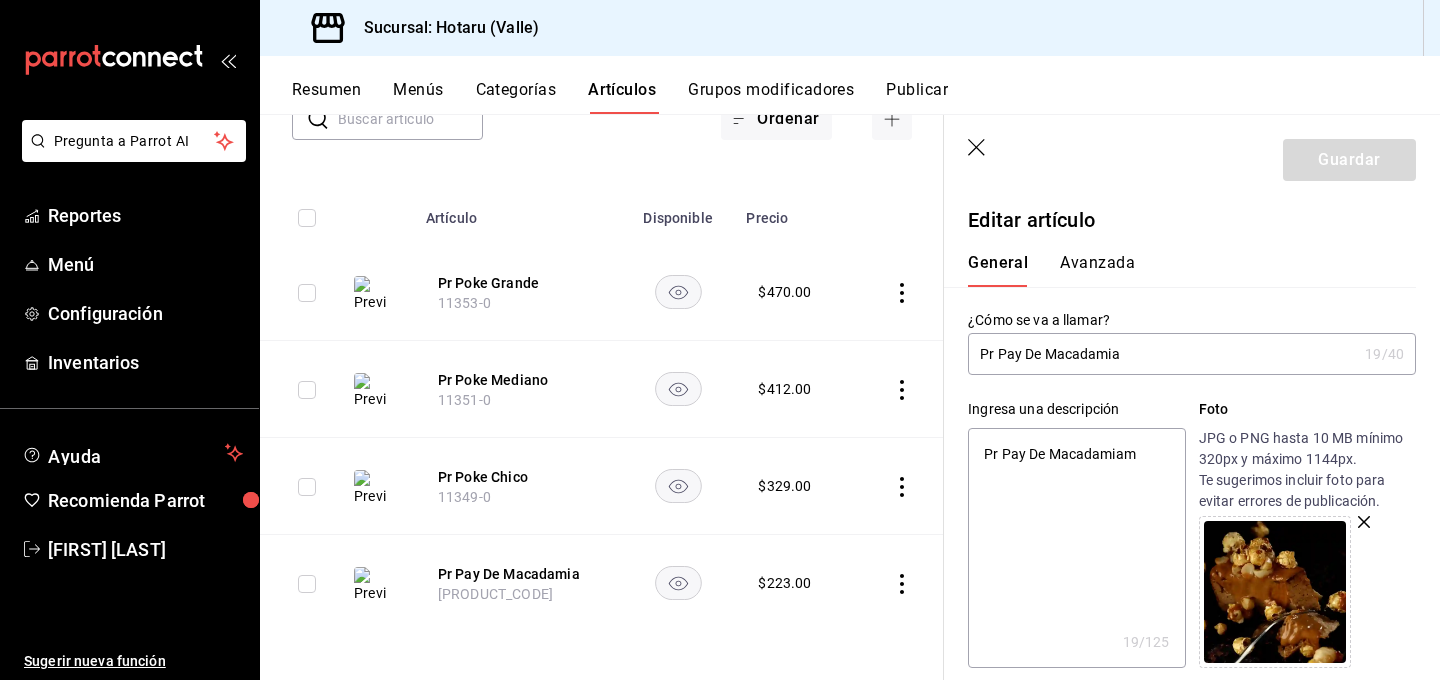 type on "x" 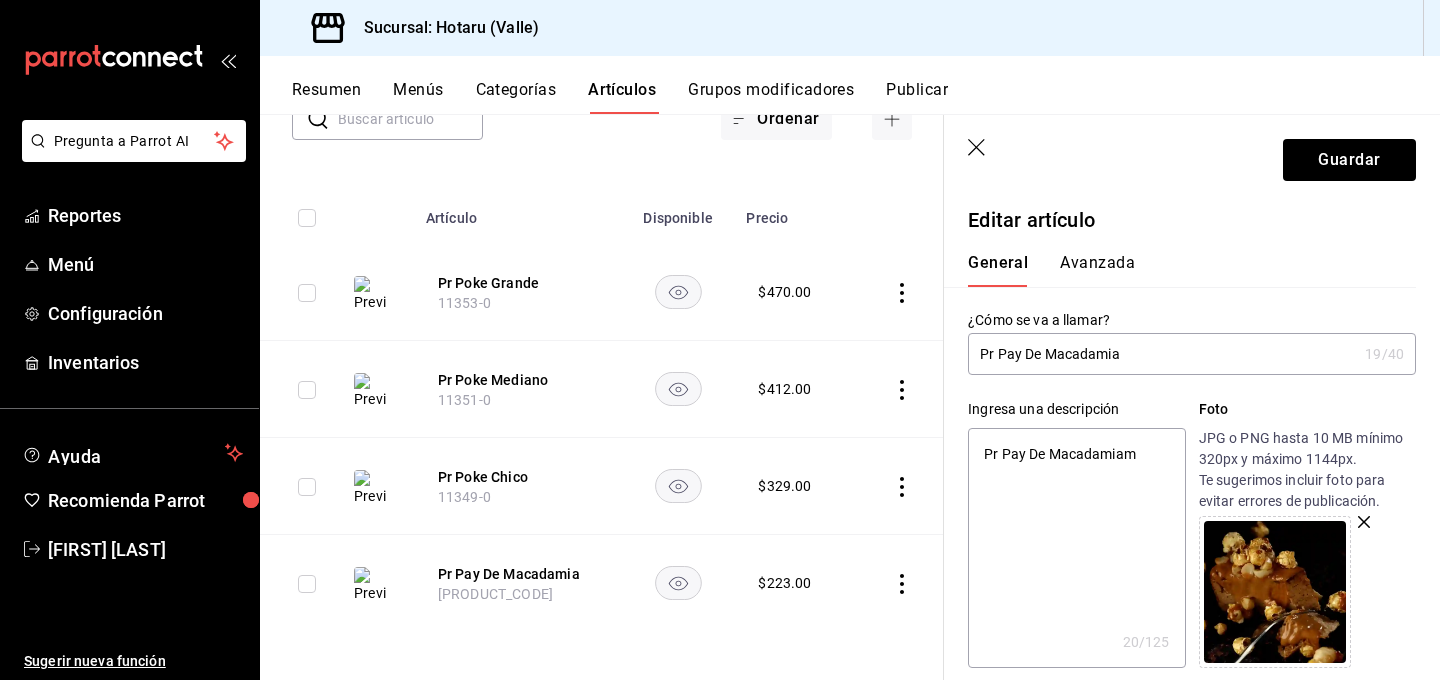 type on "Pr Pay De Macadamia" 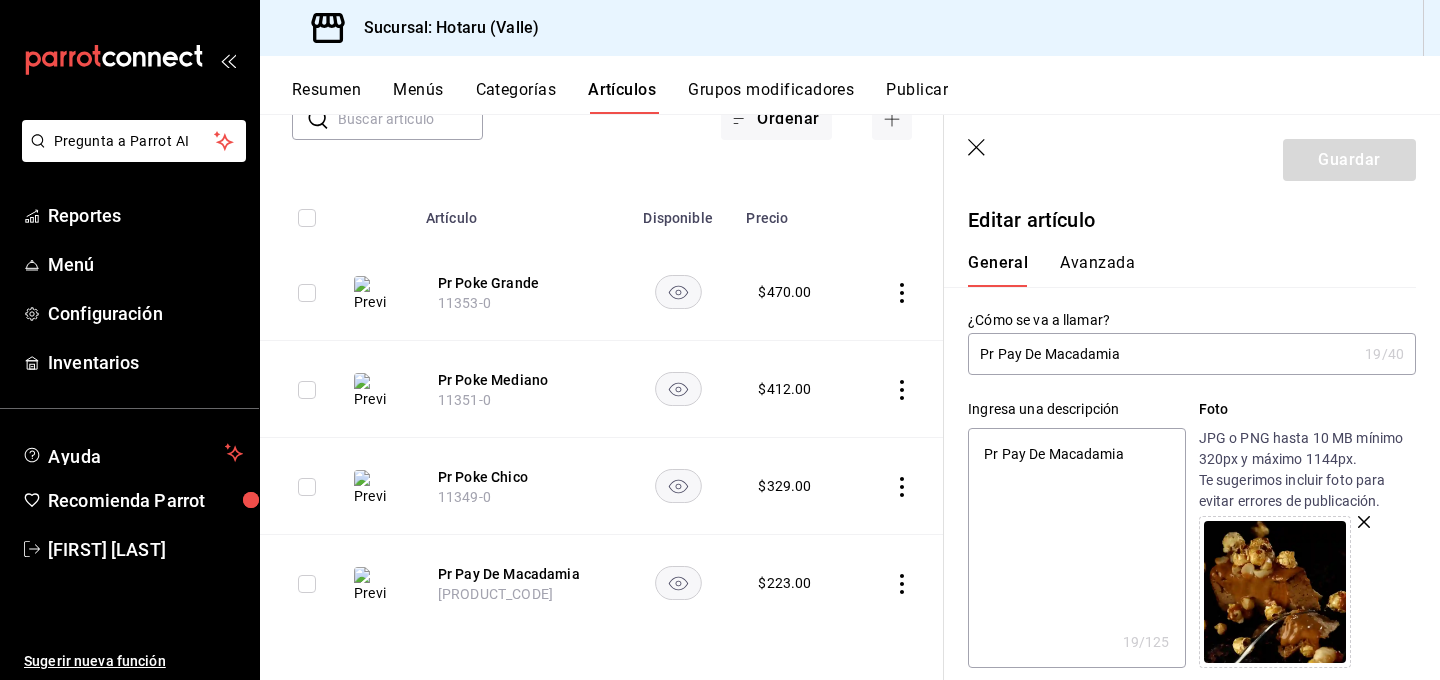 type on "x" 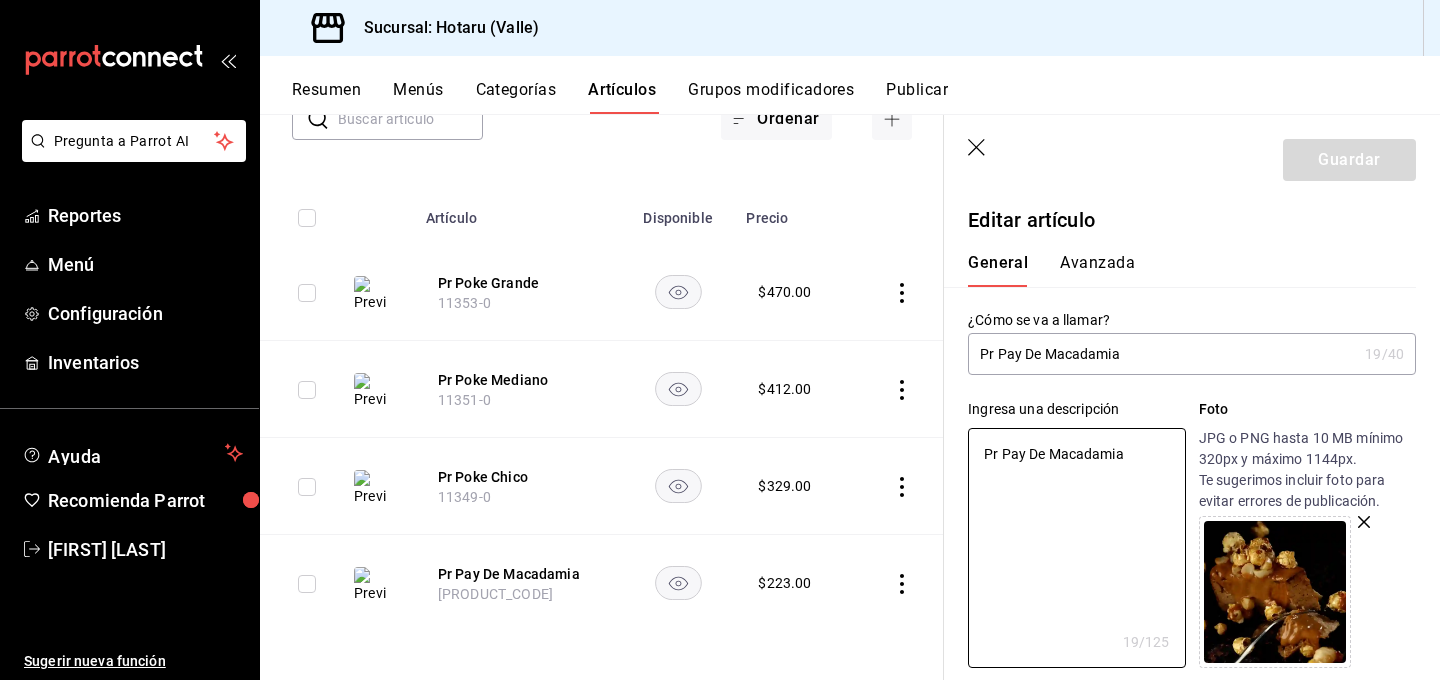 click 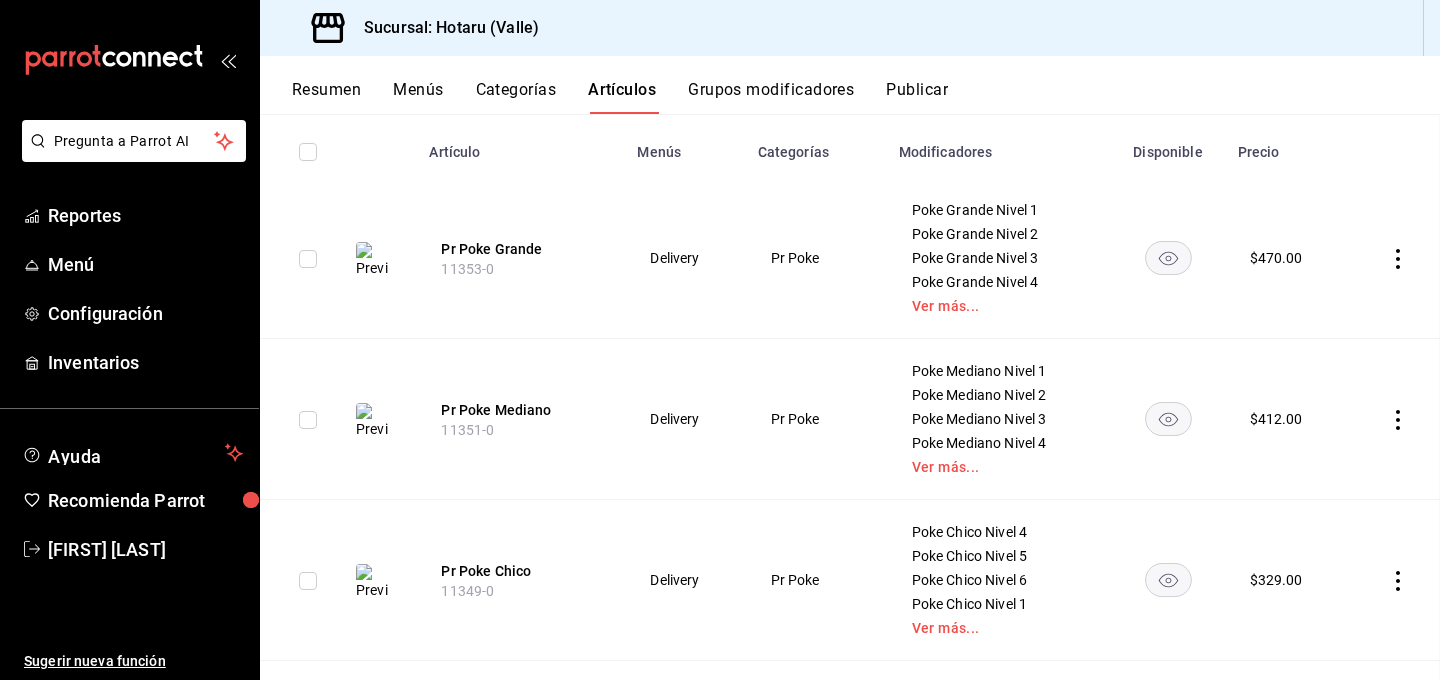 scroll, scrollTop: 153, scrollLeft: 0, axis: vertical 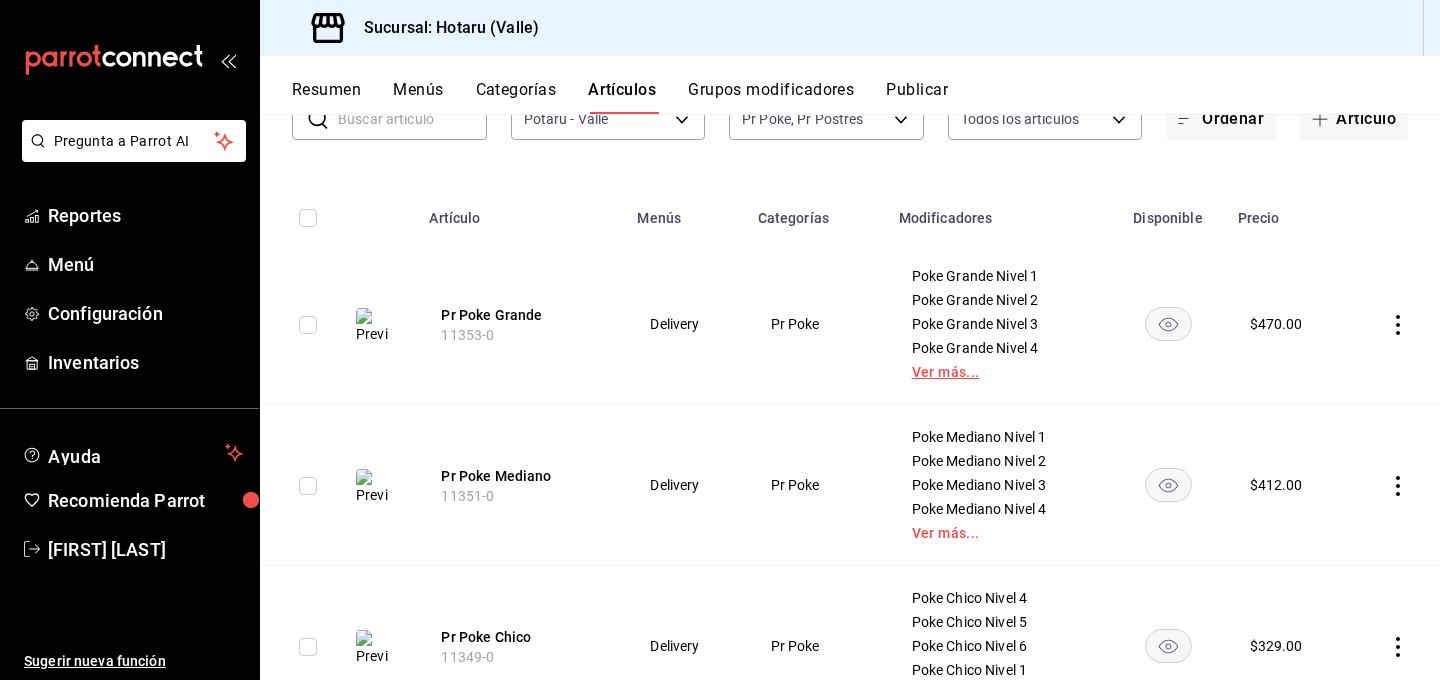 click on "Ver más..." at bounding box center [999, 372] 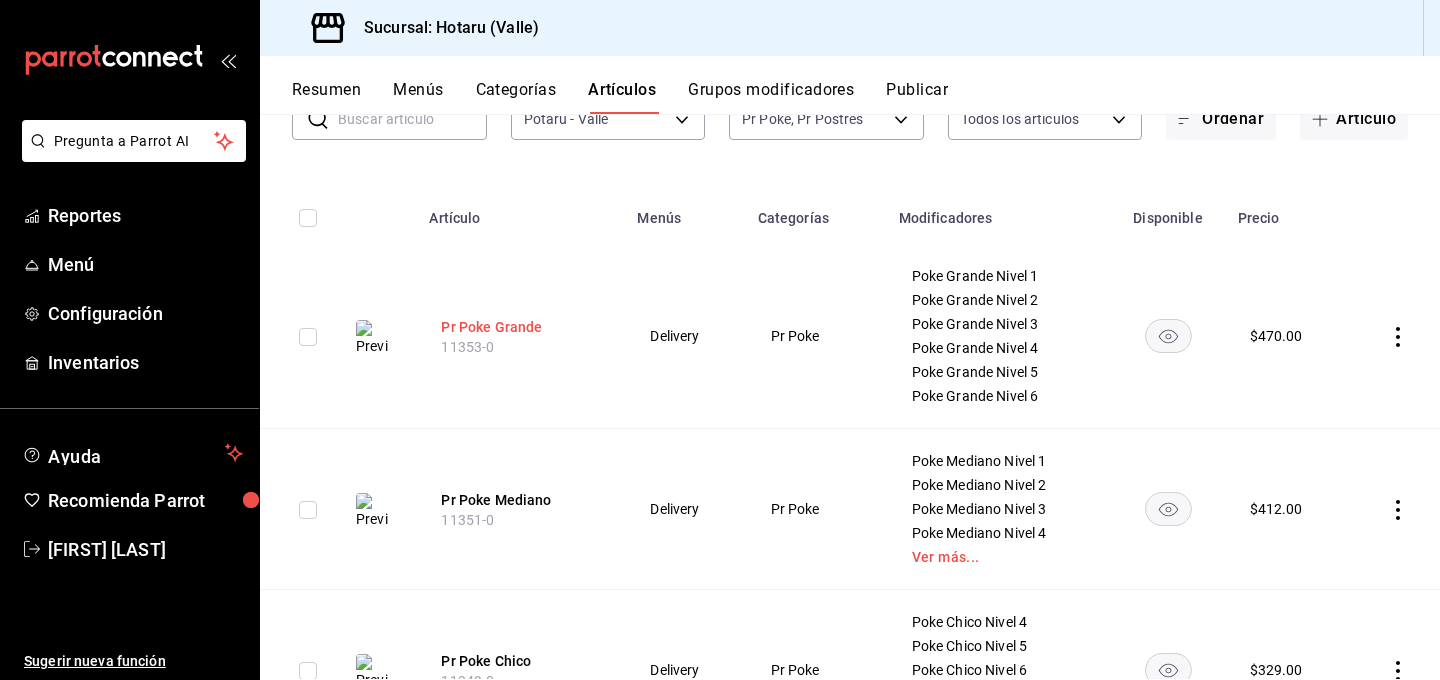 click on "Pr Poke Grande" at bounding box center [521, 327] 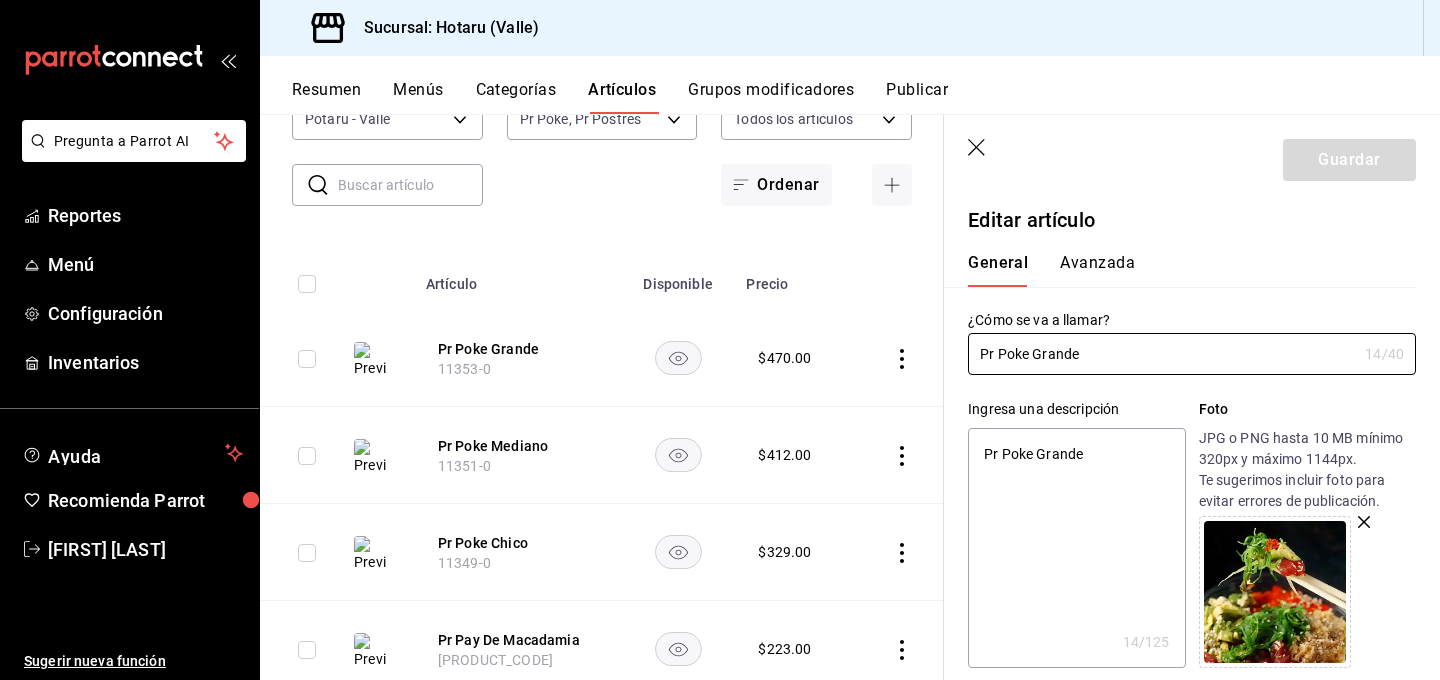 click on "Pr Poke Grande" at bounding box center (1076, 548) 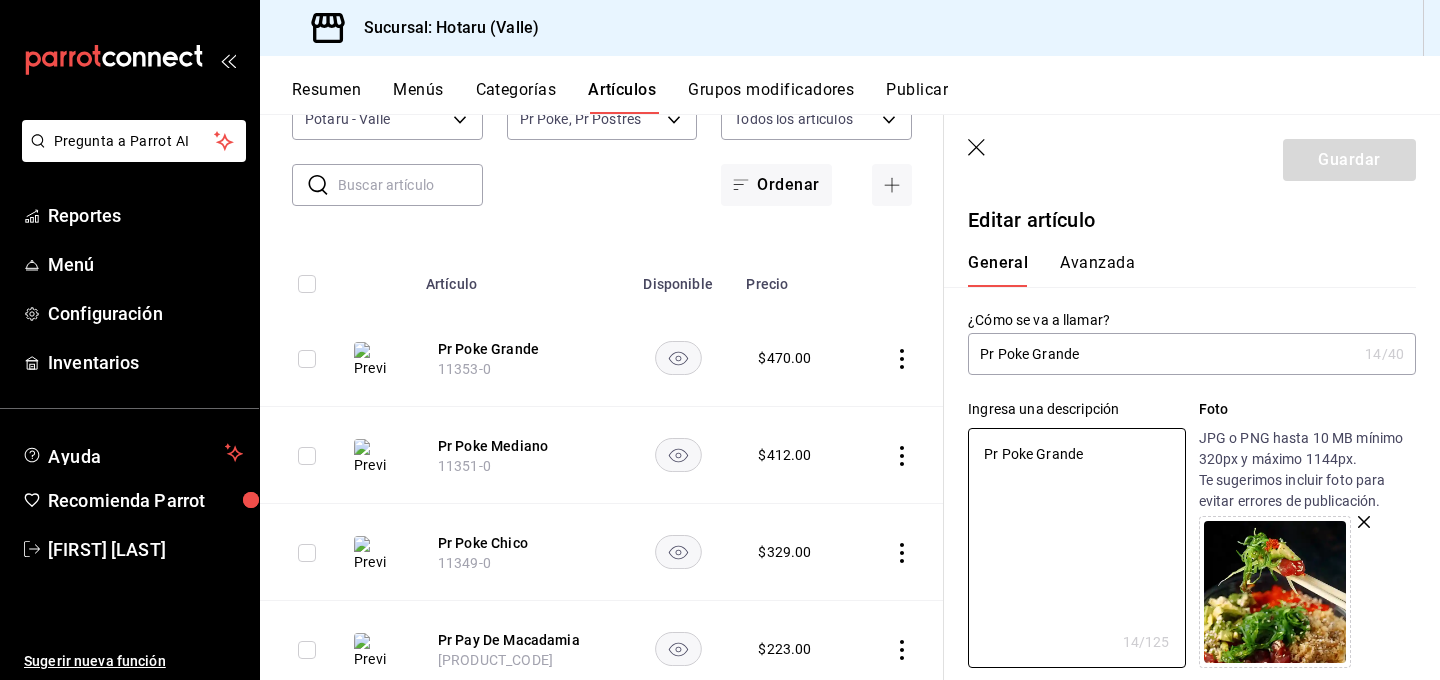 type on "Pr Poke Grandne" 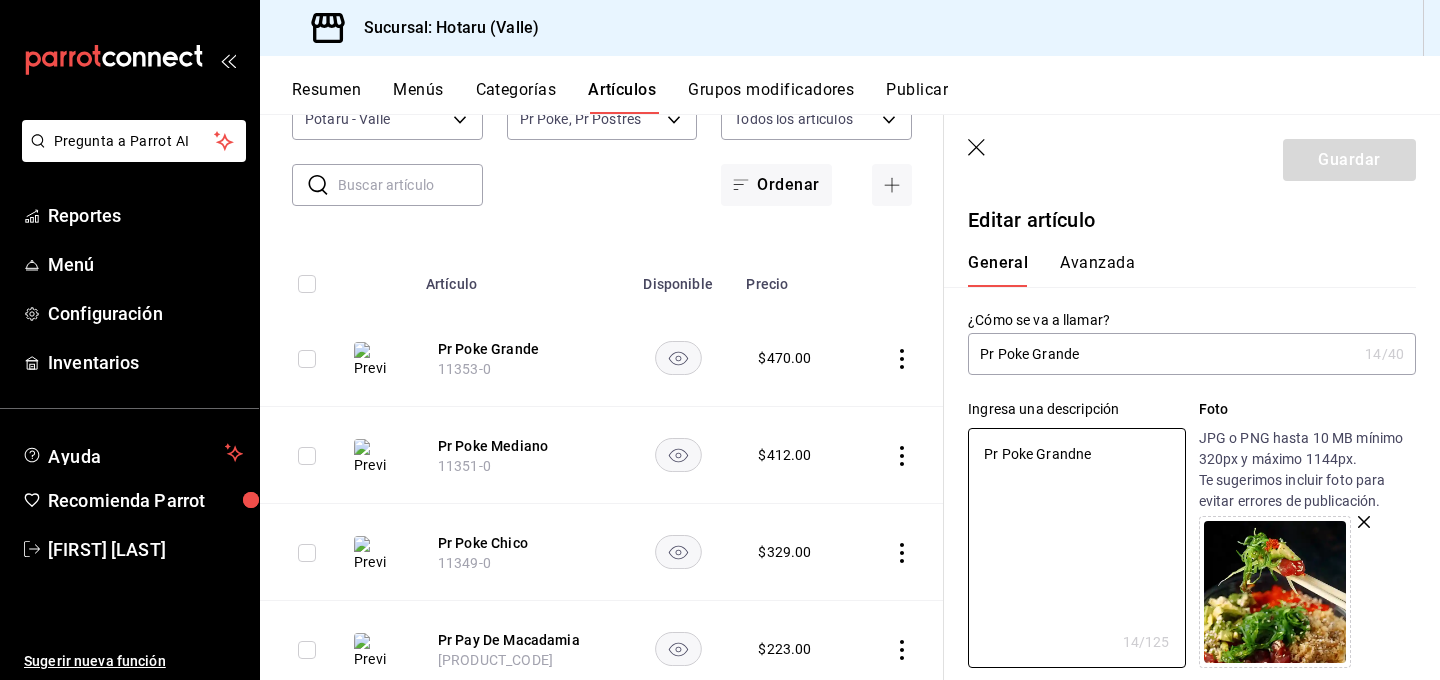 type on "x" 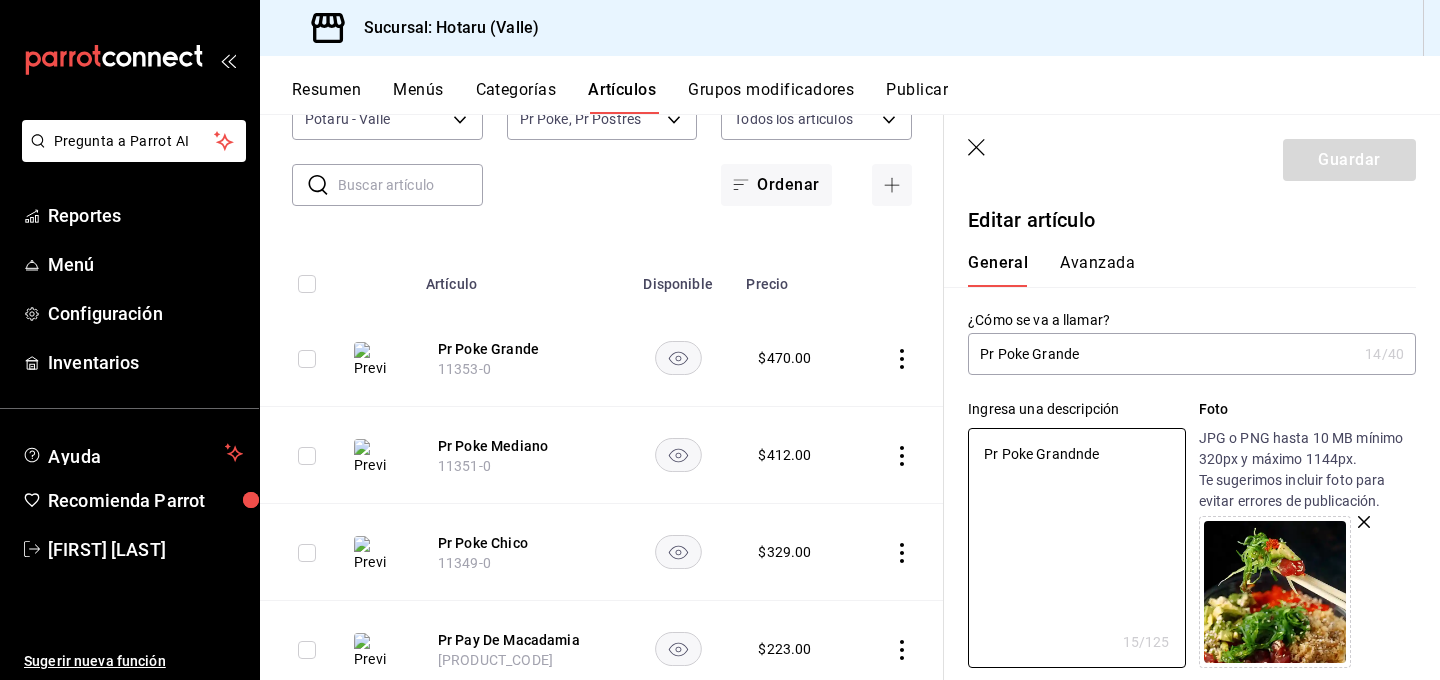 type on "Pr Poke Grandndhe" 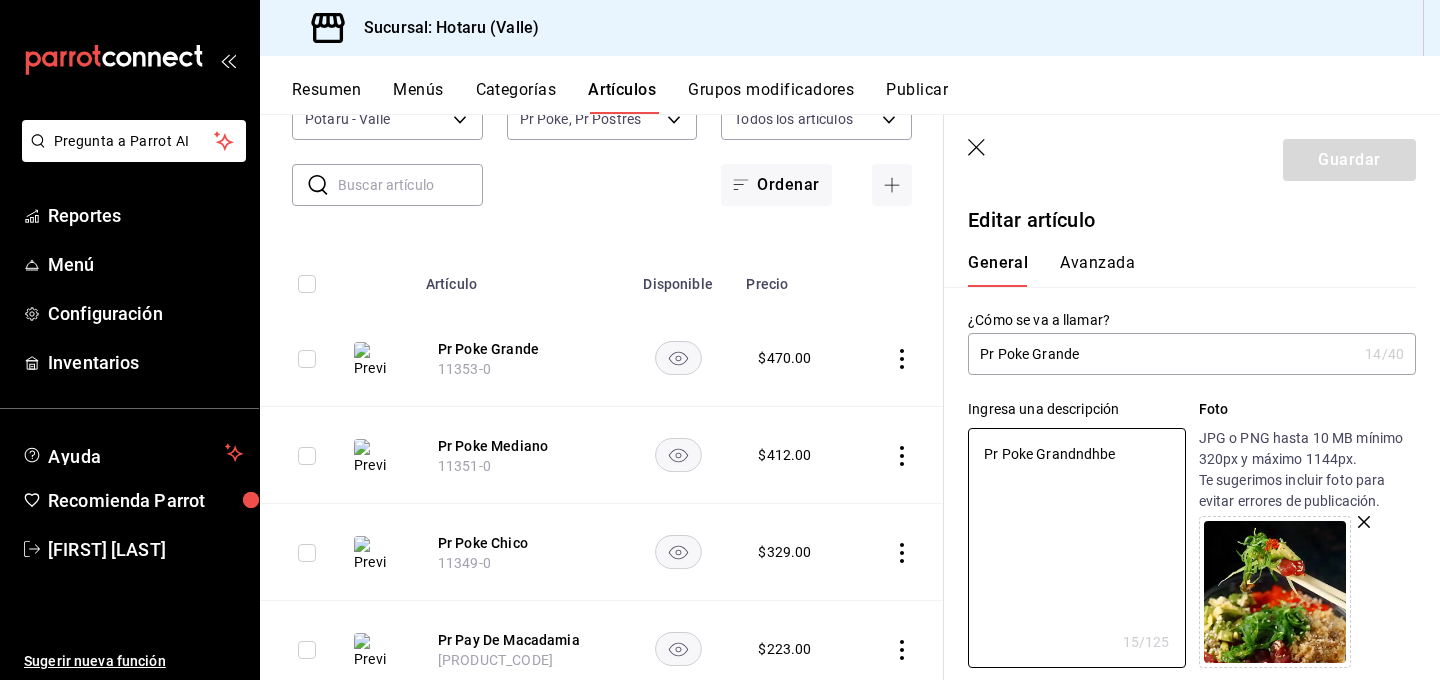 type on "Pr Poke Grandndhbfe" 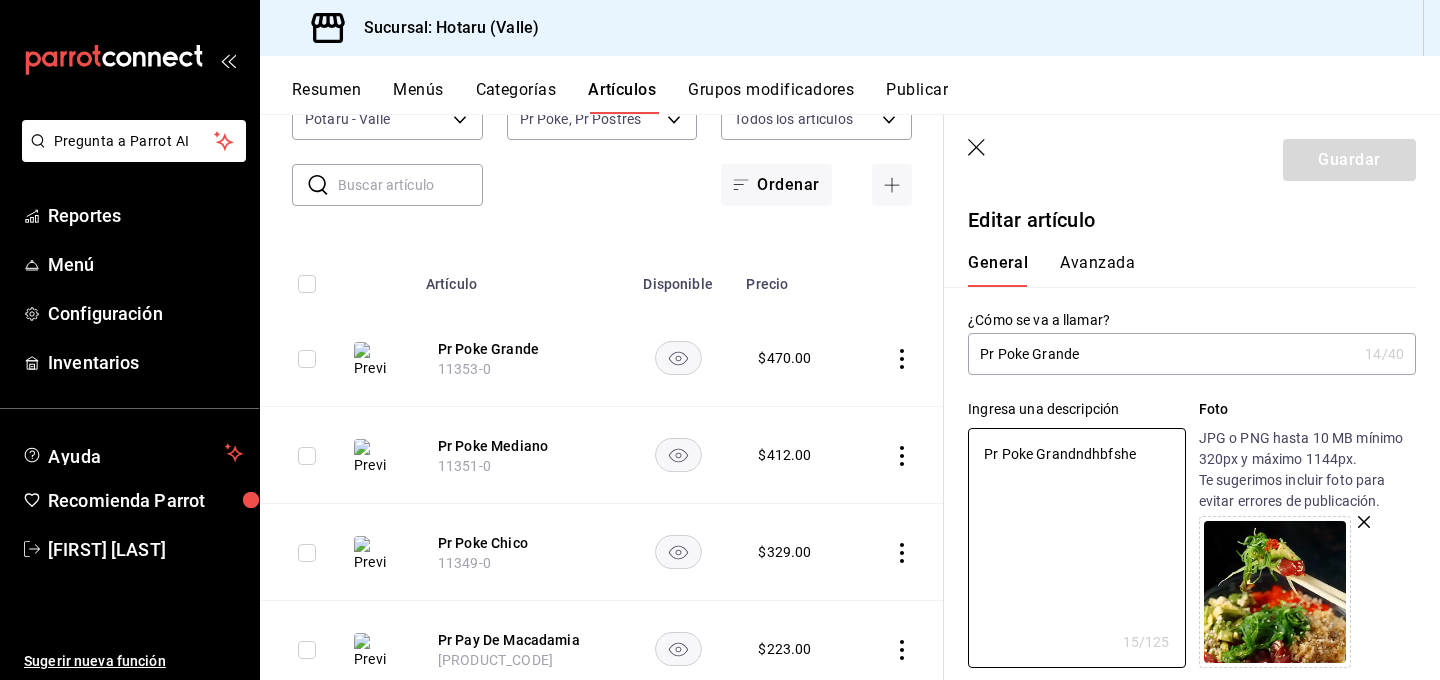 type on "Pr Poke Grandndhbfshde" 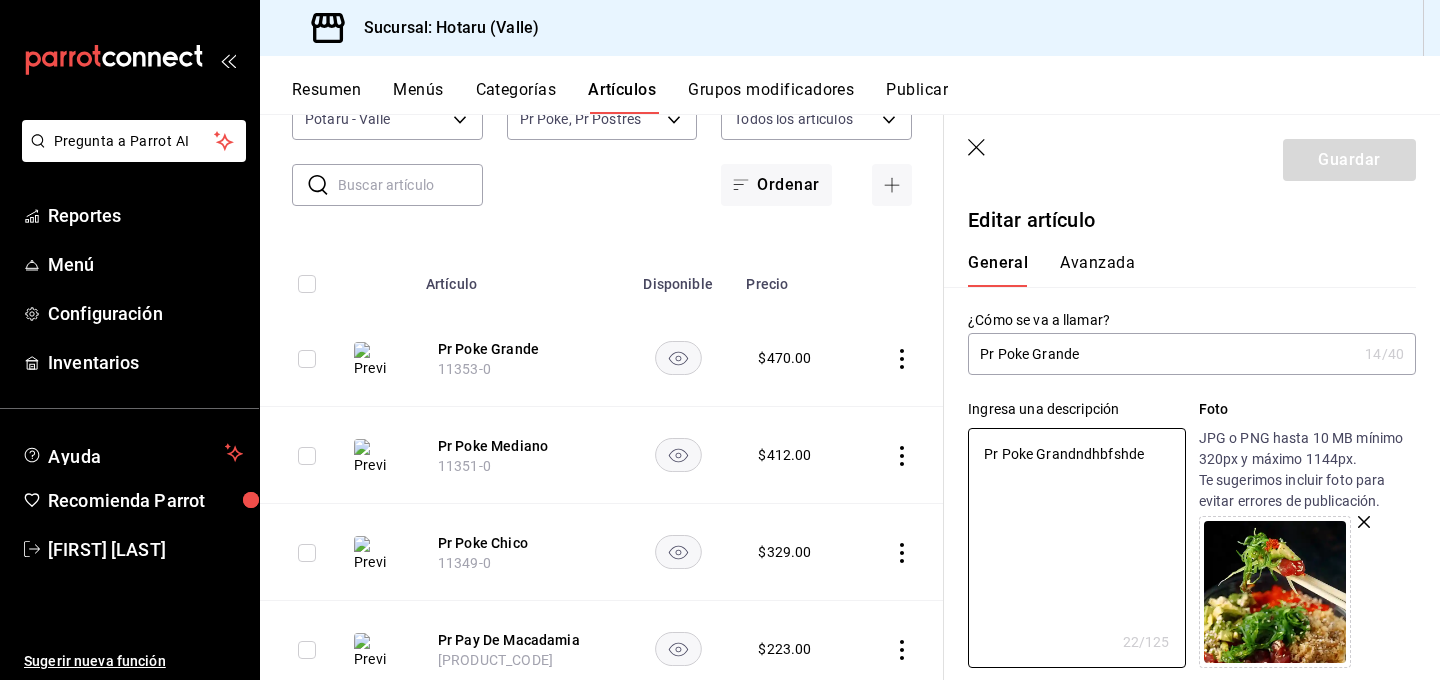 type on "Pr Poke Grandndhbfshdfe" 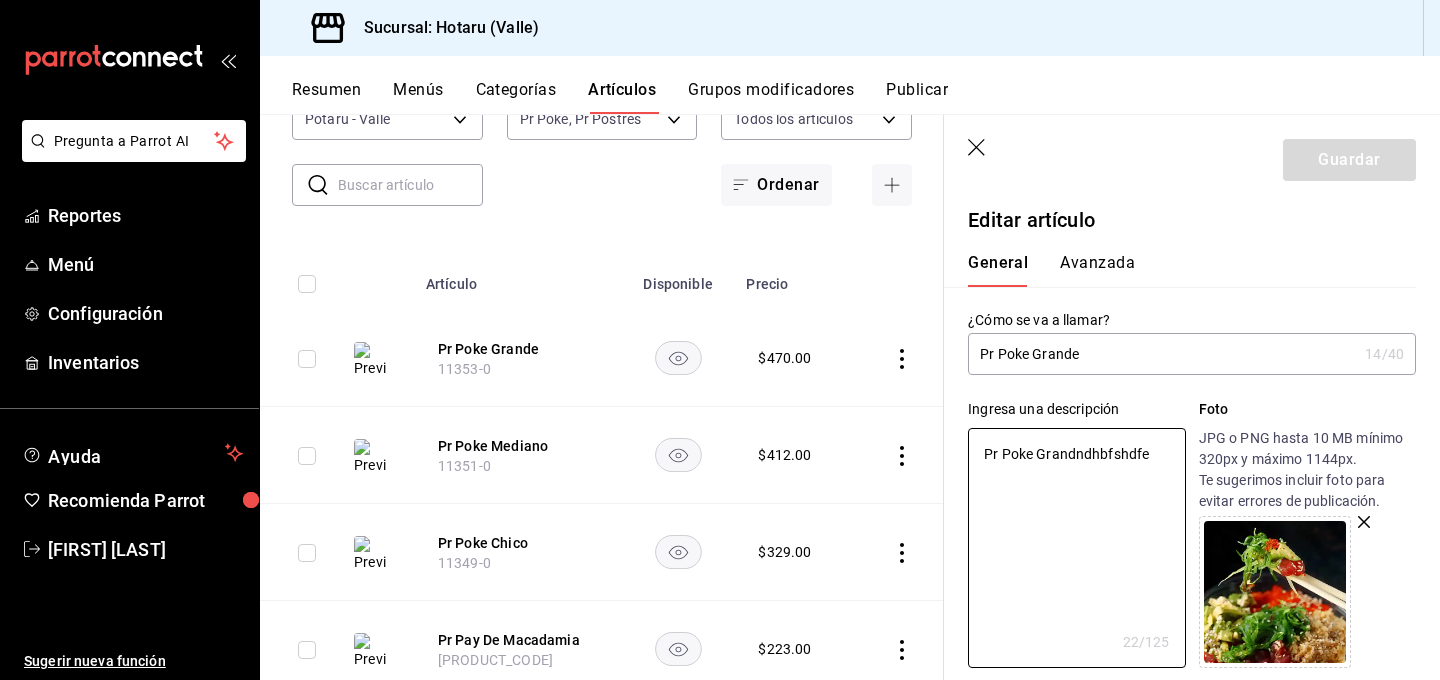 type on "x" 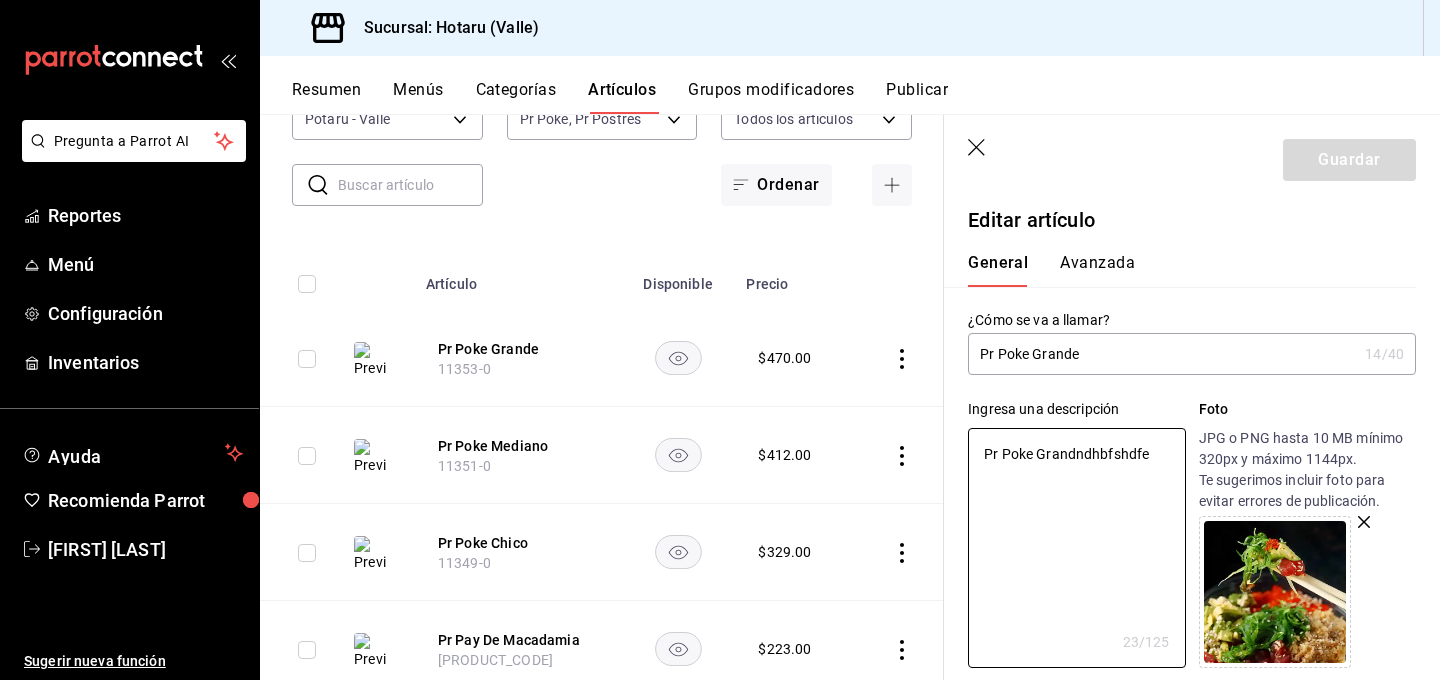 type on "Pr Poke Grandndhbfshde" 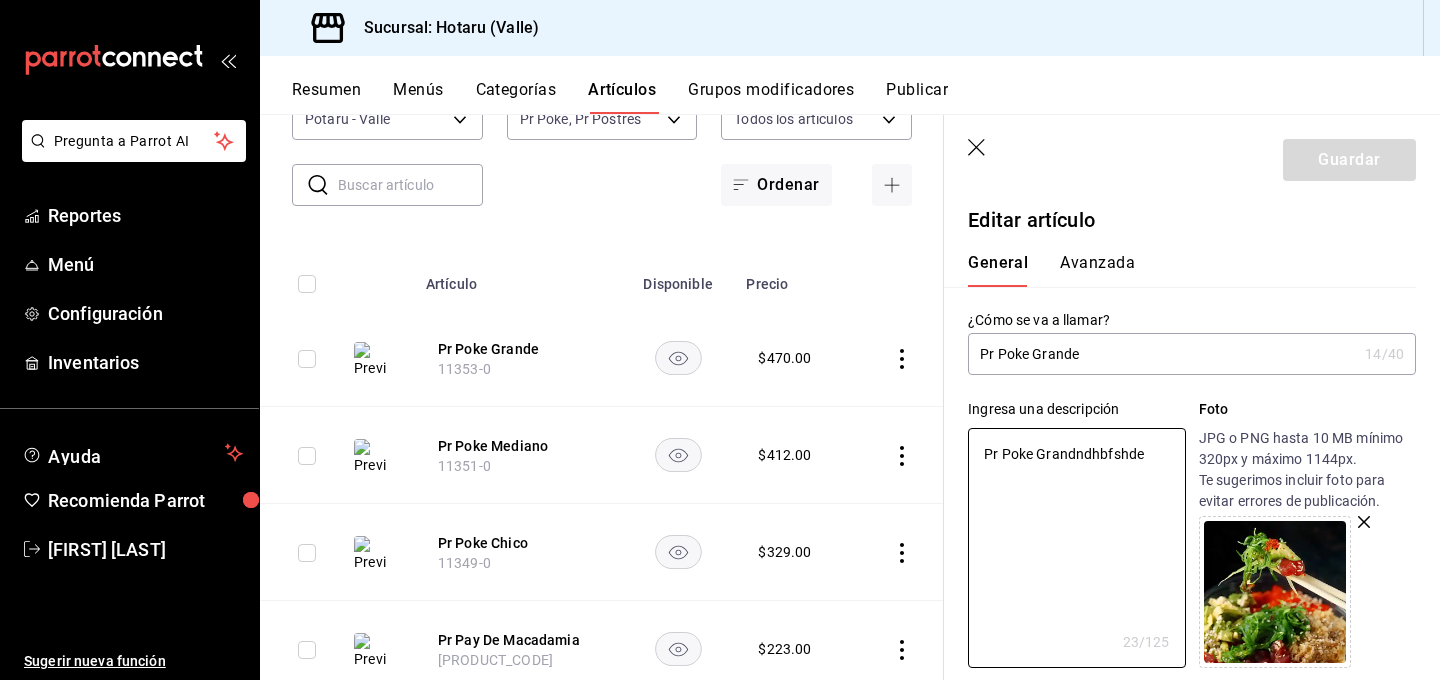 type on "x" 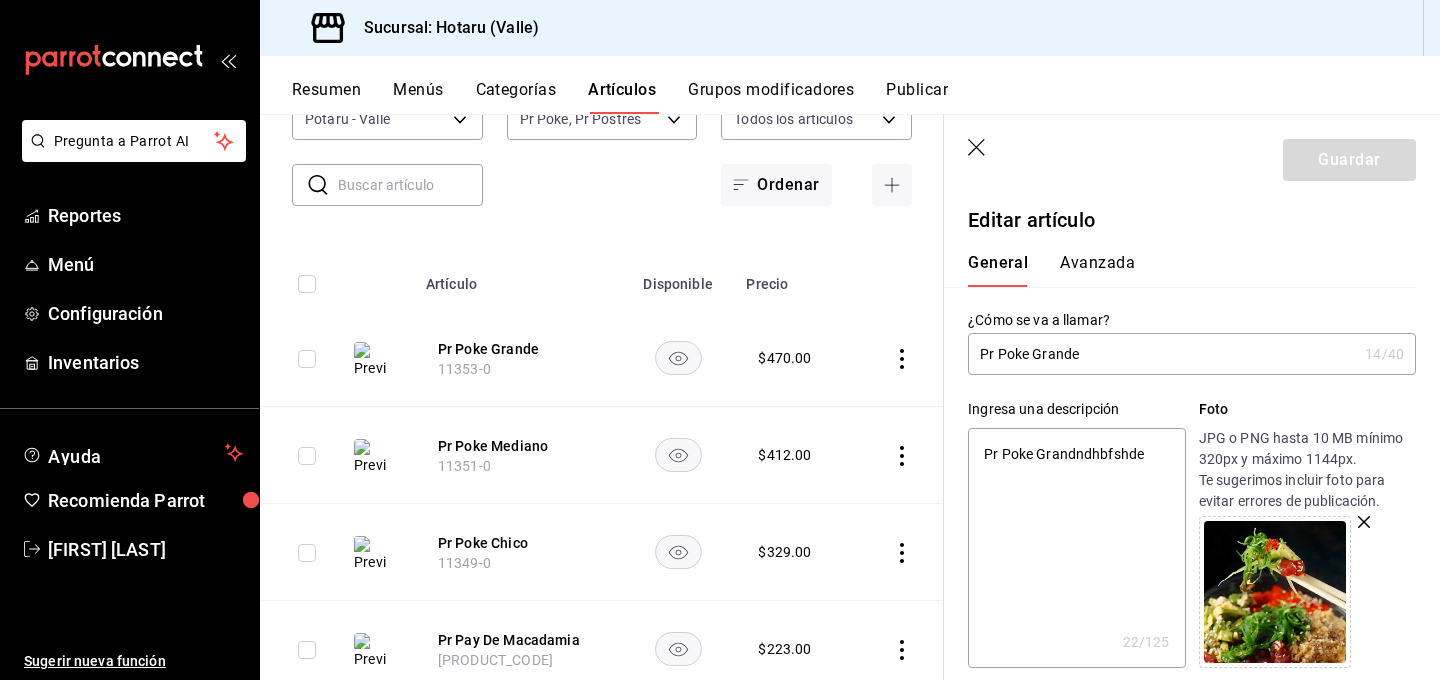 click on "Pr Poke Grandndhbfshde" at bounding box center [1076, 548] 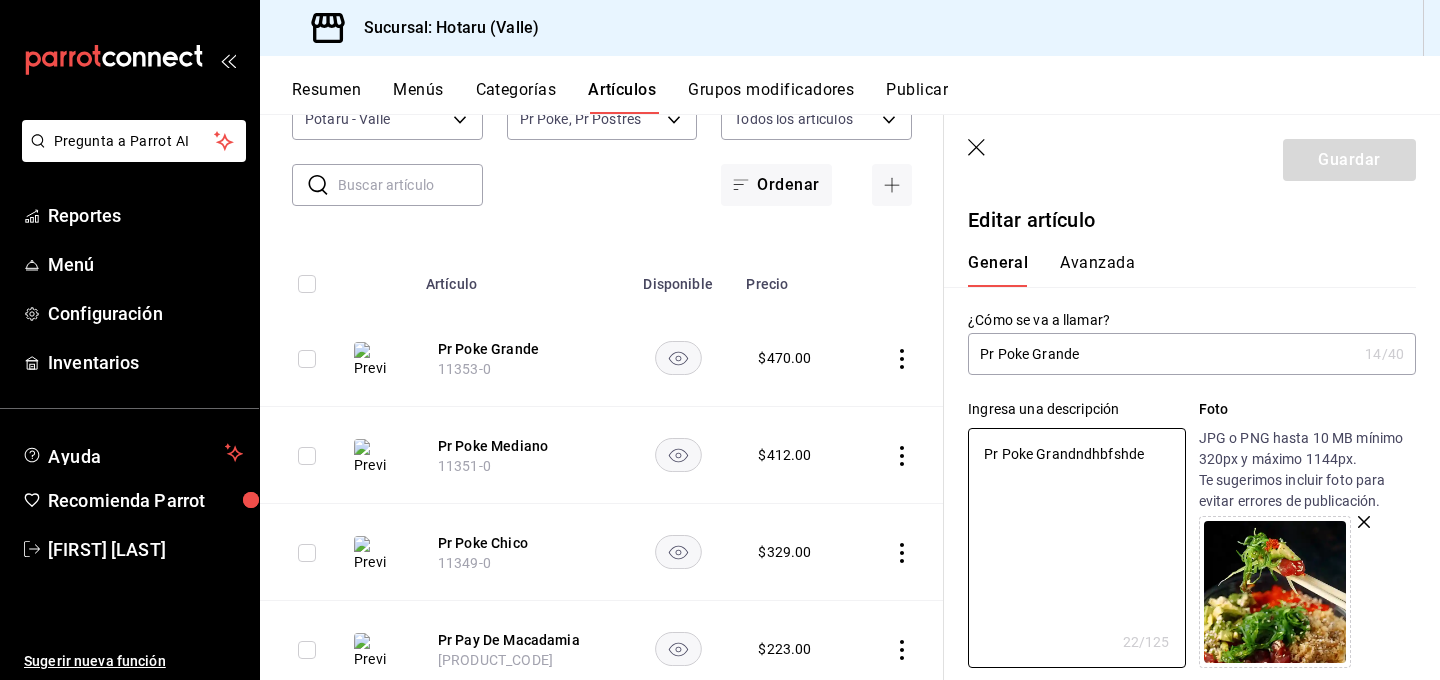 drag, startPoint x: 1157, startPoint y: 452, endPoint x: 945, endPoint y: 452, distance: 212 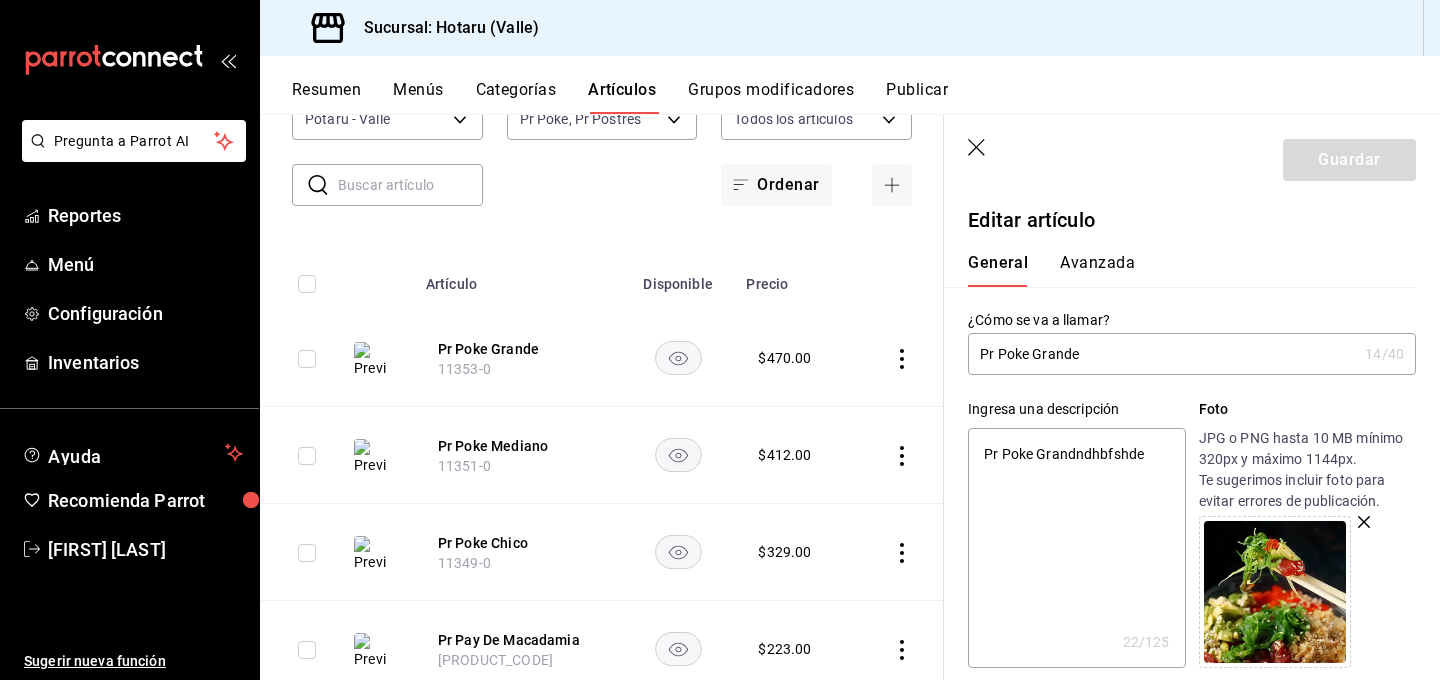 click on "Guardar" at bounding box center (1192, 156) 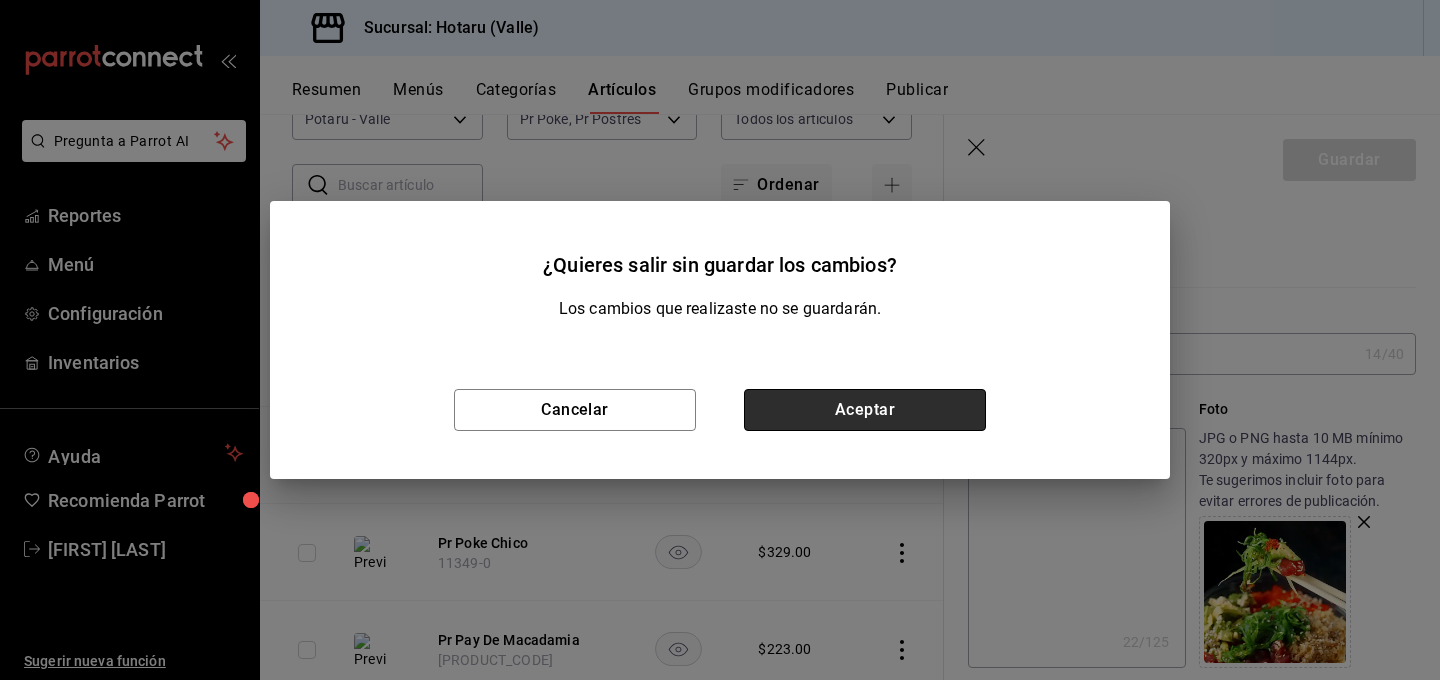 click on "Aceptar" at bounding box center [865, 410] 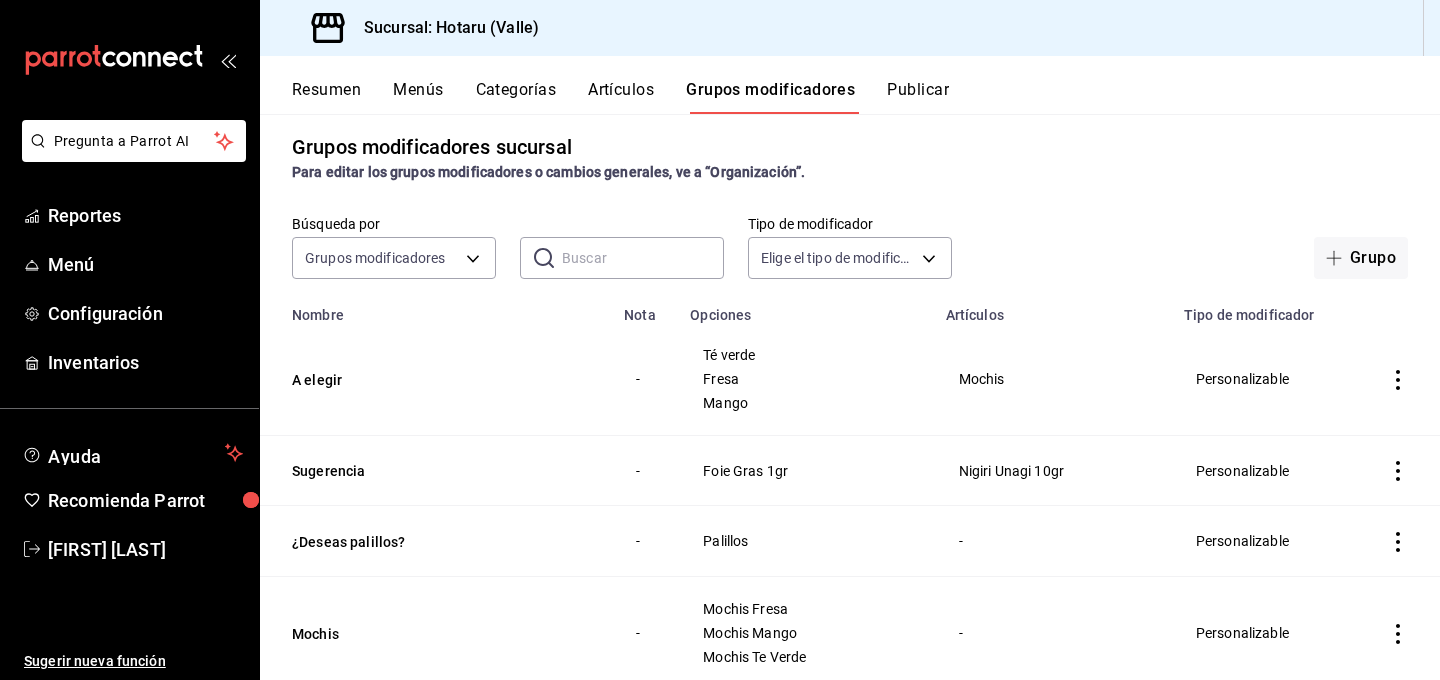 scroll, scrollTop: 0, scrollLeft: 0, axis: both 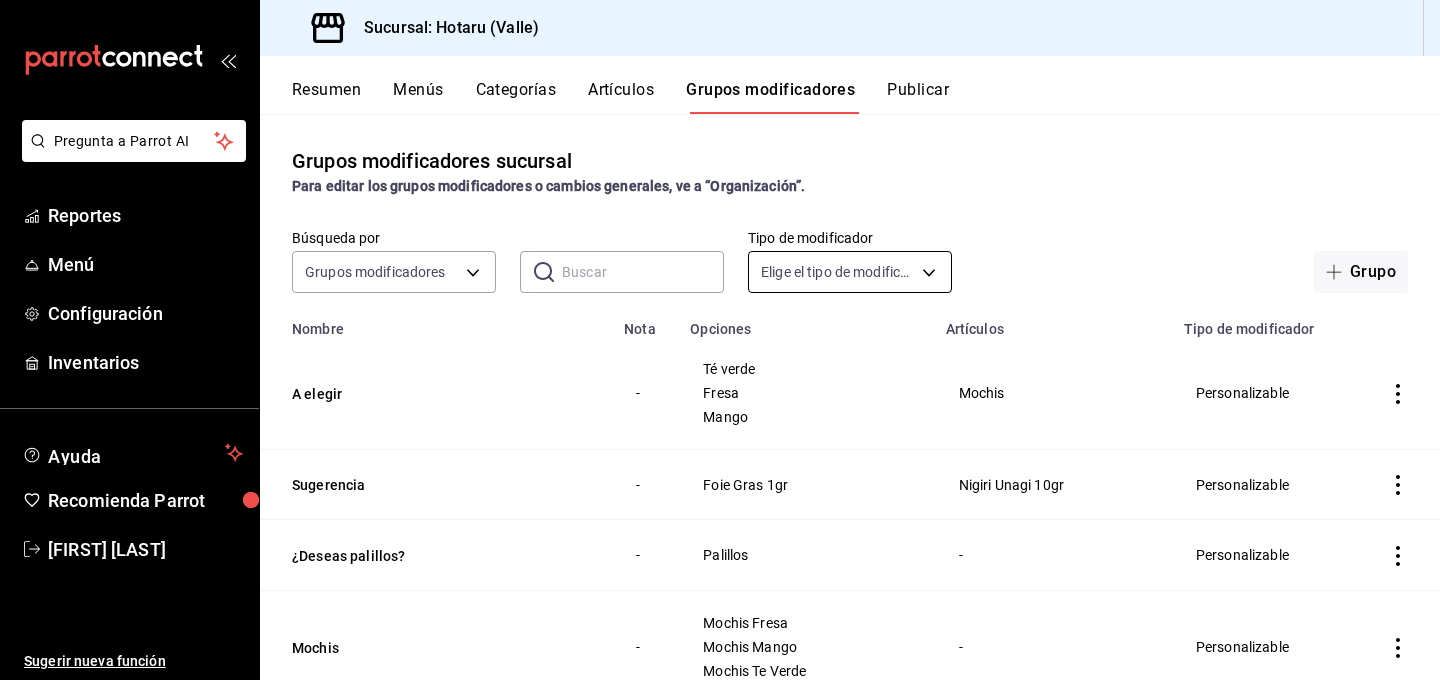 click on "Pregunta a Parrot AI Reportes   Menú   Configuración   Inventarios   Ayuda Recomienda Parrot   Gabriela Elizondo   Sugerir nueva función   Sucursal: Hotaru (Valle) Resumen Menús Categorías Artículos Grupos modificadores Publicar Grupos modificadores sucursal Para editar los grupos modificadores o cambios generales, ve a “Organización”. Búsqueda por Grupos modificadores GROUP ​ ​ Tipo de modificador Elige el tipo de modificador Grupo Nombre Nota Opciones Artículos Tipo de modificador A elegir - Té verde Fresa Mango Mochis Personalizable Sugerencia - Foie Gras 1gr Nigiri Unagi 10gr Personalizable ¿Deseas palillos? - Palillos - Personalizable Mochis - Mochis Fresa Mochis Mango Mochis Te Verde - Personalizable Tipo Omakase - Brocheta brocoli Gyozas Shot Rib Temaki kampachi especial Temaki Crab Hand Roll Ver más... Omakase Personalizable Poke Chico Nivel 6 - Aminos Ponzu Ponzu Picante Soya Dulce Ver más... Pr Poke Chico Personalizable Poke Chico Nivel 5 - Mayo Chipotle Mayo Kosho Mayo Spicy -" at bounding box center (720, 340) 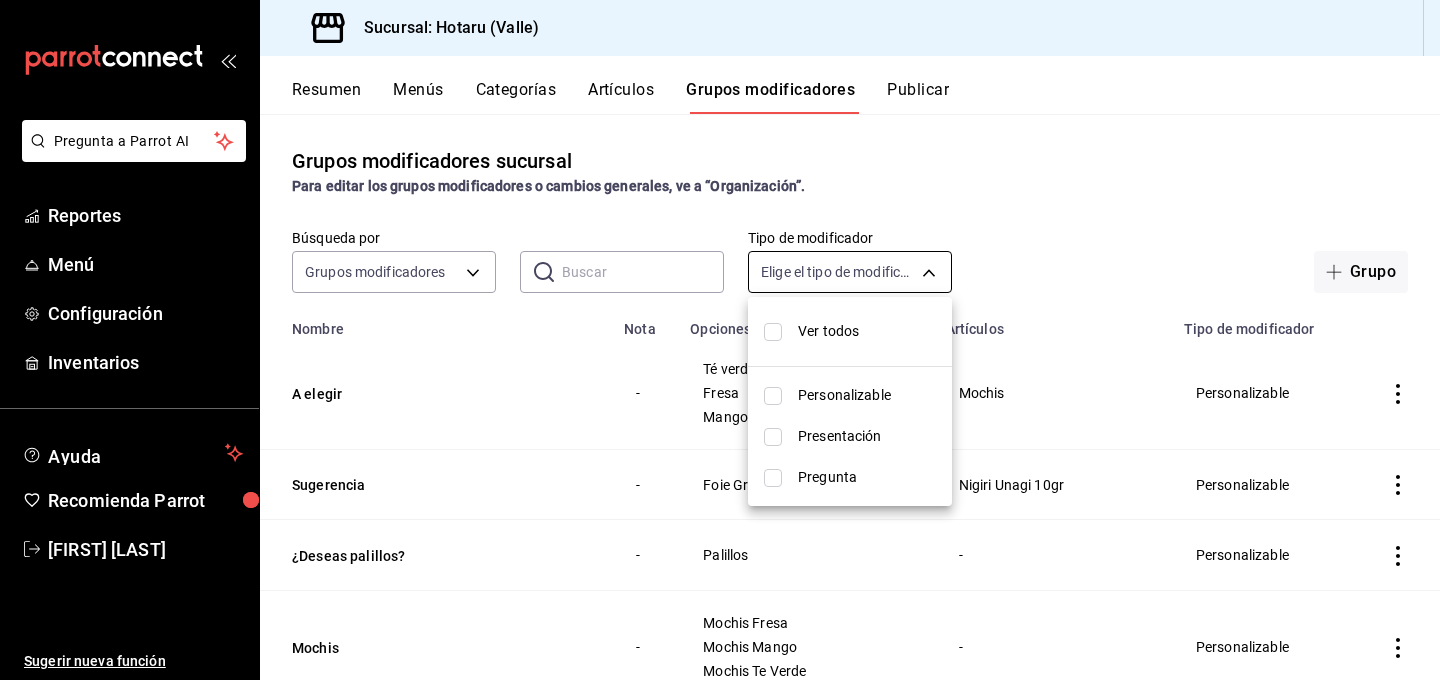 click at bounding box center [720, 340] 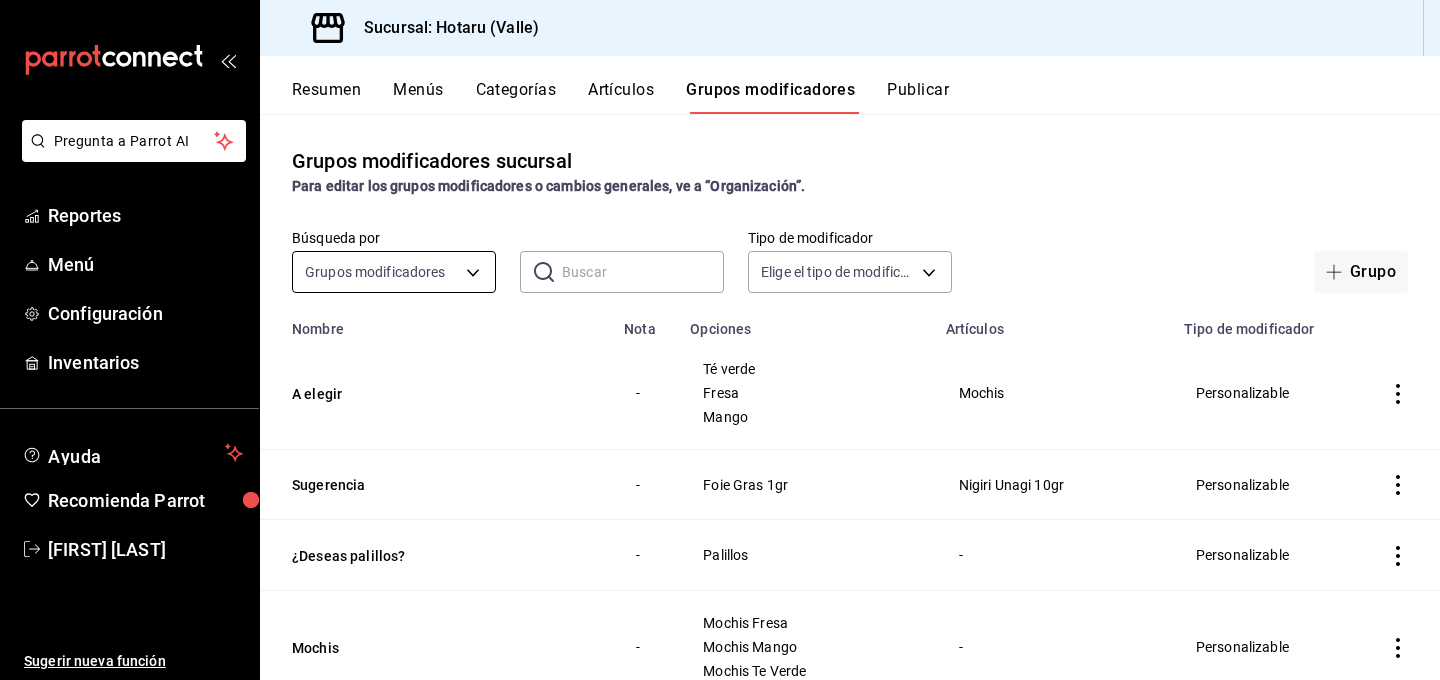 click on "Pregunta a Parrot AI Reportes   Menú   Configuración   Inventarios   Ayuda Recomienda Parrot   Gabriela Elizondo   Sugerir nueva función   Sucursal: Hotaru (Valle) Resumen Menús Categorías Artículos Grupos modificadores Publicar Grupos modificadores sucursal Para editar los grupos modificadores o cambios generales, ve a “Organización”. Búsqueda por Grupos modificadores GROUP ​ ​ Tipo de modificador Elige el tipo de modificador Grupo Nombre Nota Opciones Artículos Tipo de modificador A elegir - Té verde Fresa Mango Mochis Personalizable Sugerencia - Foie Gras 1gr Nigiri Unagi 10gr Personalizable ¿Deseas palillos? - Palillos - Personalizable Mochis - Mochis Fresa Mochis Mango Mochis Te Verde - Personalizable Tipo Omakase - Brocheta brocoli Gyozas Shot Rib Temaki kampachi especial Temaki Crab Hand Roll Ver más... Omakase Personalizable Poke Chico Nivel 6 - Aminos Ponzu Ponzu Picante Soya Dulce Ver más... Pr Poke Chico Personalizable Poke Chico Nivel 5 - Mayo Chipotle Mayo Kosho Mayo Spicy -" at bounding box center (720, 340) 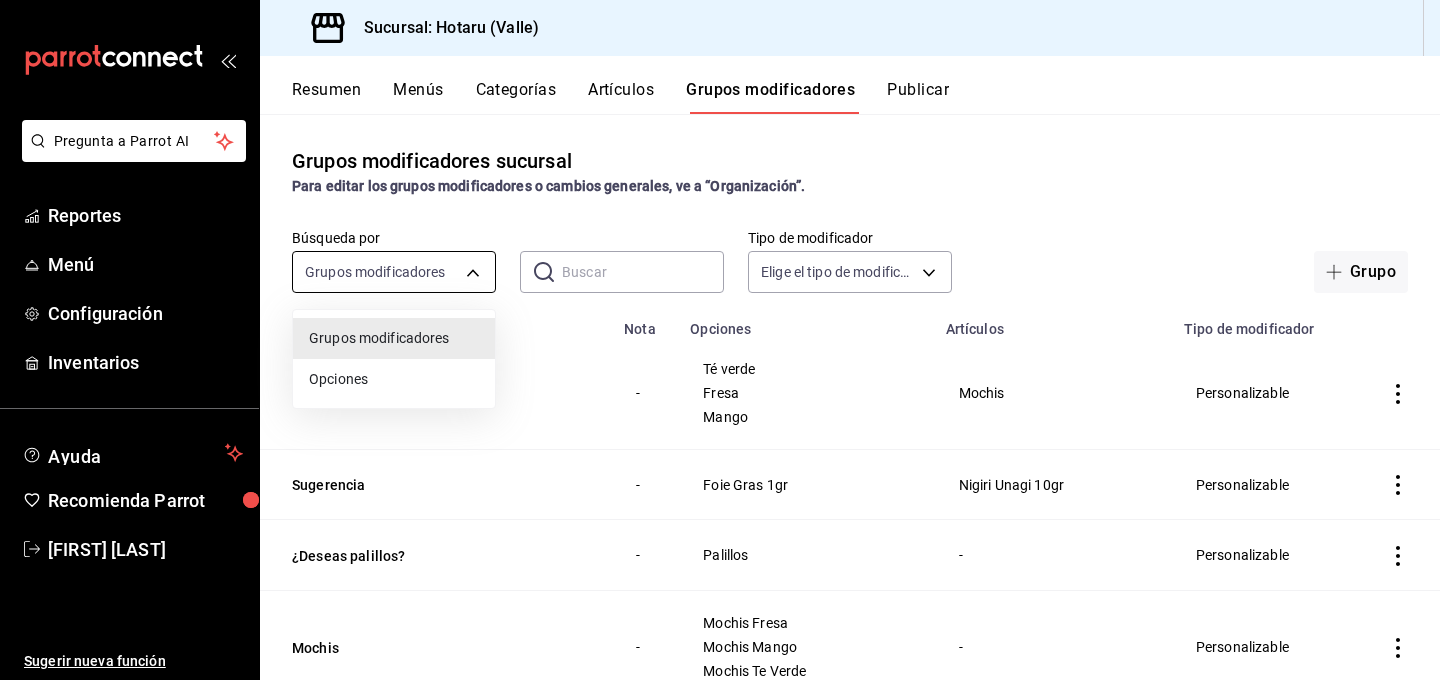 click at bounding box center [720, 340] 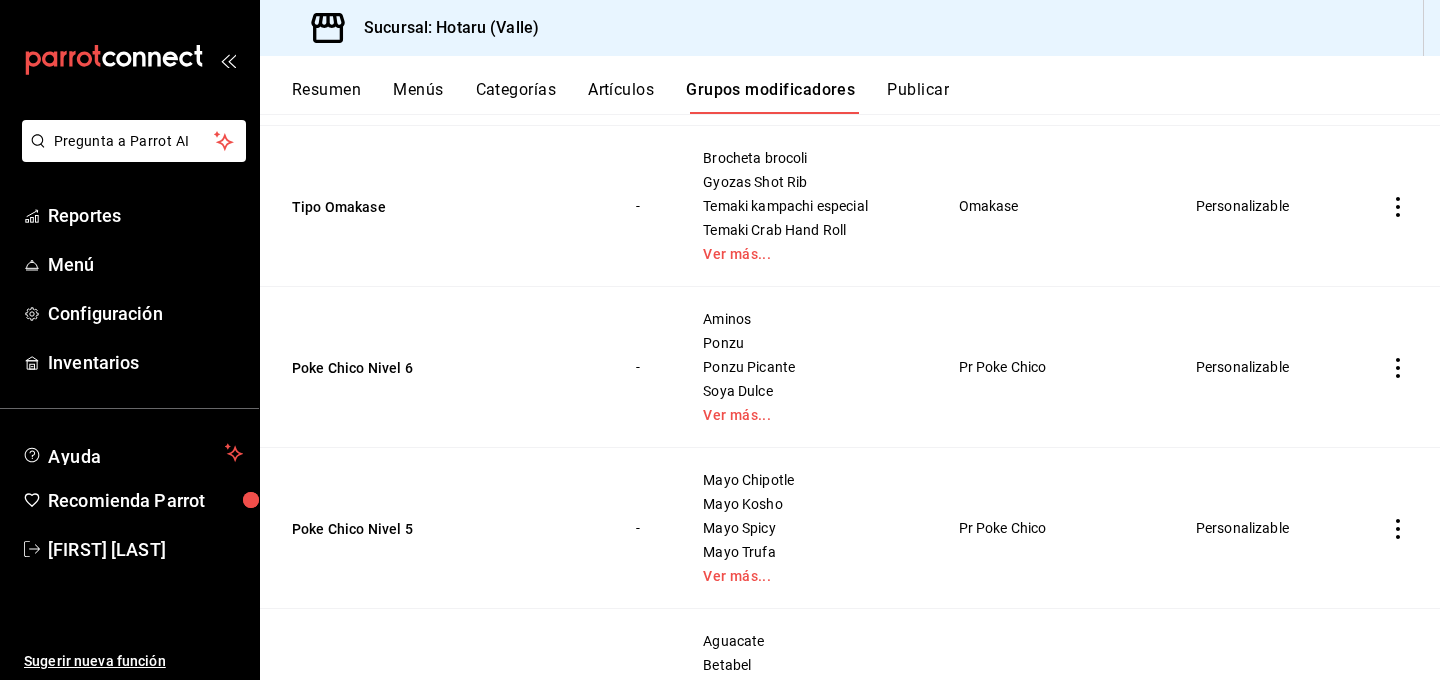scroll, scrollTop: 580, scrollLeft: 0, axis: vertical 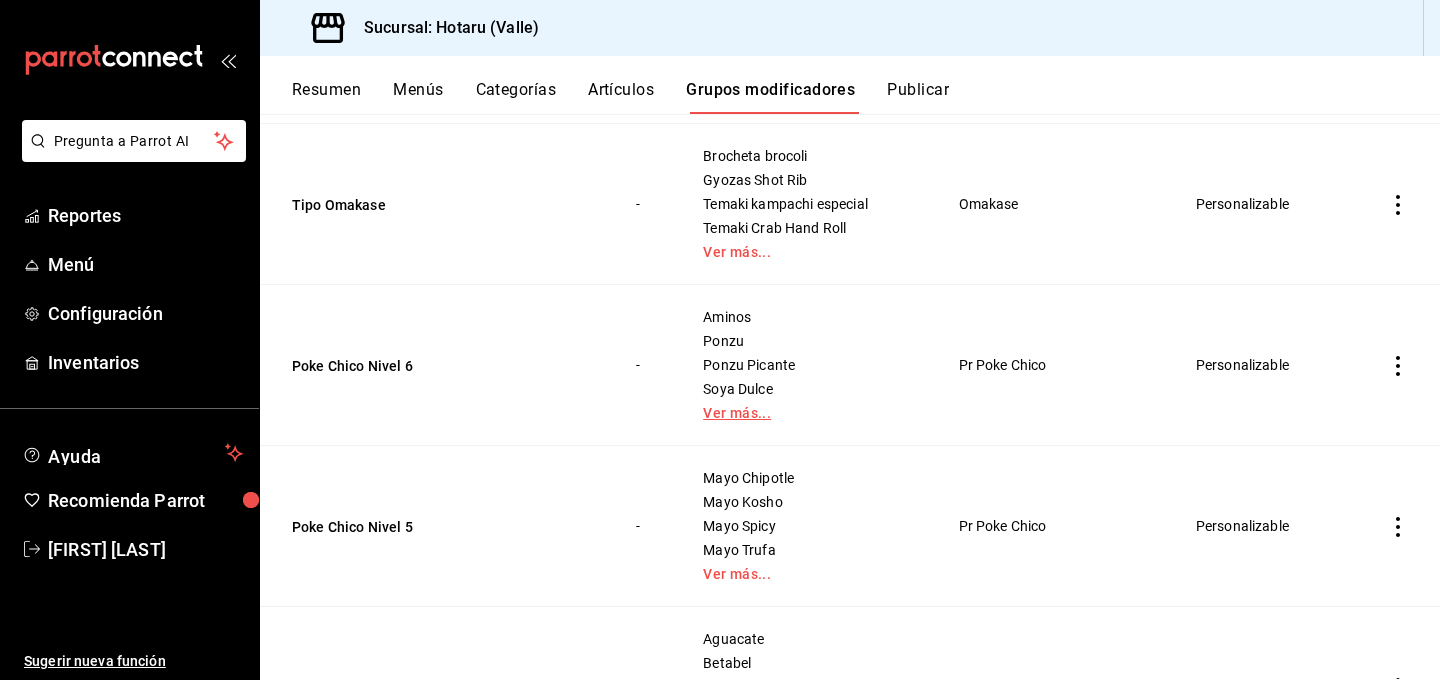 click on "Ver más..." at bounding box center [805, 413] 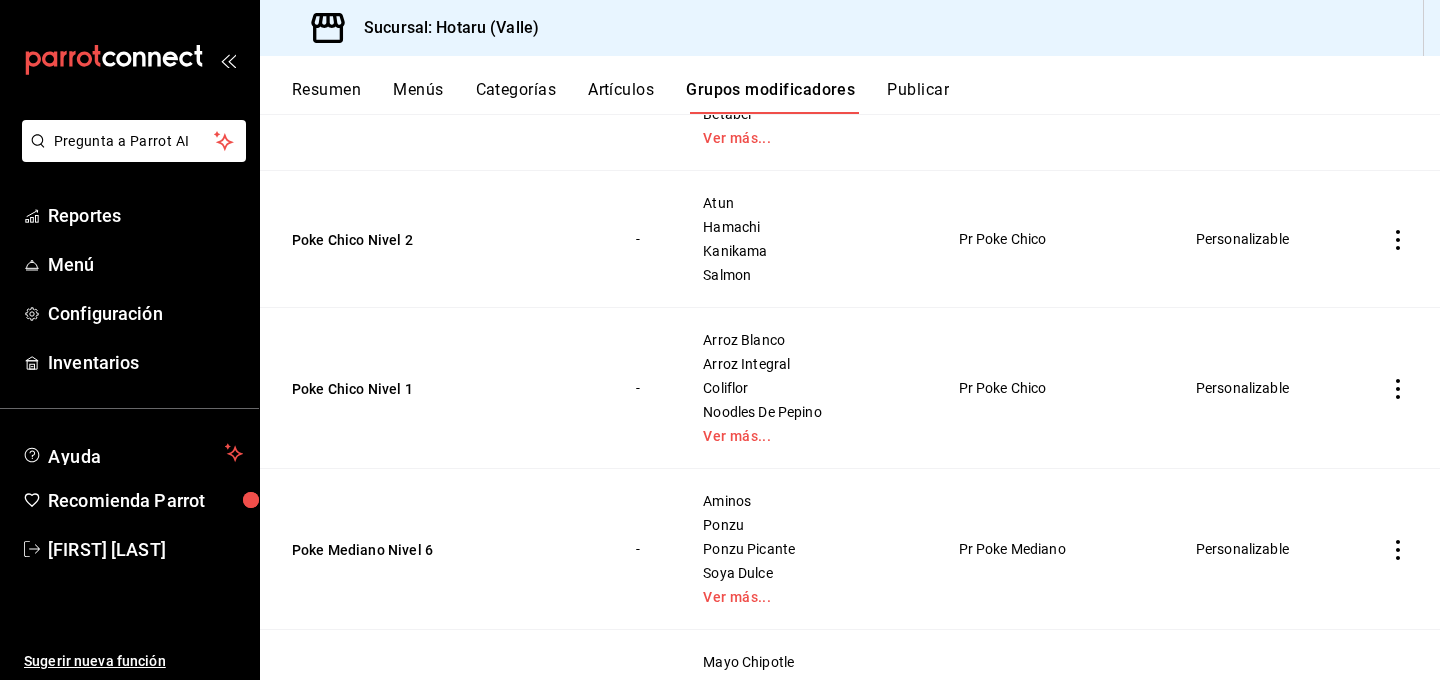 scroll, scrollTop: 1357, scrollLeft: 0, axis: vertical 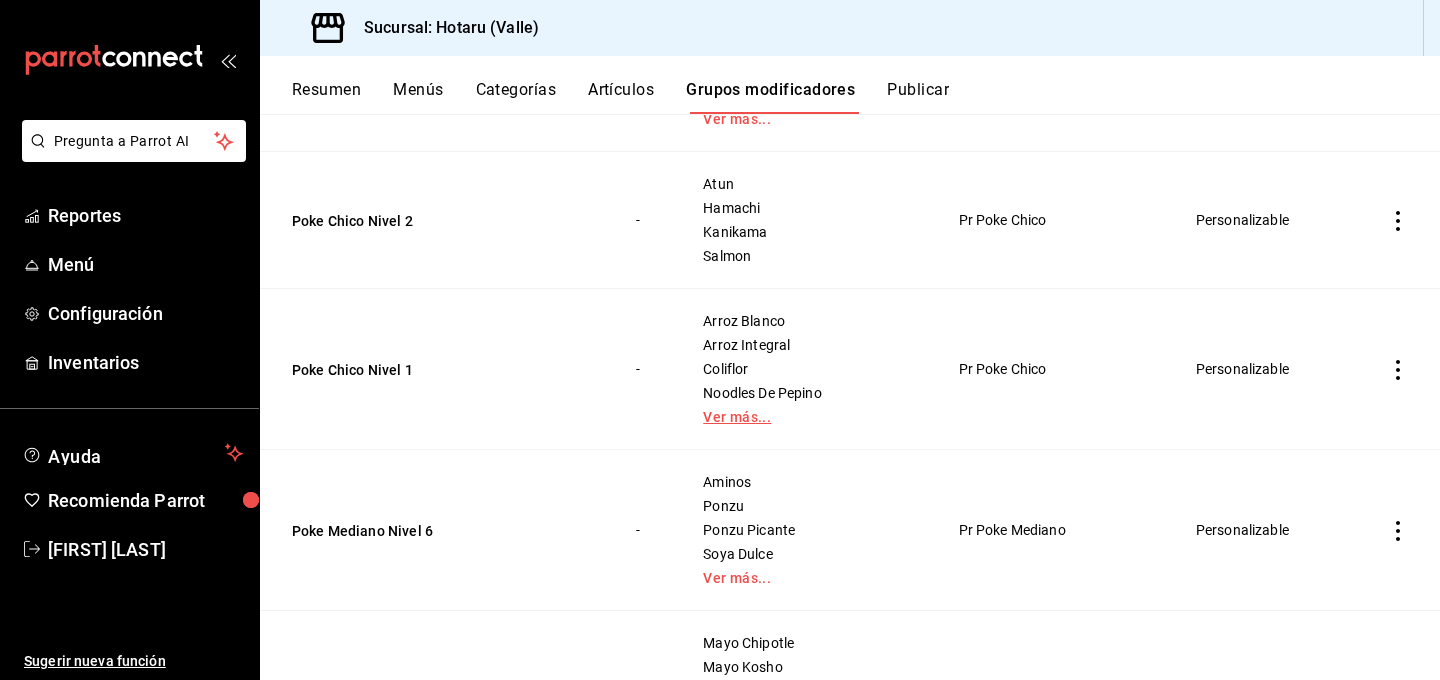 click on "Ver más..." at bounding box center [805, 417] 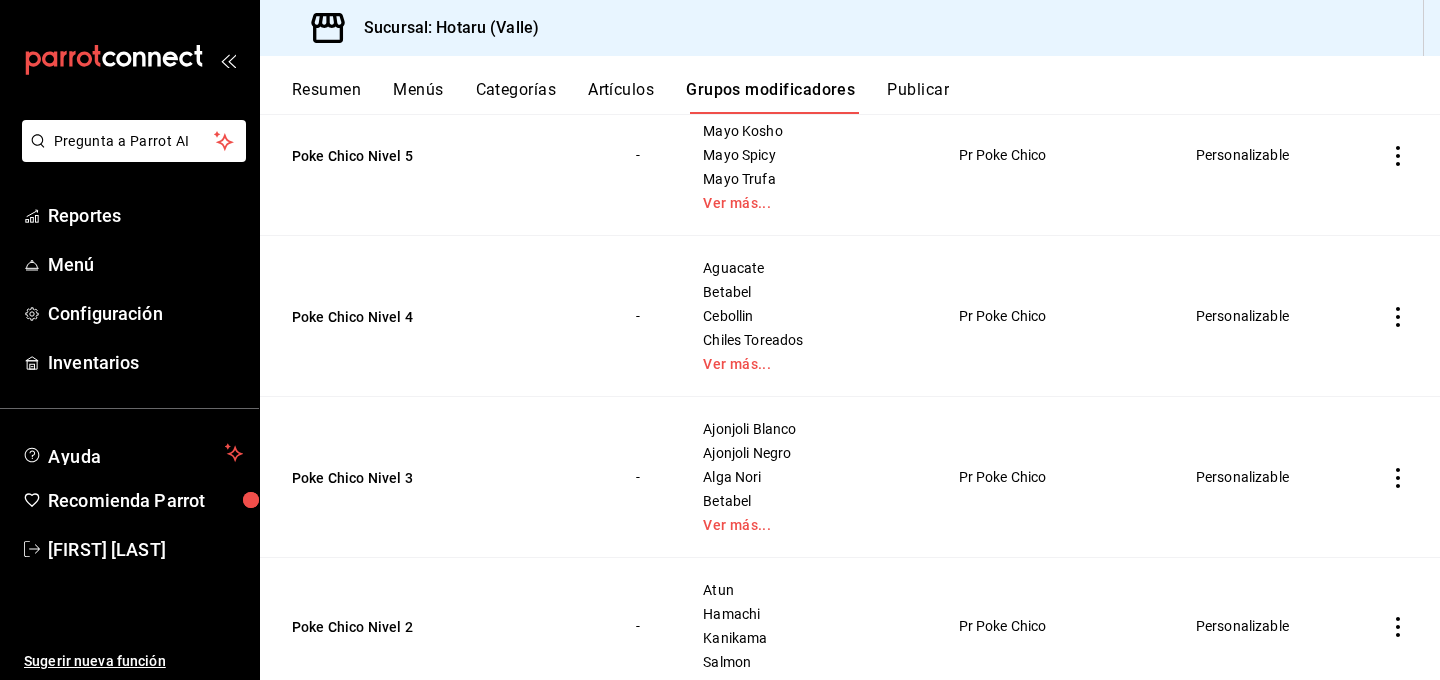 scroll, scrollTop: 948, scrollLeft: 0, axis: vertical 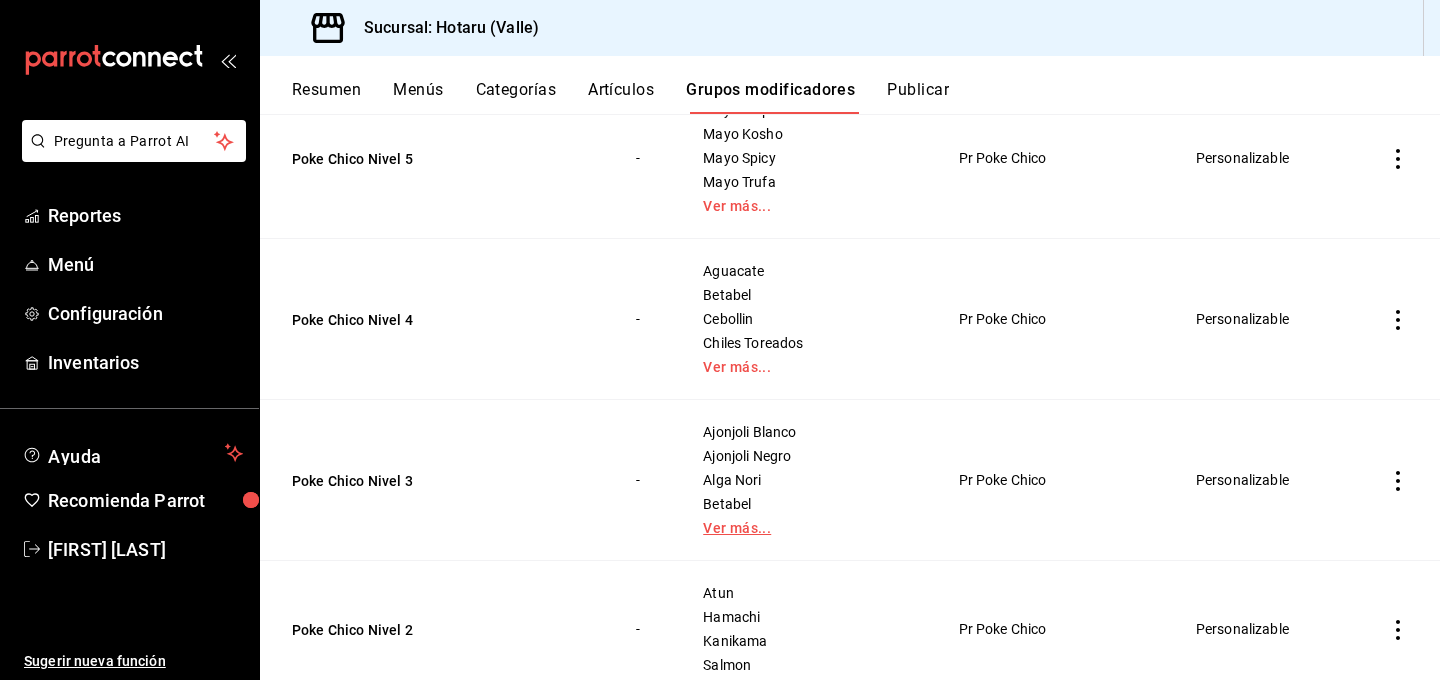 click on "Ver más..." at bounding box center [805, 528] 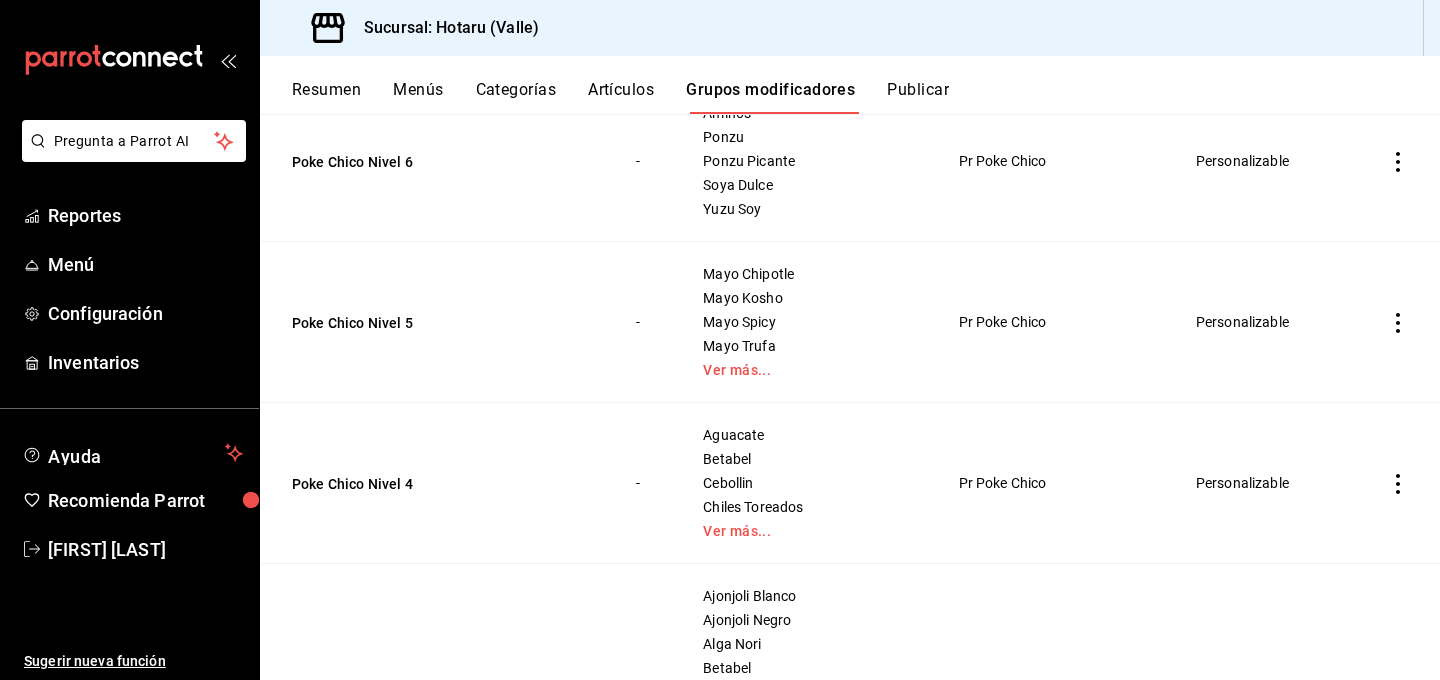 scroll, scrollTop: 778, scrollLeft: 0, axis: vertical 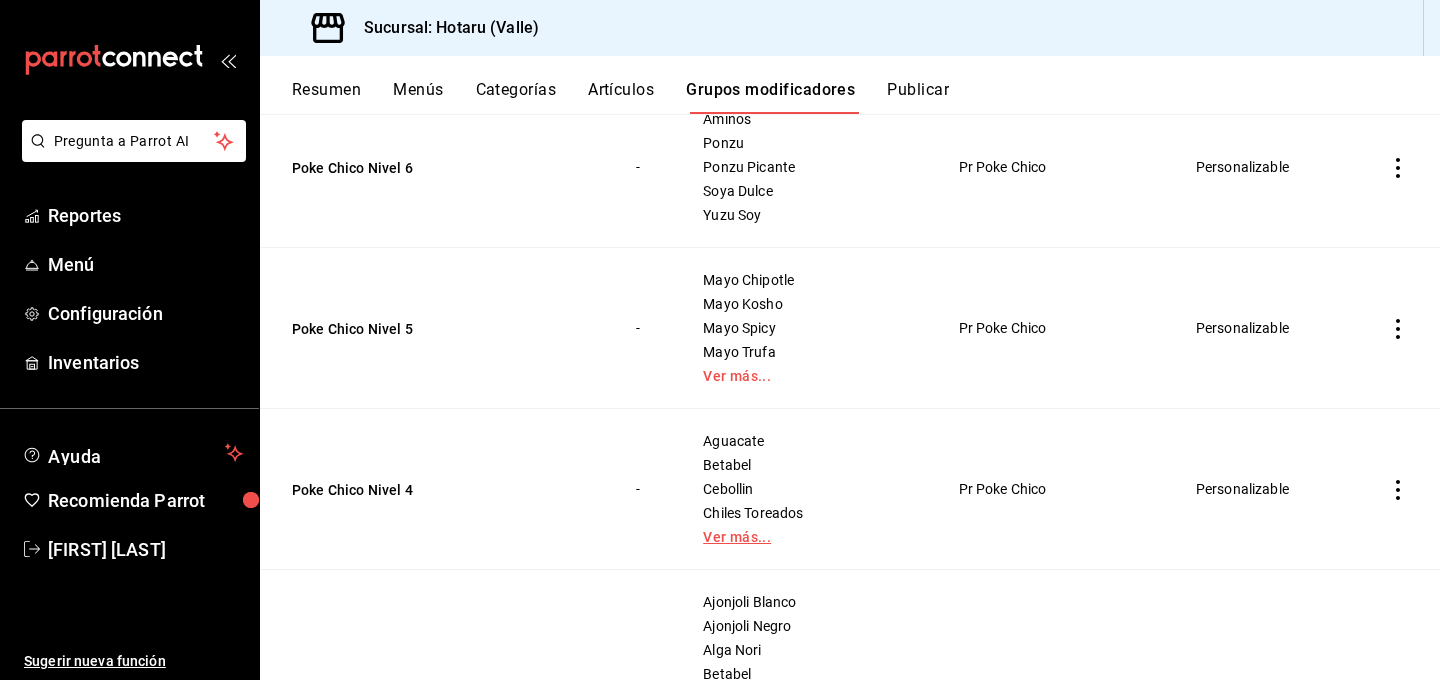 click on "Ver más..." at bounding box center [805, 537] 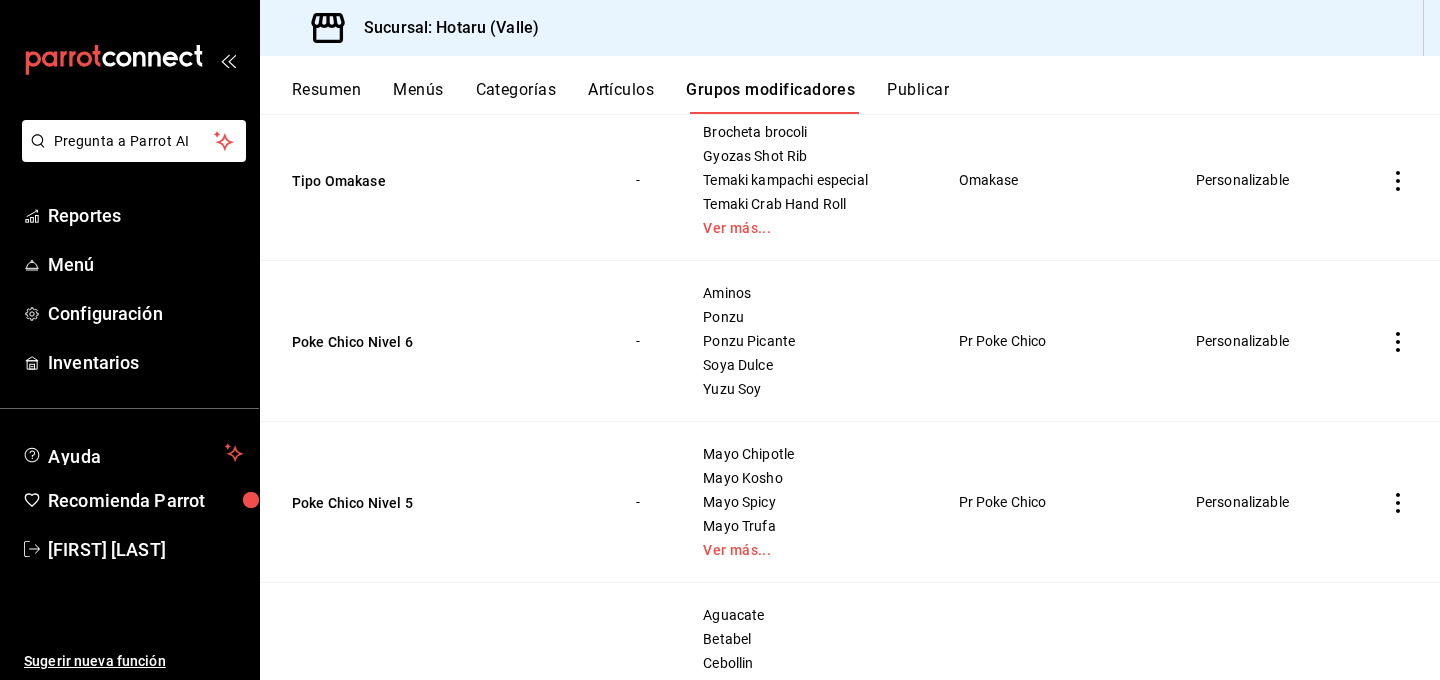 scroll, scrollTop: 580, scrollLeft: 0, axis: vertical 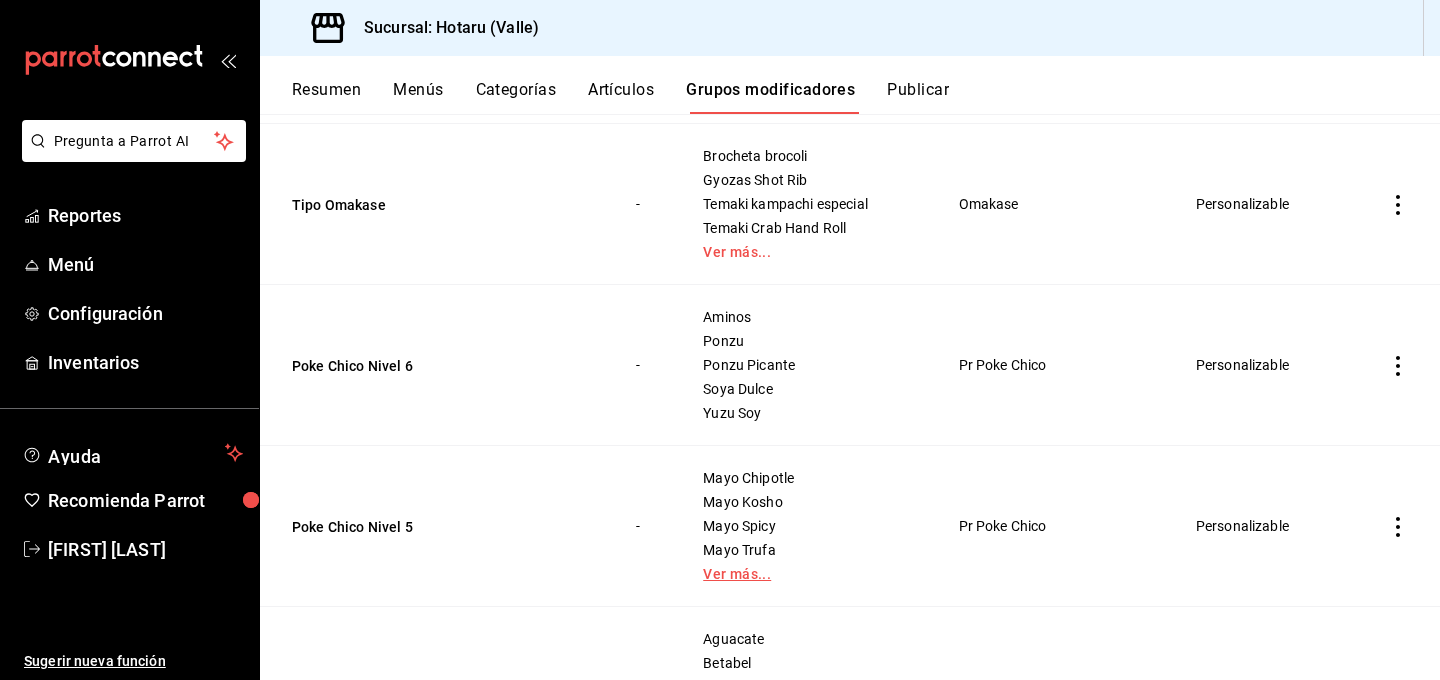 click on "Ver más..." at bounding box center (805, 574) 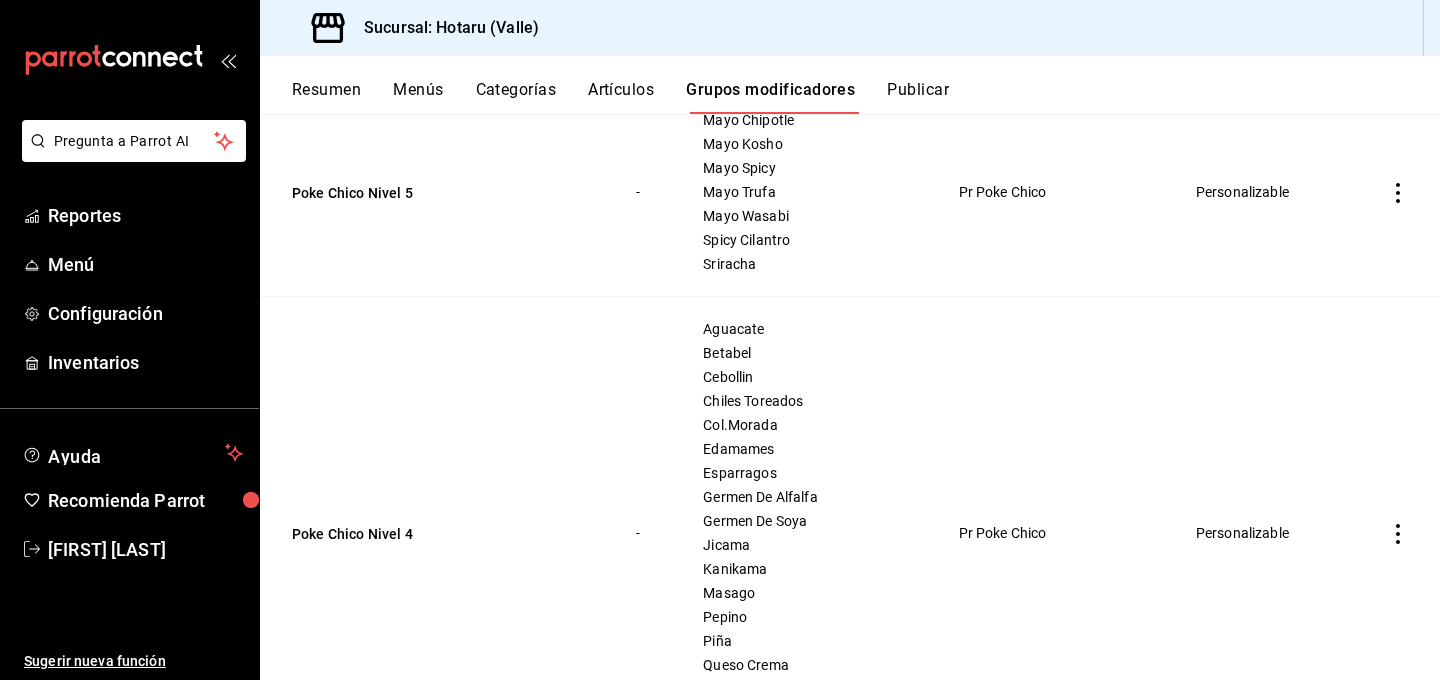 scroll, scrollTop: 947, scrollLeft: 0, axis: vertical 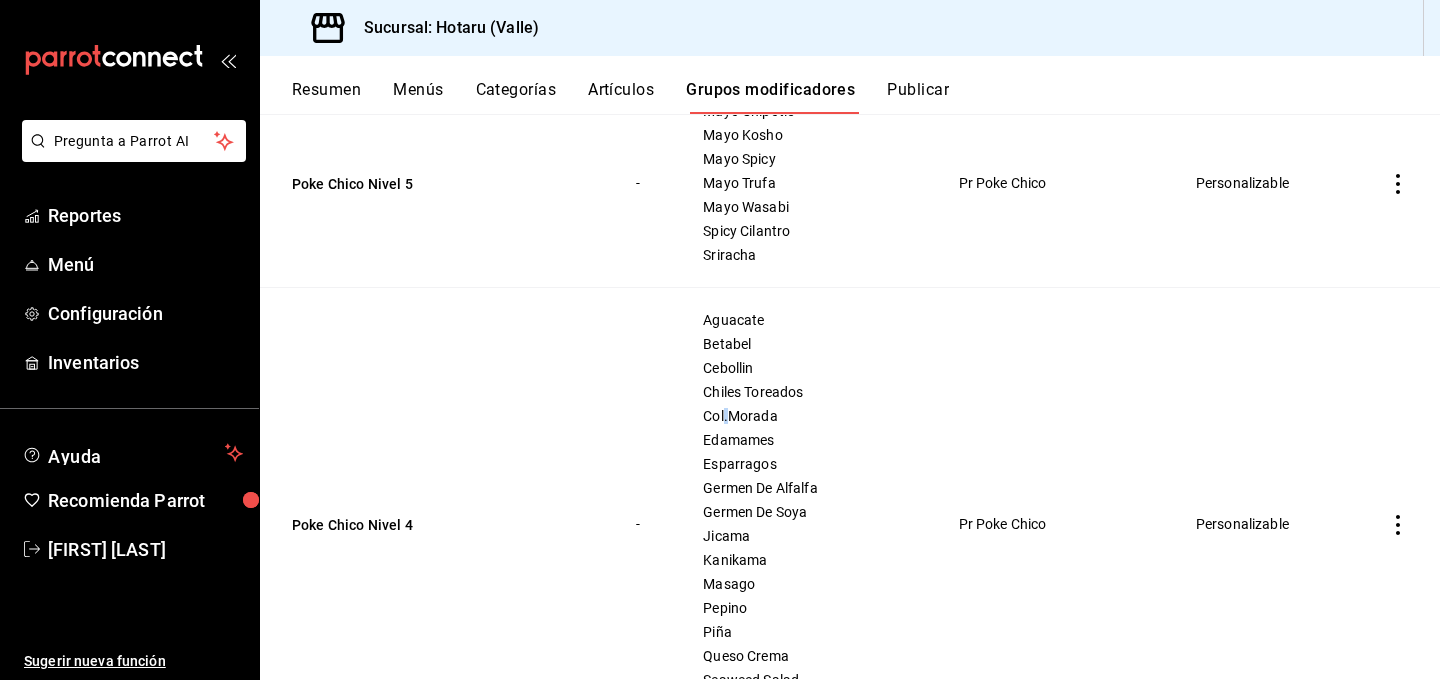 click on "Col.Morada" at bounding box center [805, 416] 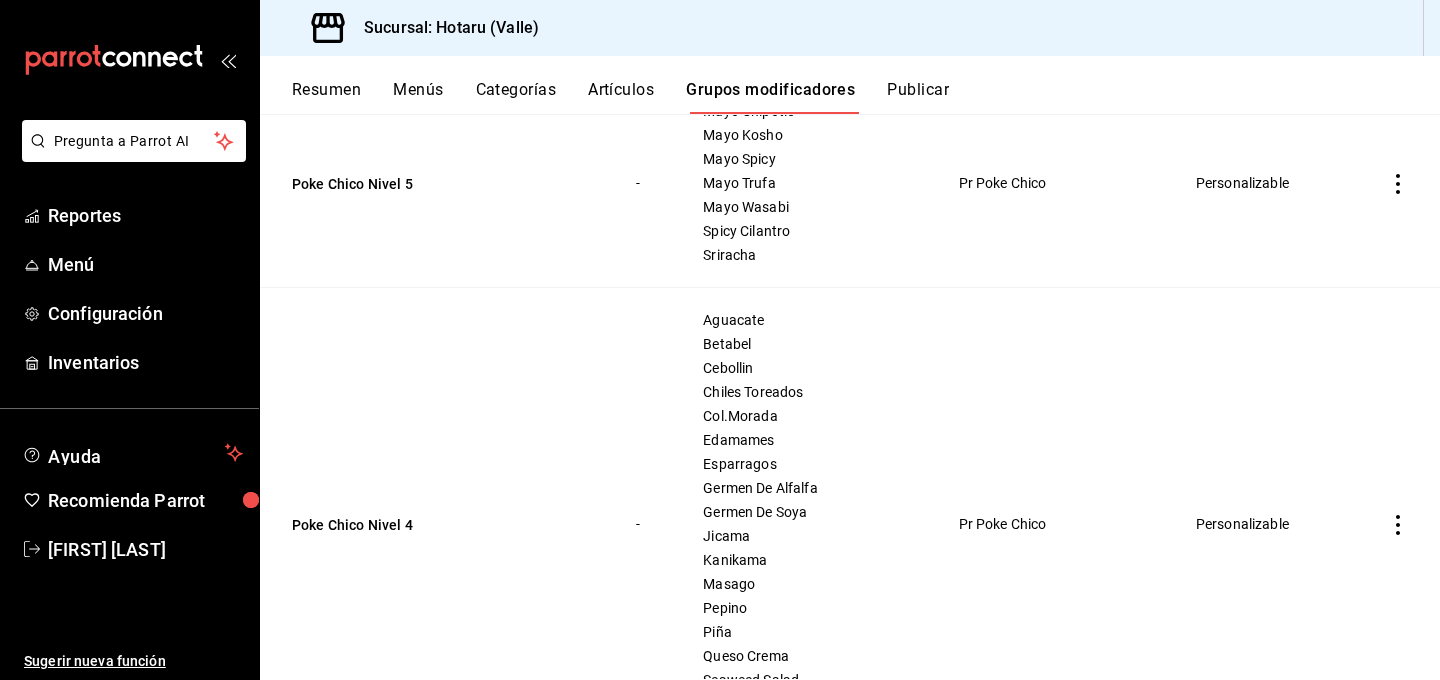 click on "Resumen Menús Categorías Artículos Grupos modificadores Publicar" at bounding box center (866, 97) 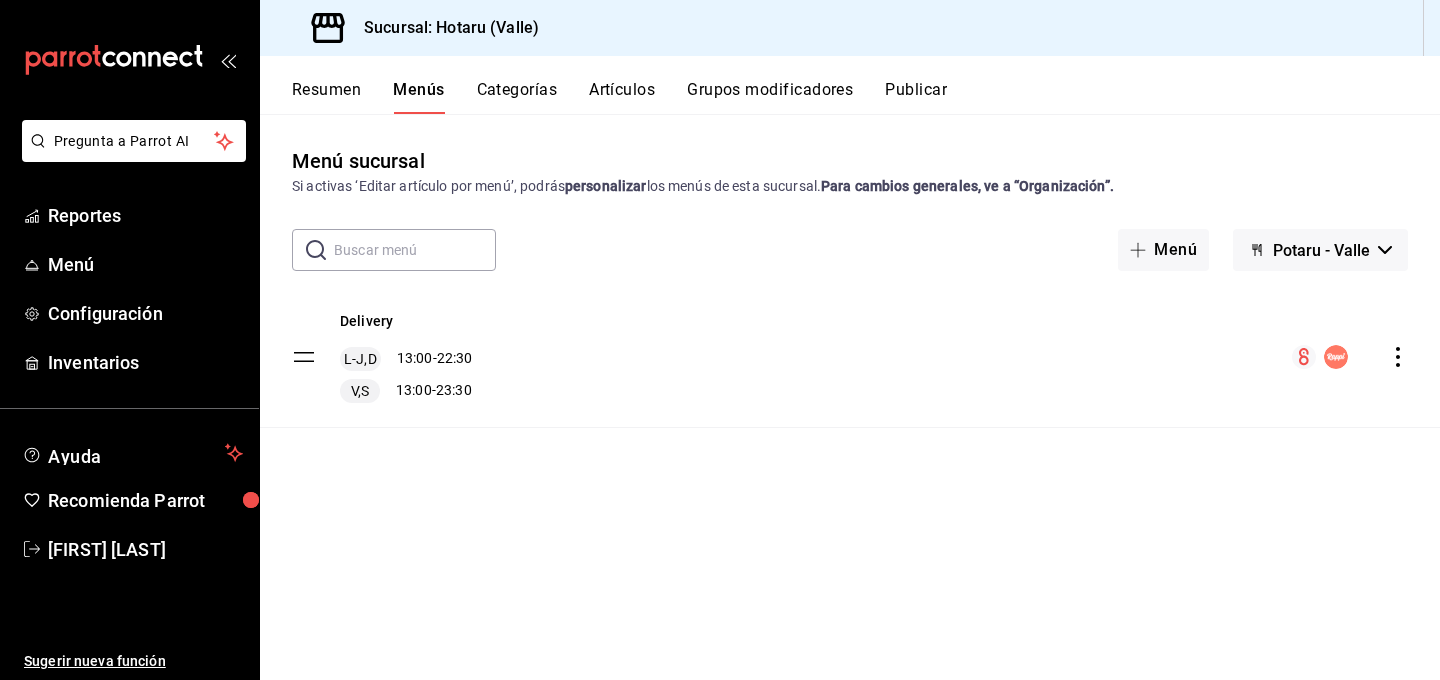 click on "Categorías" at bounding box center (517, 97) 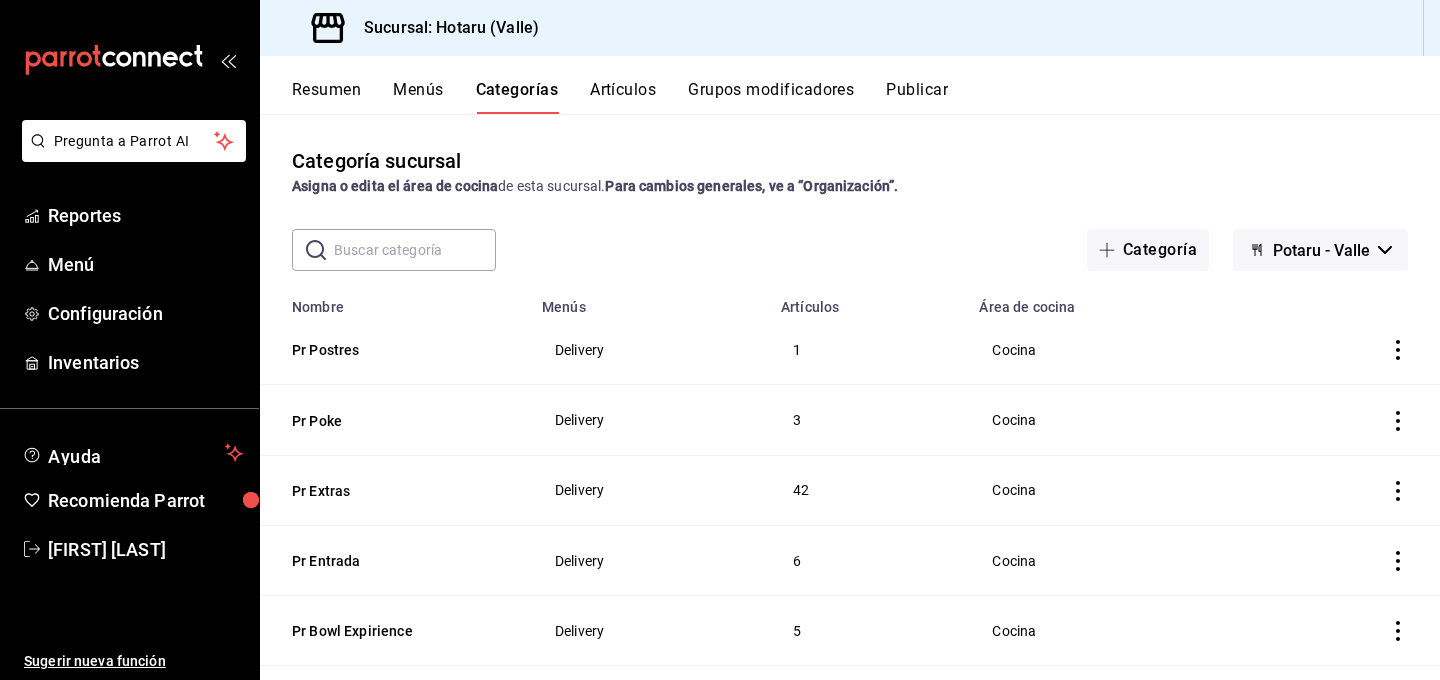 click on "Resumen" at bounding box center [326, 97] 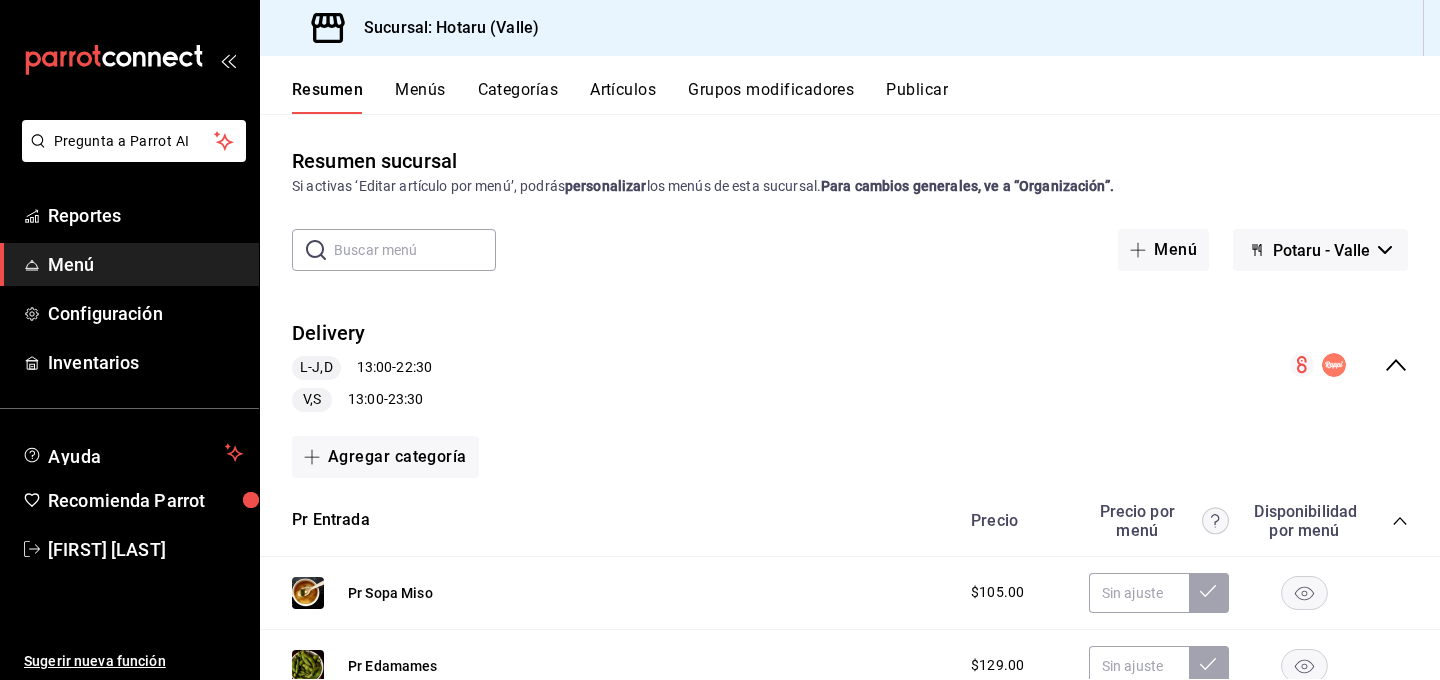 click on "Categorías" at bounding box center (518, 97) 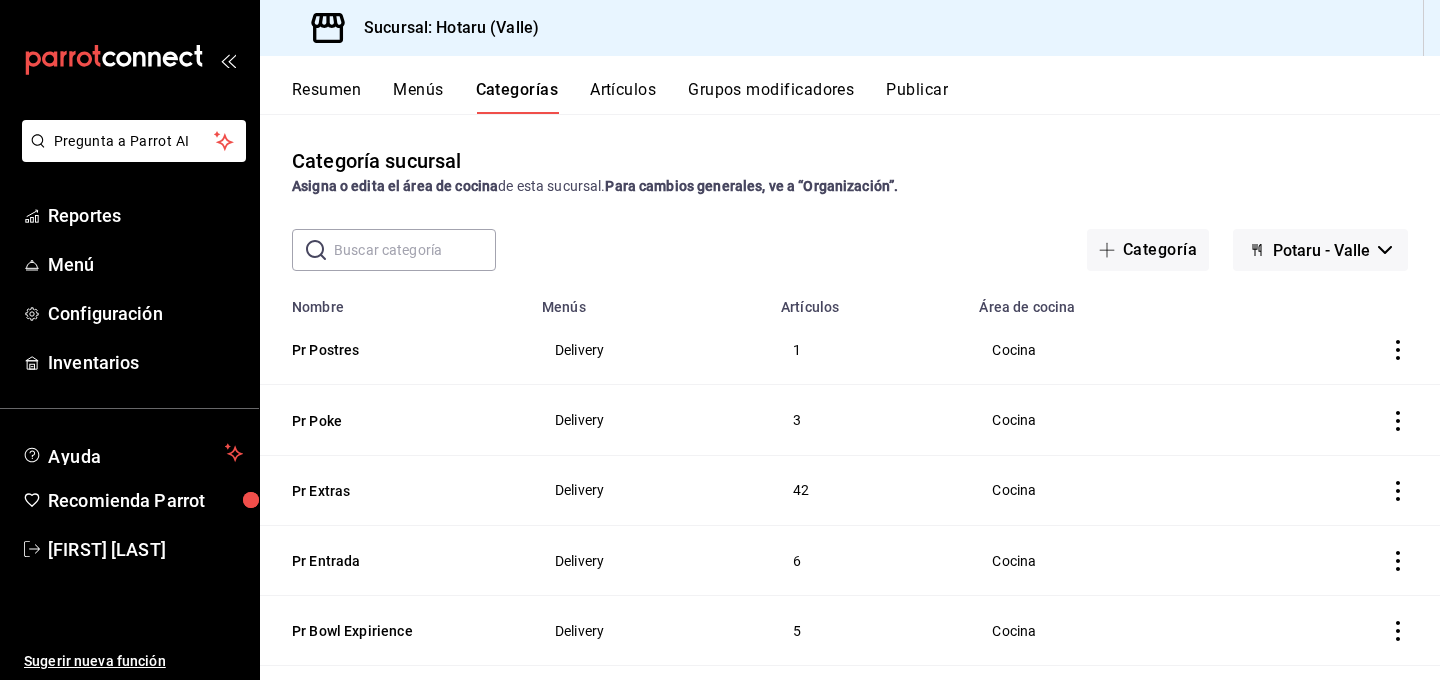 click on "Artículos" at bounding box center [623, 97] 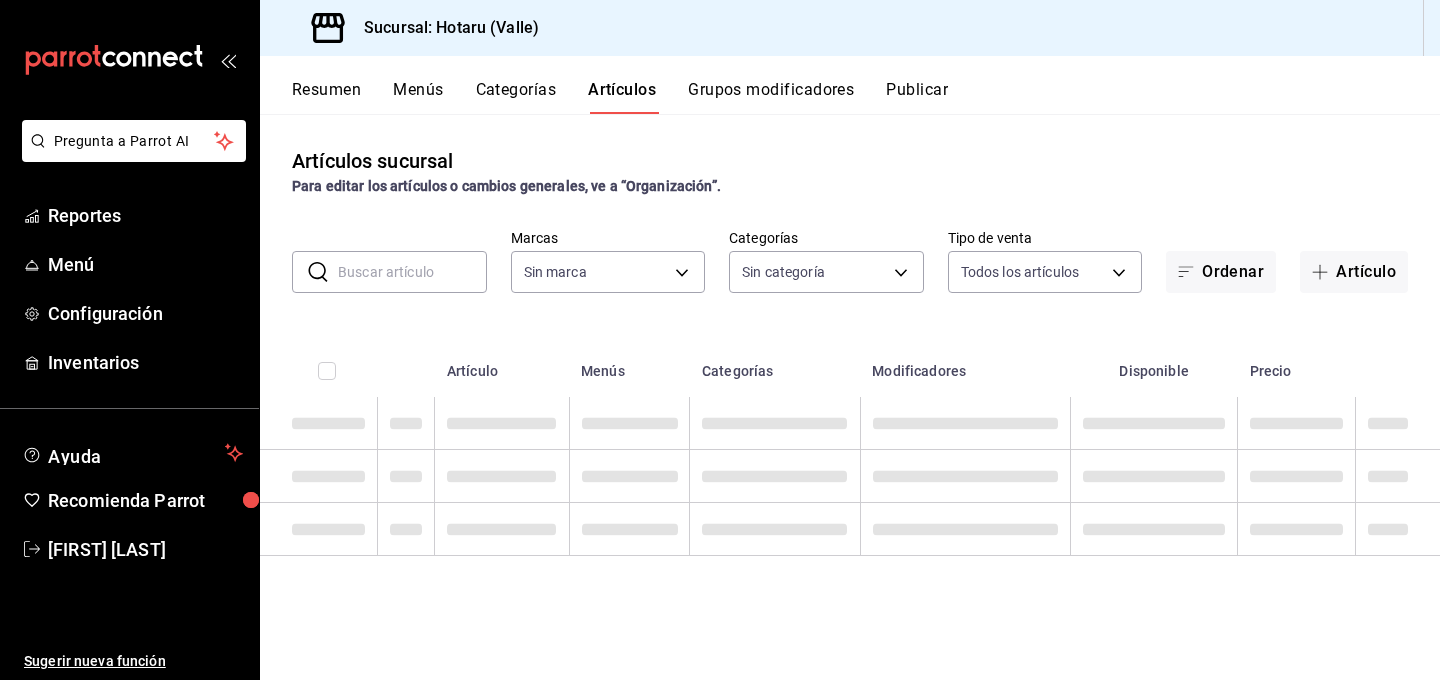 type on "c6f689f8-63fd-49a8-a607-35aea03ac6a9,619c758d-7c36-49c6-a756-e52d453908cb" 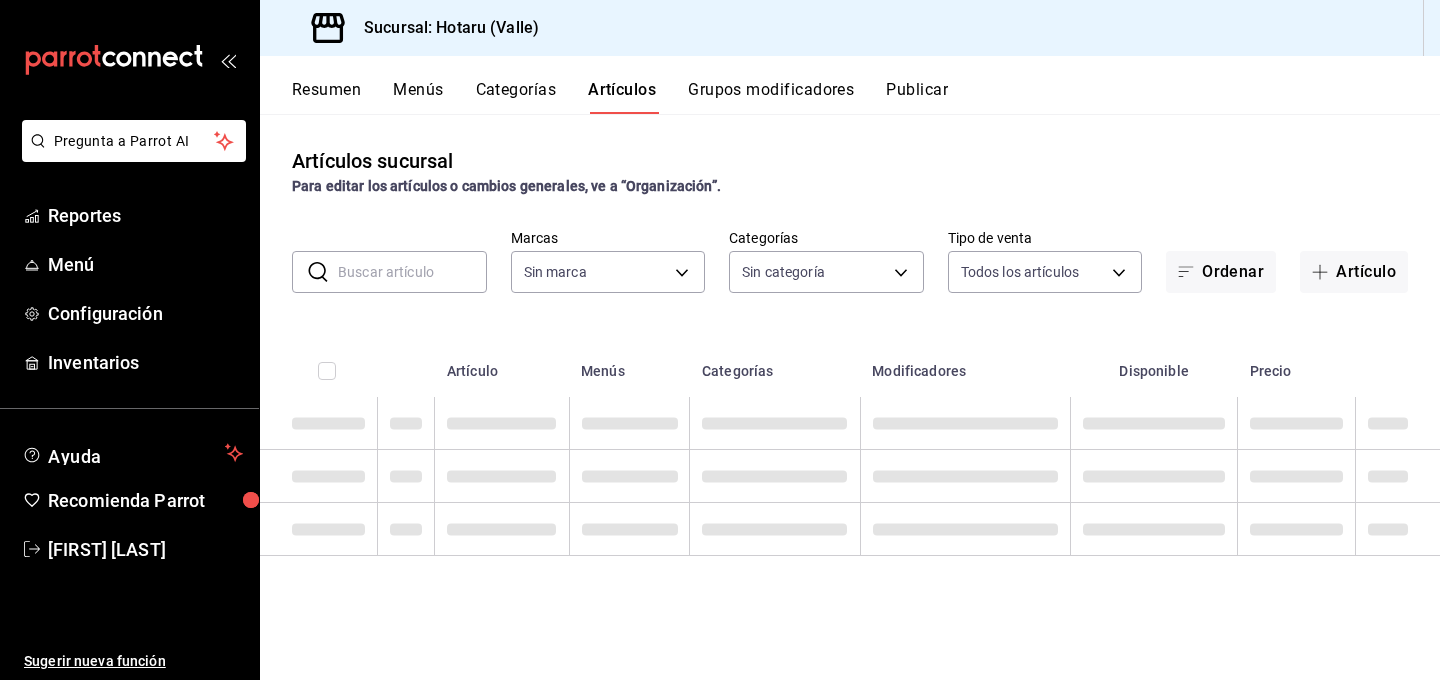 type on "c0b78d51-7925-43e8-b699-c52fb7c6d080,04492c64-33ac-4fe7-8ecc-c444235d9710,37f0fafe-84fb-4dd0-8f92-7e53ebb6192c,73f35796-f71e-4f52-9745-b1c276af16f5,689fc752-f146-4652-a0a8-1fcbe64f40b2,ddc99b21-ae05-4a23-a315-5025ddd12f49,265b906e-5920-4fdb-b364-f76d443986b3,2b24e6fe-2409-48eb-aba4-4b1578180832,c30ed8e5-0cfd-4b33-9d47-8ac3b5bd6514,92860bc8-fcc6-463b-ac1d-49bdcce8ecca,d3b0df3c-04c0-4053-97ca-1d708232a205,92fe8b1b-03f8-45b9-b93e-b9820a0d529d,700eb815-f901-45a6-864b-2819d13ce0dd,666fd55d-4b75-4328-a353-67308befeb61,6e3e038e-bc18-47e5-9f8e-c0f8ed4ea423,b1f74f04-aa3f-4441-b22e-5216a8a9c2c3,115c9520-3766-4752-b93b-569932fdf6b7,077b2a29-04e5-4a90-bf65-6ba407138554,9efacff4-2478-49aa-b2a7-43877695f90e,60e4354f-c819-4d98-a36d-880cb9776140,df058627-cbb8-4b07-87f0-503d58bda0da,8142f708-6428-4387-bd20-f87772ea64f4,5e00879a-0c9e-49c7-8c9f-dbd3c5c6851d,98e1a948-6522-412d-99ee-3a1b1fbb3283,0003456a-c026-4c72-892b-06a1e9d4d7a6,91022785-9e39-4fec-9f66-579476891657,9648f51b-c51d-4337-9d15-22aa2862f086,b43532a8-ceb7-4f65-84b..." 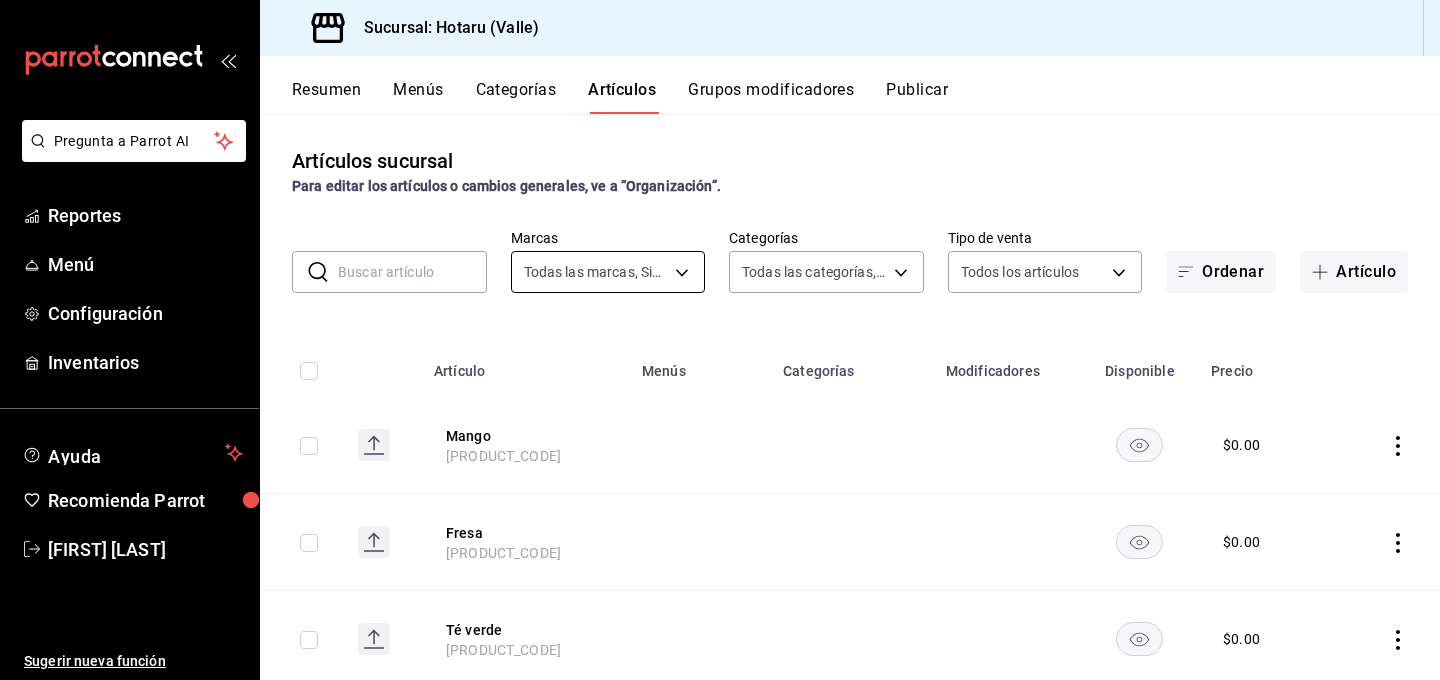 click on "Pregunta a Parrot AI Reportes   Menú   Configuración   Inventarios   Ayuda Recomienda Parrot   Gabriela Elizondo   Sugerir nueva función   Sucursal: Hotaru (Valle) Resumen Menús Categorías Artículos Grupos modificadores Publicar Artículos sucursal Para editar los artículos o cambios generales, ve a “Organización”. ​ ​ Marcas Todas las marcas, Sin marca c6f689f8-63fd-49a8-a607-35aea03ac6a9,619c758d-7c36-49c6-a756-e52d453908cb Categorías Todas las categorías, Sin categoría Tipo de venta Todos los artículos ALL Ordenar Artículo Artículo Menús Categorías Modificadores Disponible Precio Mango AR-1754418089418 $ 0.00 Fresa AR-1754418089401 $ 0.00 Té verde AR-1754418089378 $ 0.00 Ronqueo Catering AR-1754416322186 Delivery. Alimentos Entradas $ 15000.00 Palillos AR-1754412569475 $ 0.00 Mochi Dubai 11597-0 Delivery. Alimentos Postres $ 168.00 Bleed Cop. 11596-0 Vinos Vinos Tintos $ 265.00 Bleed 750 Ml 11595-0 Vinos Vinos Tintos $ 1040.00 Temaki Atun Miso 25gr 11114-0 Delivery. Alimentos $ $ $" at bounding box center [720, 340] 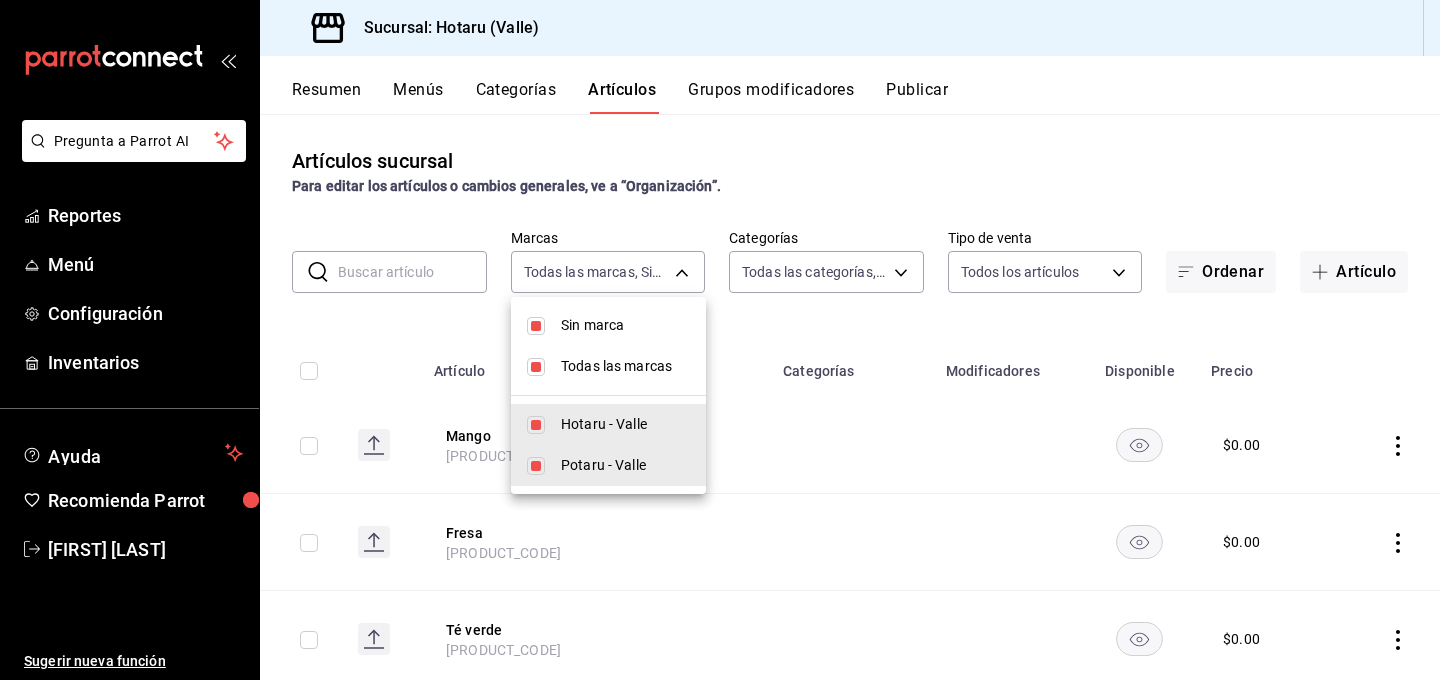click on "Sin marca" at bounding box center (608, 325) 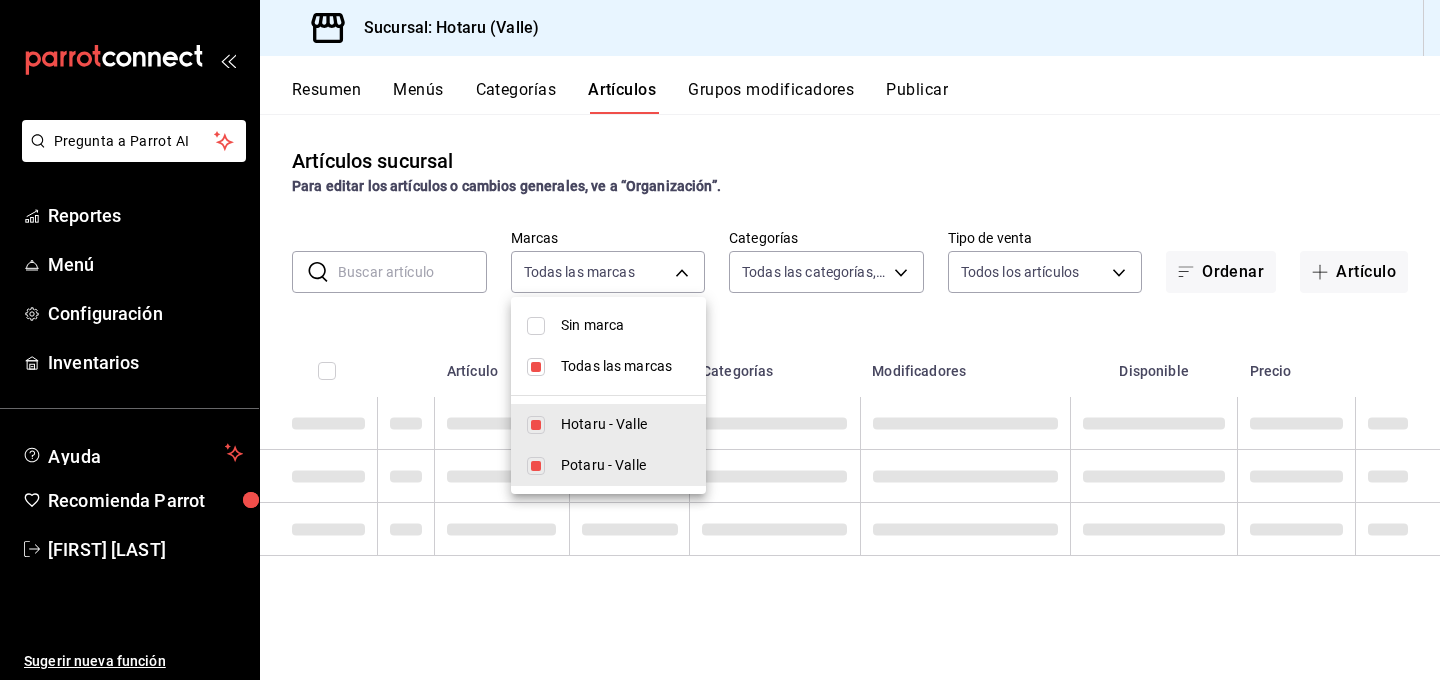 click at bounding box center (536, 367) 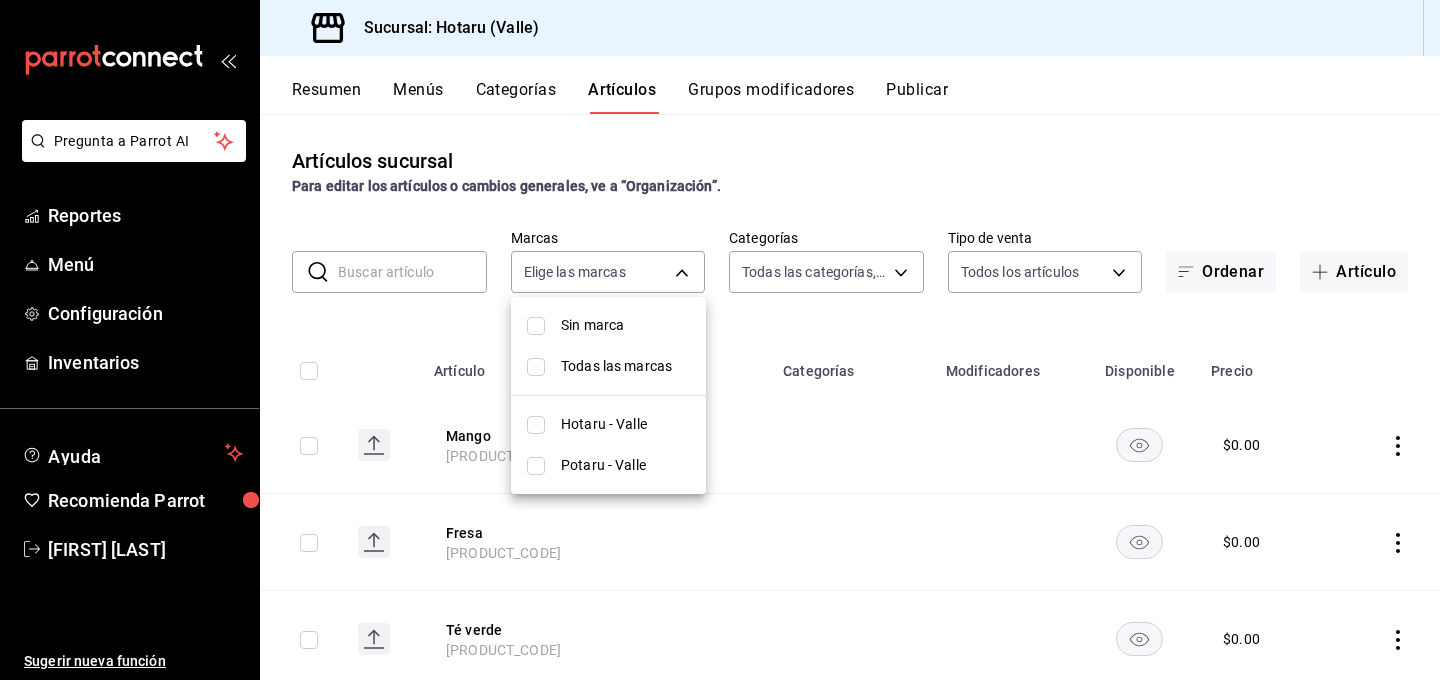 click at bounding box center (536, 466) 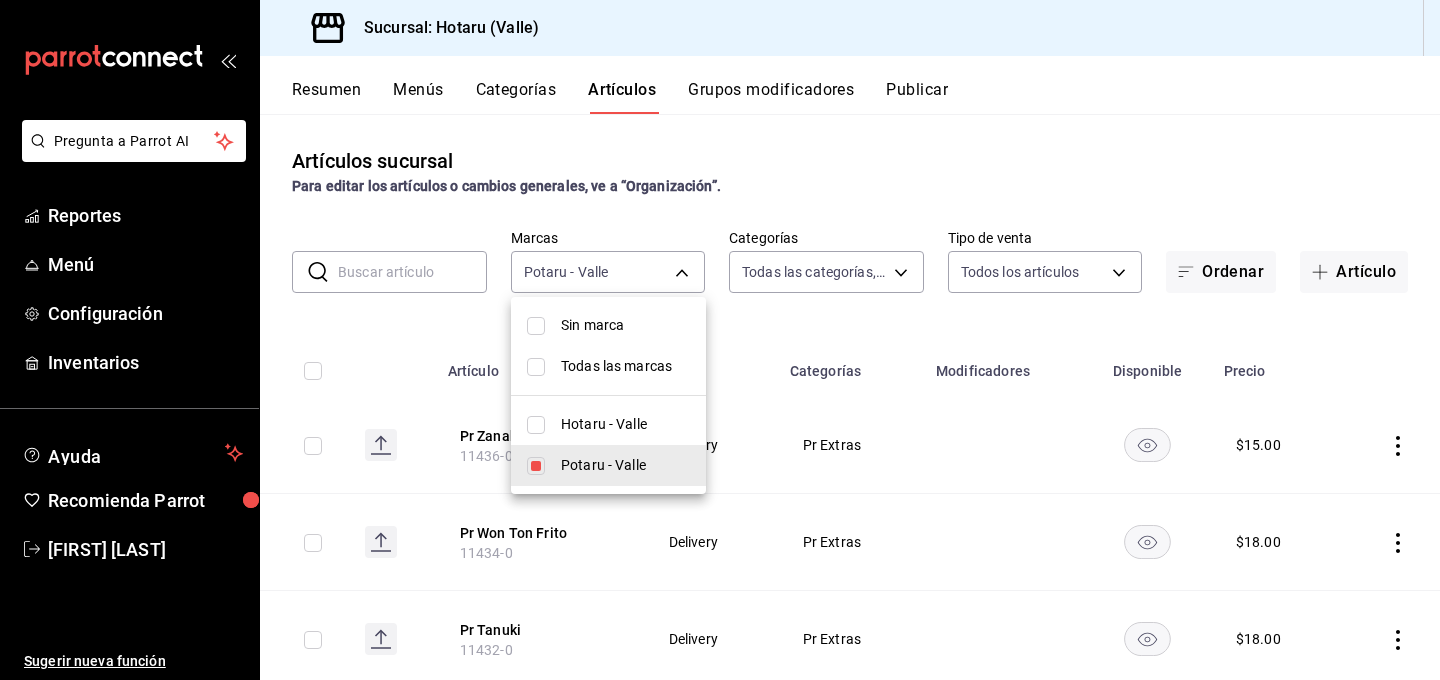 click at bounding box center (720, 340) 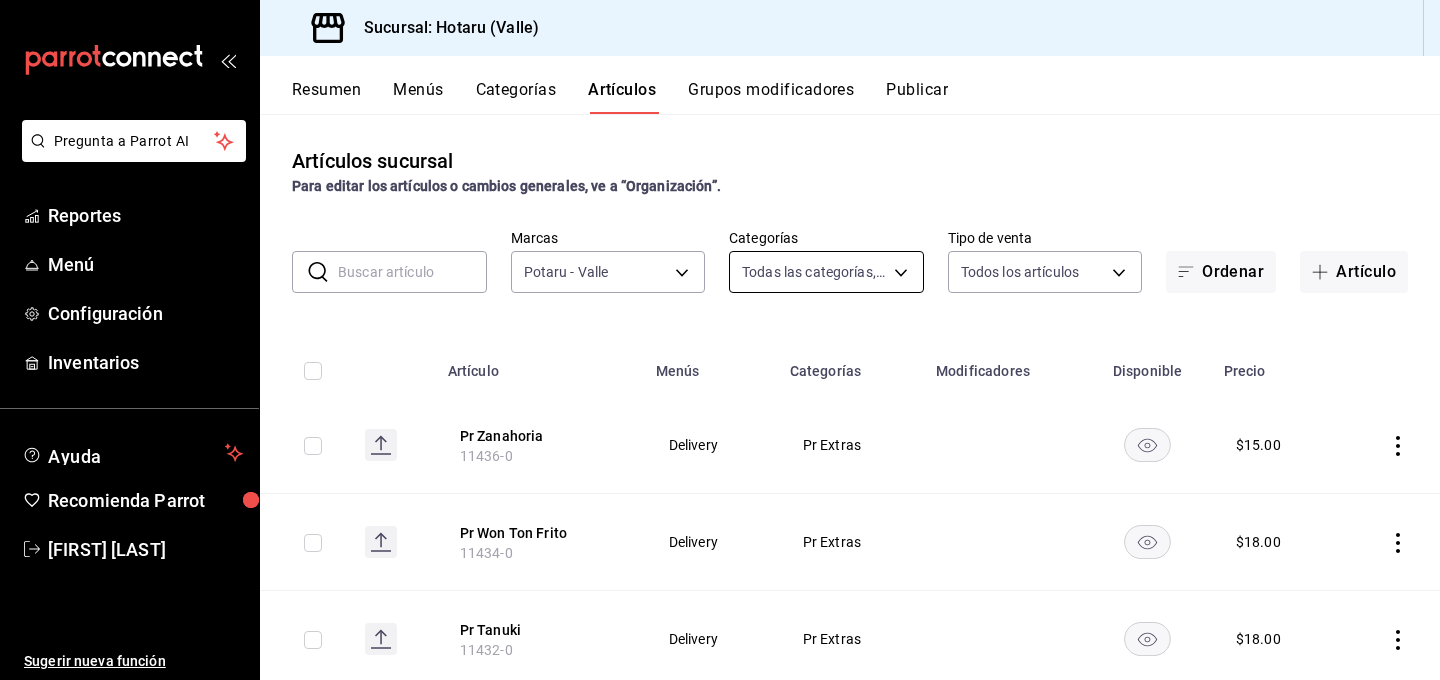 click on "Pregunta a Parrot AI Reportes   Menú   Configuración   Inventarios   Ayuda Recomienda Parrot   Gabriela Elizondo   Sugerir nueva función   Sucursal: Hotaru (Valle) Resumen Menús Categorías Artículos Grupos modificadores Publicar Artículos sucursal Para editar los artículos o cambios generales, ve a “Organización”. ​ ​ Marcas Potaru - Valle 619c758d-7c36-49c6-a756-e52d453908cb Categorías Todas las categorías, Sin categoría Tipo de venta Todos los artículos ALL Ordenar Artículo Artículo Menús Categorías Modificadores Disponible Precio Pr Zanahoria 11436-0 Delivery Pr Extras $ 15.00 Pr Won Ton Frito 11434-0 Delivery Pr Extras $ 18.00 Pr Tanuki 11432-0 Delivery Pr Extras $ 18.00 Pr Yuzu Soy 11430-0 Delivery Pr Extras $ 15.00 Pr Togarashi 11428-0 Delivery Pr Extras $ 32.00 Pr Spicy Cilantro 11426-0 Delivery Pr Extras $ 30.00 Pr Soya 11424-0 Delivery Pr Extras $ 15.00 Pr Serrano Tempura 11422-0 Delivery Pr Extras $ 15.00 Pr Salmon 11420-0 Delivery Pr Extras $ 50.00 Pr Ponzu Picante 11418-0" at bounding box center [720, 340] 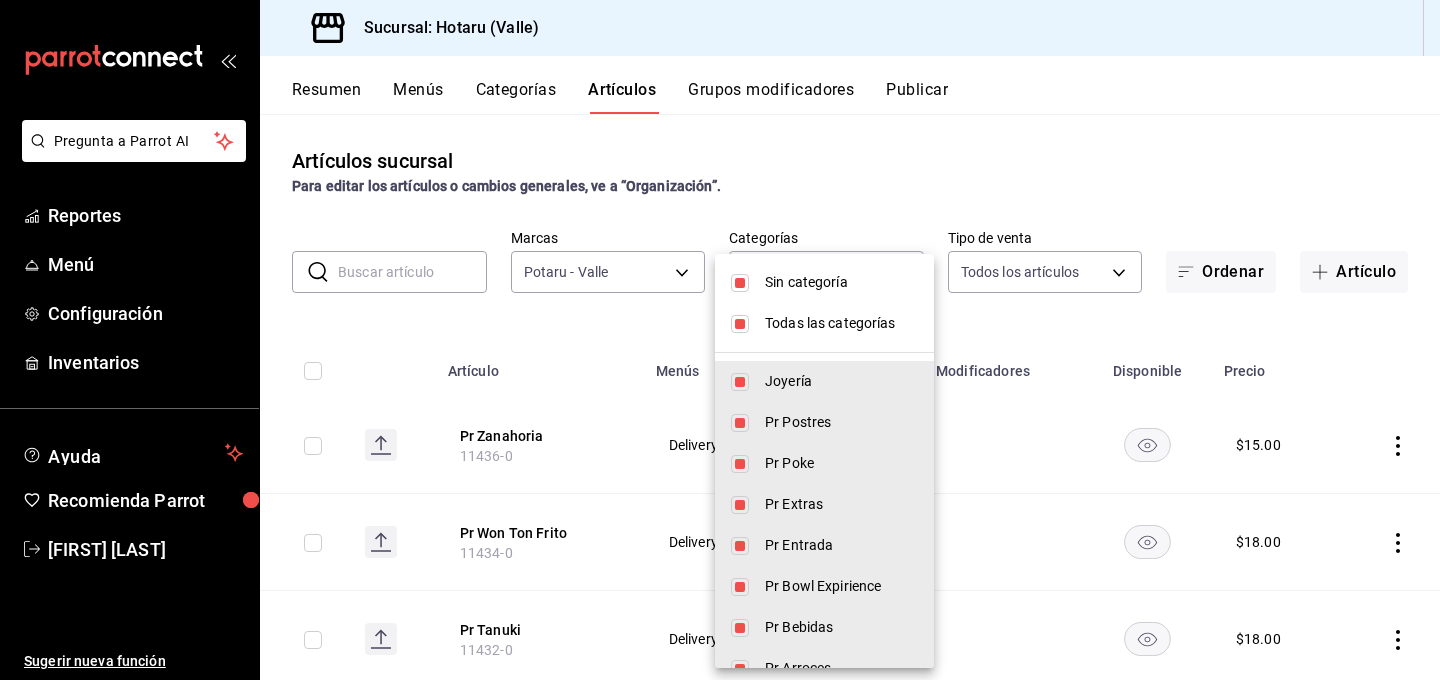 click on "Sin categoría" at bounding box center [824, 282] 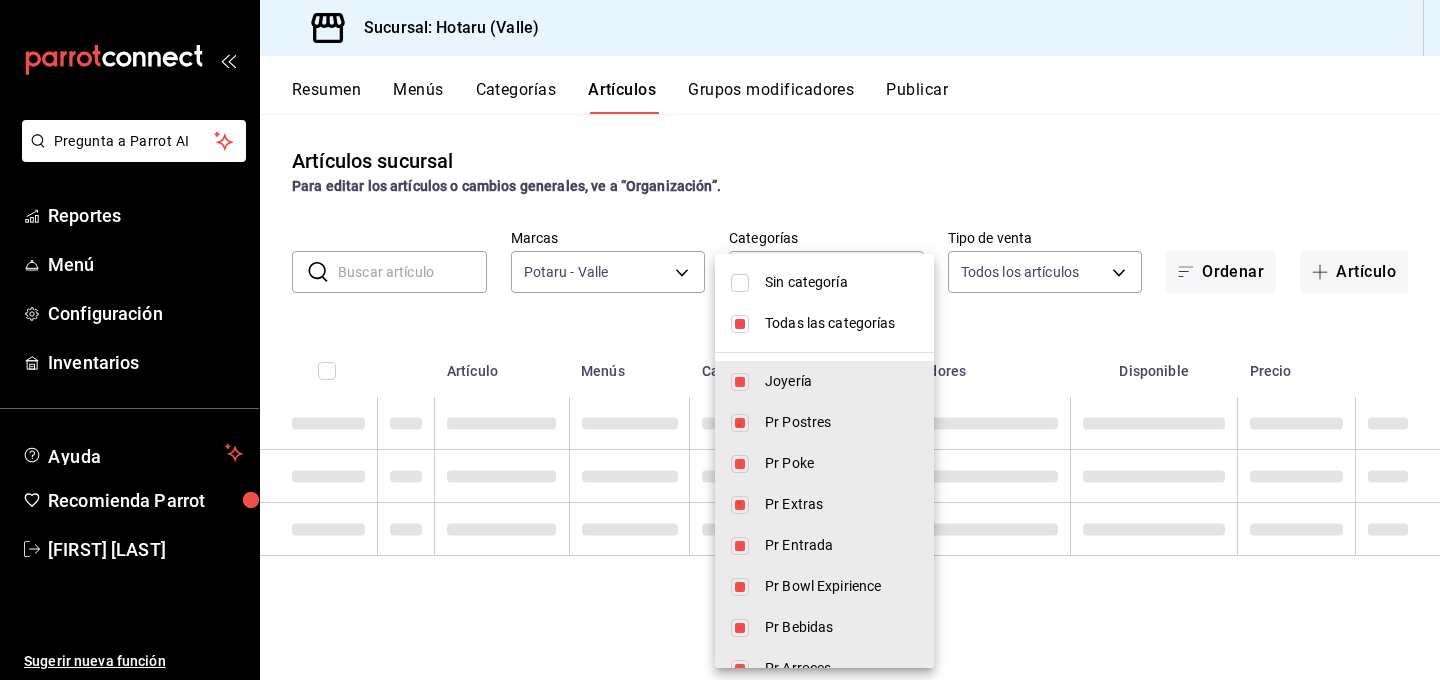 click at bounding box center [740, 324] 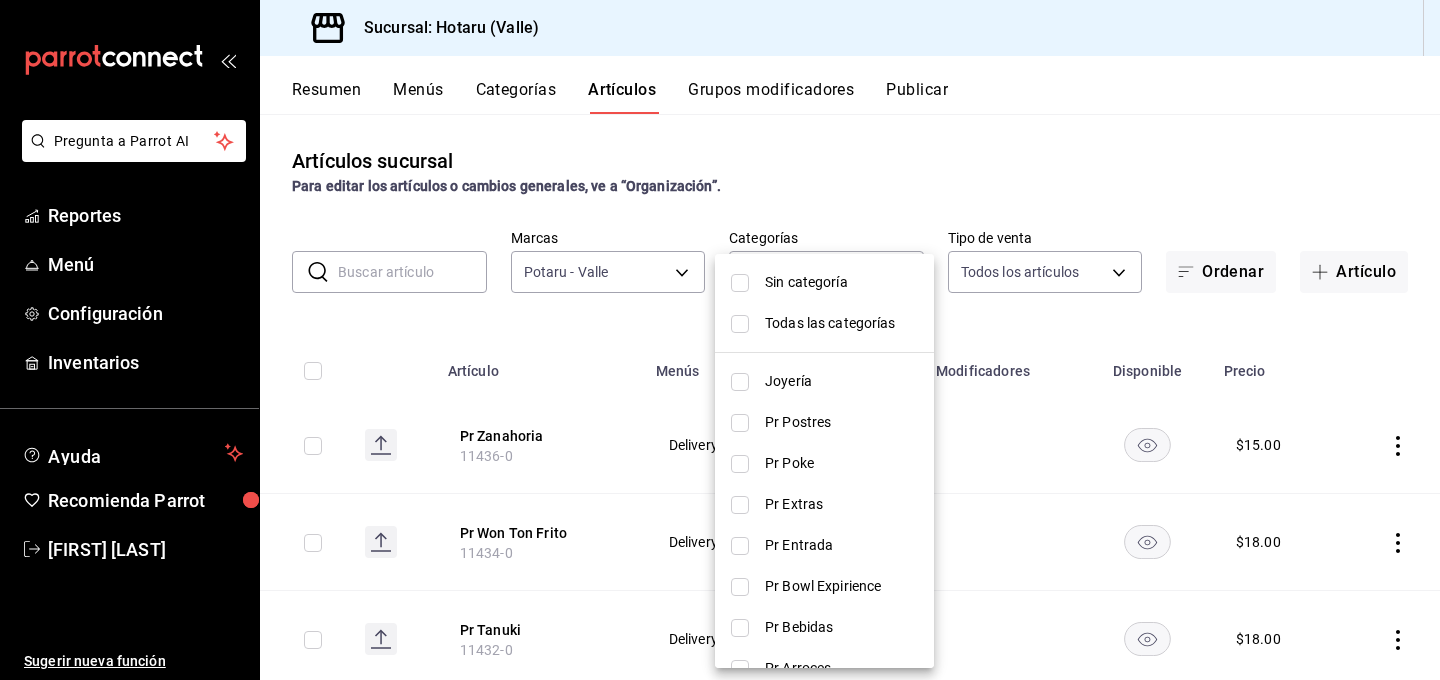 click at bounding box center (720, 340) 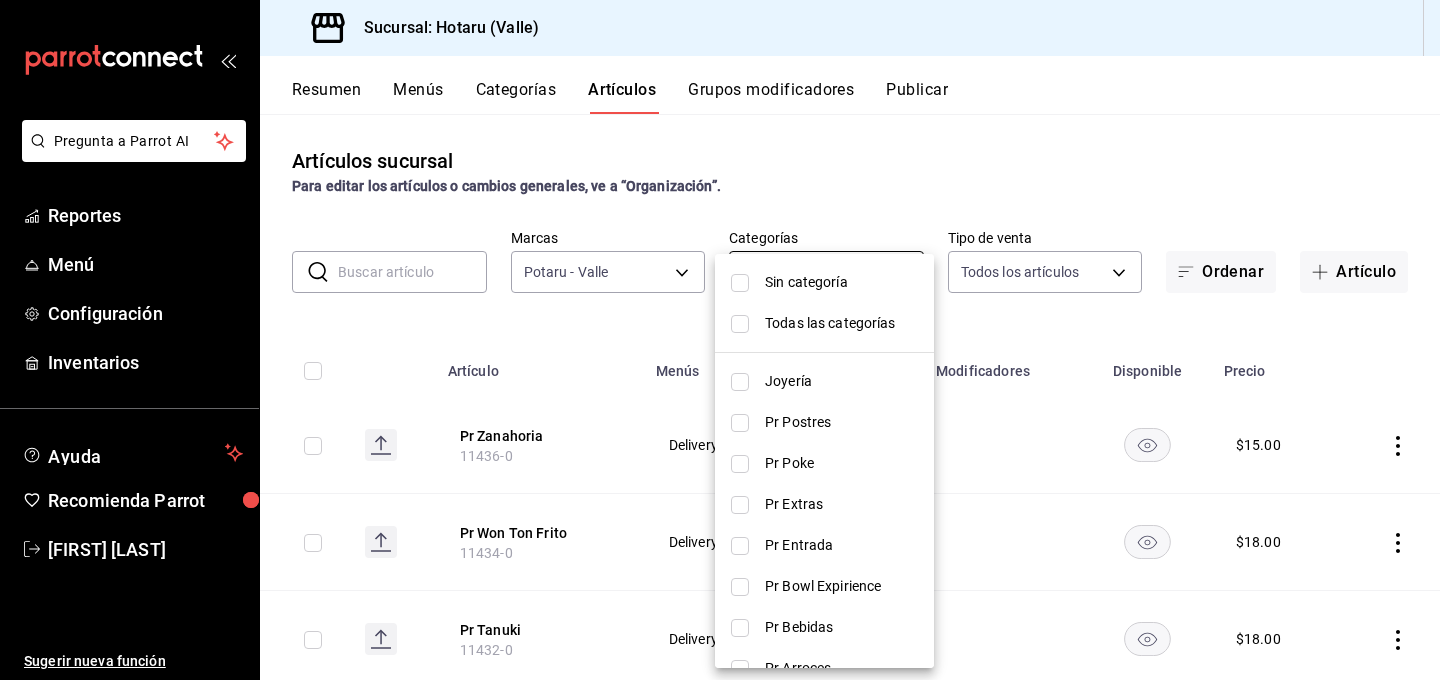click on "Pregunta a Parrot AI Reportes   Menú   Configuración   Inventarios   Ayuda Recomienda Parrot   Gabriela Elizondo   Sugerir nueva función   Sucursal: Hotaru (Valle) Resumen Menús Categorías Artículos Grupos modificadores Publicar Artículos sucursal Para editar los artículos o cambios generales, ve a “Organización”. ​ ​ Marcas Potaru - Valle 619c758d-7c36-49c6-a756-e52d453908cb Categorías Elige las categorías Tipo de venta Todos los artículos ALL Ordenar Artículo Artículo Menús Categorías Modificadores Disponible Precio Pr Zanahoria 11436-0 Delivery Pr Extras $ 15.00 Pr Won Ton Frito 11434-0 Delivery Pr Extras $ 18.00 Pr Tanuki 11432-0 Delivery Pr Extras $ 18.00 Pr Yuzu Soy 11430-0 Delivery Pr Extras $ 15.00 Pr Togarashi 11428-0 Delivery Pr Extras $ 32.00 Pr Spicy Cilantro 11426-0 Delivery Pr Extras $ 30.00 Pr Soya 11424-0 Delivery Pr Extras $ 15.00 Pr Serrano Tempura 11422-0 Delivery Pr Extras $ 15.00 Pr Salmon 11420-0 Delivery Pr Extras $ 50.00 Pr Ponzu Picante 11418-0 Delivery $ 19.00" at bounding box center [720, 340] 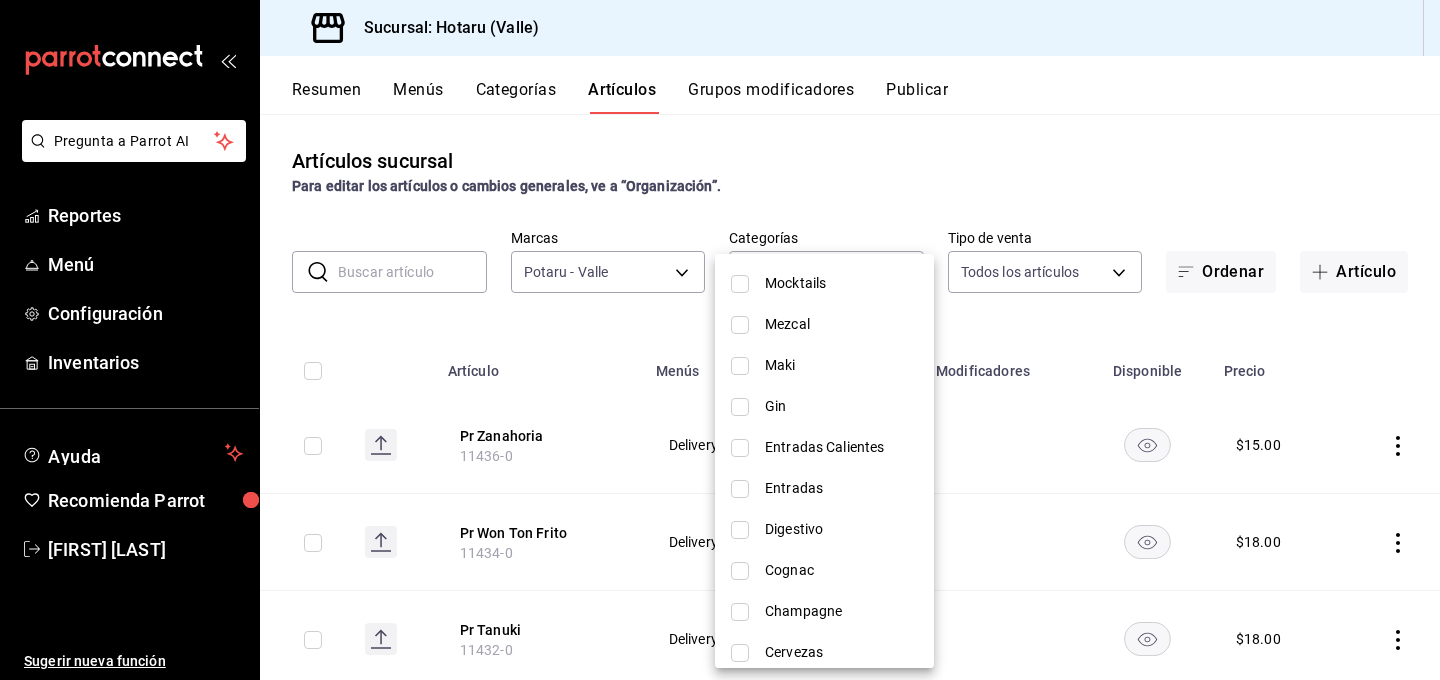 scroll, scrollTop: 1201, scrollLeft: 0, axis: vertical 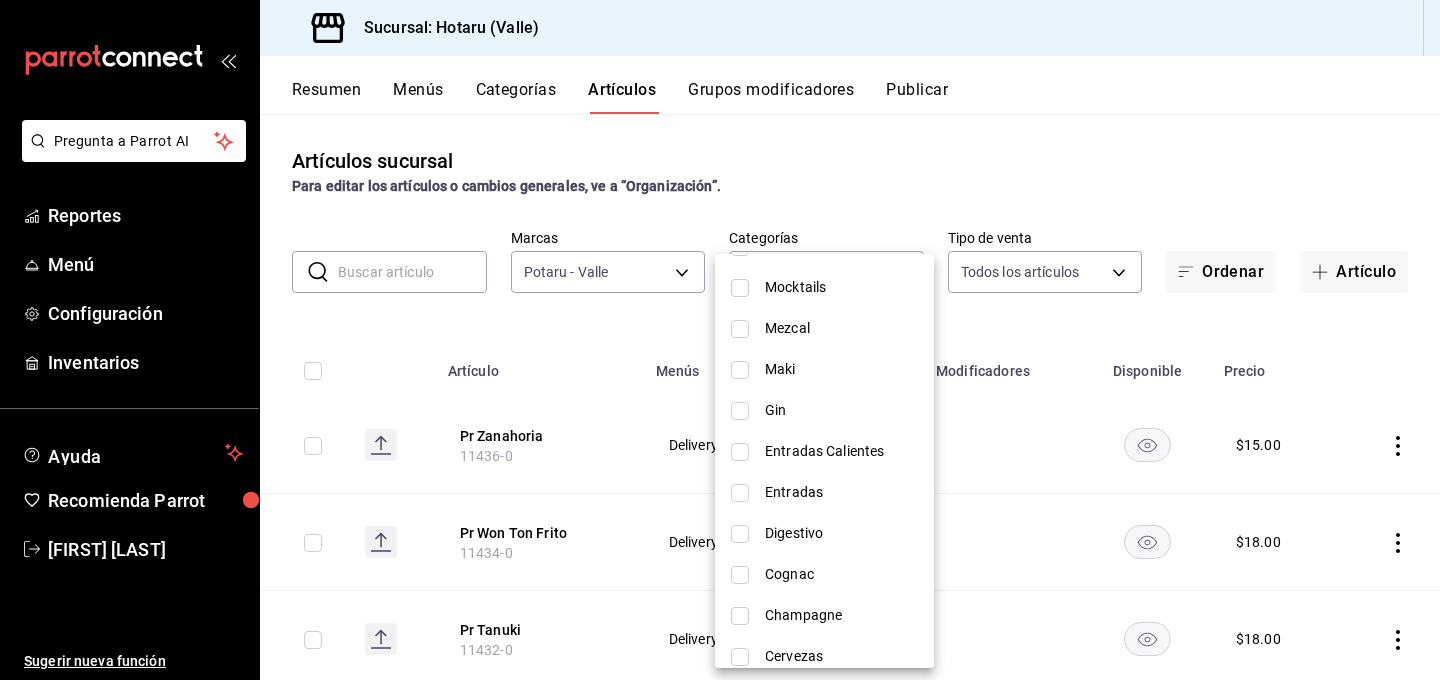 click at bounding box center [720, 340] 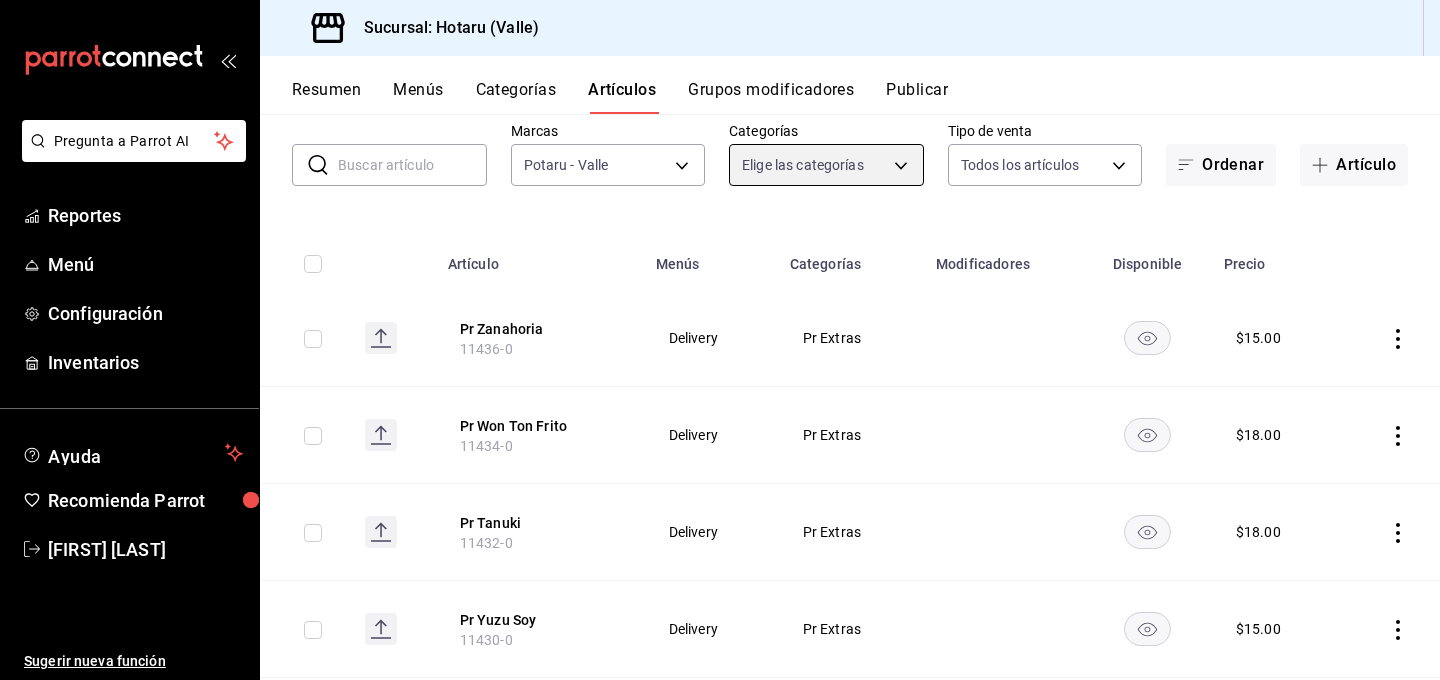 scroll, scrollTop: 130, scrollLeft: 0, axis: vertical 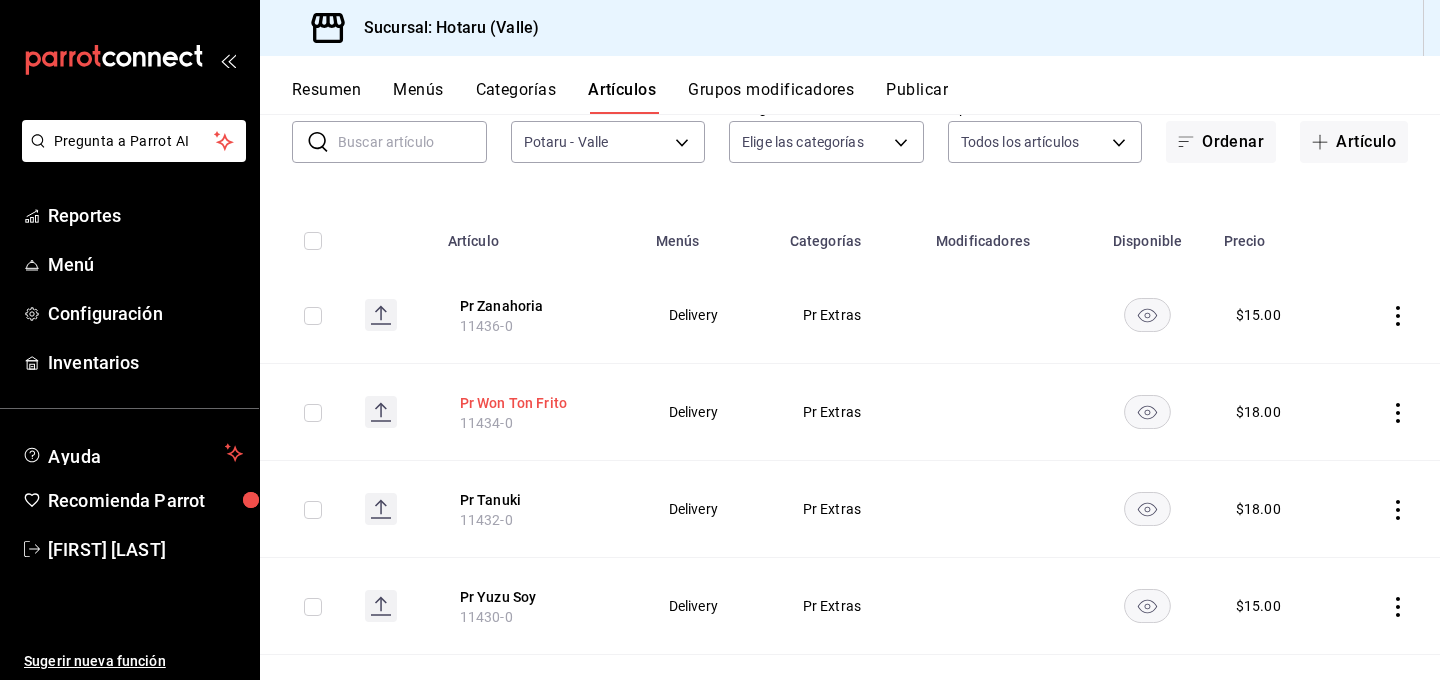 click on "Pr Won Ton Frito" at bounding box center (540, 403) 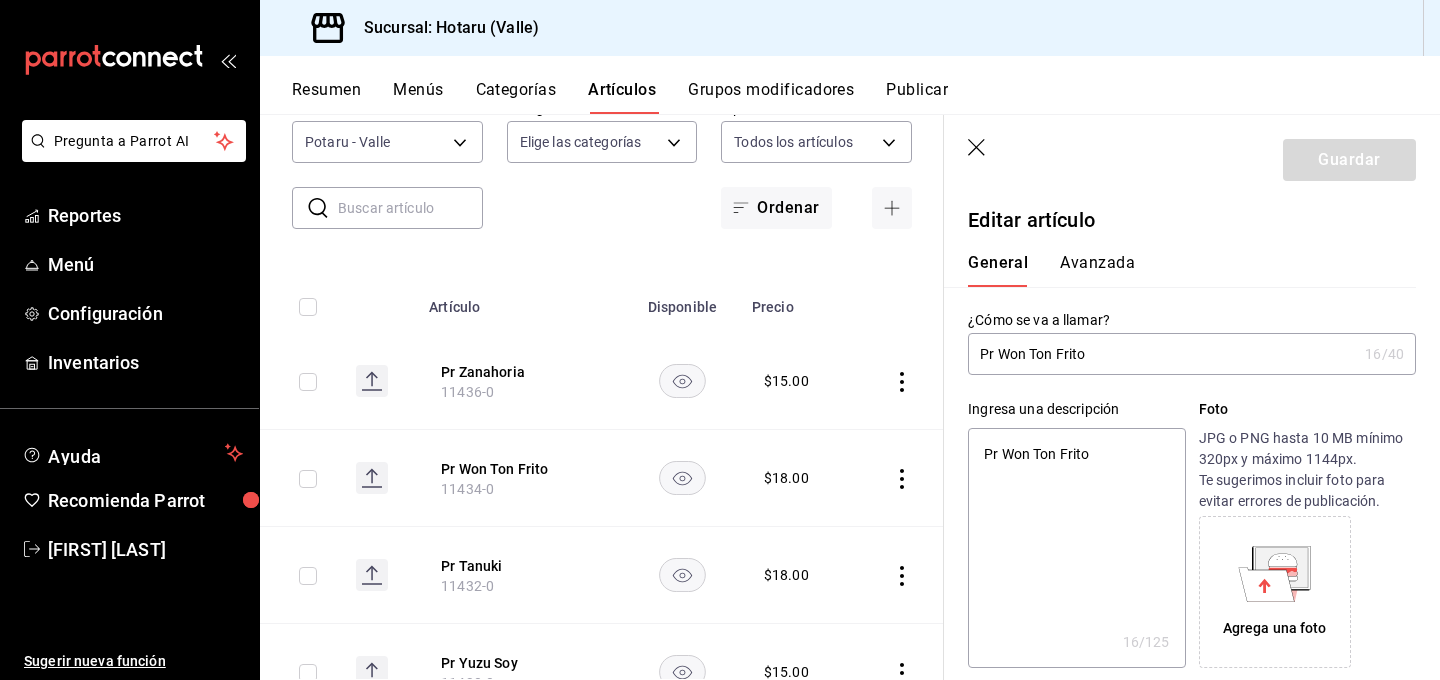 click on "Pr Won Ton Frito" at bounding box center (1162, 354) 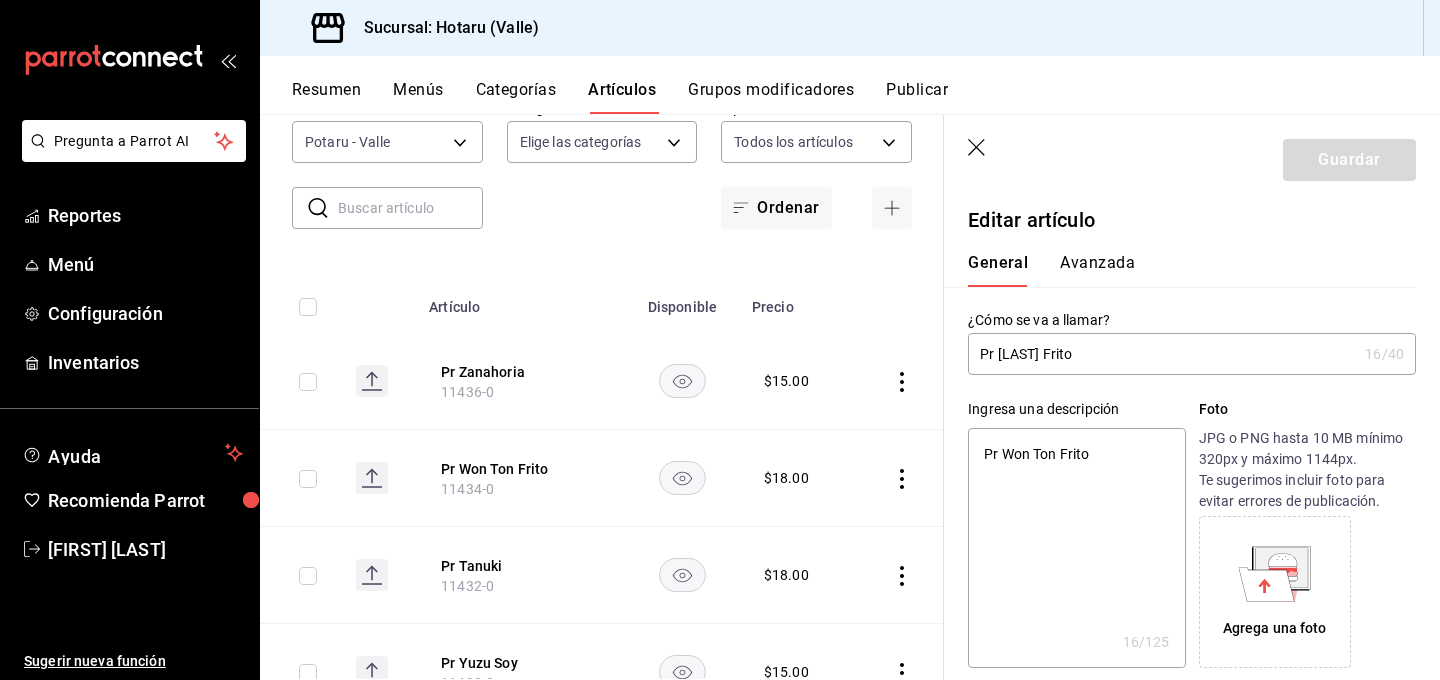 type on "x" 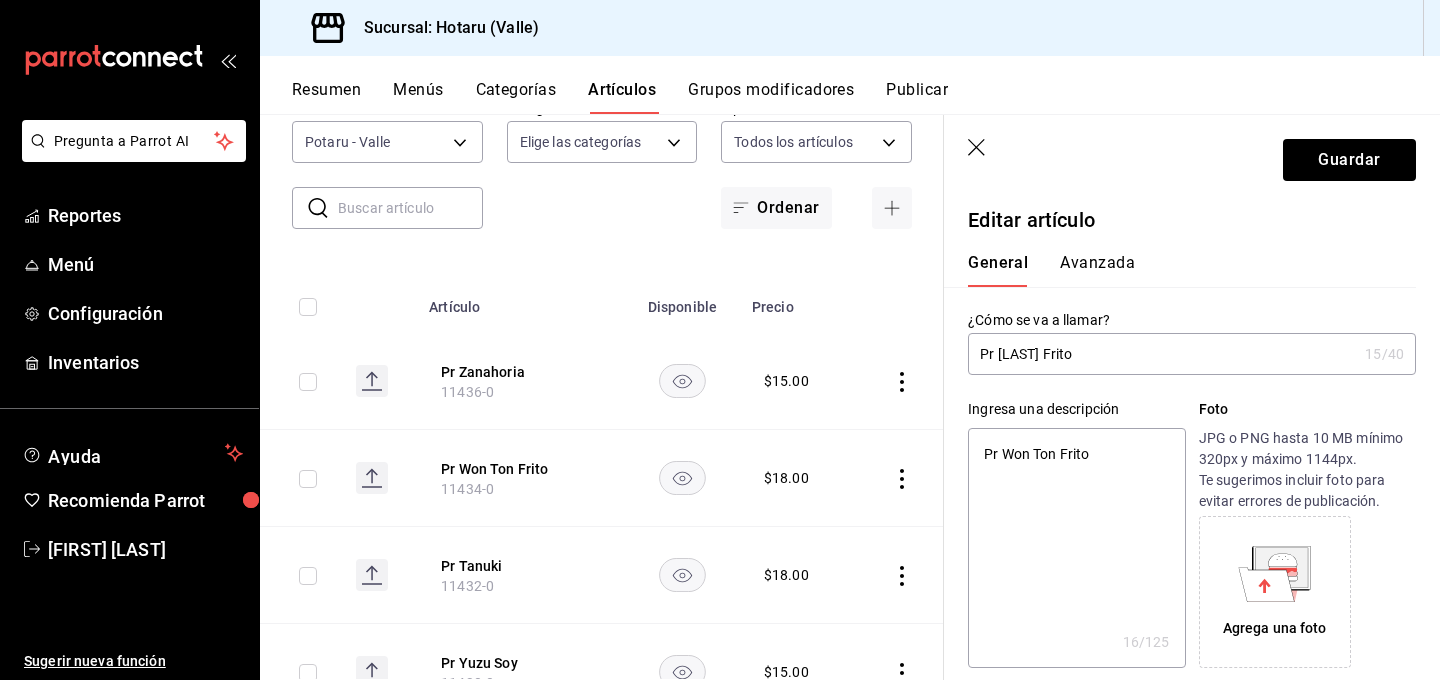 type on "Pr Wonon Frito" 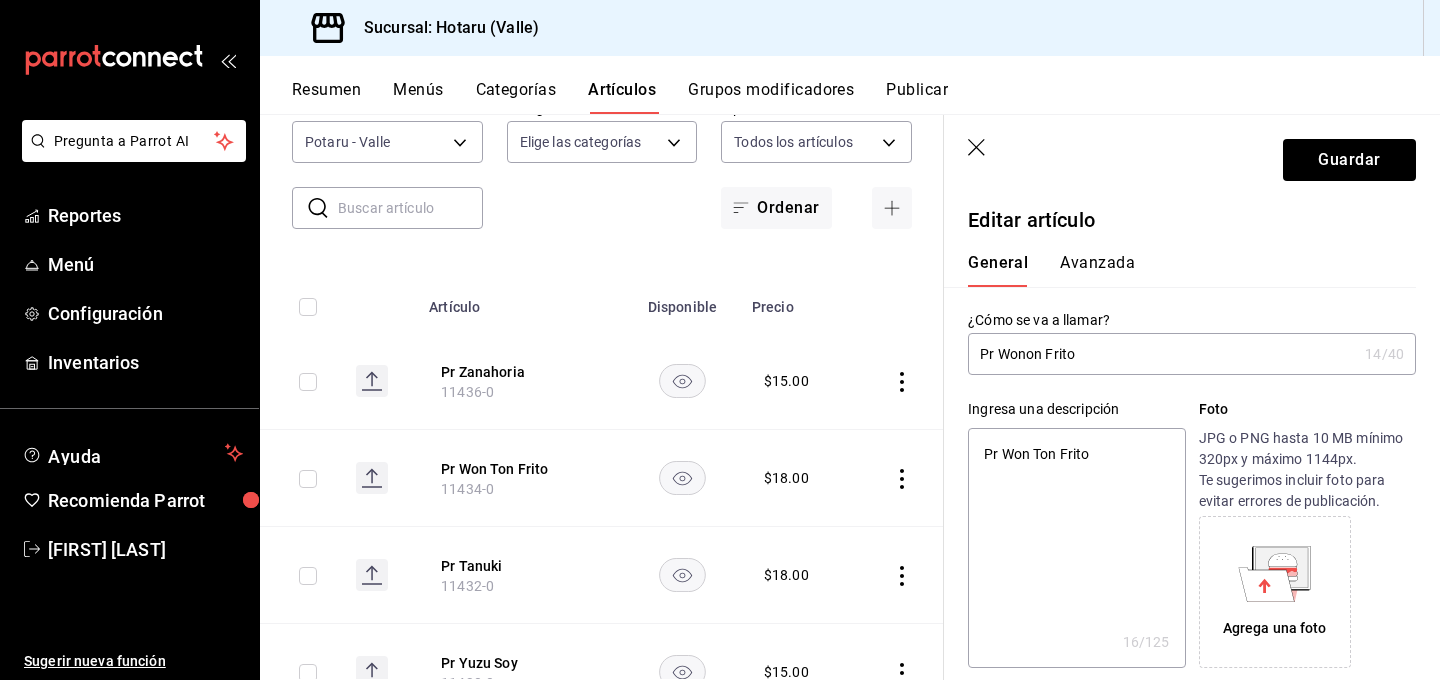 type on "Pr Wonton Frito" 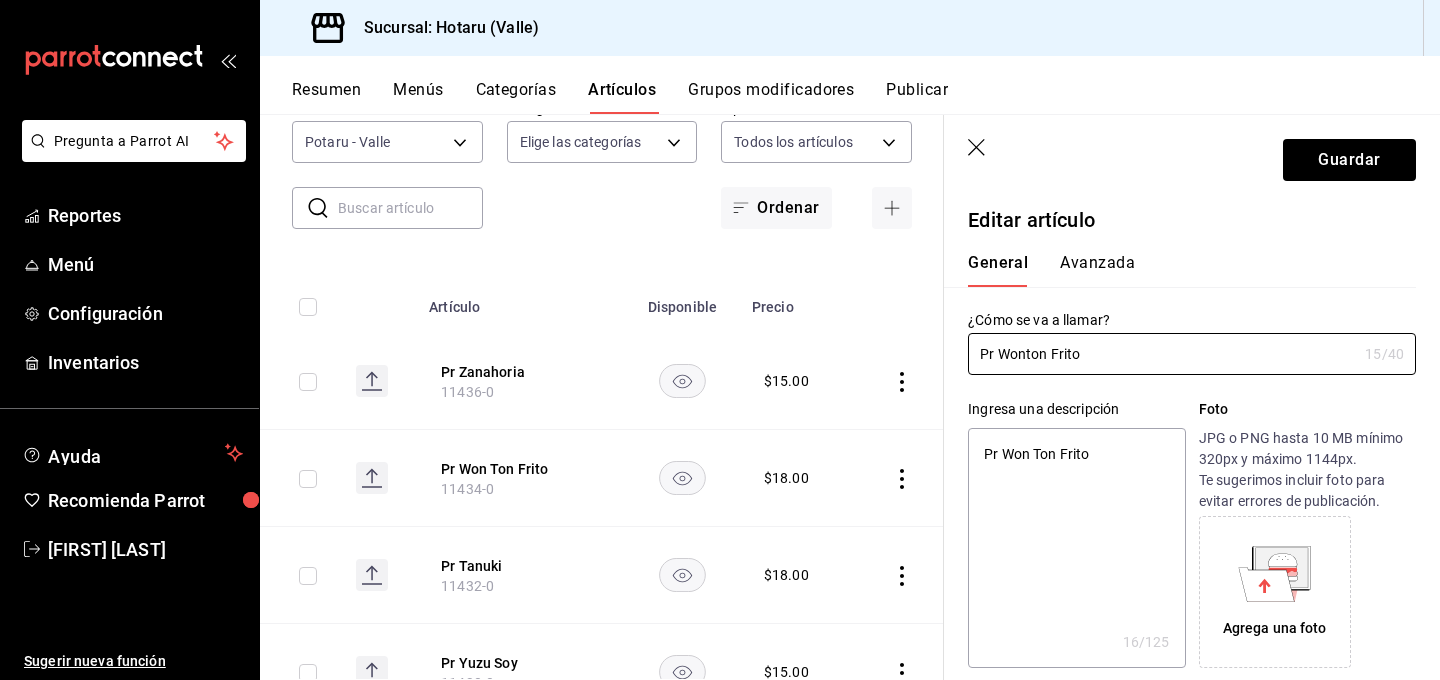 type on "Pr Wonton Frito" 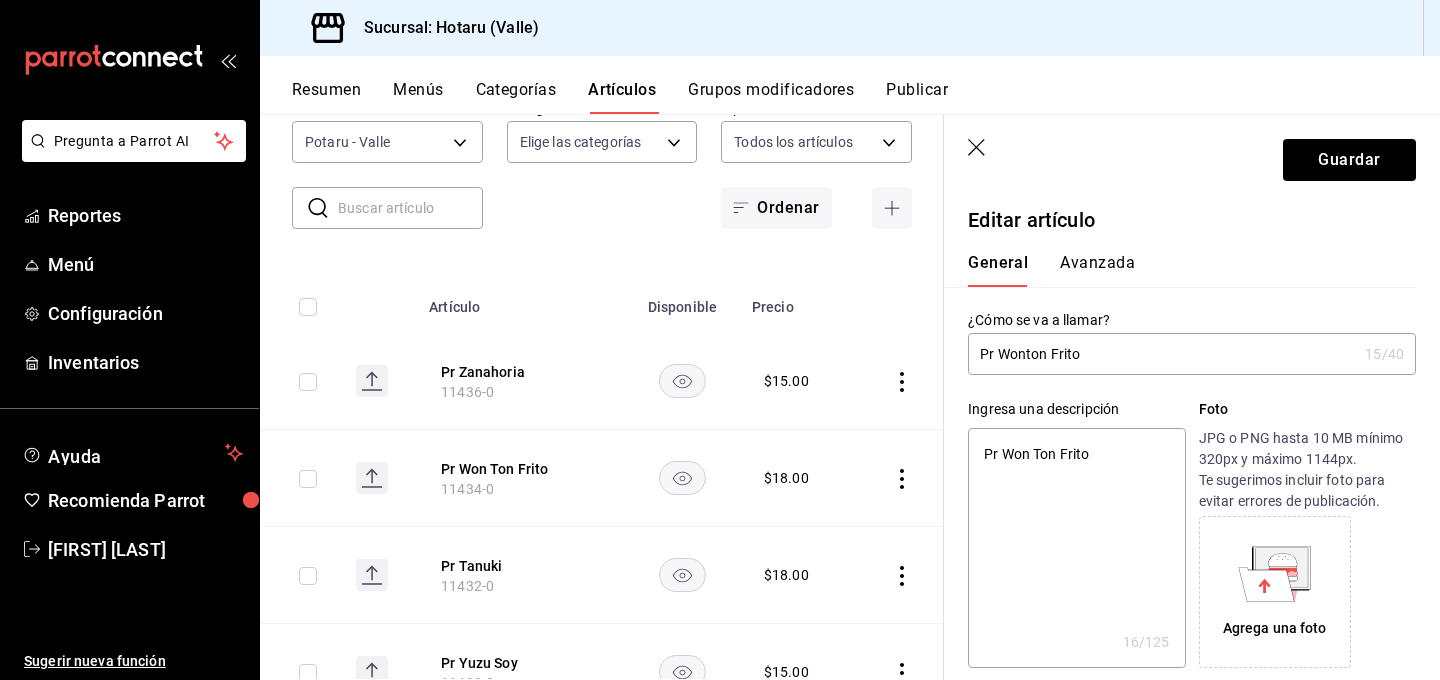type on "Pr Won on Frito" 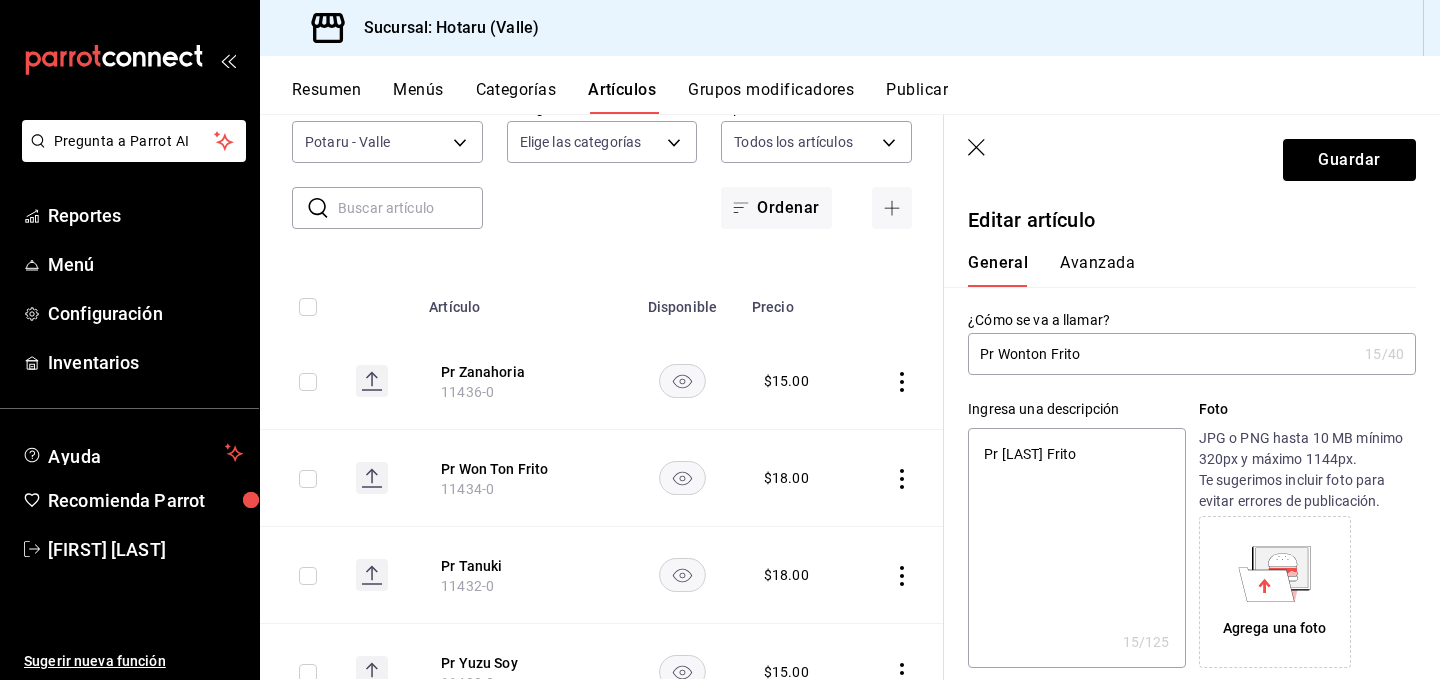 type on "Pr Wonon Frito" 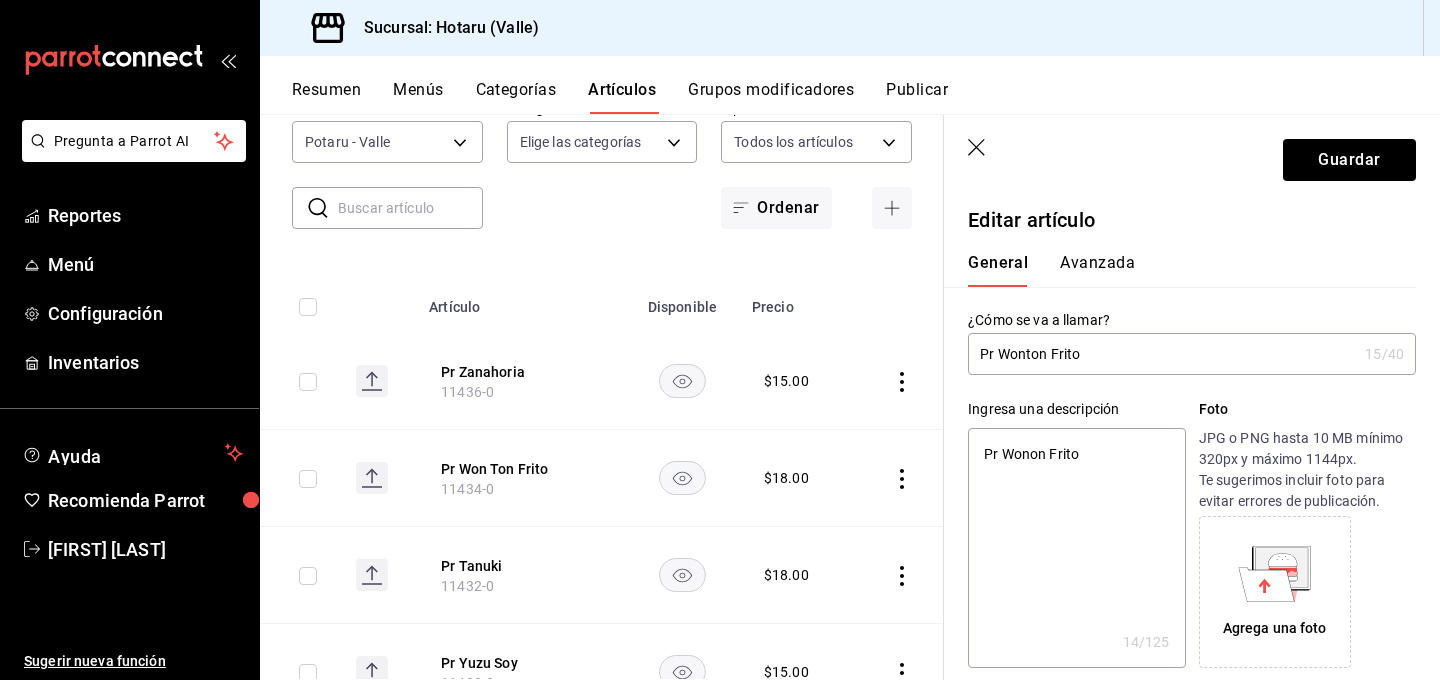 type on "Pr Wonton Frito" 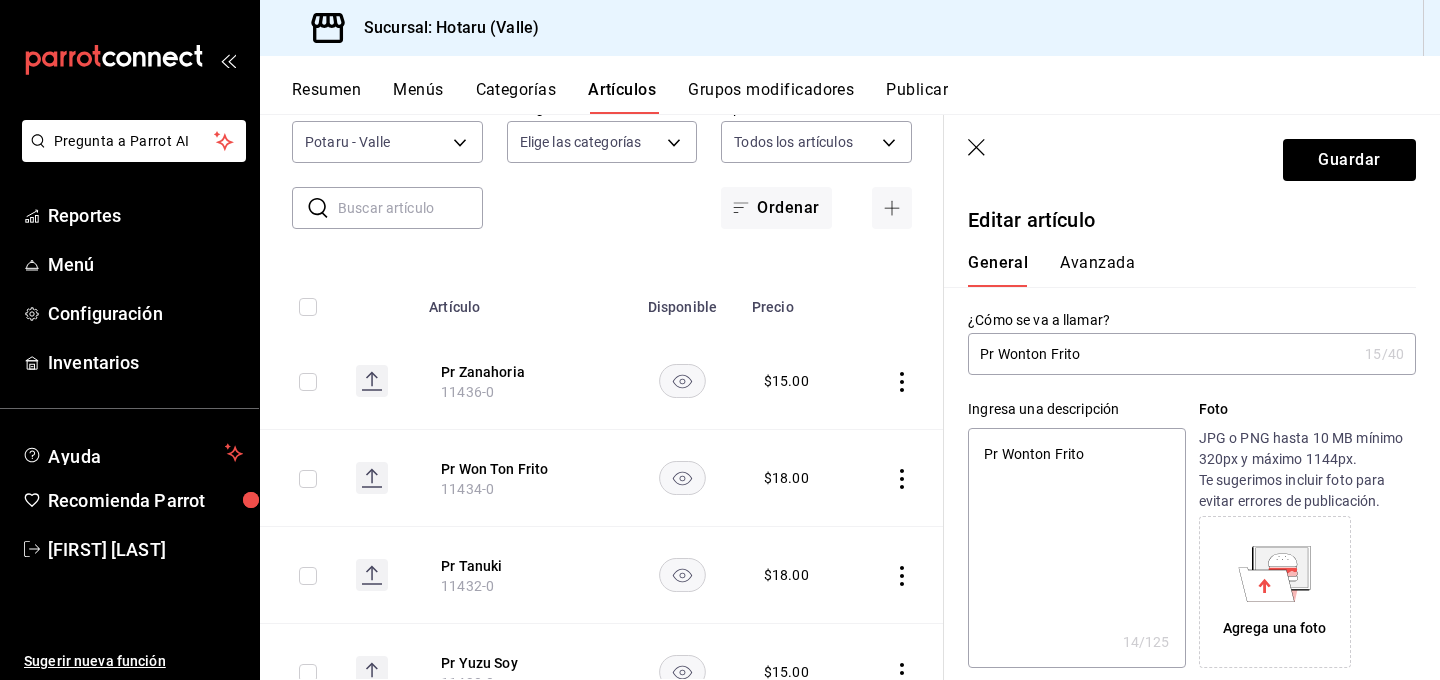 type on "x" 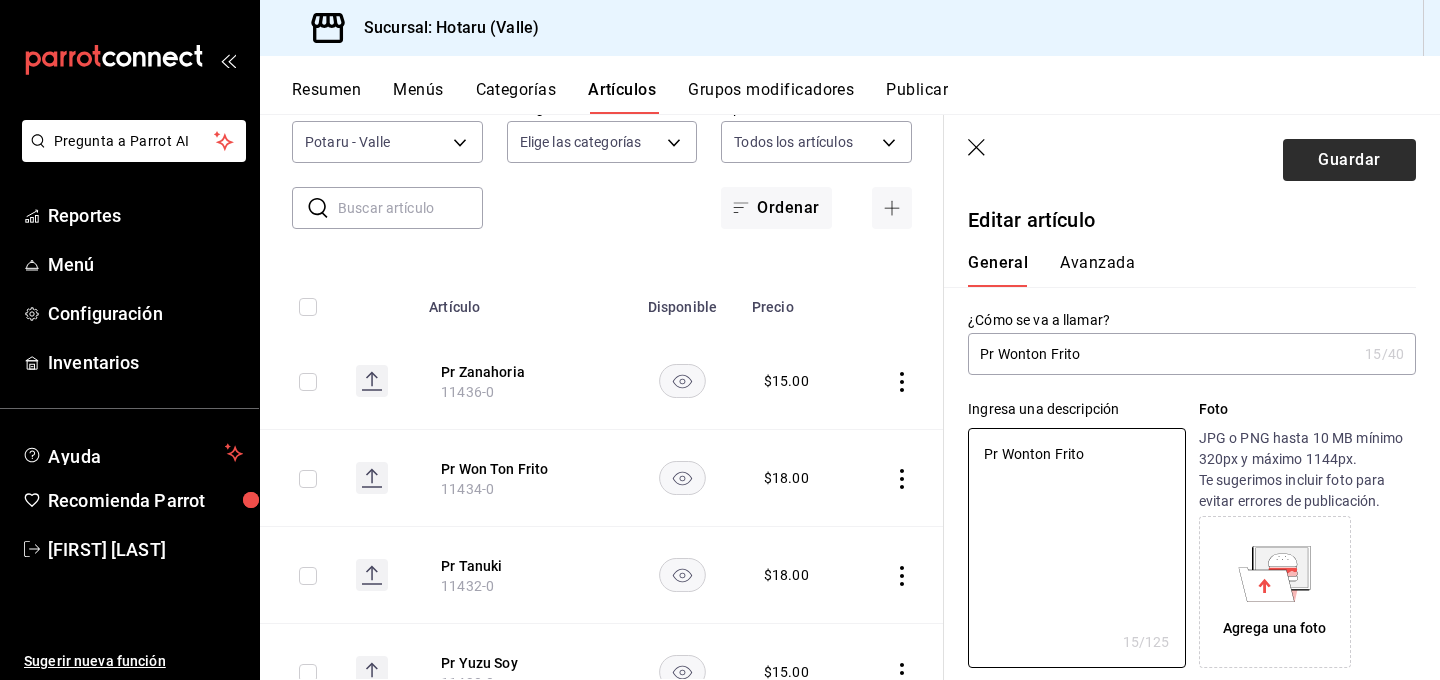 type on "Pr Wonton Frito" 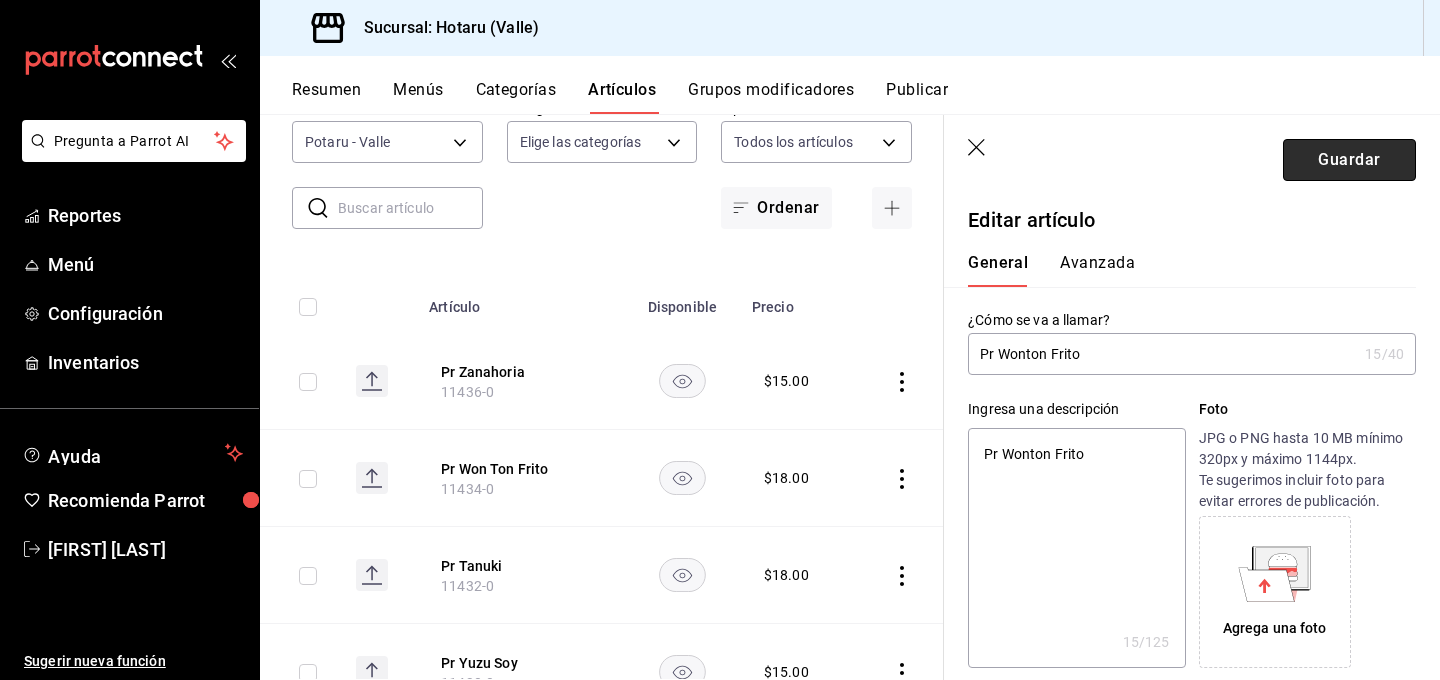 click on "Guardar" at bounding box center (1349, 160) 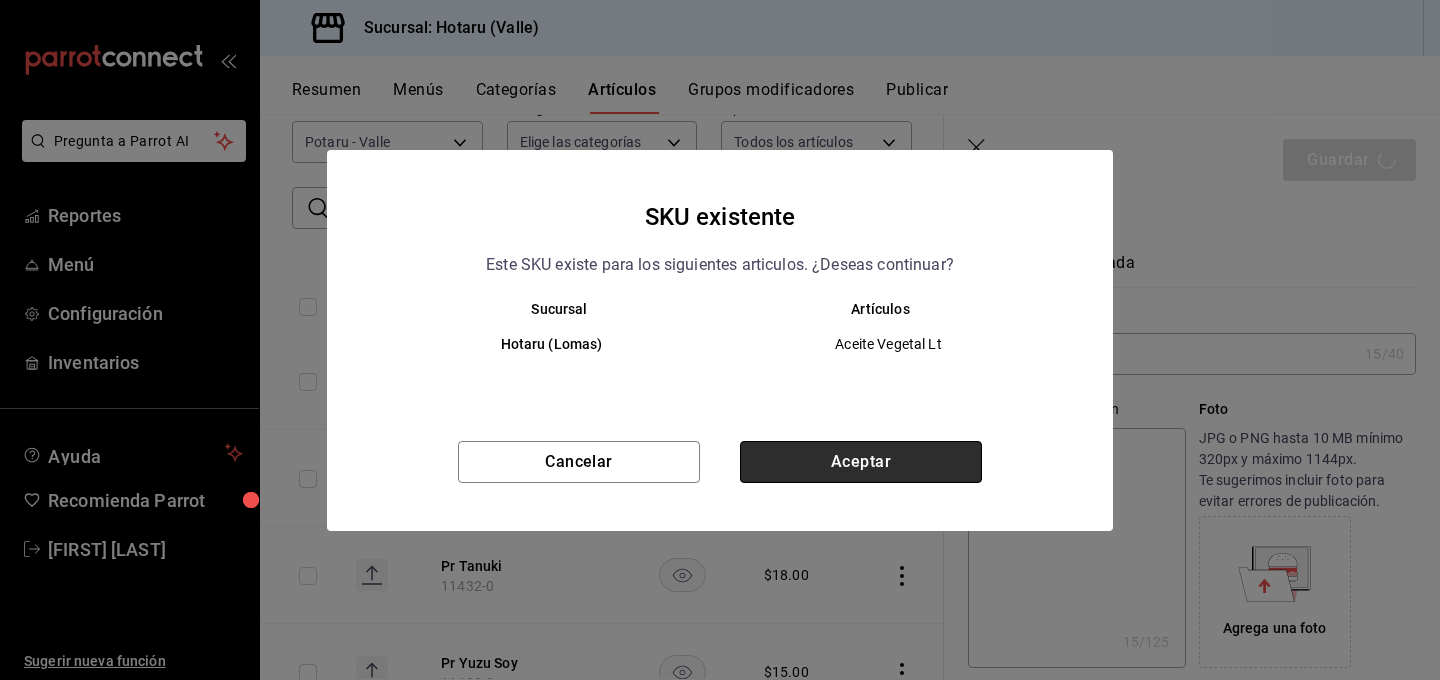 click on "Aceptar" at bounding box center (861, 462) 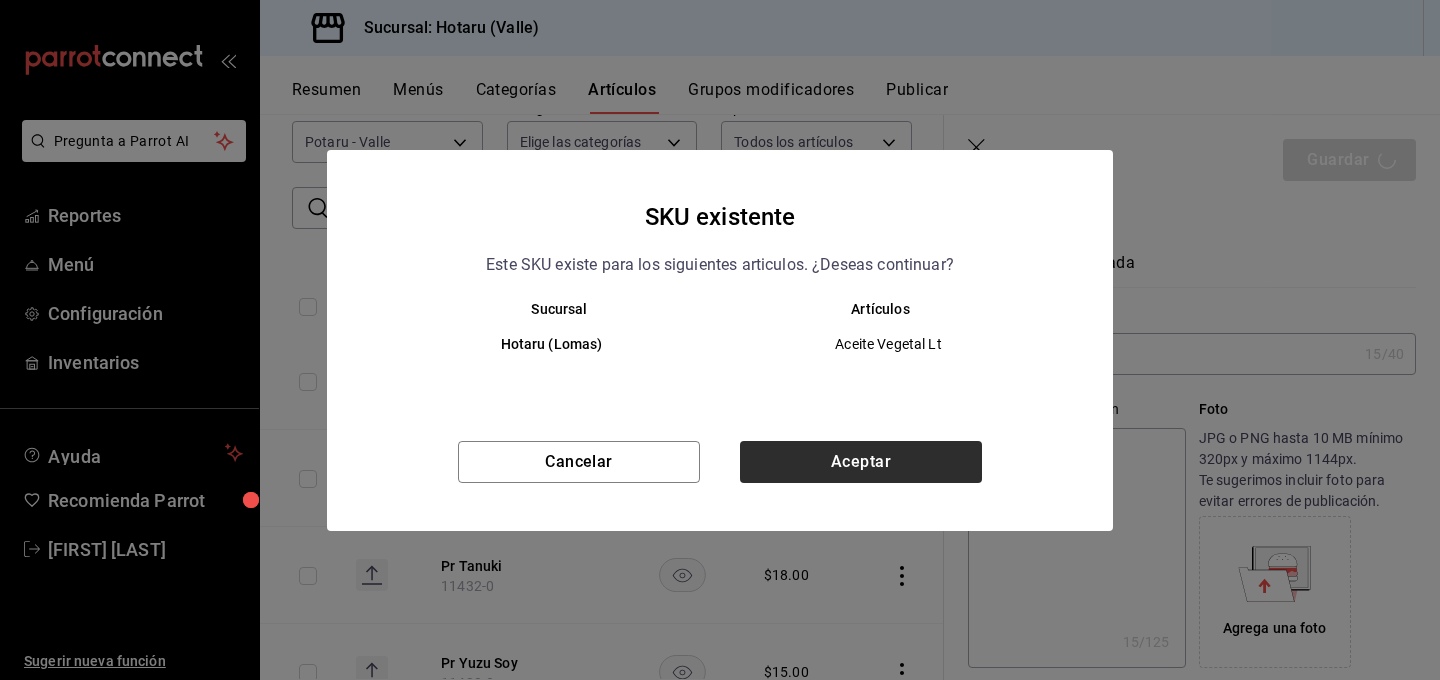 type on "x" 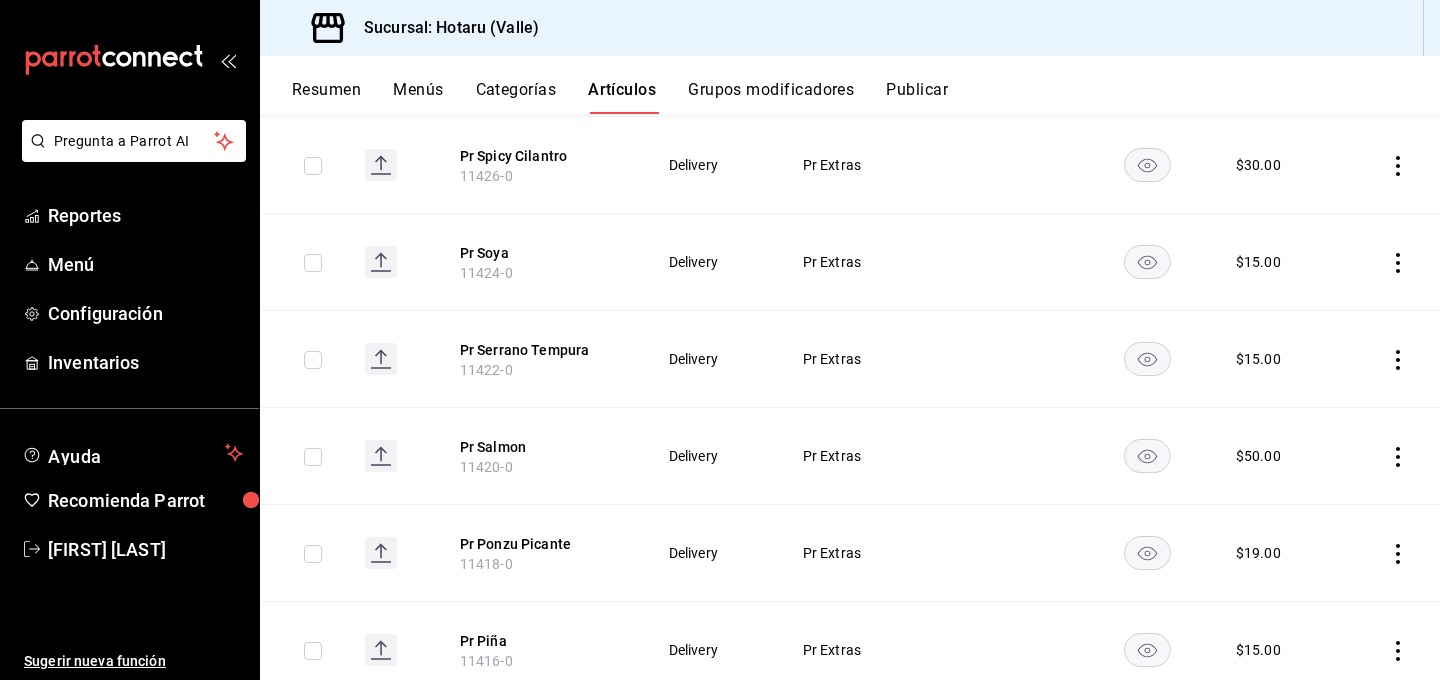 scroll, scrollTop: 767, scrollLeft: 0, axis: vertical 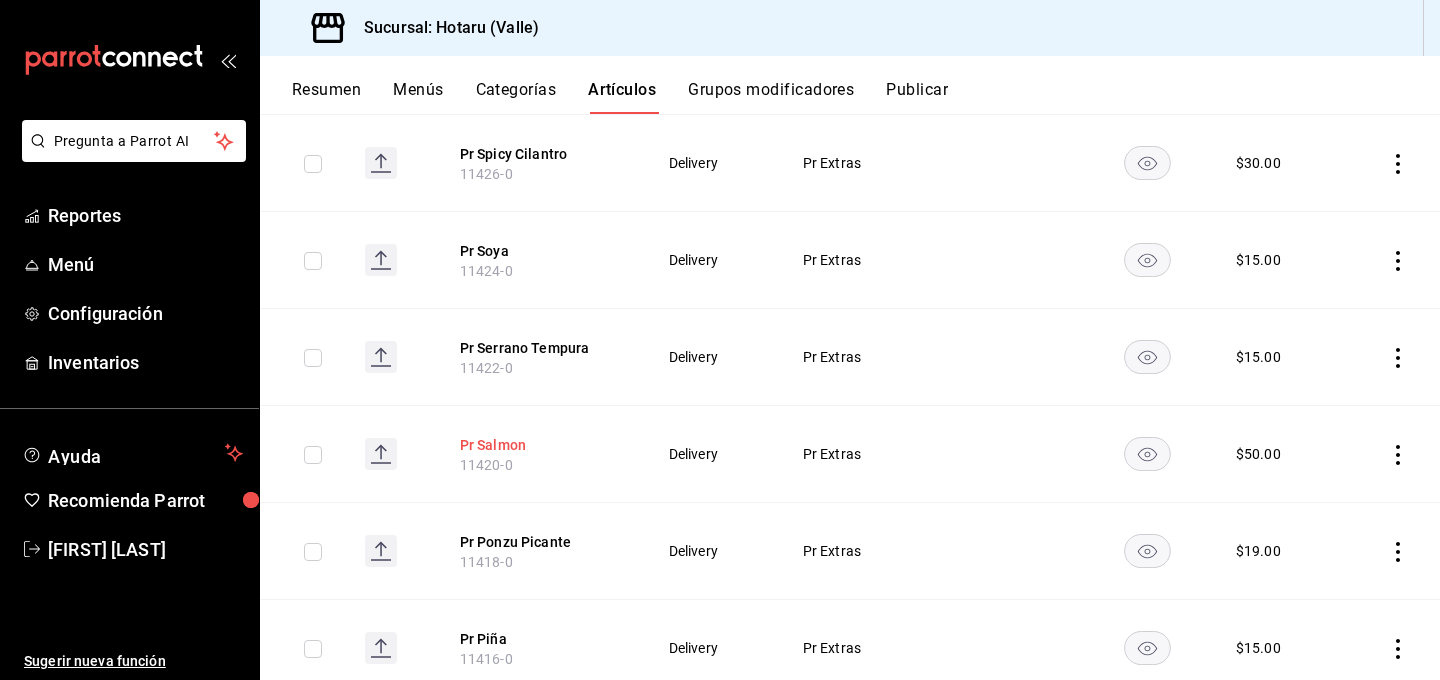 click on "Pr Salmon" at bounding box center (540, 445) 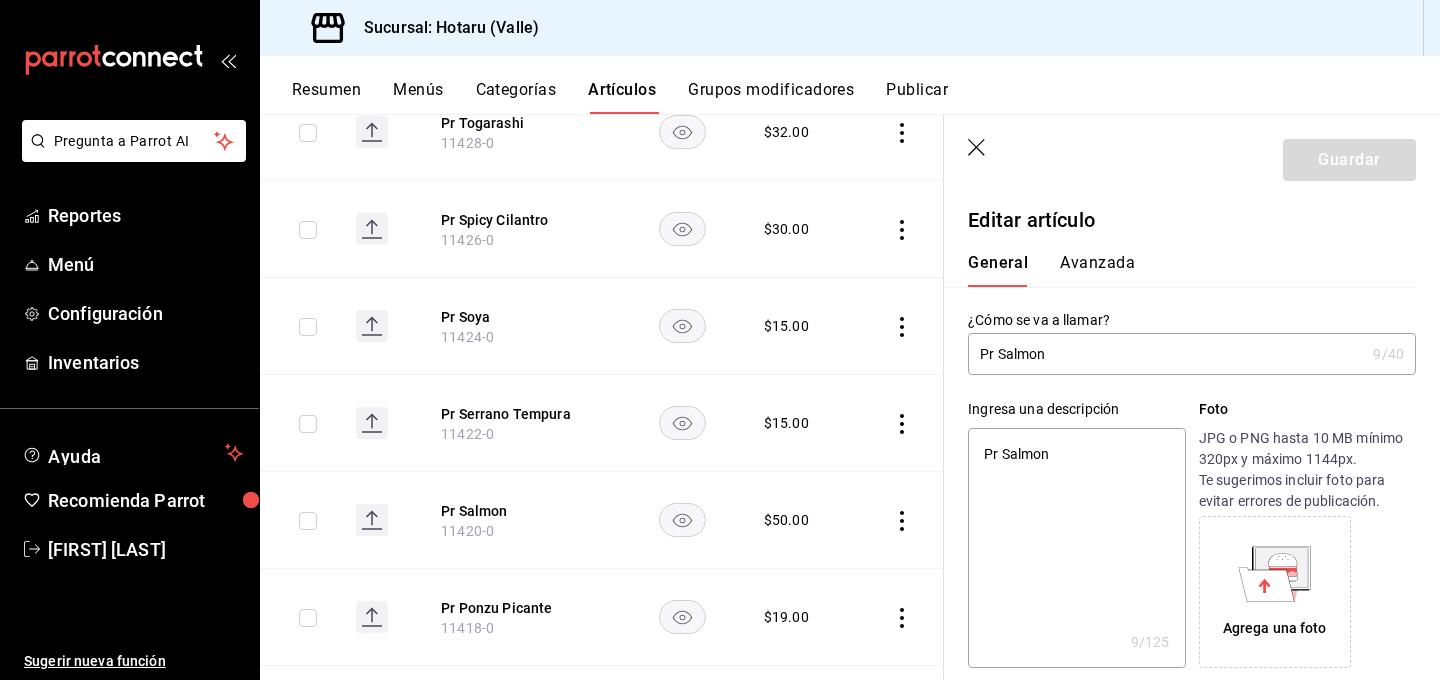 type on "Pr Salmo" 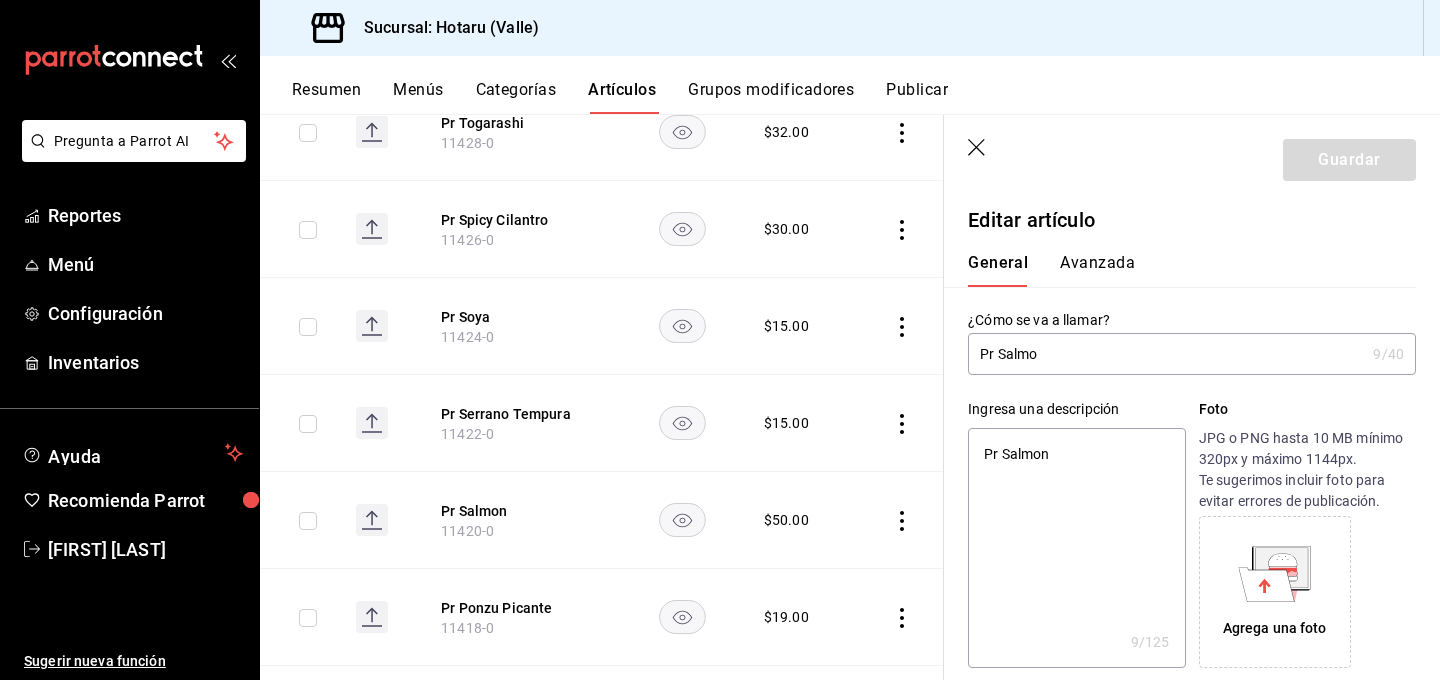 type on "x" 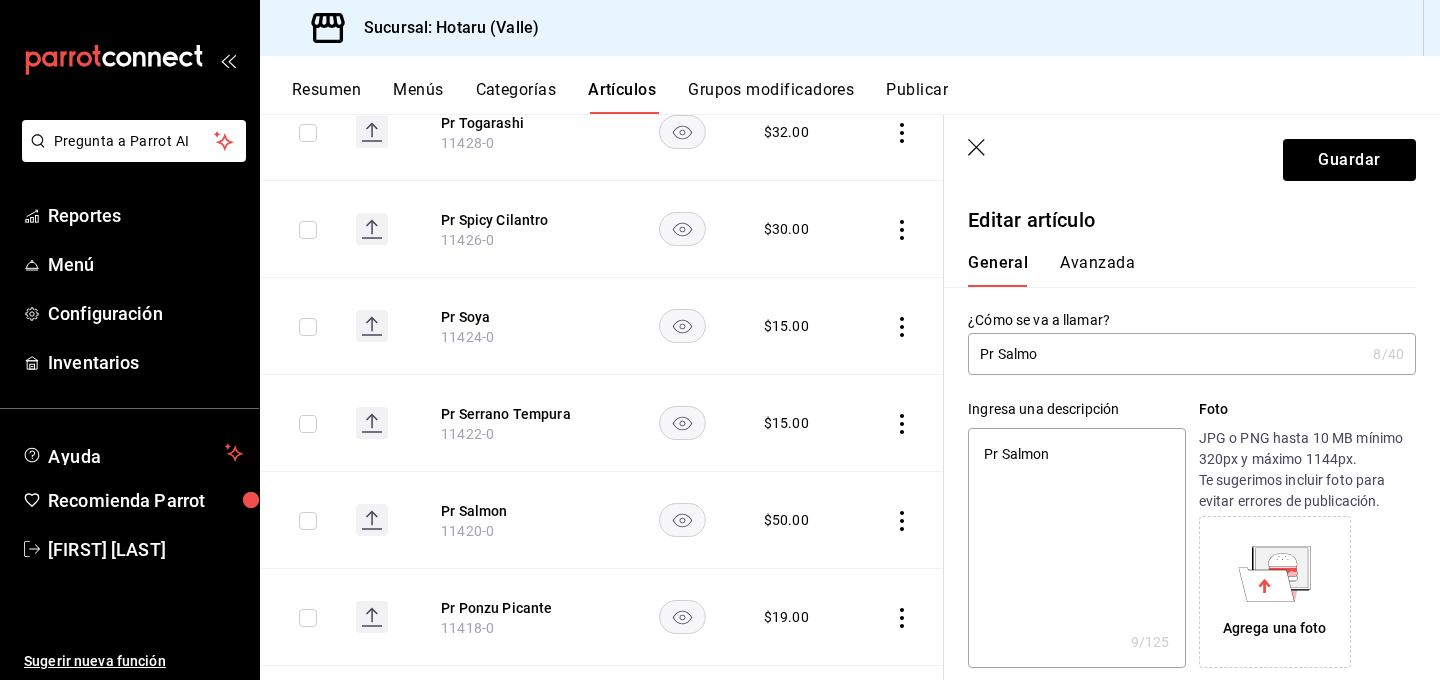 type on "Pr Salm" 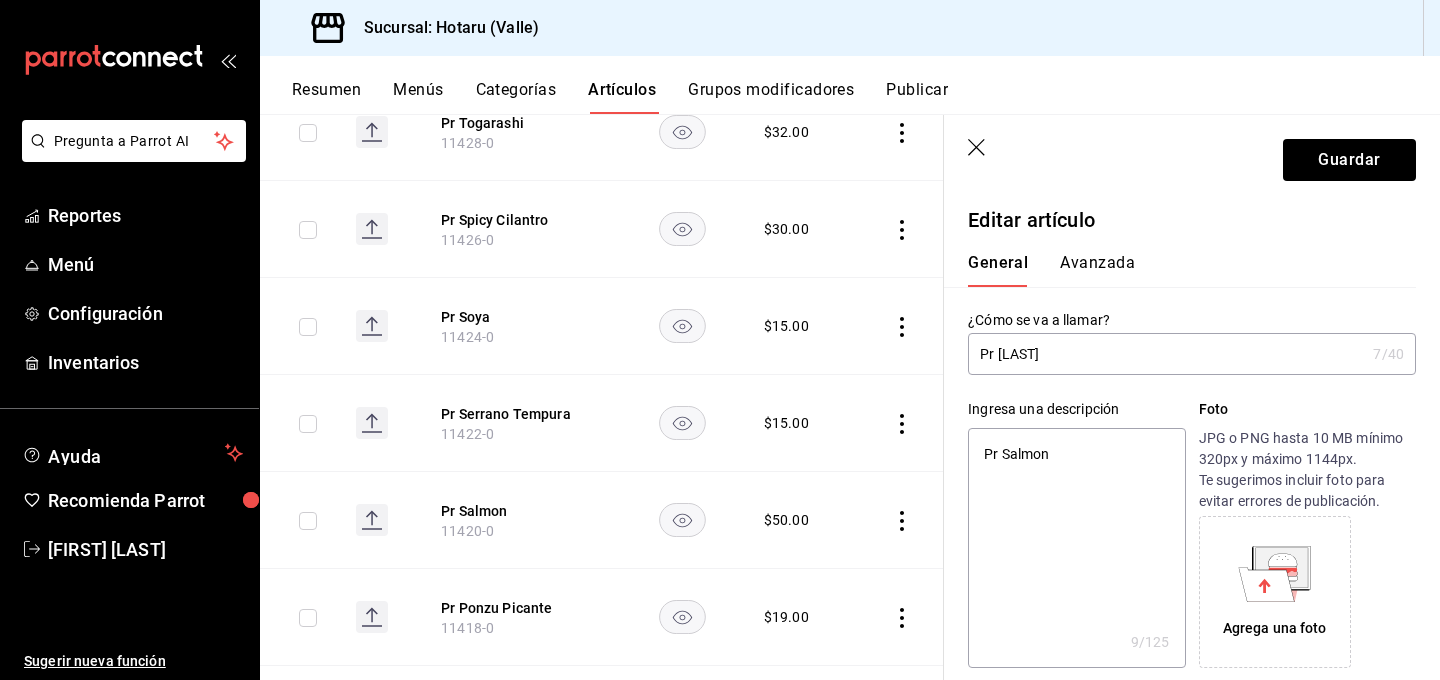 type on "Pr Salm´" 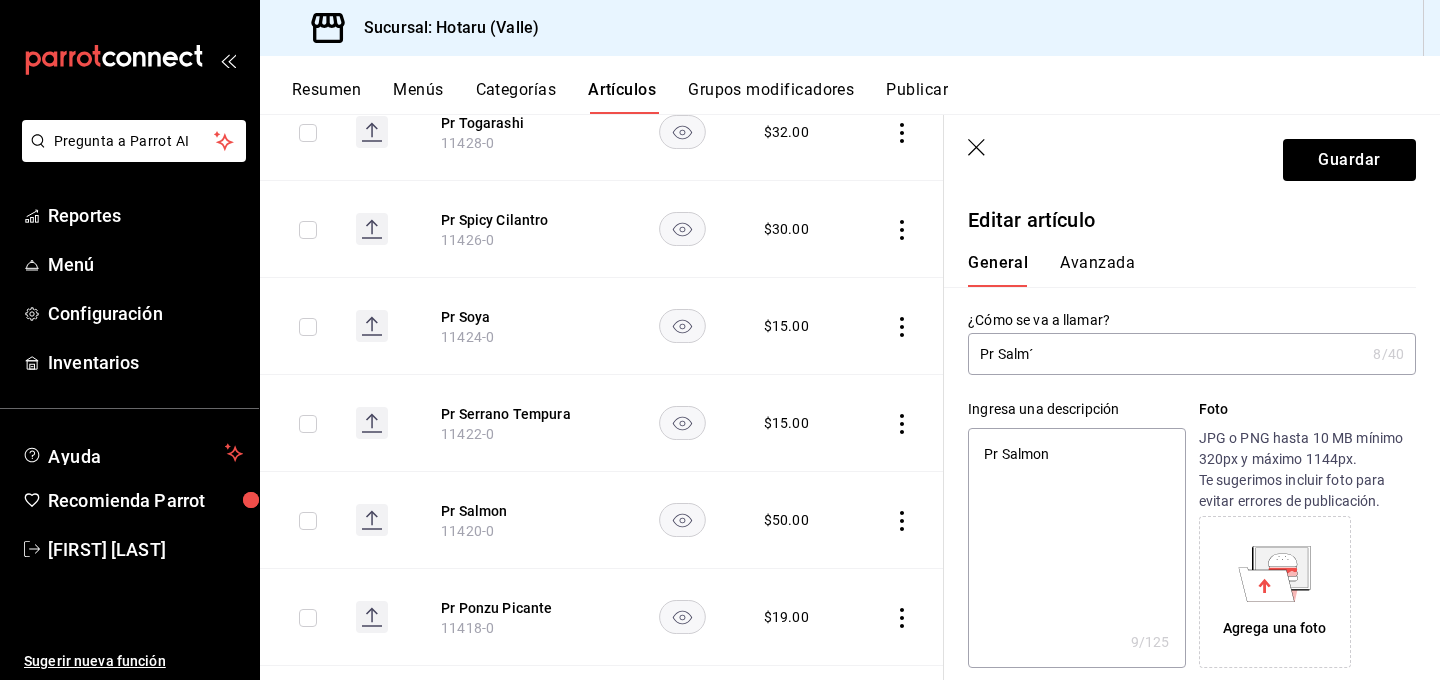type on "Pr Salmó" 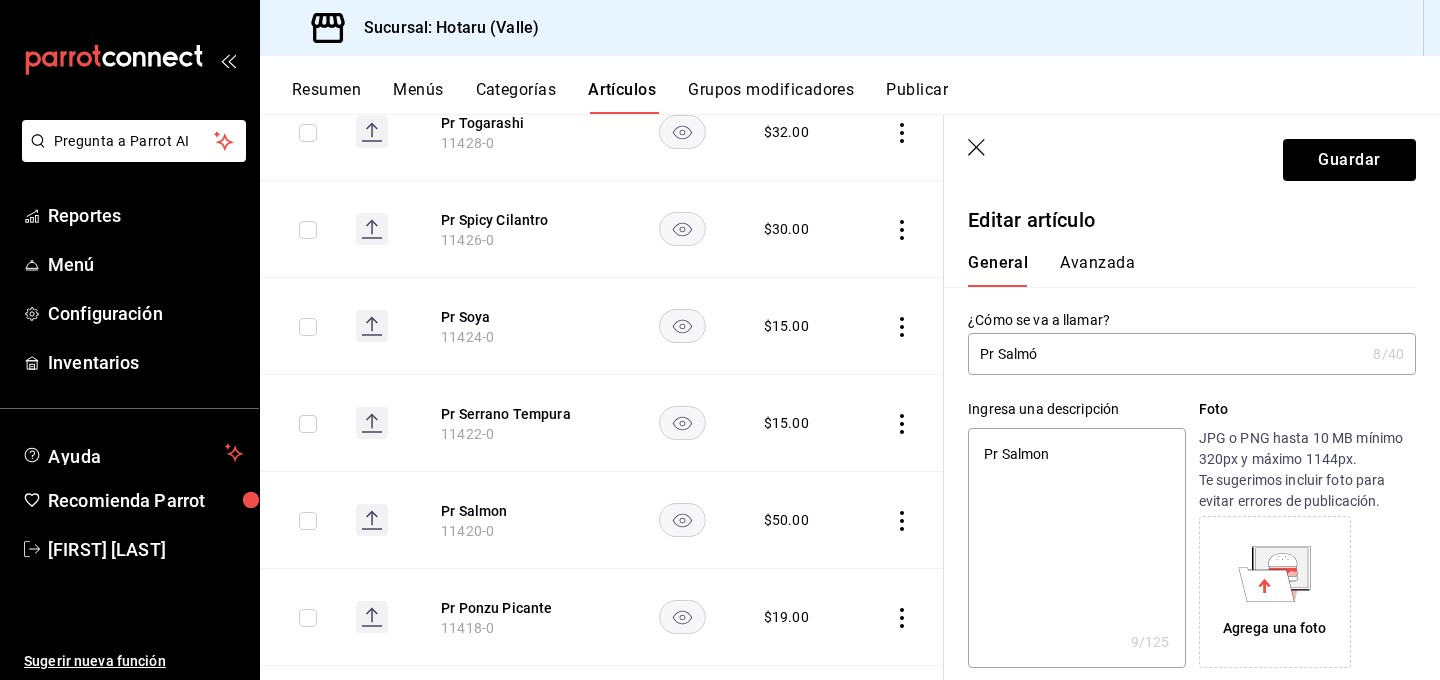 type on "Pr Salmón" 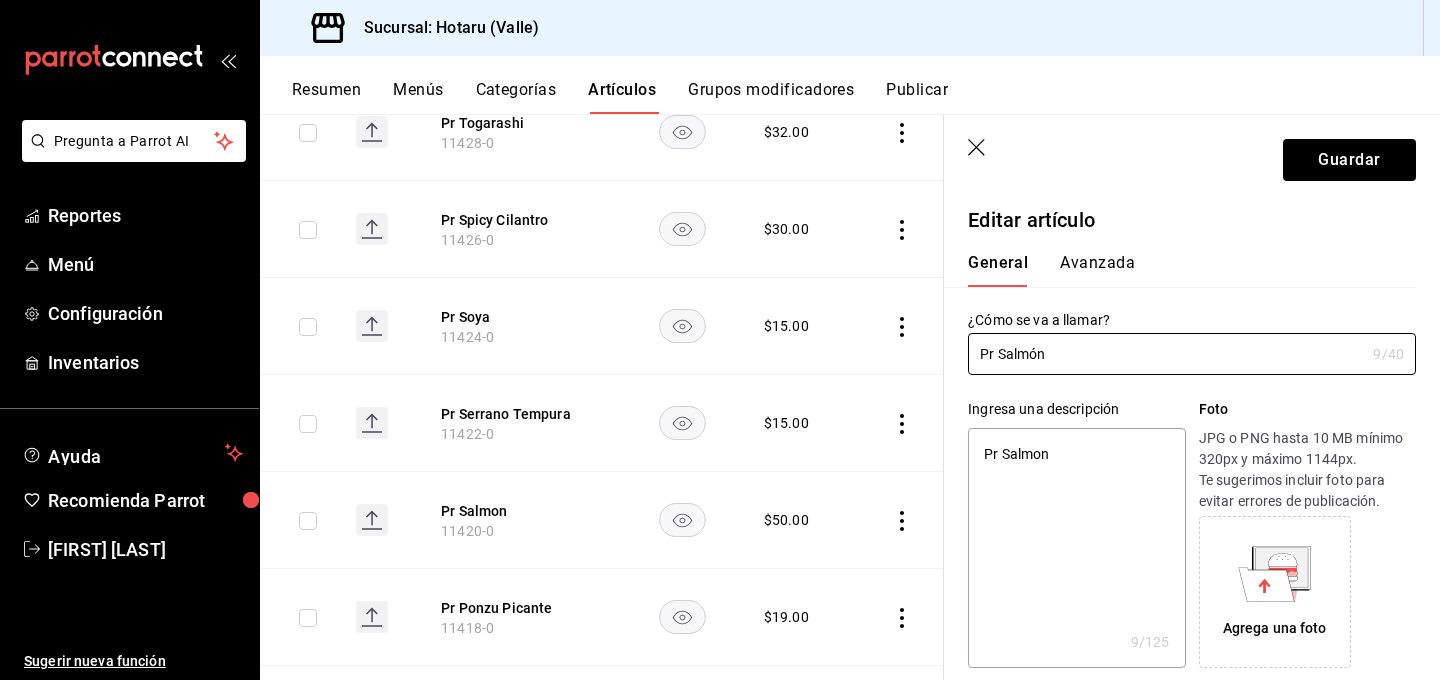 type on "Pr Salmón" 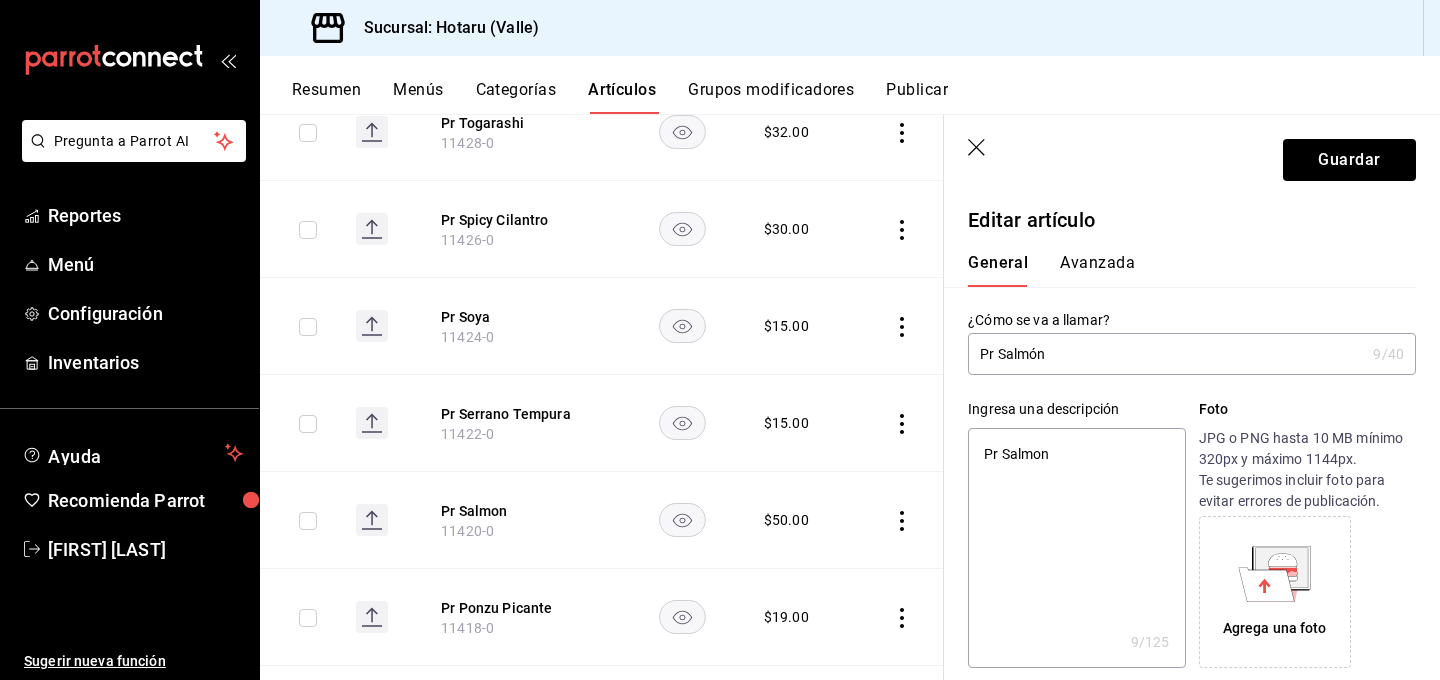 type on "Pr Salmn" 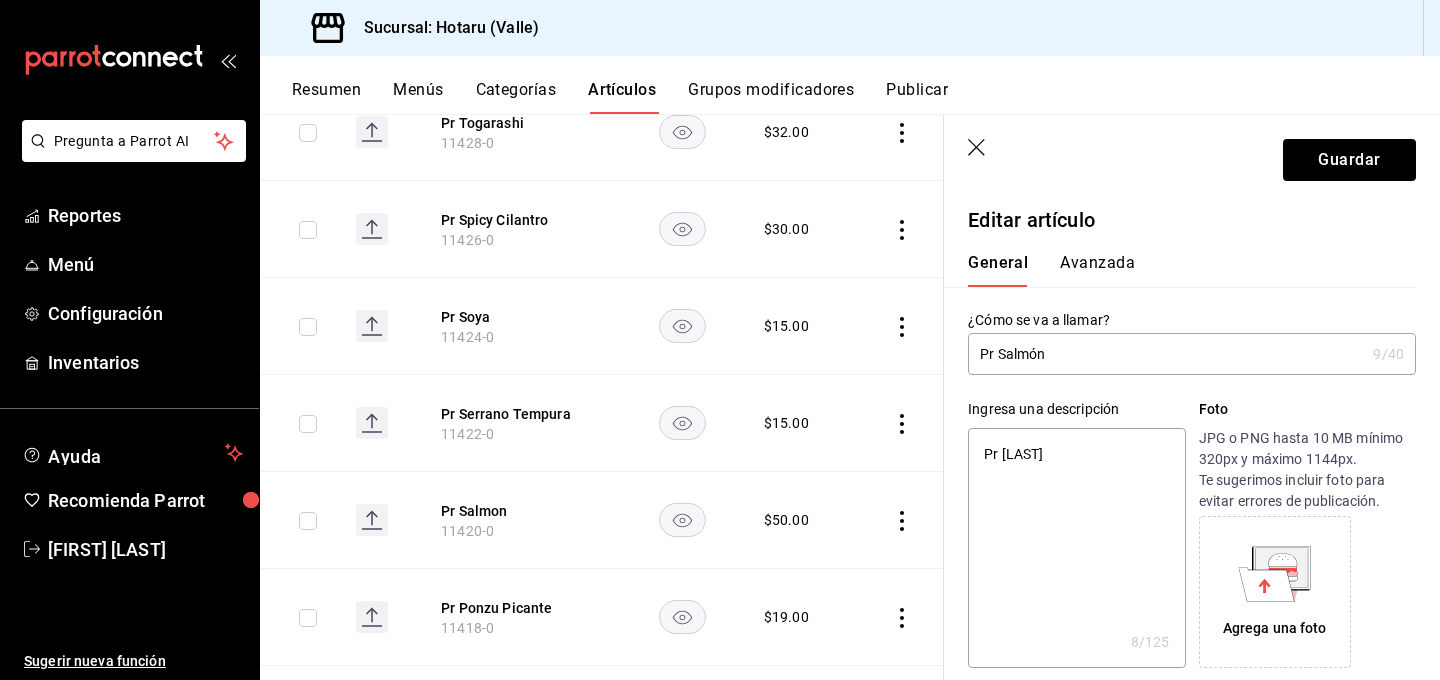 type on "Pr Salm´n" 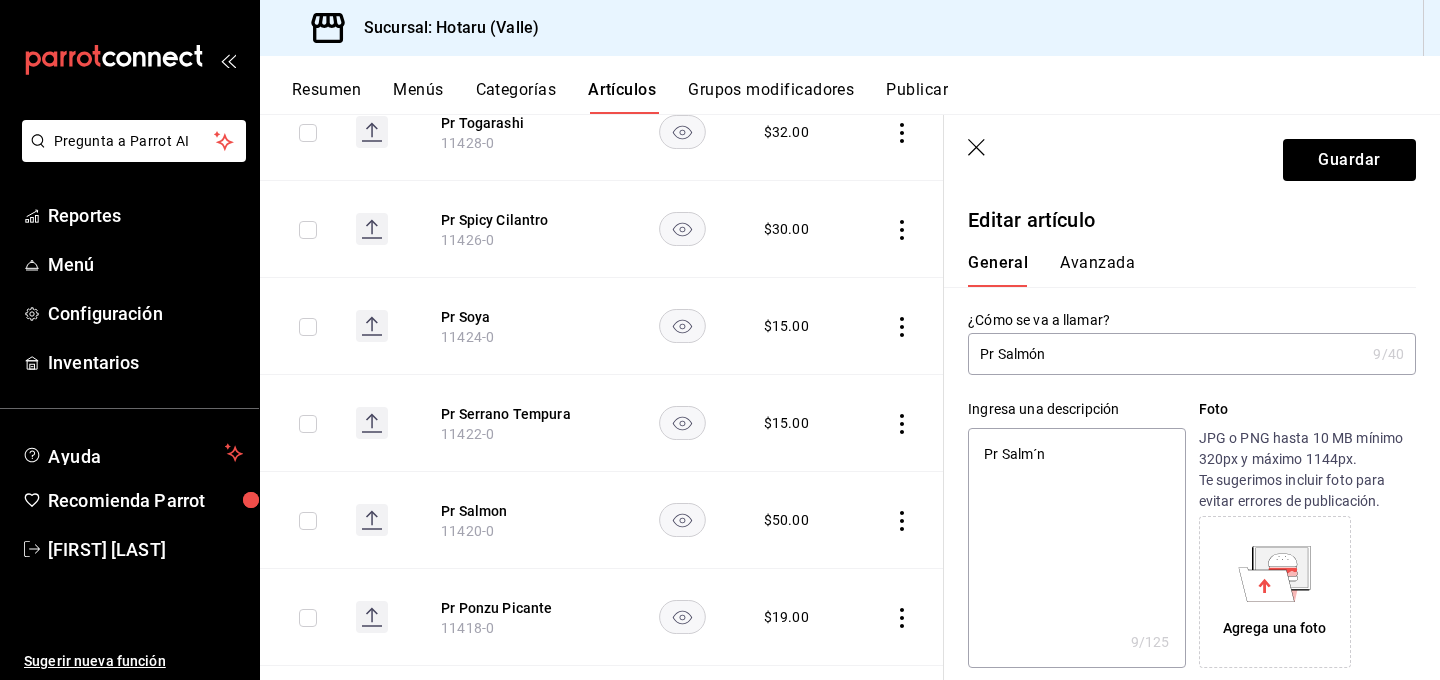 type on "Pr Salmón" 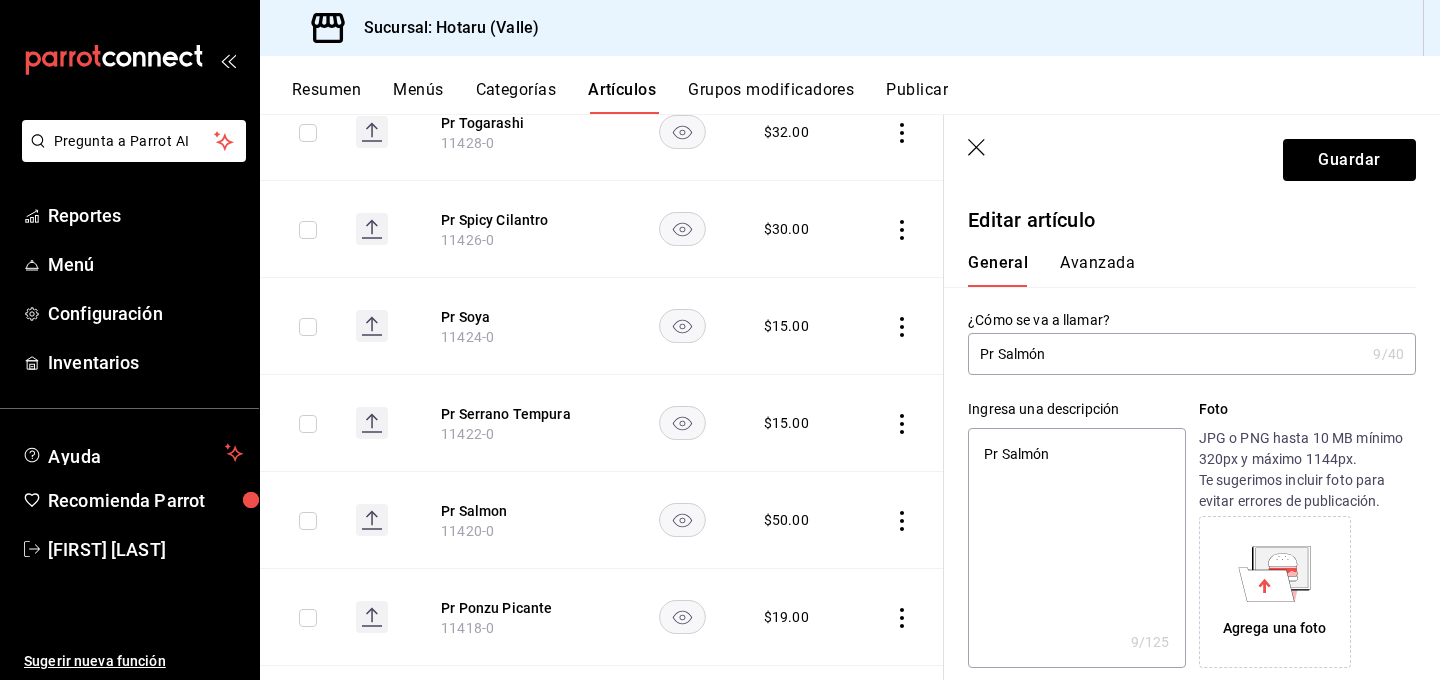 type on "x" 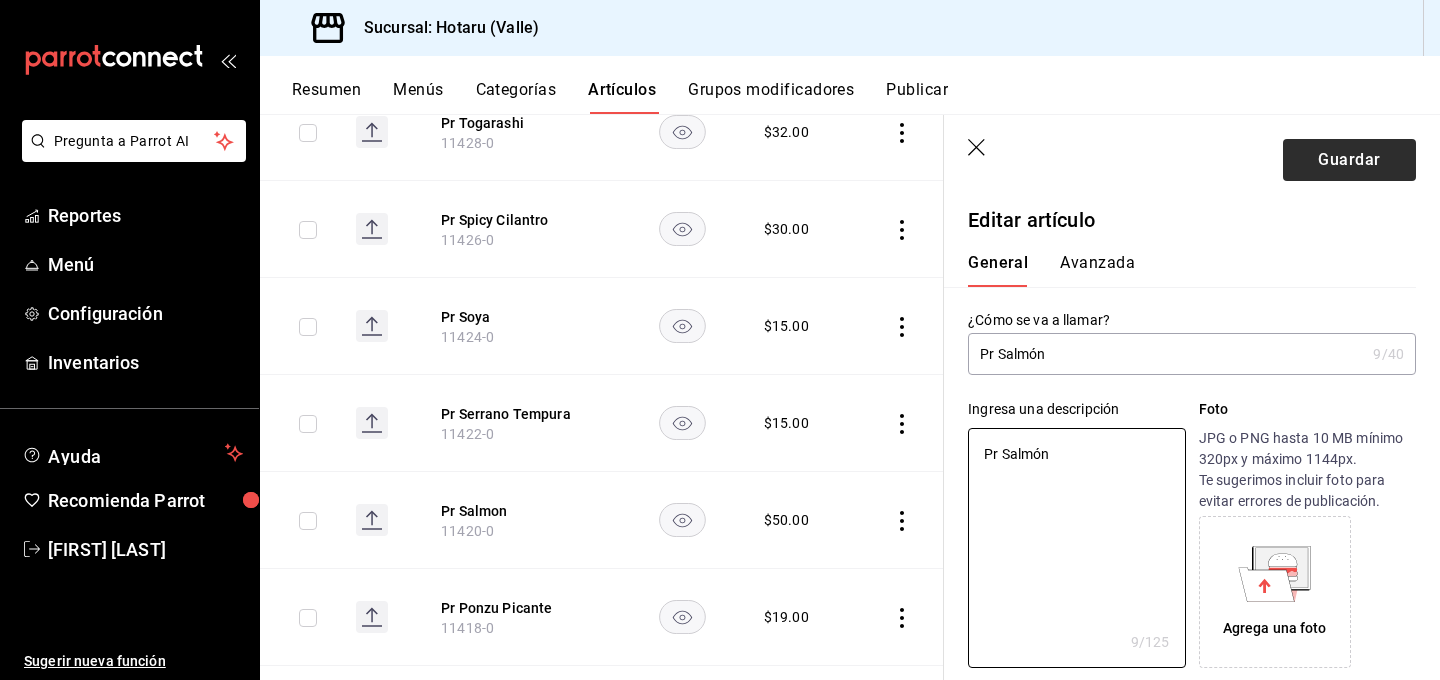 type on "Pr Salmón" 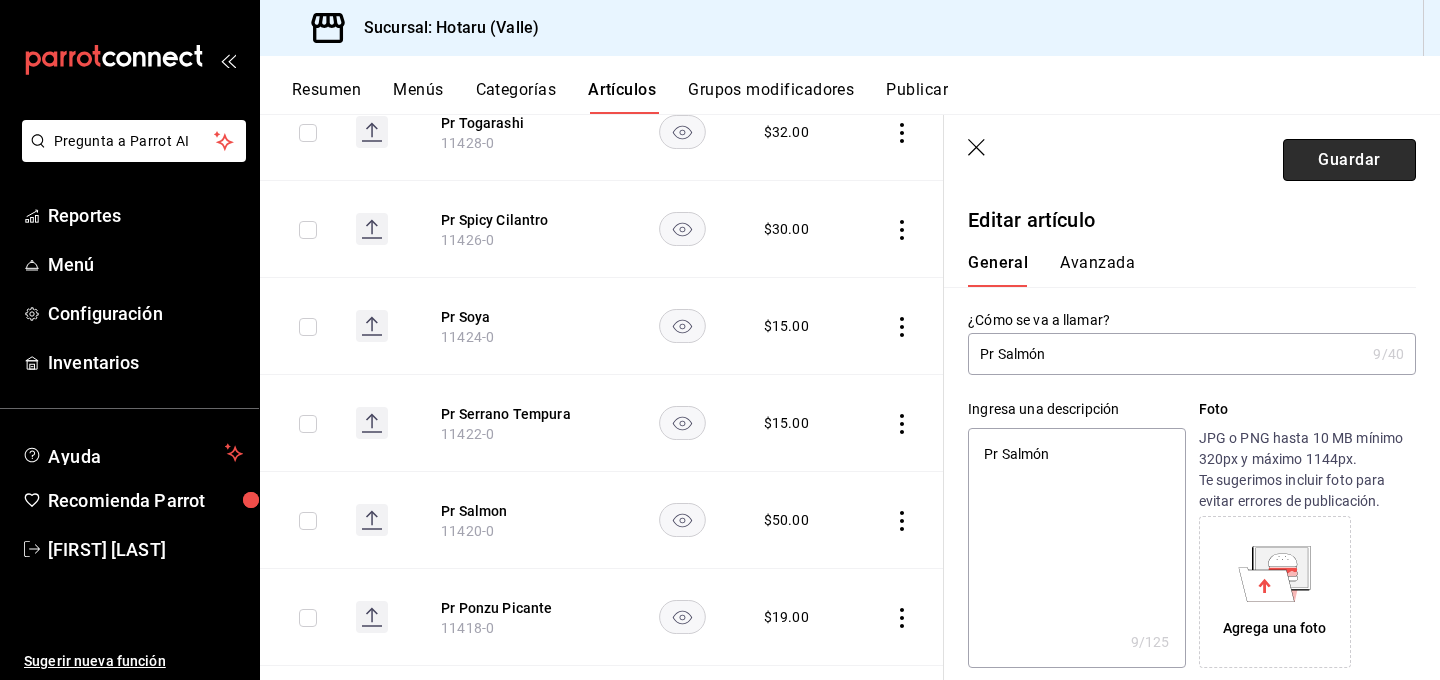click on "Guardar" at bounding box center (1349, 160) 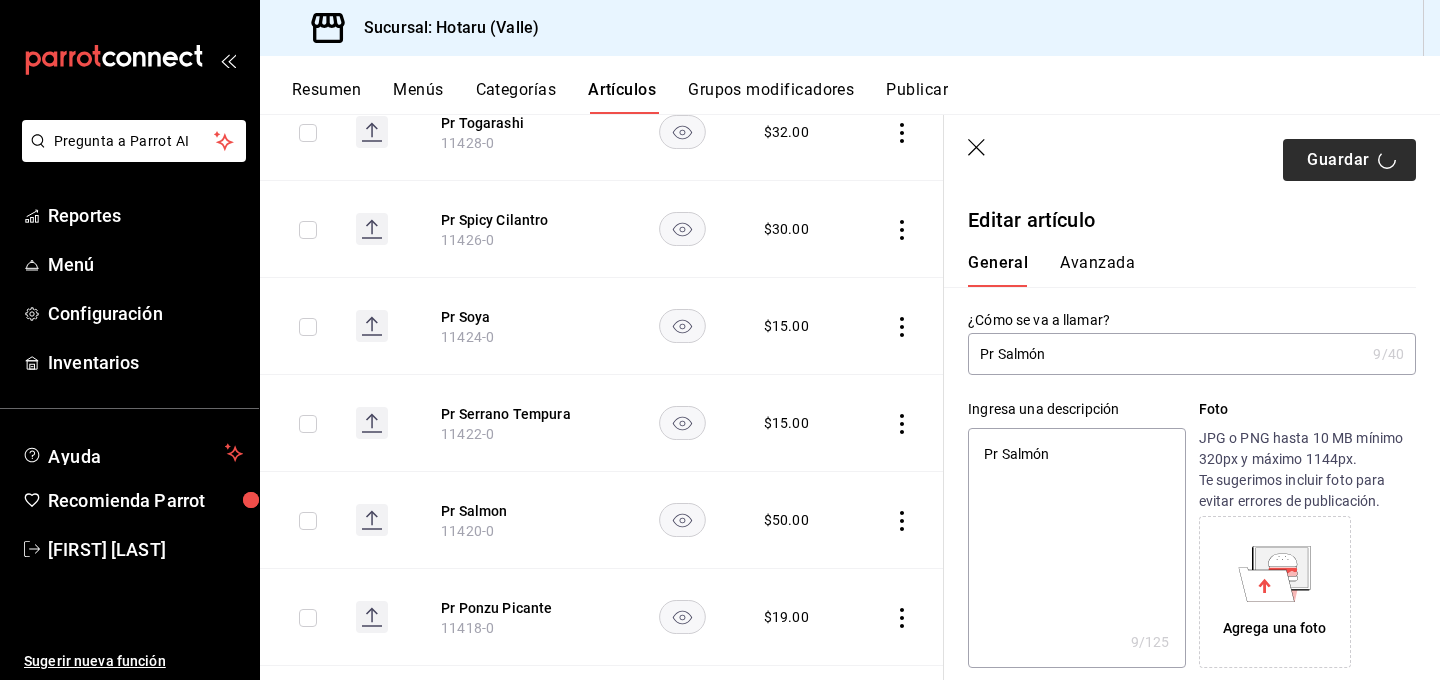 type on "x" 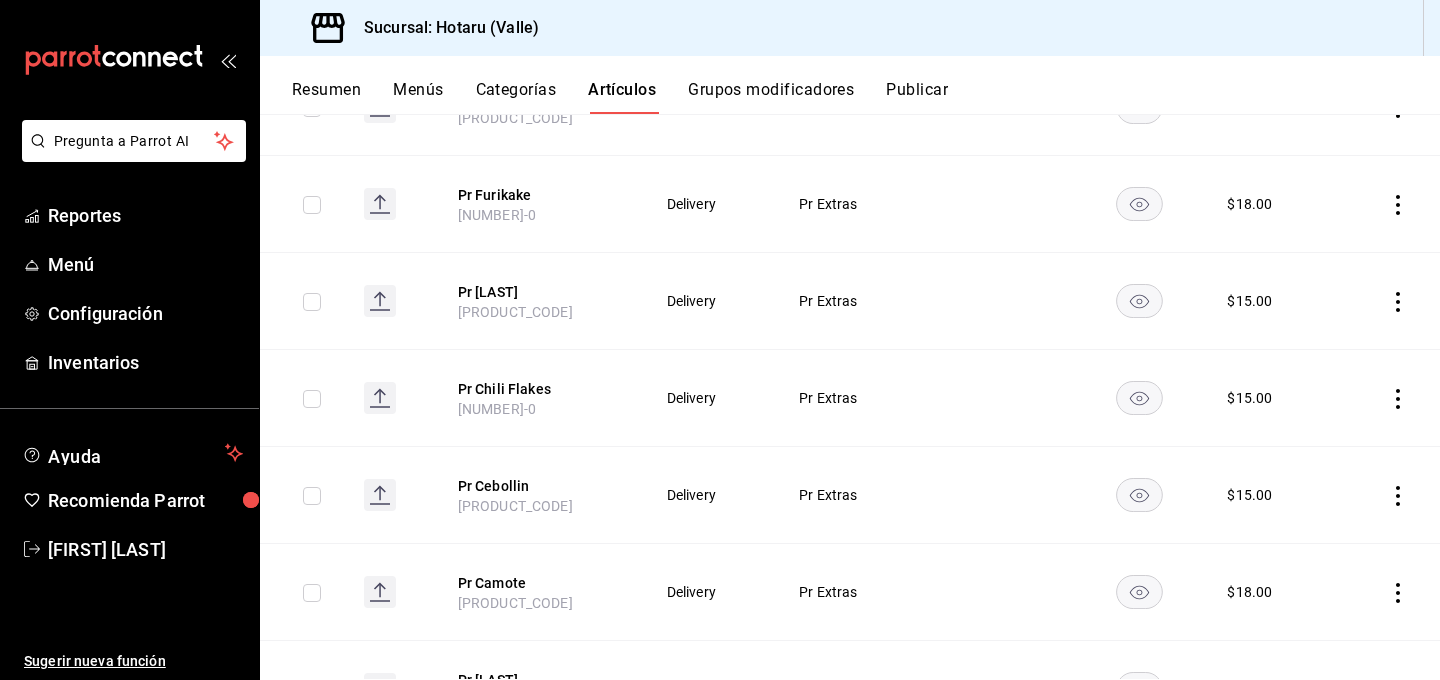 scroll, scrollTop: 3548, scrollLeft: 0, axis: vertical 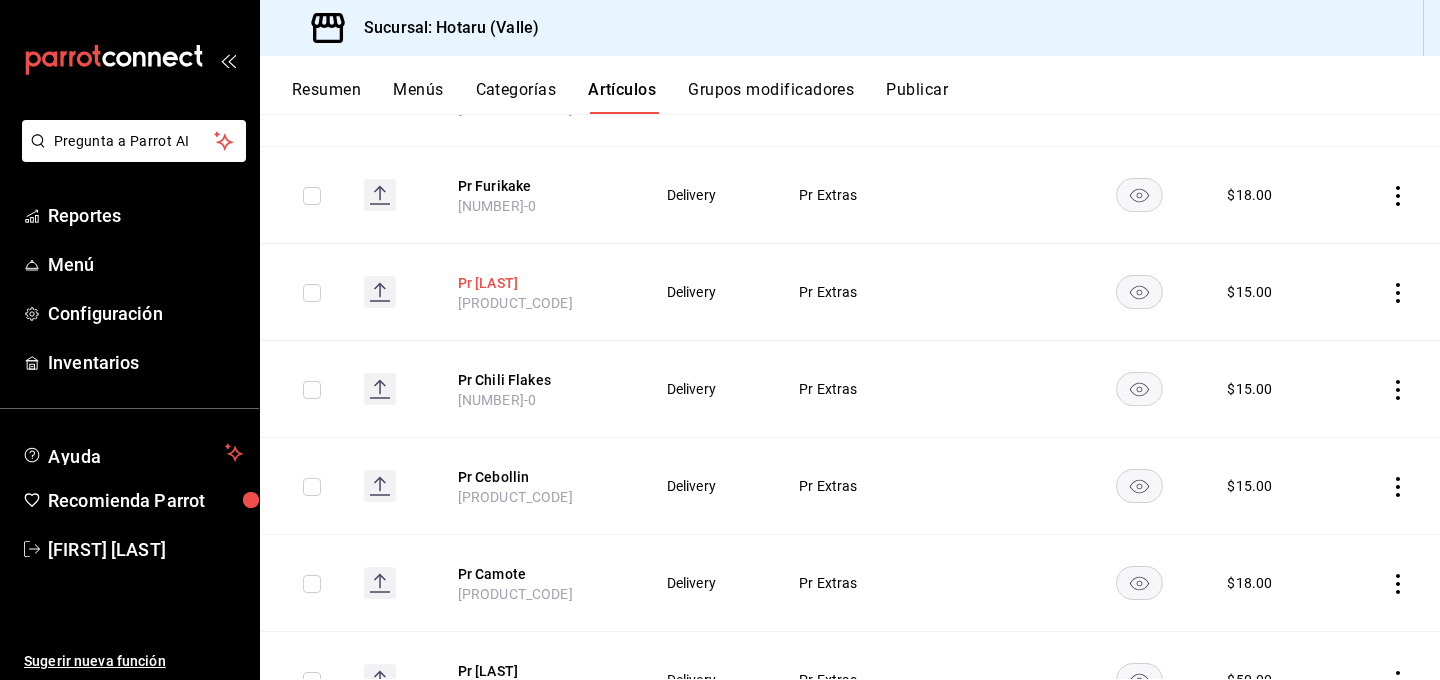 click on "Pr Col.Morada" at bounding box center (538, 283) 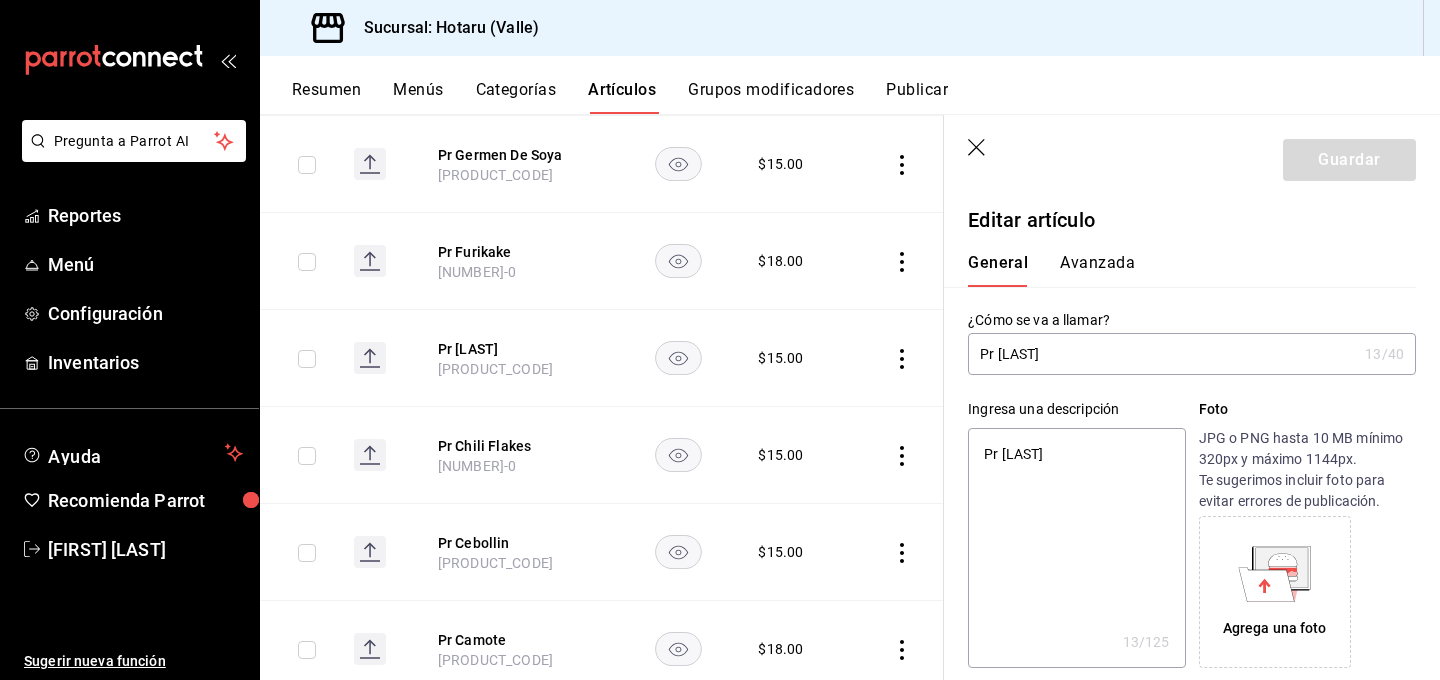 click on "Pr Col.Morada" at bounding box center (1162, 354) 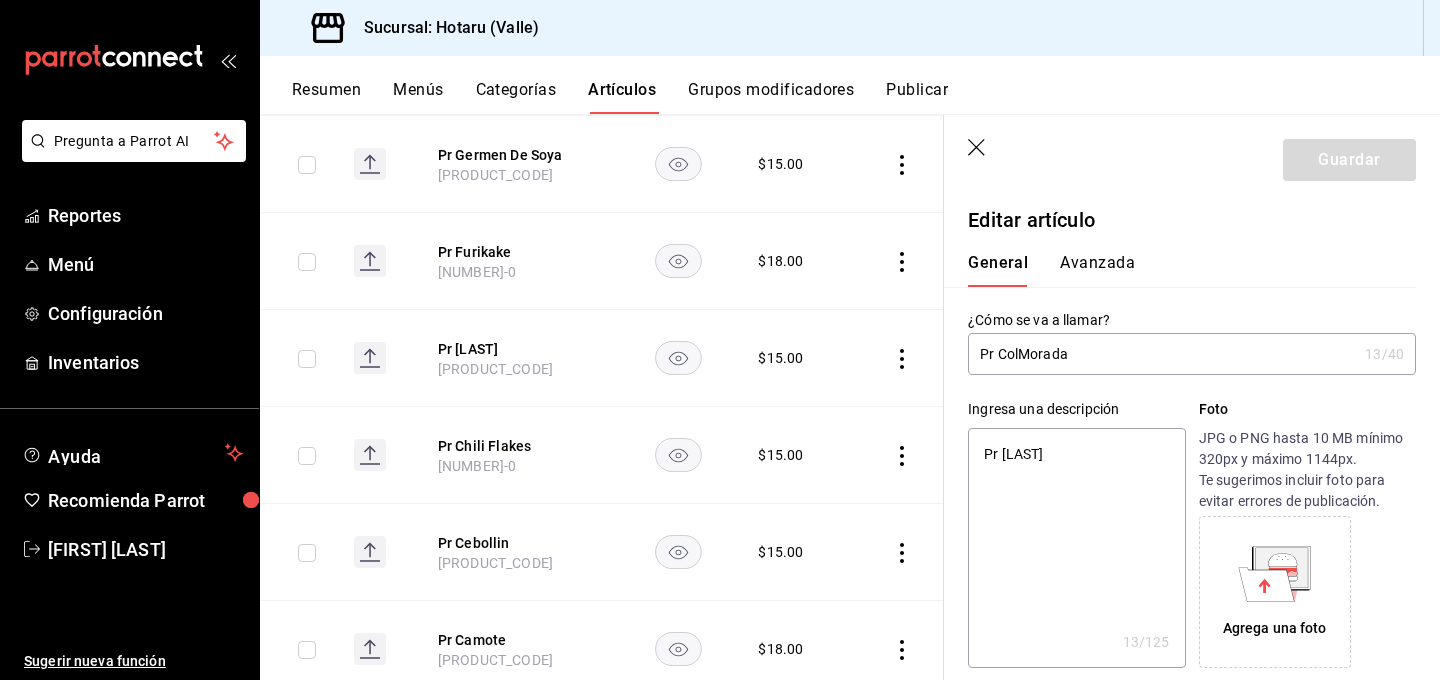 type on "x" 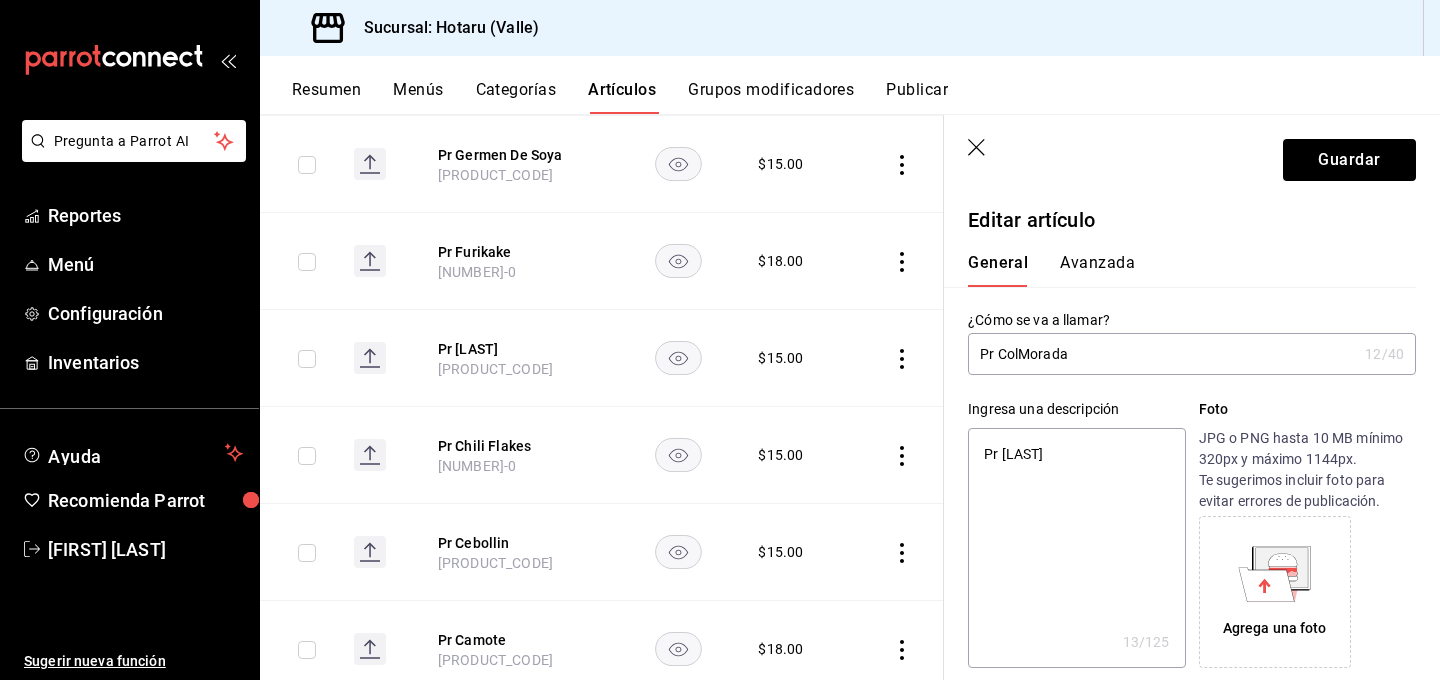 type on "Pr Col Morada" 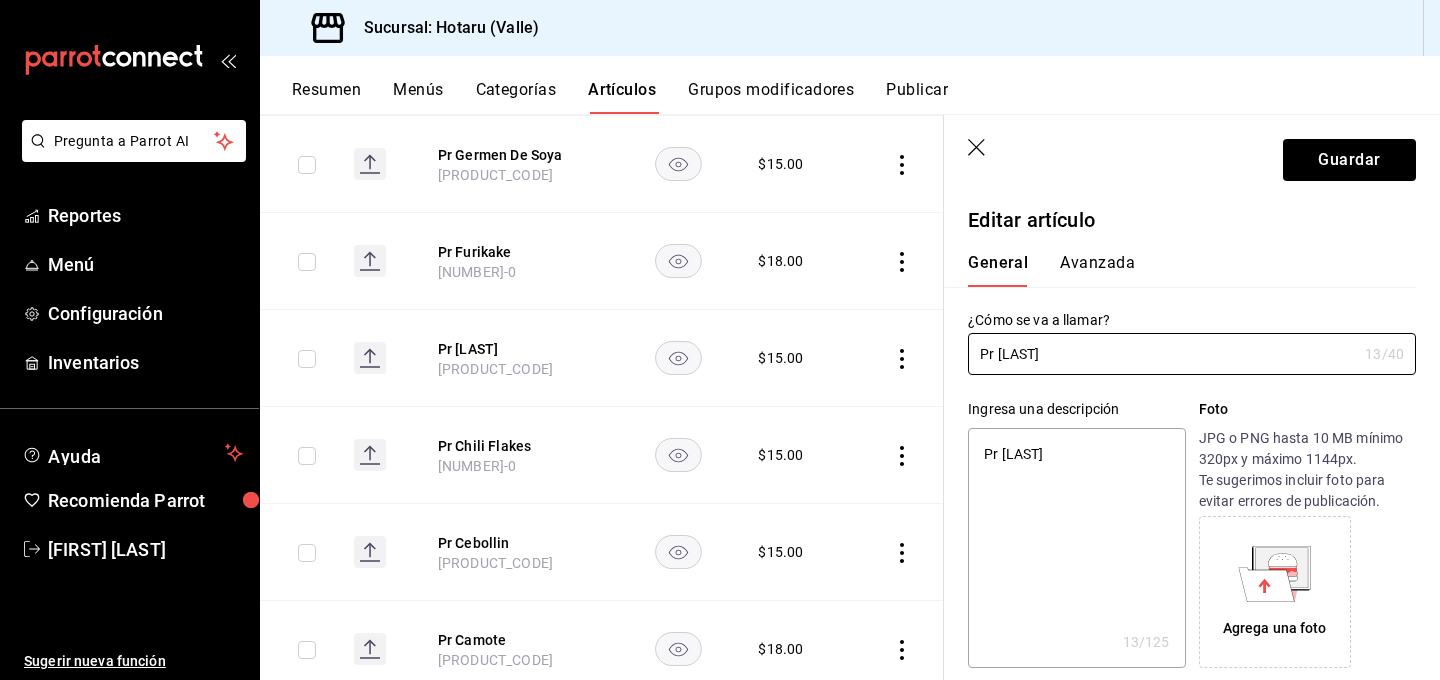 type on "Pr Col Morada" 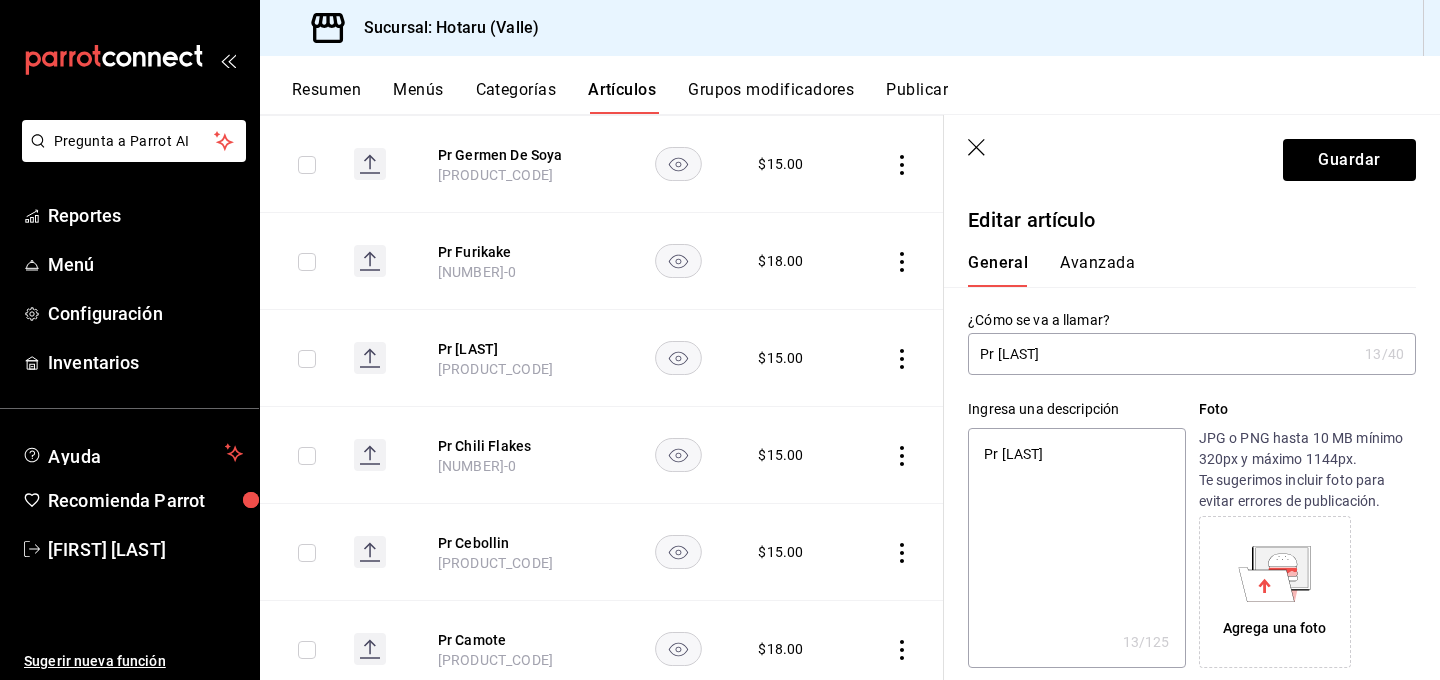 click on "Pr Col.Morada" at bounding box center [1076, 548] 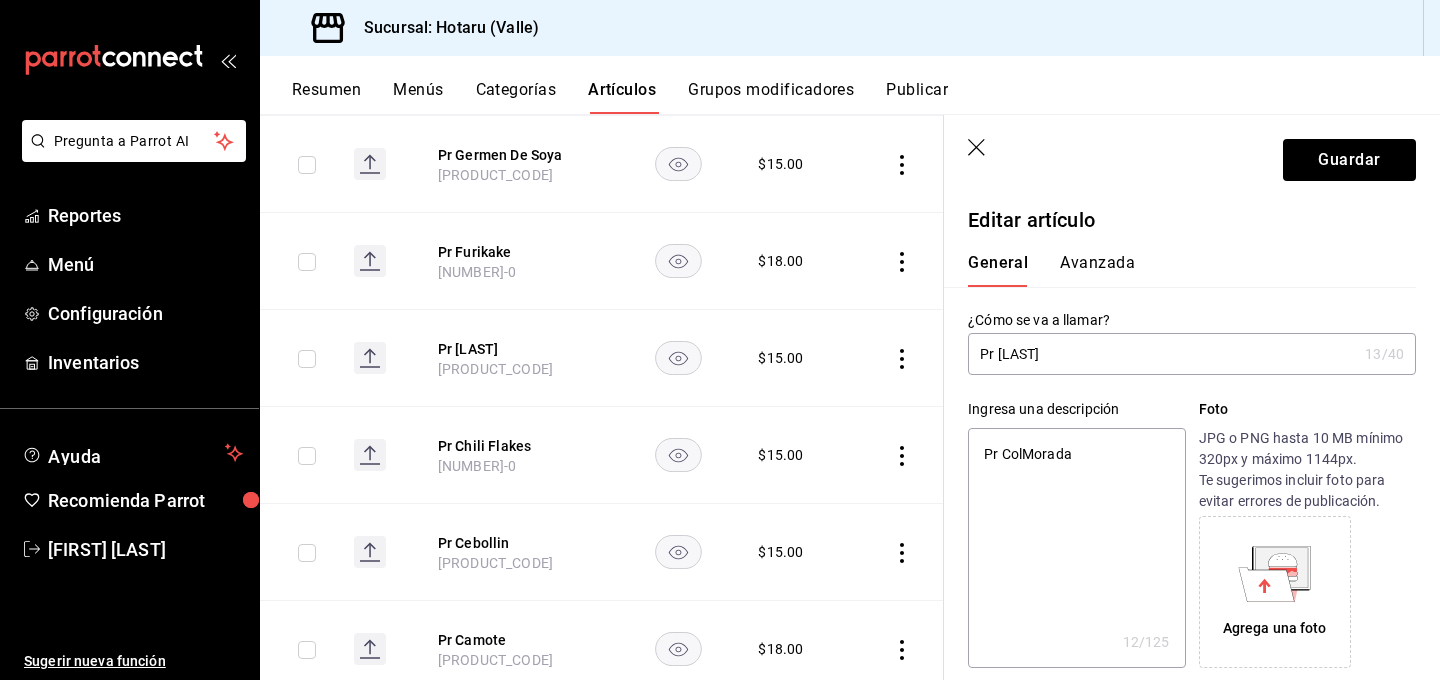 type on "Pr Col Morada" 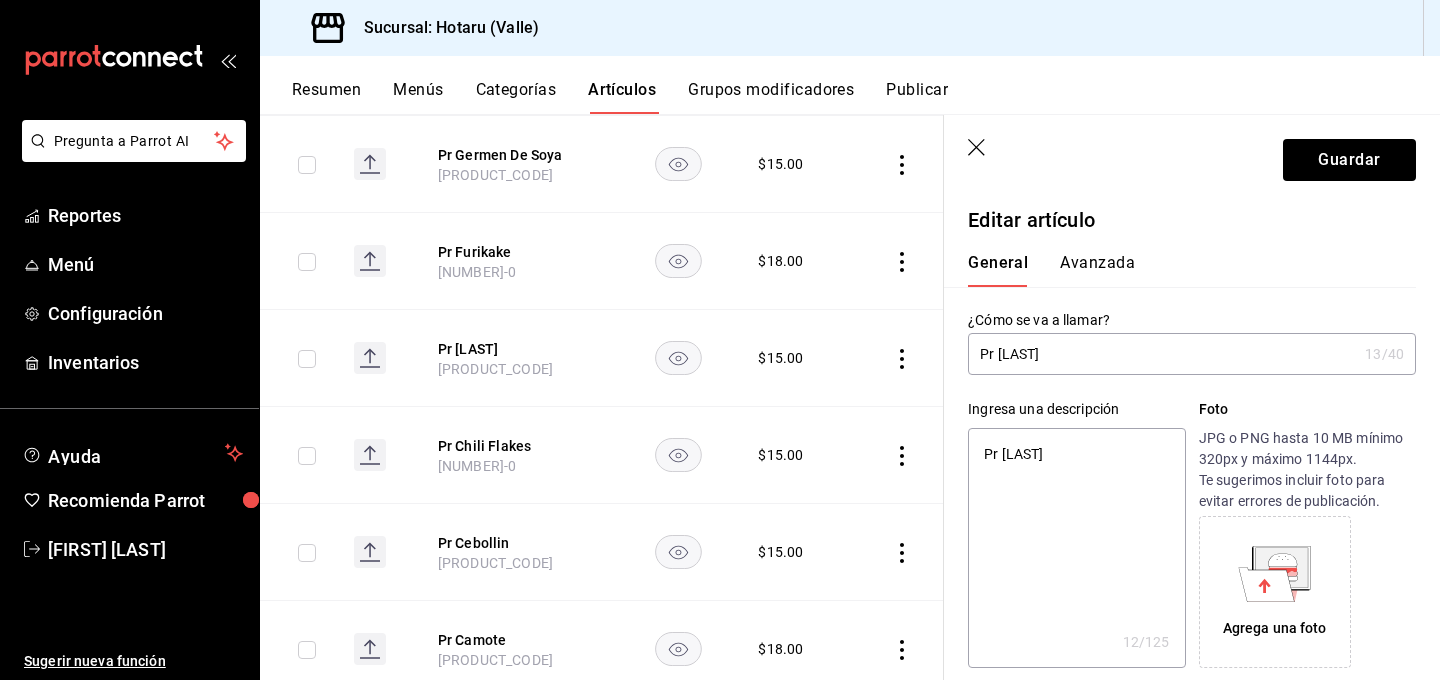 type on "x" 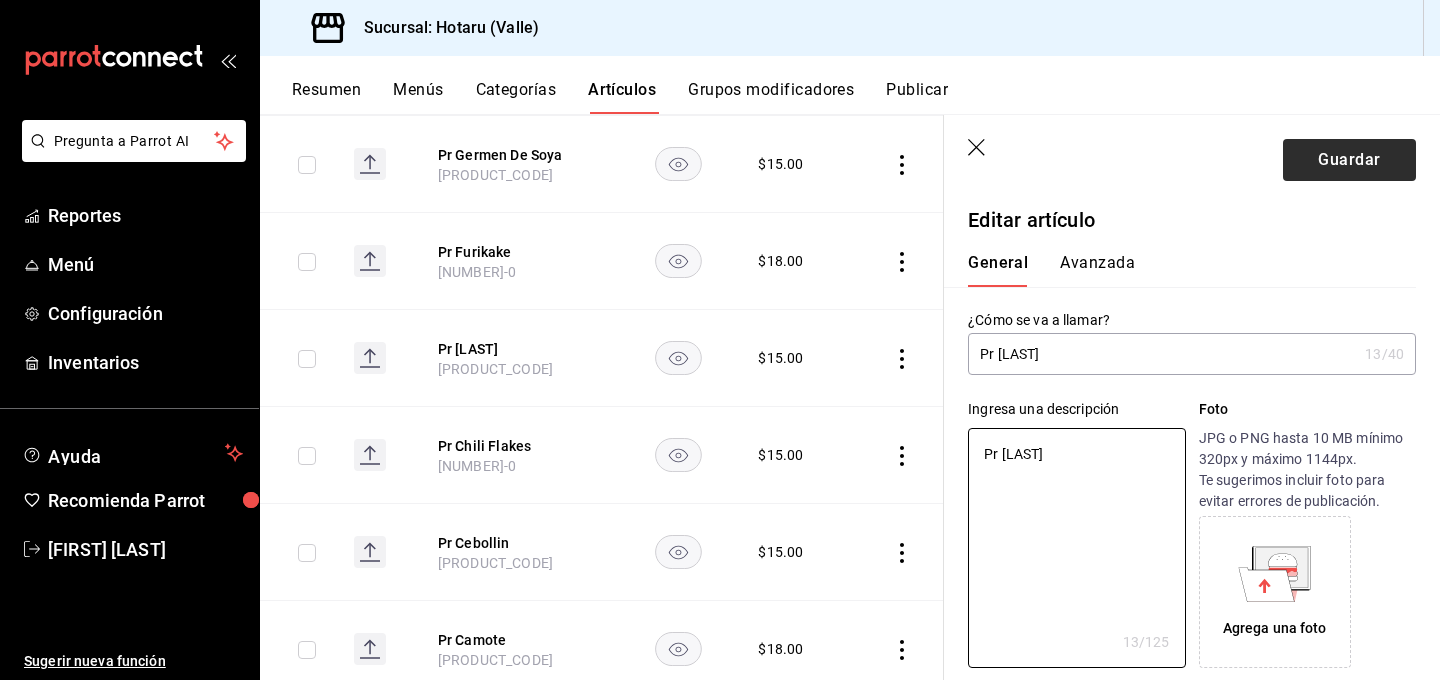 type on "Pr Col Morada" 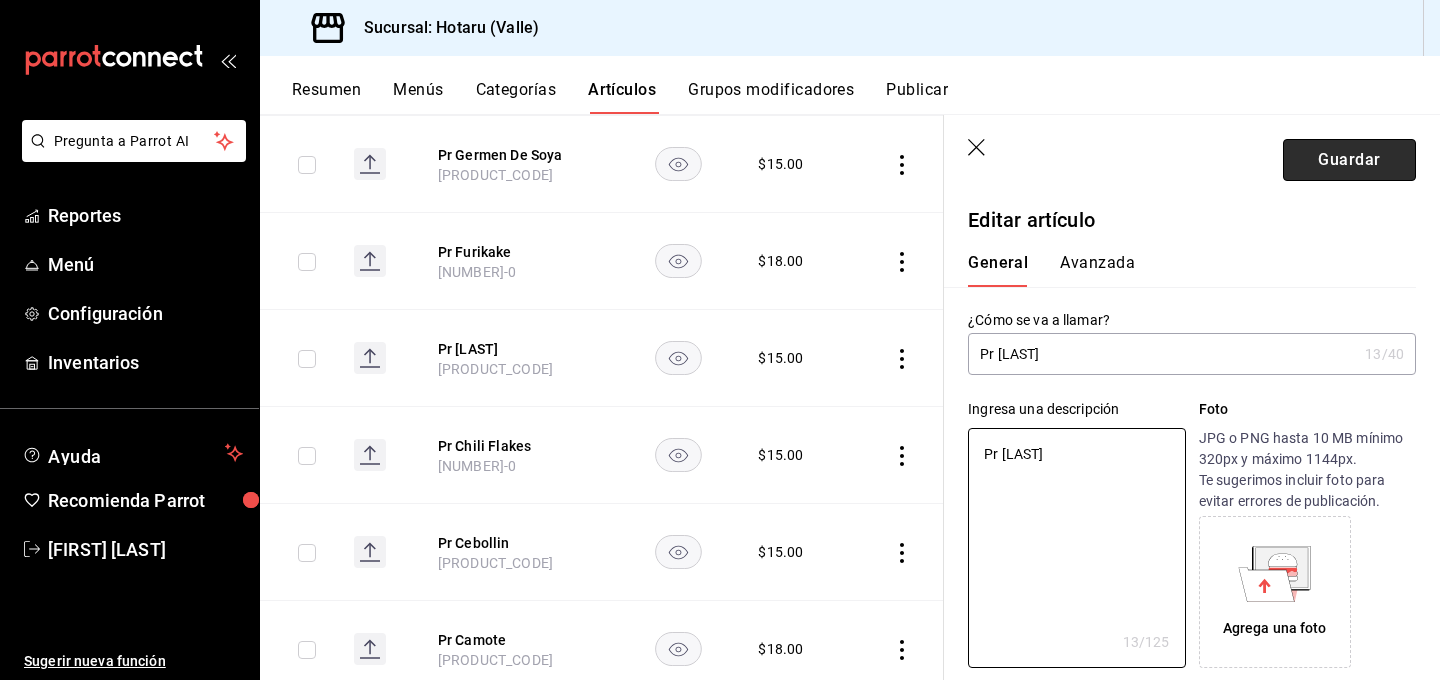 click on "Guardar" at bounding box center [1349, 160] 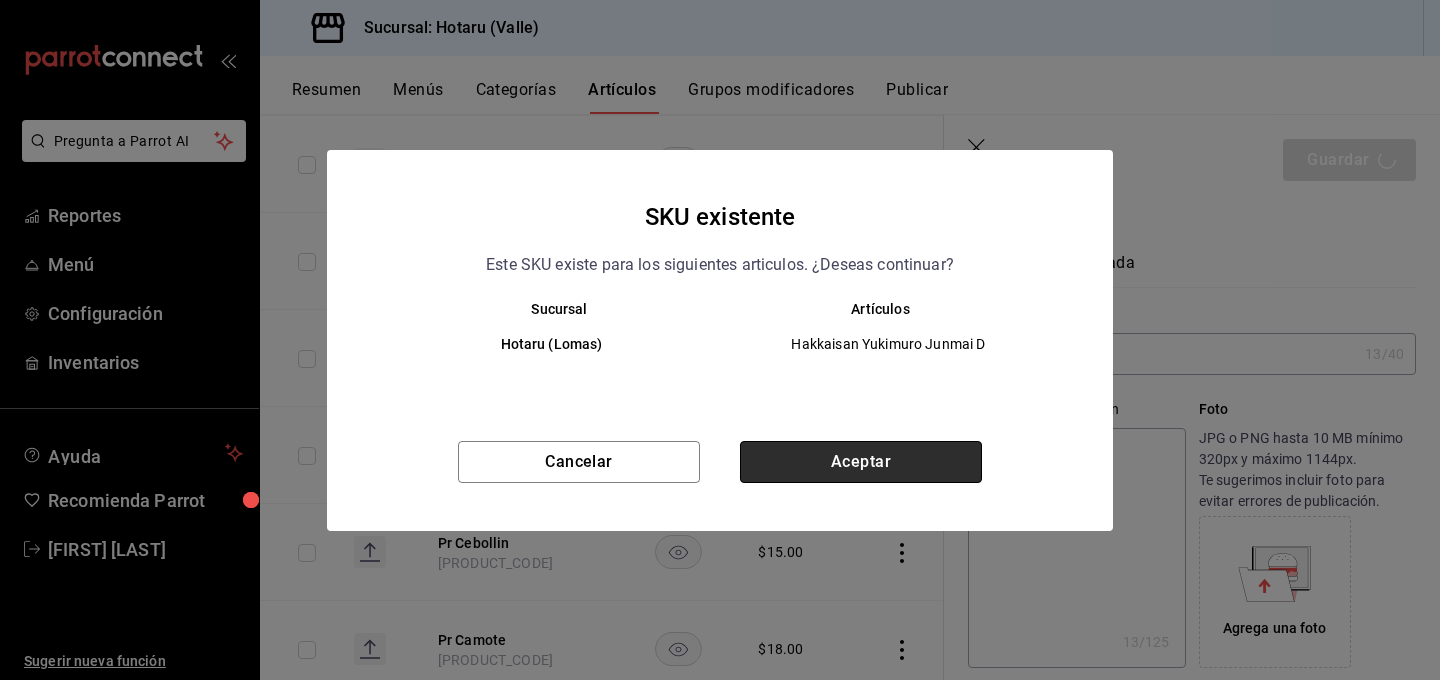 click on "Aceptar" at bounding box center (861, 462) 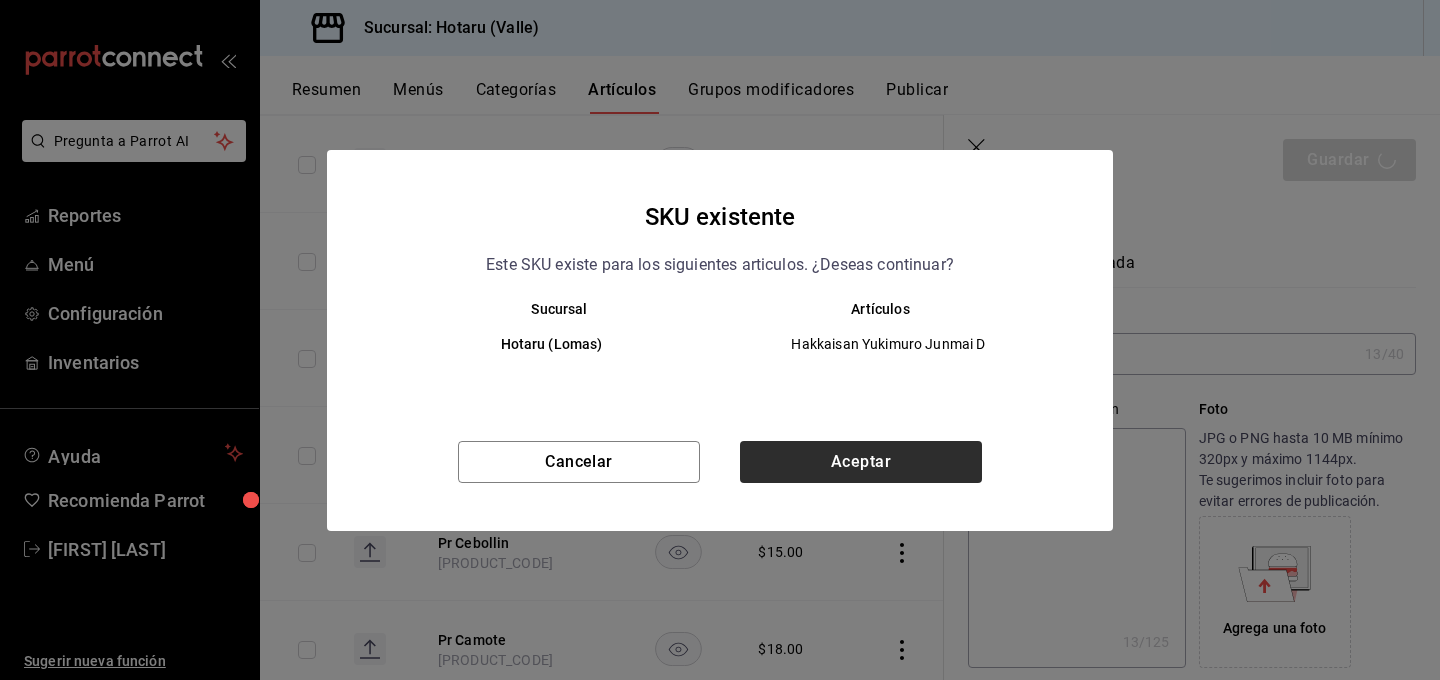 type on "x" 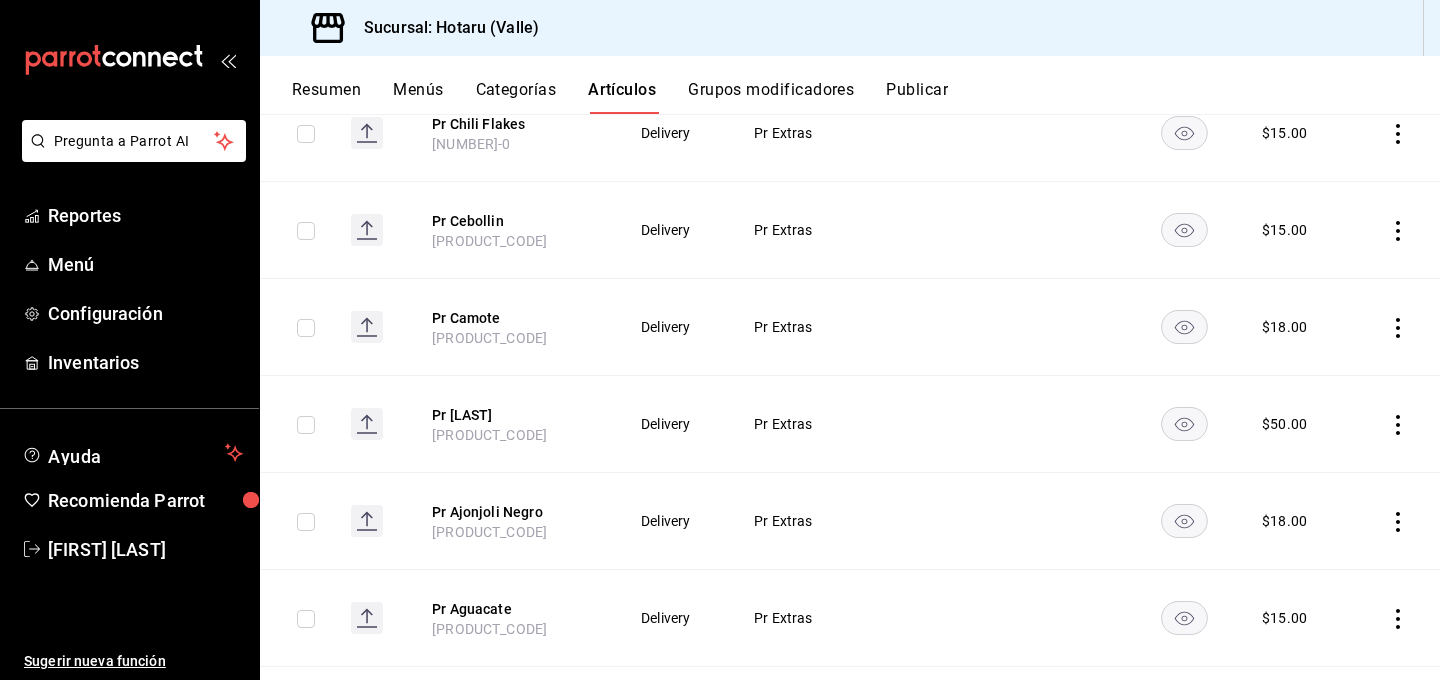 scroll, scrollTop: 3801, scrollLeft: 0, axis: vertical 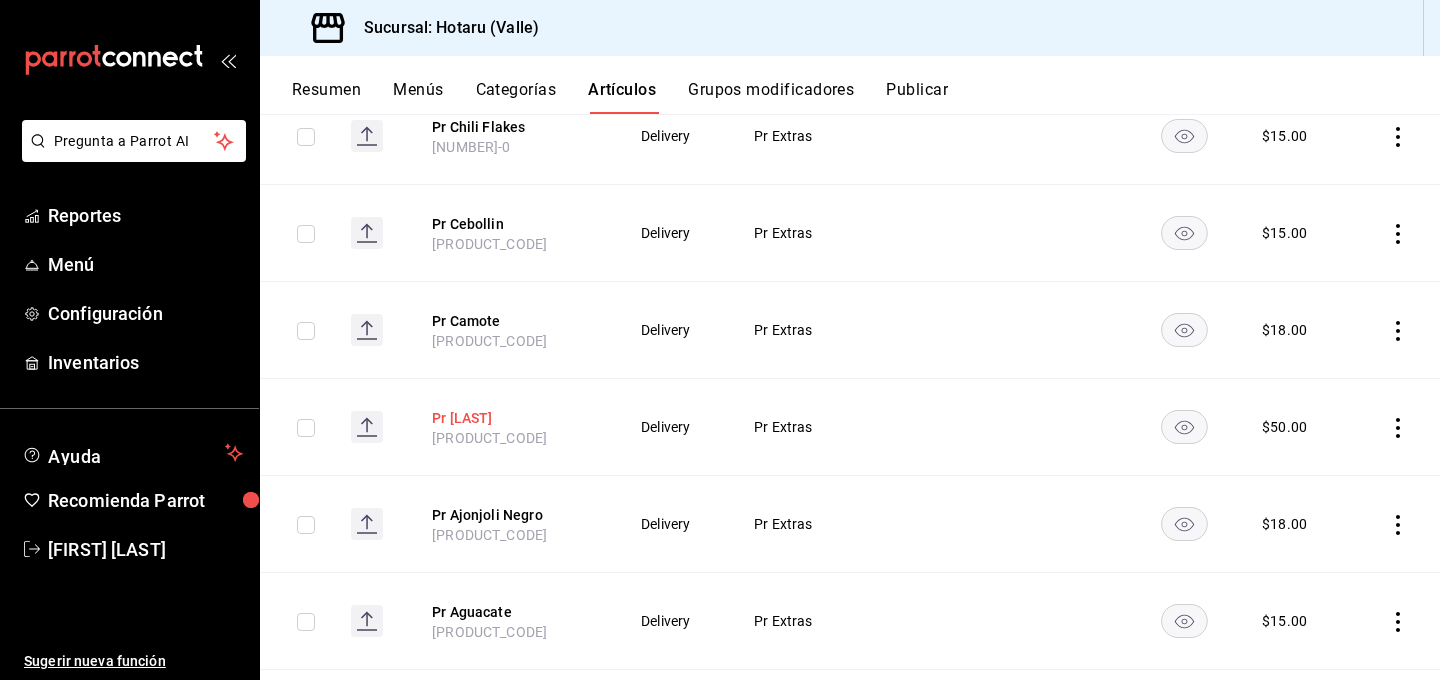 click on "Pr Atun" at bounding box center (512, 418) 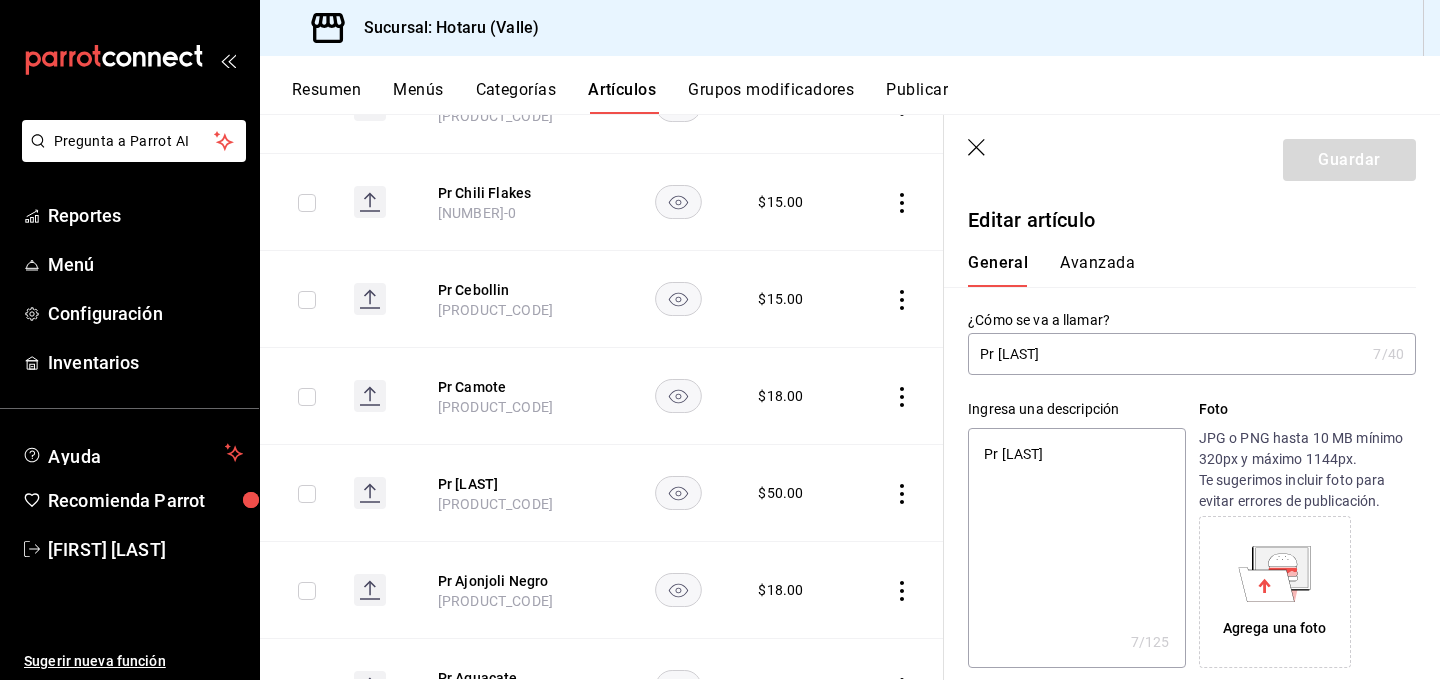 type on "x" 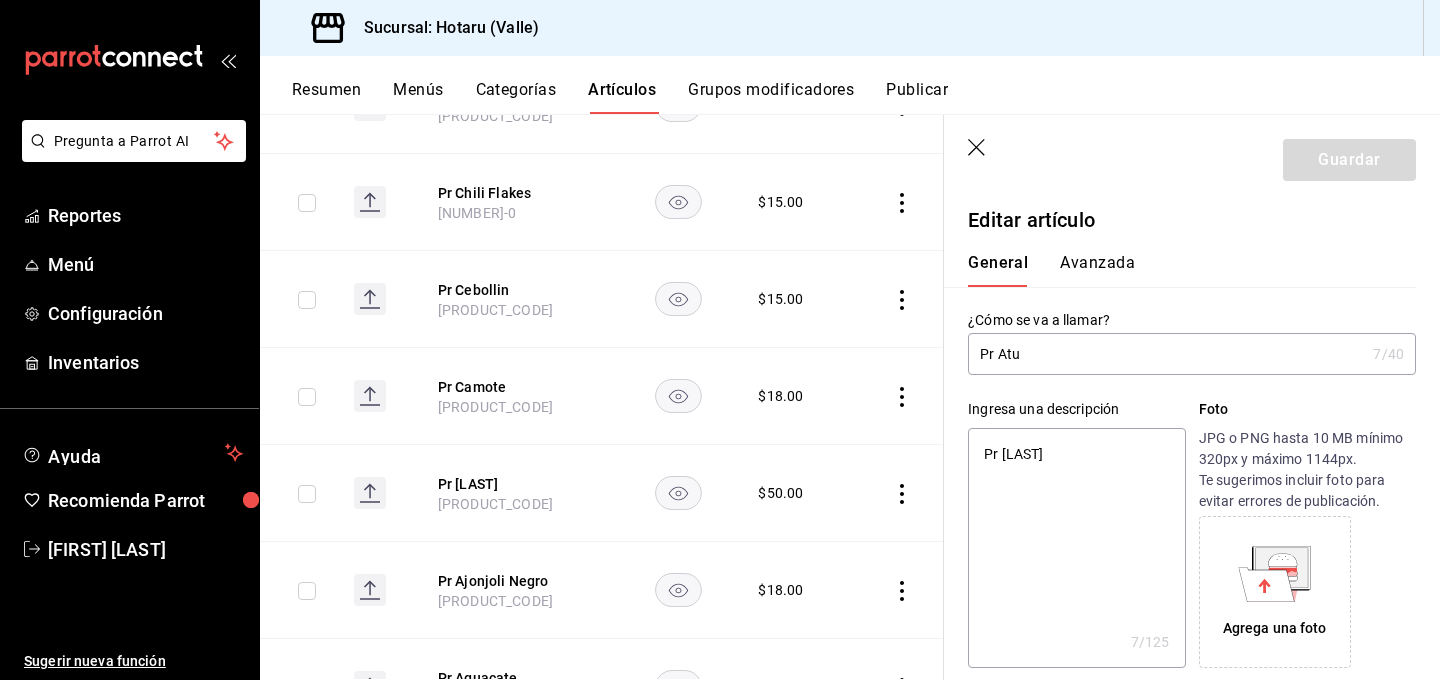 type on "x" 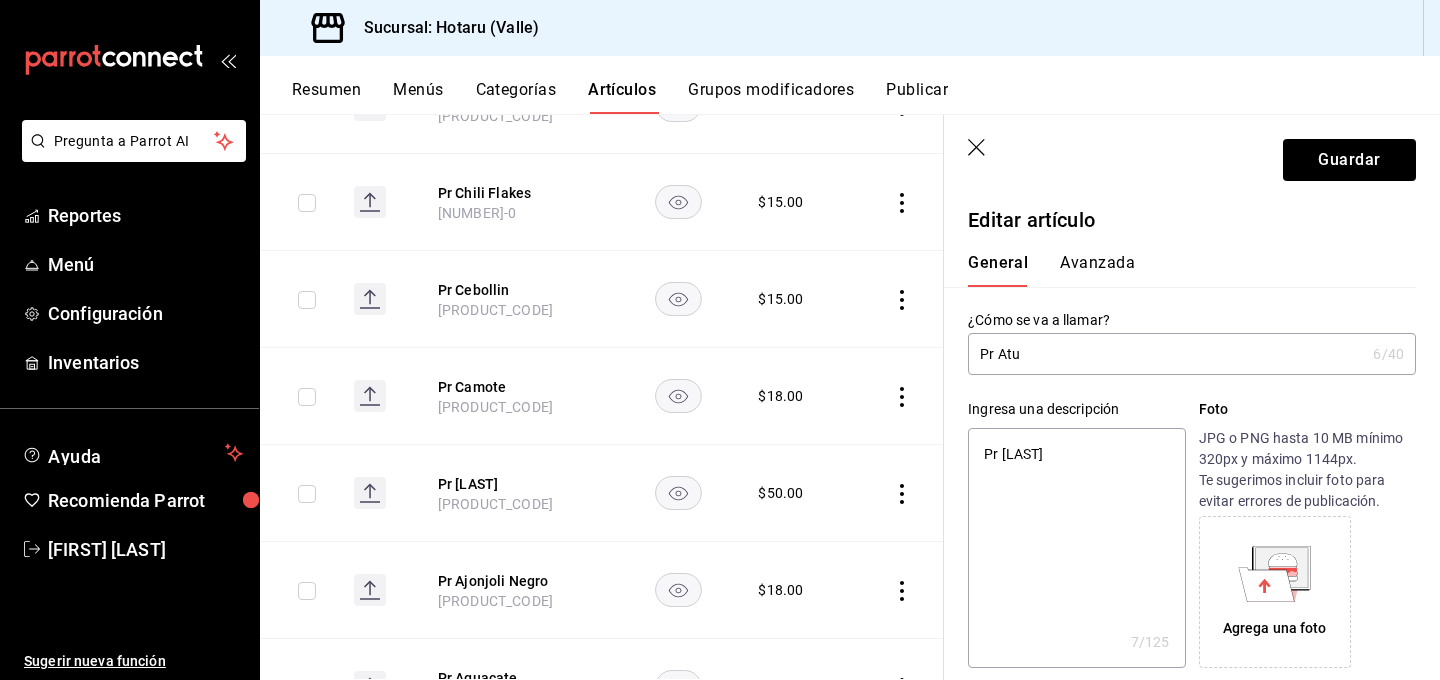 type on "Pr At" 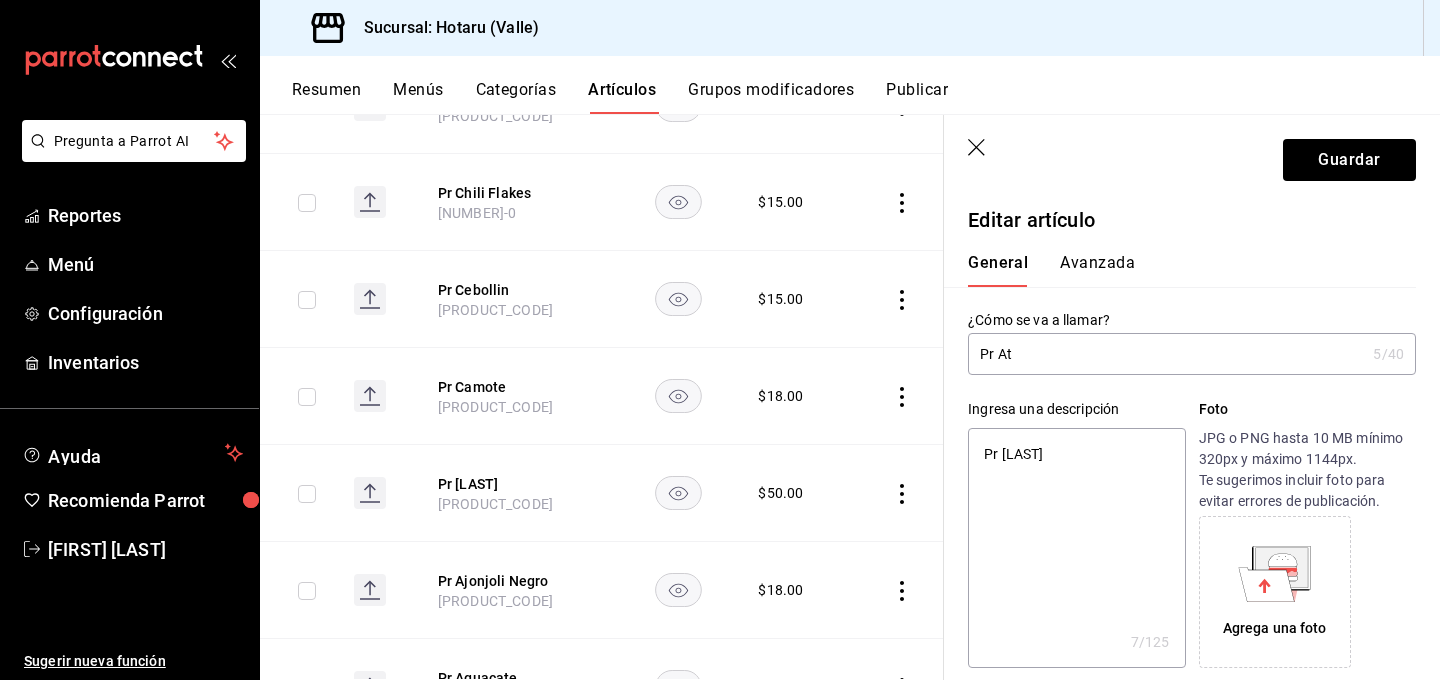 type on "Pr At´" 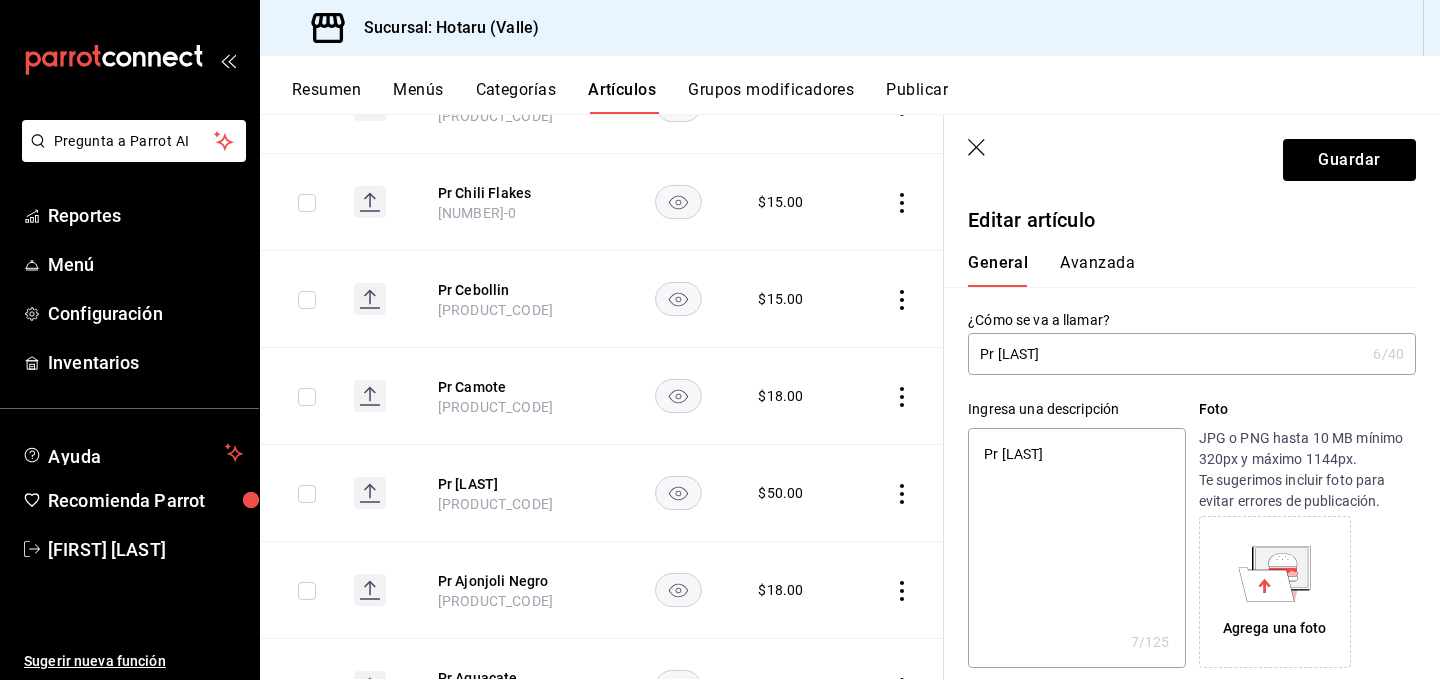 type on "Pr Atú" 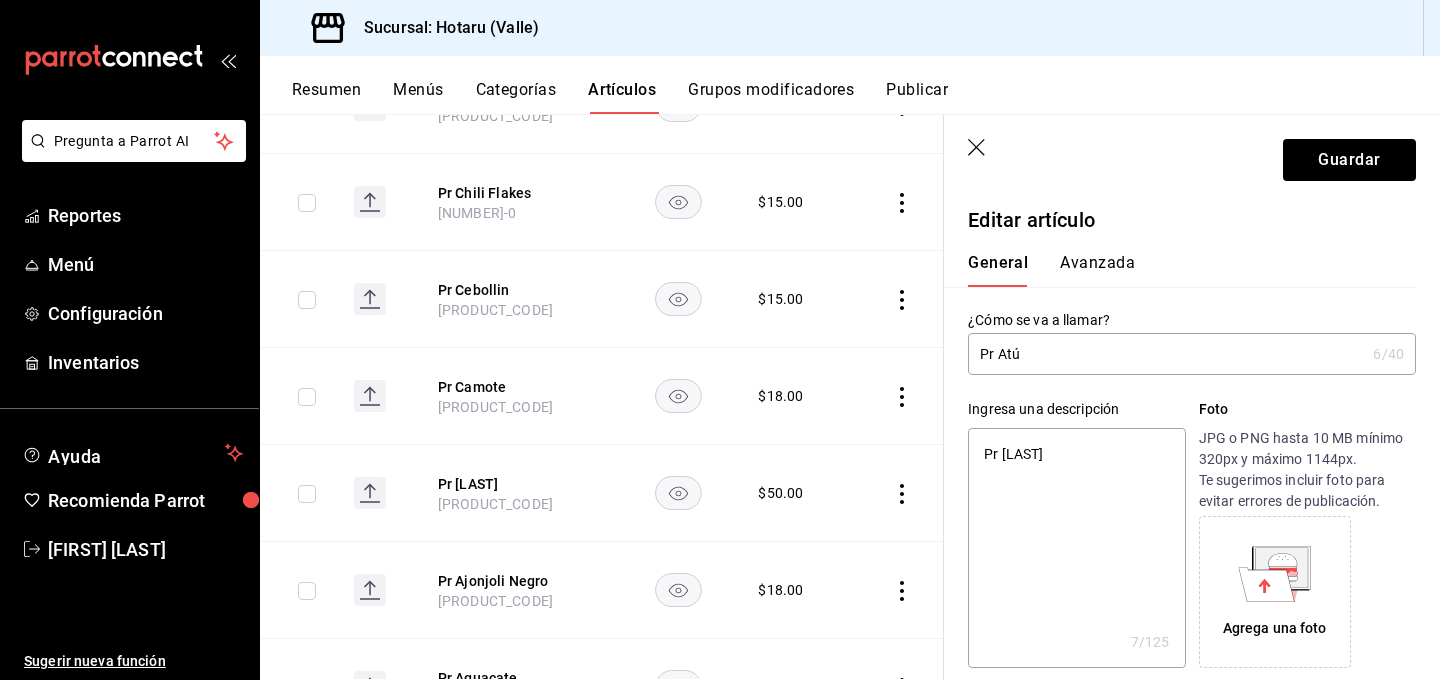 type on "Pr Atún" 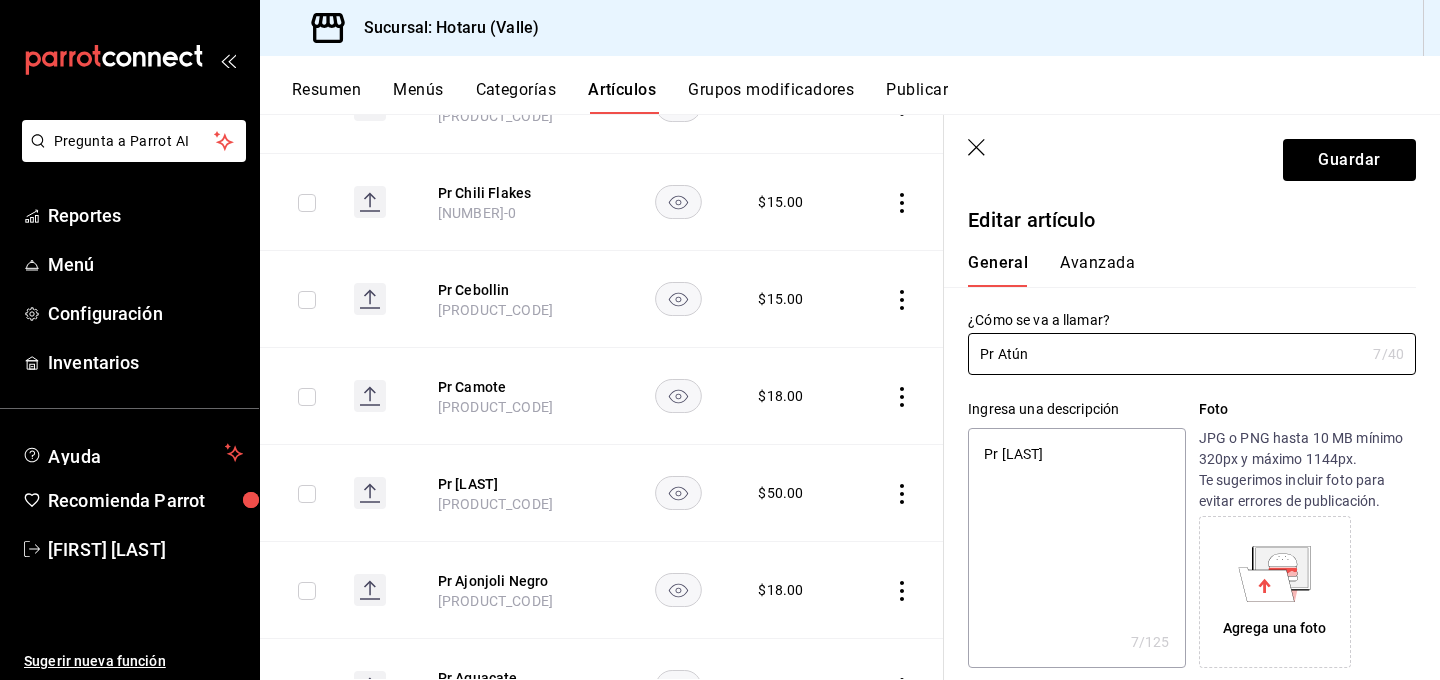 type on "Pr Atún" 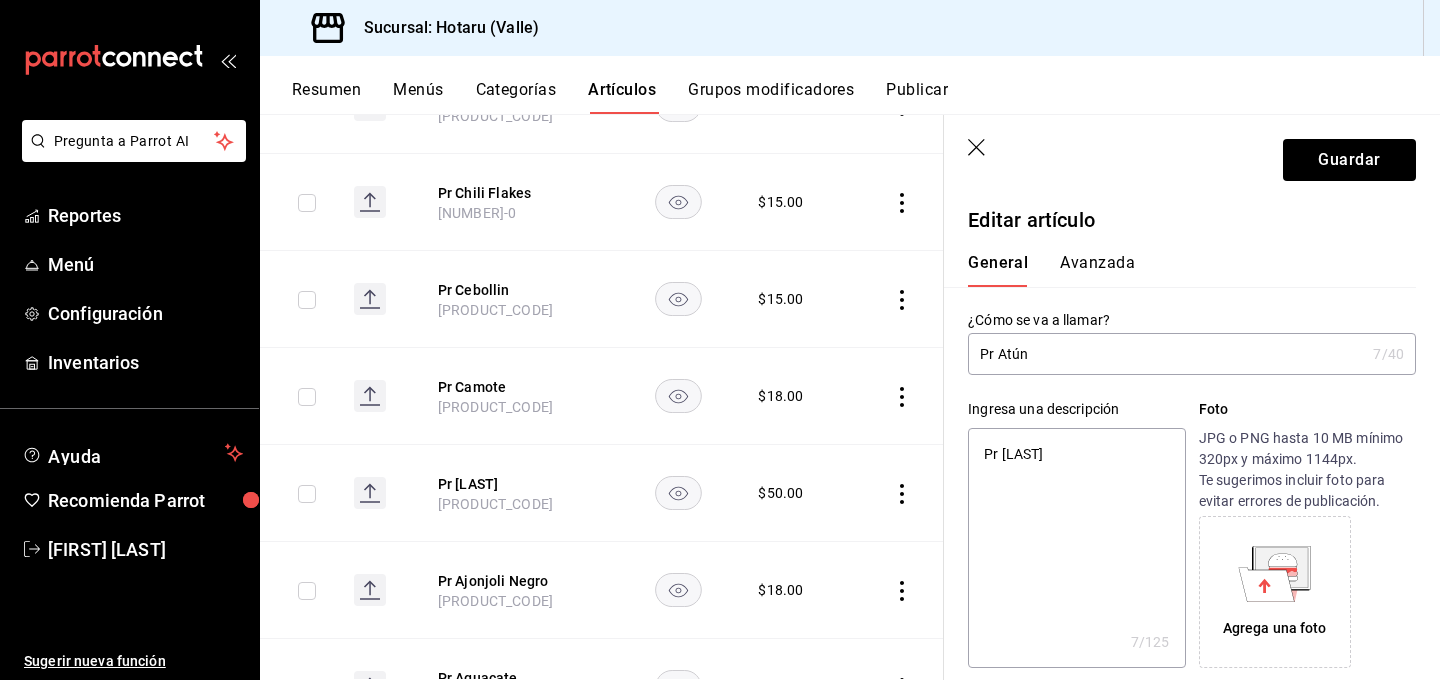 type on "Pr Atn" 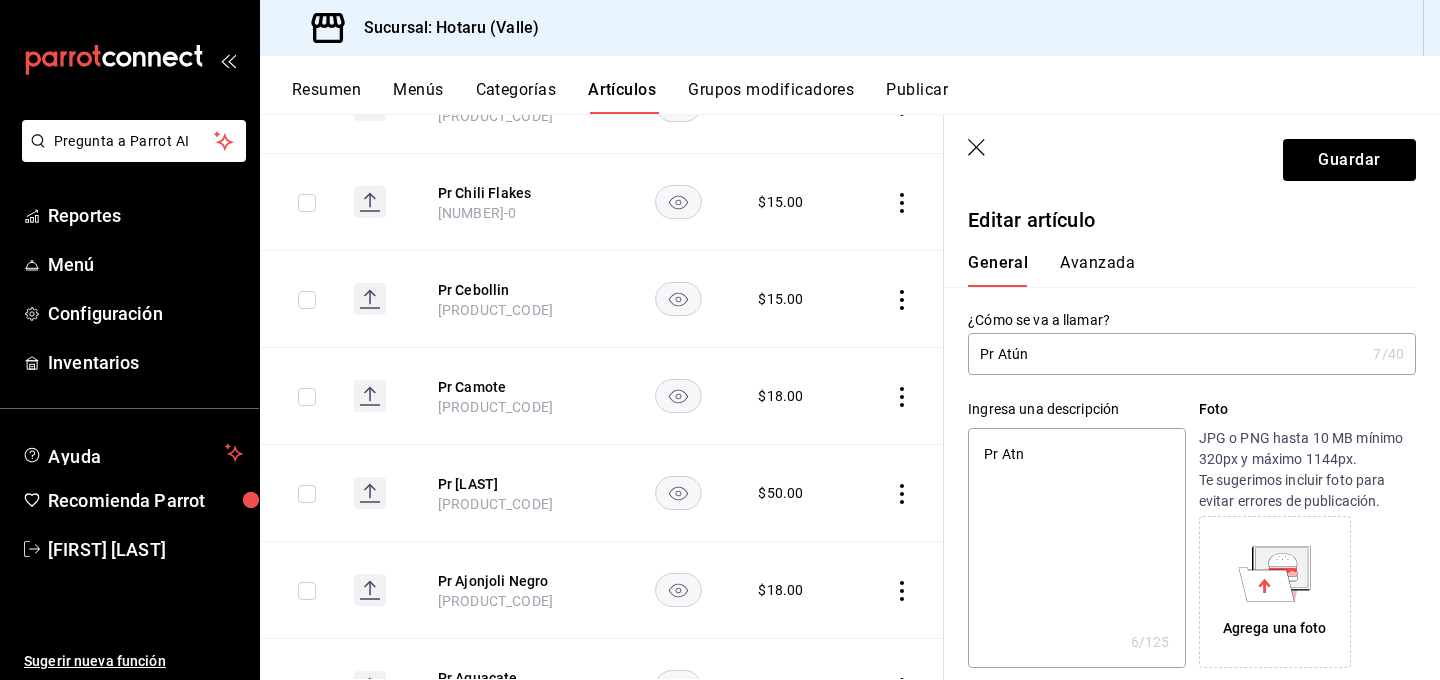 type on "Pr At´n" 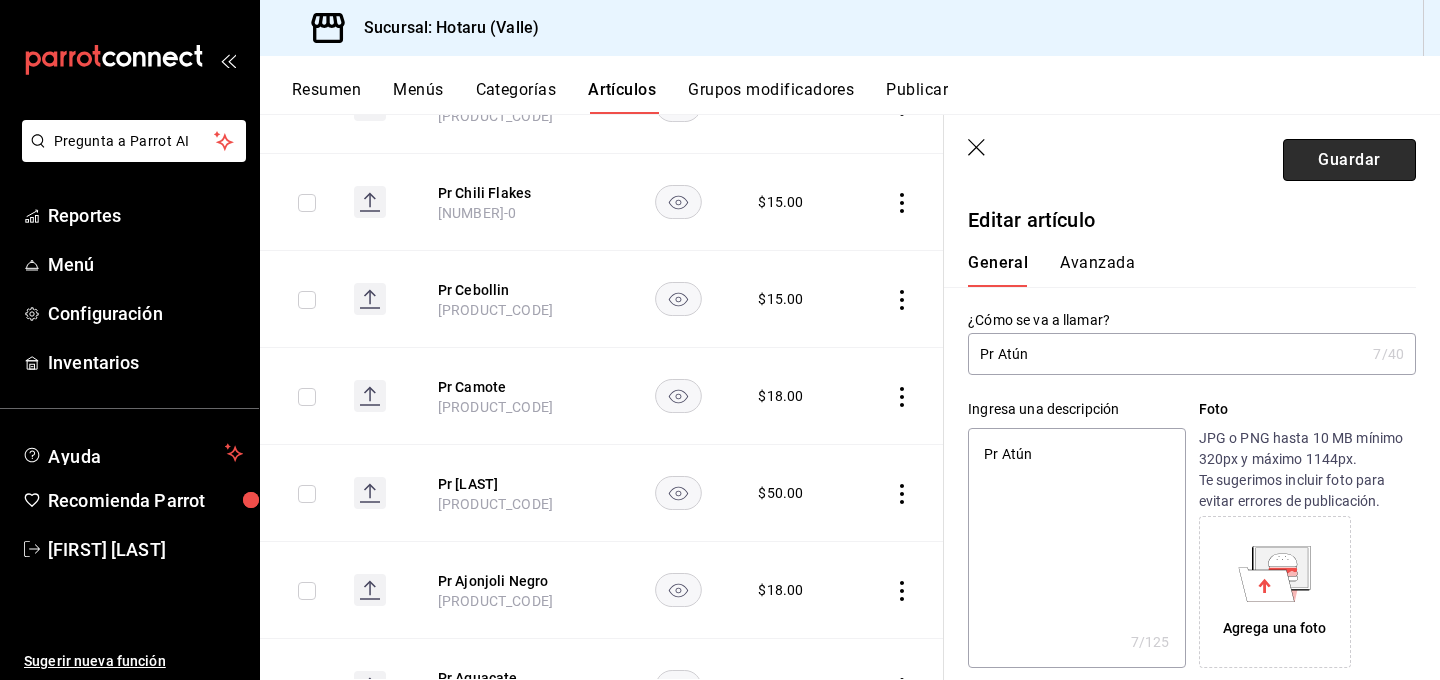click on "Guardar" at bounding box center (1349, 160) 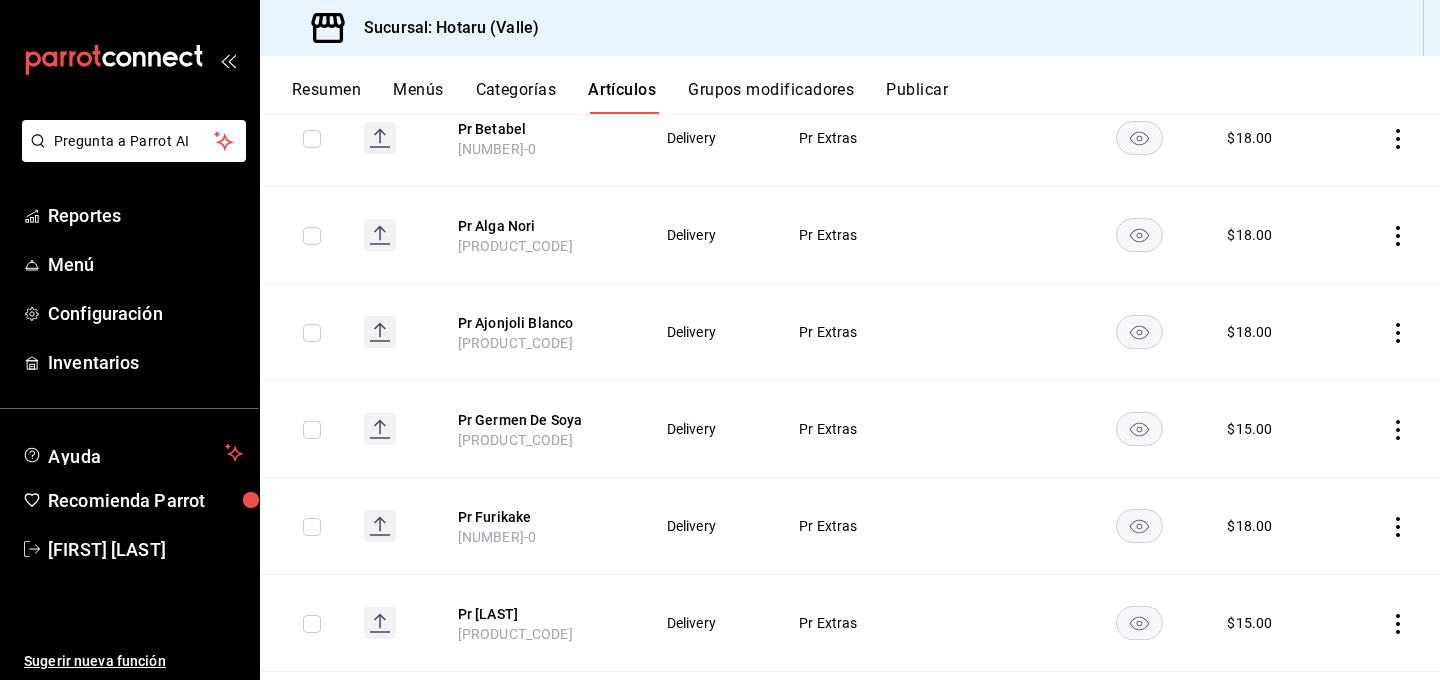 scroll, scrollTop: 3238, scrollLeft: 0, axis: vertical 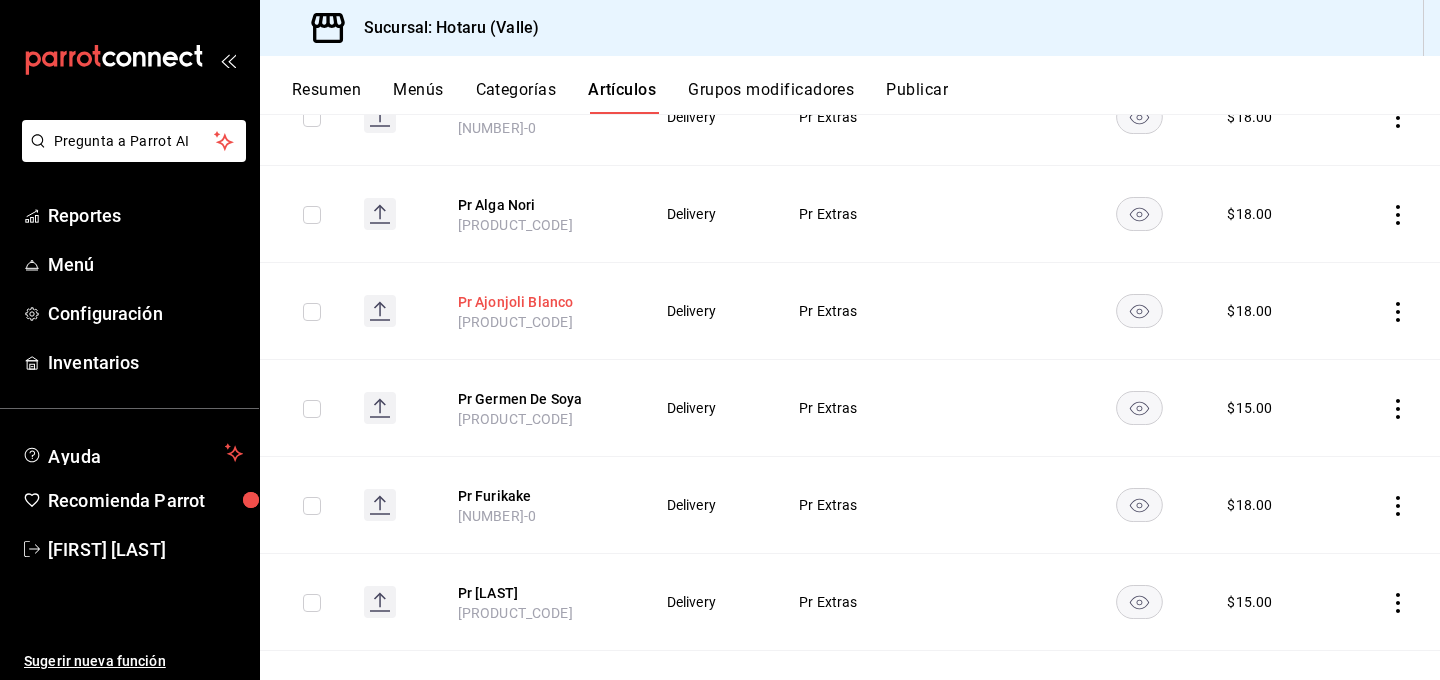 click on "Pr Ajonjoli Blanco" at bounding box center [538, 302] 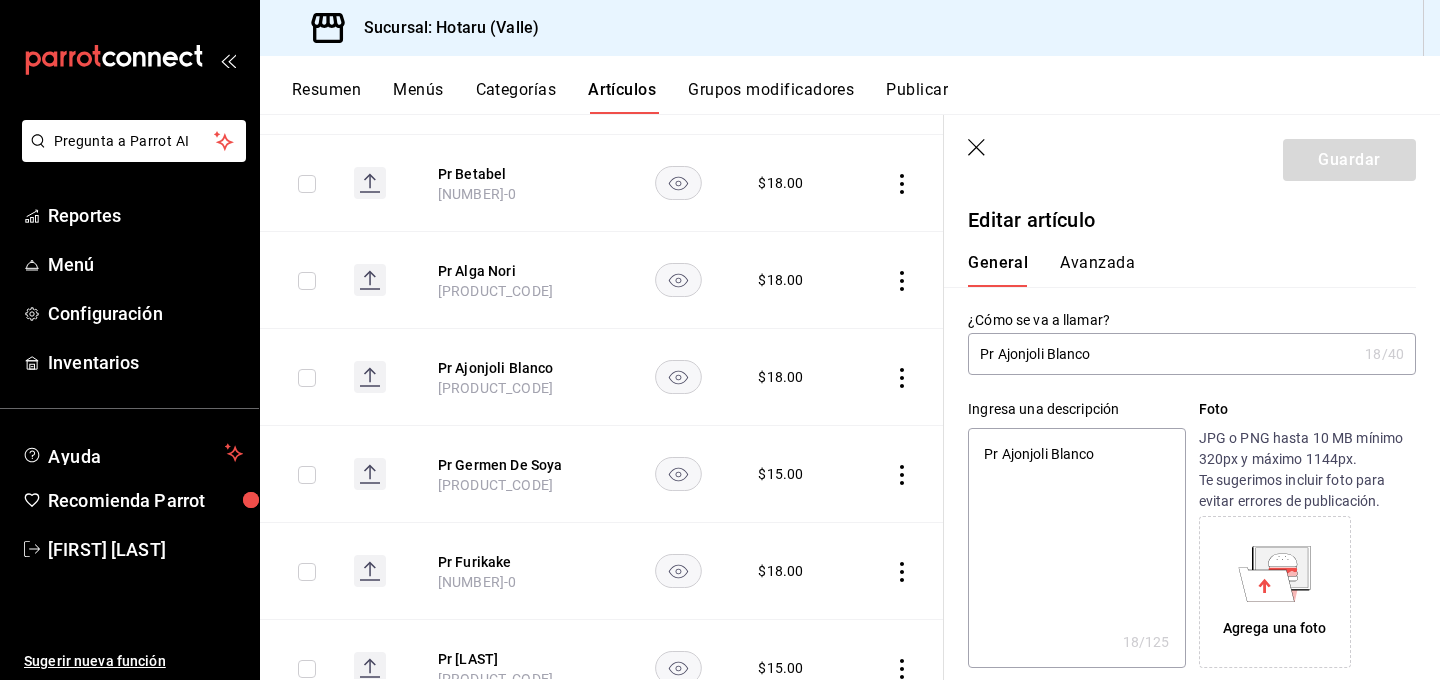 click on "Pr Ajonjoli Blanco" at bounding box center [1162, 354] 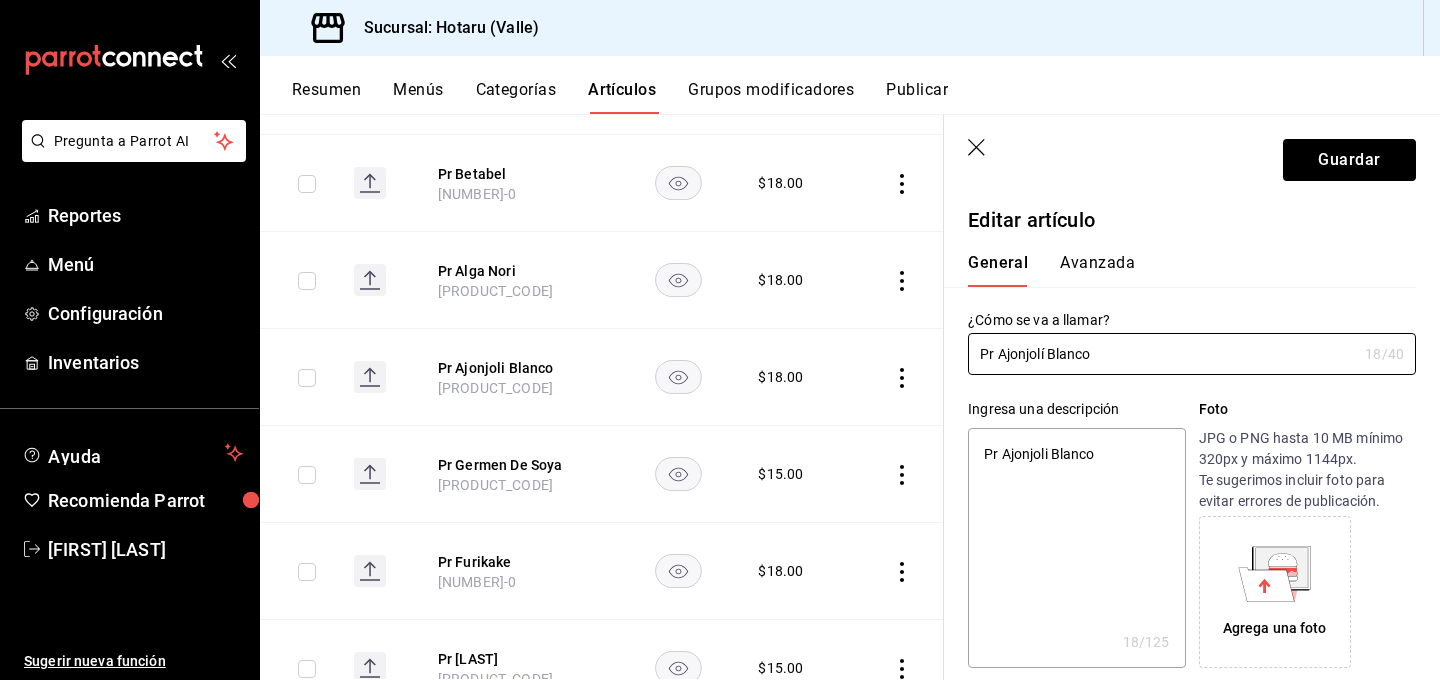click on "Pr Ajonjoli Blanco" at bounding box center [1076, 548] 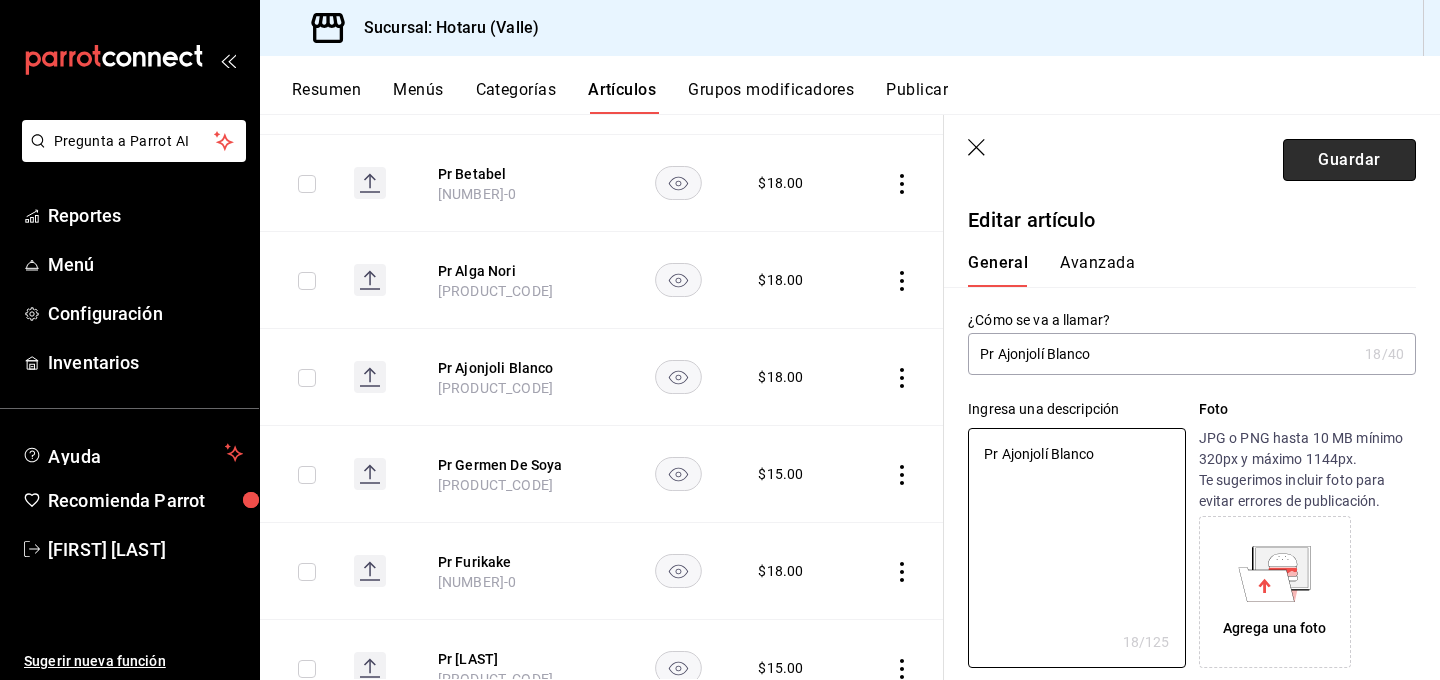 click on "Guardar" at bounding box center [1349, 160] 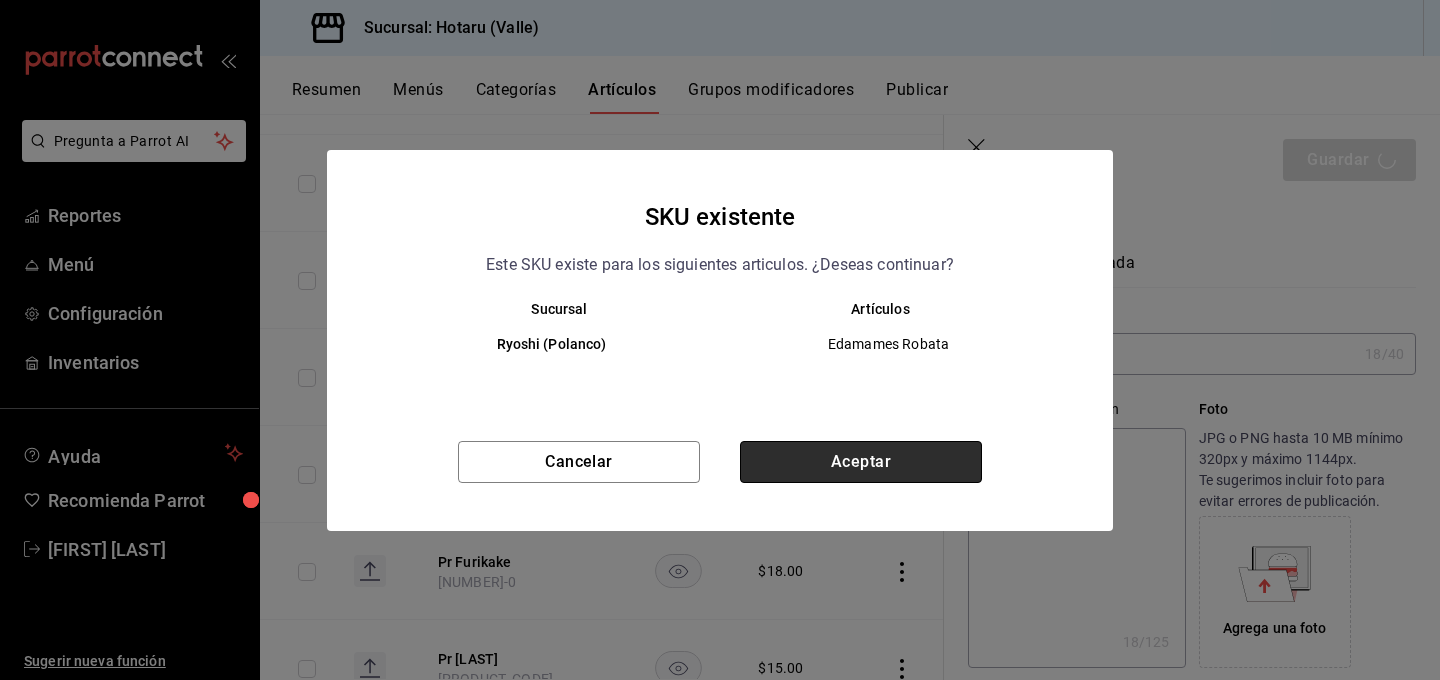 click on "Aceptar" at bounding box center (861, 462) 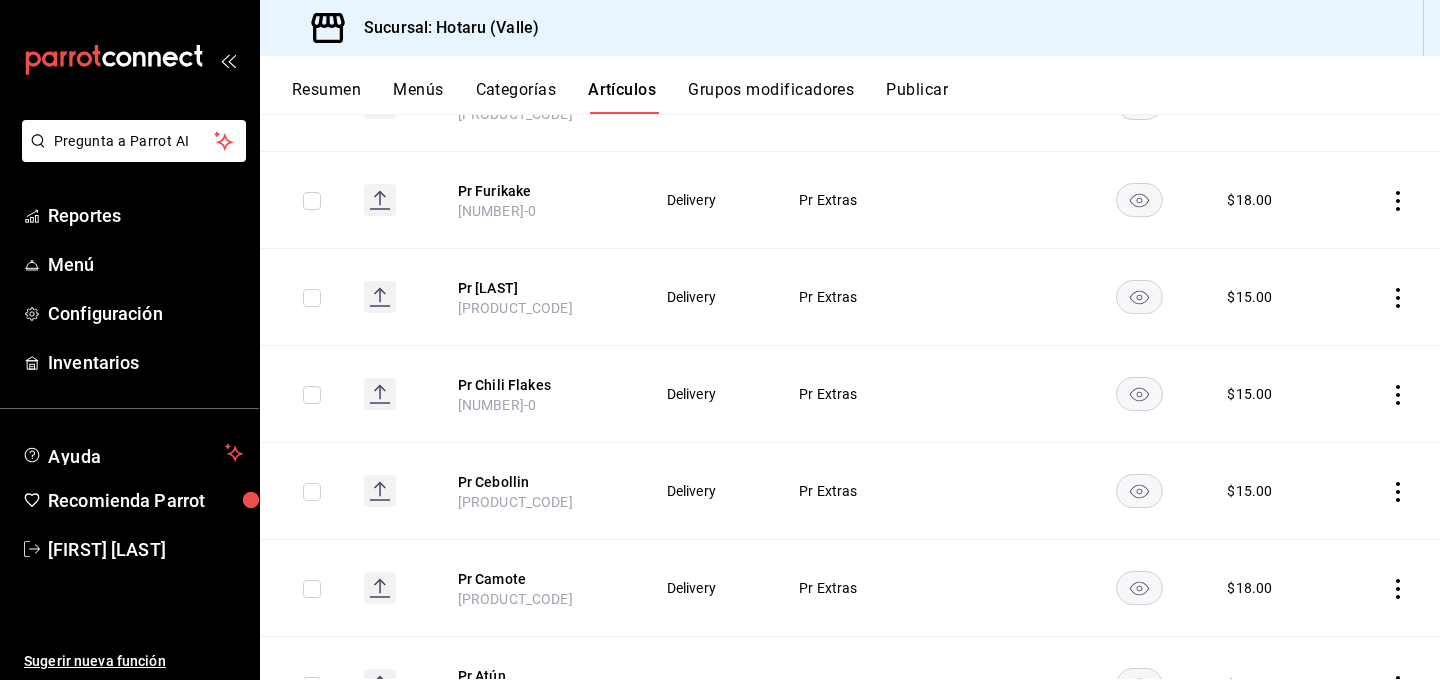 scroll, scrollTop: 3546, scrollLeft: 0, axis: vertical 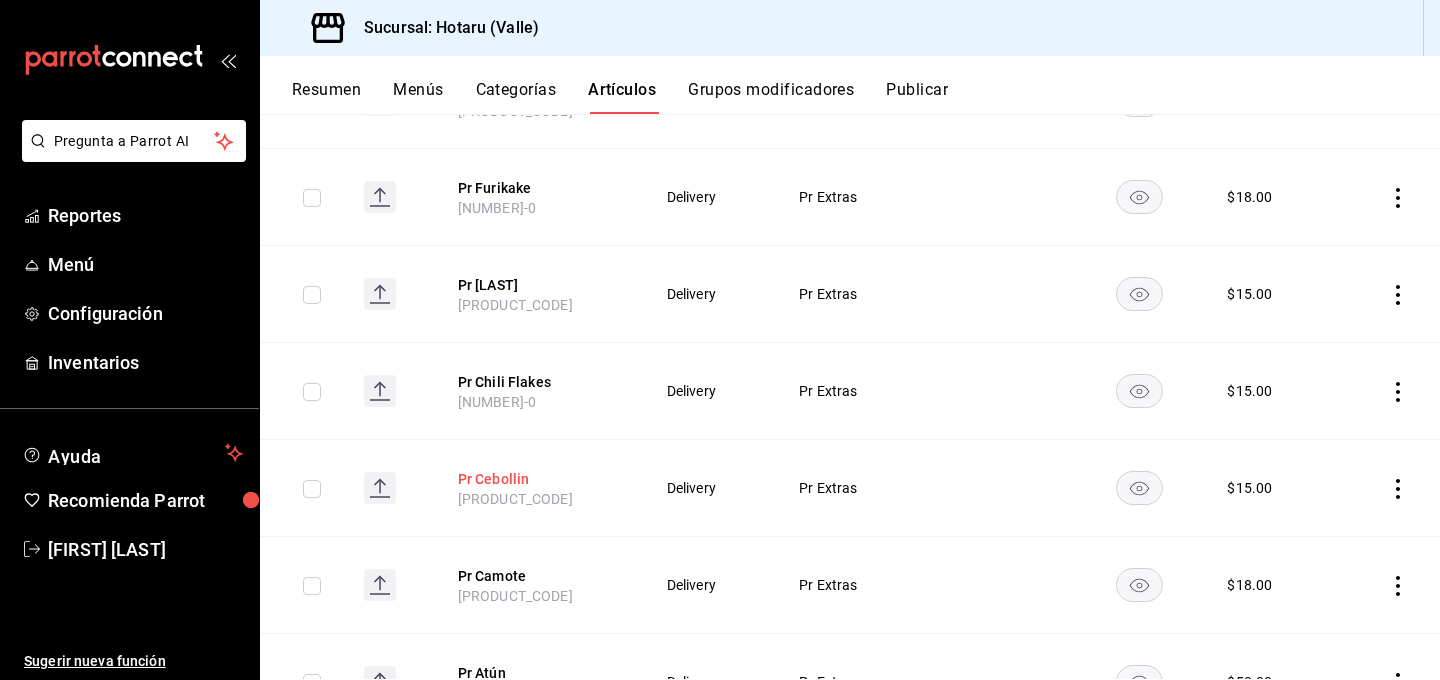 click on "Pr Cebollin" at bounding box center (538, 479) 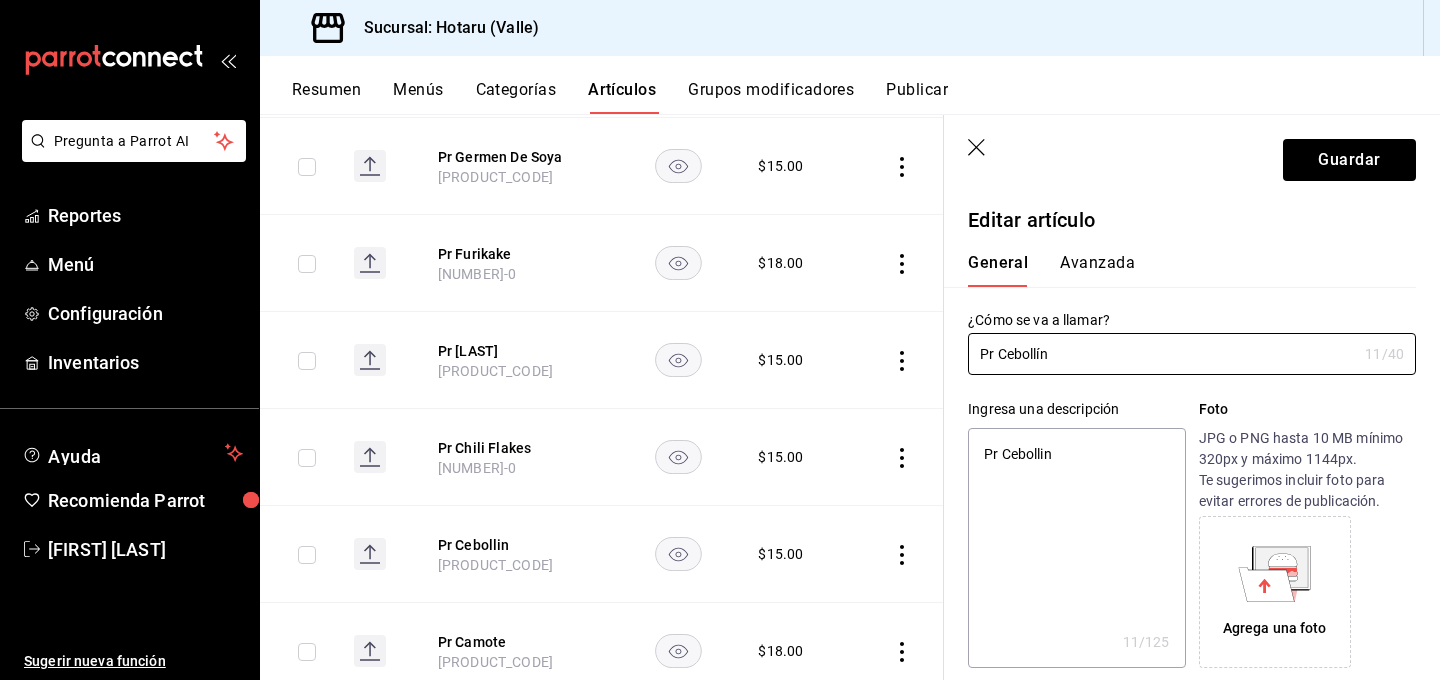 click on "Pr Cebollin" at bounding box center (1076, 548) 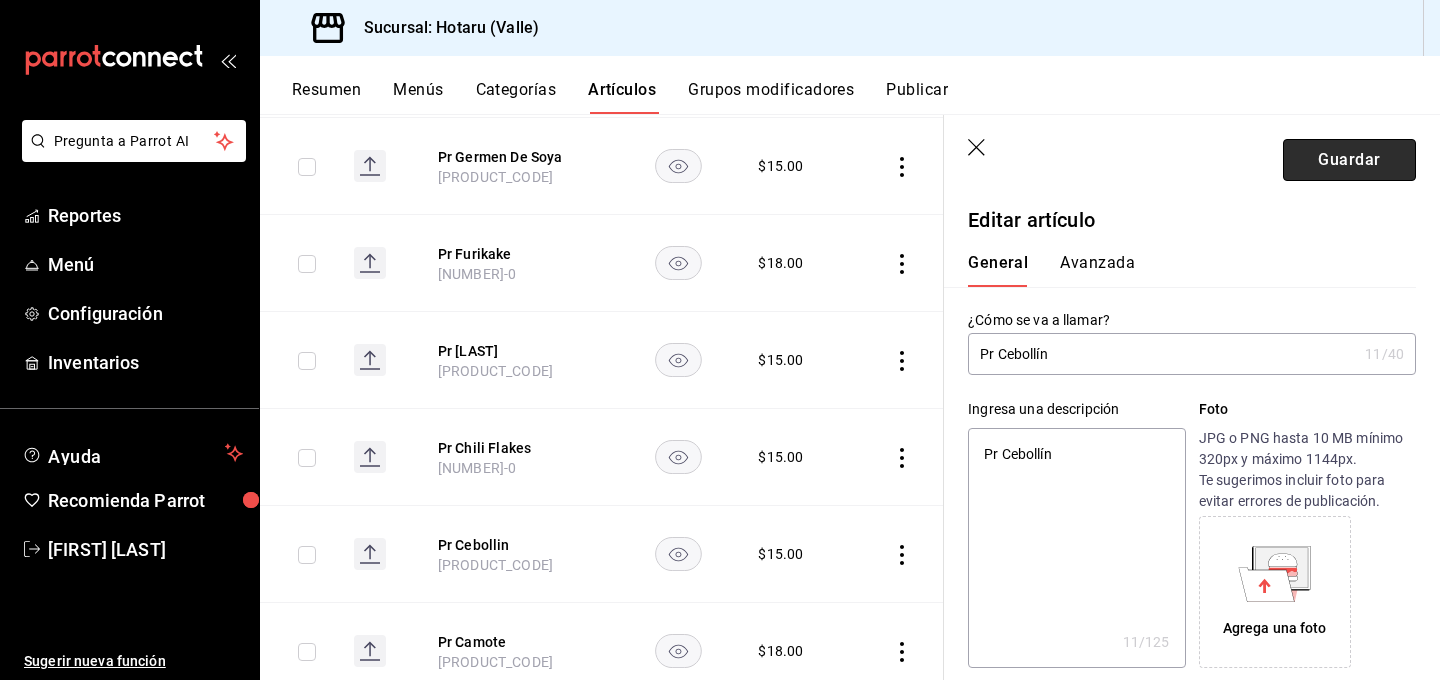click on "Guardar" at bounding box center (1349, 160) 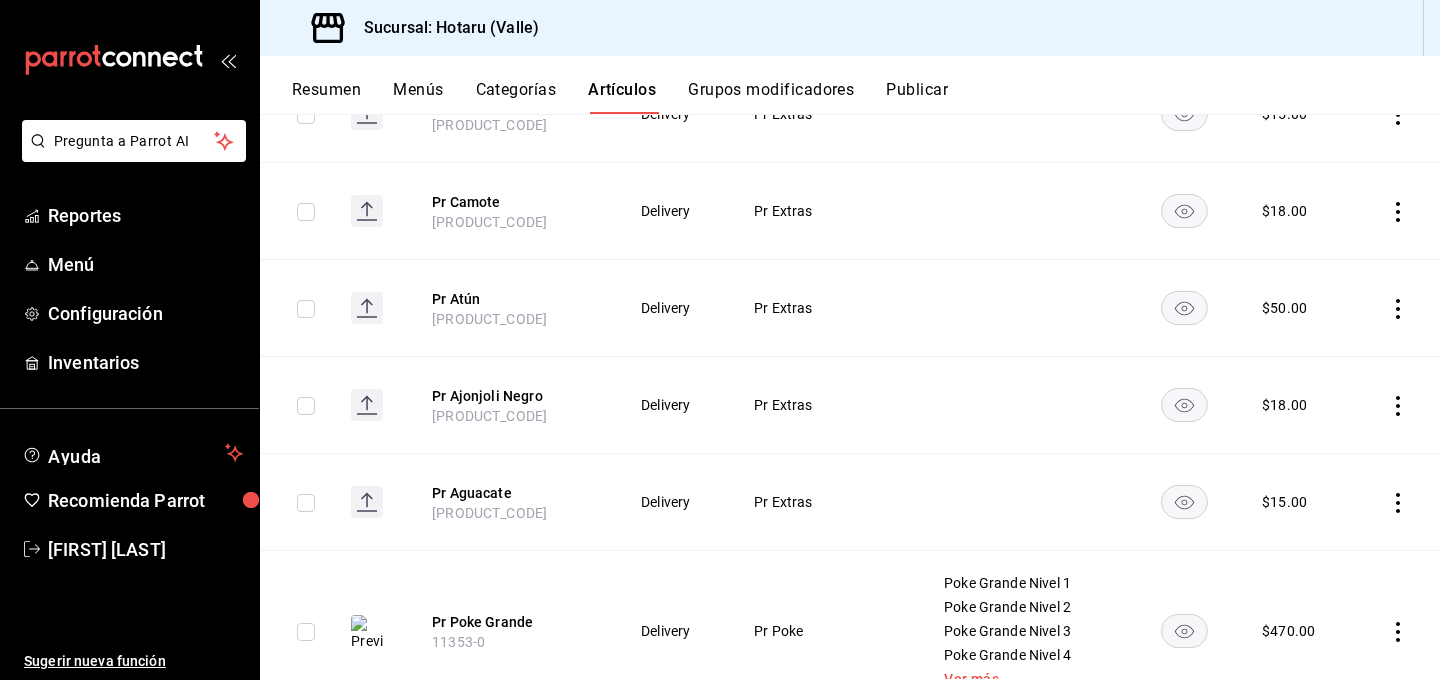 scroll, scrollTop: 3944, scrollLeft: 0, axis: vertical 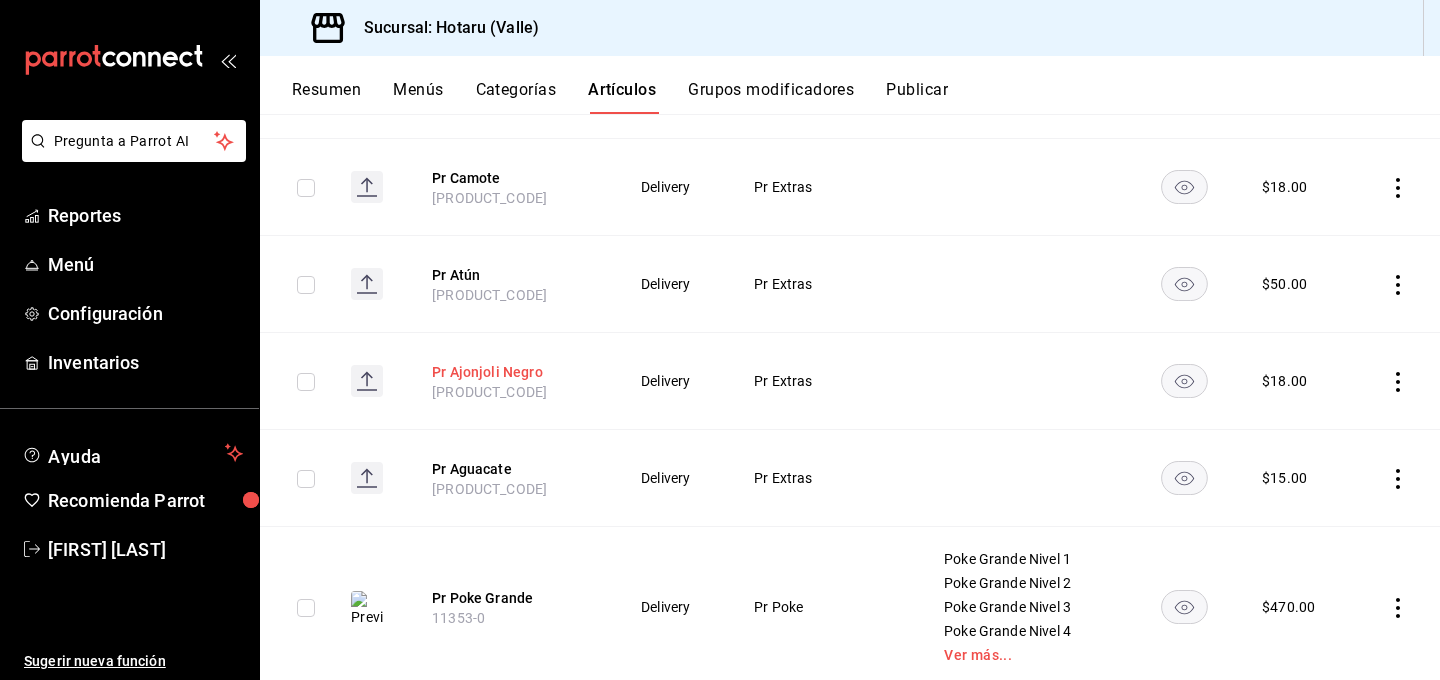 click on "Pr Ajonjoli Negro" at bounding box center [512, 372] 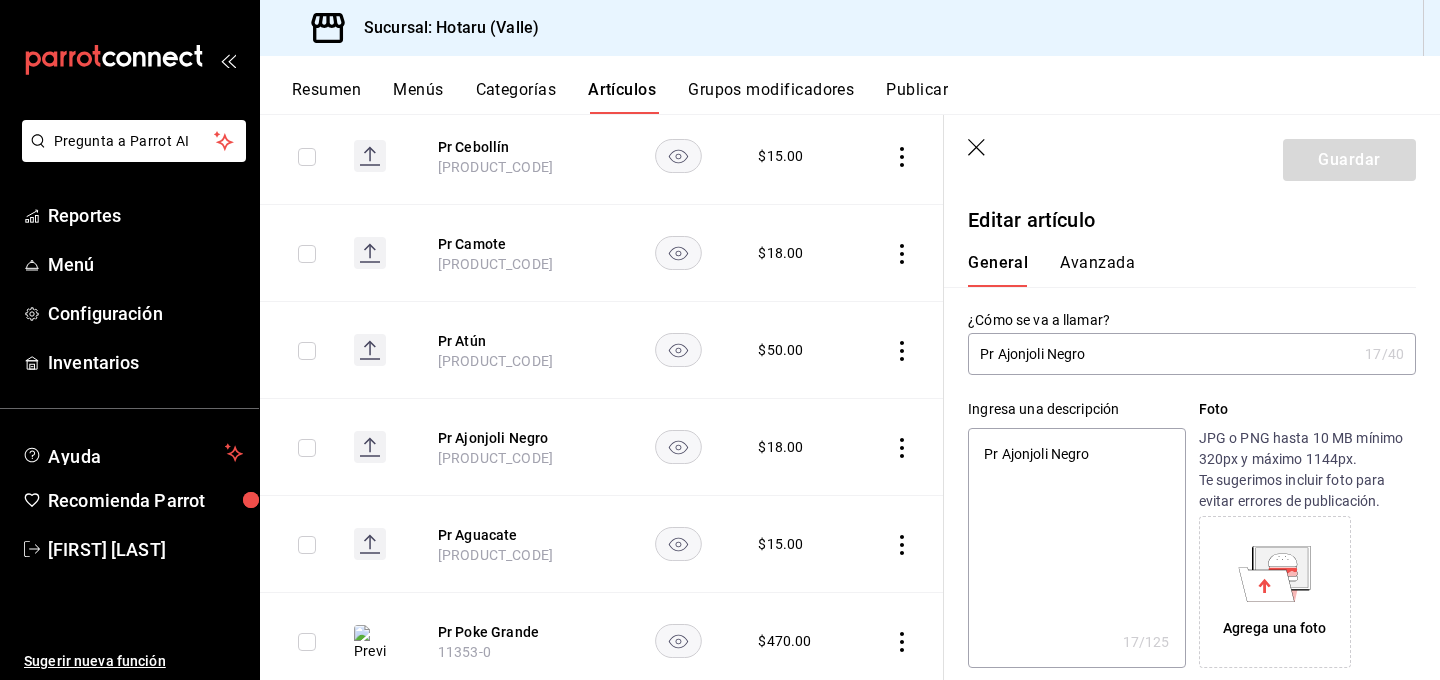 click on "Pr Ajonjoli Negro" at bounding box center (1162, 354) 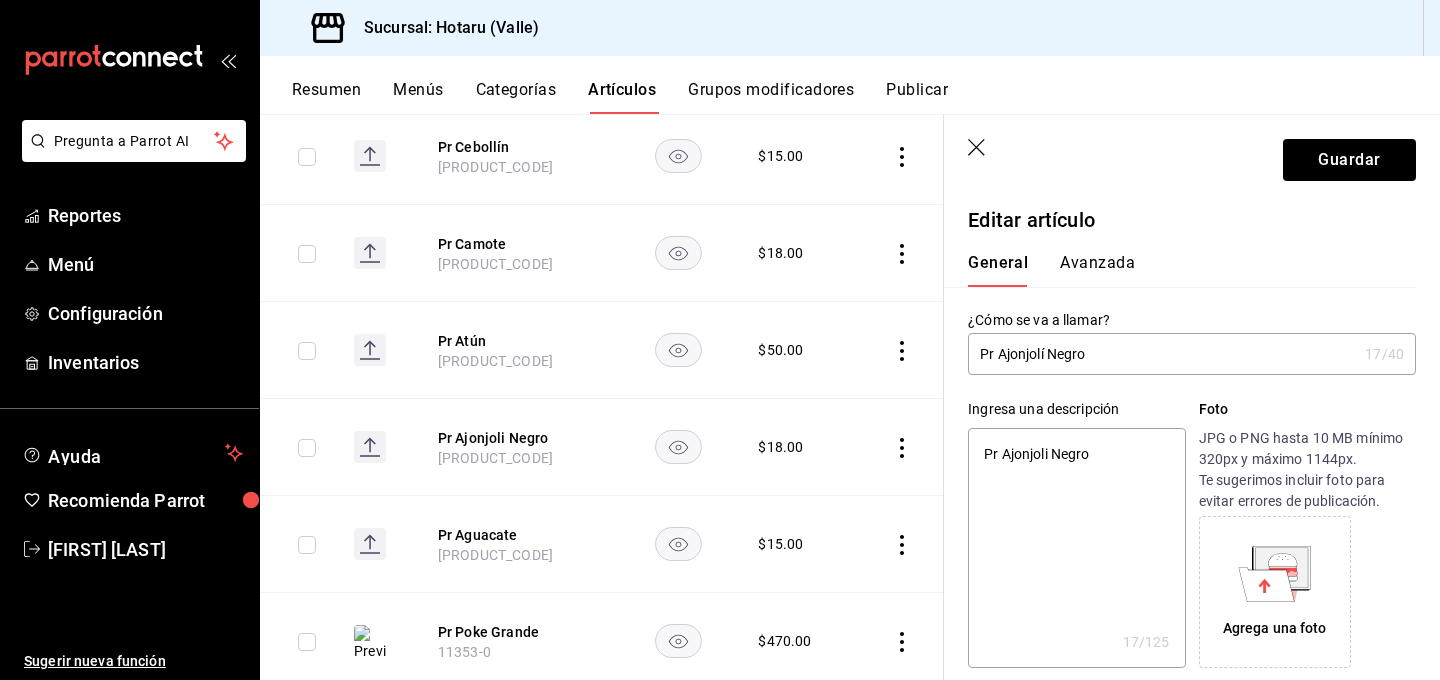 click on "Pr Ajonjoli Negro" at bounding box center [1076, 548] 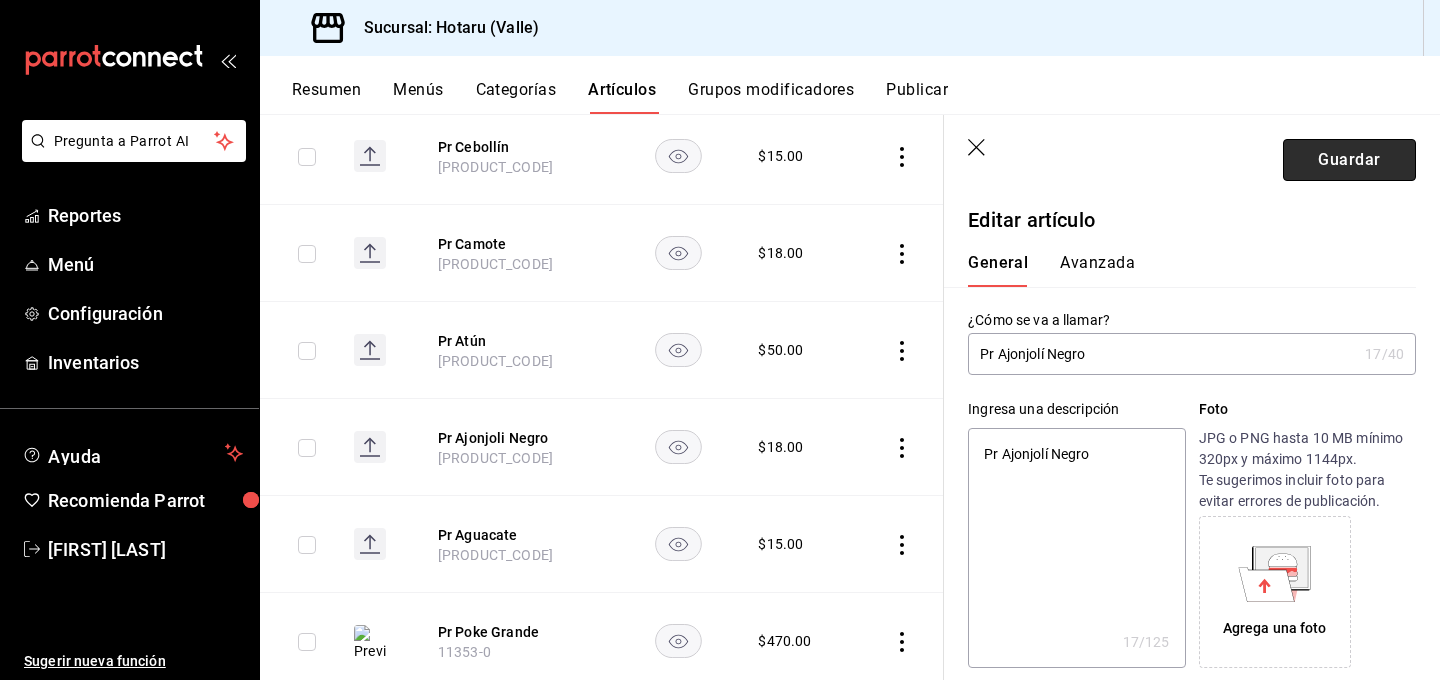 click on "Guardar" at bounding box center (1349, 160) 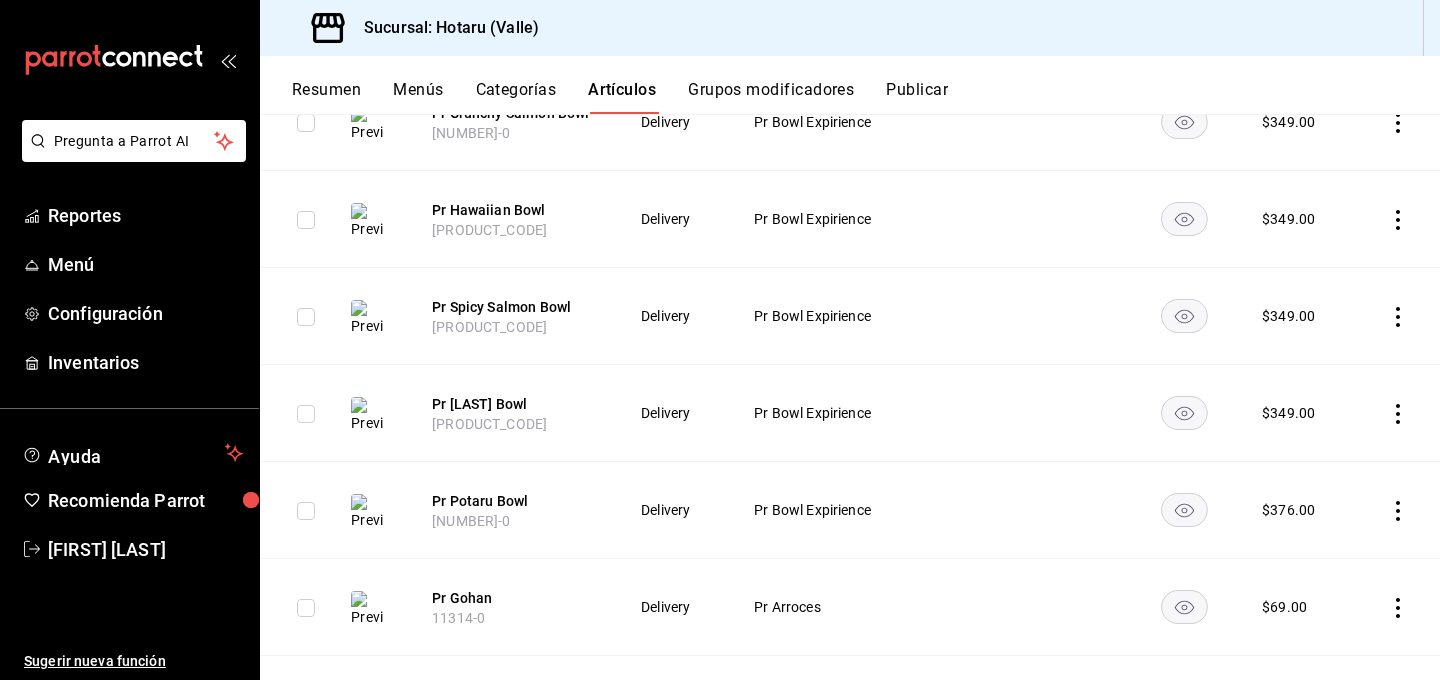 scroll, scrollTop: 5632, scrollLeft: 0, axis: vertical 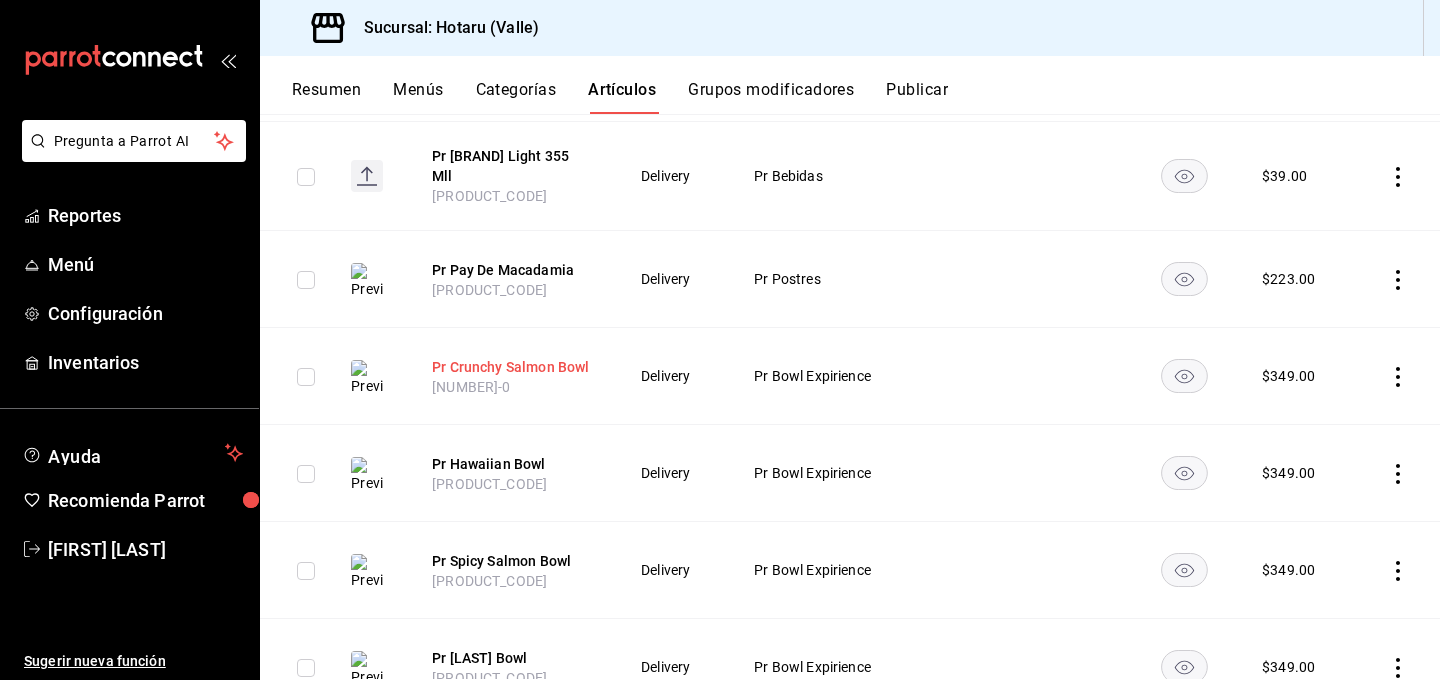 click on "Pr Crunchy Salmon Bowl" at bounding box center (512, 367) 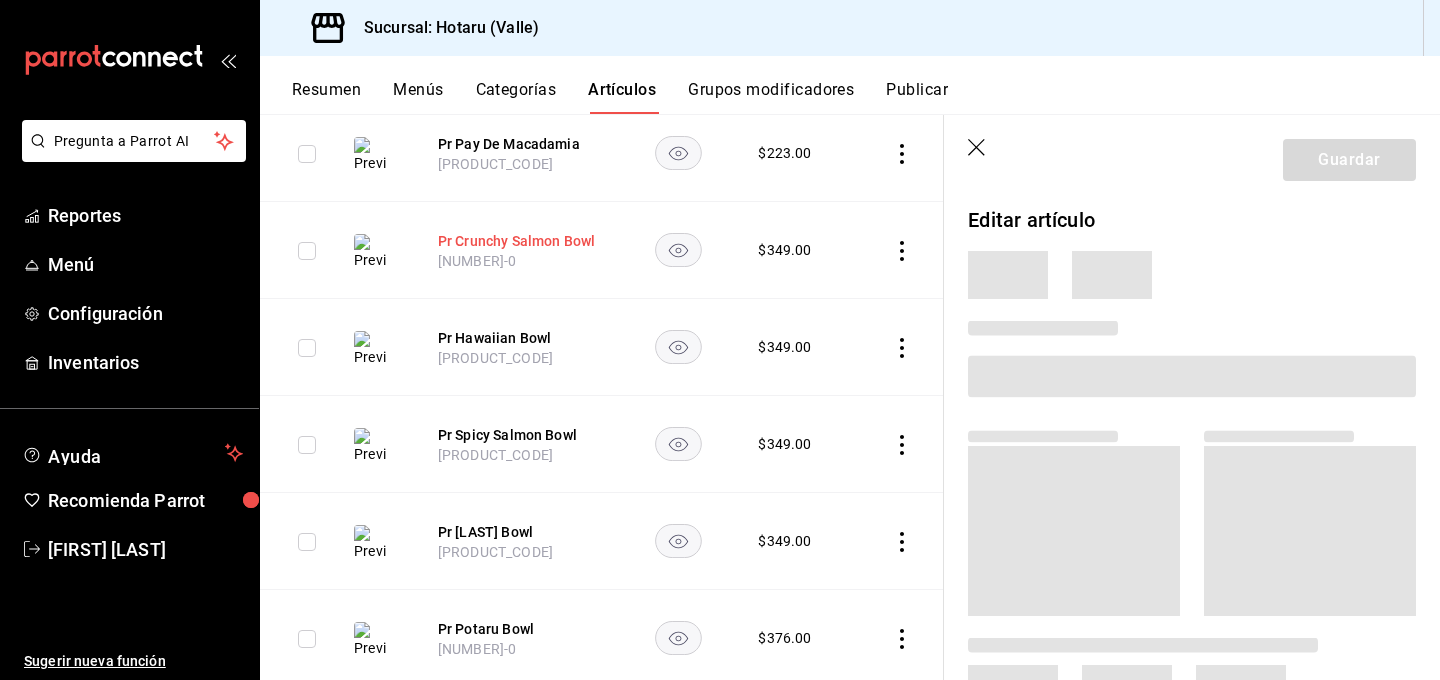 scroll, scrollTop: 5440, scrollLeft: 0, axis: vertical 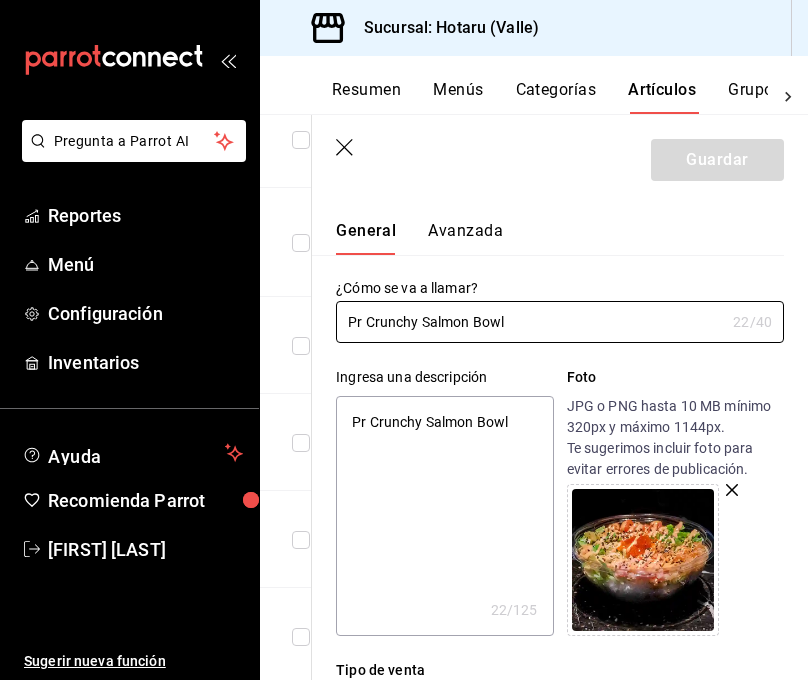 click on "Pr Crunchy Salmon Bowl" at bounding box center [444, 516] 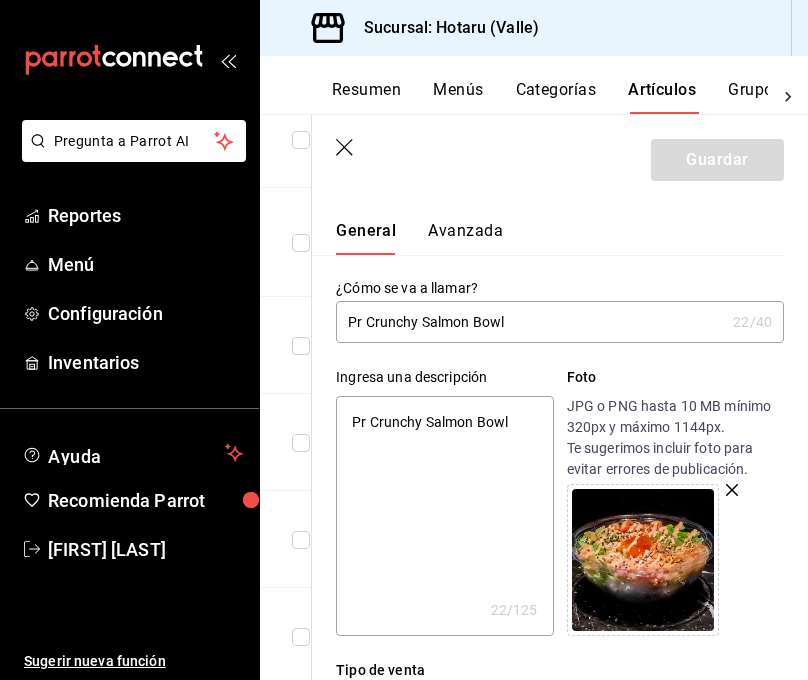 click on "Pr Crunchy Salmon Bowl" at bounding box center [444, 516] 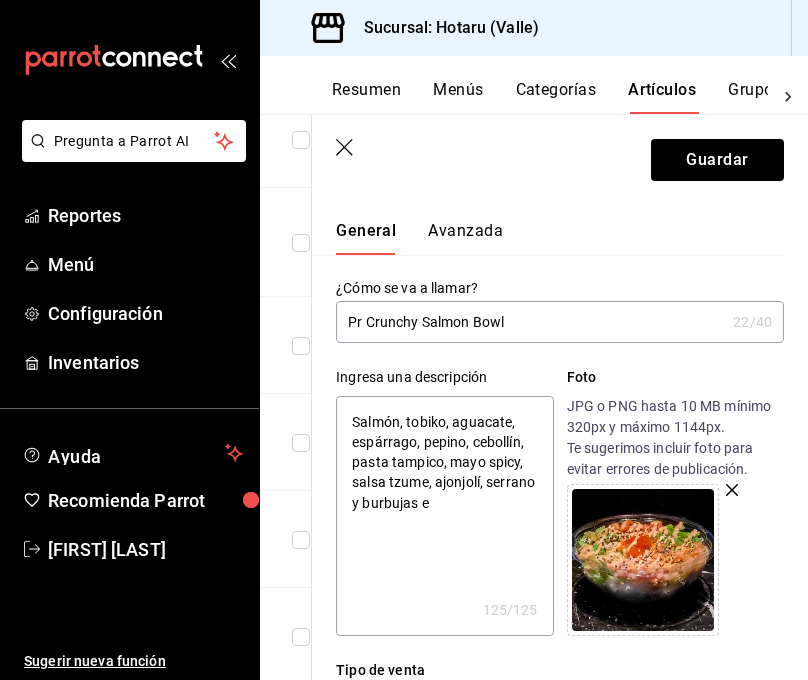 click on "Salmón, tobiko, aguacate, espárrago, pepino, cebollín, pasta tampico, mayo spicy, salsa tzume, ajonjolí, serrano y burbujas e" at bounding box center (444, 516) 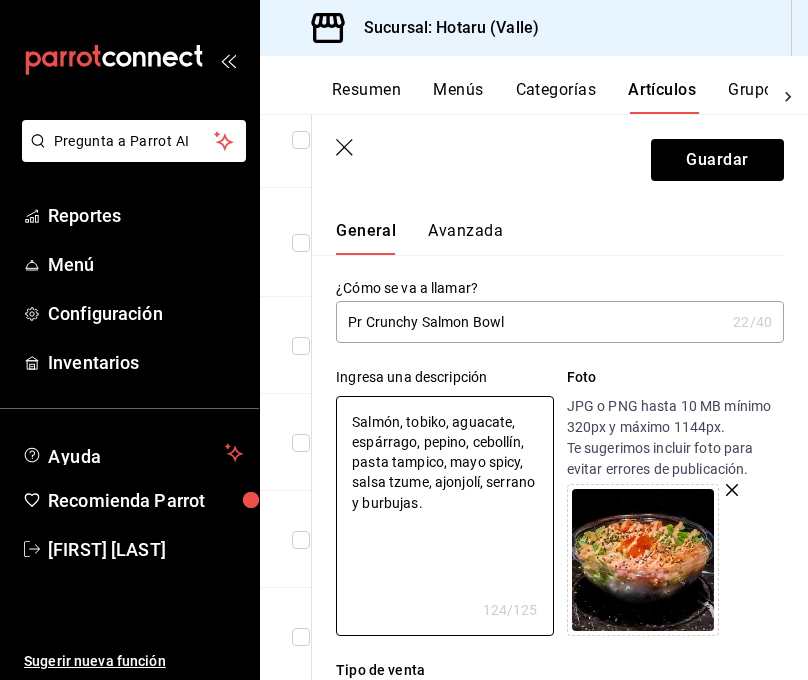 click on "Pr Crunchy Salmon Bowl" at bounding box center (530, 322) 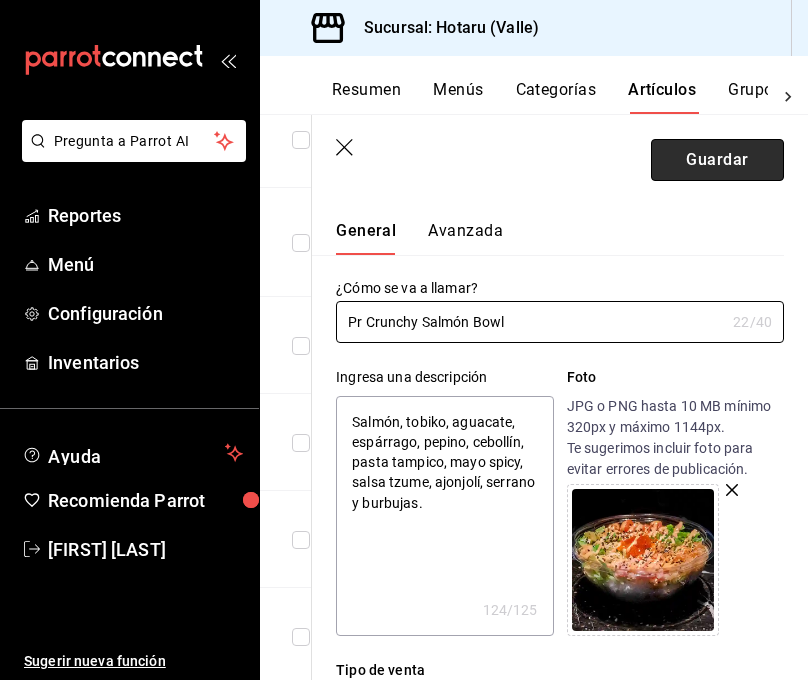 click on "Guardar" at bounding box center (717, 160) 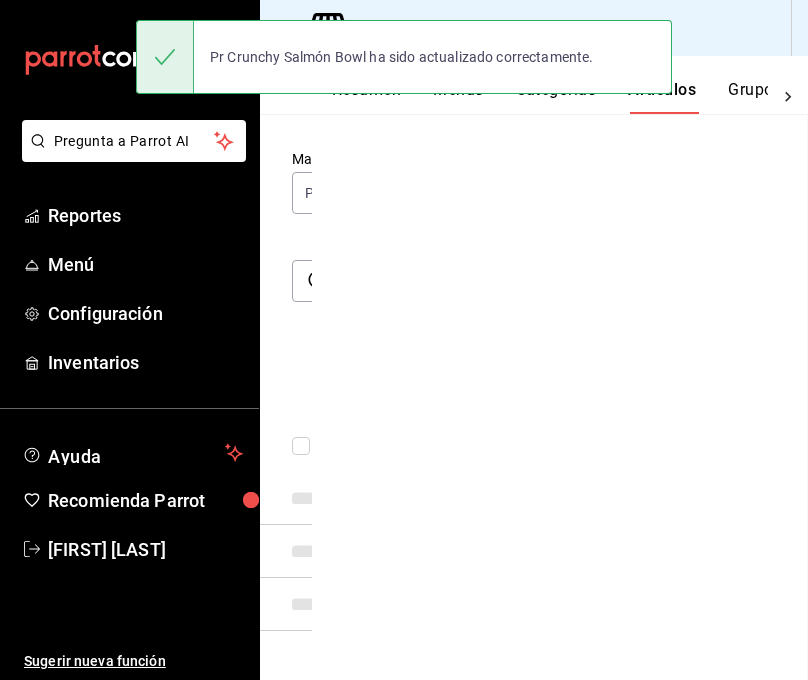 scroll, scrollTop: 79, scrollLeft: 0, axis: vertical 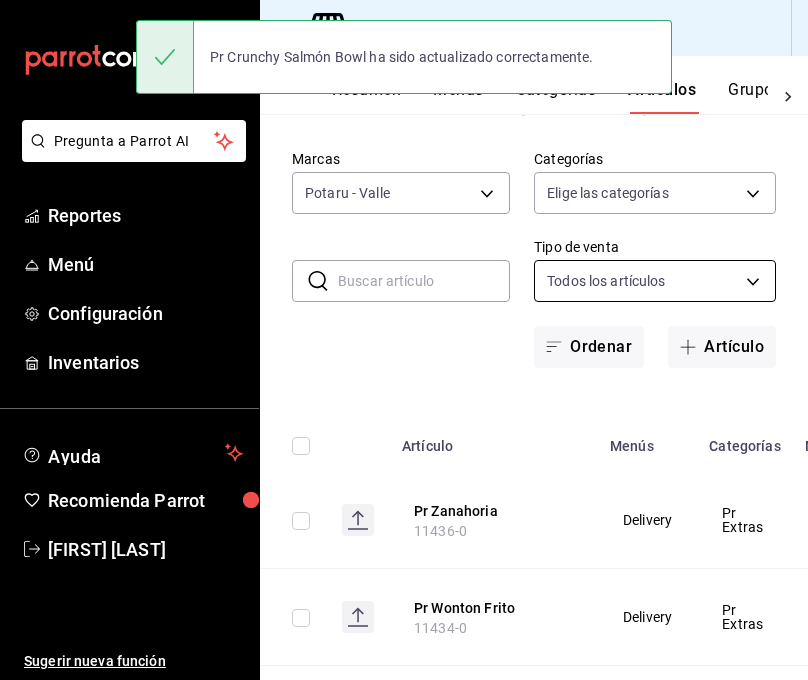 click on "Pregunta a Parrot AI Reportes   Menú   Configuración   Inventarios   Ayuda Recomienda Parrot   Gabriela Elizondo   Sugerir nueva función   Sucursal: Hotaru (Valle) Resumen Menús Categorías Artículos Grupos modificadores Publicar Artículos sucursal Para editar los artículos o cambios generales, ve a “Organización”. ​ ​ Marcas Potaru - Valle 619c758d-7c36-49c6-a756-e52d453908cb Categorías Elige las categorías Tipo de venta Todos los artículos ALL Ordenar Artículo Artículo Menús Categorías Modificadores Disponible Precio Pr Zanahoria 11436-0 Delivery Pr Extras $ 15.00 Pr Wonton Frito 11434-0 Delivery Pr Extras $ 18.00 Pr Tanuki 11432-0 Delivery Pr Extras $ 18.00 Pr Yuzu Soy 11430-0 Delivery Pr Extras $ 15.00 Pr Togarashi 11428-0 Delivery Pr Extras $ 32.00 Pr Spicy Cilantro 11426-0 Delivery Pr Extras $ 30.00 Pr Soya 11424-0 Delivery Pr Extras $ 15.00 Pr Serrano Tempura 11422-0 Delivery Pr Extras $ 15.00 Pr Salmón 11420-0 Delivery Pr Extras $ 50.00 Pr Ponzu Picante 11418-0 Delivery $ 19.00" at bounding box center (404, 340) 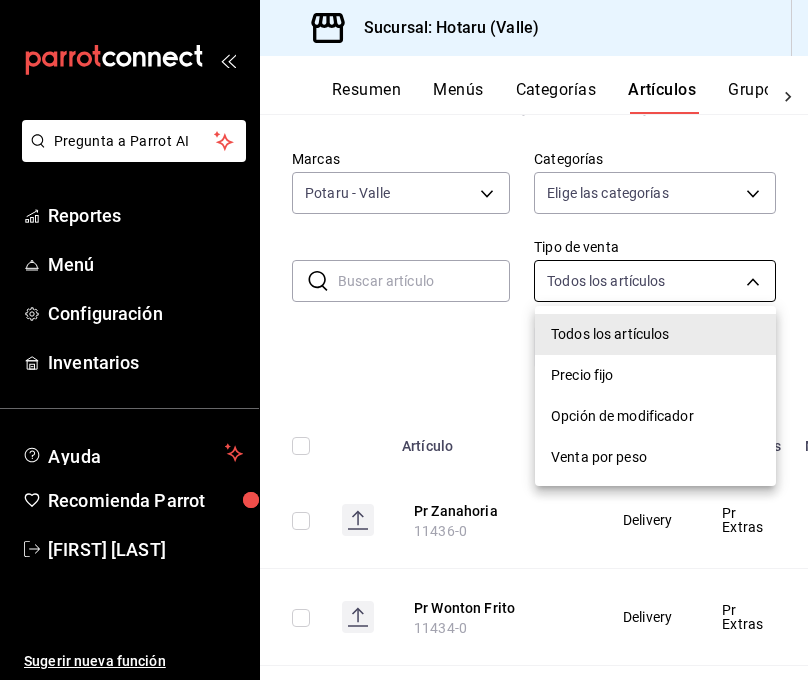 click at bounding box center (404, 340) 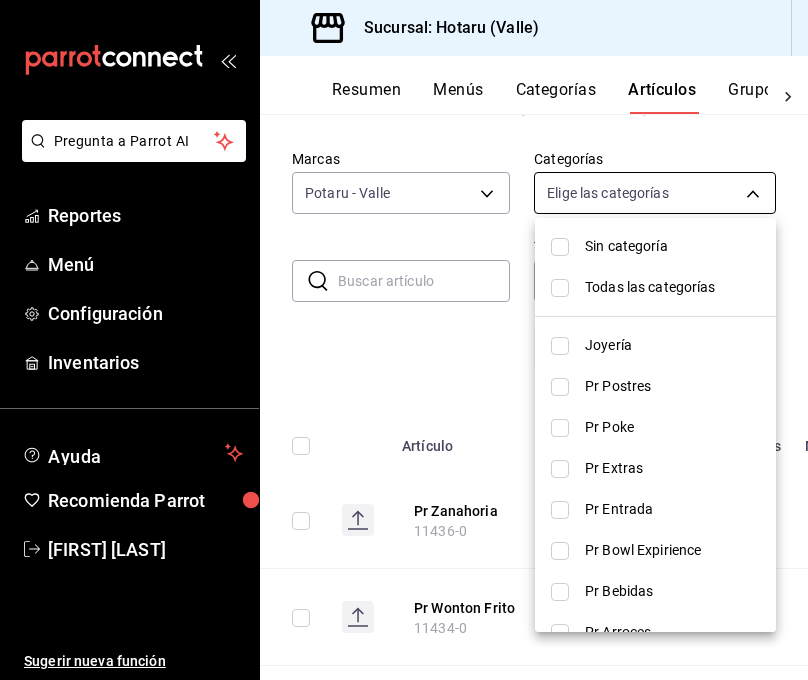click on "Pregunta a Parrot AI Reportes   Menú   Configuración   Inventarios   Ayuda Recomienda Parrot   Gabriela Elizondo   Sugerir nueva función   Sucursal: Hotaru (Valle) Resumen Menús Categorías Artículos Grupos modificadores Publicar Artículos sucursal Para editar los artículos o cambios generales, ve a “Organización”. ​ ​ Marcas Potaru - Valle 619c758d-7c36-49c6-a756-e52d453908cb Categorías Elige las categorías Tipo de venta Todos los artículos ALL Ordenar Artículo Artículo Menús Categorías Modificadores Disponible Precio Pr Zanahoria 11436-0 Delivery Pr Extras $ 15.00 Pr Wonton Frito 11434-0 Delivery Pr Extras $ 18.00 Pr Tanuki 11432-0 Delivery Pr Extras $ 18.00 Pr Yuzu Soy 11430-0 Delivery Pr Extras $ 15.00 Pr Togarashi 11428-0 Delivery Pr Extras $ 32.00 Pr Spicy Cilantro 11426-0 Delivery Pr Extras $ 30.00 Pr Soya 11424-0 Delivery Pr Extras $ 15.00 Pr Serrano Tempura 11422-0 Delivery Pr Extras $ 15.00 Pr Salmón 11420-0 Delivery Pr Extras $ 50.00 Pr Ponzu Picante 11418-0 Delivery $ 19.00" at bounding box center [404, 340] 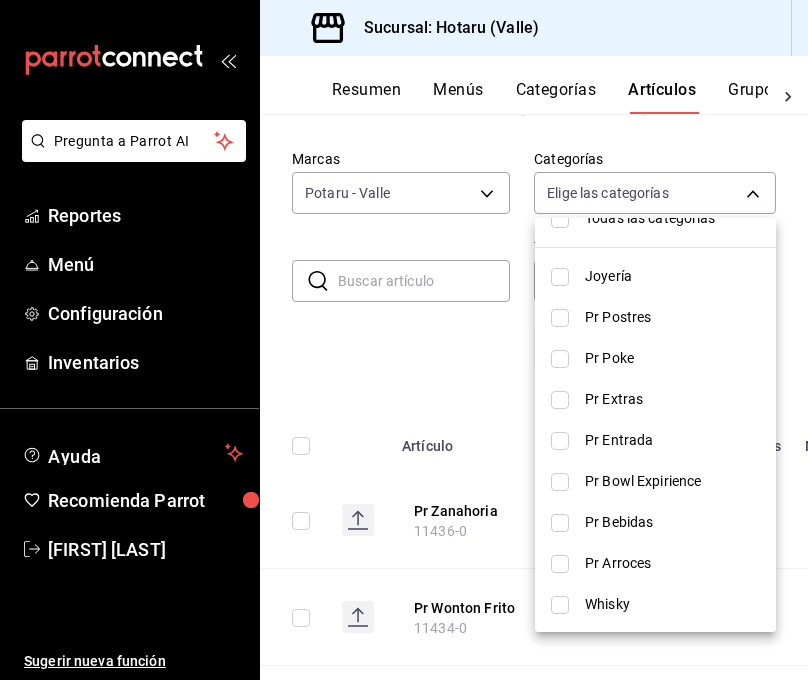 scroll, scrollTop: 72, scrollLeft: 0, axis: vertical 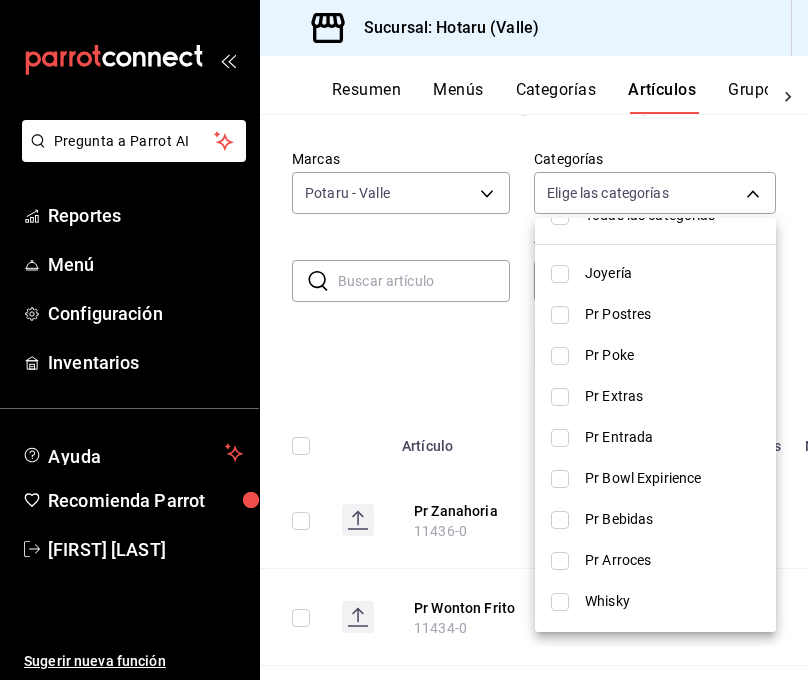 click at bounding box center (560, 479) 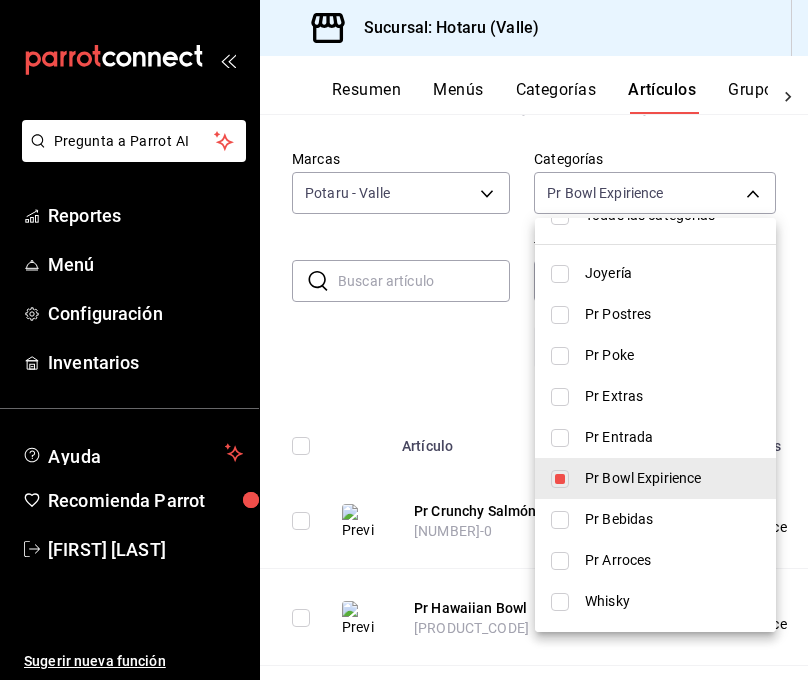 click at bounding box center [404, 340] 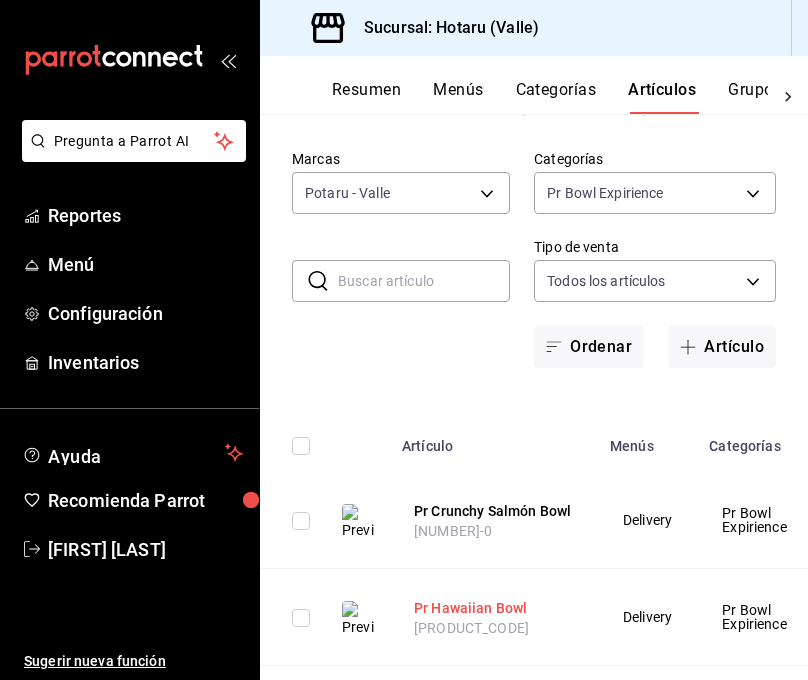 click on "Pr Hawaiian Bowl" at bounding box center [494, 608] 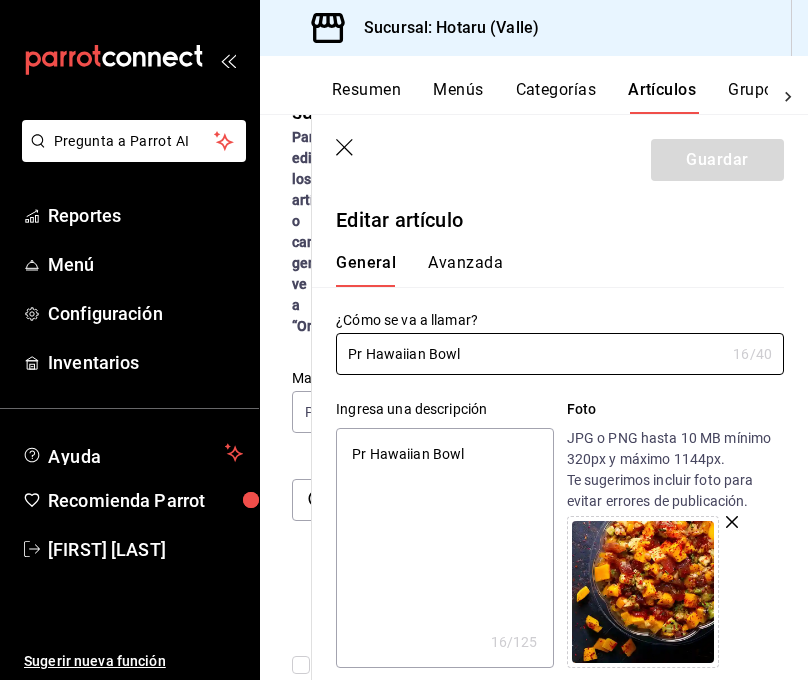 click on "Pr Hawaiian Bowl" at bounding box center [444, 548] 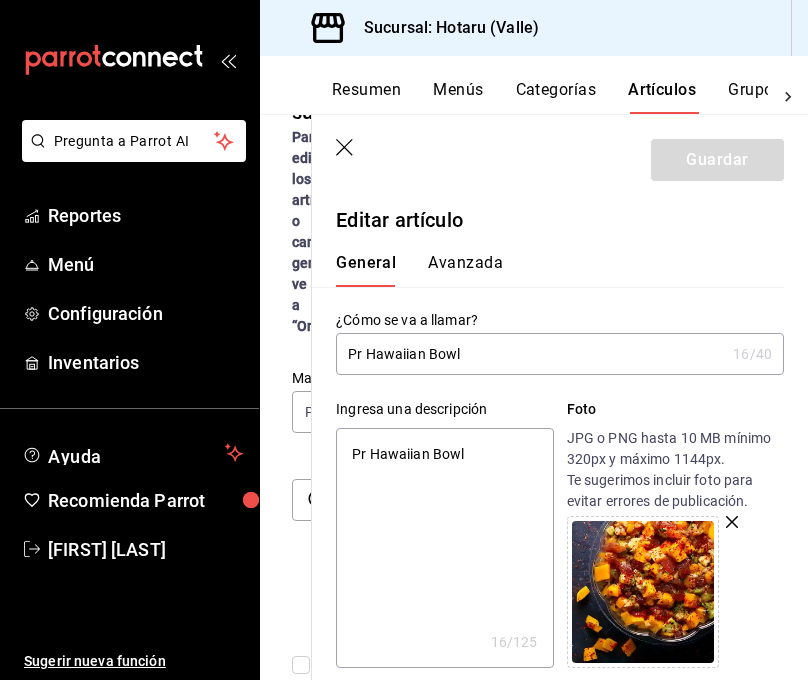 click on "Pr Hawaiian Bowl" at bounding box center [444, 548] 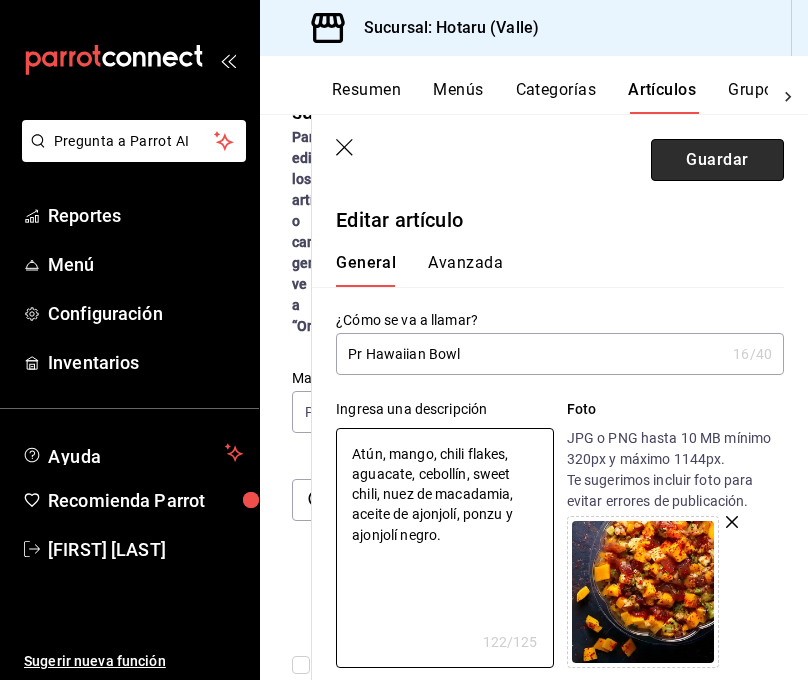click on "Guardar" at bounding box center (717, 160) 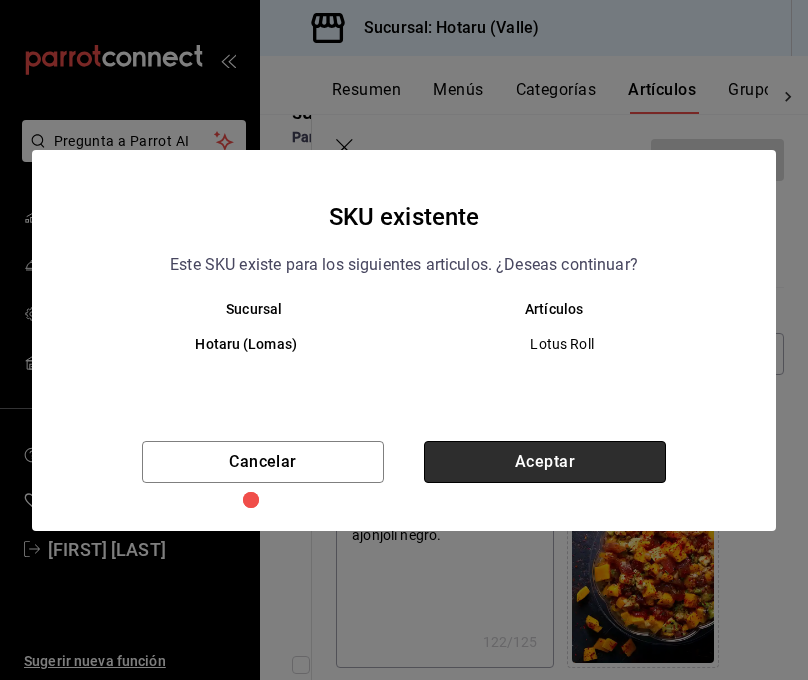 click on "Aceptar" at bounding box center (545, 462) 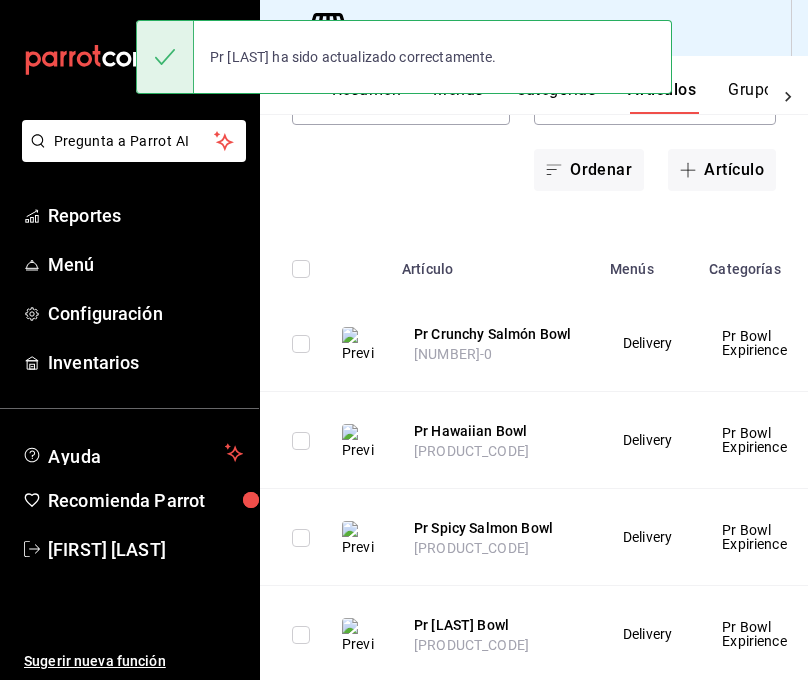 scroll, scrollTop: 268, scrollLeft: 0, axis: vertical 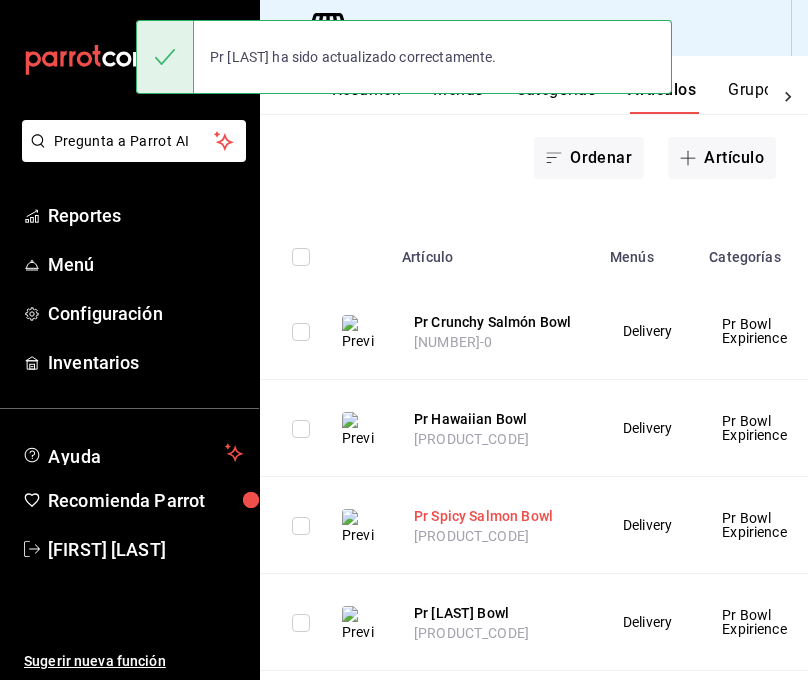 click on "Pr Spicy Salmon Bowl" at bounding box center [494, 516] 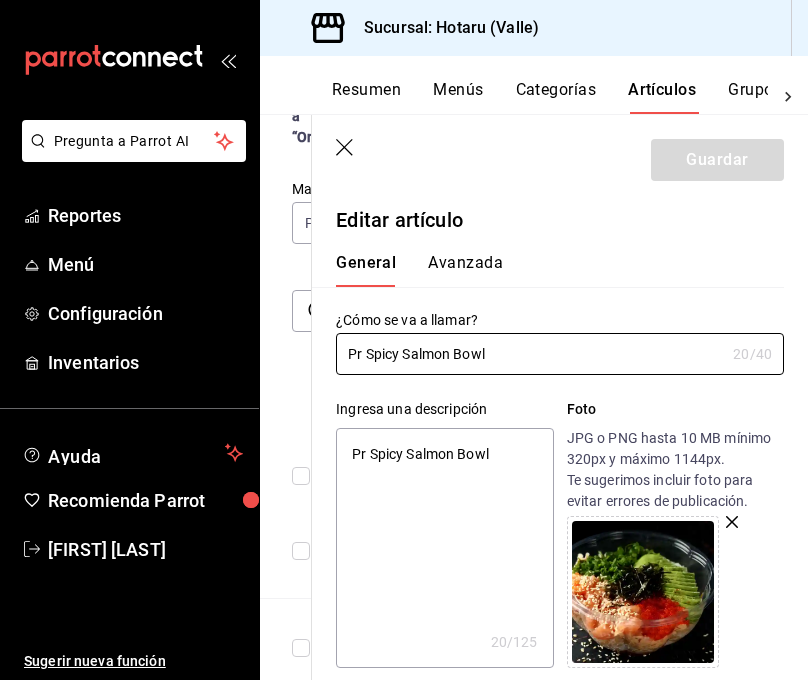 click on "Pr Spicy Salmon Bowl" at bounding box center (444, 548) 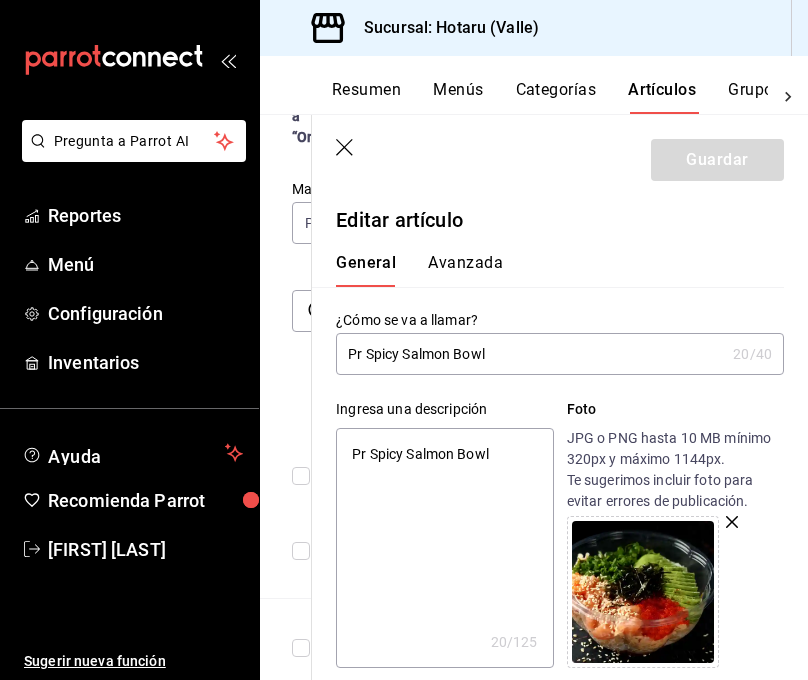 click on "Pr Spicy Salmon Bowl" at bounding box center [444, 548] 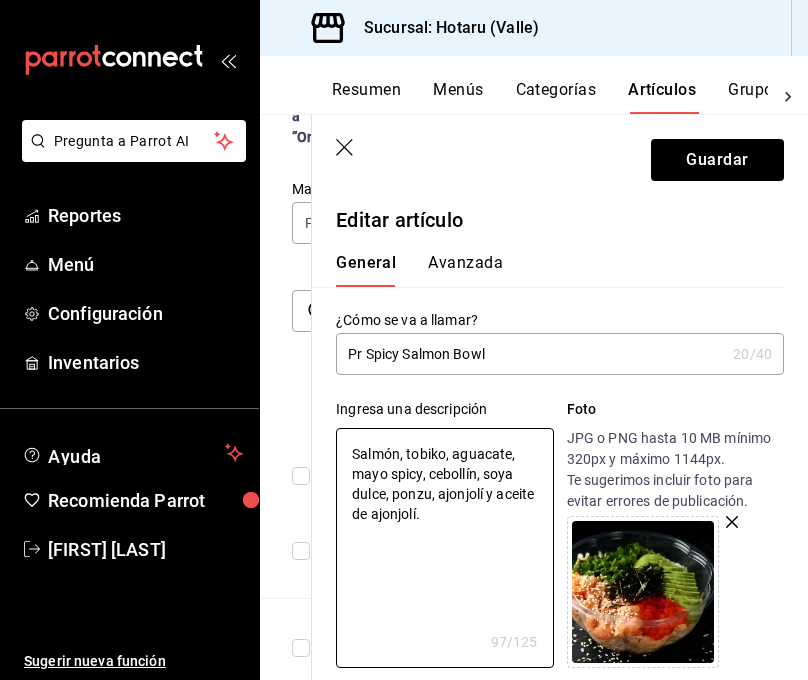 click on "Pr Spicy Salmon Bowl" at bounding box center [530, 354] 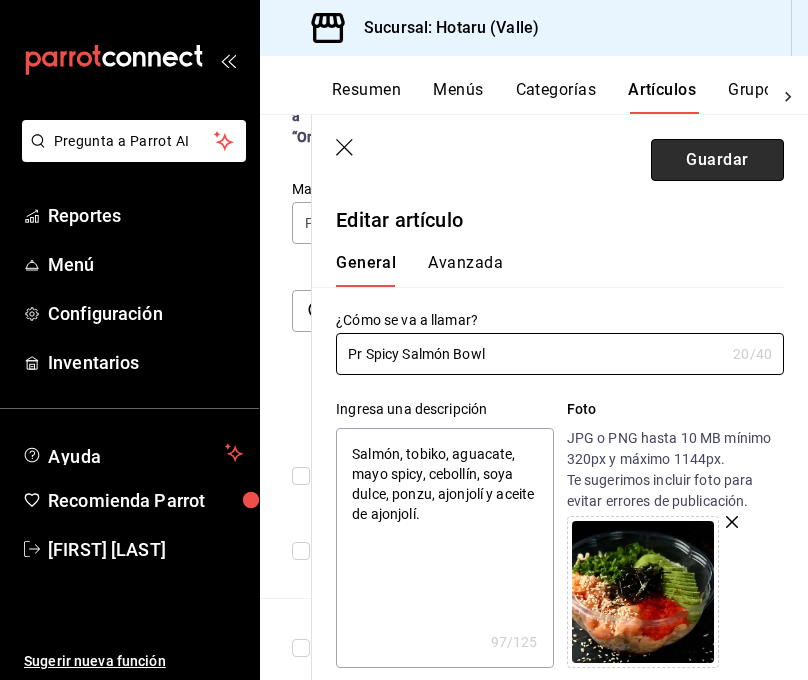 click on "Guardar" at bounding box center [717, 160] 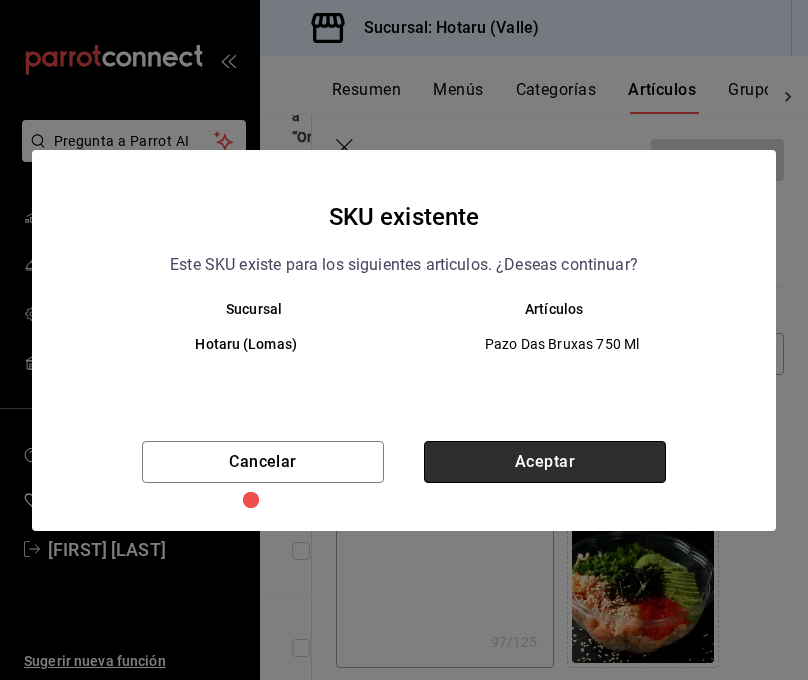 click on "Aceptar" at bounding box center [545, 462] 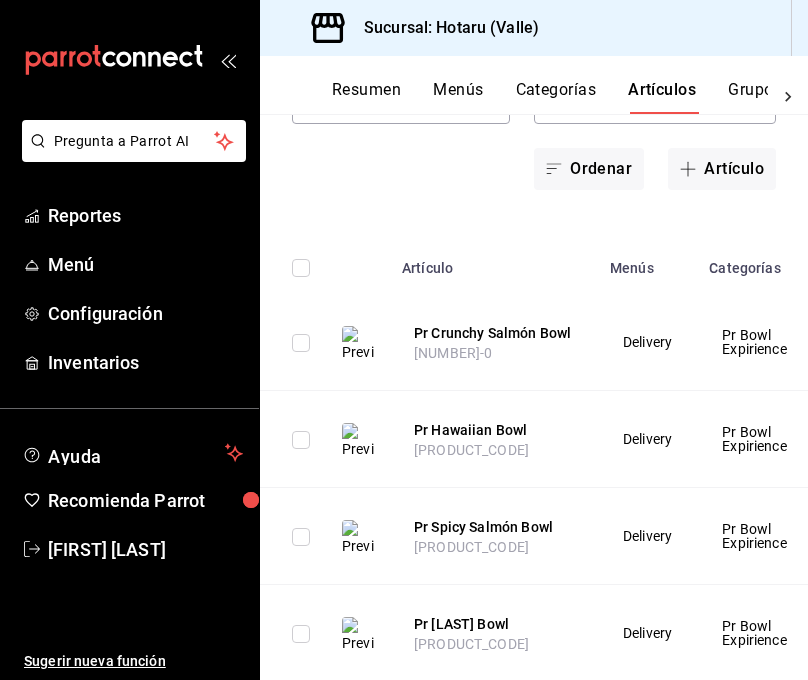 scroll, scrollTop: 404, scrollLeft: 0, axis: vertical 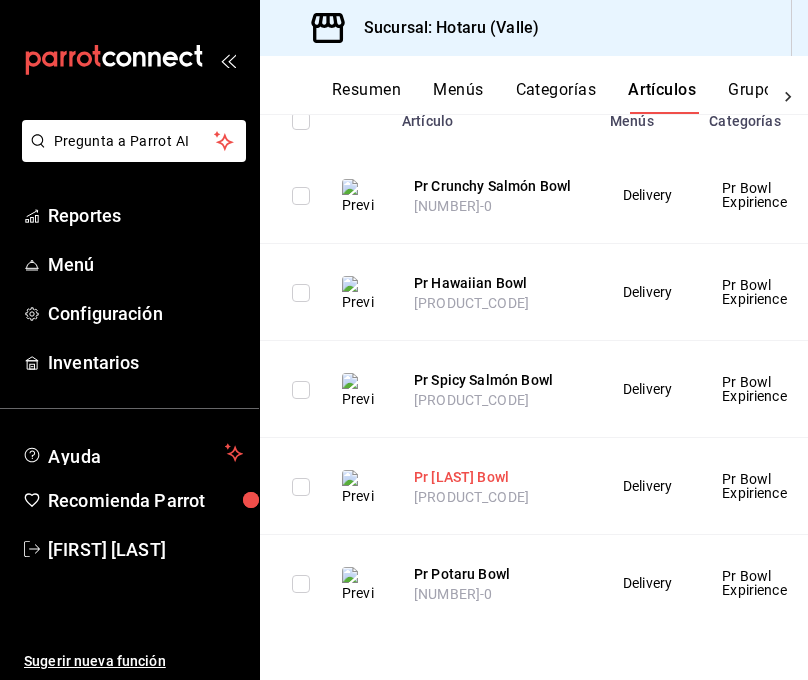 click on "Pr Tuna Spicy Bowl" at bounding box center [494, 477] 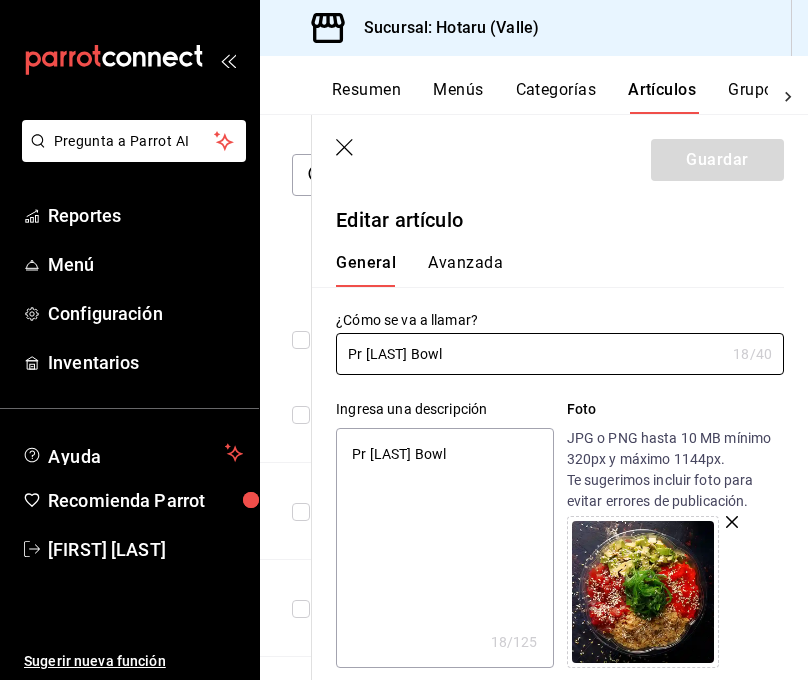 click on "Pr Tuna Spicy Bowl" at bounding box center (444, 548) 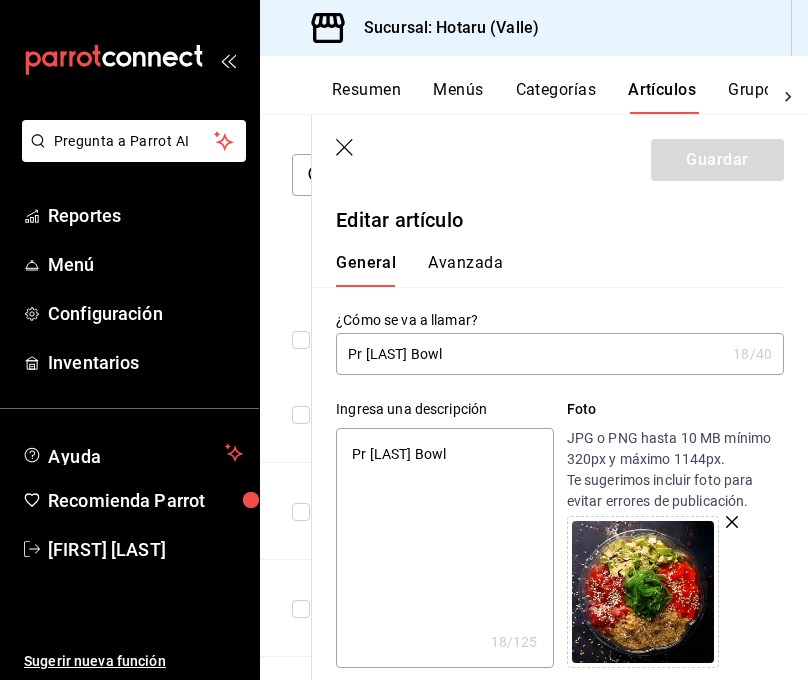 click on "Pr Tuna Spicy Bowl" at bounding box center [444, 548] 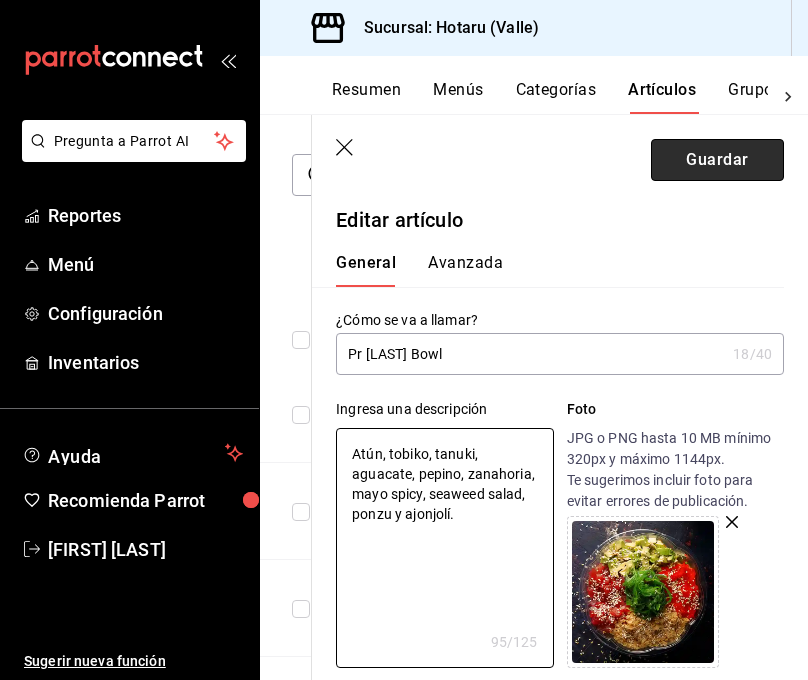 click on "Guardar" at bounding box center (717, 160) 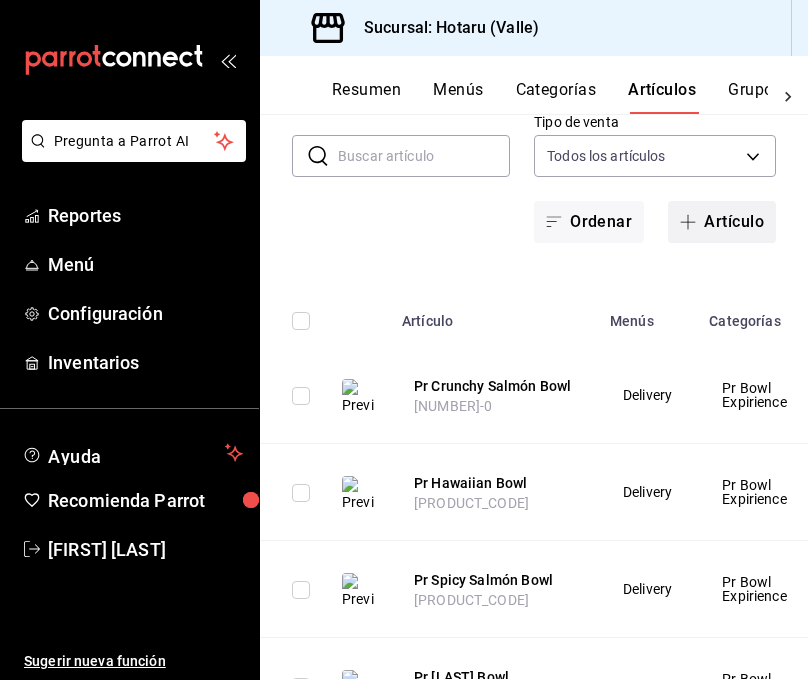 scroll, scrollTop: 404, scrollLeft: 0, axis: vertical 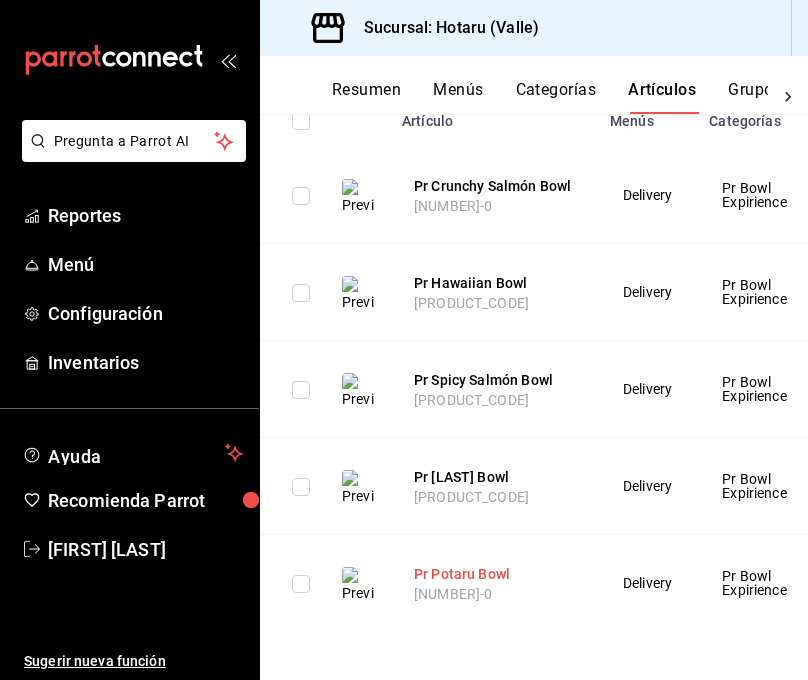 click on "Pr Potaru Bowl" at bounding box center [494, 574] 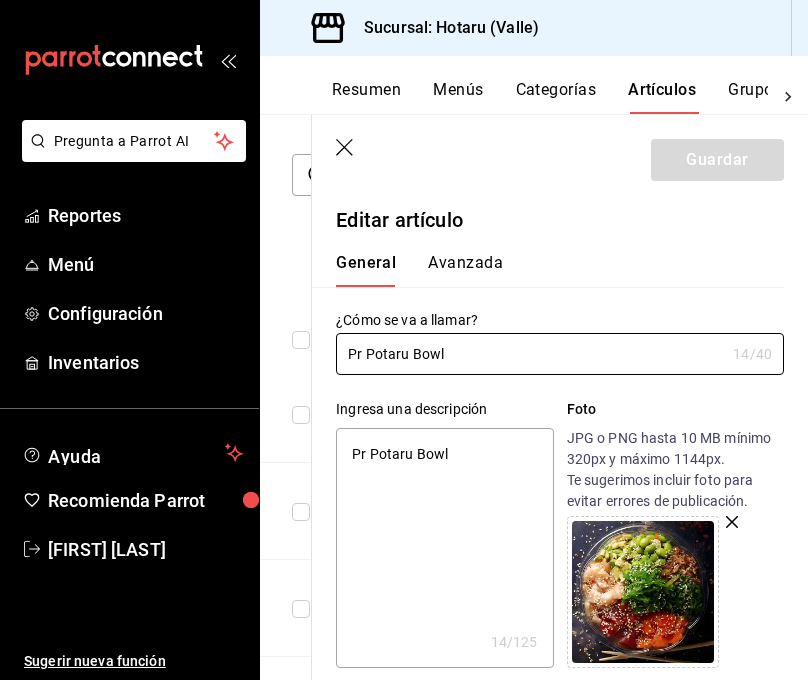 click on "Pr Potaru Bowl" at bounding box center [444, 548] 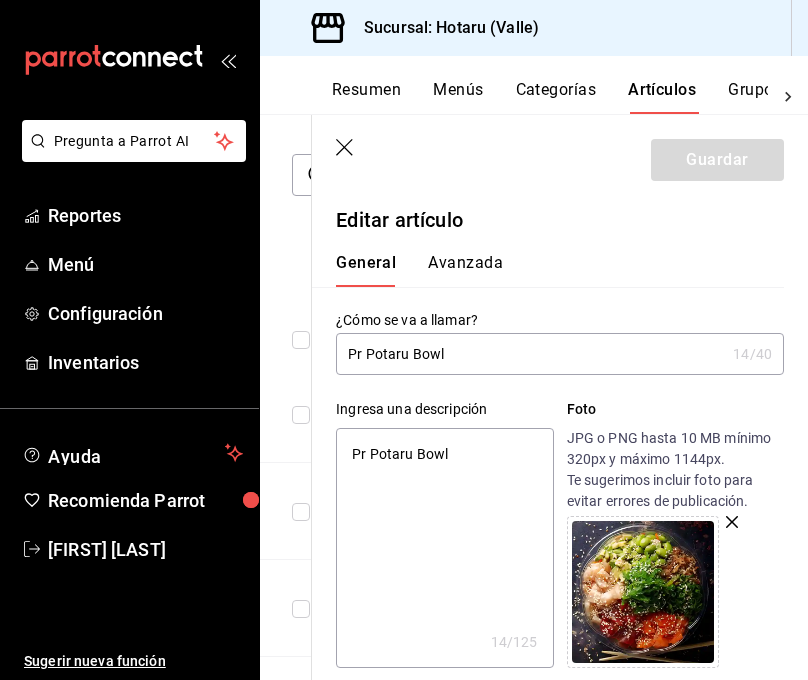 click on "Pr Potaru Bowl" at bounding box center (444, 548) 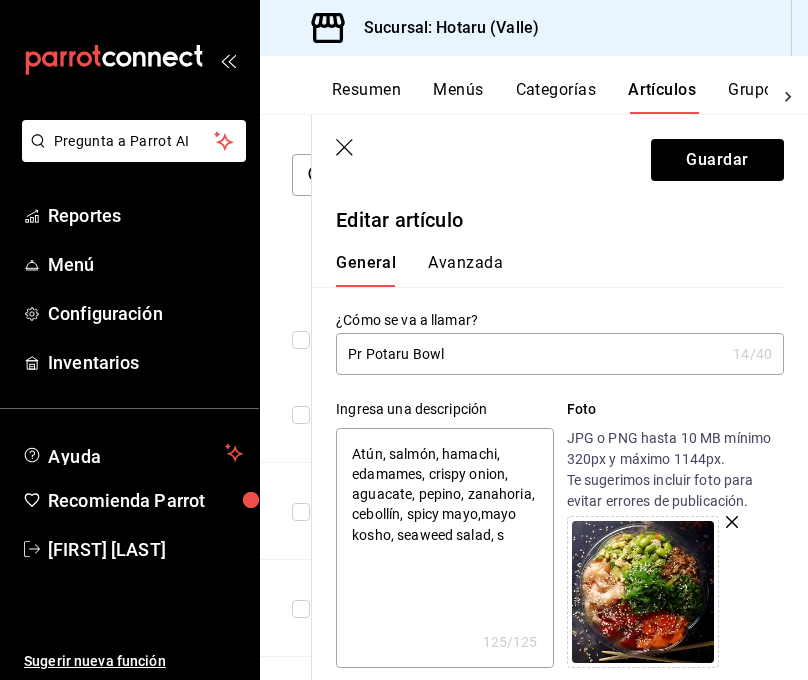click on "Atún, salmón, hamachi, edamames, crispy onion, aguacate, pepino, zanahoria, cebollín, spicy mayo,mayo kosho, seaweed salad, s" at bounding box center [444, 548] 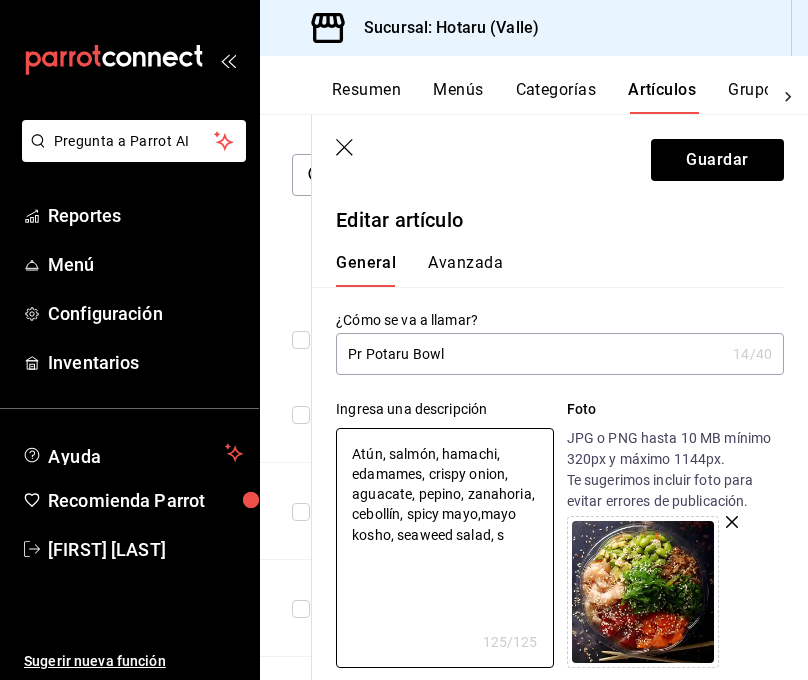 drag, startPoint x: 503, startPoint y: 537, endPoint x: 311, endPoint y: 418, distance: 225.88715 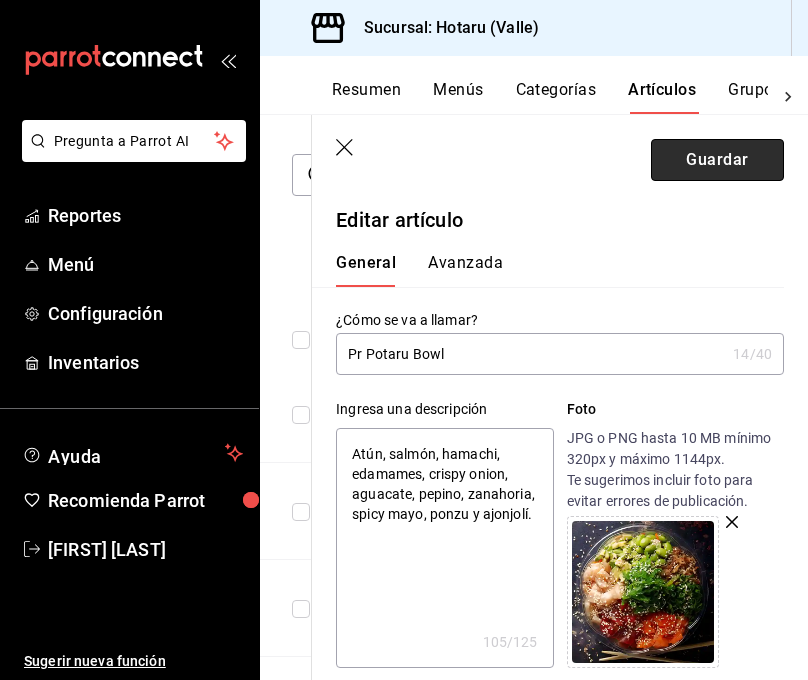 click on "Guardar" at bounding box center (717, 160) 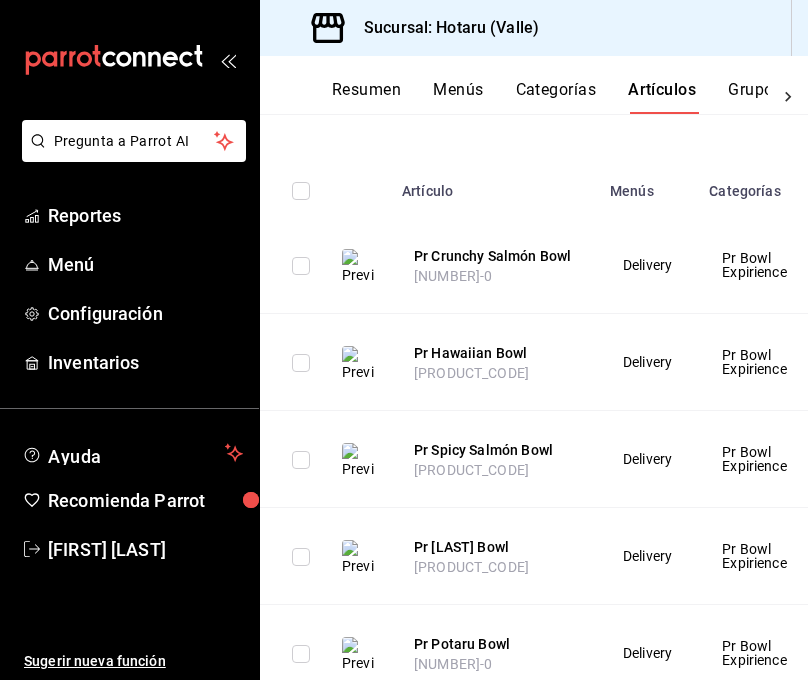 scroll, scrollTop: 404, scrollLeft: 0, axis: vertical 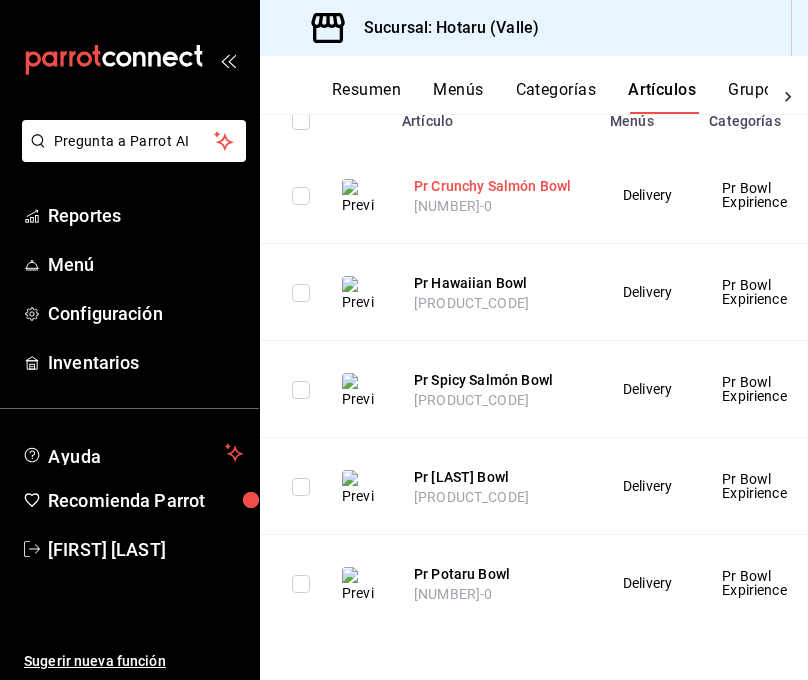 click on "Pr Crunchy Salmón Bowl" at bounding box center (494, 186) 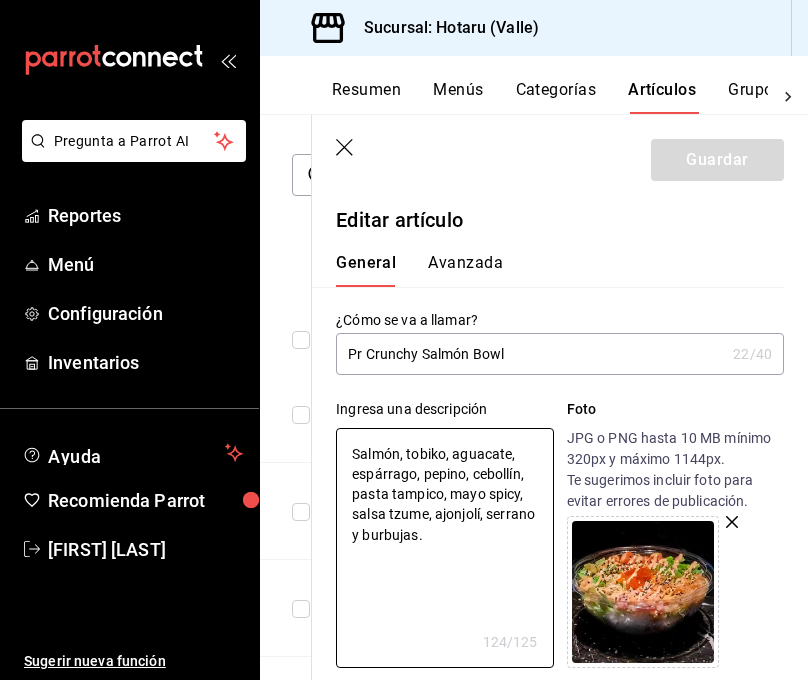 drag, startPoint x: 442, startPoint y: 540, endPoint x: 329, endPoint y: 432, distance: 156.3106 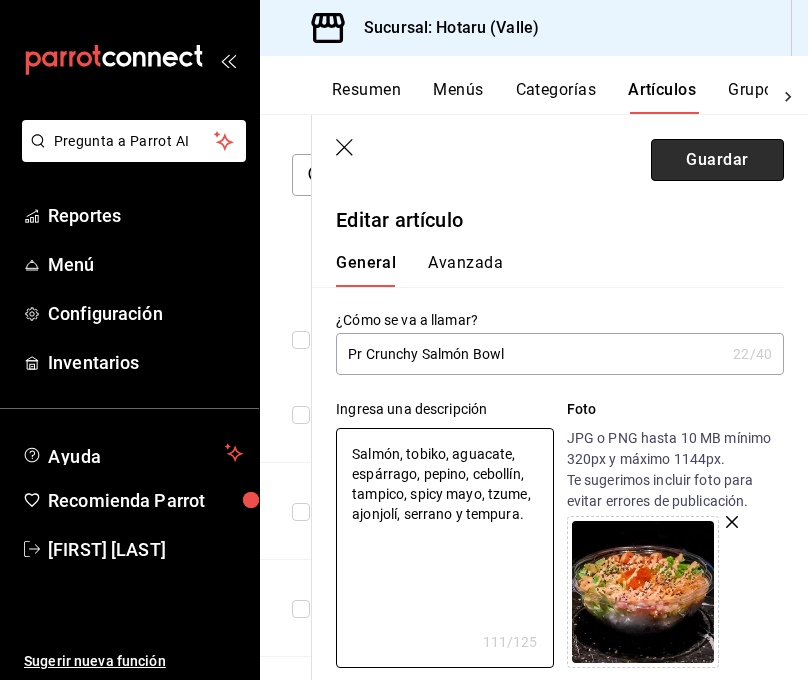 click on "Guardar" at bounding box center [717, 160] 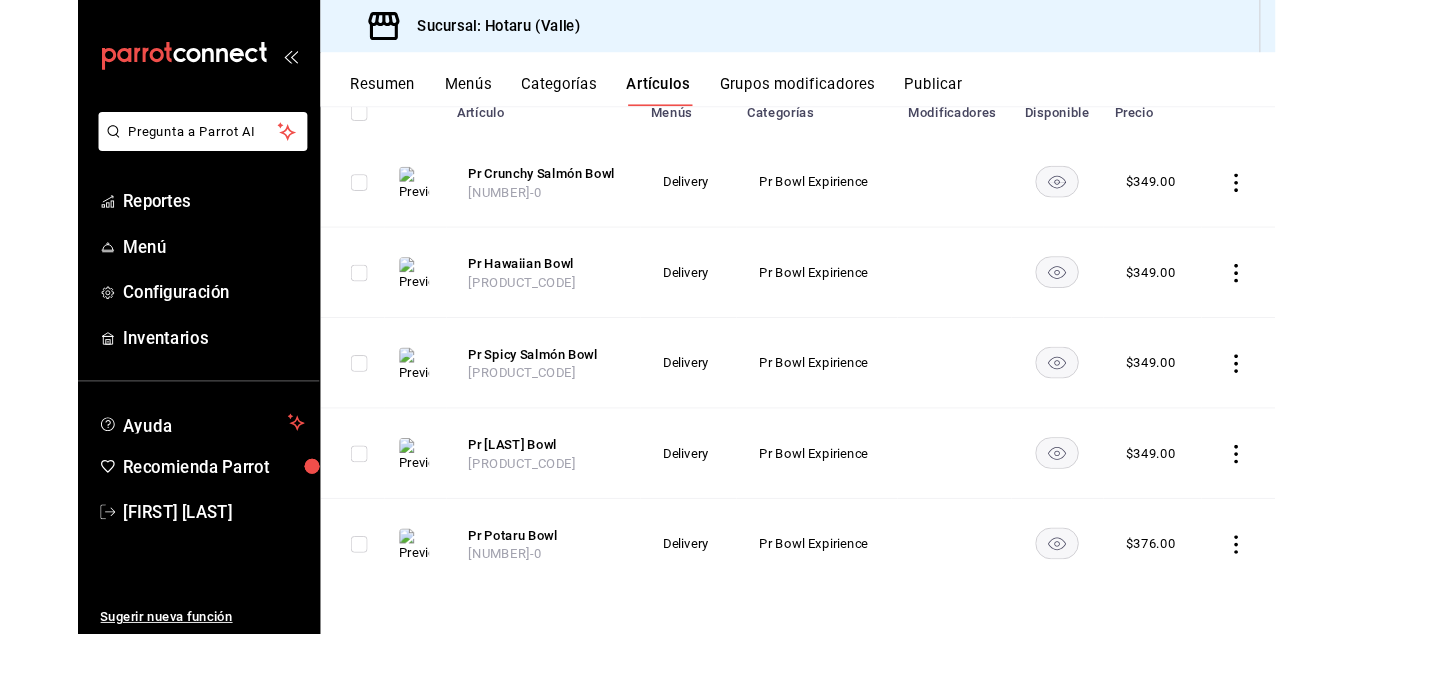 scroll, scrollTop: 194, scrollLeft: 0, axis: vertical 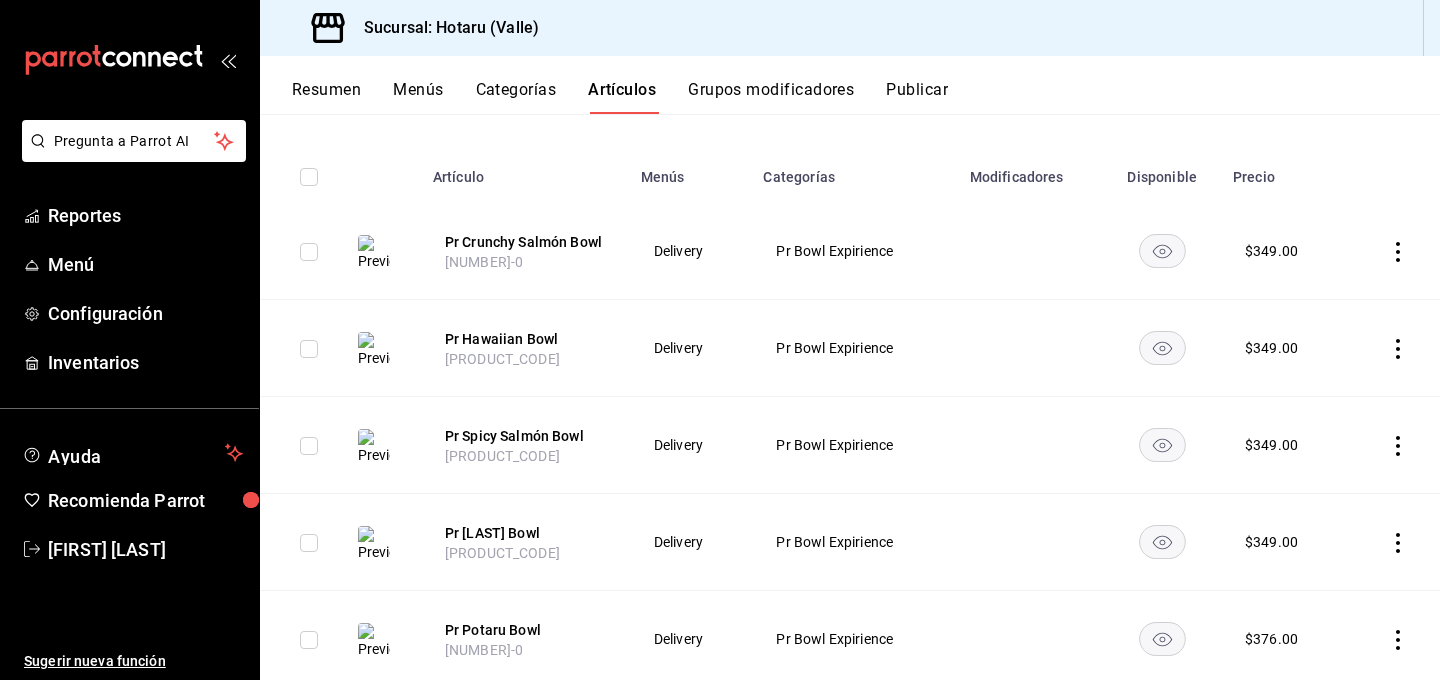 click on "Resumen Menús Categorías Artículos Grupos modificadores Publicar" at bounding box center [850, 85] 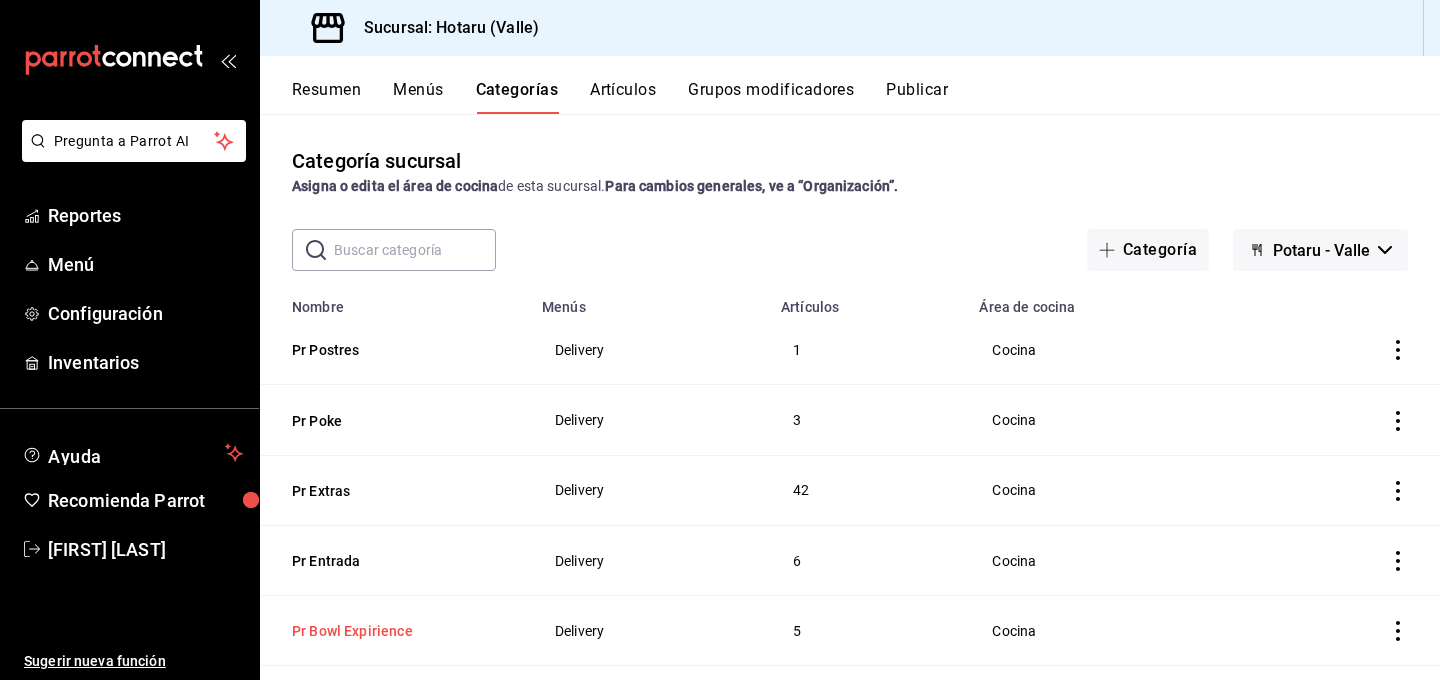 click on "Pr Bowl Expirience" at bounding box center (392, 631) 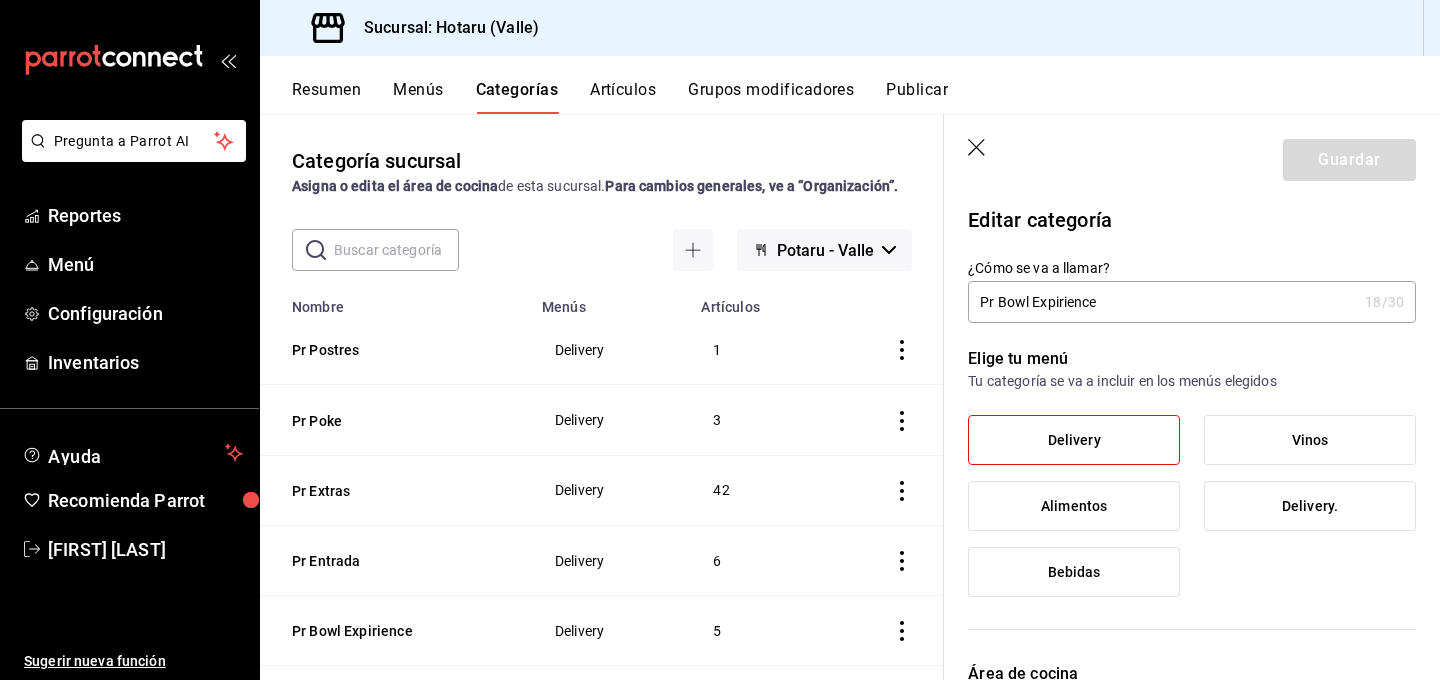 click on "Pr Bowl Expirience" at bounding box center (1162, 302) 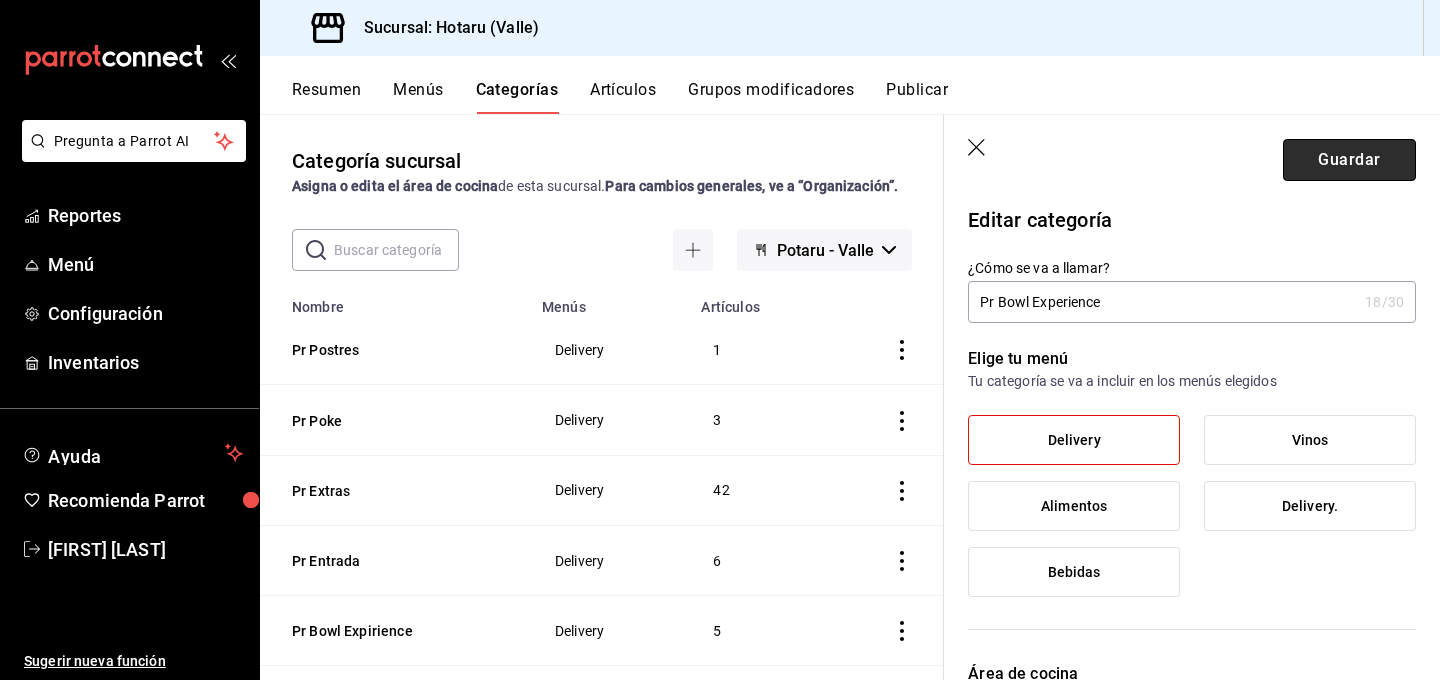 click on "Guardar" at bounding box center [1349, 160] 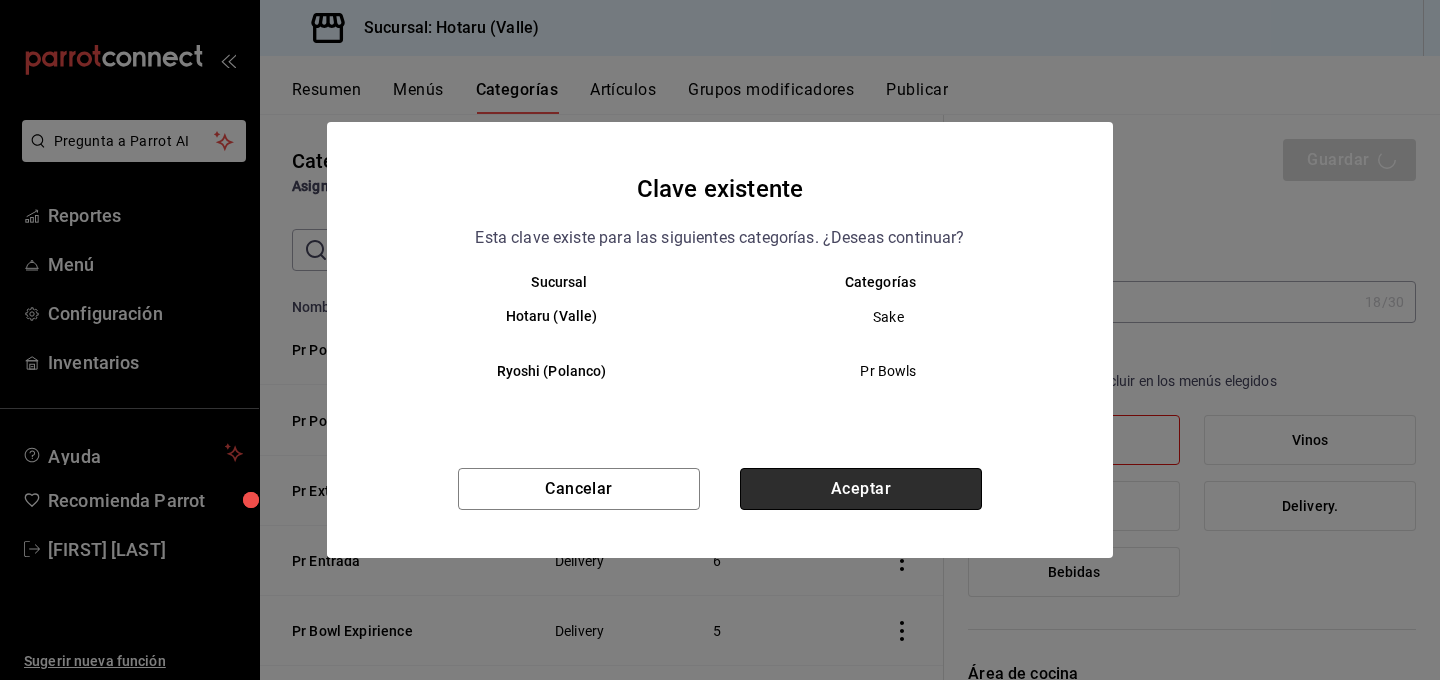 click on "Aceptar" at bounding box center [861, 489] 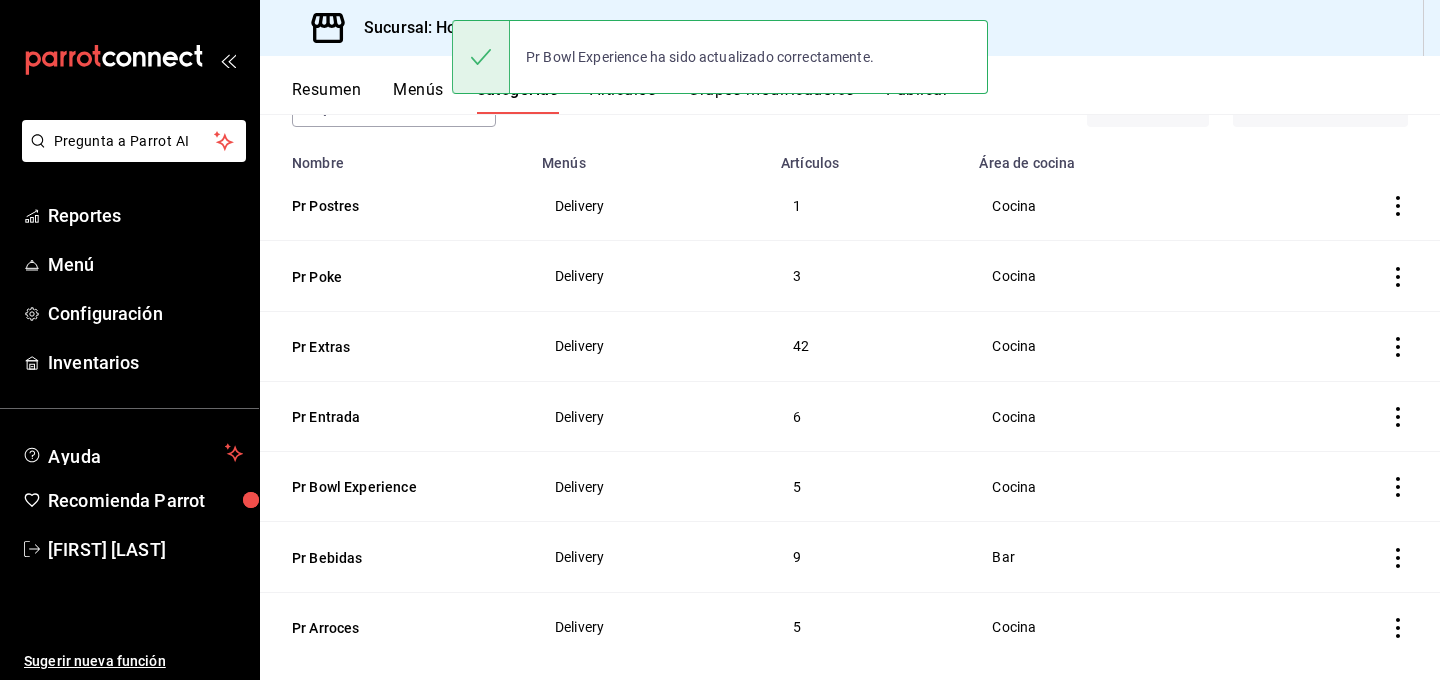 scroll, scrollTop: 172, scrollLeft: 0, axis: vertical 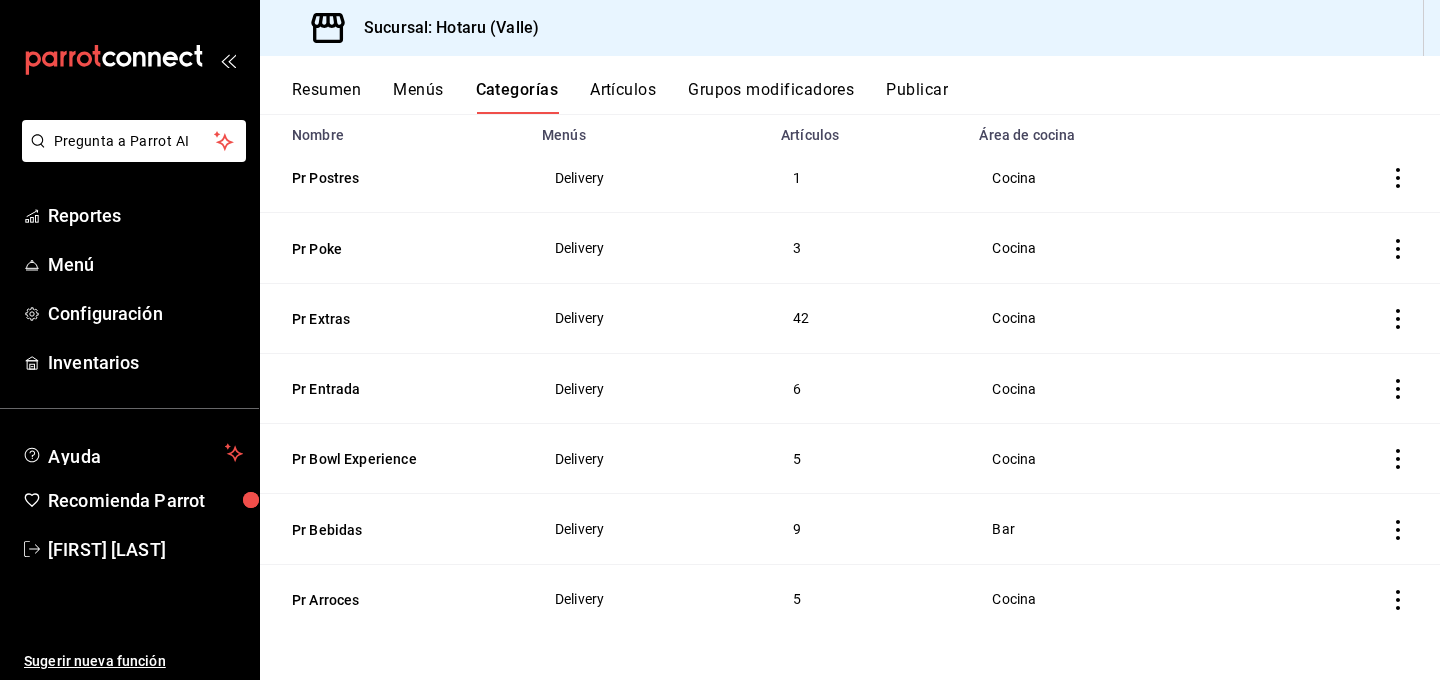 click on "Resumen" at bounding box center (326, 97) 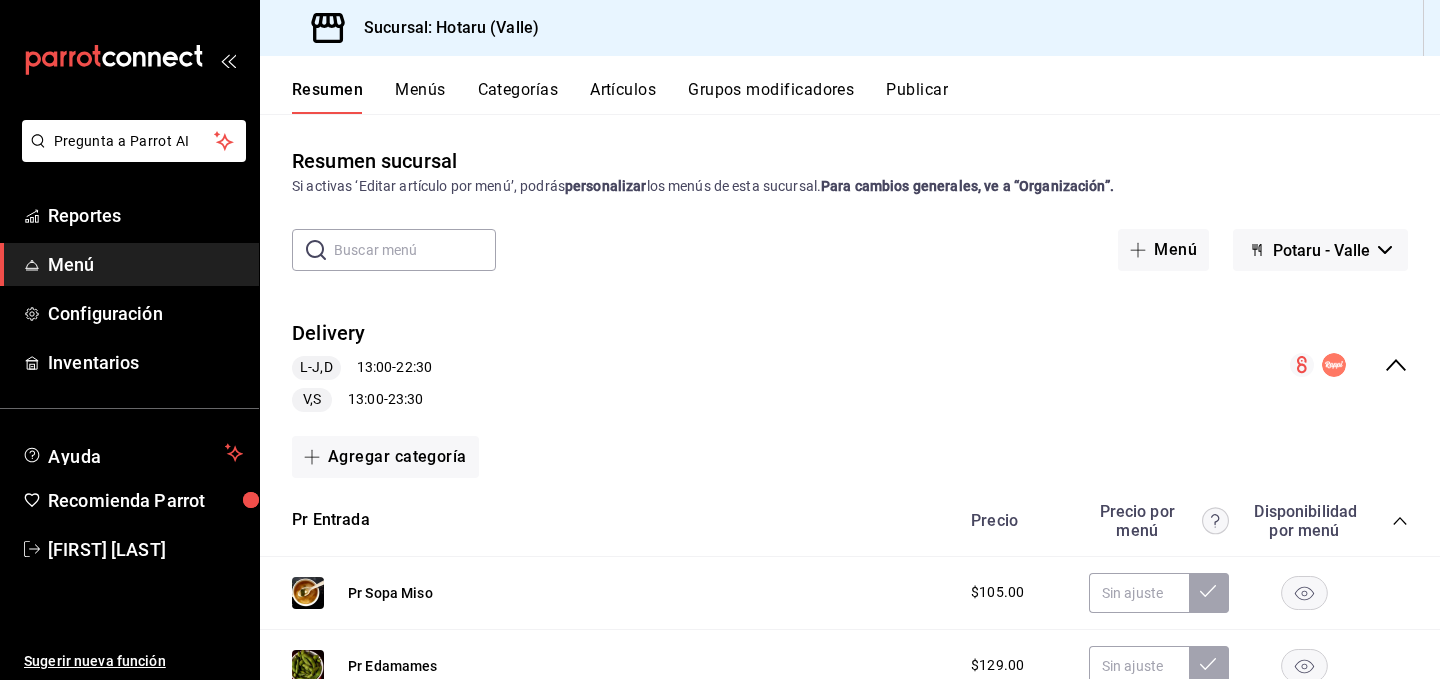 click on "L-J,D" at bounding box center [316, 367] 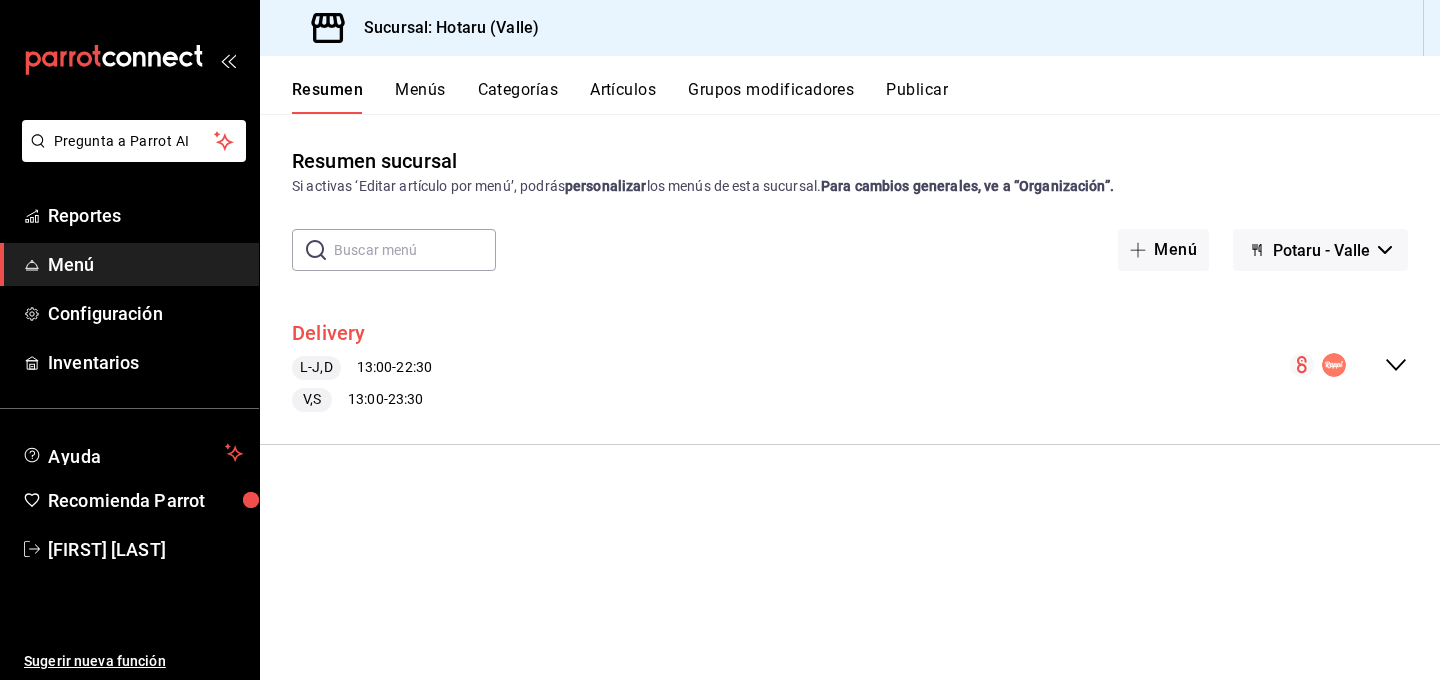 click on "Delivery" at bounding box center [329, 333] 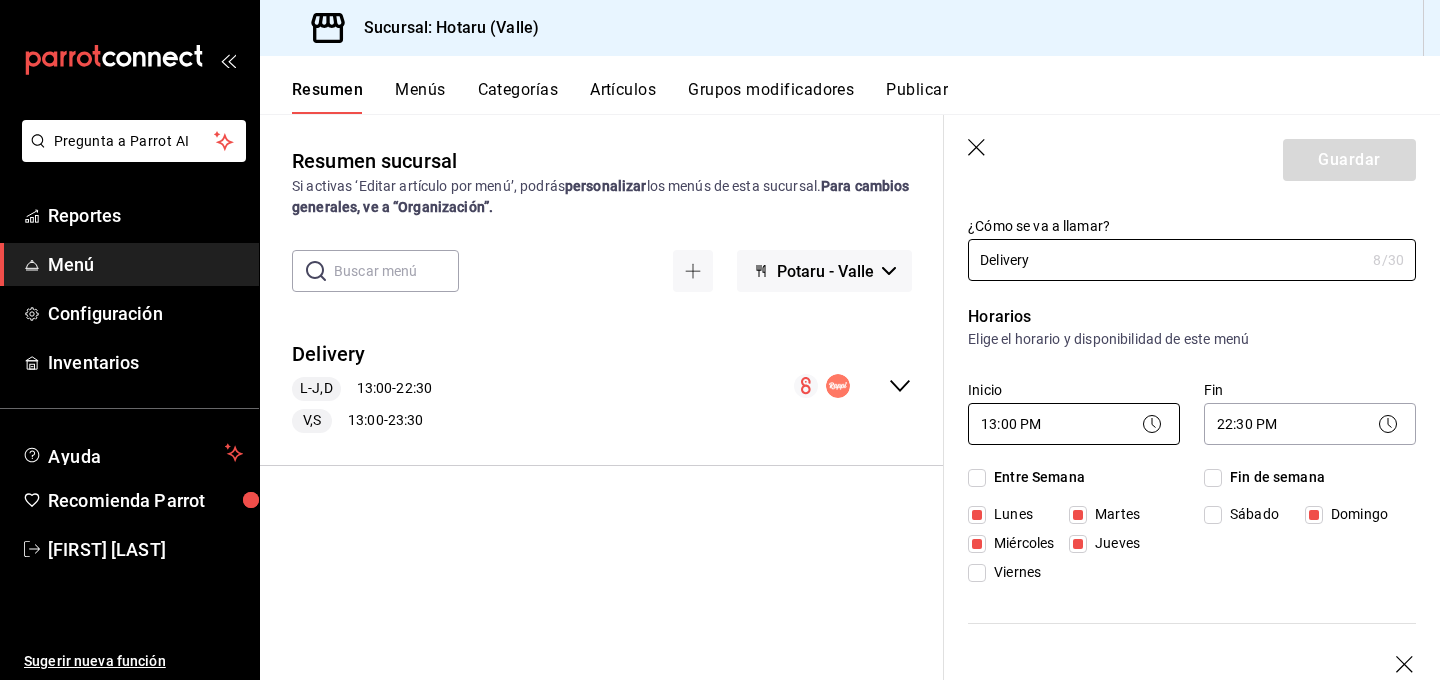 scroll, scrollTop: 43, scrollLeft: 0, axis: vertical 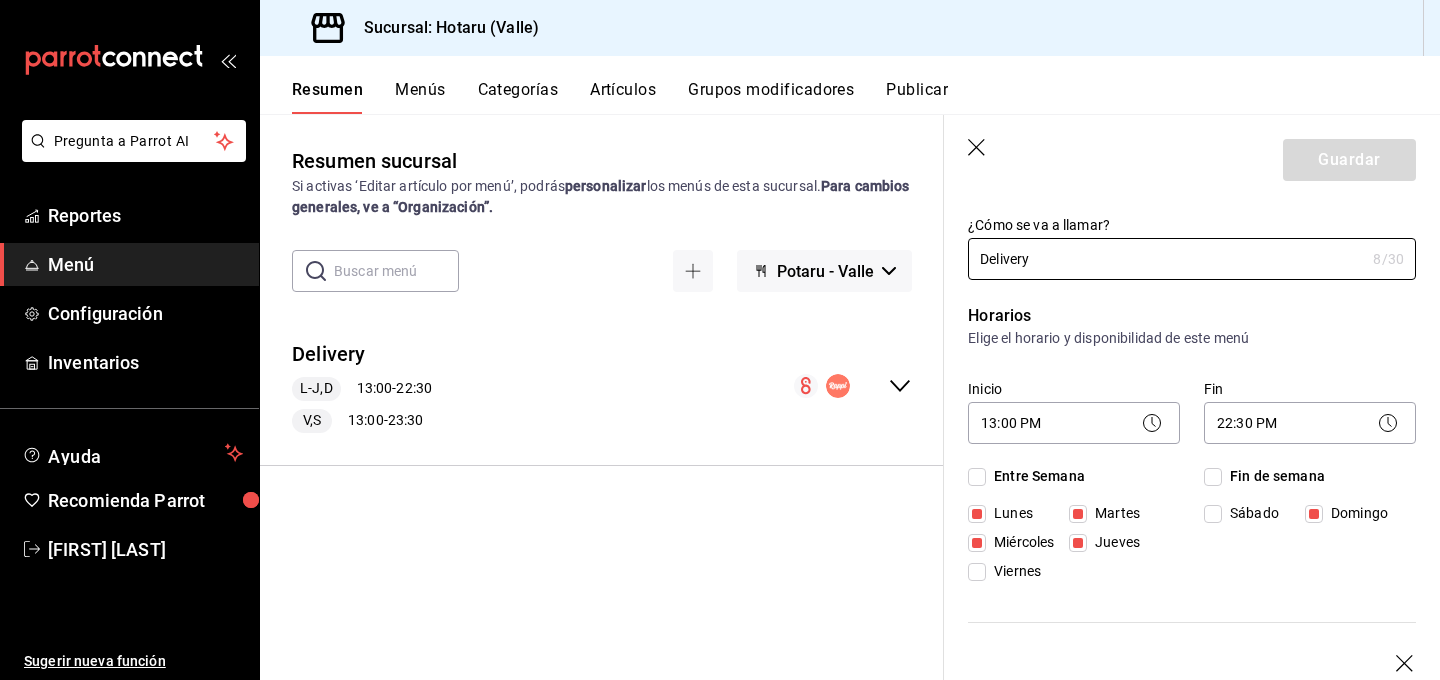 click on "Jueves" at bounding box center (1078, 543) 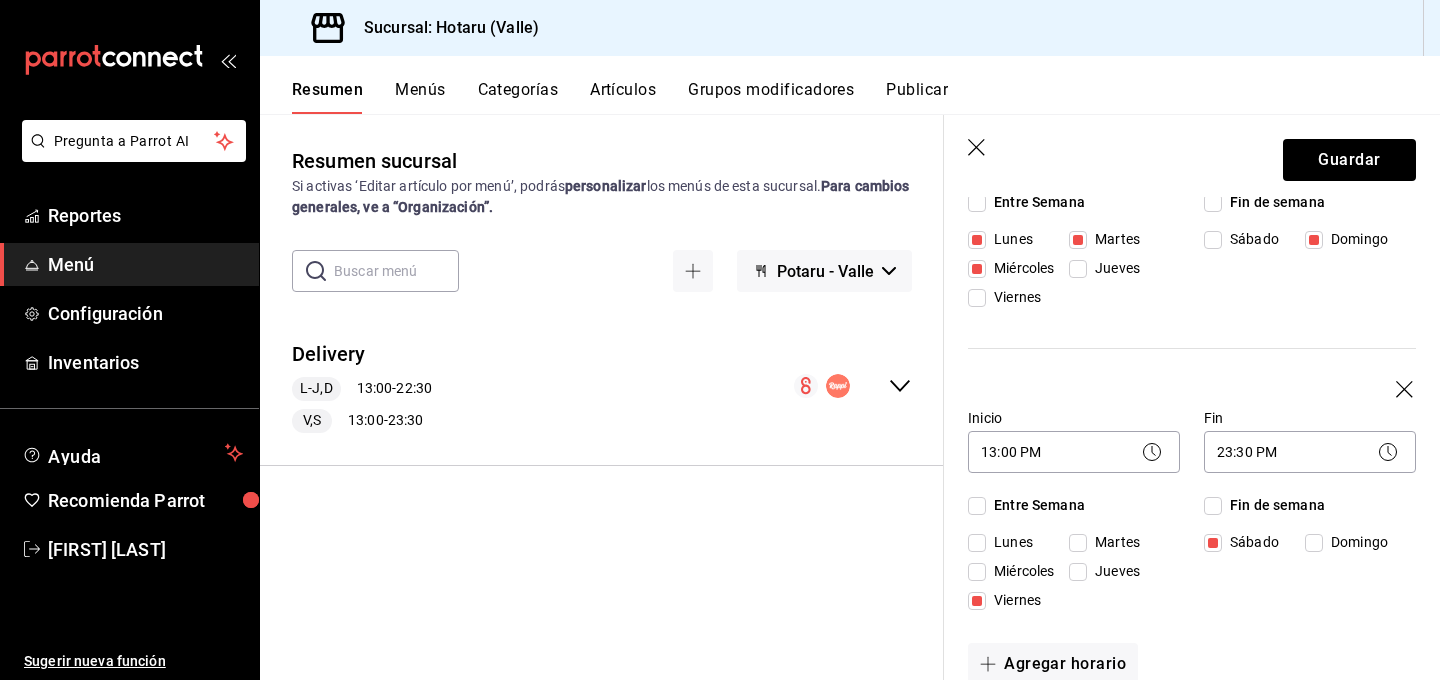 scroll, scrollTop: 326, scrollLeft: 0, axis: vertical 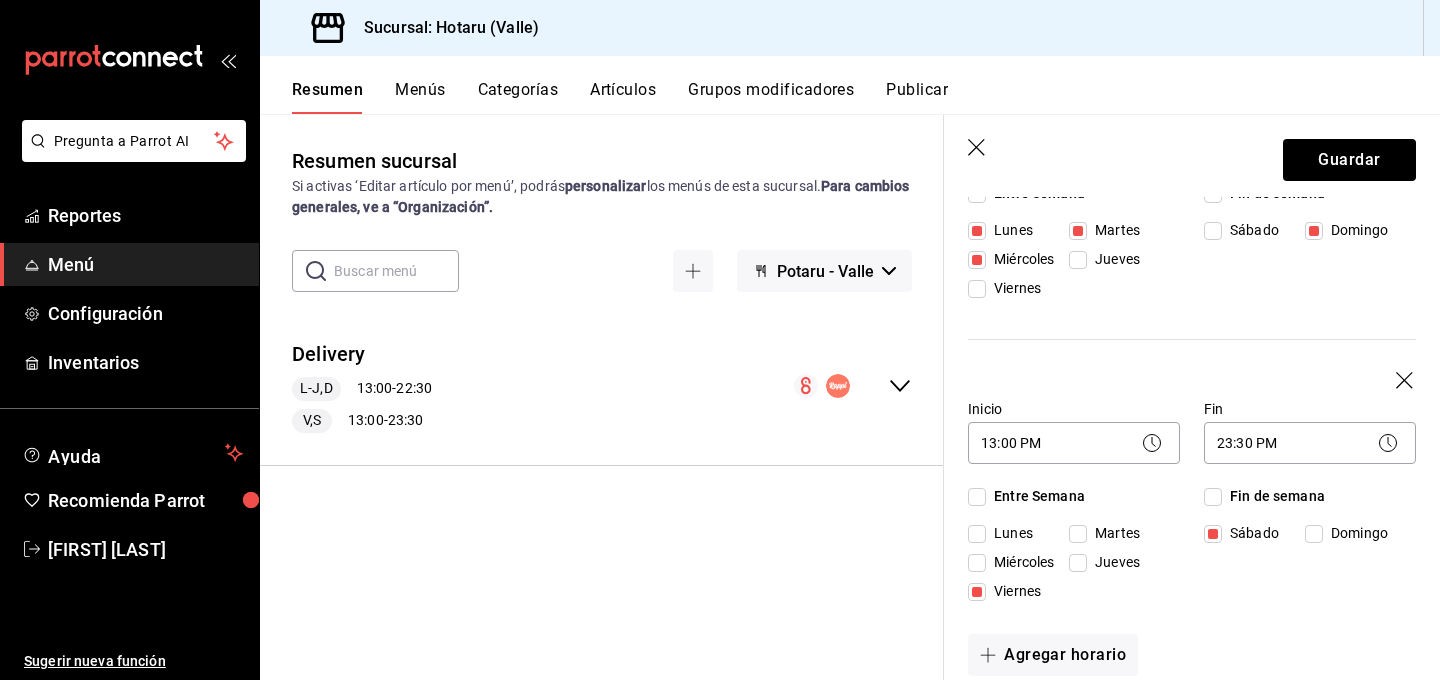 click on "Jueves" at bounding box center (1078, 563) 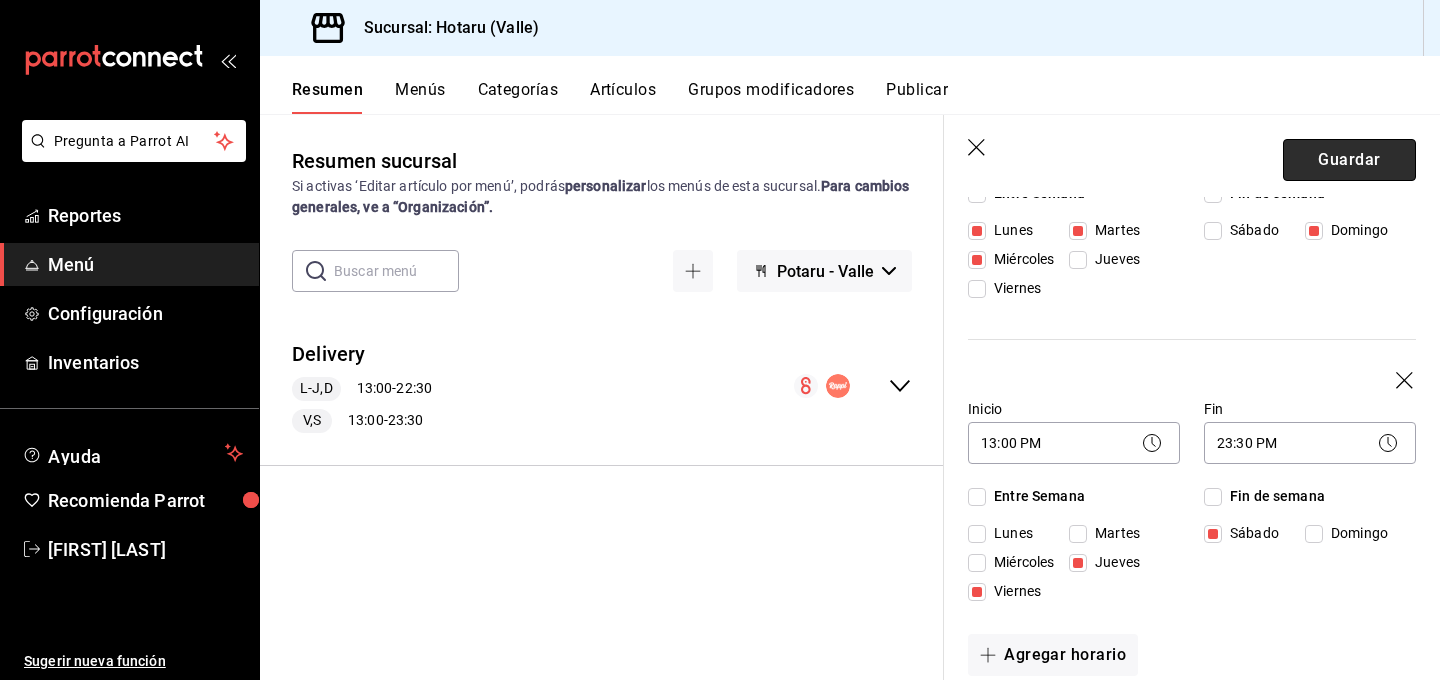 click on "Guardar" at bounding box center (1349, 160) 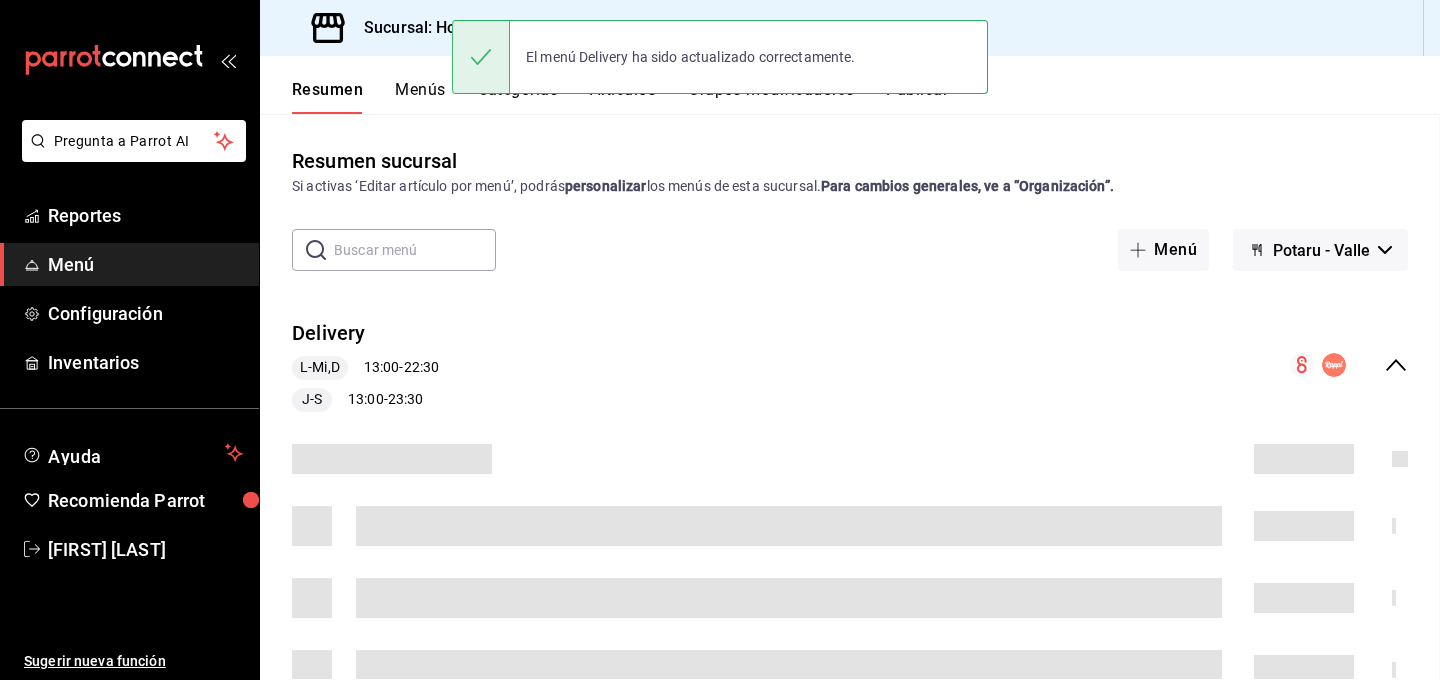 scroll, scrollTop: 0, scrollLeft: 0, axis: both 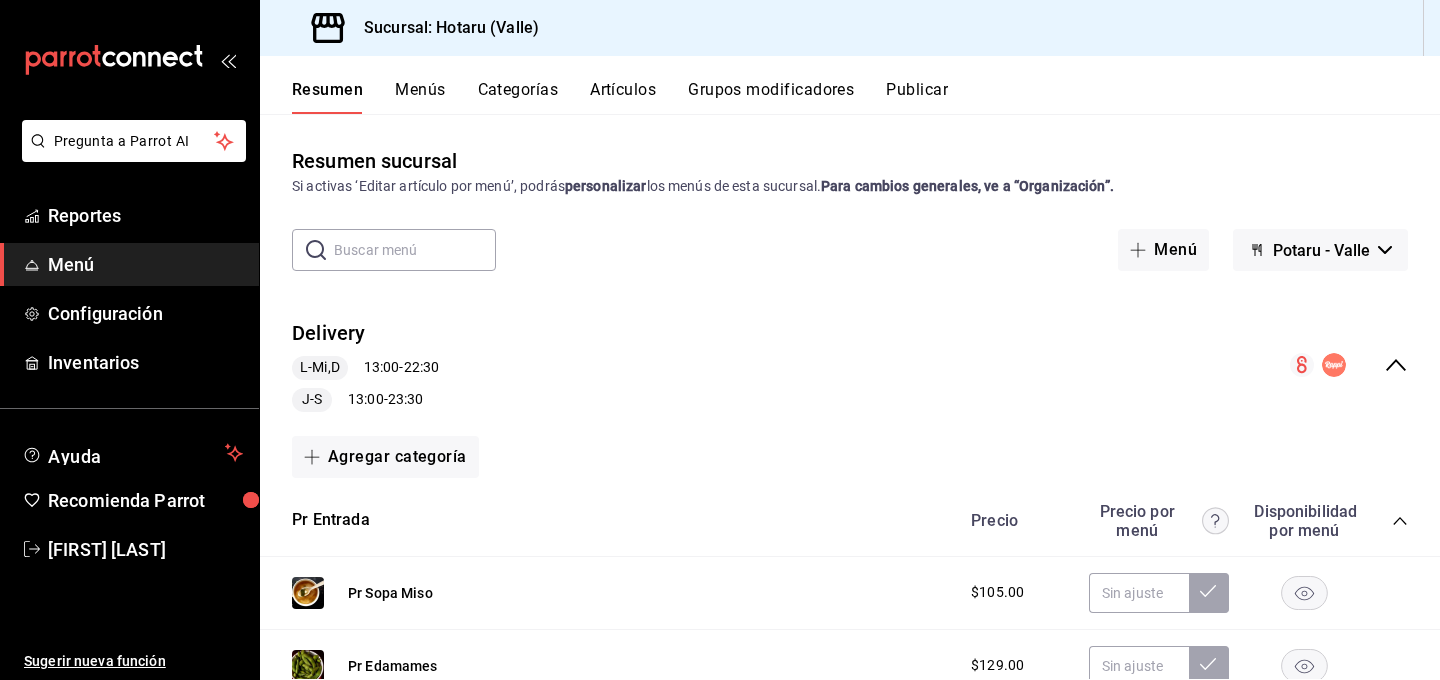 click 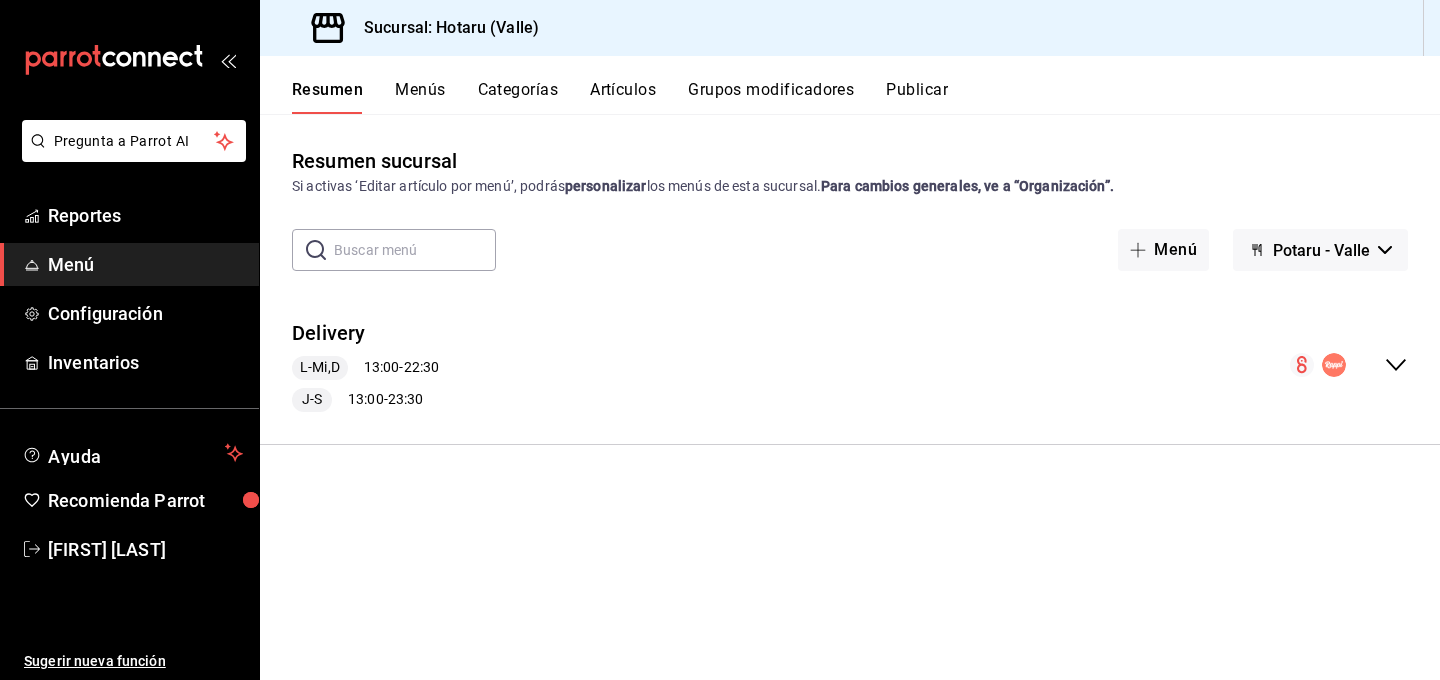 click 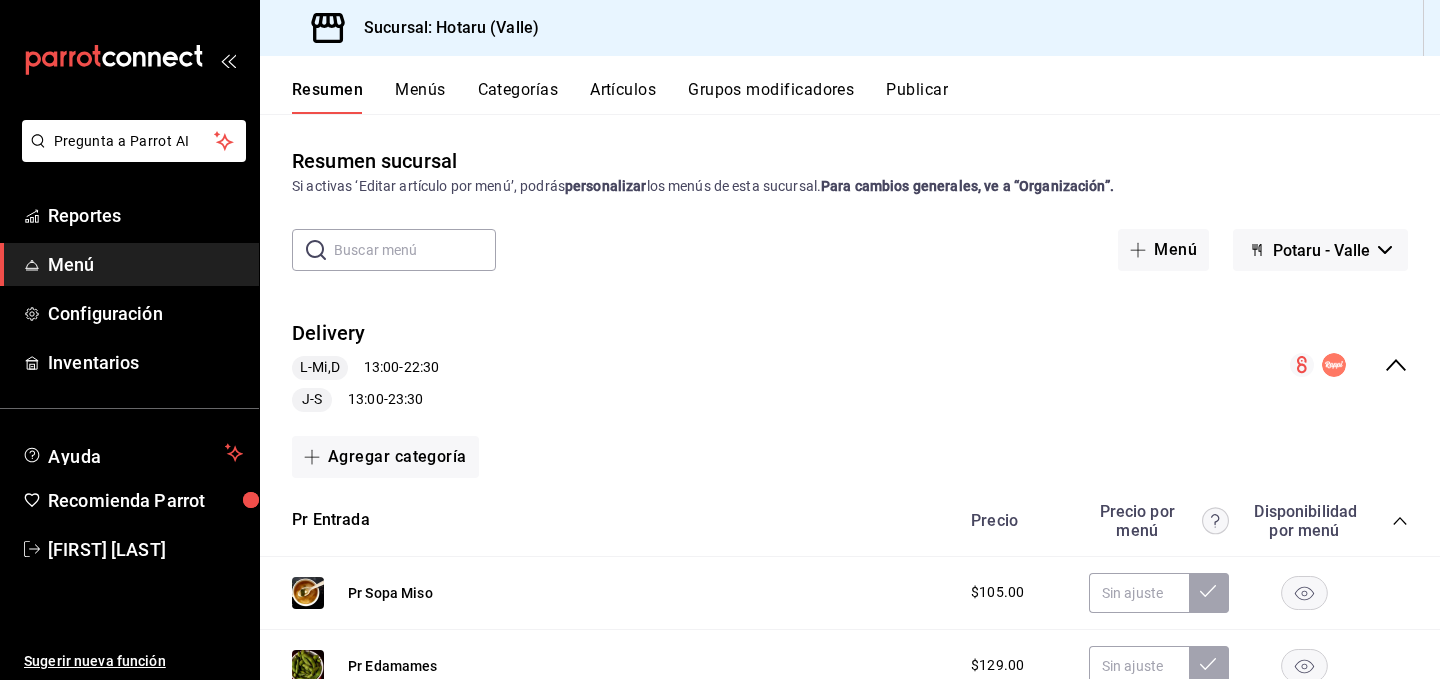 click on "Menús" at bounding box center [420, 97] 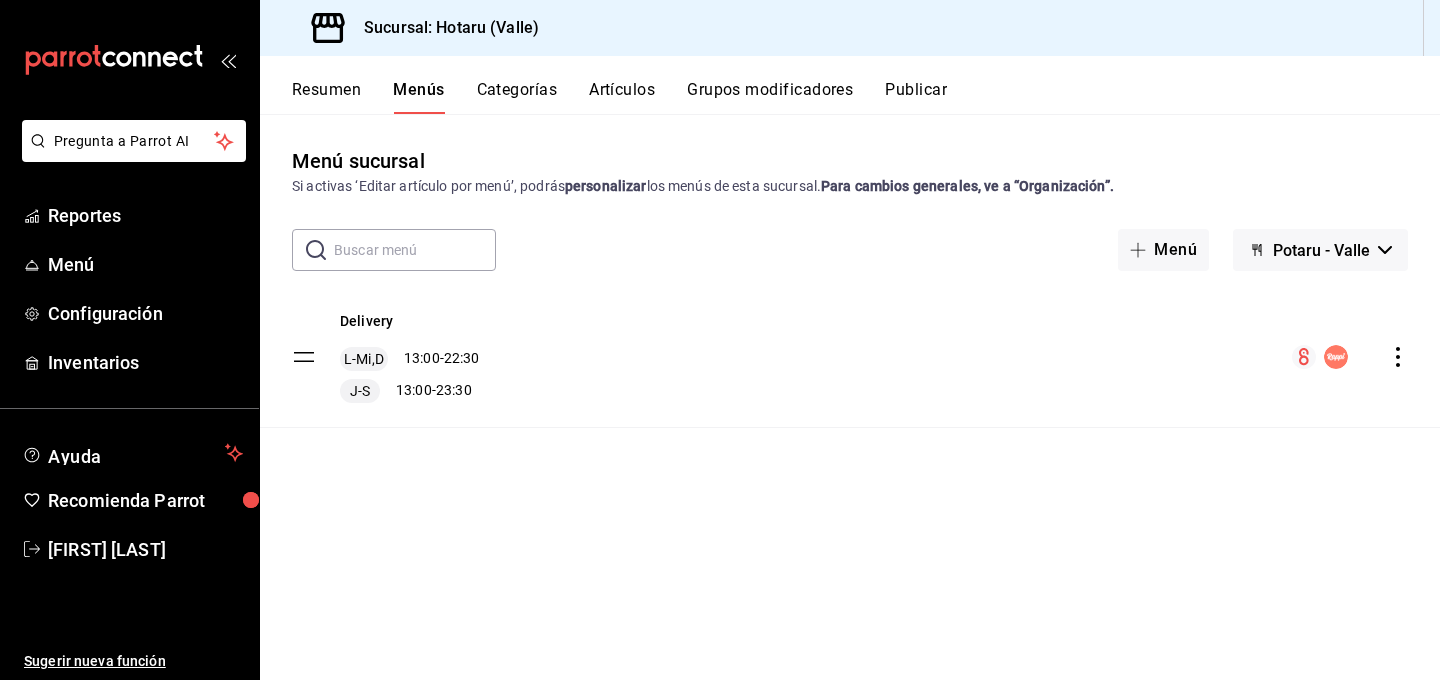 click 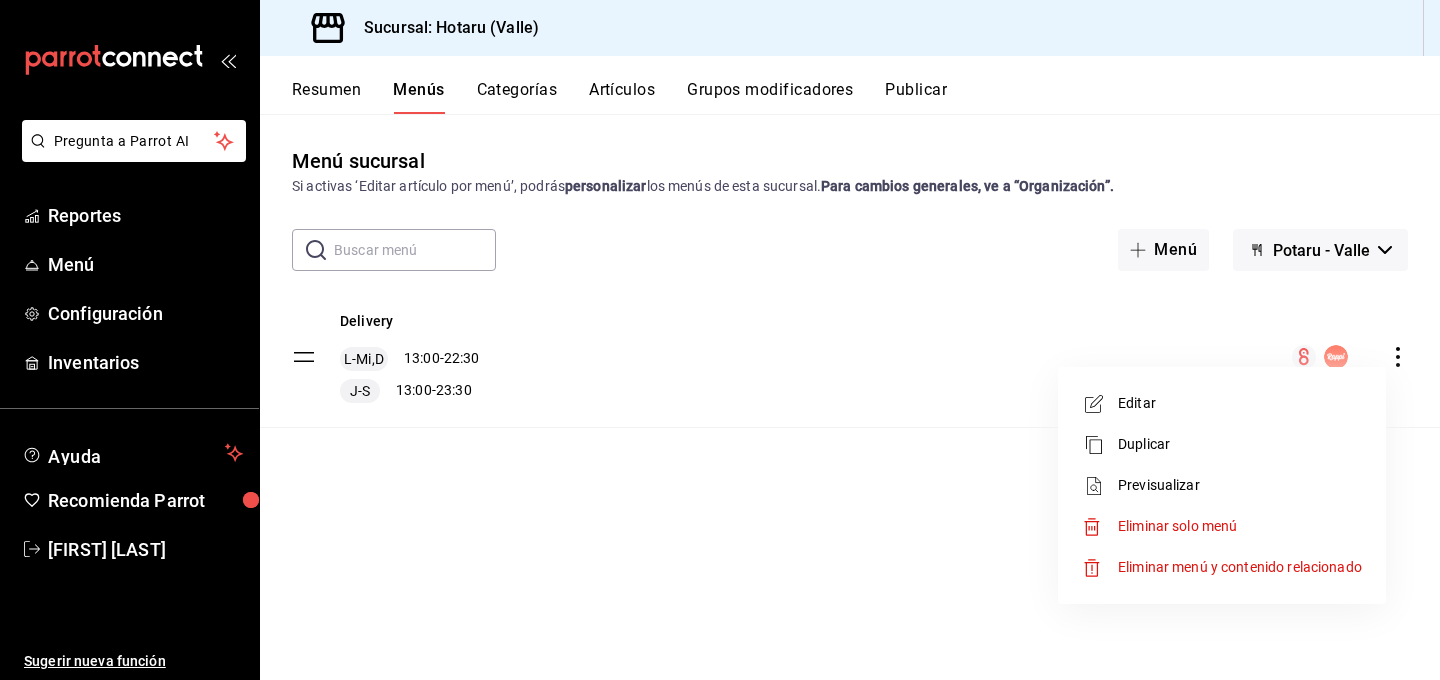 click on "Previsualizar" at bounding box center (1240, 485) 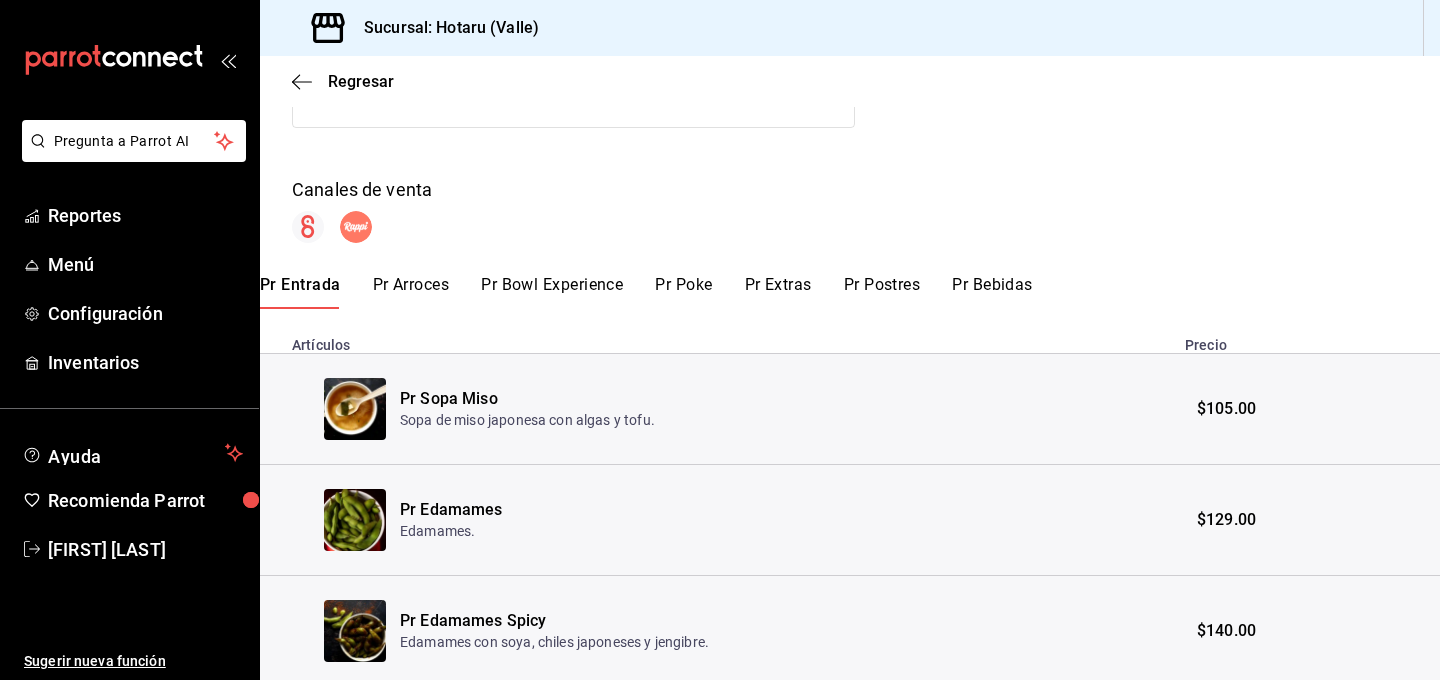 scroll, scrollTop: 377, scrollLeft: 0, axis: vertical 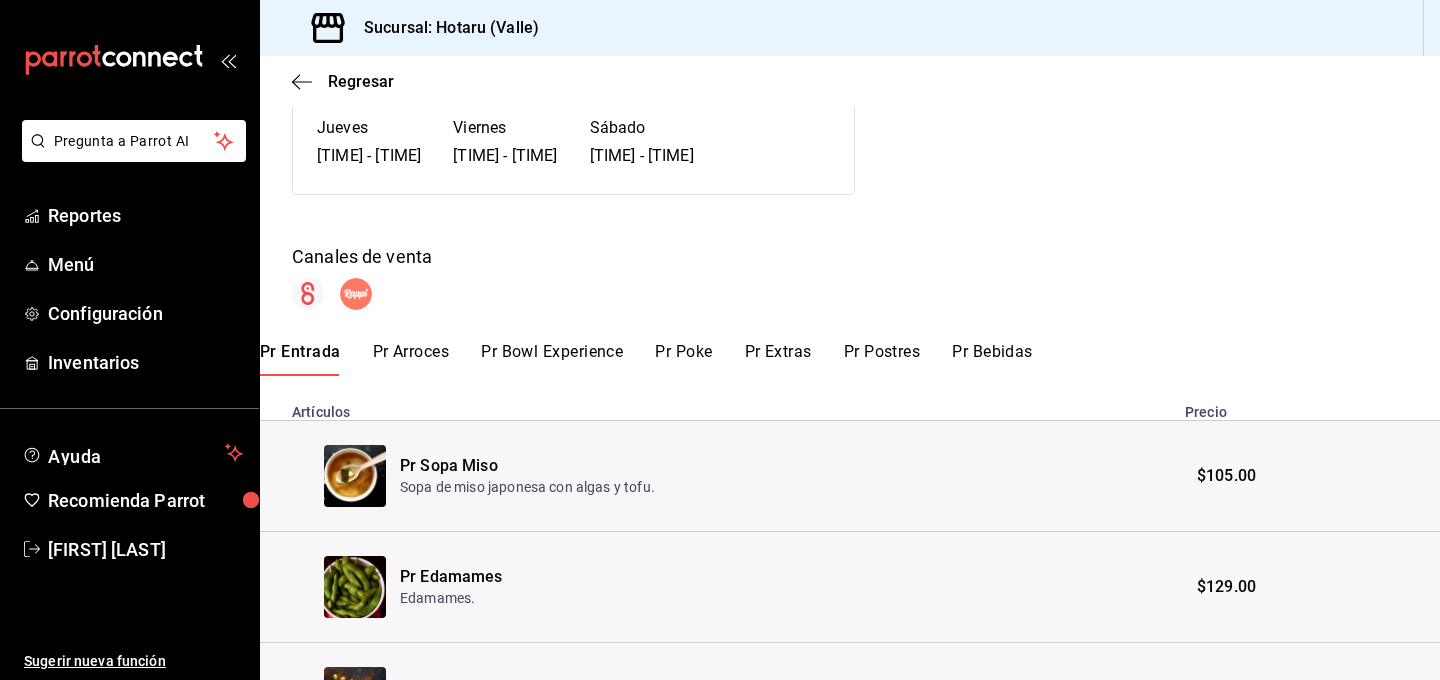 click on "Pr Arroces" at bounding box center (411, 359) 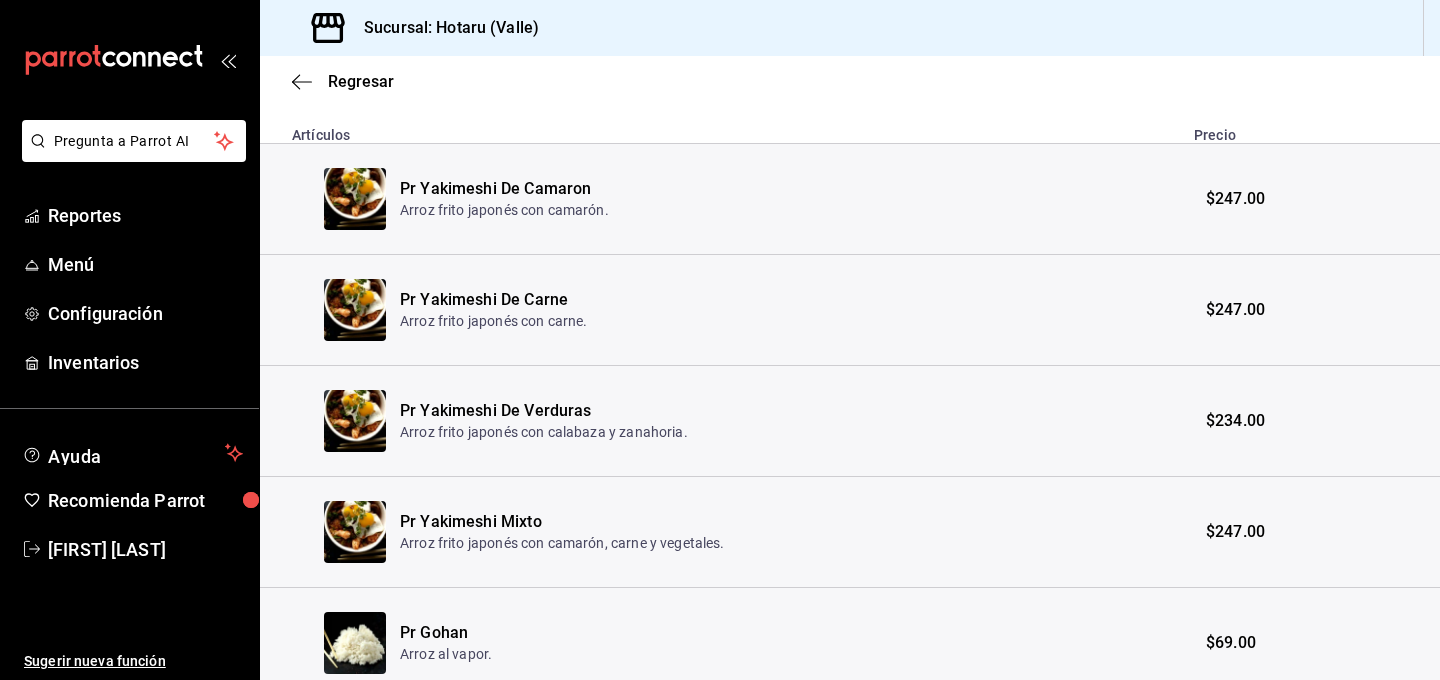 scroll, scrollTop: 596, scrollLeft: 0, axis: vertical 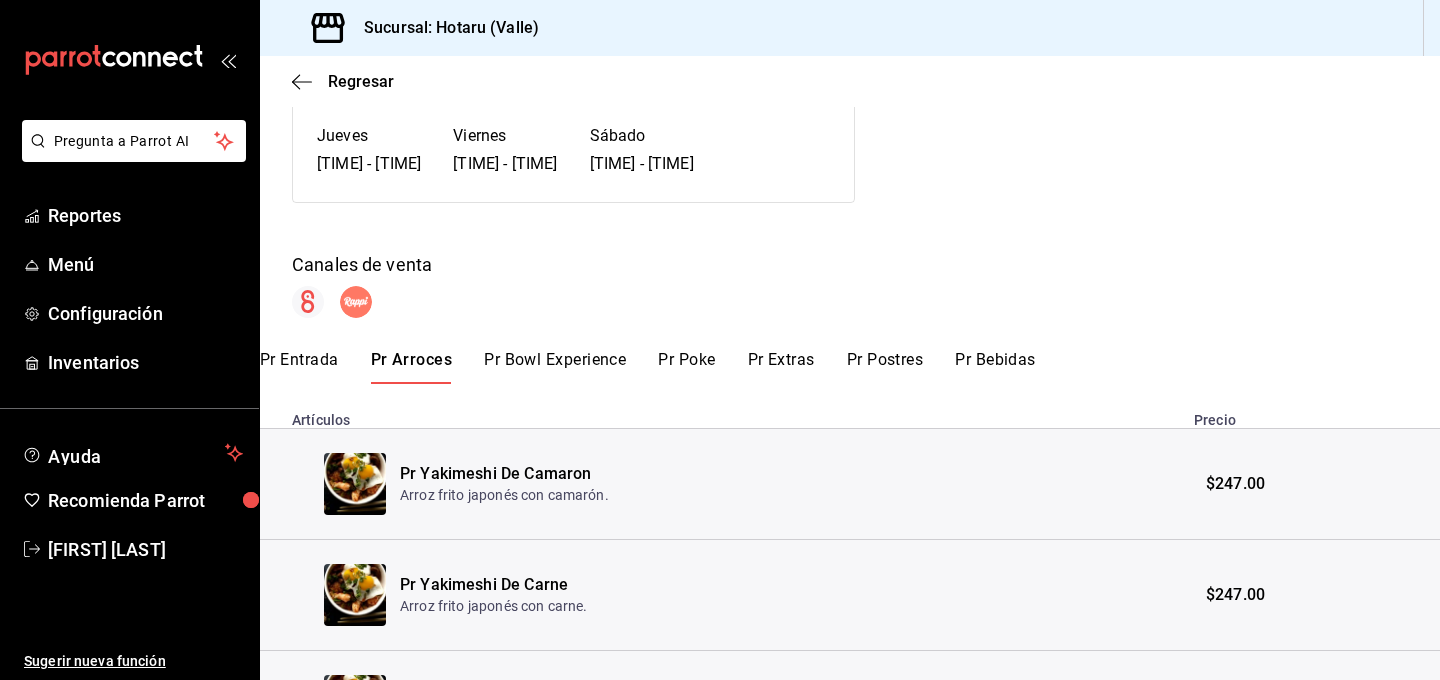 click on "Pr Bowl Experience" at bounding box center (555, 367) 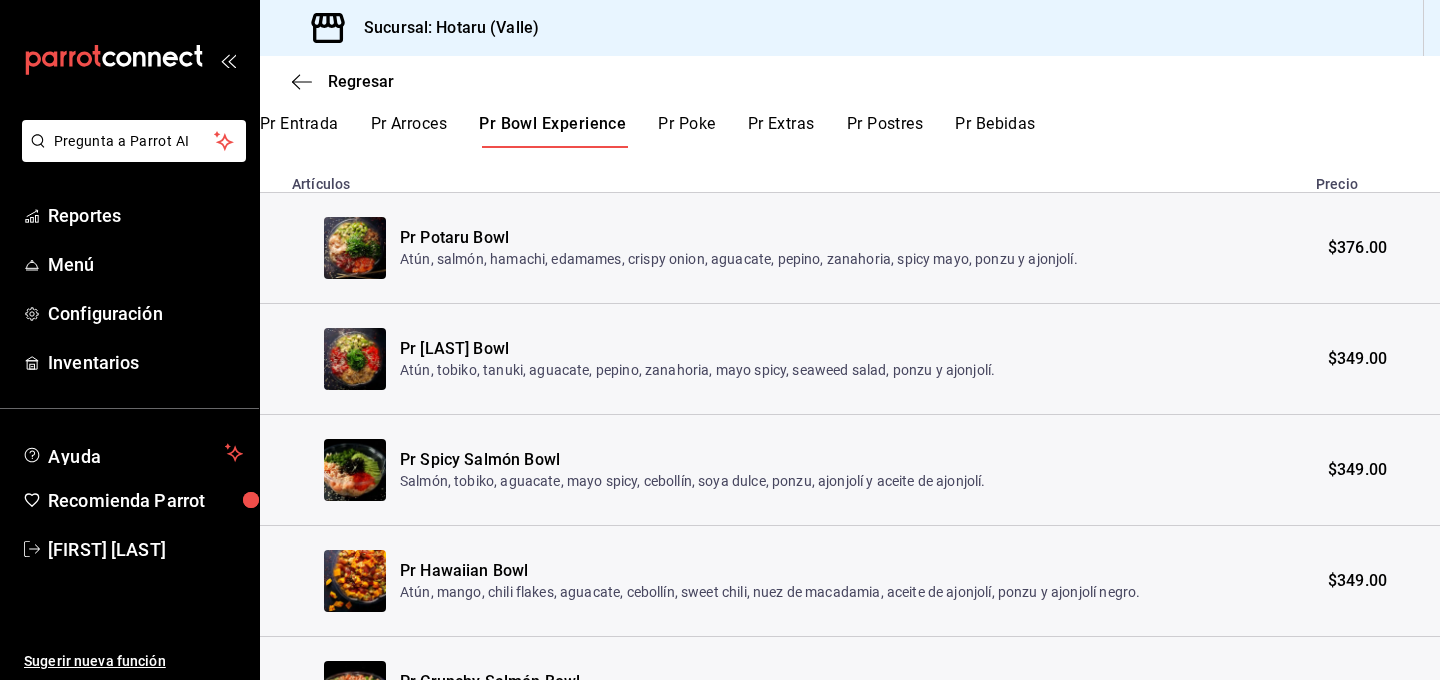 scroll, scrollTop: 509, scrollLeft: 0, axis: vertical 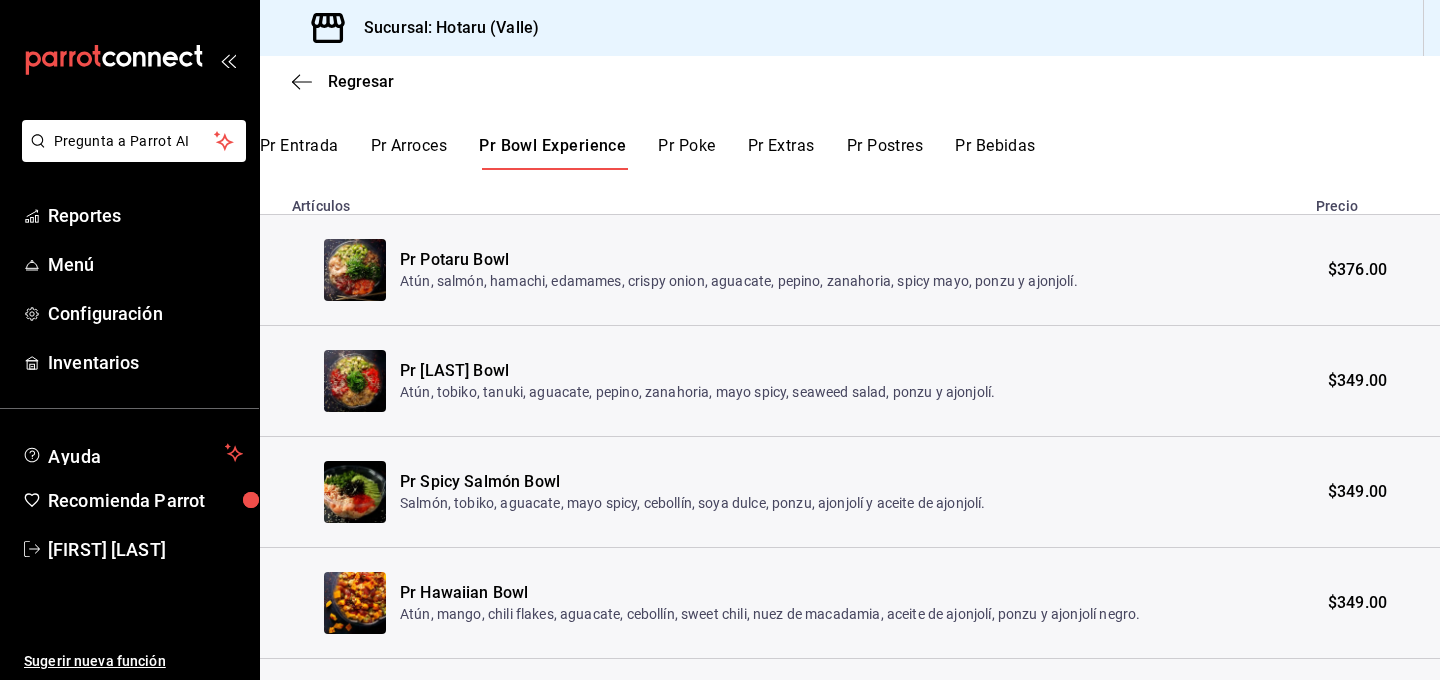 click on "Pr Poke" at bounding box center (686, 153) 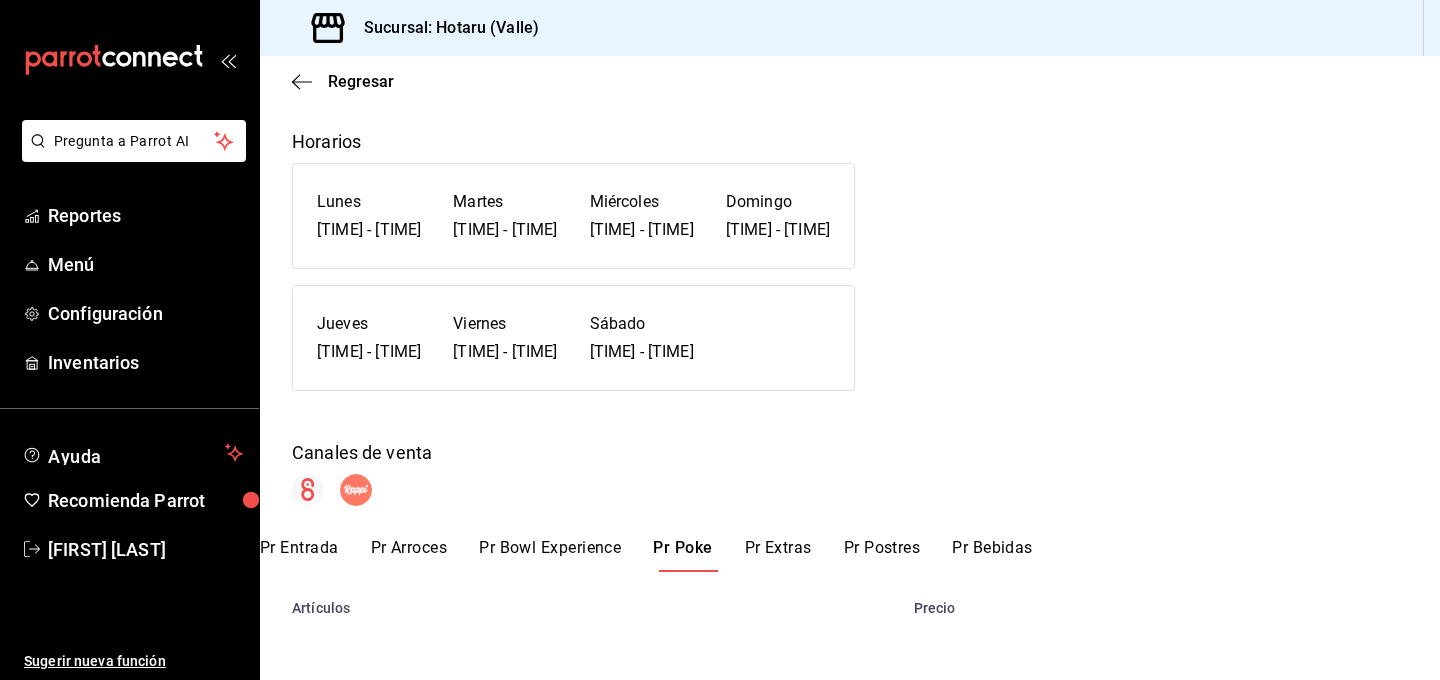 scroll, scrollTop: 444, scrollLeft: 0, axis: vertical 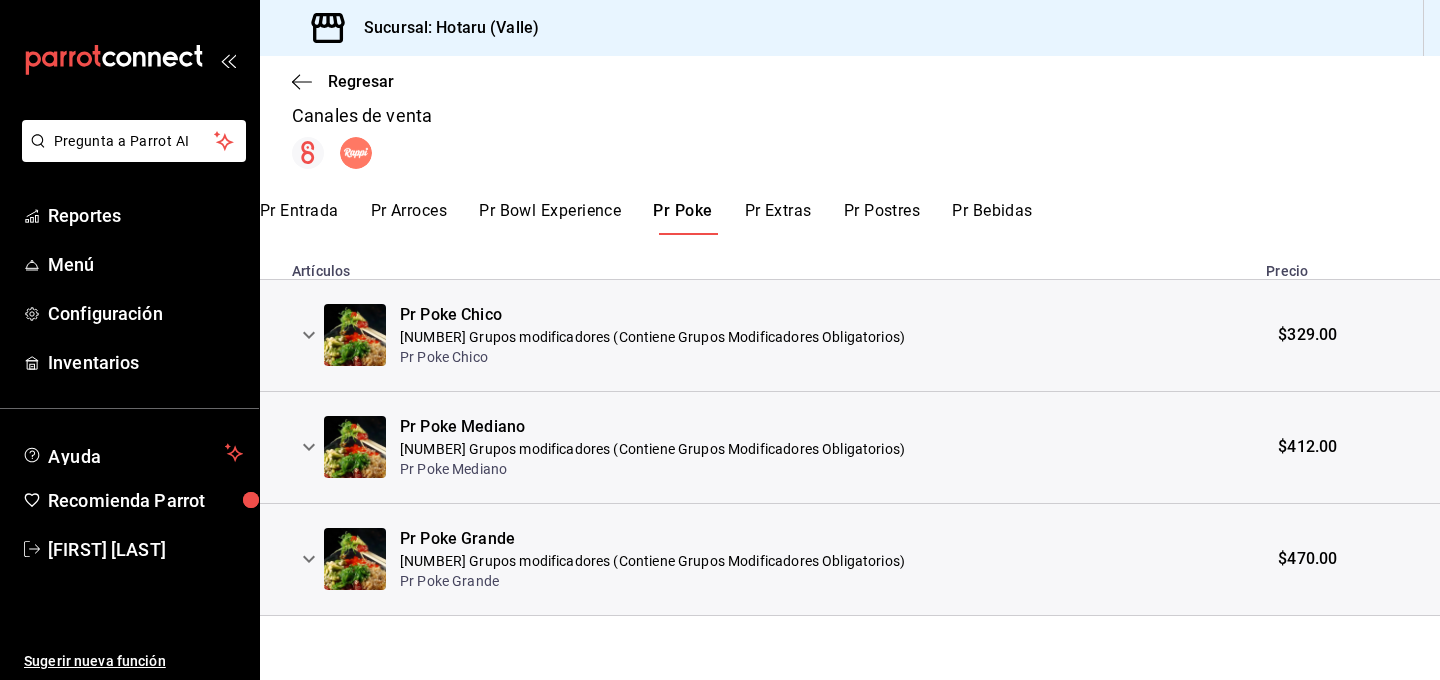 click on "Pr Poke Chico" at bounding box center (652, 357) 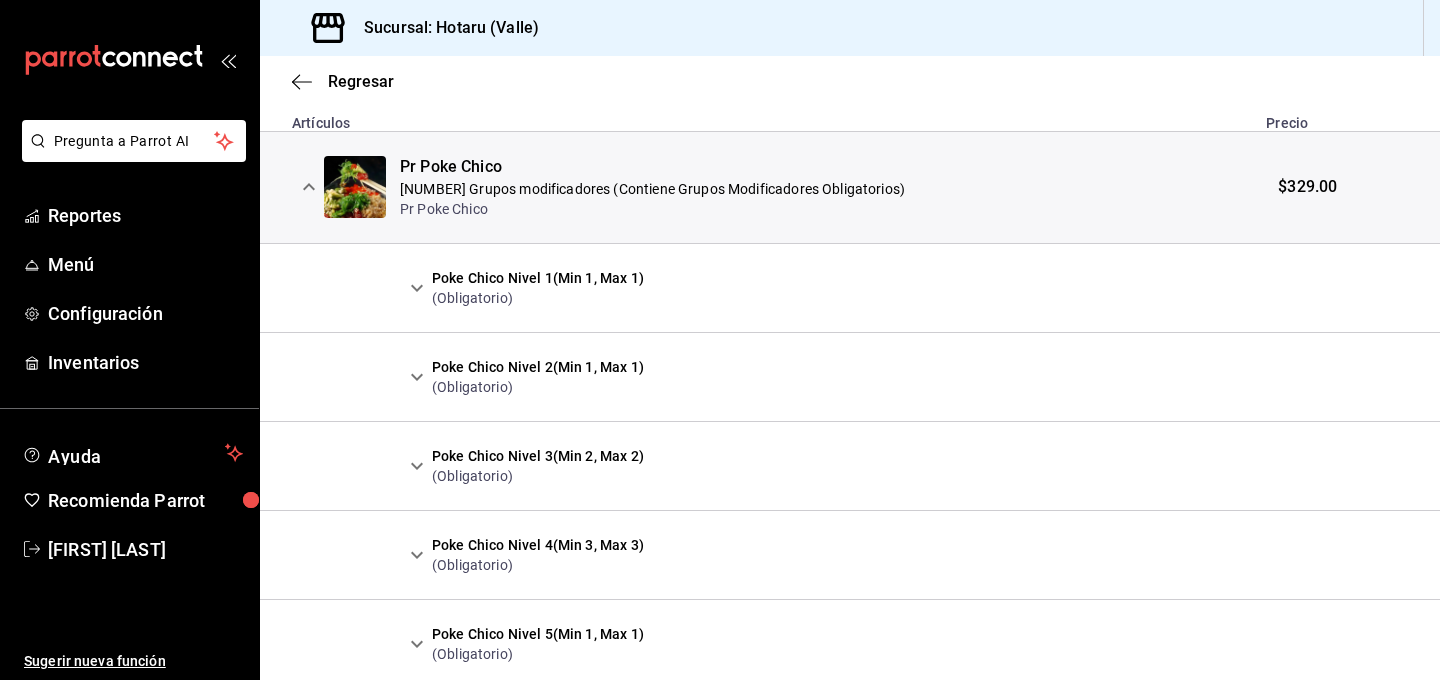 scroll, scrollTop: 583, scrollLeft: 0, axis: vertical 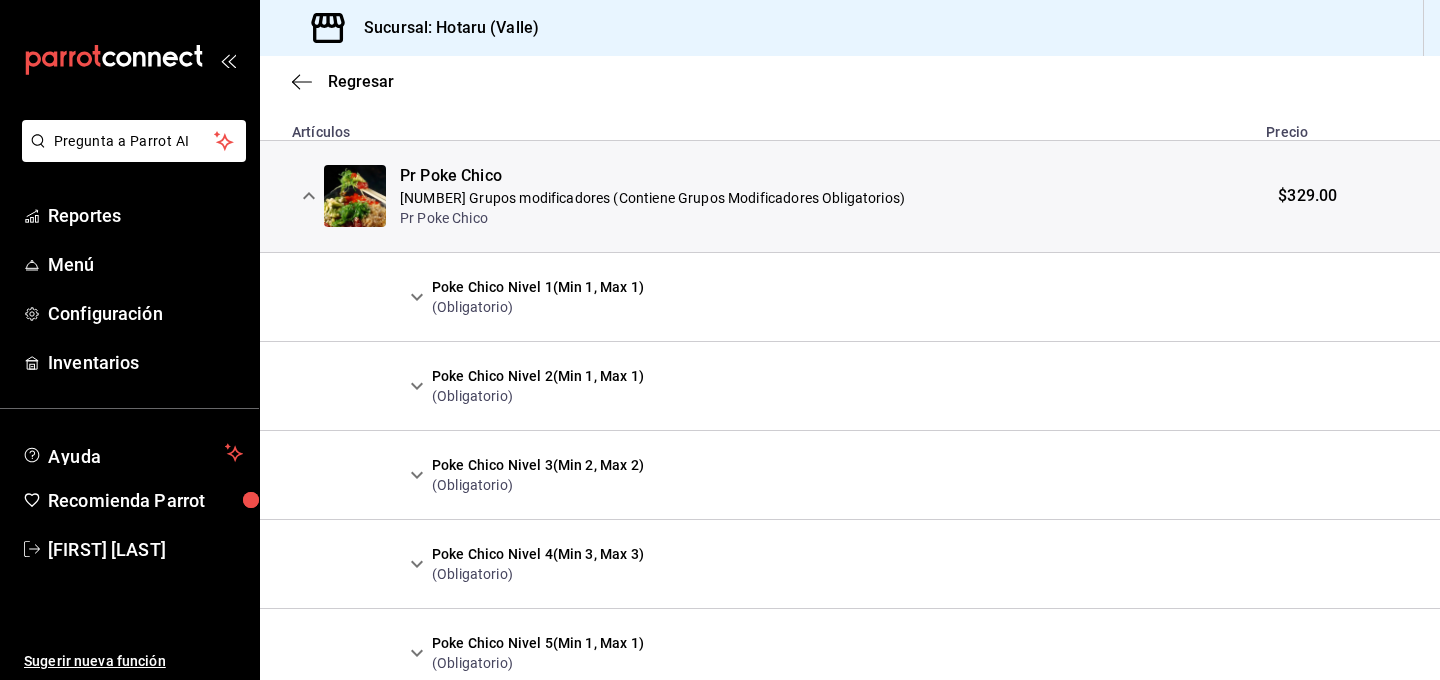 click 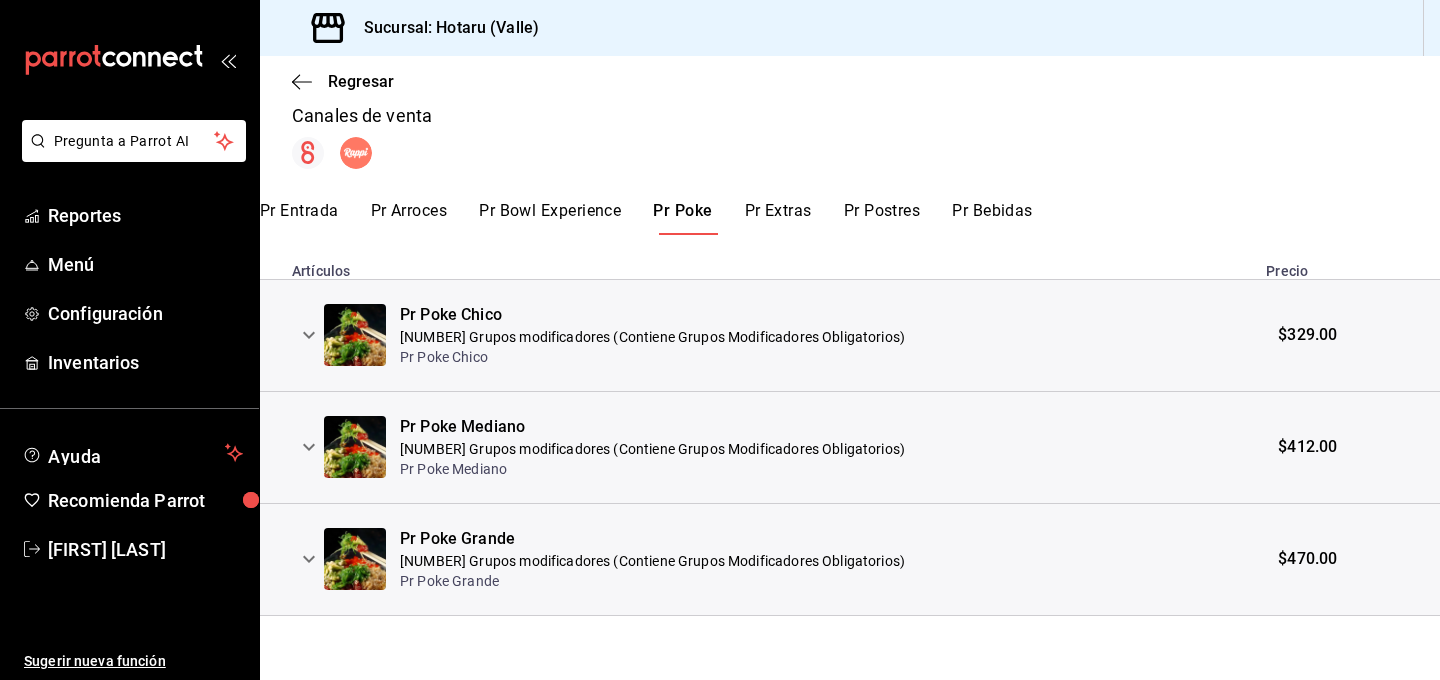 click 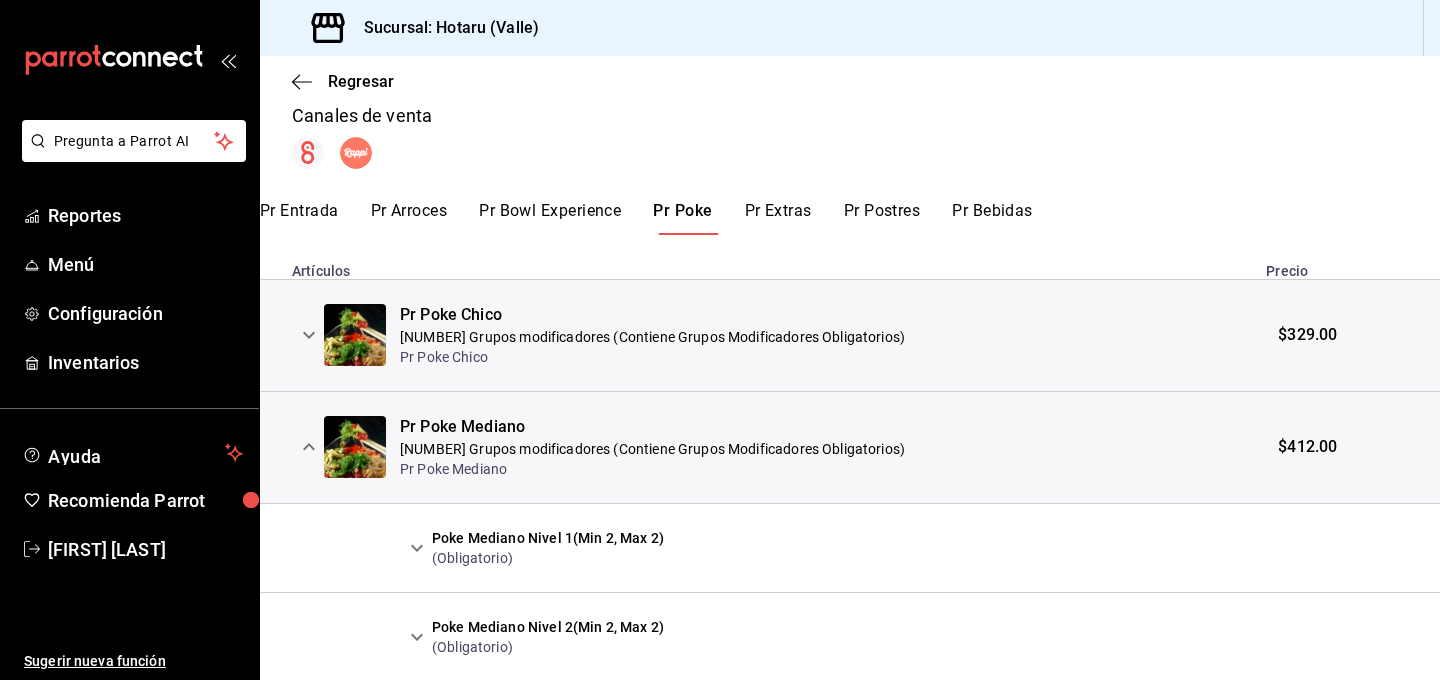 click 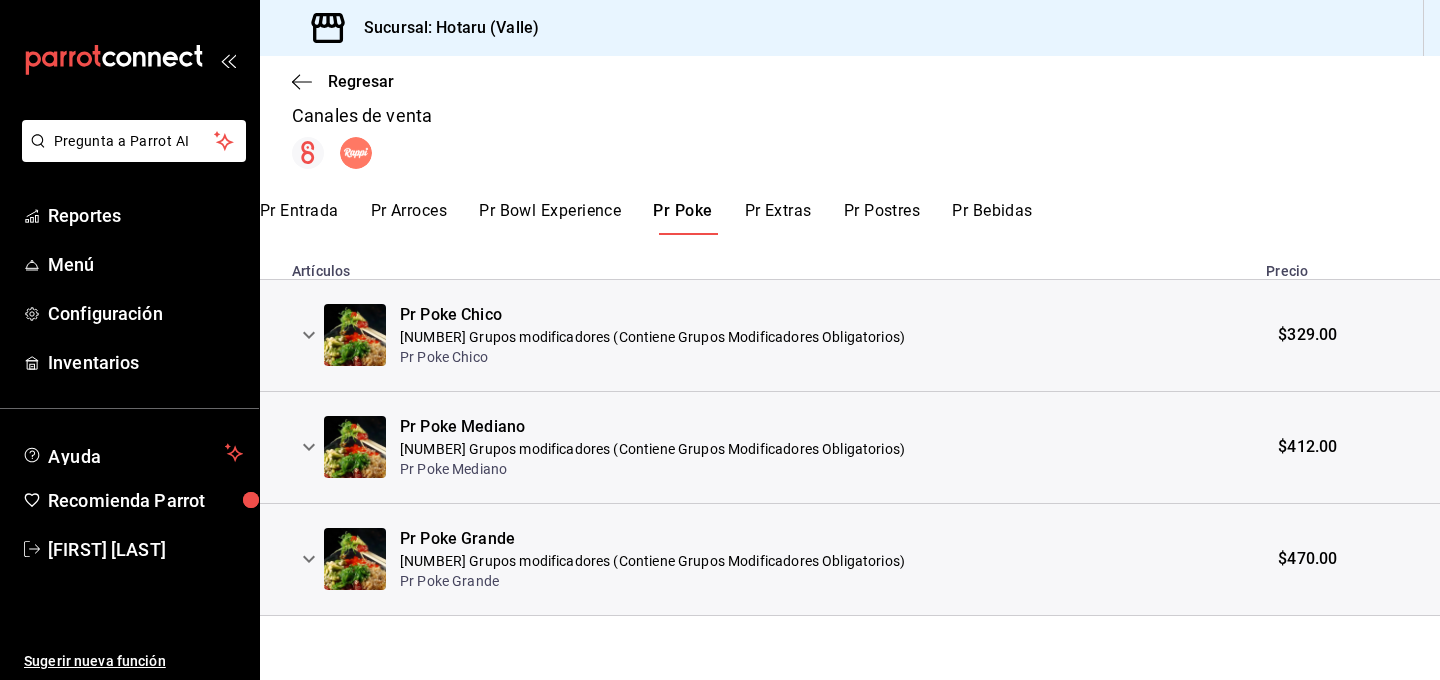 click on "Pr Extras" at bounding box center [778, 218] 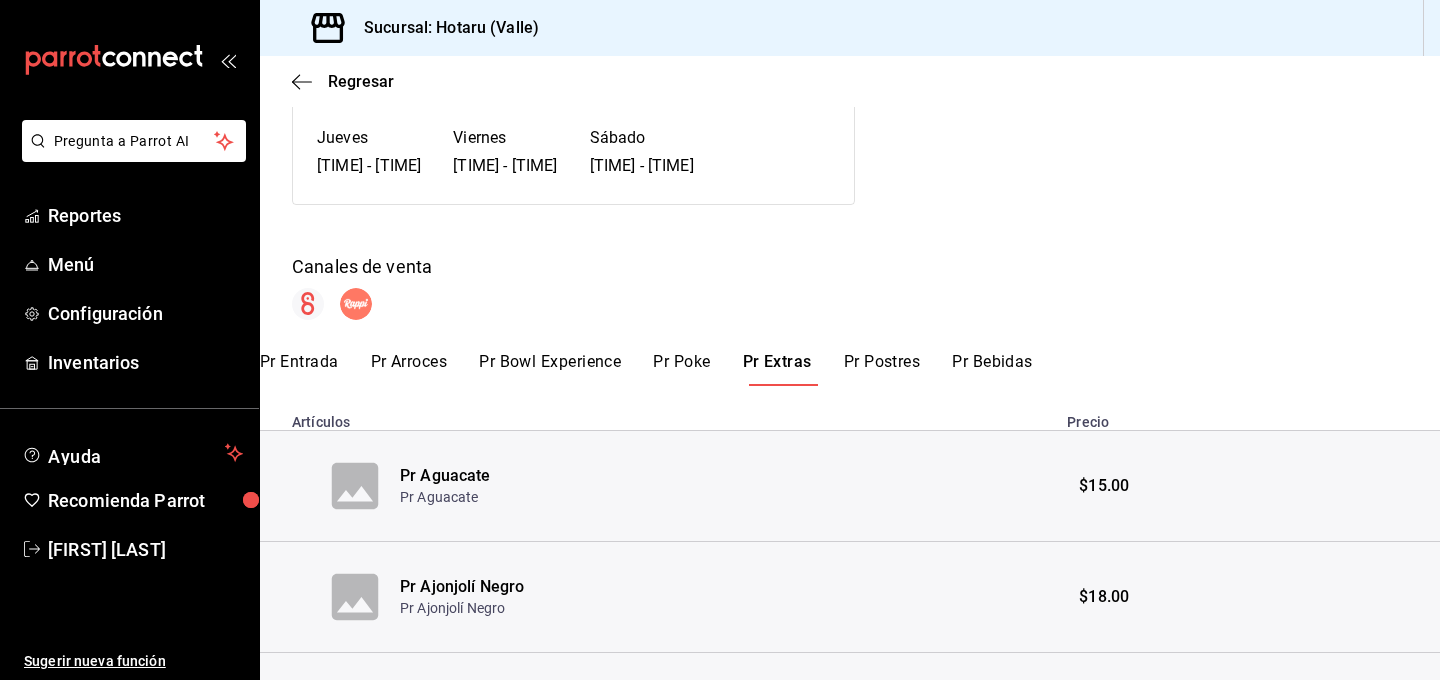 scroll, scrollTop: 300, scrollLeft: 0, axis: vertical 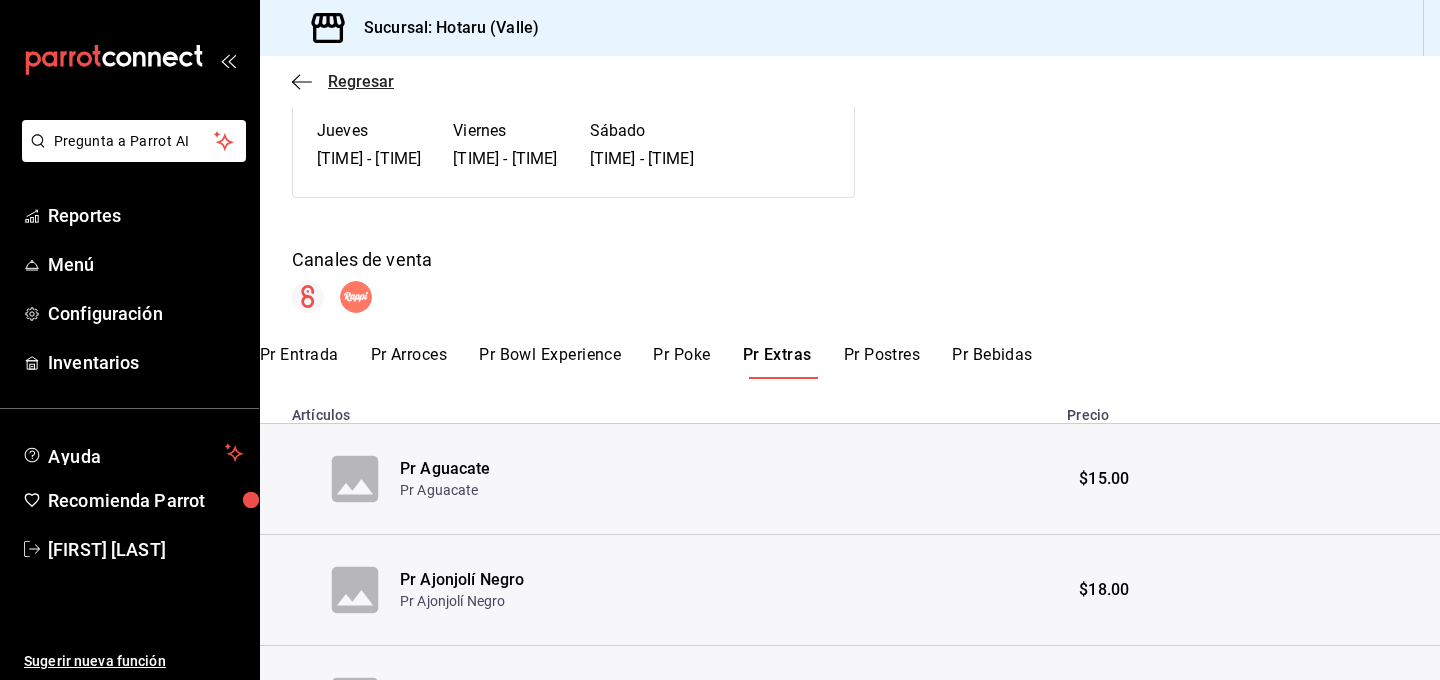 click 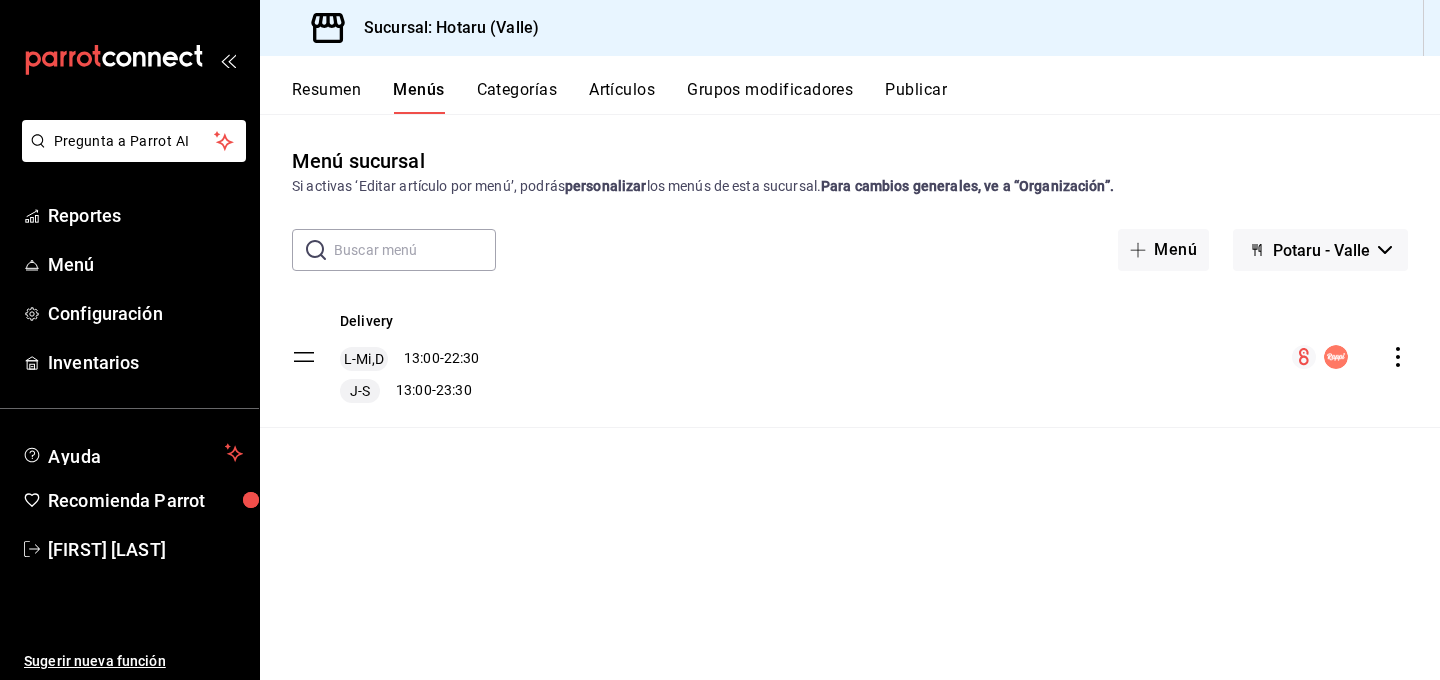 click on "Artículos" at bounding box center (622, 97) 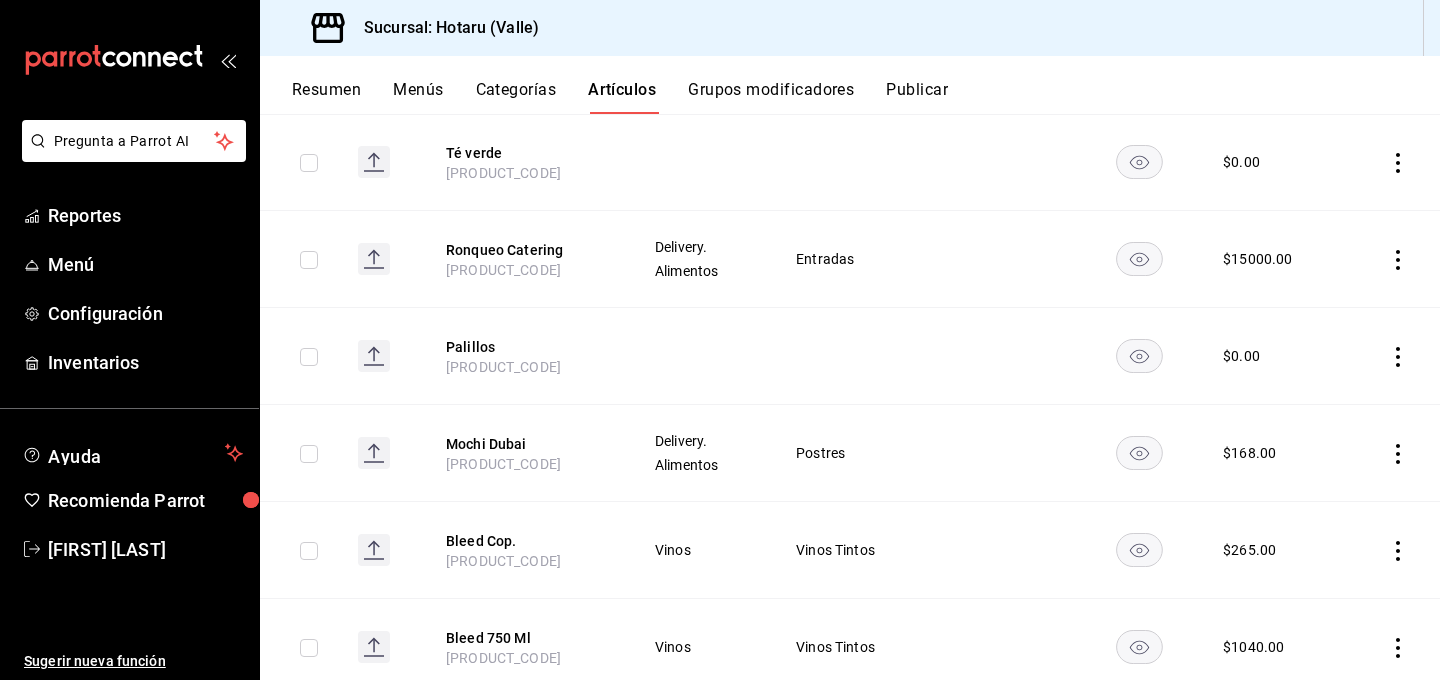 scroll, scrollTop: 0, scrollLeft: 0, axis: both 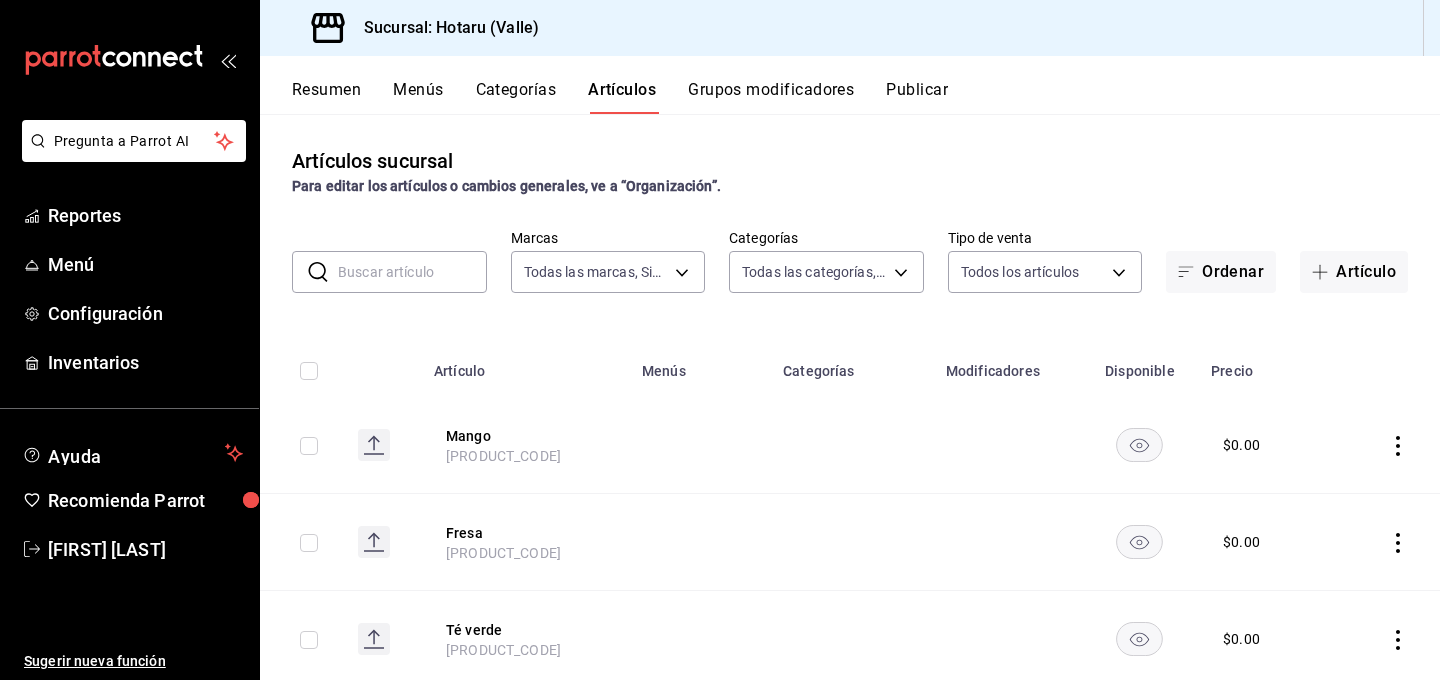 click on "Menús" at bounding box center [418, 97] 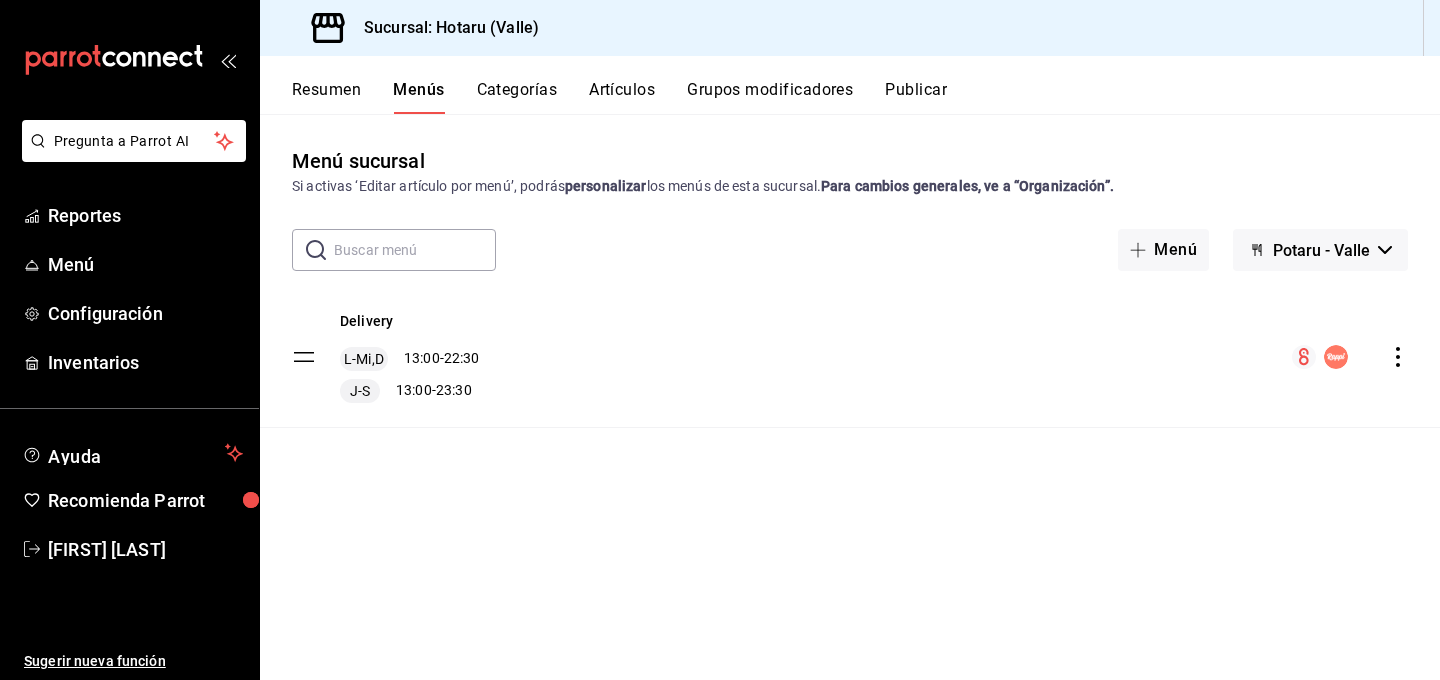 click on "Resumen Menús Categorías Artículos Grupos modificadores Publicar" at bounding box center [850, 85] 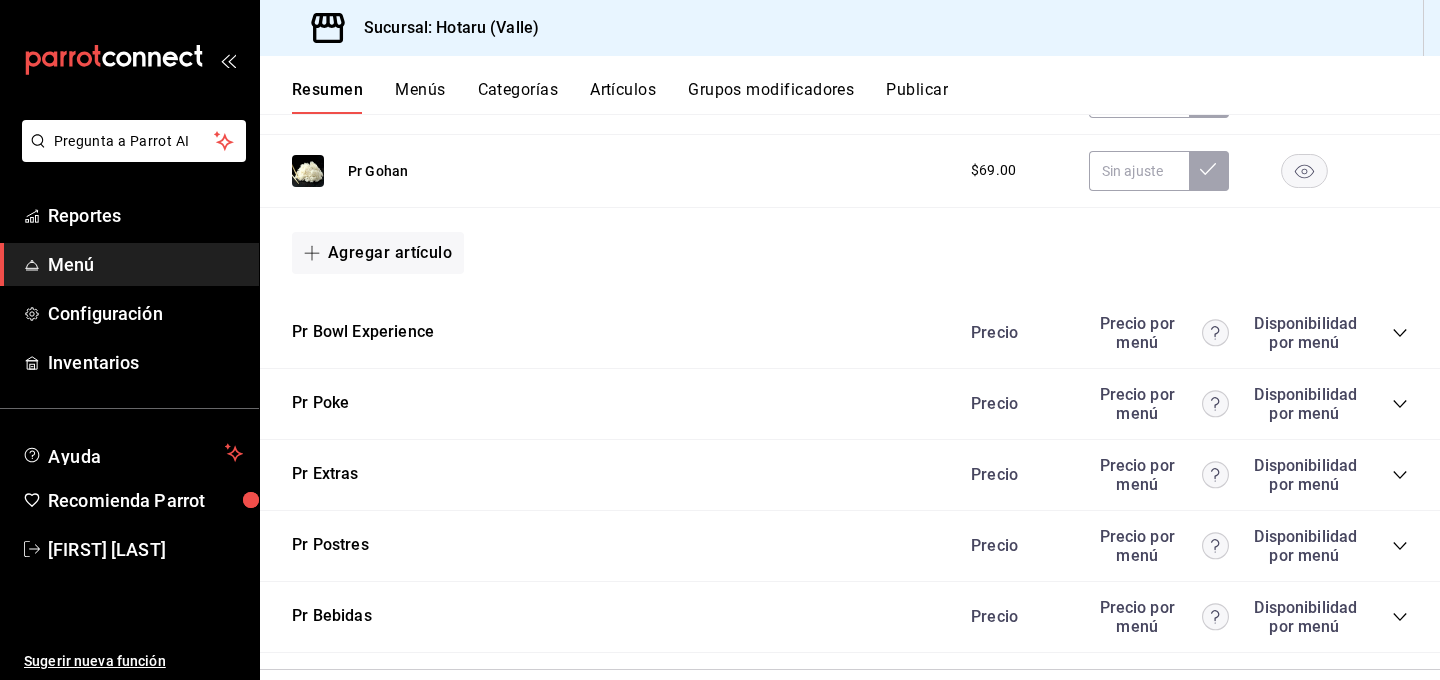 scroll, scrollTop: 1343, scrollLeft: 0, axis: vertical 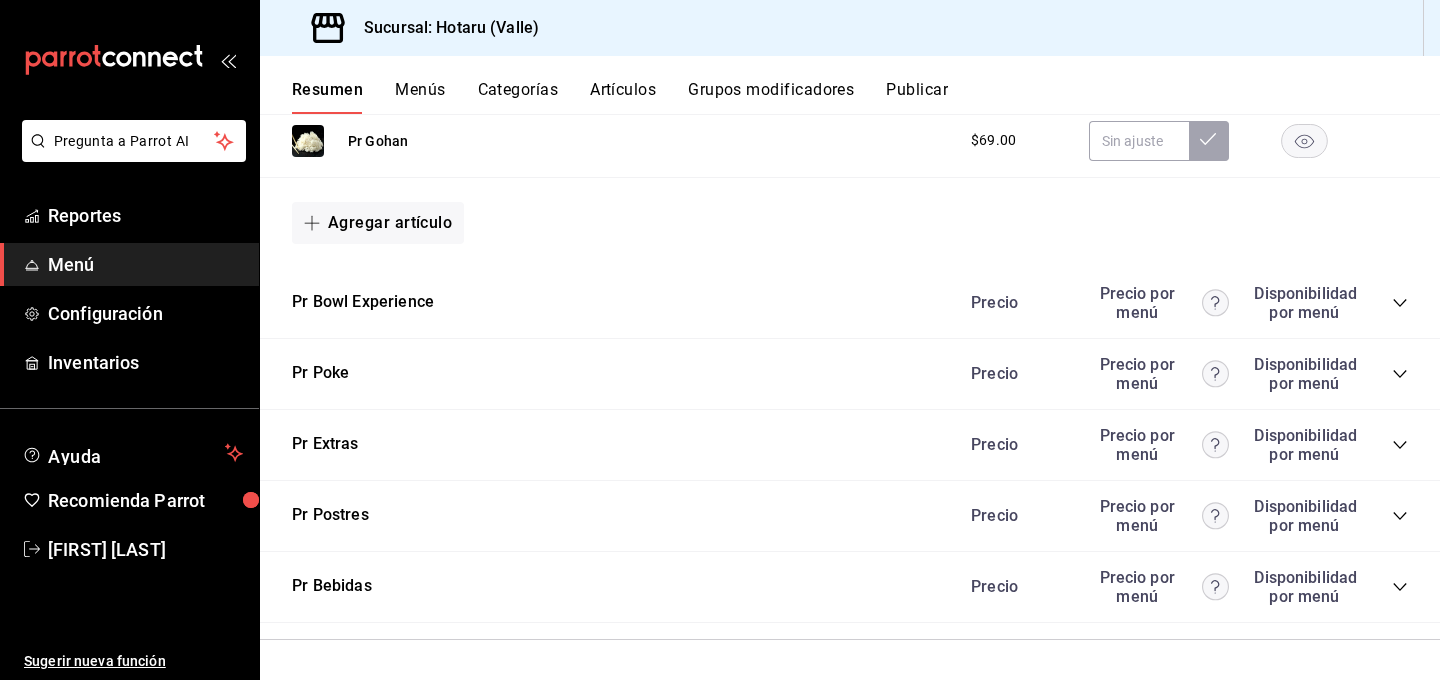 click 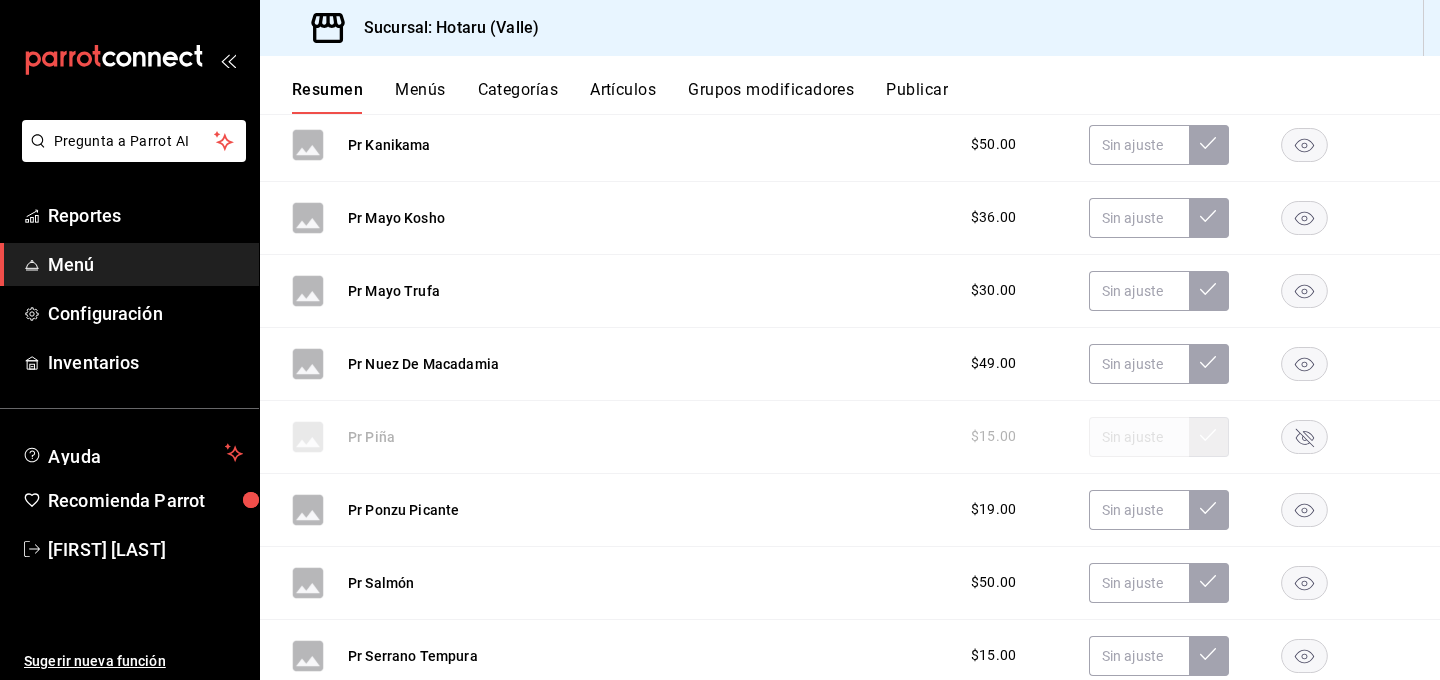scroll, scrollTop: 3675, scrollLeft: 0, axis: vertical 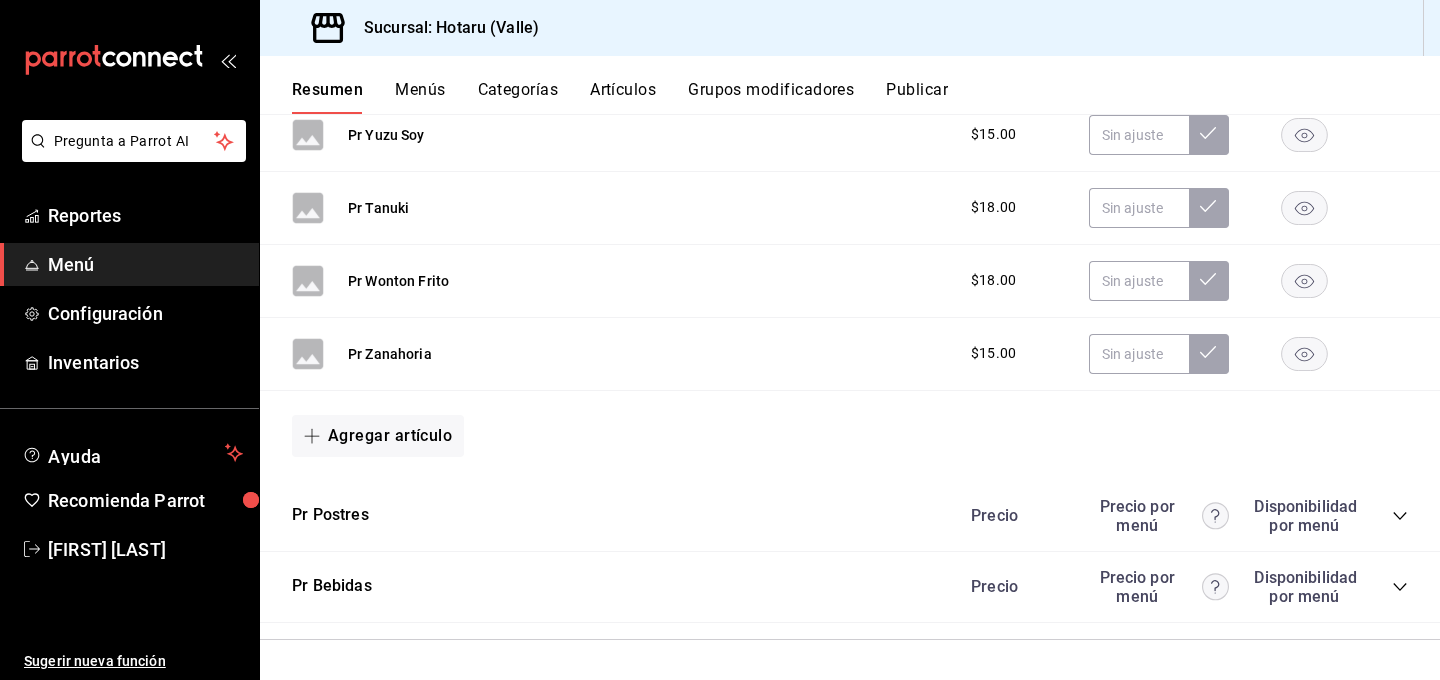click 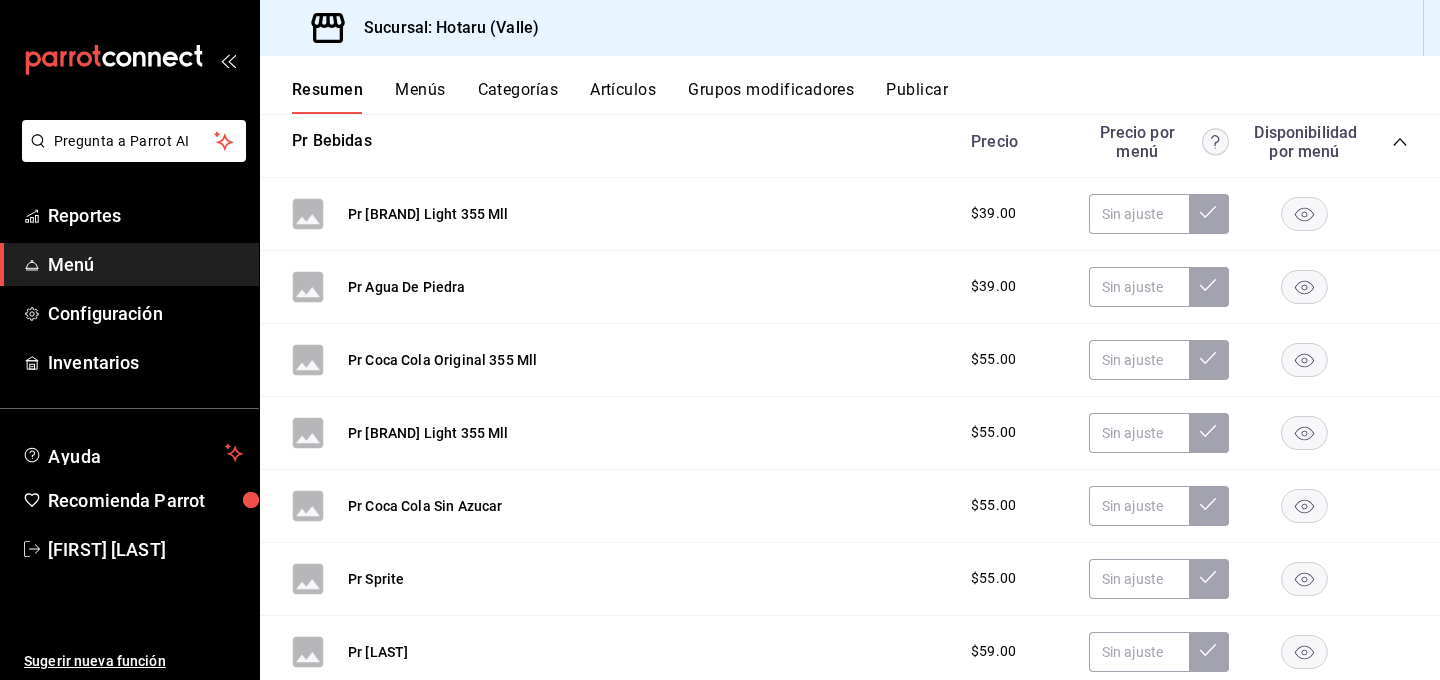scroll, scrollTop: 4941, scrollLeft: 0, axis: vertical 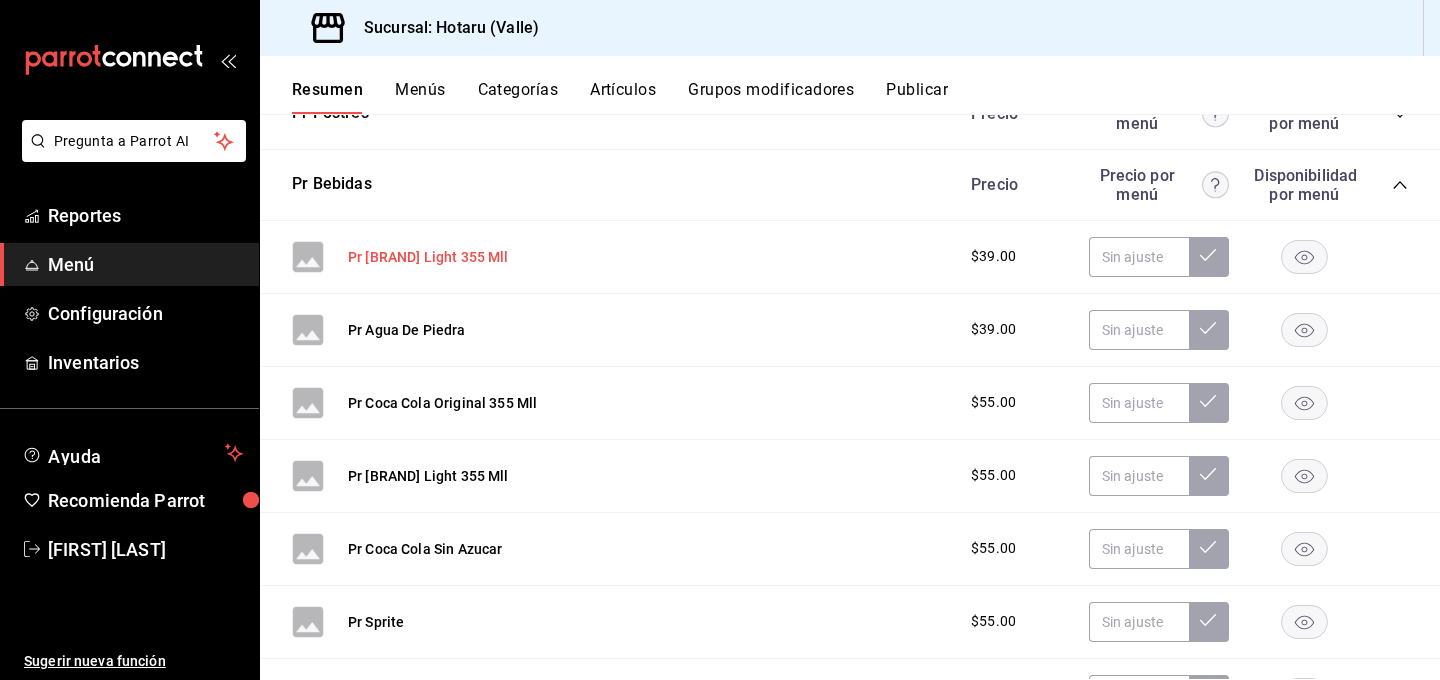 click on "Pr Topo Chico Mineral 355 Mll" at bounding box center (428, 257) 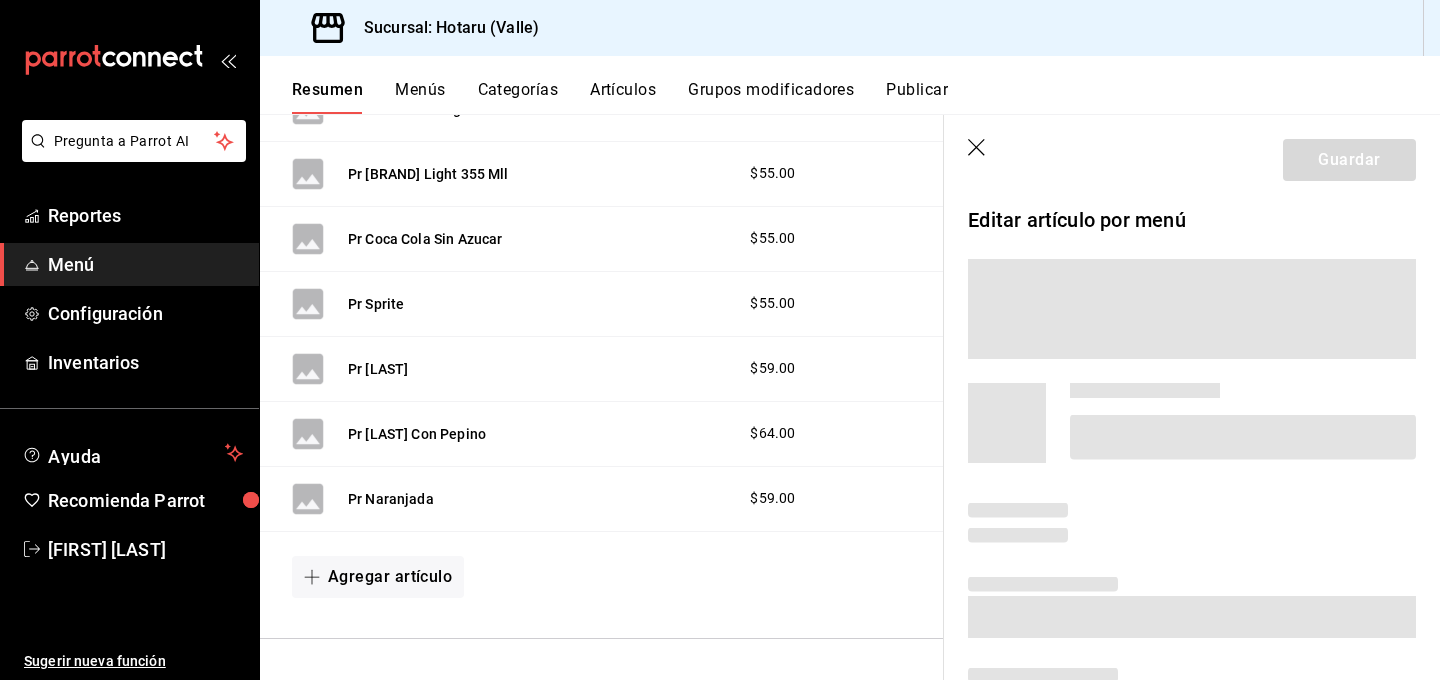scroll, scrollTop: 4394, scrollLeft: 0, axis: vertical 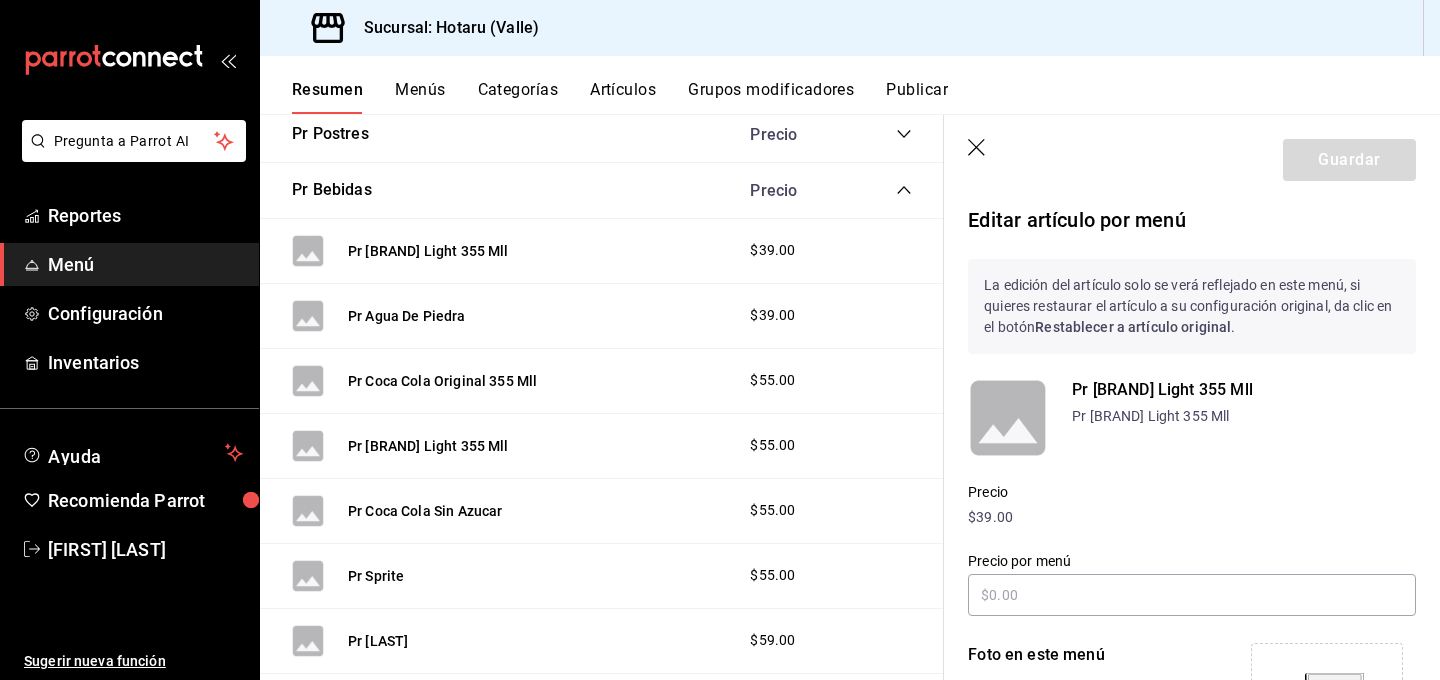 click on "Pr Topo Chico Mineral 355 Mll" at bounding box center [1244, 390] 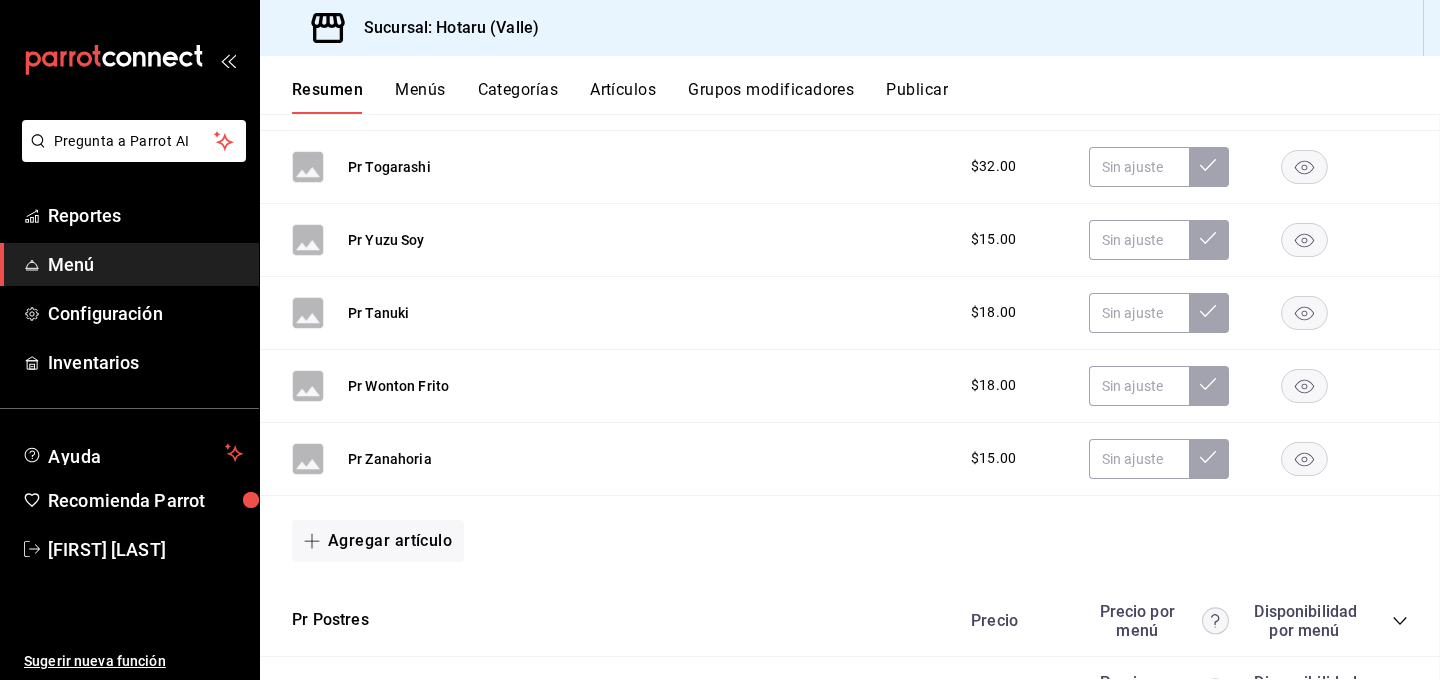scroll, scrollTop: 4902, scrollLeft: 0, axis: vertical 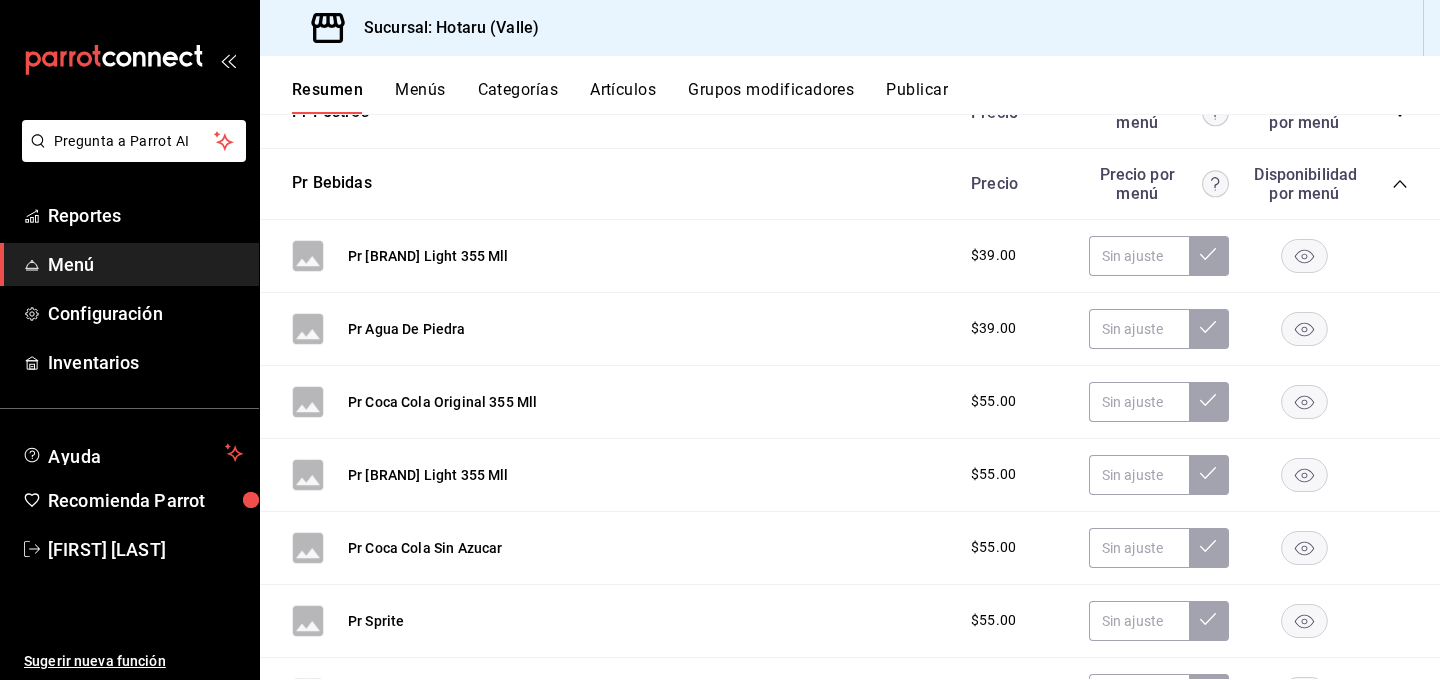 click on "Artículos" at bounding box center [623, 97] 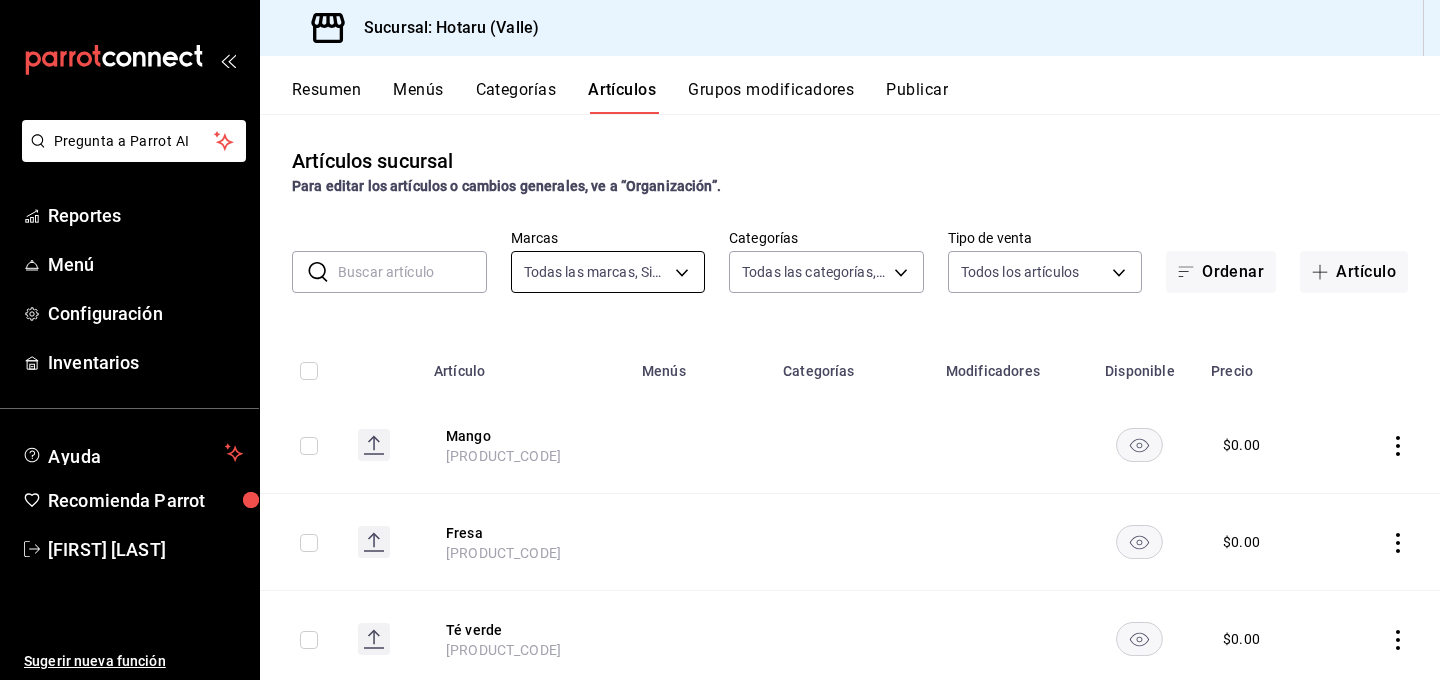 click on "Pregunta a Parrot AI Reportes   Menú   Configuración   Inventarios   Ayuda Recomienda Parrot   Gabriela Elizondo   Sugerir nueva función   Sucursal: Hotaru (Valle) Resumen Menús Categorías Artículos Grupos modificadores Publicar Artículos sucursal Para editar los artículos o cambios generales, ve a “Organización”. ​ ​ Marcas Todas las marcas, Sin marca c6f689f8-63fd-49a8-a607-35aea03ac6a9,619c758d-7c36-49c6-a756-e52d453908cb Categorías Todas las categorías, Sin categoría Tipo de venta Todos los artículos ALL Ordenar Artículo Artículo Menús Categorías Modificadores Disponible Precio Mango AR-1754418089418 $ 0.00 Fresa AR-1754418089401 $ 0.00 Té verde AR-1754418089378 $ 0.00 Ronqueo Catering AR-1754416322186 Delivery. Alimentos Entradas $ 15000.00 Palillos AR-1754412569475 $ 0.00 Mochi Dubai 11597-0 Delivery. Alimentos Postres $ 168.00 Bleed Cop. 11596-0 Vinos Vinos Tintos $ 265.00 Bleed 750 Ml 11595-0 Vinos Vinos Tintos $ 1040.00 Temaki Atun Miso 25gr 11114-0 Delivery. Alimentos $ $ $" at bounding box center (720, 340) 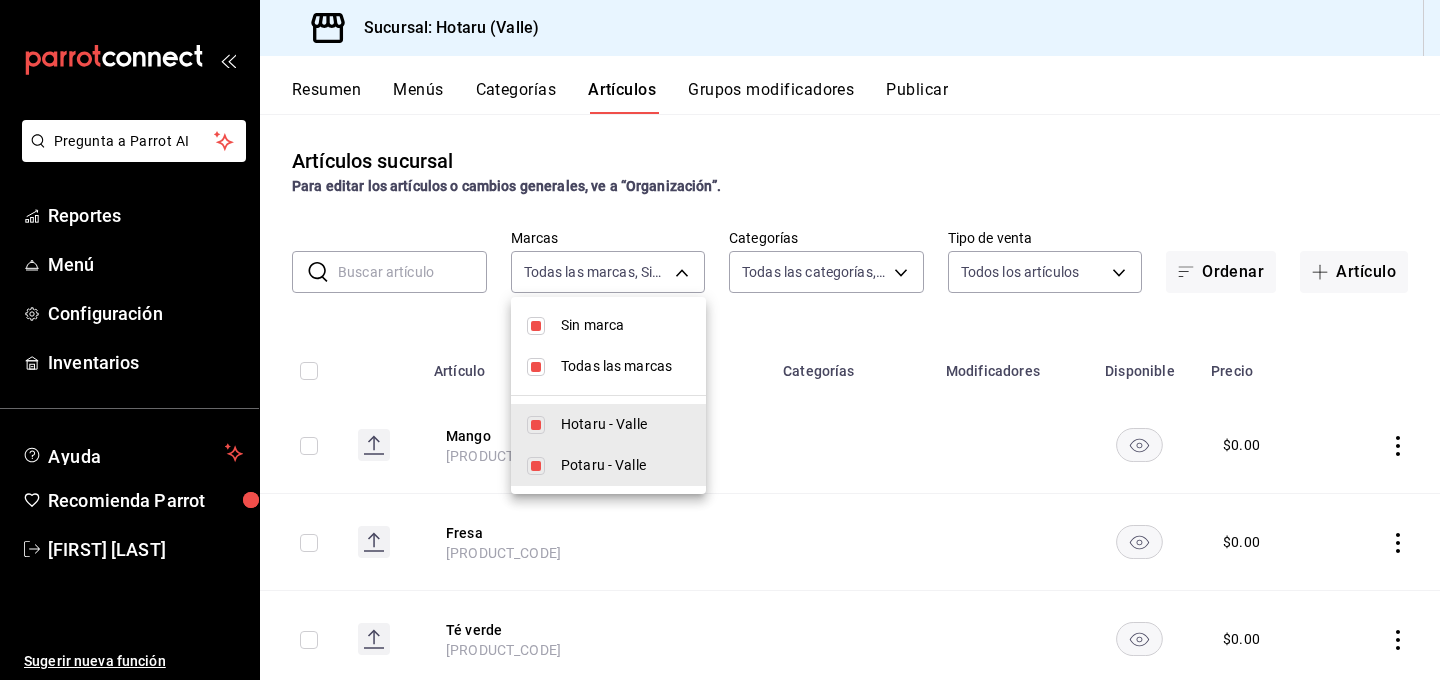 click at bounding box center [536, 326] 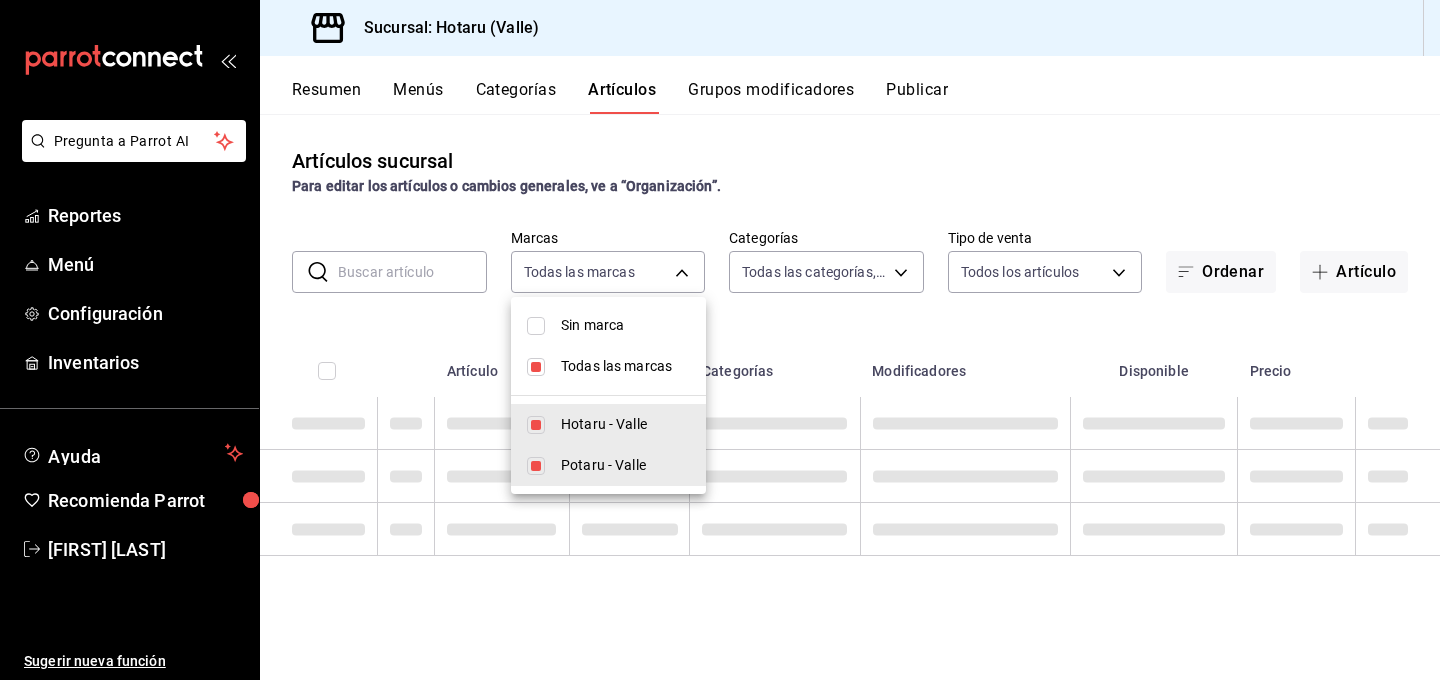 click at bounding box center (536, 367) 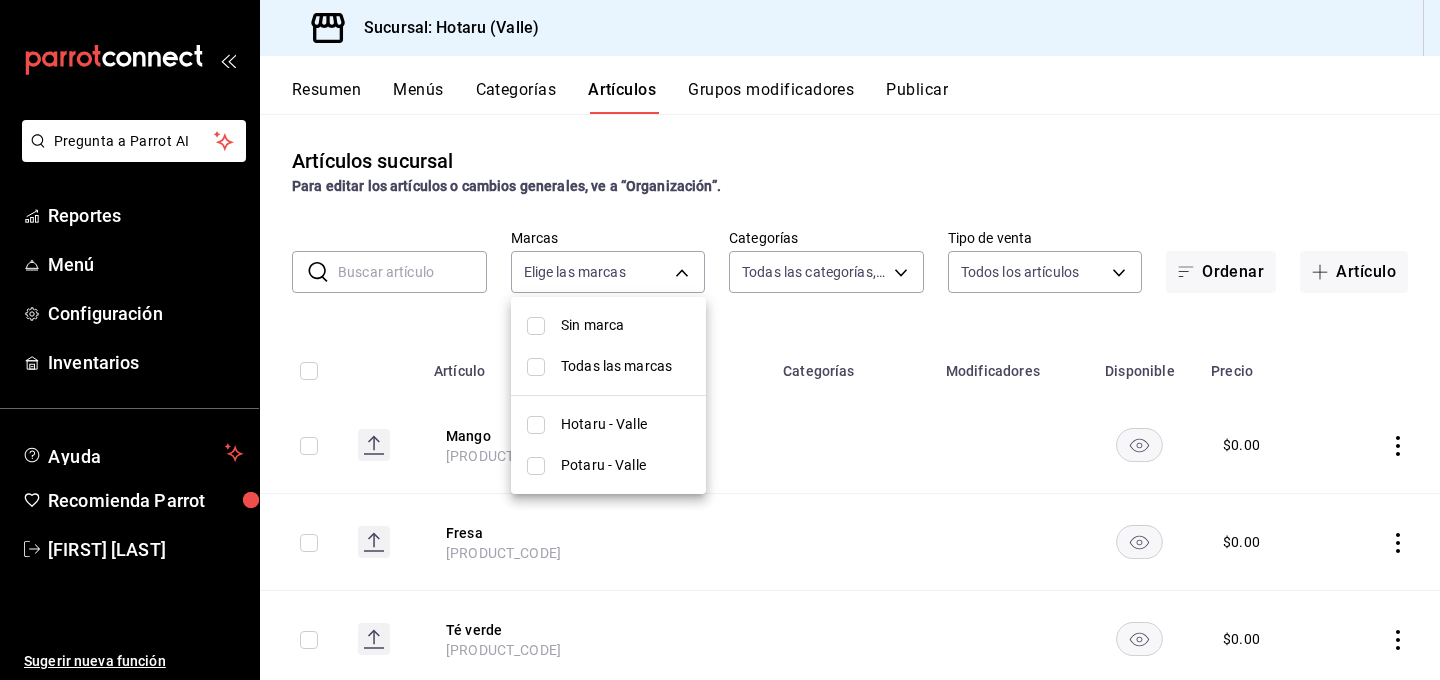 click at bounding box center (536, 466) 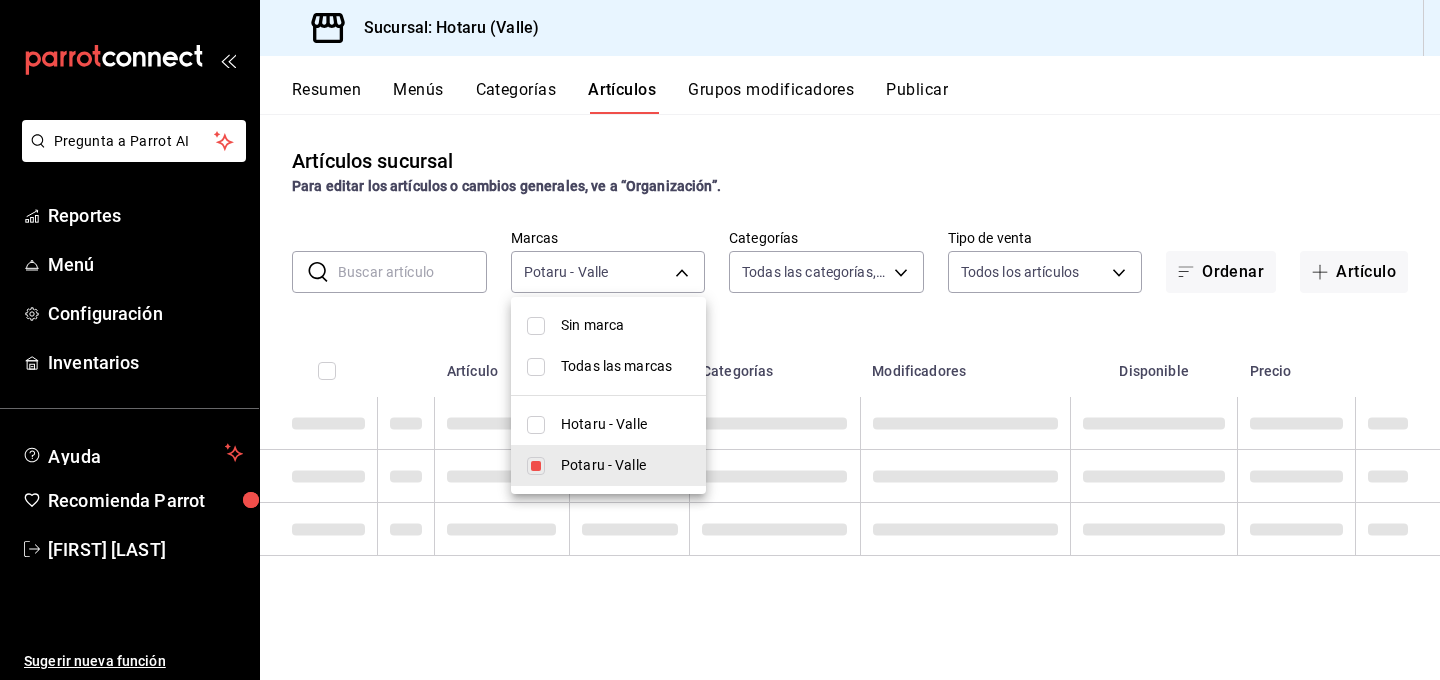 click at bounding box center (720, 340) 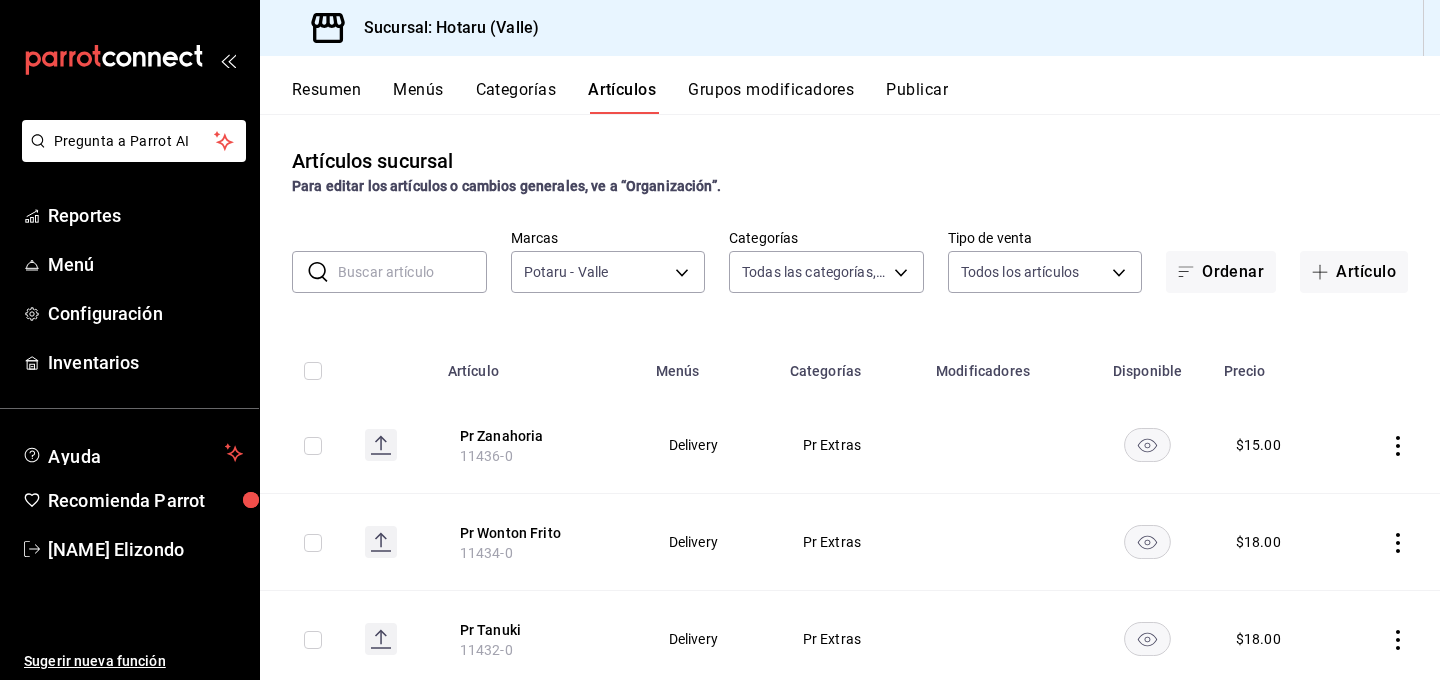 scroll, scrollTop: 0, scrollLeft: 0, axis: both 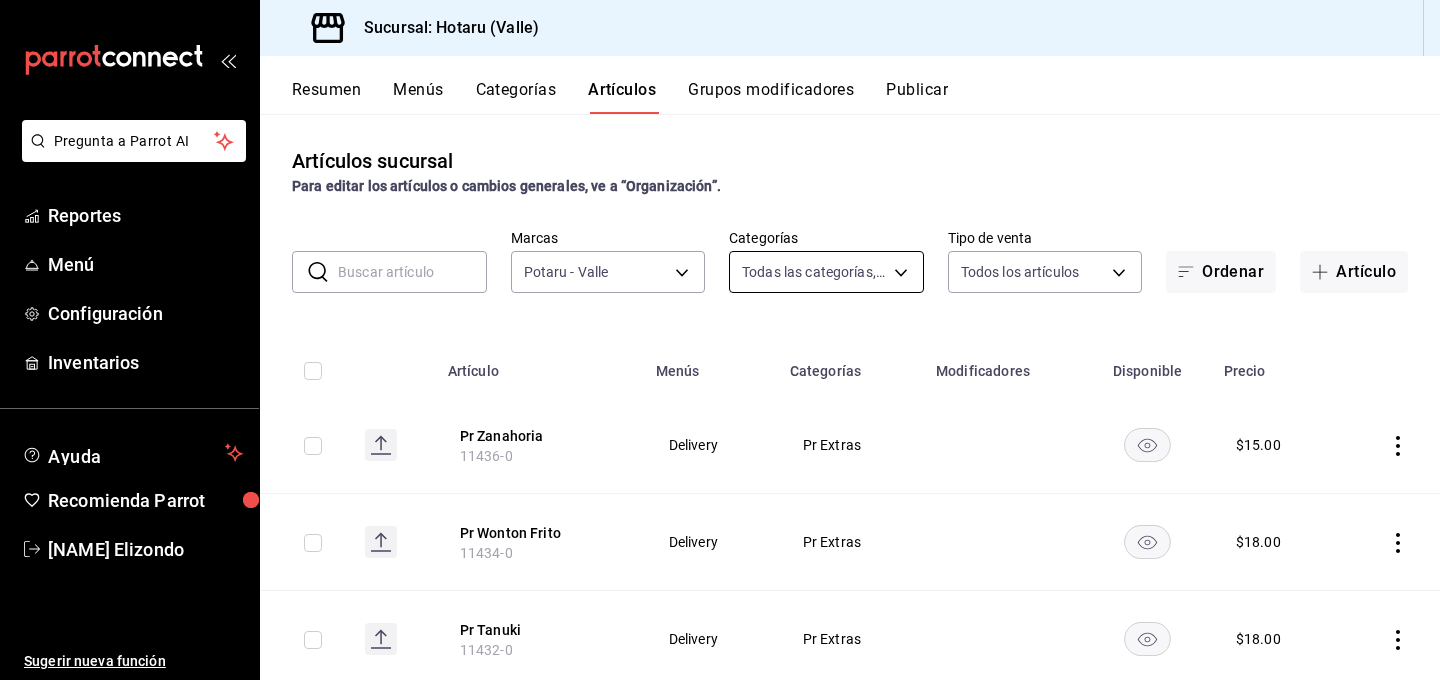 click on "Pregunta a Parrot AI Reportes   Menú   Configuración   Inventarios   Ayuda Recomienda Parrot   Gabriela Elizondo   Sugerir nueva función   Sucursal: Hotaru (Valle) Resumen Menús Categorías Artículos Grupos modificadores Publicar Artículos sucursal Para editar los artículos o cambios generales, ve a “Organización”. ​ ​ Marcas Potaru - Valle 619c758d-7c36-49c6-a756-e52d453908cb Categorías Todas las categorías, Sin categoría Tipo de venta Todos los artículos ALL Ordenar Artículo Artículo Menús Categorías Modificadores Disponible Precio Pr Zanahoria 11436-0 Delivery Pr Extras $ 15.00 Pr Wonton Frito 11434-0 Delivery Pr Extras $ 18.00 Pr Tanuki 11432-0 Delivery Pr Extras $ 18.00 Pr Yuzu Soy 11430-0 Delivery Pr Extras $ 15.00 Pr Togarashi 11428-0 Delivery Pr Extras $ 32.00 Pr Spicy Cilantro 11426-0 Delivery Pr Extras $ 30.00 Pr Soya 11424-0 Delivery Pr Extras $ 15.00 Pr Serrano Tempura 11422-0 Delivery Pr Extras $ 15.00 Pr Salmón 11420-0 Delivery Pr Extras $ 50.00 Pr Ponzu Picante 11418-0" at bounding box center (720, 340) 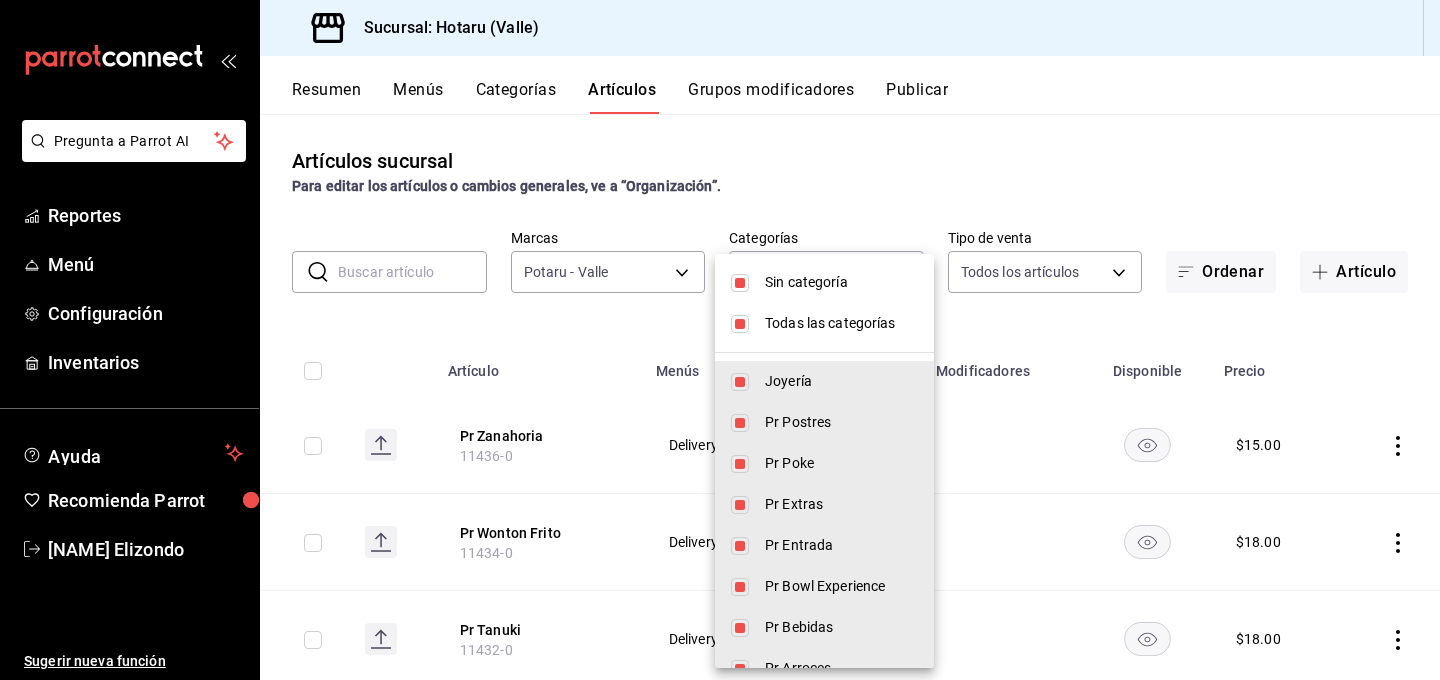 click on "Sin categoría" at bounding box center [841, 282] 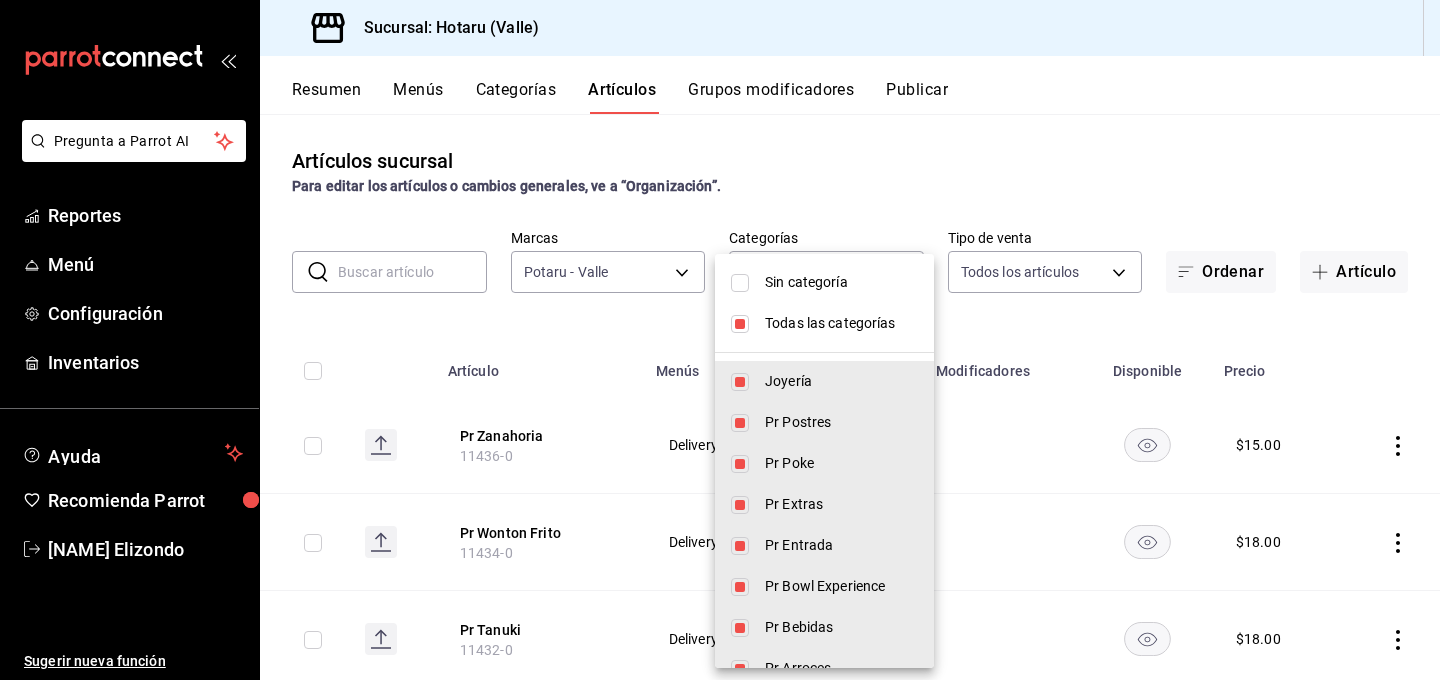click on "Todas las categorías" at bounding box center [841, 323] 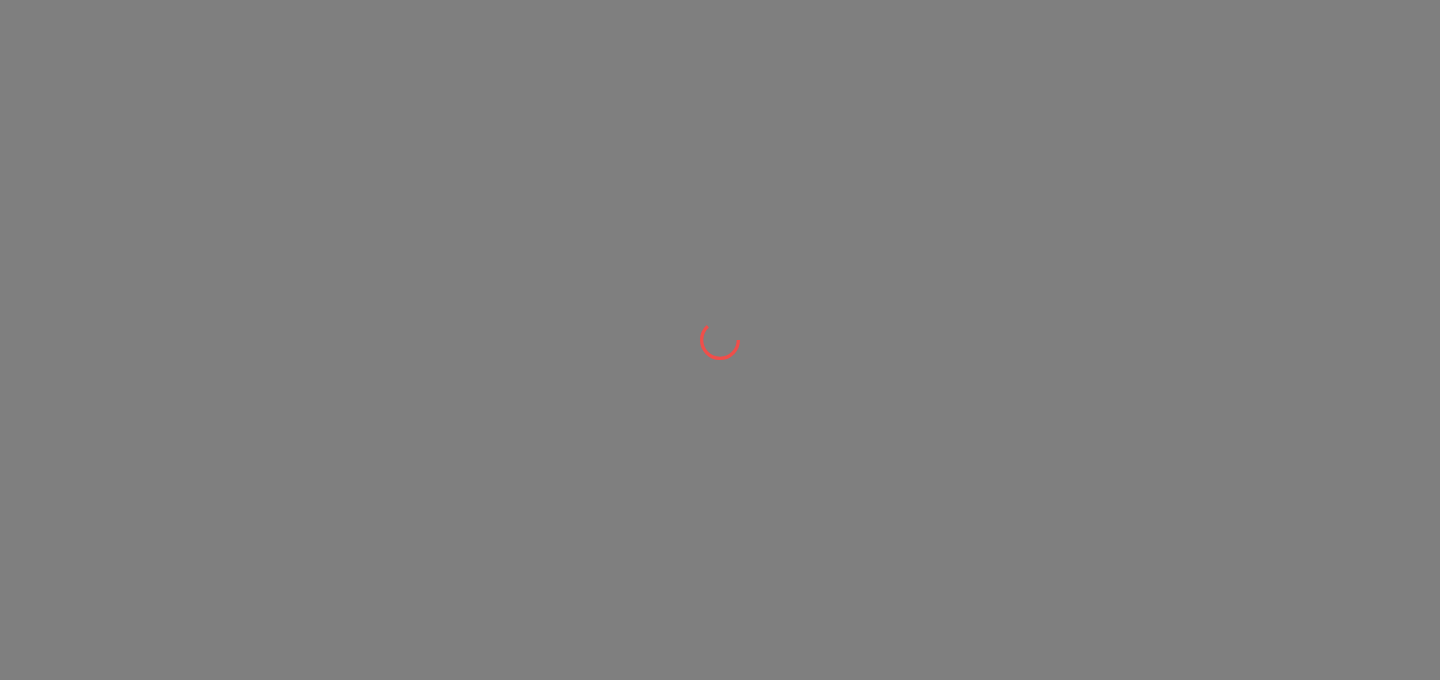 scroll, scrollTop: 0, scrollLeft: 0, axis: both 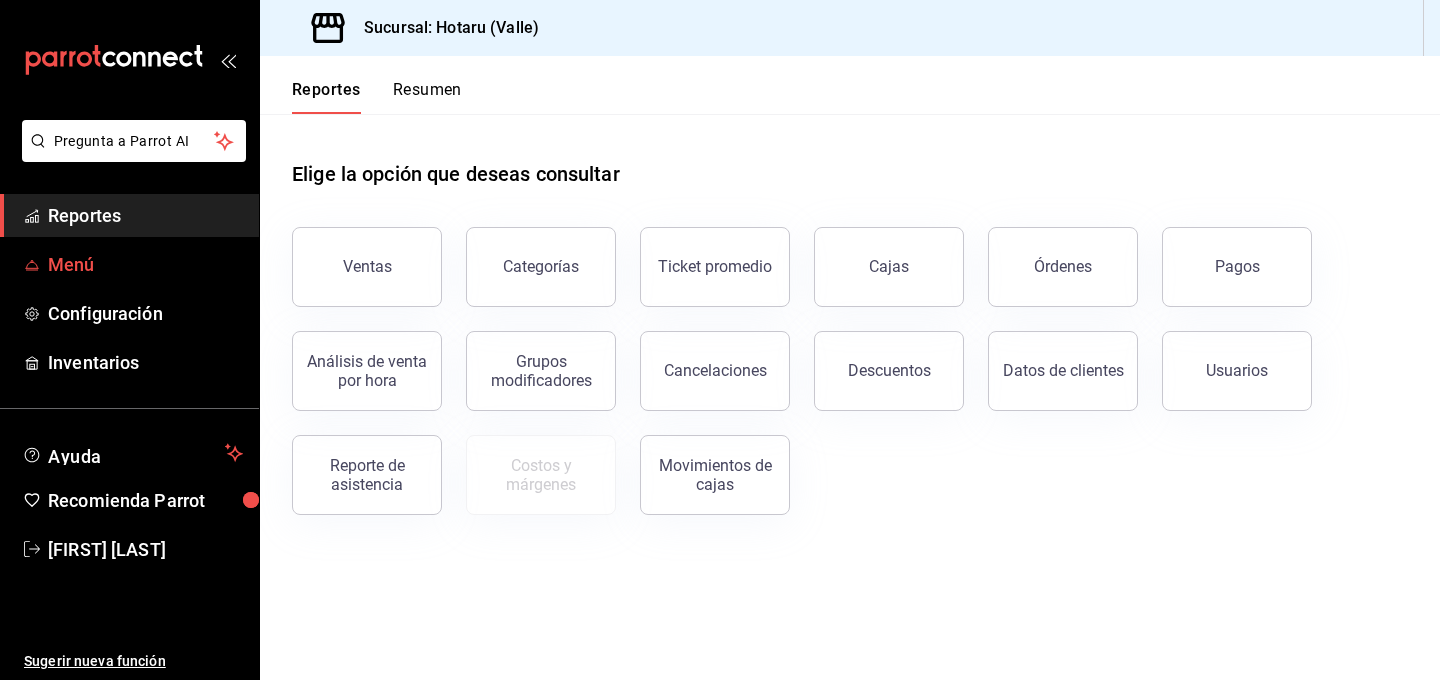 click on "Menú" at bounding box center [145, 264] 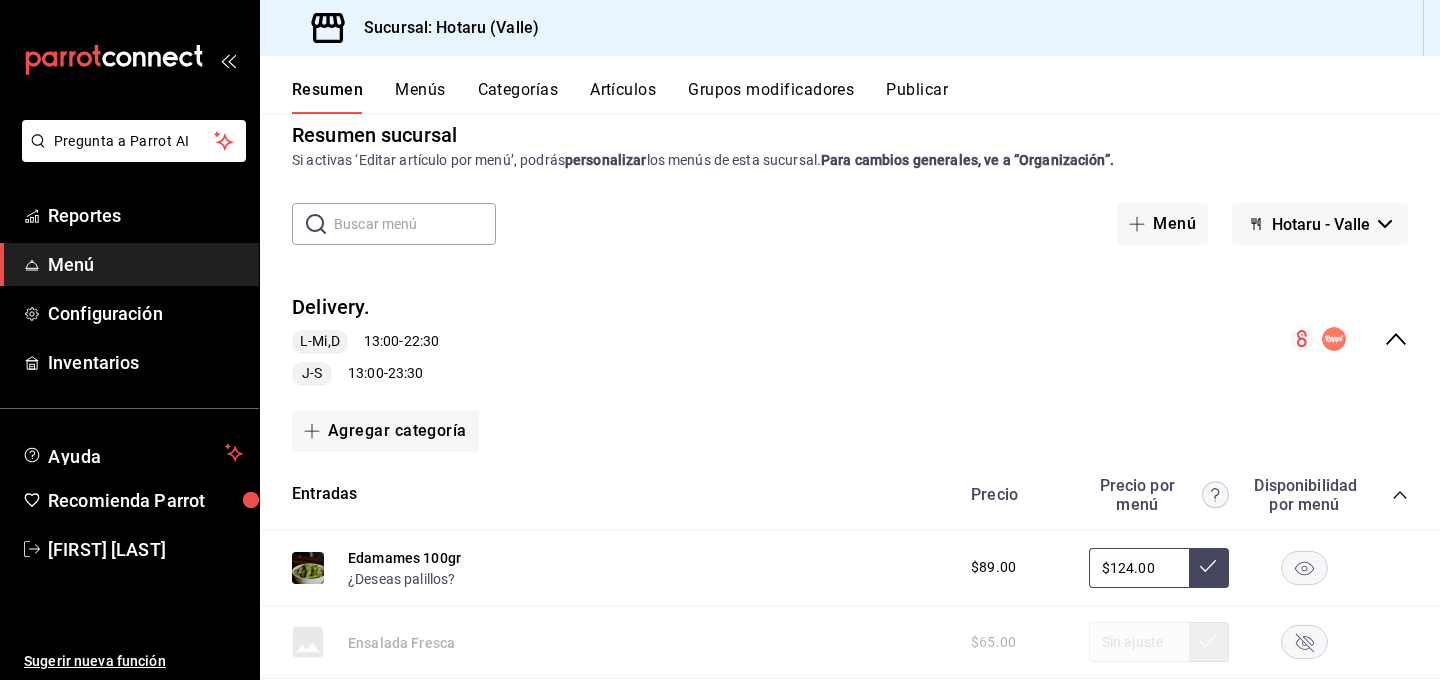scroll, scrollTop: 0, scrollLeft: 0, axis: both 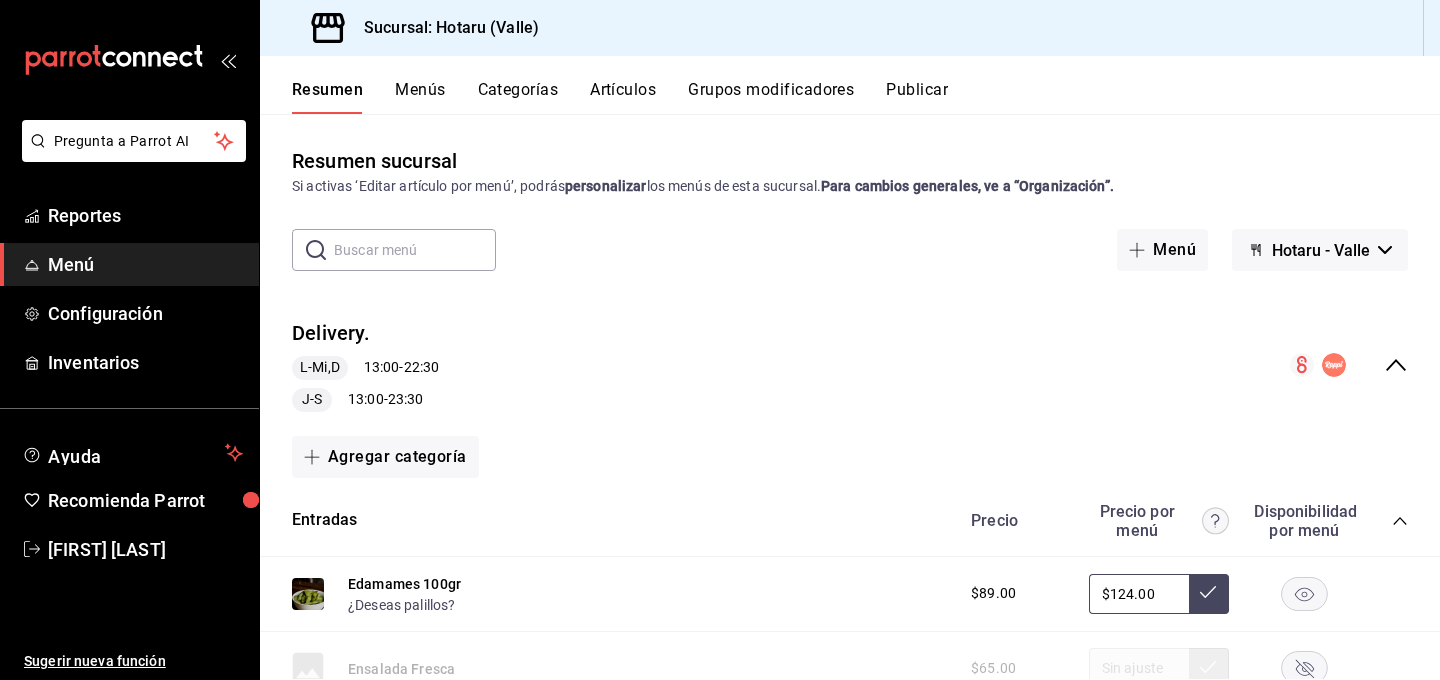 click on "Resumen sucursal Si activas ‘Editar artículo por menú’, podrás  personalizar  los menús de esta sucursal.  Para cambios generales, ve a “Organización”. ​ ​ Menú Hotaru - Valle Delivery. L-Mi,D 13:00  -  22:30 J-S 13:00  -  23:30 Agregar categoría Entradas Precio Precio por menú   Disponibilidad por menú Edamames 100gr ¿Deseas palillos? $89.00 $124.00 Ensalada Fresca $65.00 Atun Poke 70gr ¿Deseas palillos? $269.00 $339.00 Spicy Salmon Bowl 85gr ¿Deseas palillos? $269.00 $339.00 Ensalada De Espinaca Baby $89.00 $111.00 Taquitos Crispy Salmon $249.00 Taquitos Crispy Tuna $249.00 Taquitos Crispy Mixtos $249.00 Ronqueo Catering $15,000.00 Agregar artículo Entradas Calientes Precio Precio por menú   Disponibilidad por menú Soft Shell 150gr ¿Deseas palillos? $298.00 $369.00 Almeja Batayaki 20gr ¿Deseas palillos? $98.00 $134.00 Kama Yaki 180gr ¿Deseas palillos? $209.00 $264.00 Sopa Miso 210ml $79.00 $114.00 Tempura De Camaron 3pz ¿Deseas palillos? $249.00 $314.00 Tempura De Vegetales" at bounding box center [850, 412] 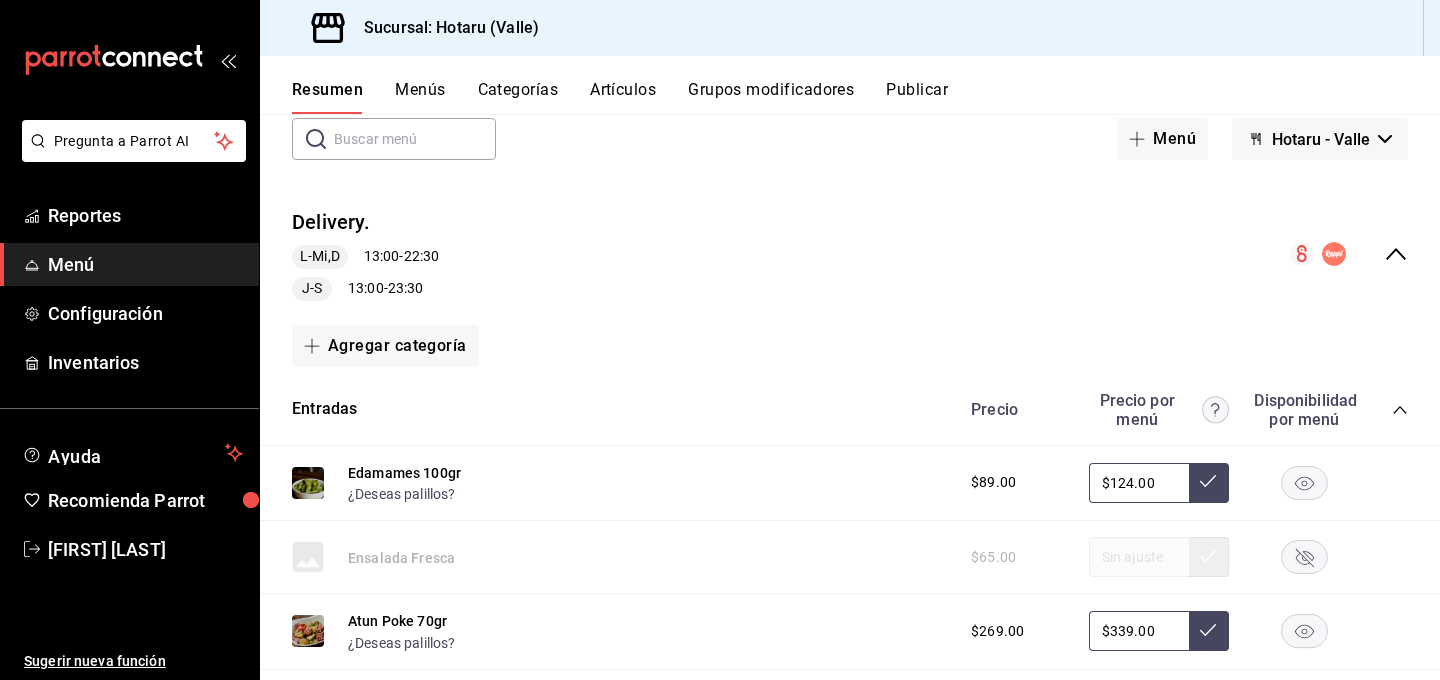 scroll, scrollTop: 141, scrollLeft: 0, axis: vertical 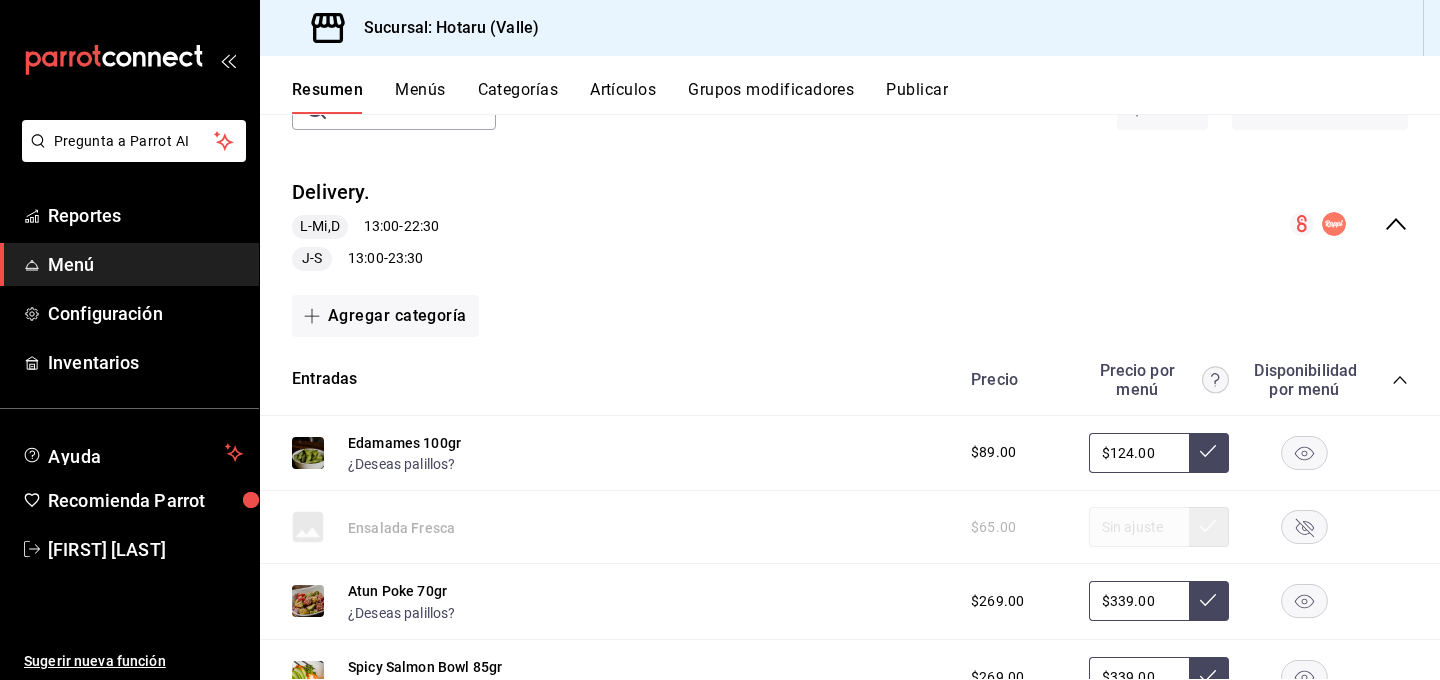 click on "Entradas Precio Precio por menú   Disponibilidad por menú" at bounding box center (850, 380) 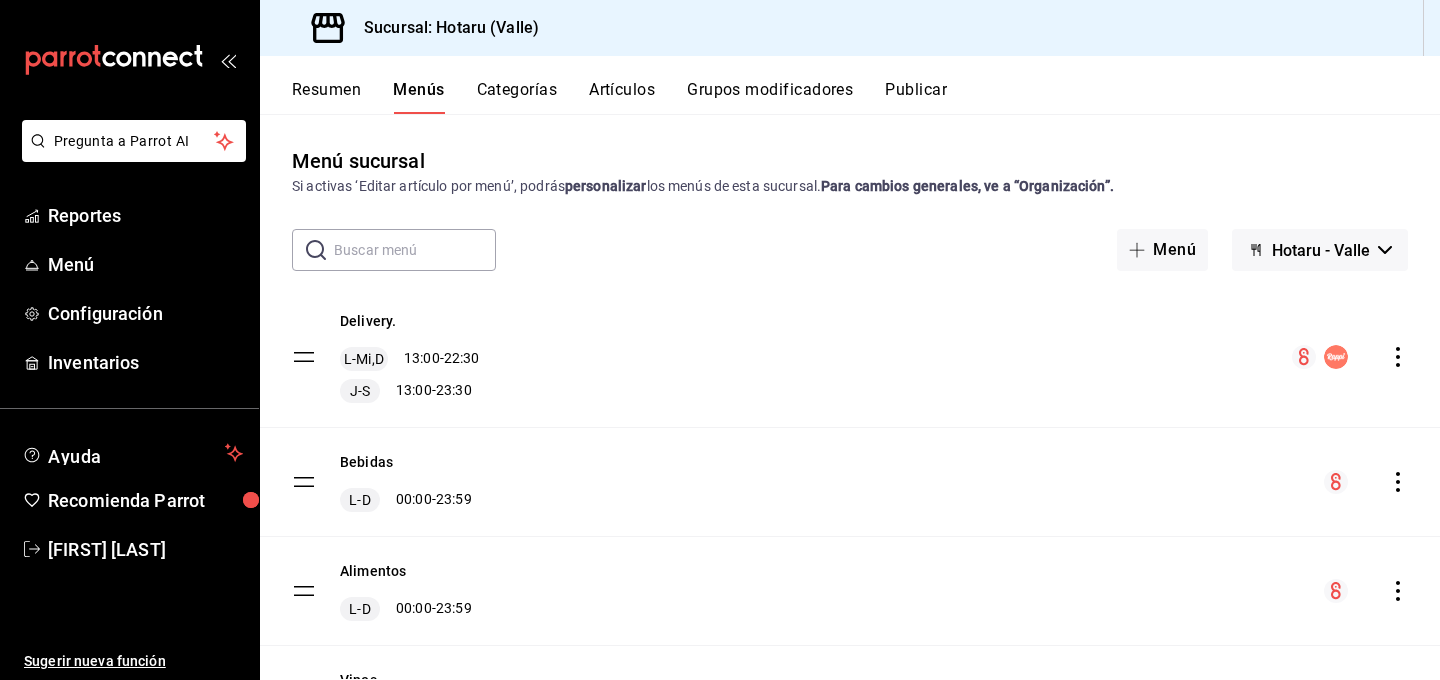 click on "Hotaru - Valle" at bounding box center (1320, 250) 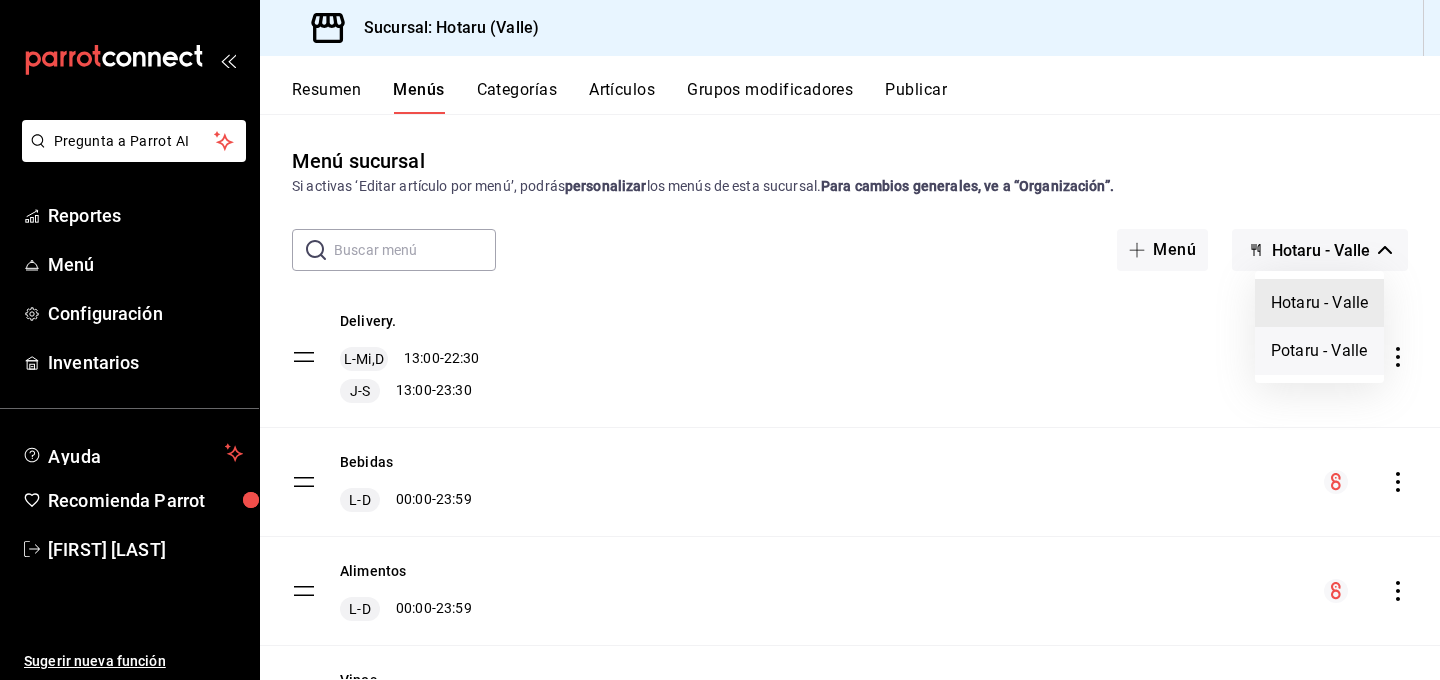 click on "Potaru - Valle" at bounding box center [1319, 351] 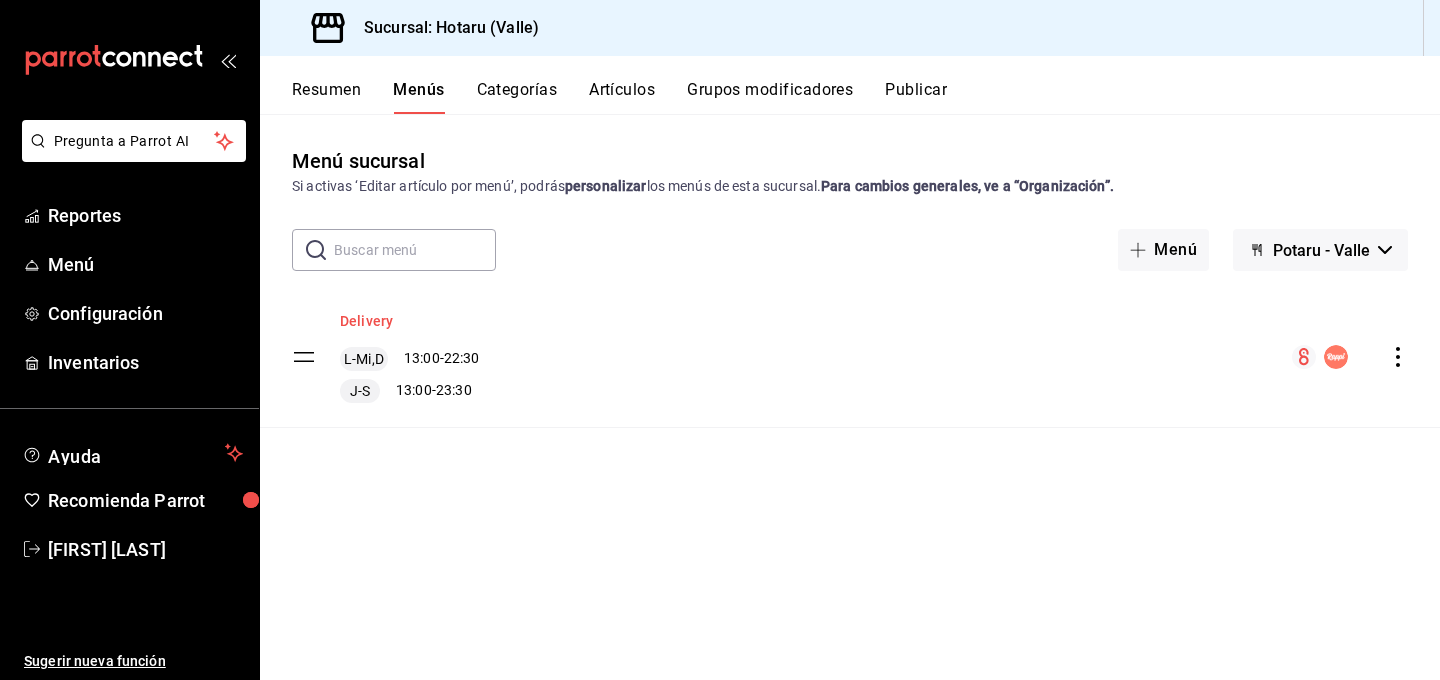 click on "Delivery" at bounding box center [366, 321] 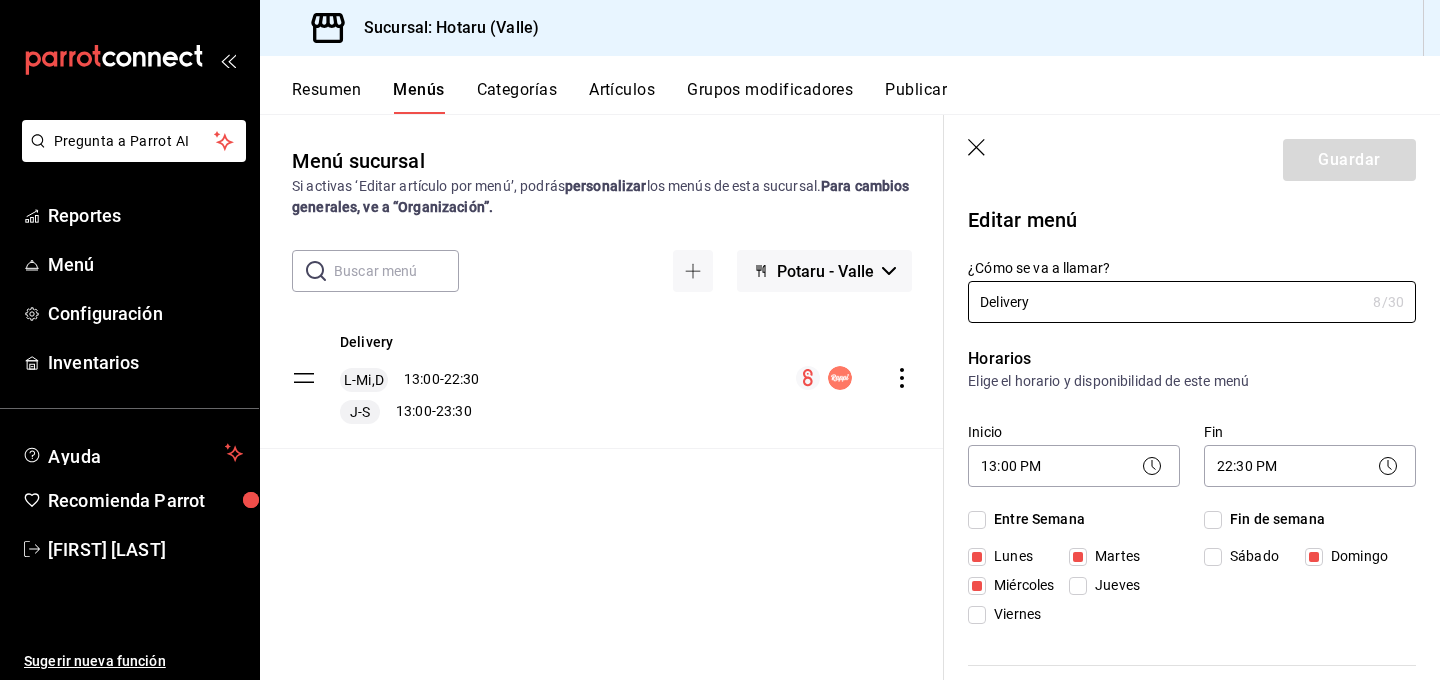 click 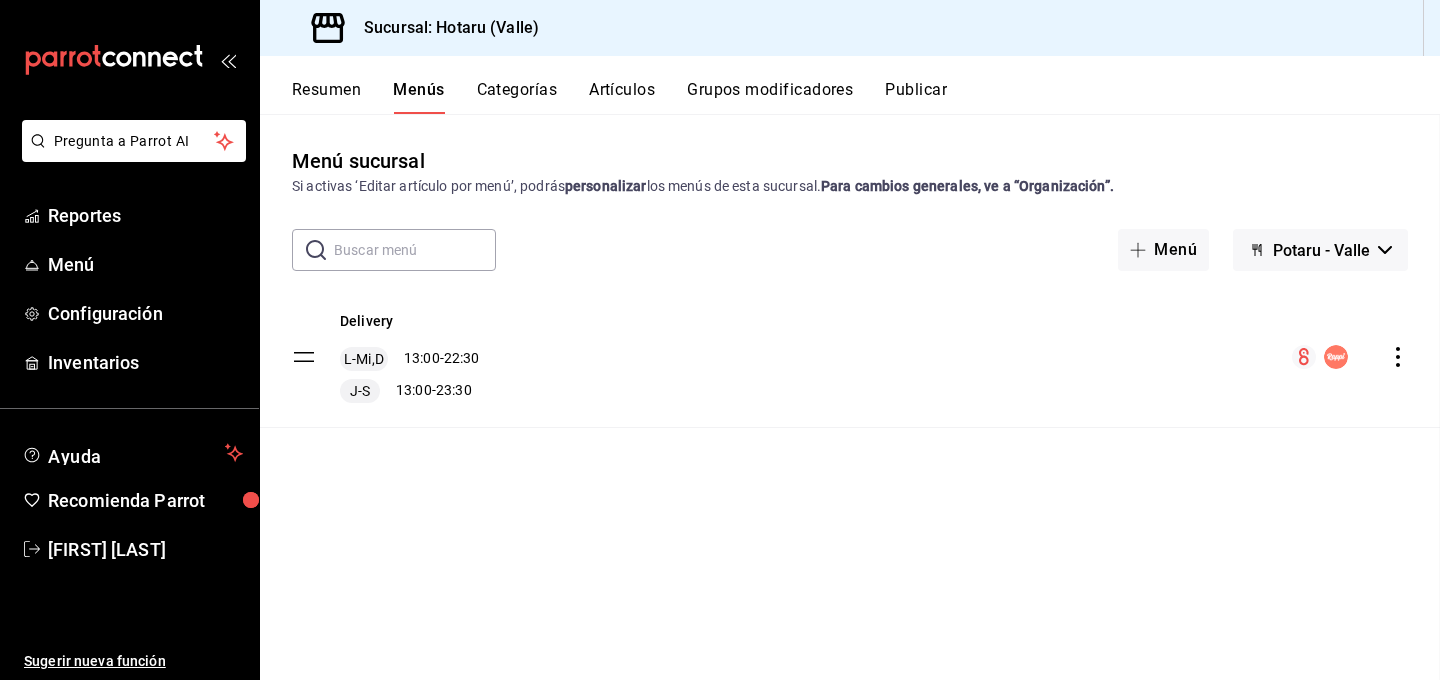 checkbox on "false" 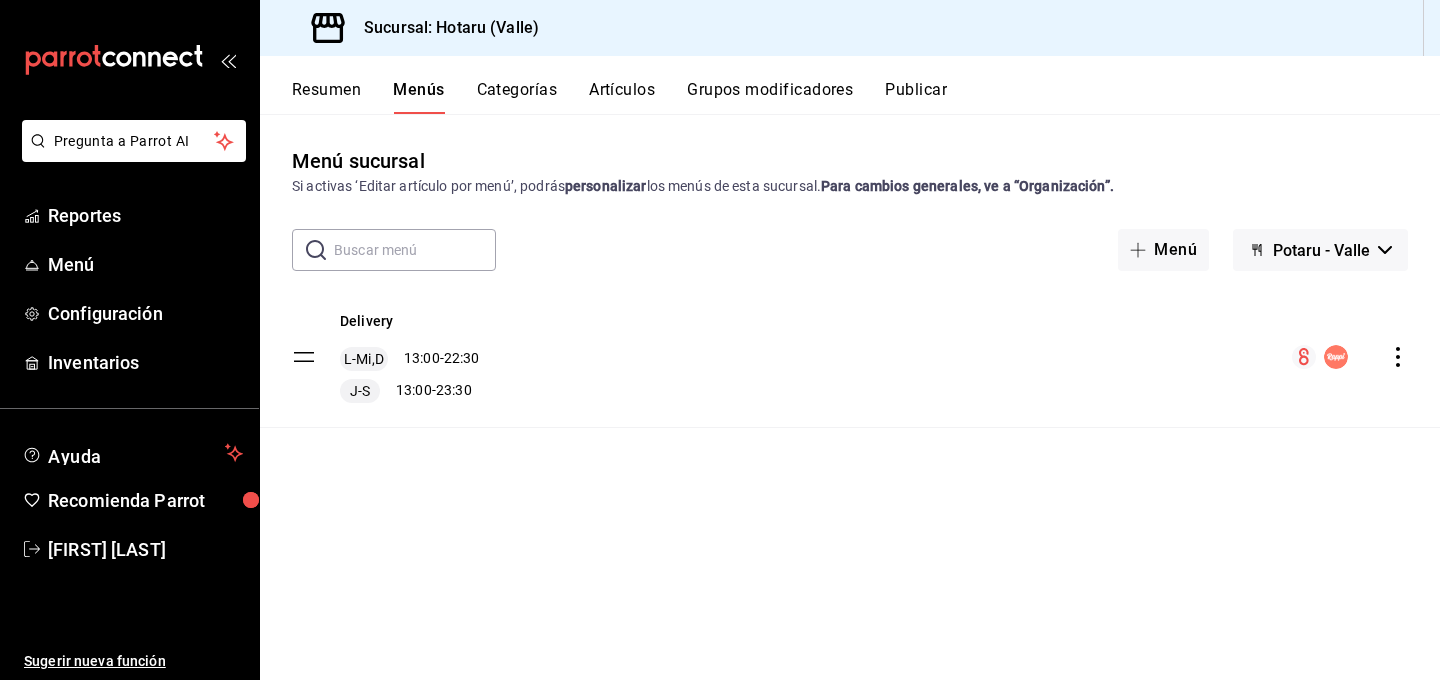 click on "Categorías" at bounding box center [517, 97] 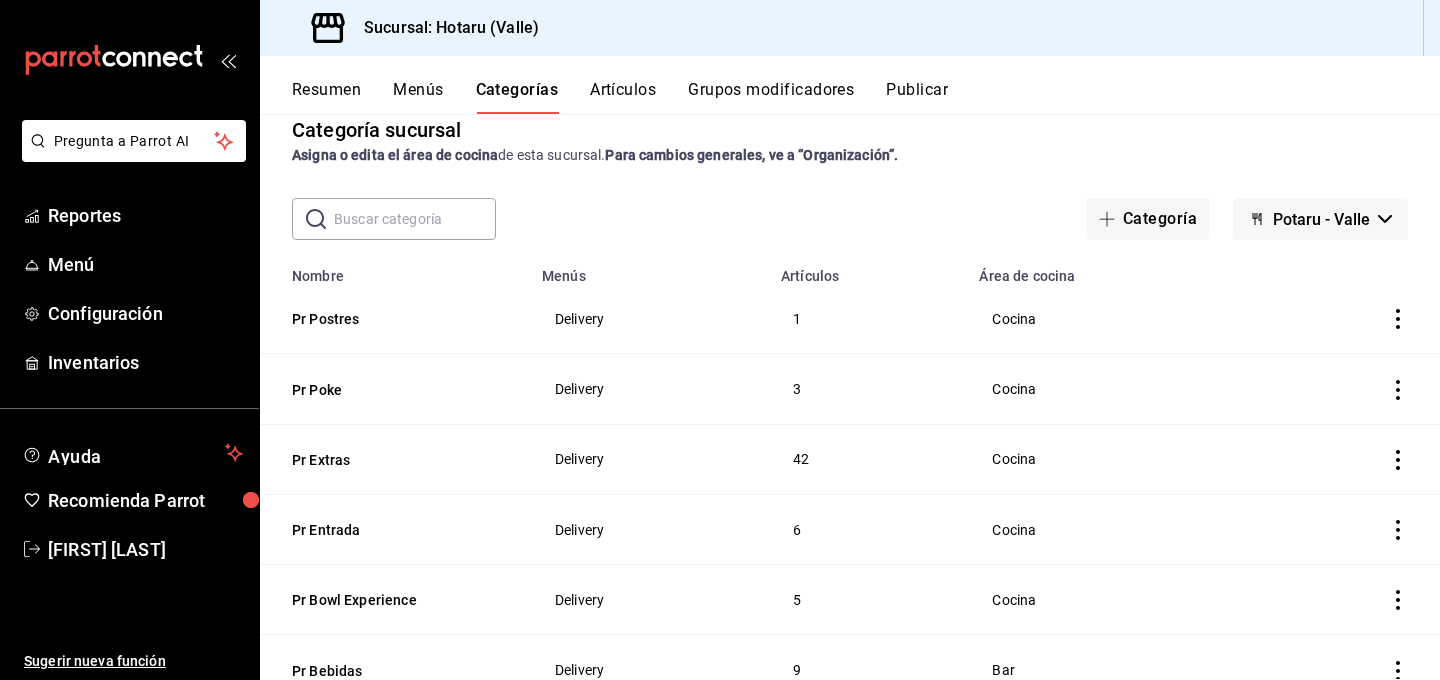 scroll, scrollTop: 0, scrollLeft: 0, axis: both 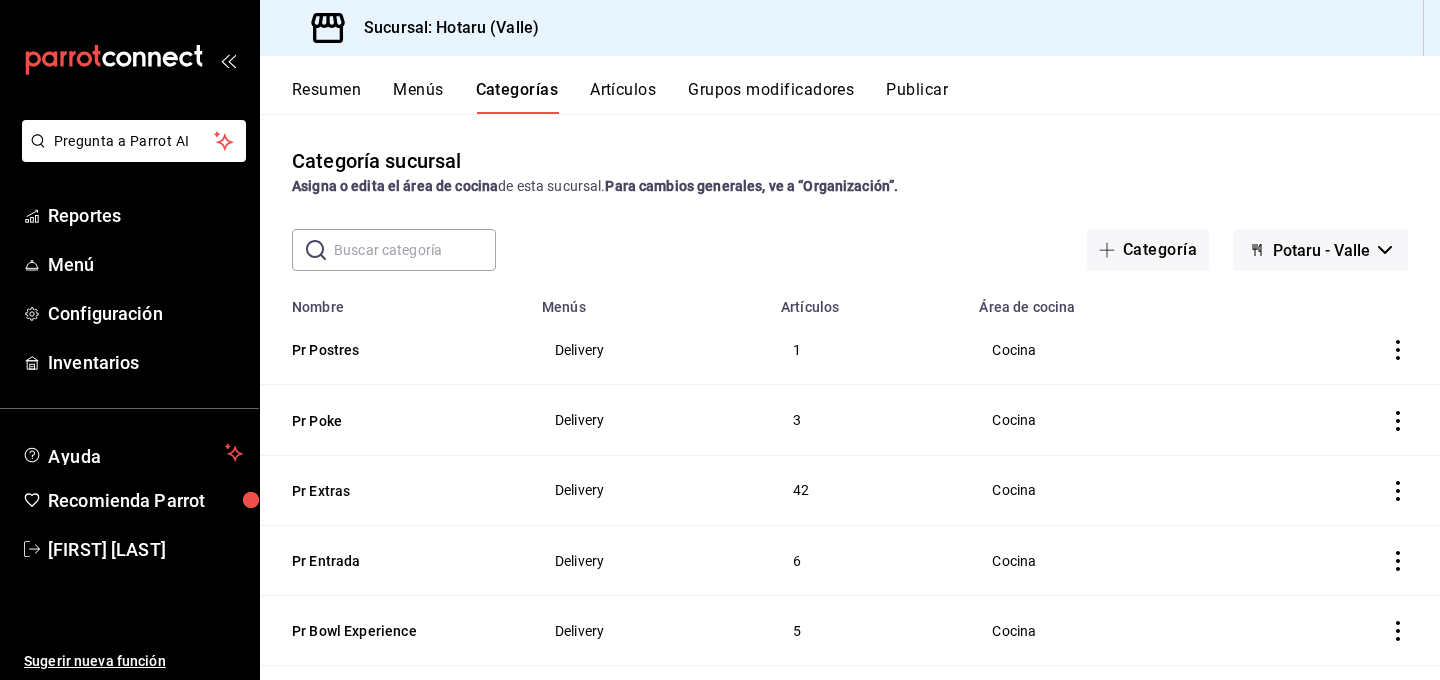 click on "Menús" at bounding box center [418, 97] 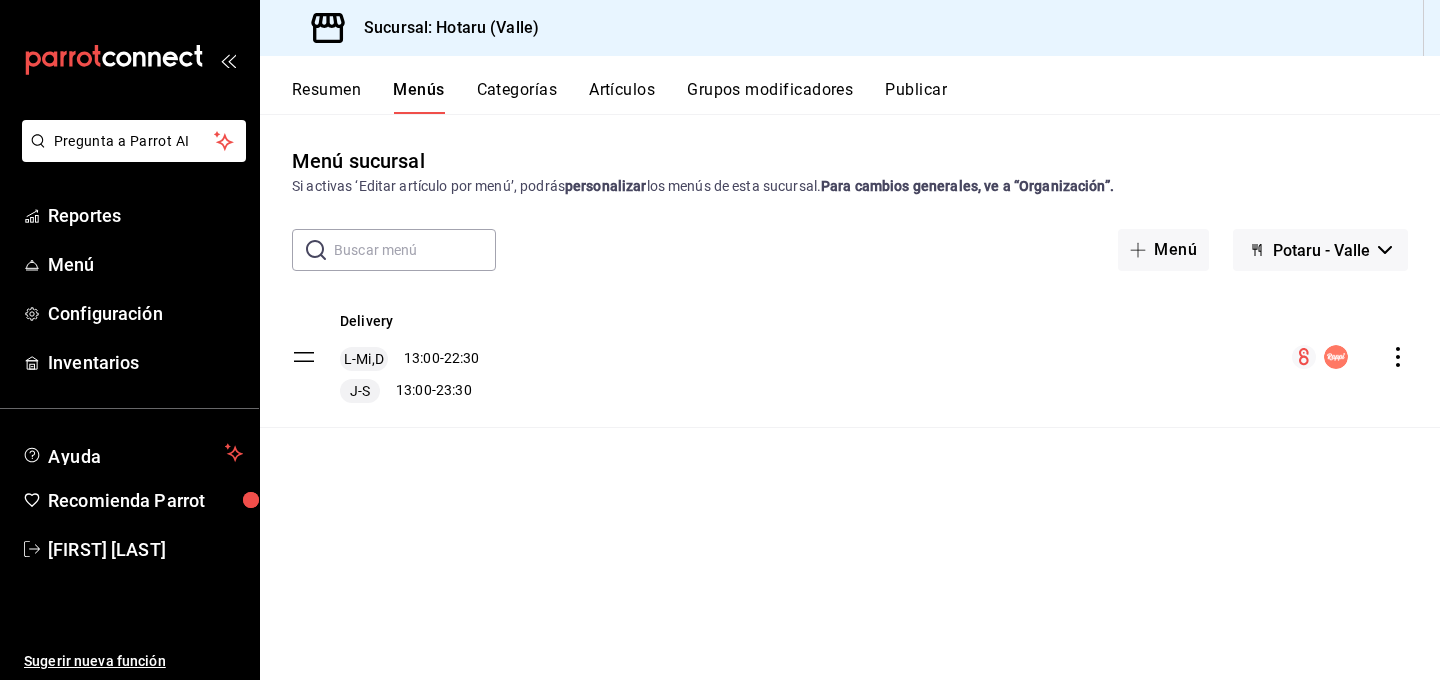 click on "Grupos modificadores" at bounding box center (770, 97) 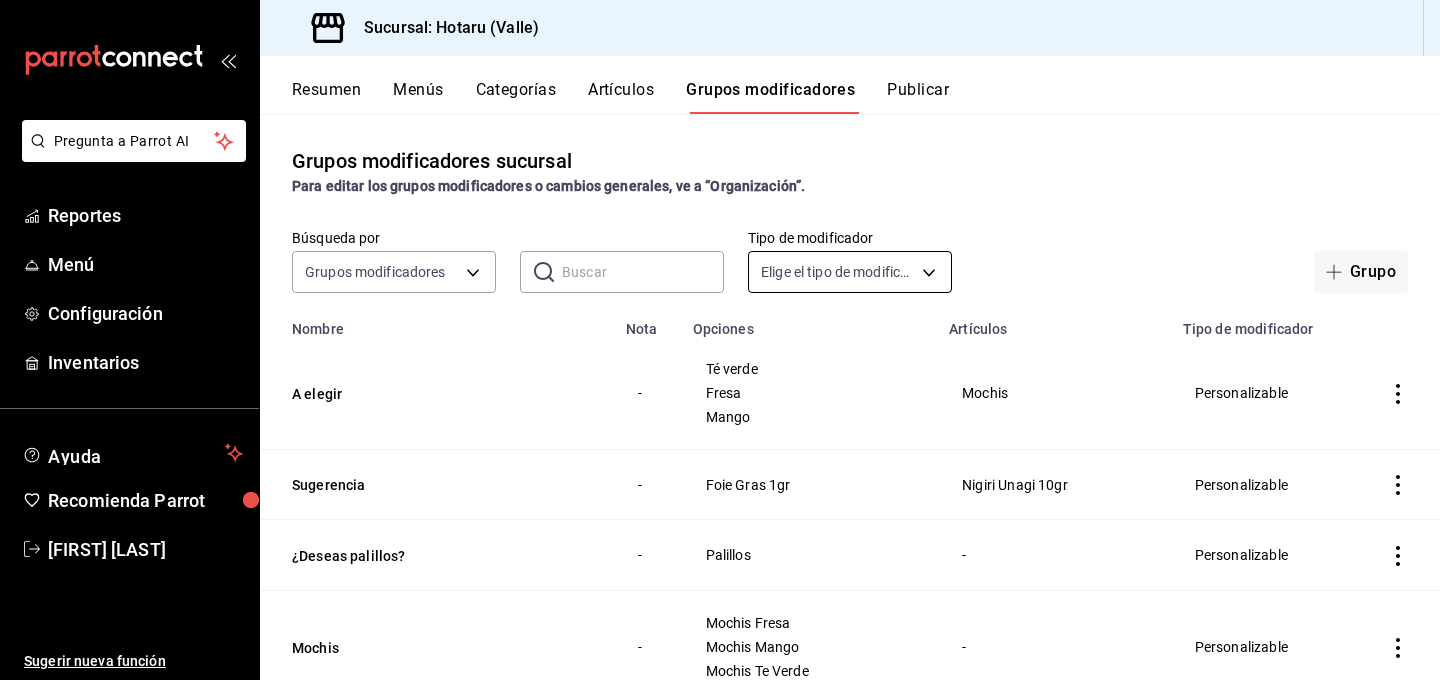 click on "Pregunta a Parrot AI Reportes   Menú   Configuración   Inventarios   Ayuda Recomienda Parrot   Gabriela Elizondo   Sugerir nueva función   Sucursal: Hotaru (Valle) Resumen Menús Categorías Artículos Grupos modificadores Publicar Grupos modificadores sucursal Para editar los grupos modificadores o cambios generales, ve a “Organización”. Búsqueda por Grupos modificadores GROUP ​ ​ Tipo de modificador Elige el tipo de modificador Grupo Nombre Nota Opciones Artículos Tipo de modificador A elegir - Té verde Fresa Mango Mochis Personalizable Sugerencia - Foie Gras 1gr Nigiri Unagi 10gr Personalizable ¿Deseas palillos? - Palillos - Personalizable Mochis - Mochis Fresa Mochis Mango Mochis Te Verde - Personalizable Tipo Omakase - Brocheta brocoli Gyozas Shot Rib Temaki kampachi especial Temaki Crab Hand Roll Ver más... Omakase Personalizable Poke Chico Nivel 6 - Aminos Ponzu Ponzu Picante Soya Dulce Ver más... Pr Poke Chico Personalizable Poke Chico Nivel 5 - Mayo Chipotle Mayo Kosho Mayo Spicy -" at bounding box center (720, 340) 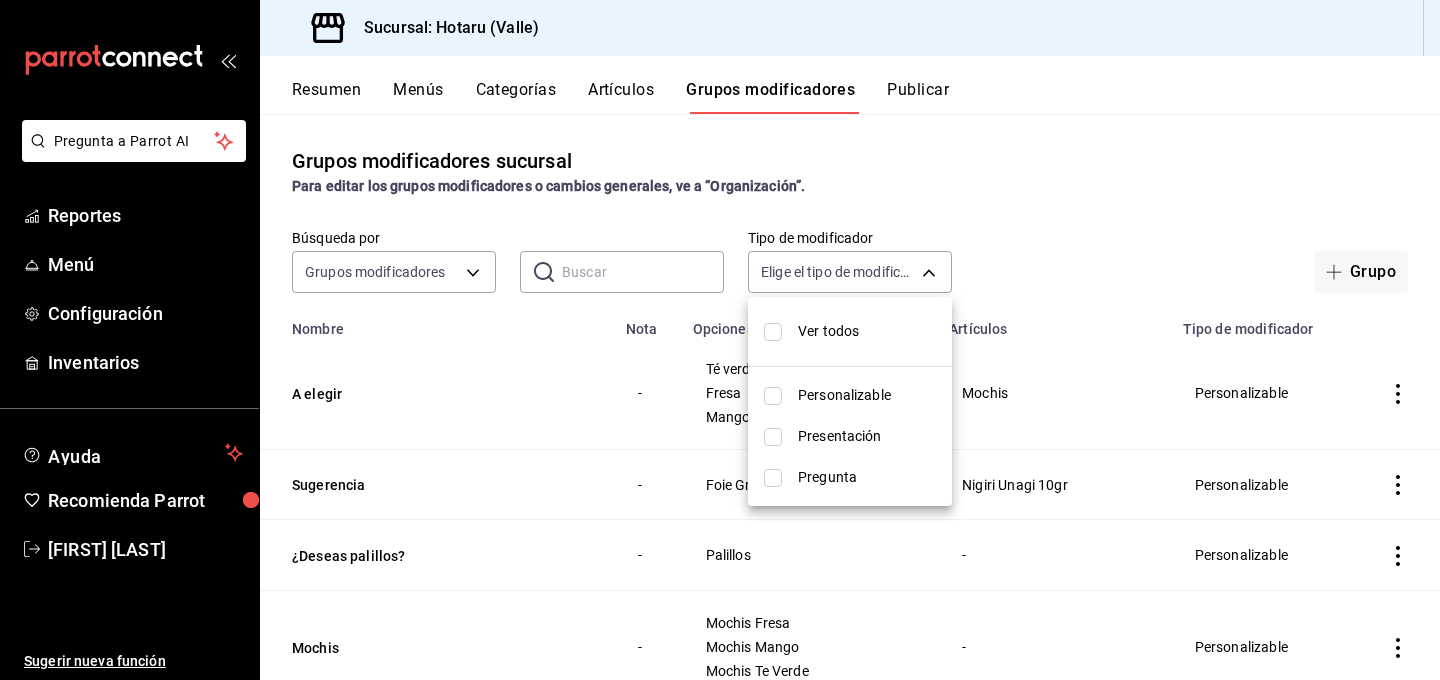 click at bounding box center (773, 396) 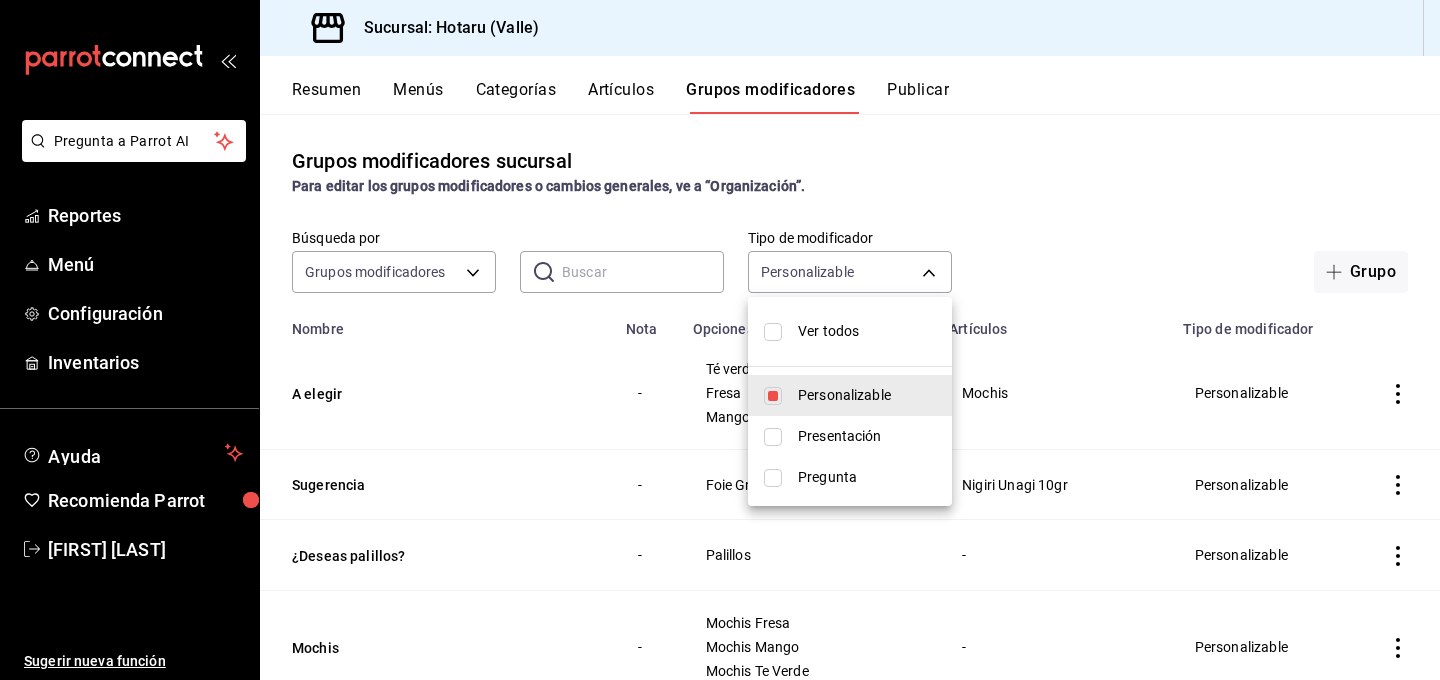 click at bounding box center (720, 340) 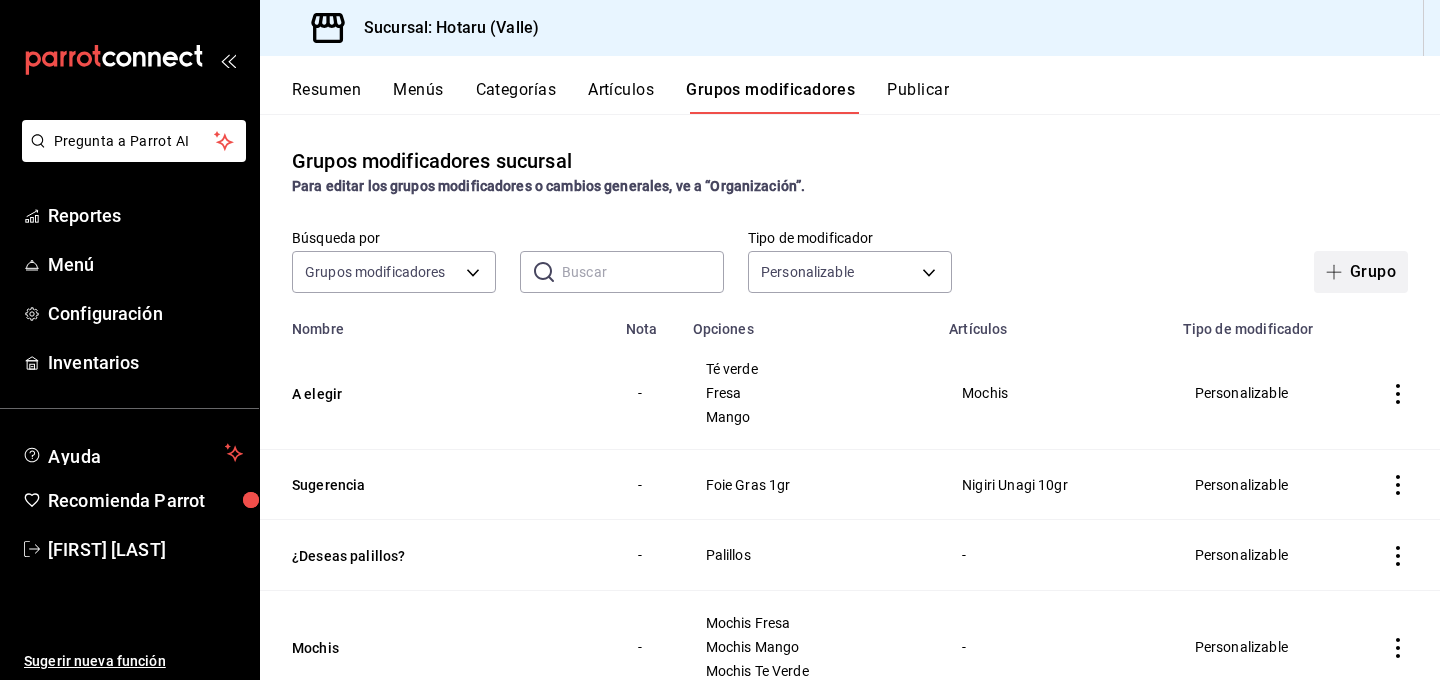 click on "Grupo" at bounding box center [1361, 272] 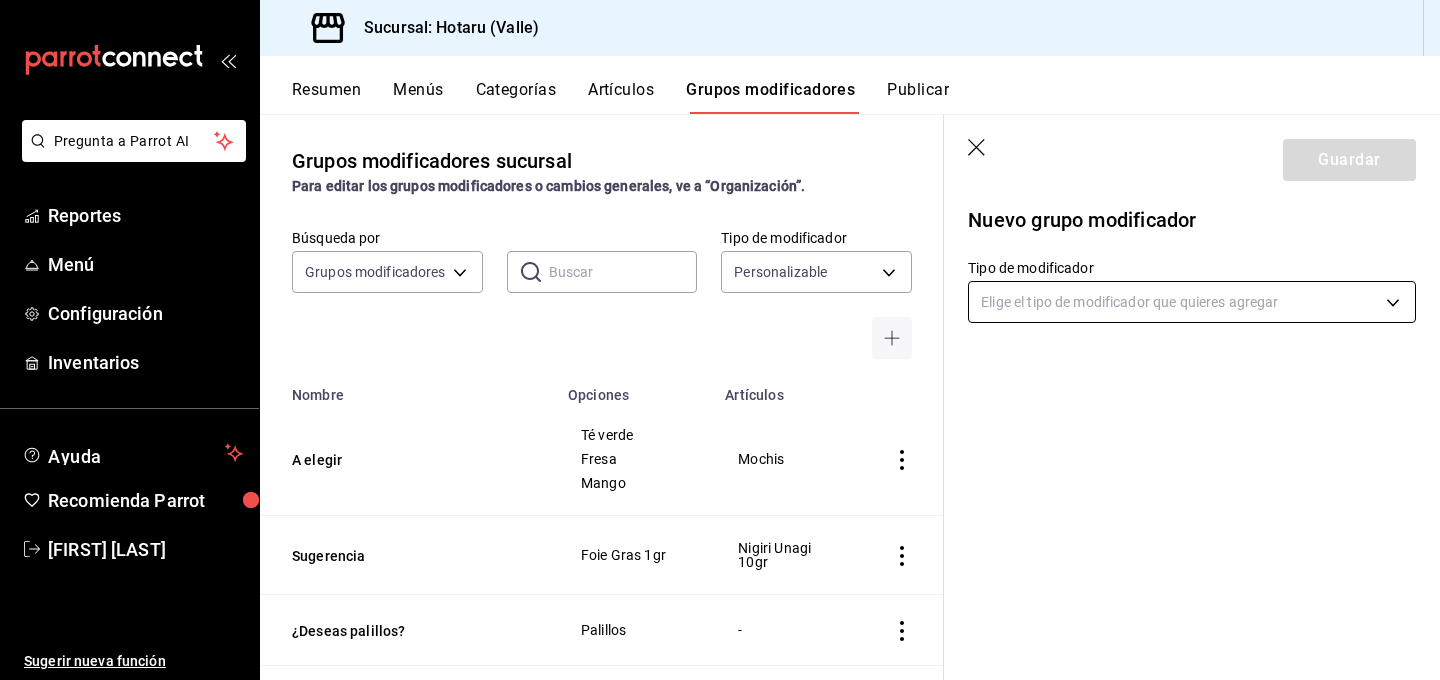 click on "Pregunta a Parrot AI Reportes   Menú   Configuración   Inventarios   Ayuda Recomienda Parrot   Gabriela Elizondo   Sugerir nueva función   Sucursal: Hotaru (Valle) Resumen Menús Categorías Artículos Grupos modificadores Publicar Grupos modificadores sucursal Para editar los grupos modificadores o cambios generales, ve a “Organización”. Búsqueda por Grupos modificadores GROUP ​ ​ Tipo de modificador Personalizable CUSTOMIZABLE Nombre Opciones Artículos A elegir Té verde Fresa Mango Mochis Sugerencia Foie Gras 1gr Nigiri Unagi 10gr ¿Deseas palillos? Palillos - Mochis Mochis Fresa Mochis Mango Mochis Te Verde - Tipo Omakase Brocheta brocoli Gyozas Shot Rib Temaki kampachi especial Temaki Crab Hand Roll Ver más... Omakase Poke Chico Nivel 6 Aminos Ponzu Ponzu Picante Soya Dulce Ver más... Pr Poke Chico Poke Chico Nivel 5 Mayo Chipotle Mayo Kosho Mayo Spicy Mayo Trufa Ver más... Pr Poke Chico Poke Chico Nivel 4 Aguacate Betabel Cebollin Chiles Toreados Ver más... Pr Poke Chico Ajonjoli Negro" at bounding box center [720, 340] 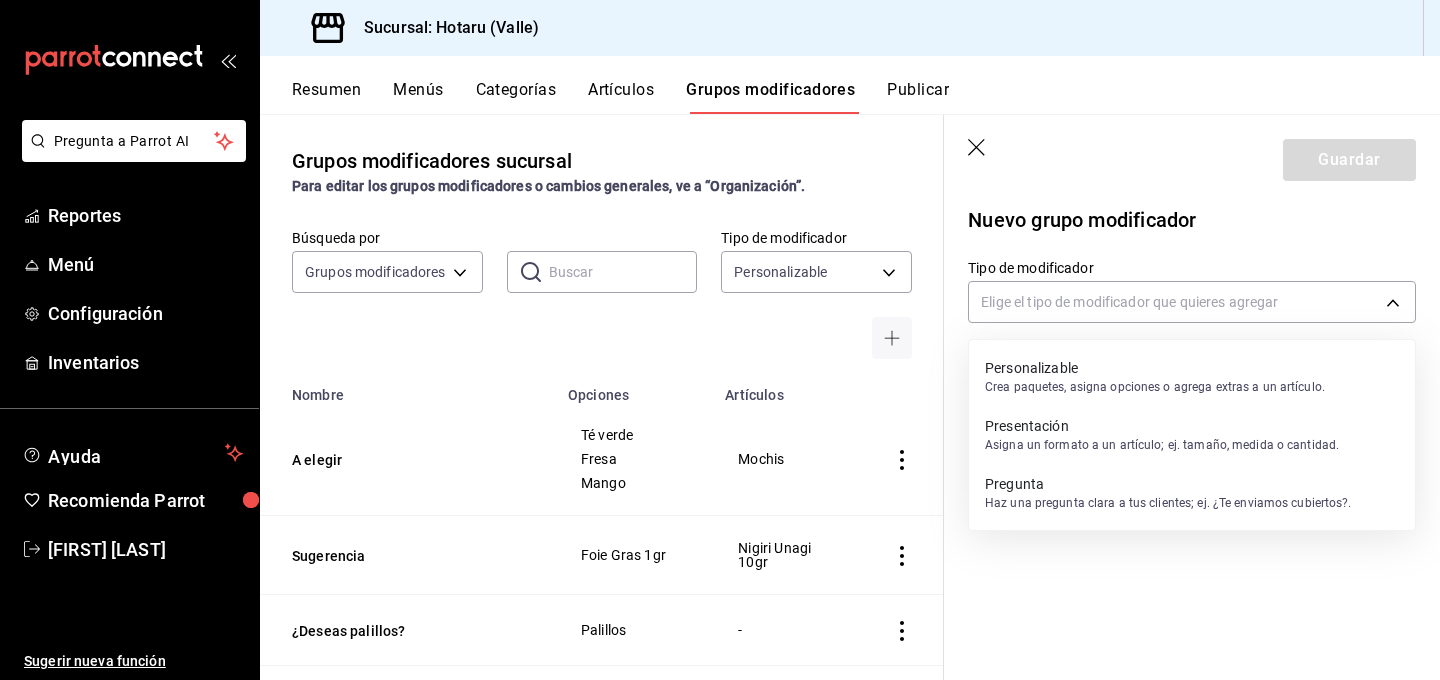 click on "Personalizable" at bounding box center (1155, 368) 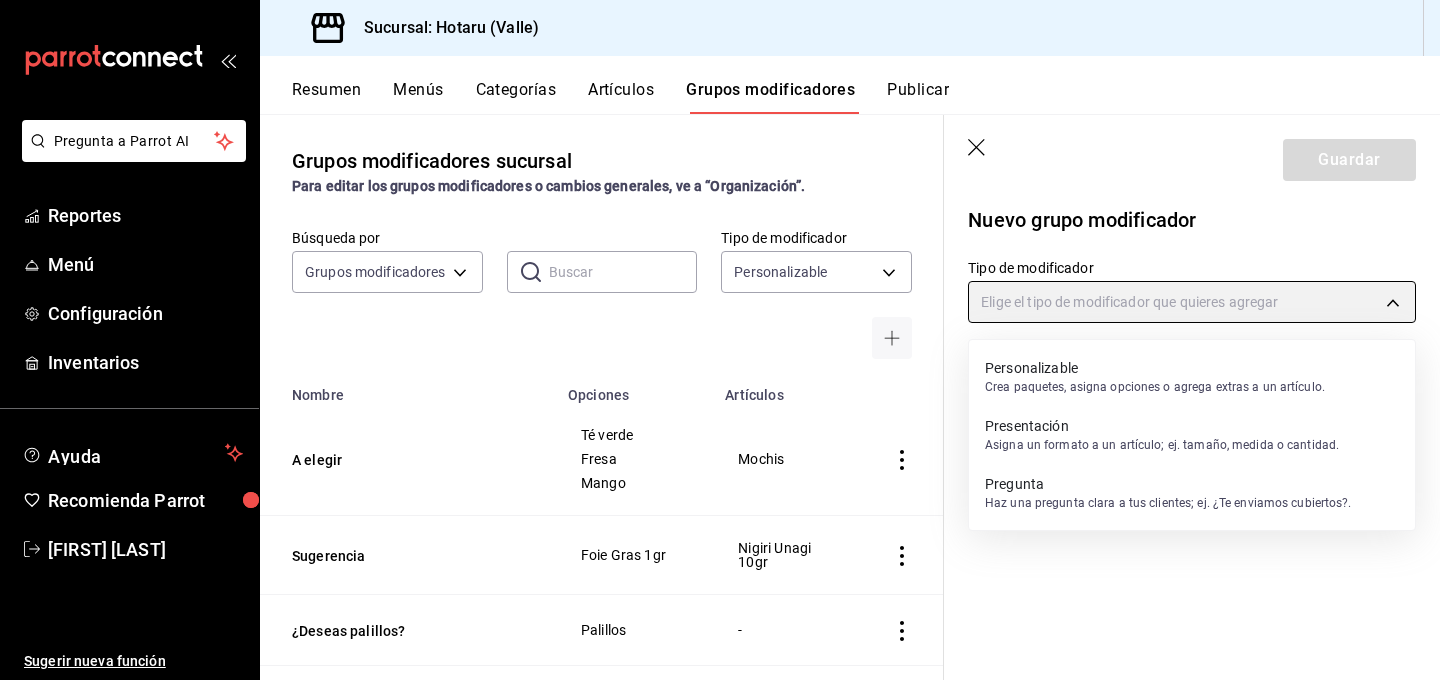 type on "CUSTOMIZABLE" 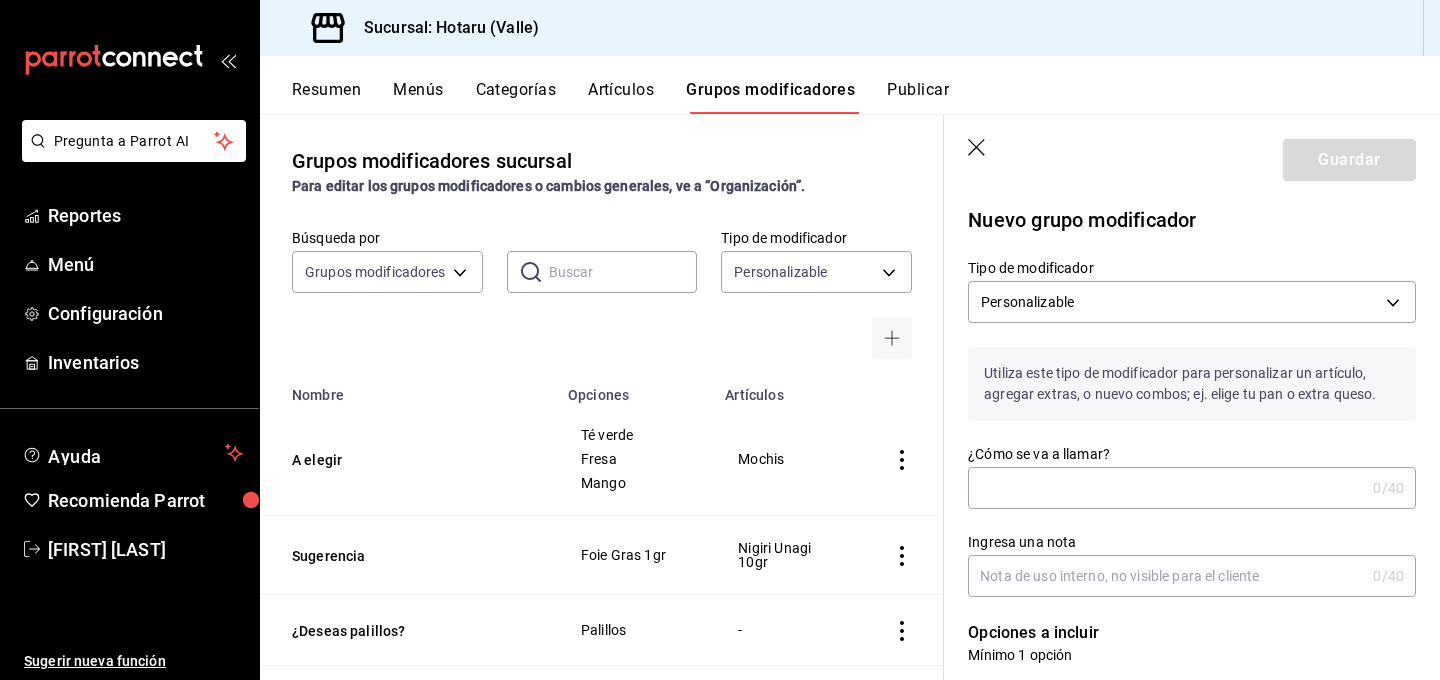 click on "¿Cómo se va a llamar?" at bounding box center (1166, 488) 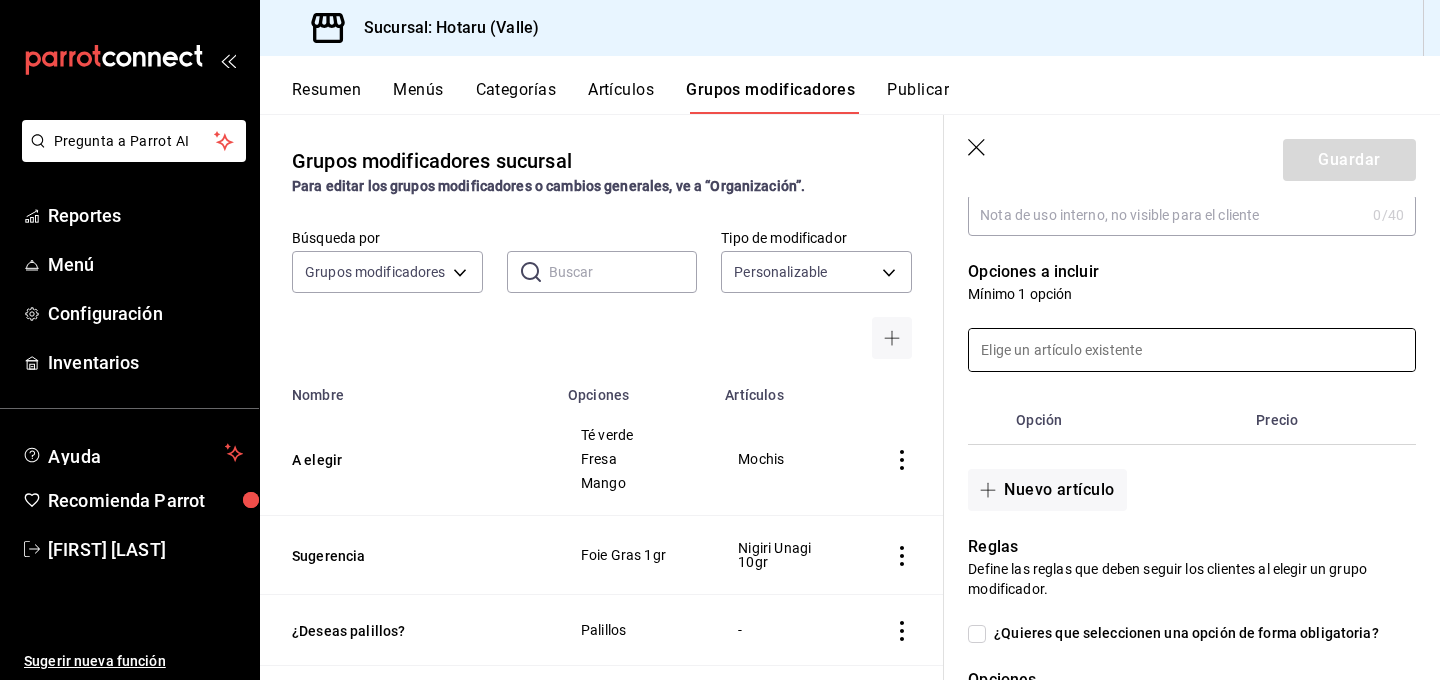 scroll, scrollTop: 399, scrollLeft: 0, axis: vertical 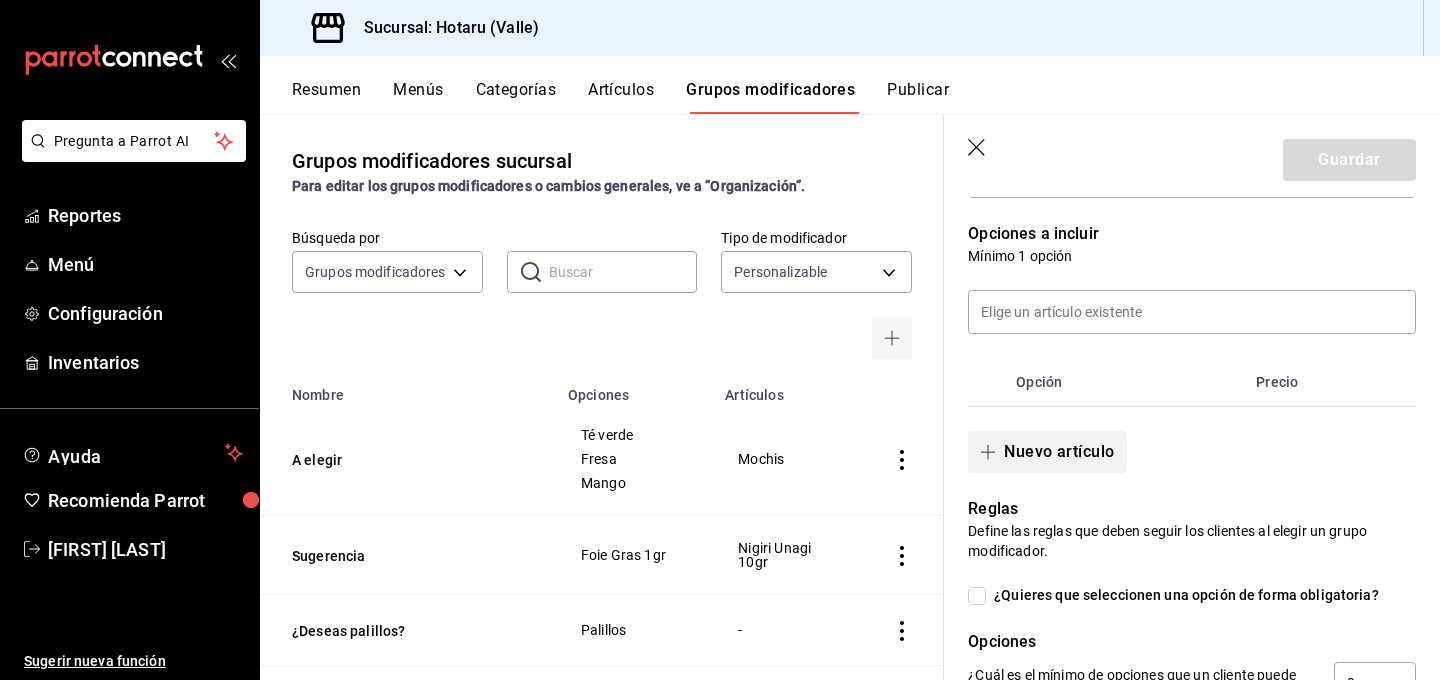 type on "¿Deseas palillos?" 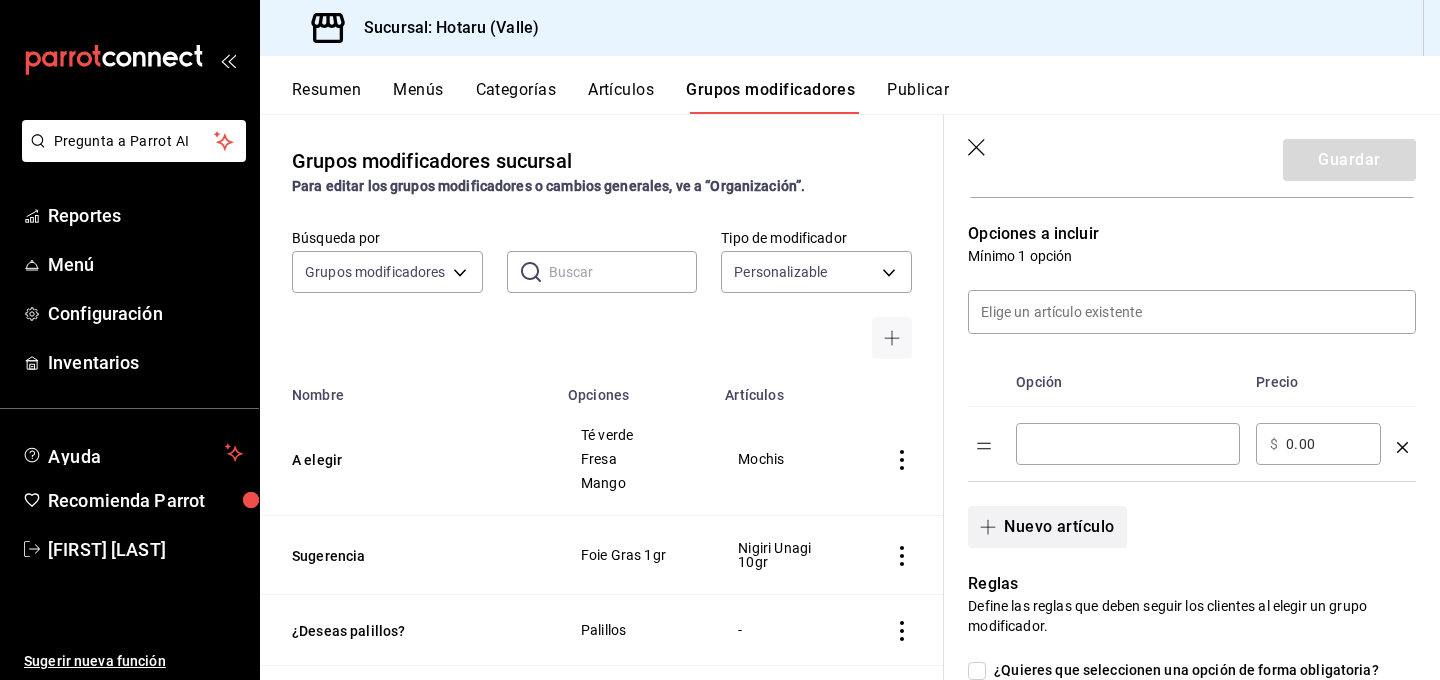 type 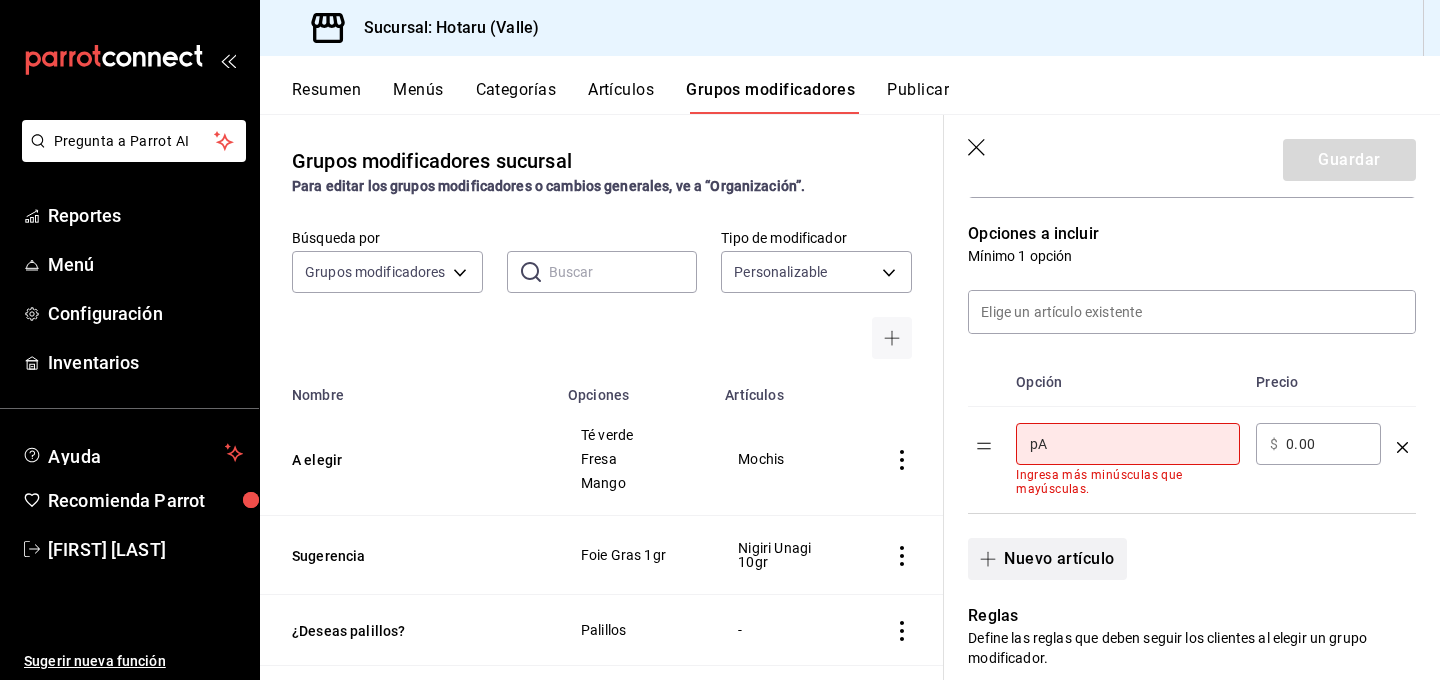 type on "p" 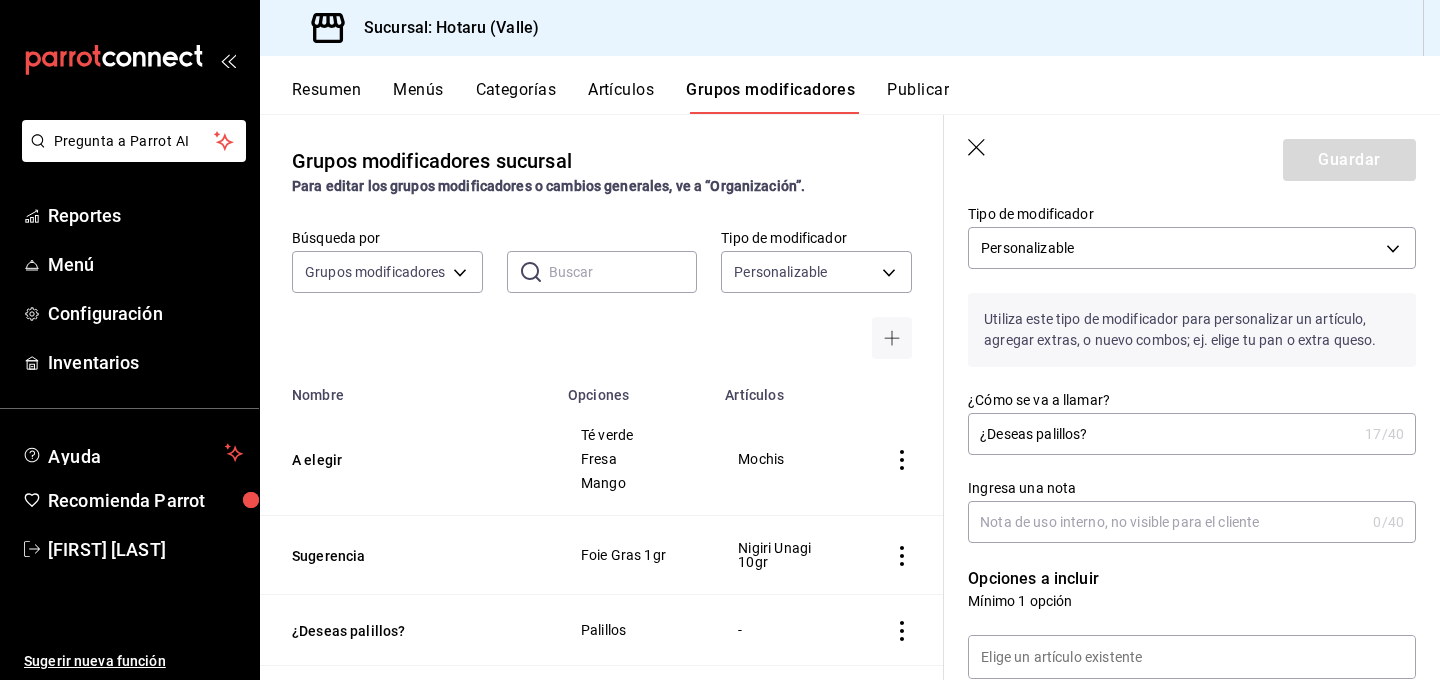 scroll, scrollTop: 9, scrollLeft: 0, axis: vertical 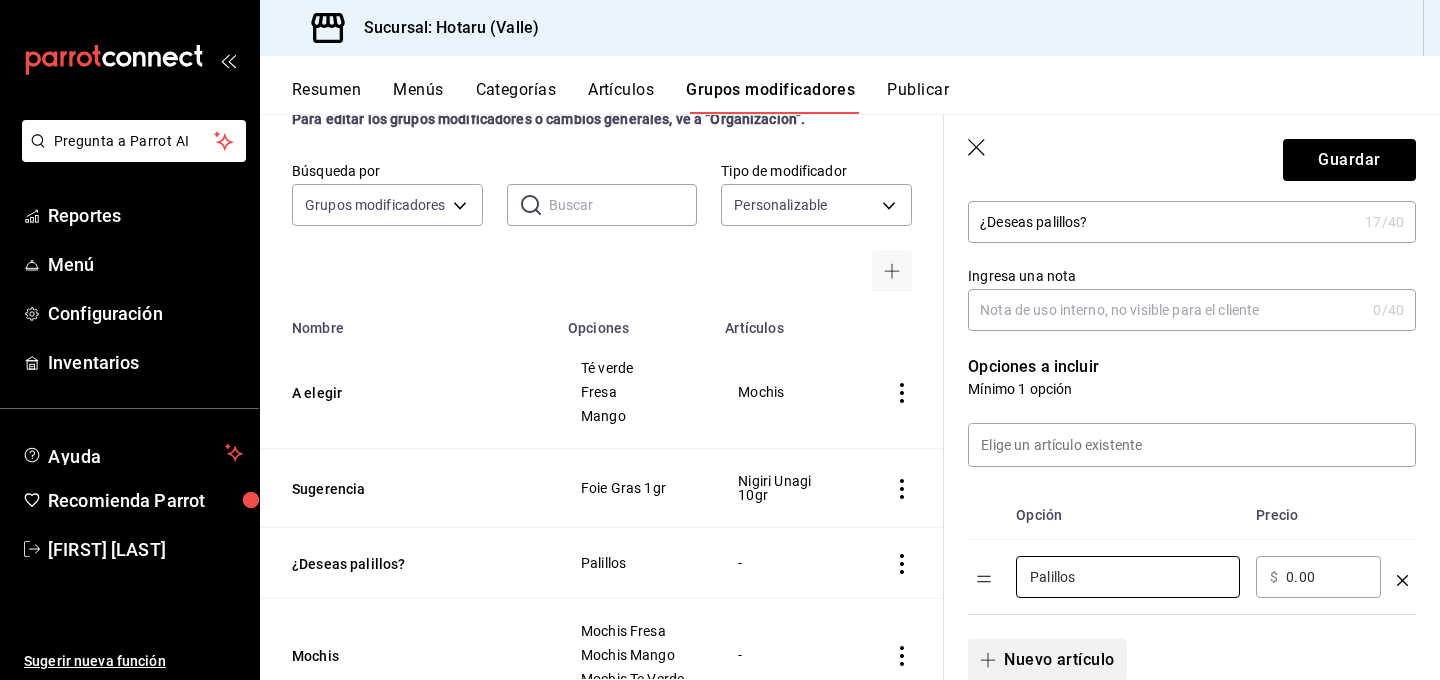 type on "Palillos" 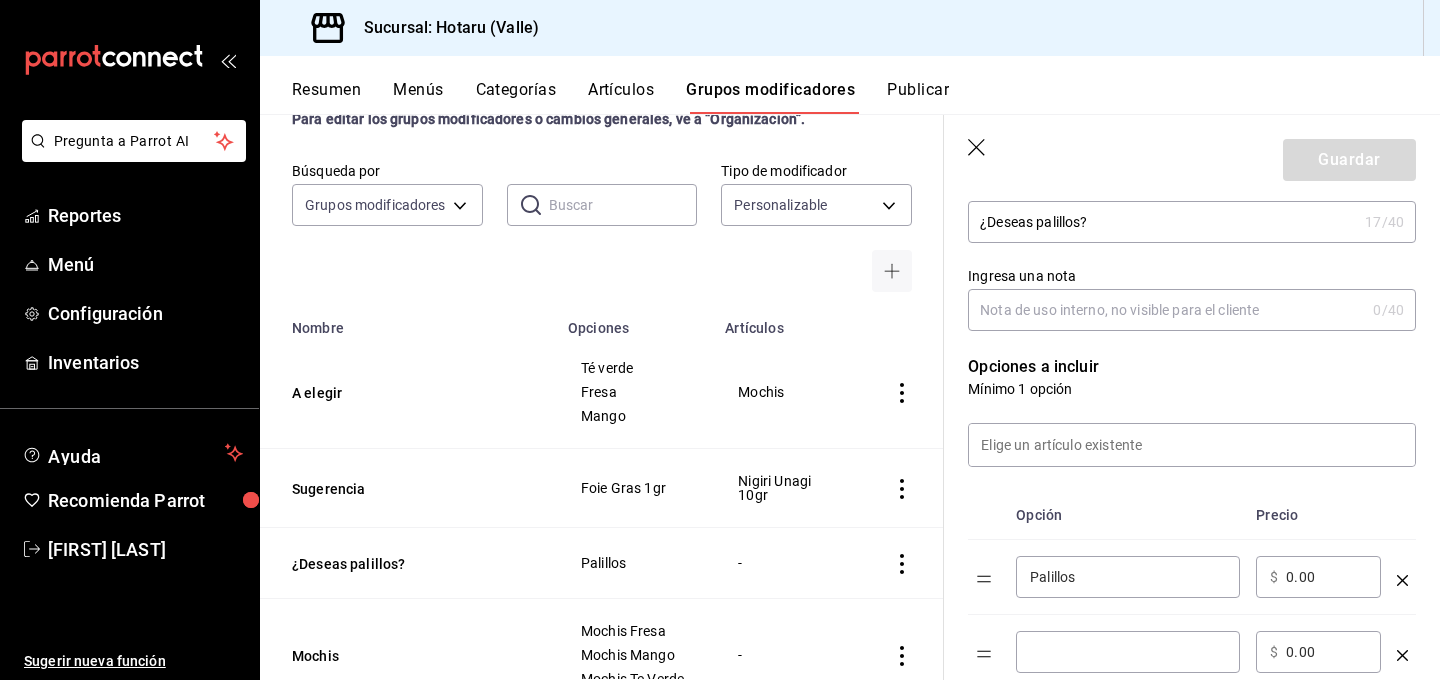 click at bounding box center (1128, 652) 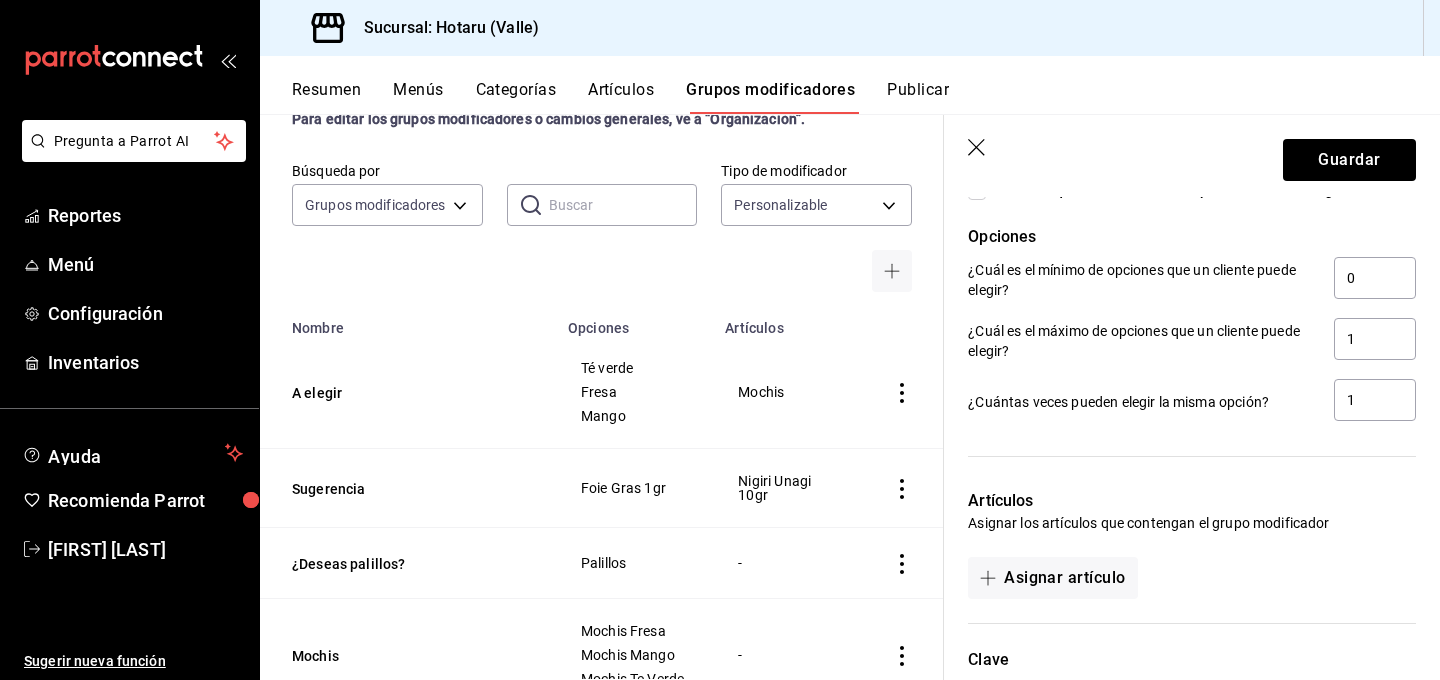 scroll, scrollTop: 1110, scrollLeft: 0, axis: vertical 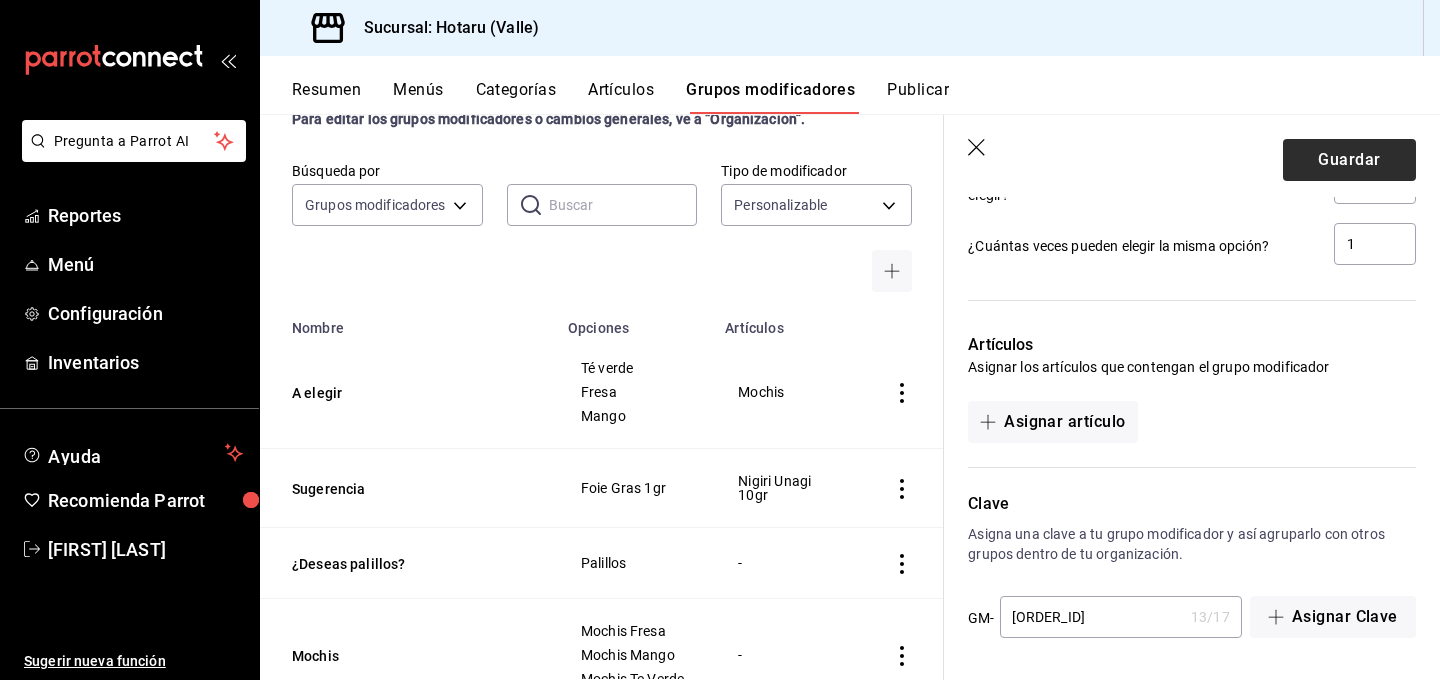 type on "Sin Palillos" 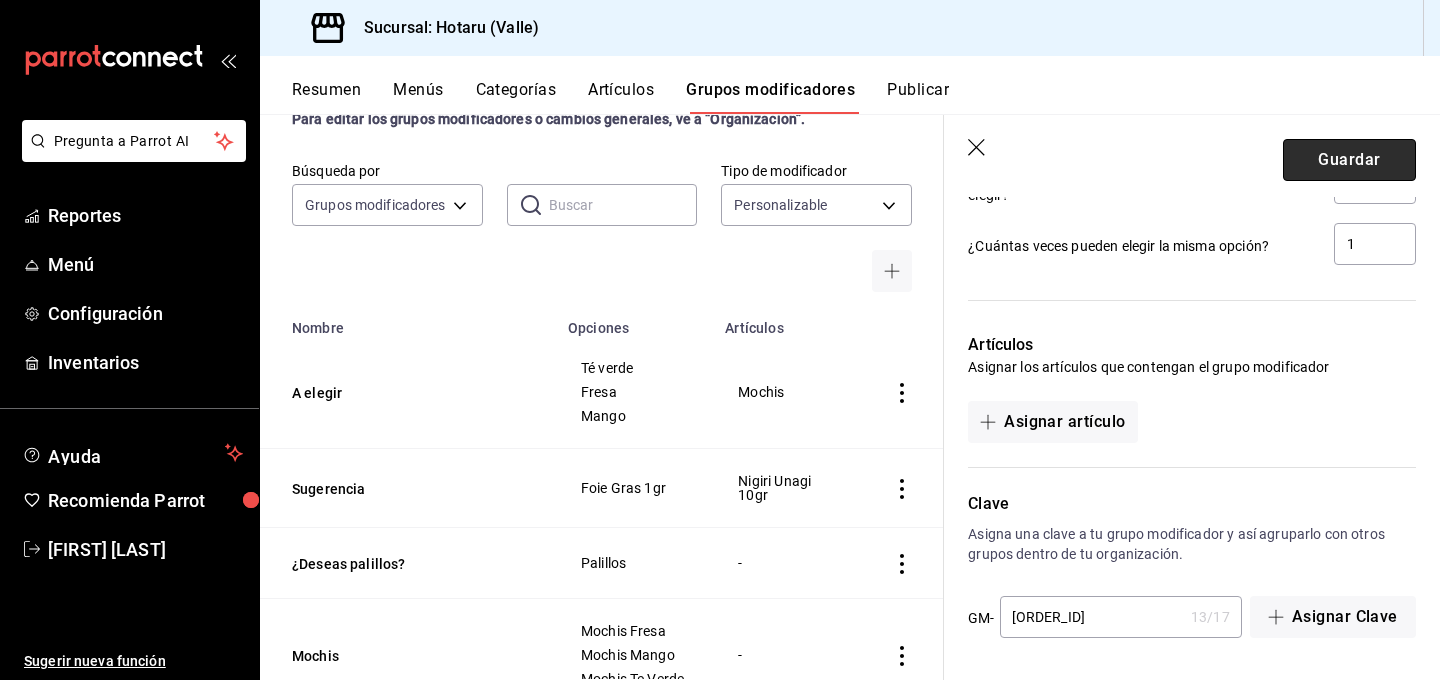 click on "Guardar" at bounding box center [1349, 160] 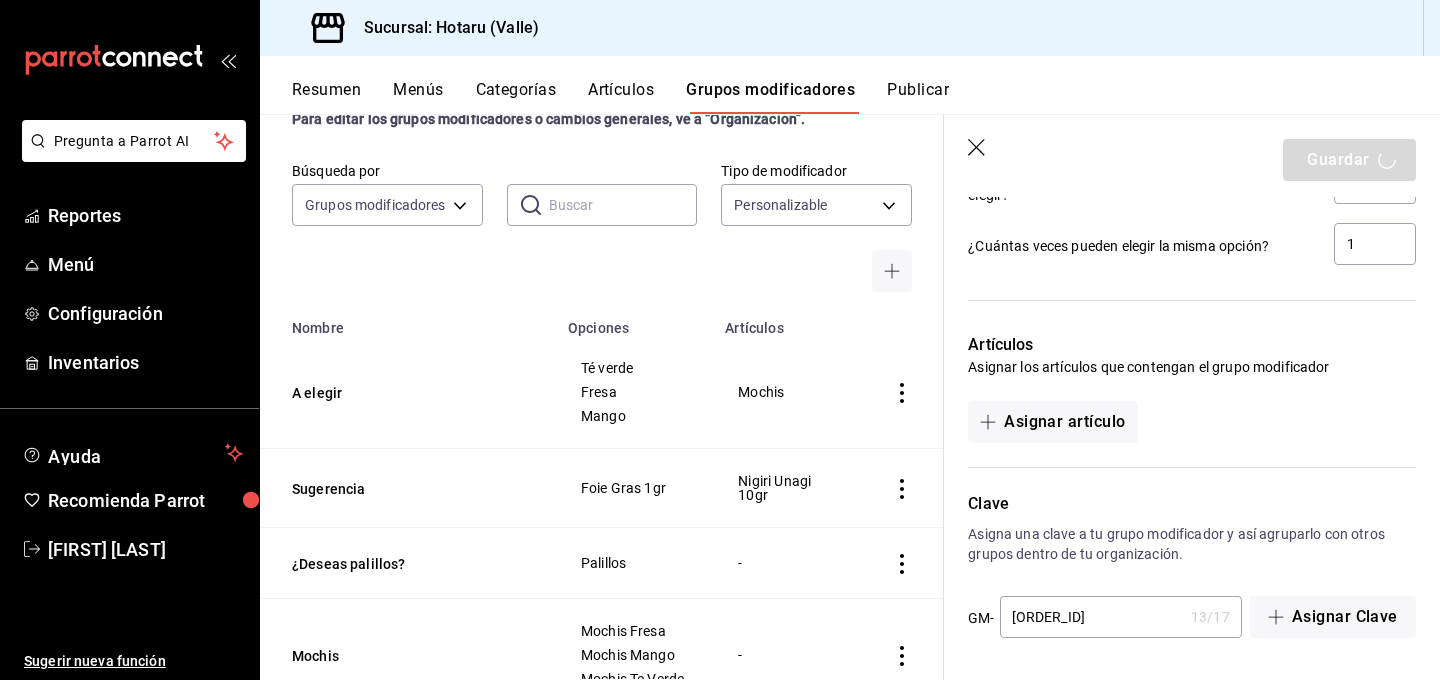 scroll, scrollTop: 0, scrollLeft: 0, axis: both 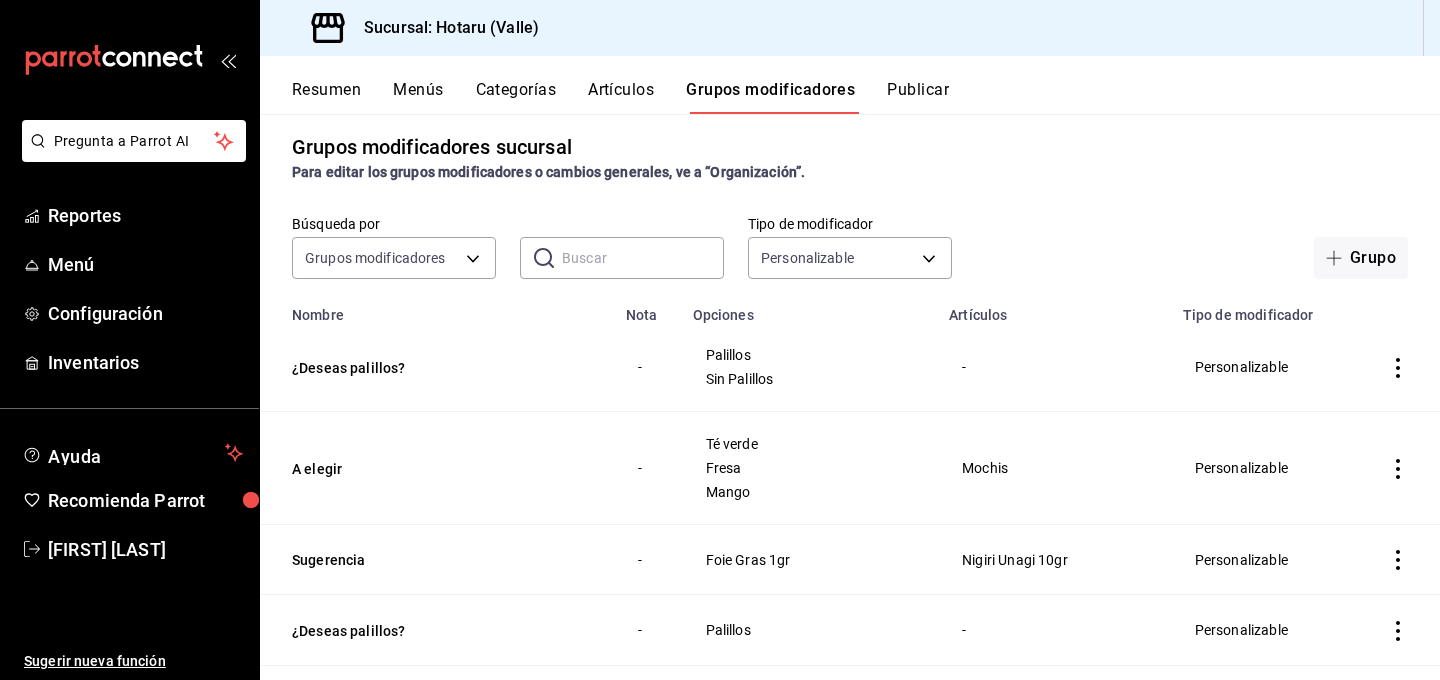 click on "Resumen Menús Categorías Artículos Grupos modificadores Publicar" at bounding box center [866, 97] 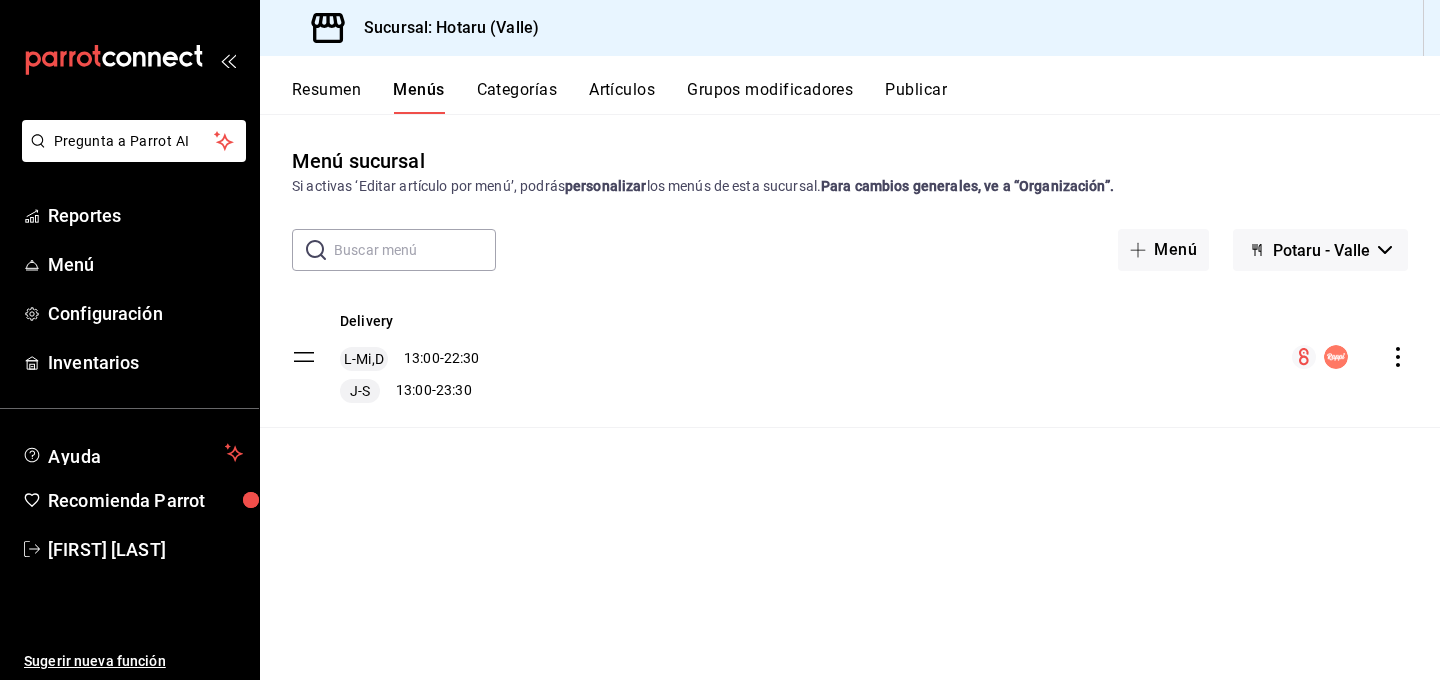 click on "Artículos" at bounding box center (622, 97) 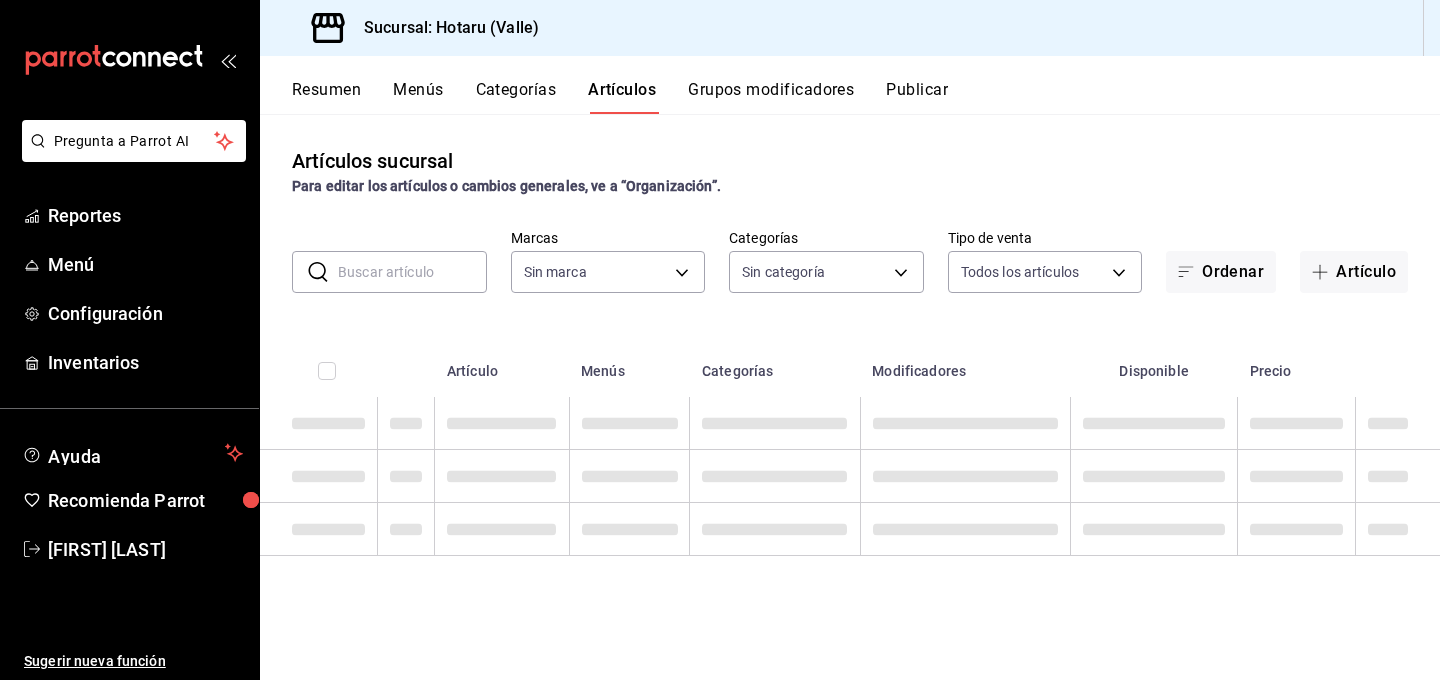 type on "c6f689f8-63fd-49a8-a607-35aea03ac6a9,619c758d-7c36-49c6-a756-e52d453908cb" 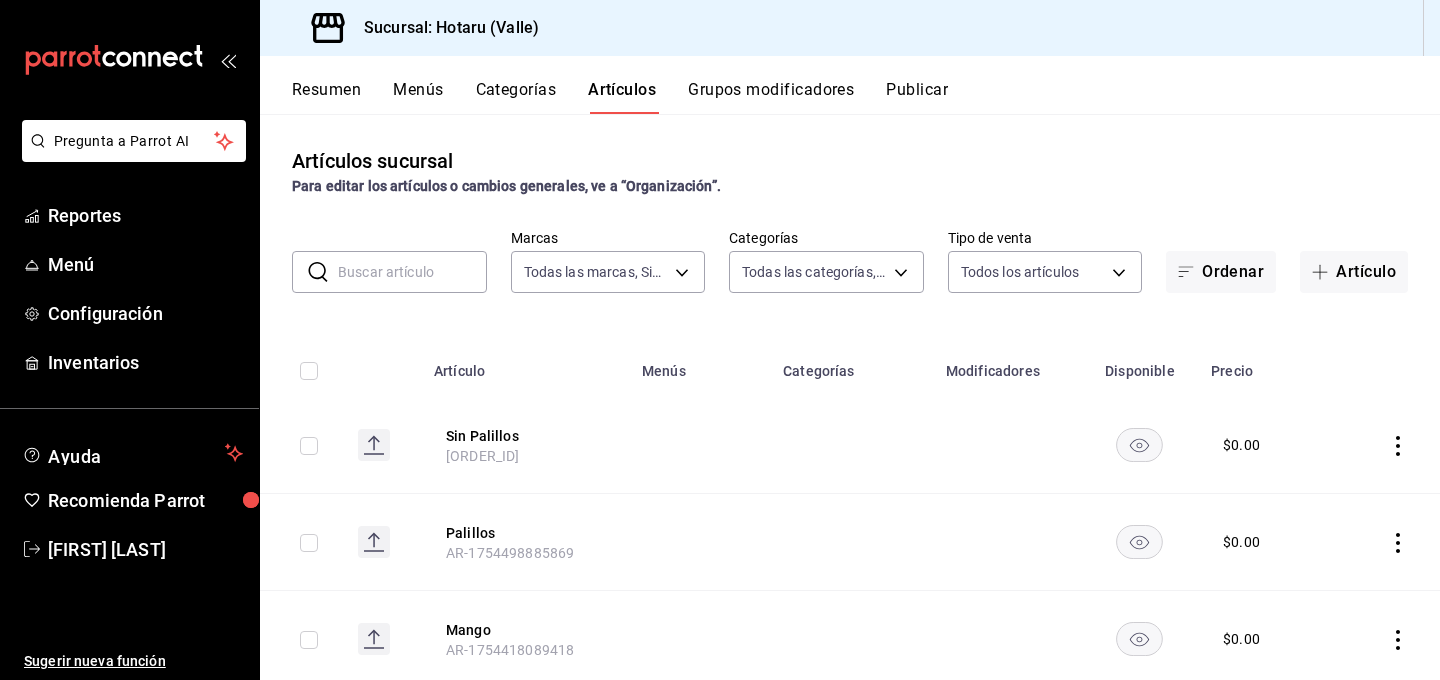 type on "c0b78d51-7925-43e8-b699-c52fb7c6d080,04492c64-33ac-4fe7-8ecc-c444235d9710,37f0fafe-84fb-4dd0-8f92-7e53ebb6192c,73f35796-f71e-4f52-9745-b1c276af16f5,689fc752-f146-4652-a0a8-1fcbe64f40b2,ddc99b21-ae05-4a23-a315-5025ddd12f49,265b906e-5920-4fdb-b364-f76d443986b3,2b24e6fe-2409-48eb-aba4-4b1578180832,c30ed8e5-0cfd-4b33-9d47-8ac3b5bd6514,92860bc8-fcc6-463b-ac1d-49bdcce8ecca,d3b0df3c-04c0-4053-97ca-1d708232a205,92fe8b1b-03f8-45b9-b93e-b9820a0d529d,700eb815-f901-45a6-864b-2819d13ce0dd,666fd55d-4b75-4328-a353-67308befeb61,6e3e038e-bc18-47e5-9f8e-c0f8ed4ea423,b1f74f04-aa3f-4441-b22e-5216a8a9c2c3,115c9520-3766-4752-b93b-569932fdf6b7,077b2a29-04e5-4a90-bf65-6ba407138554,9efacff4-2478-49aa-b2a7-43877695f90e,60e4354f-c819-4d98-a36d-880cb9776140,df058627-cbb8-4b07-87f0-503d58bda0da,8142f708-6428-4387-bd20-f87772ea64f4,5e00879a-0c9e-49c7-8c9f-dbd3c5c6851d,98e1a948-6522-412d-99ee-3a1b1fbb3283,0003456a-c026-4c72-892b-06a1e9d4d7a6,91022785-9e39-4fec-9f66-579476891657,9648f51b-c51d-4337-9d15-22aa2862f086,b43532a8-ceb7-4f65-84b..." 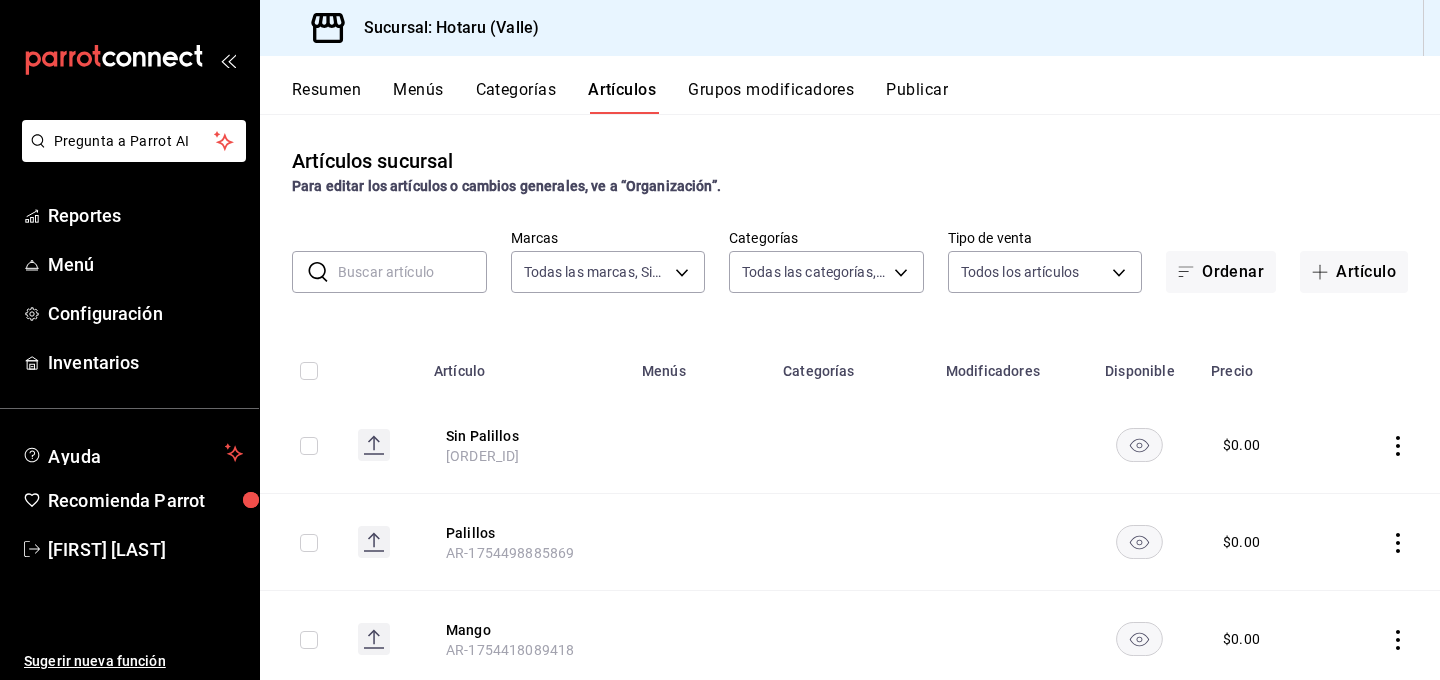 click on "Resumen" at bounding box center [326, 97] 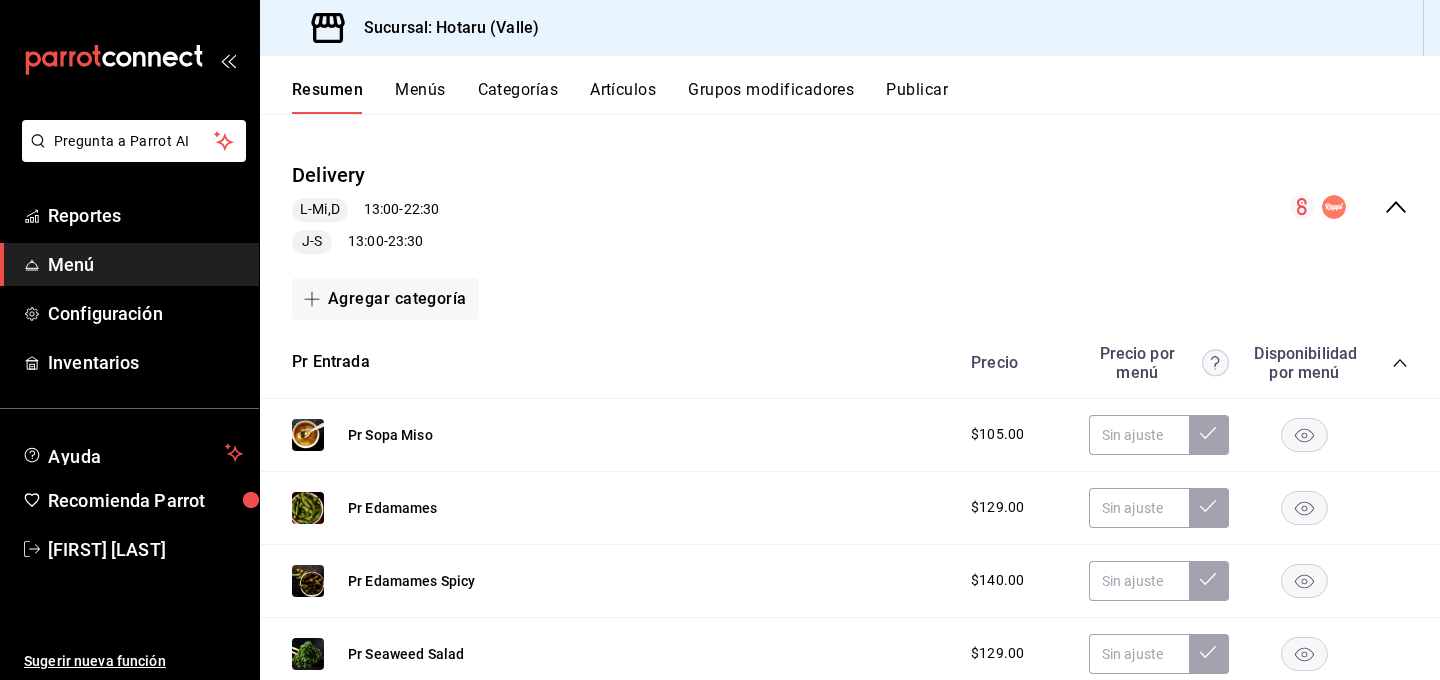 scroll, scrollTop: 171, scrollLeft: 0, axis: vertical 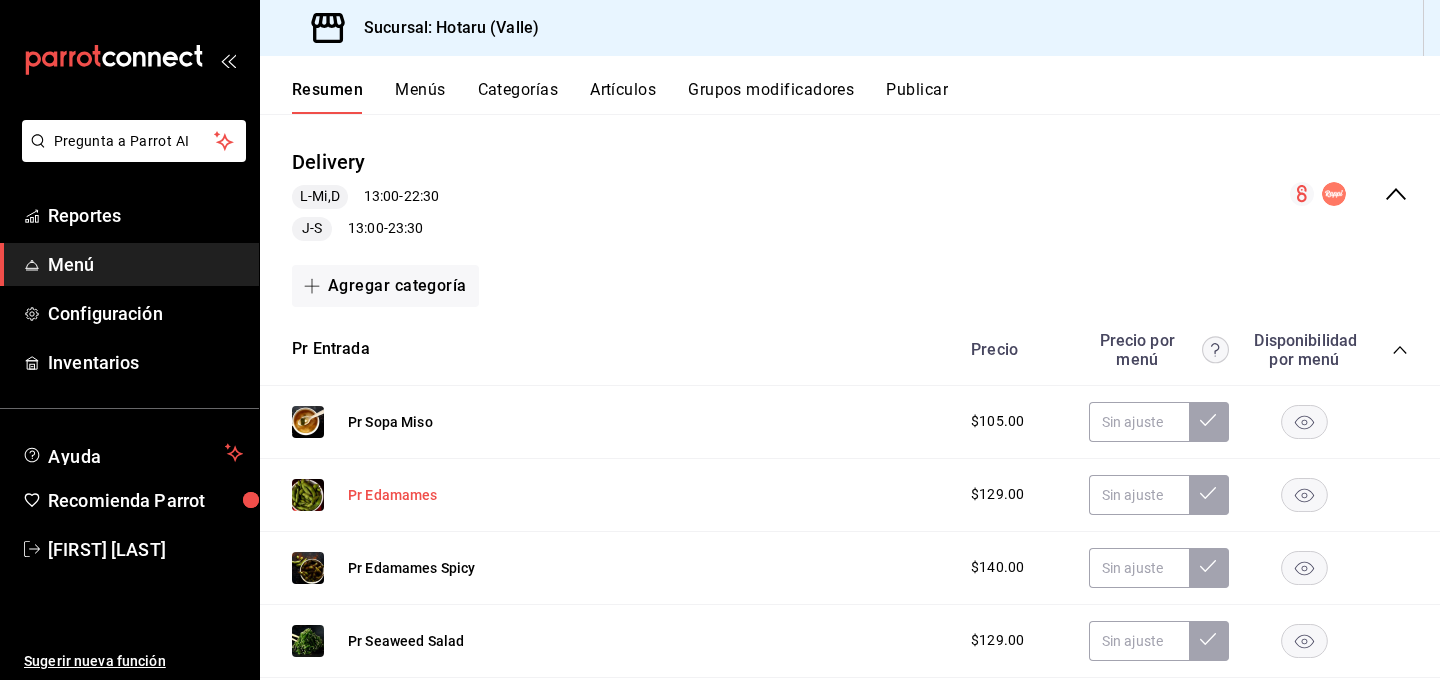 click on "Pr Edamames" at bounding box center (393, 495) 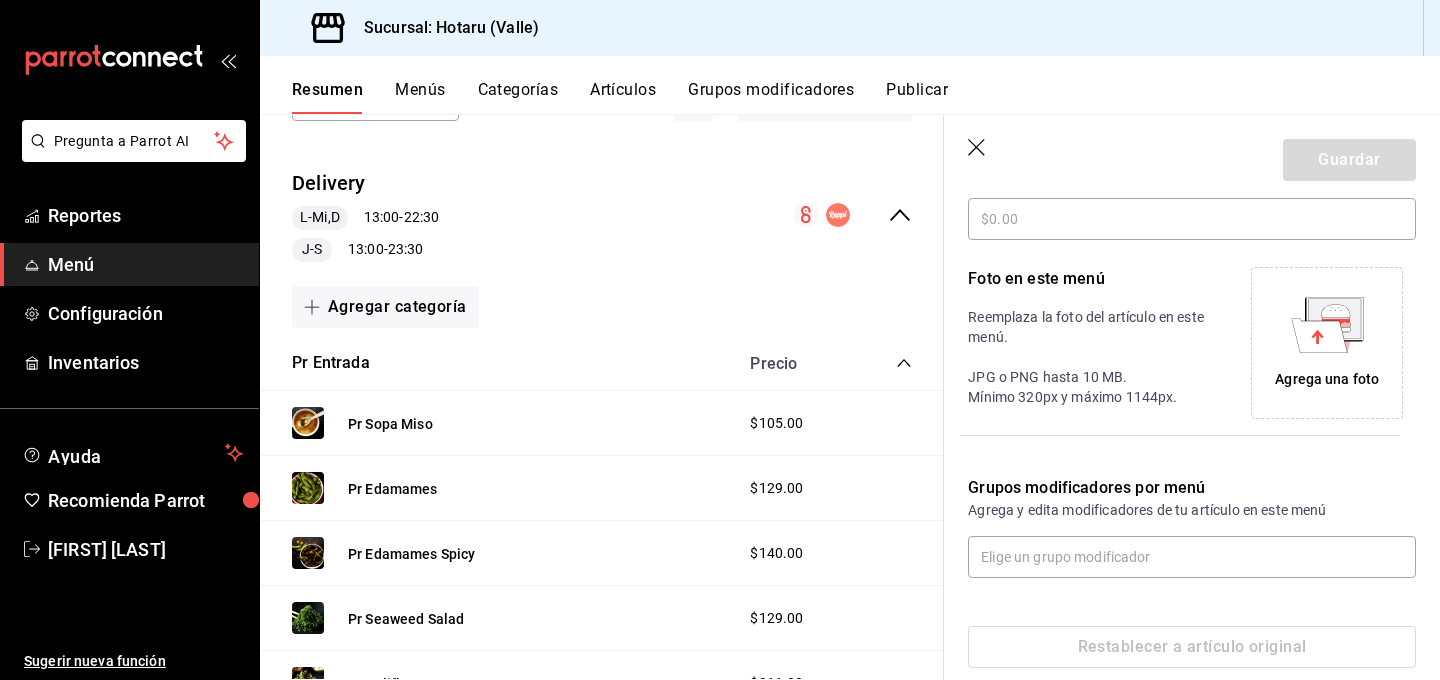 scroll, scrollTop: 404, scrollLeft: 0, axis: vertical 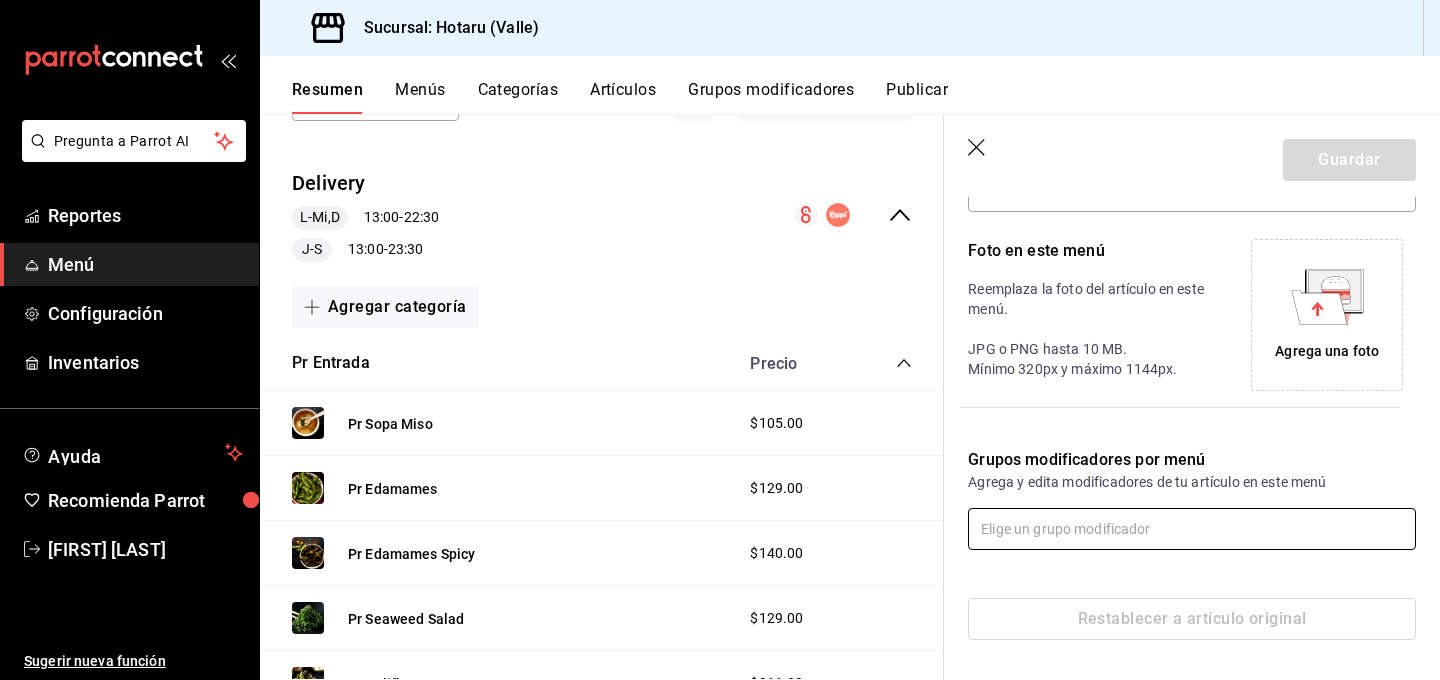 click at bounding box center (1192, 529) 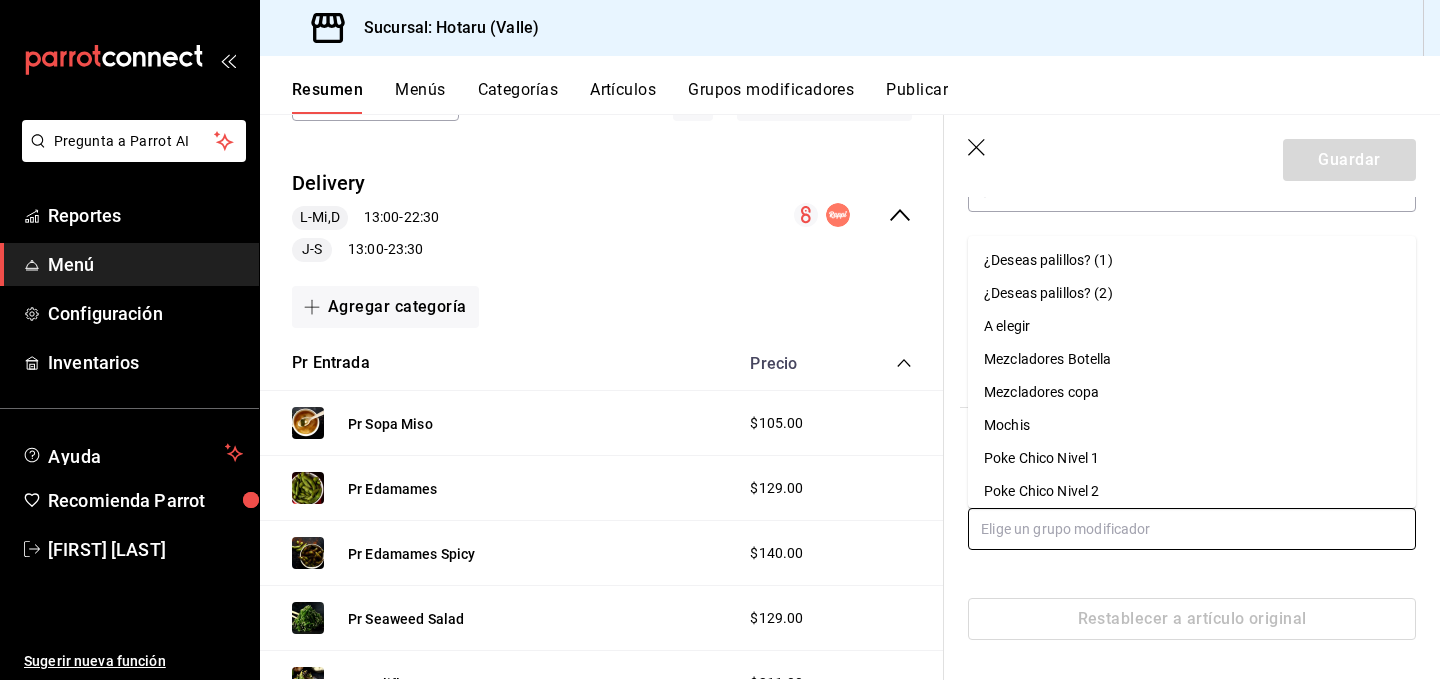 click on "¿Deseas palillos? (2)" at bounding box center (1048, 293) 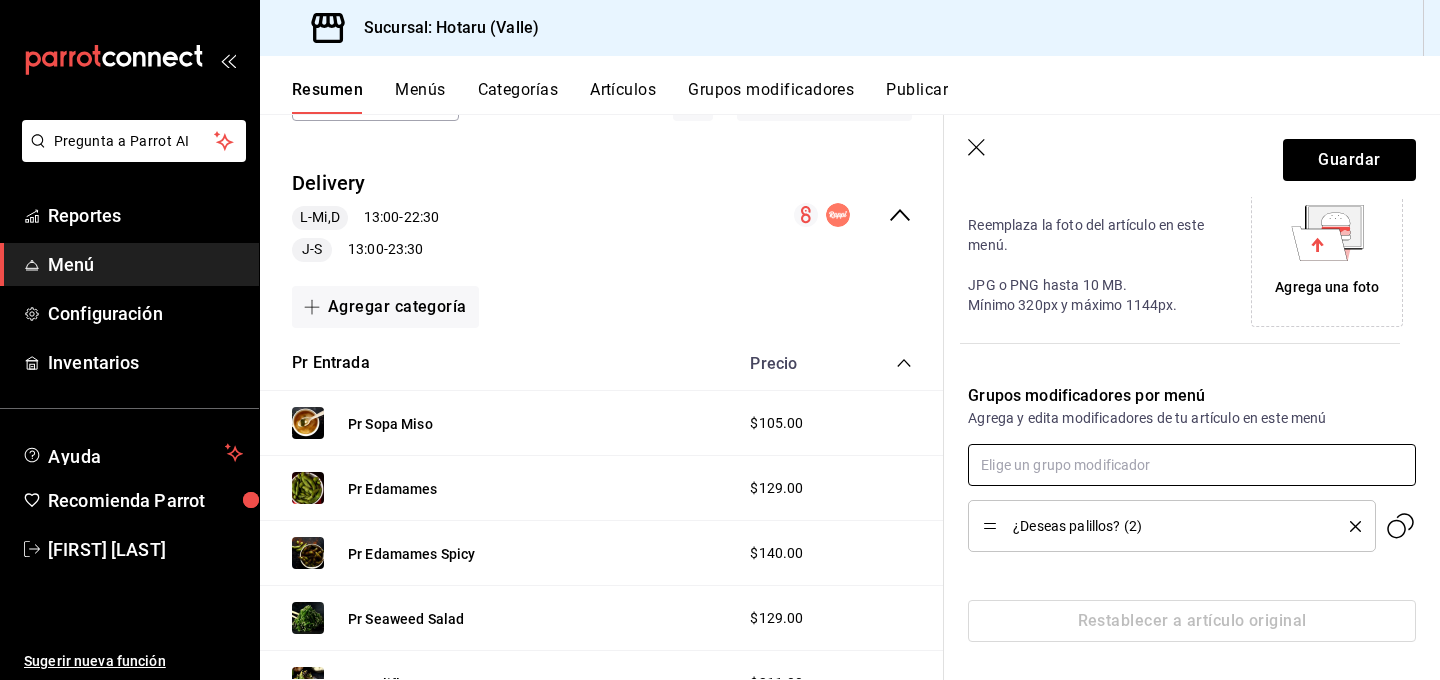scroll, scrollTop: 470, scrollLeft: 0, axis: vertical 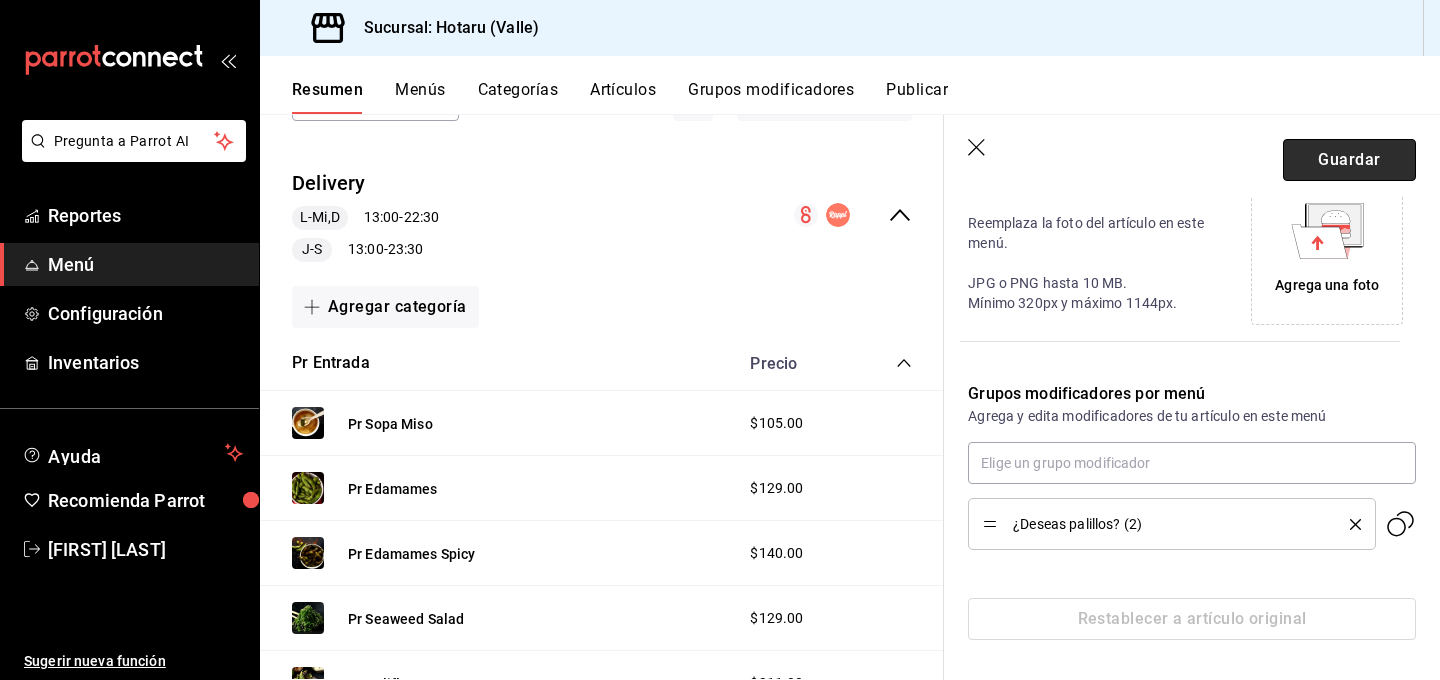 click on "Guardar" at bounding box center [1349, 160] 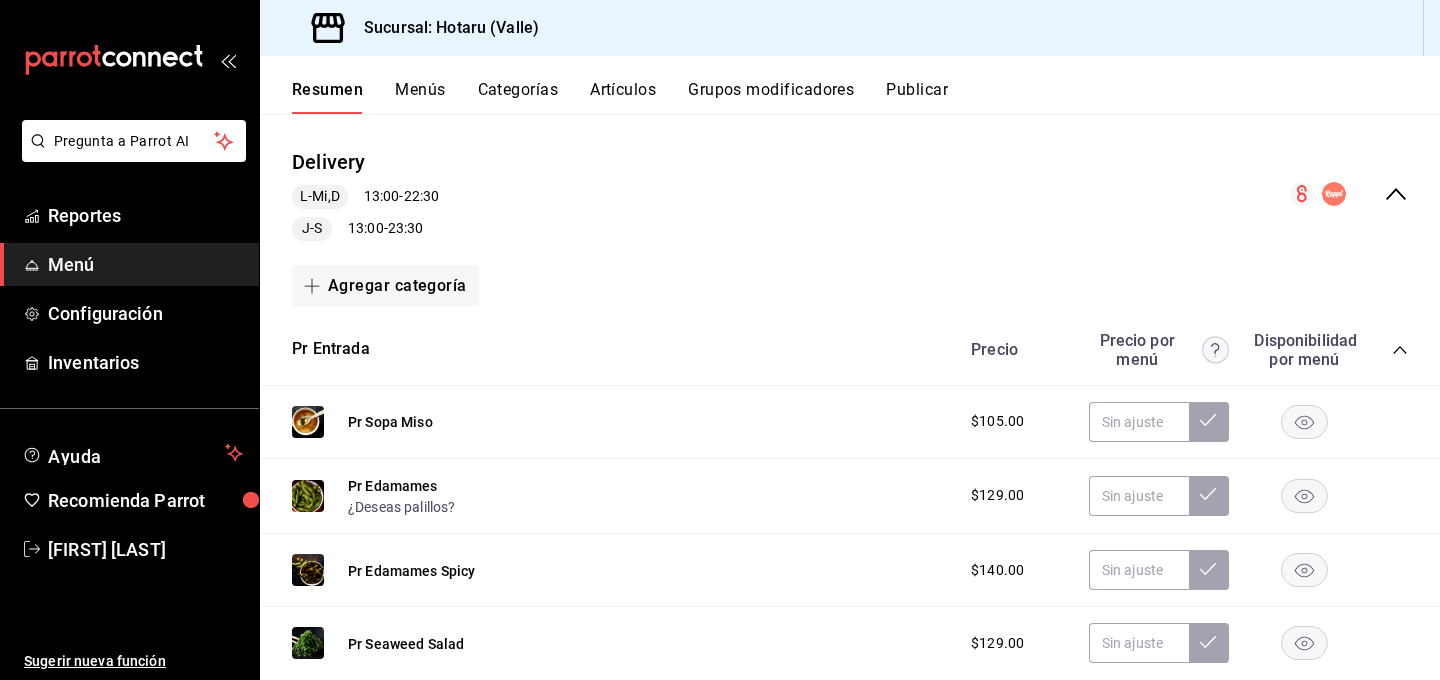 click on "Menús" at bounding box center (420, 97) 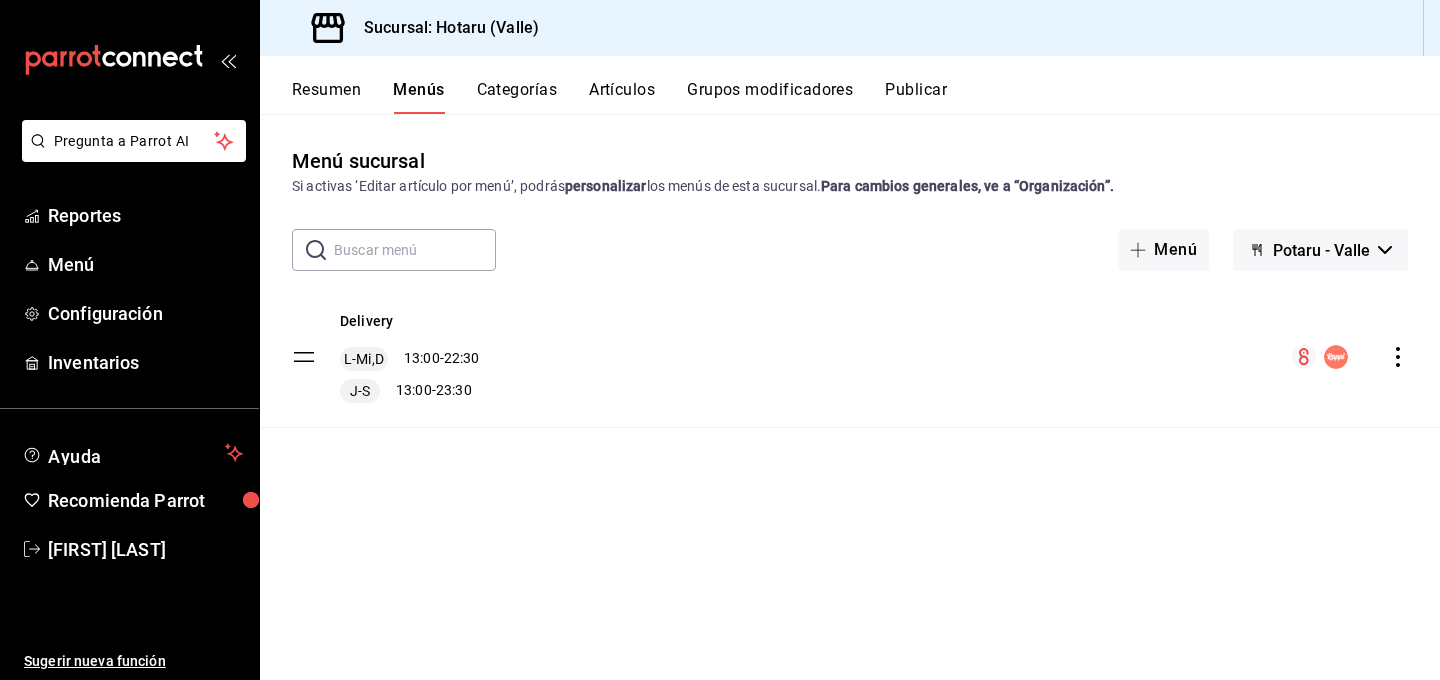 click 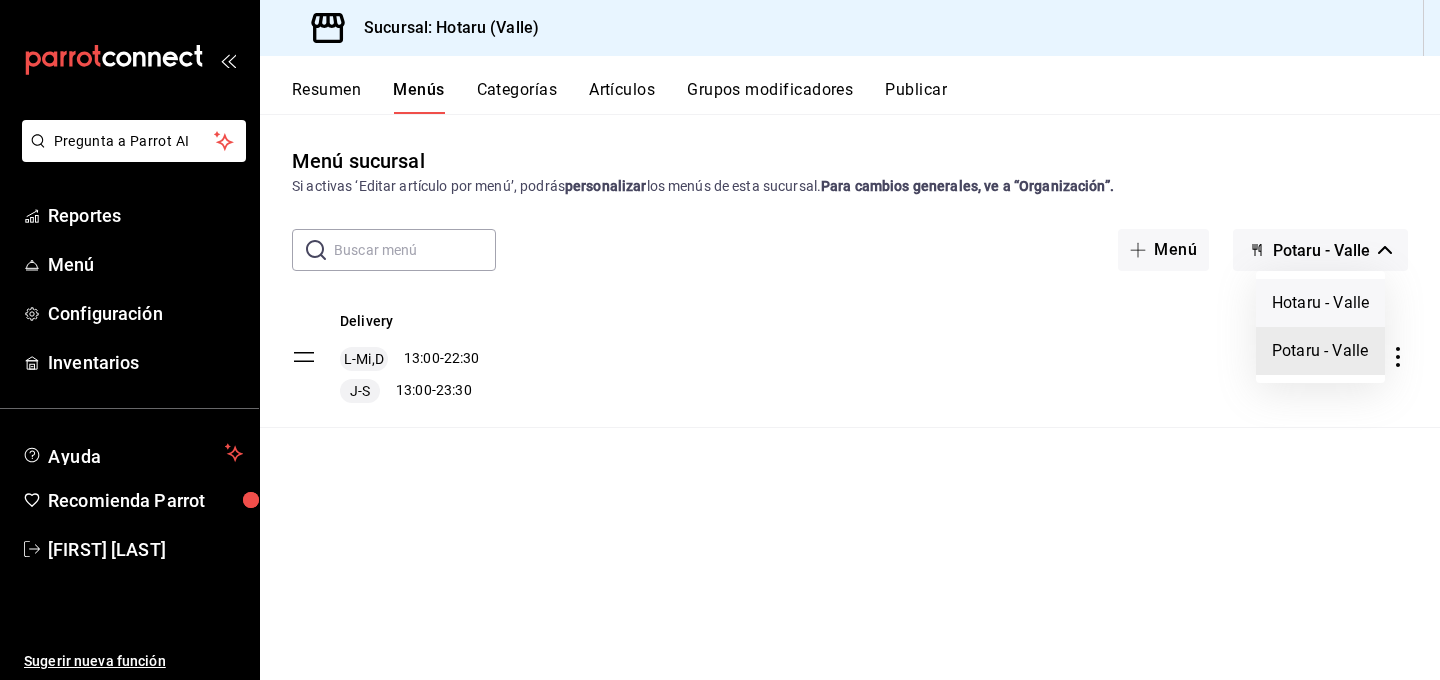 click on "Hotaru - Valle" at bounding box center (1320, 303) 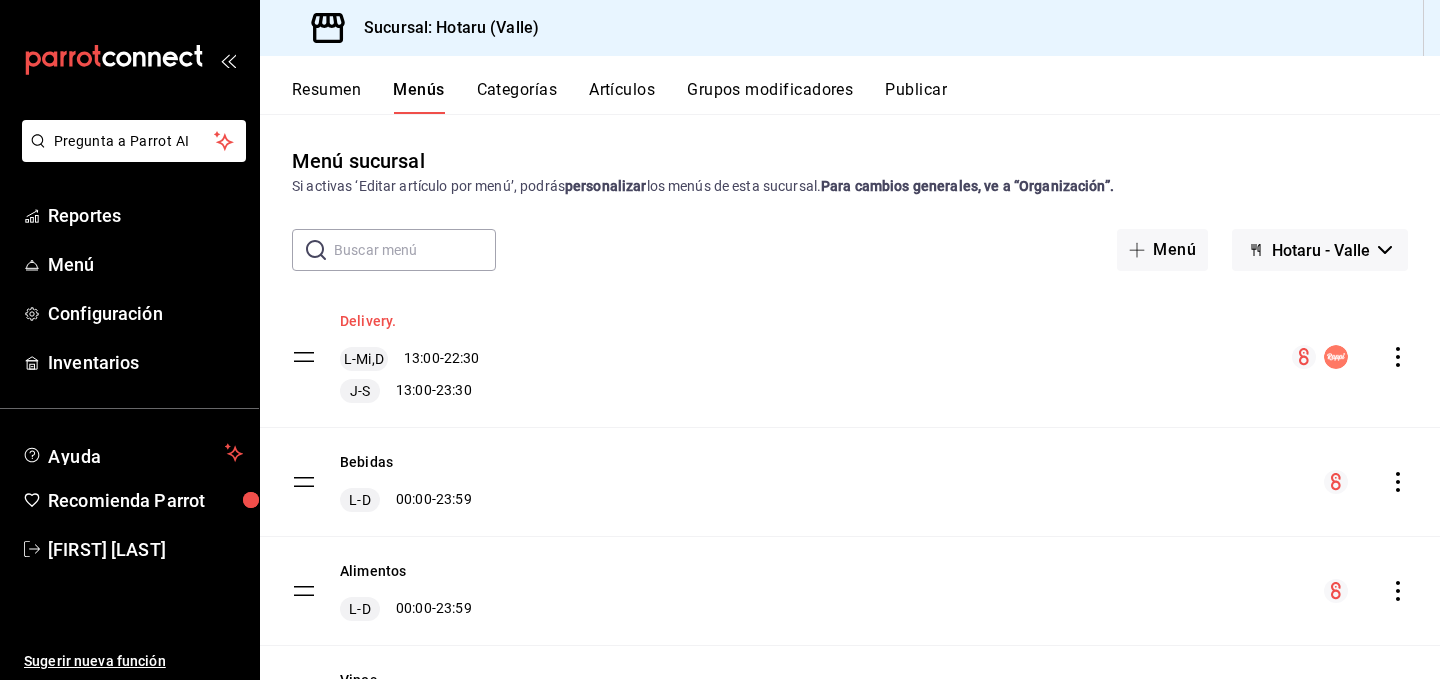 click on "Delivery." at bounding box center (368, 321) 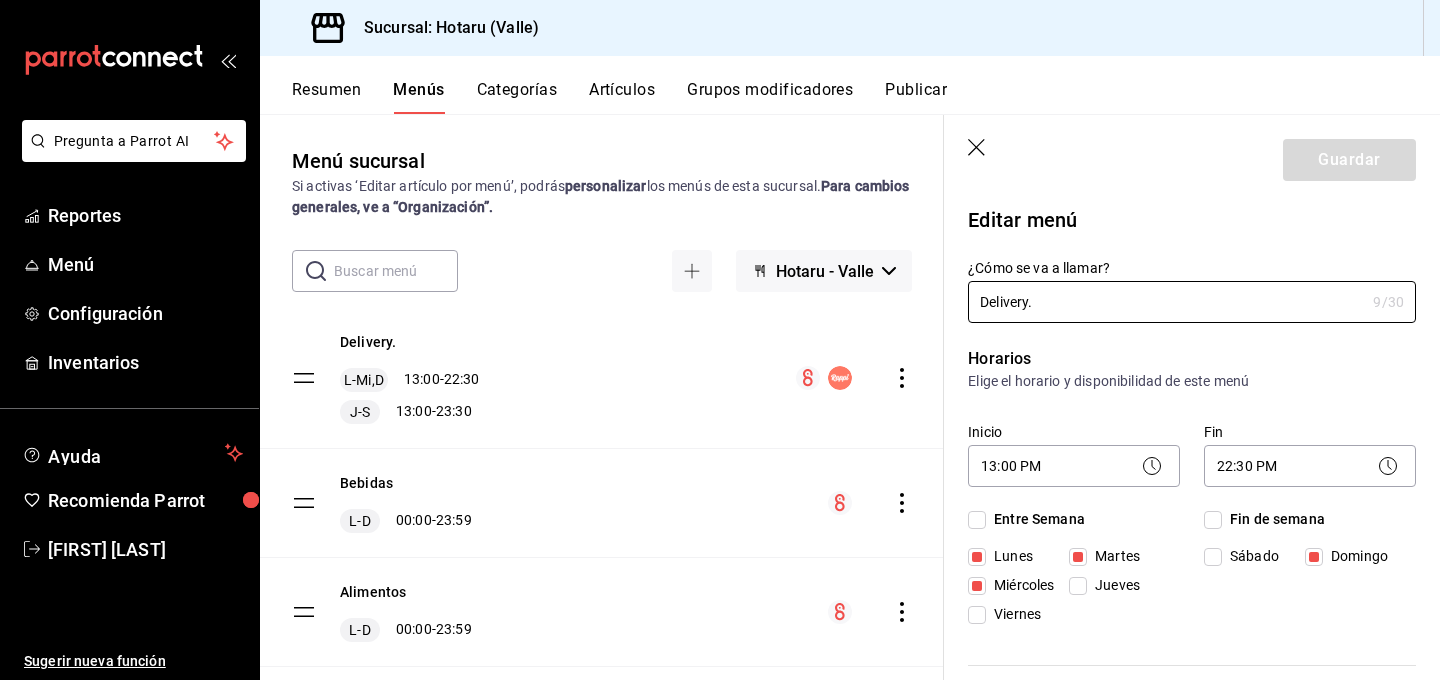 click 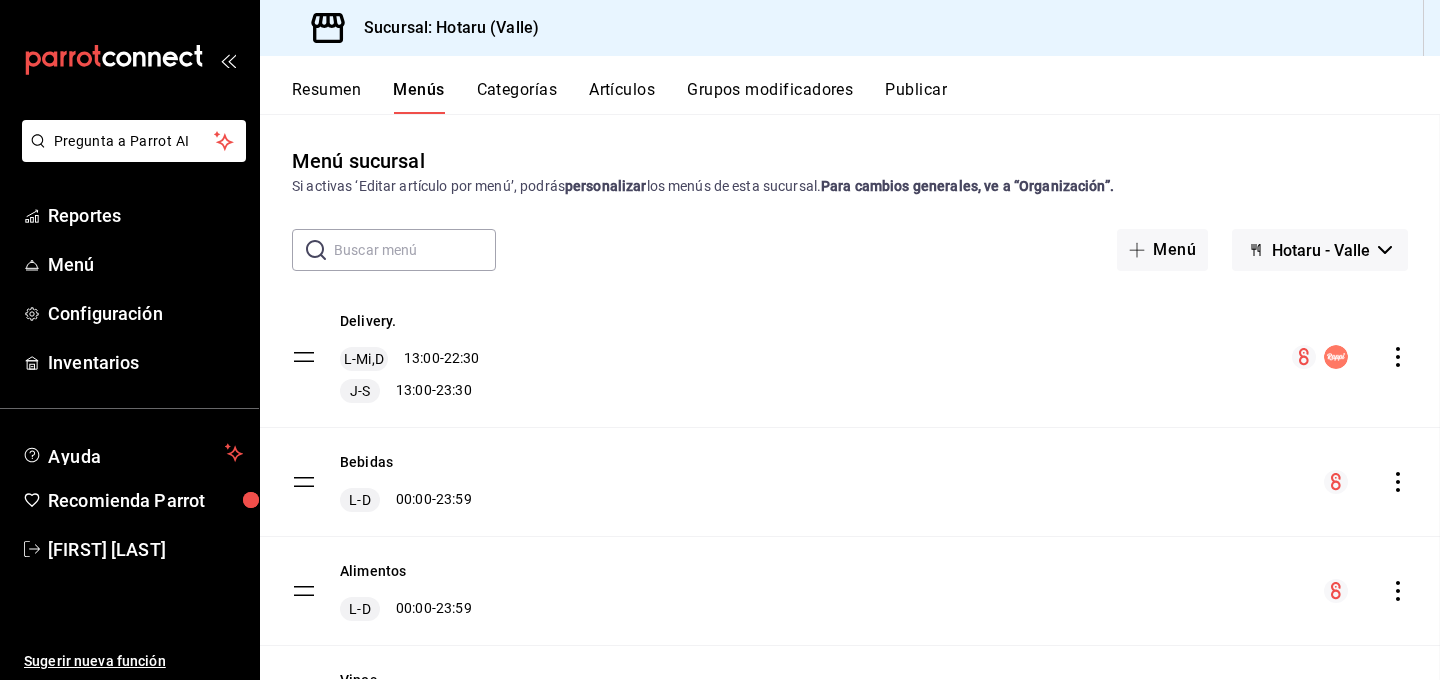 checkbox on "false" 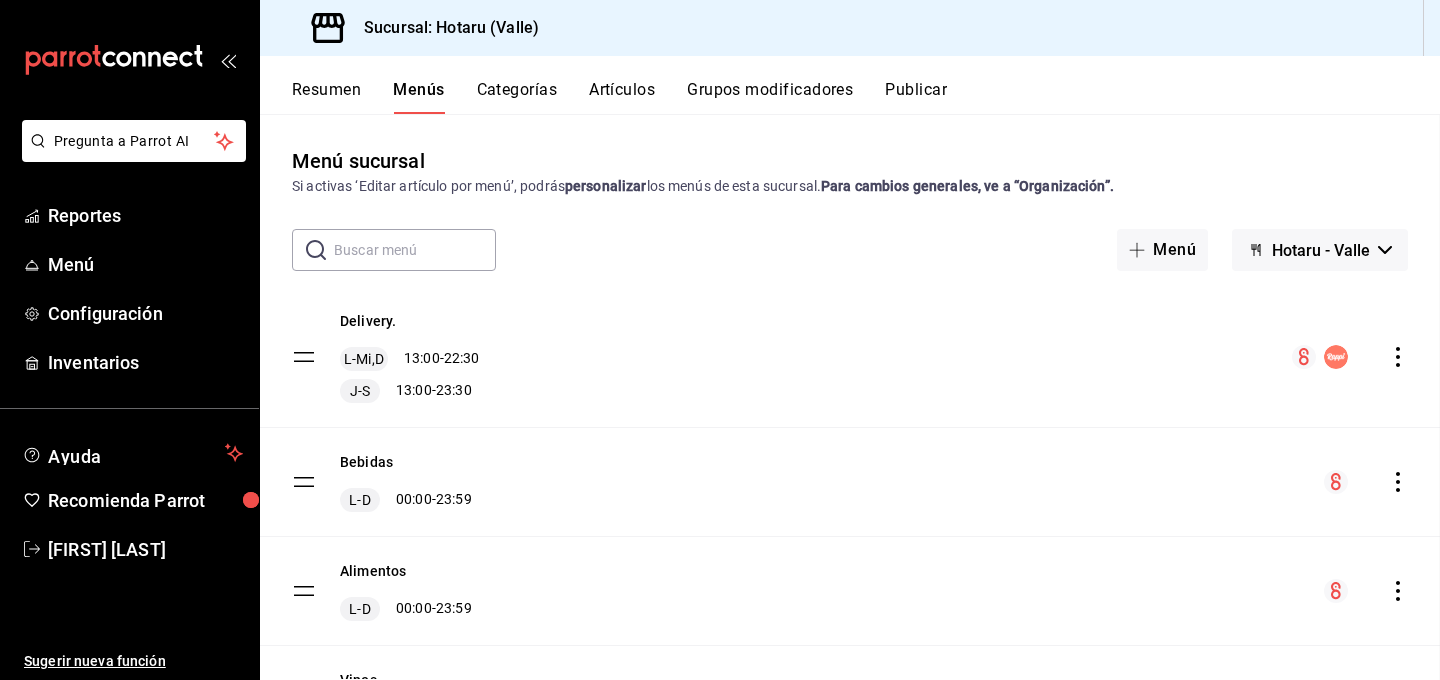 checkbox on "false" 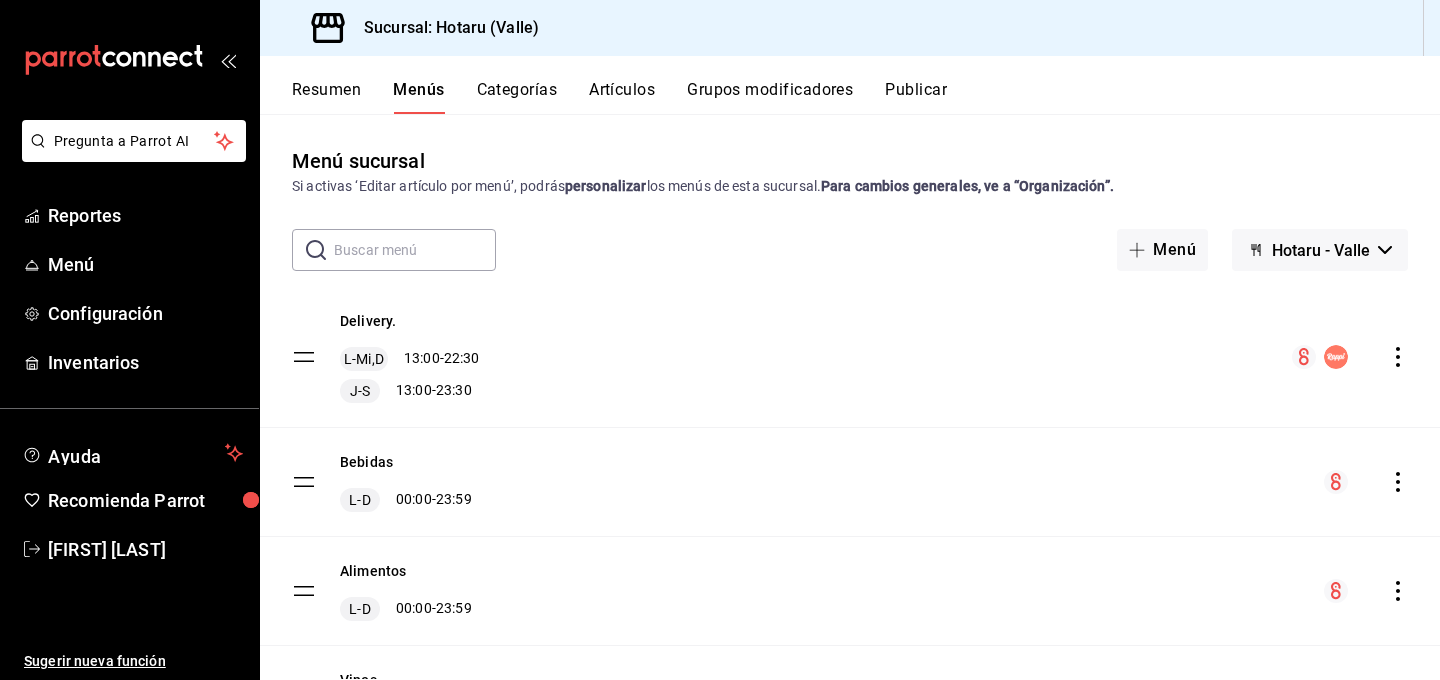 click on "Delivery. L-Mi,D 13:00  -  22:30 J-S 13:00  -  23:30" at bounding box center (850, 357) 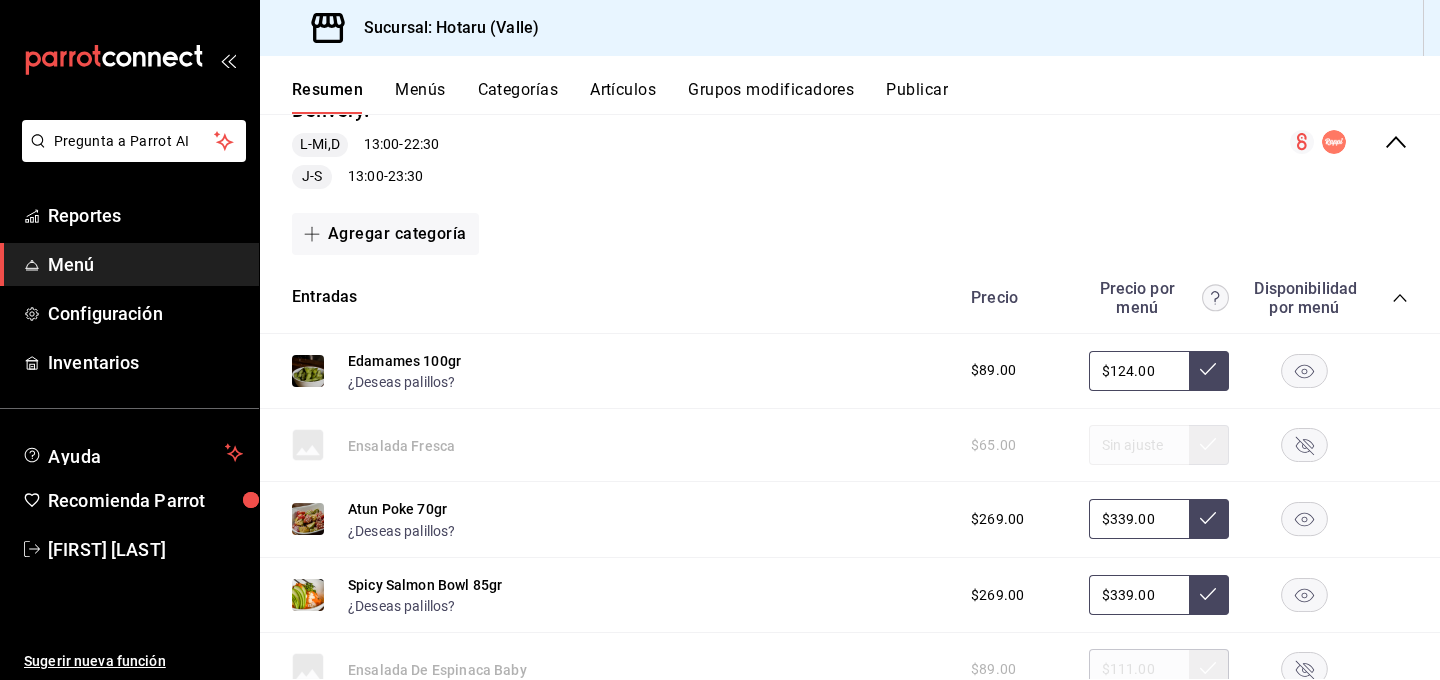 scroll, scrollTop: 210, scrollLeft: 0, axis: vertical 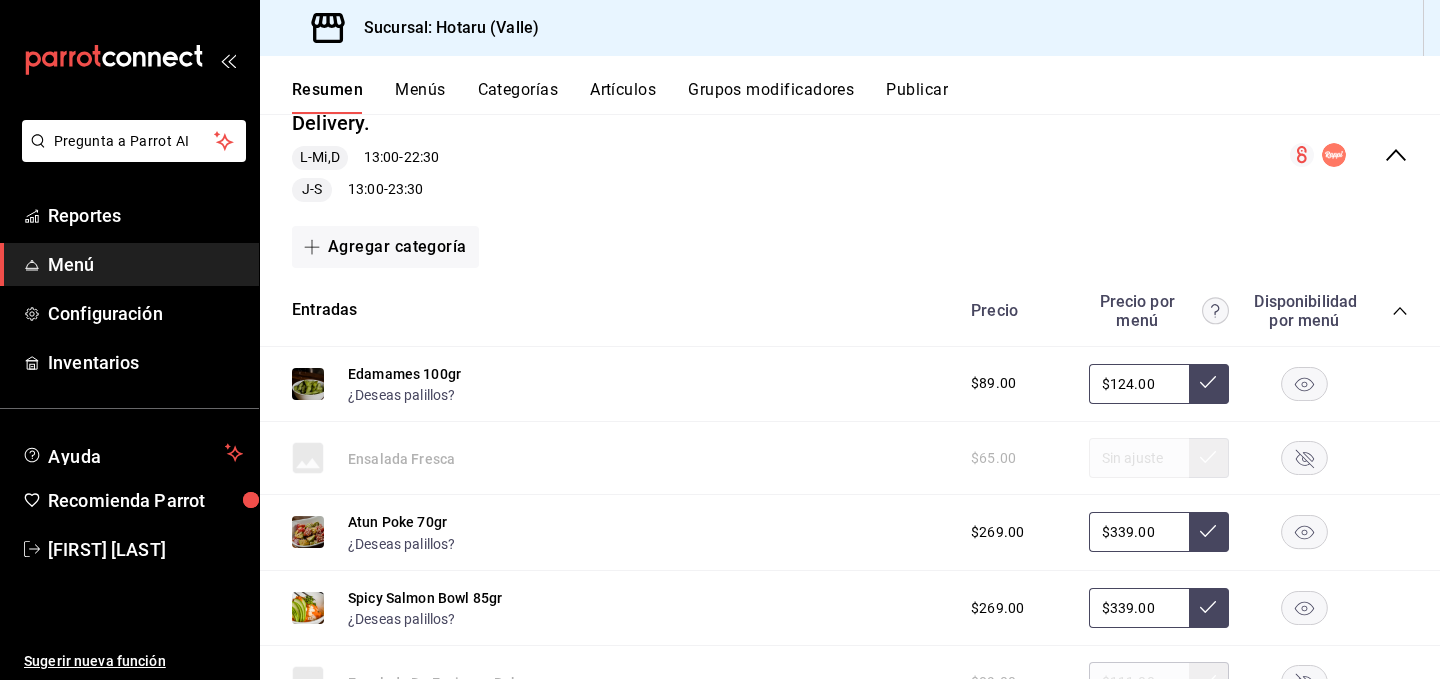 click on "Grupos modificadores" at bounding box center [771, 97] 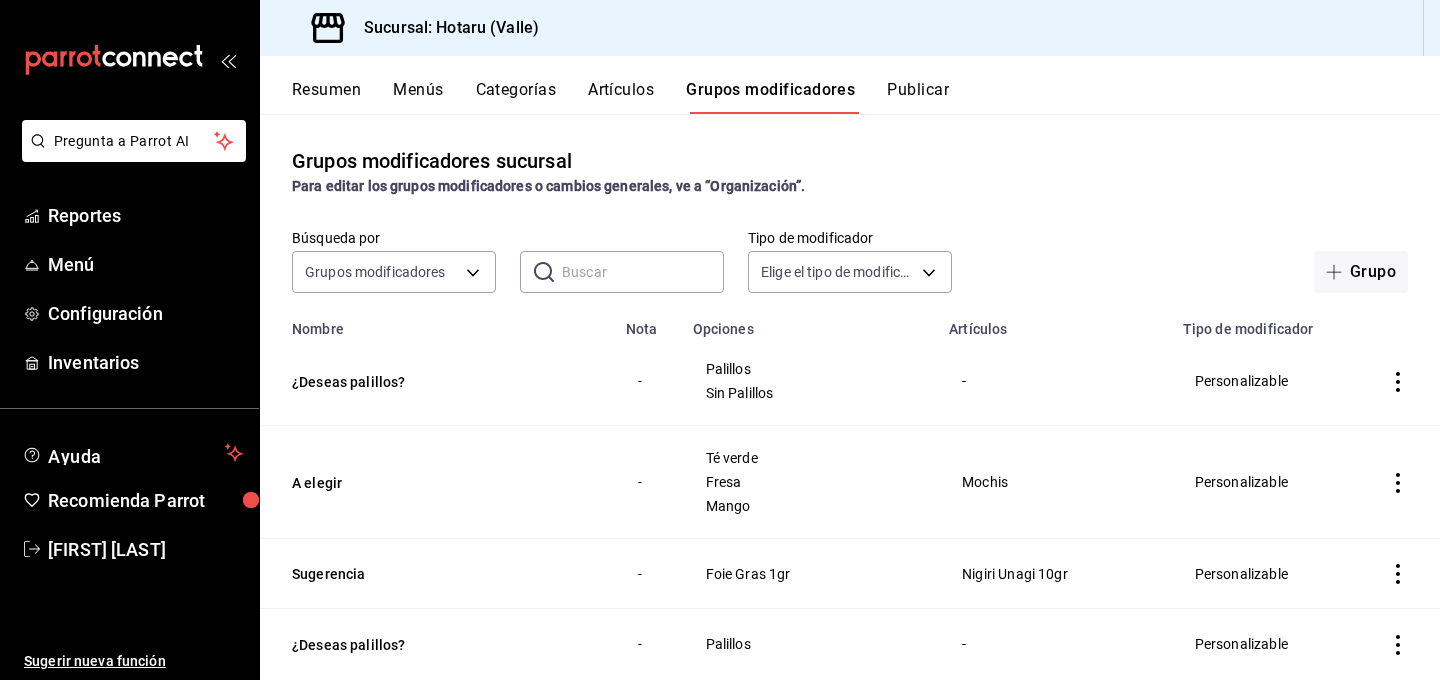 click on "Resumen" at bounding box center [326, 97] 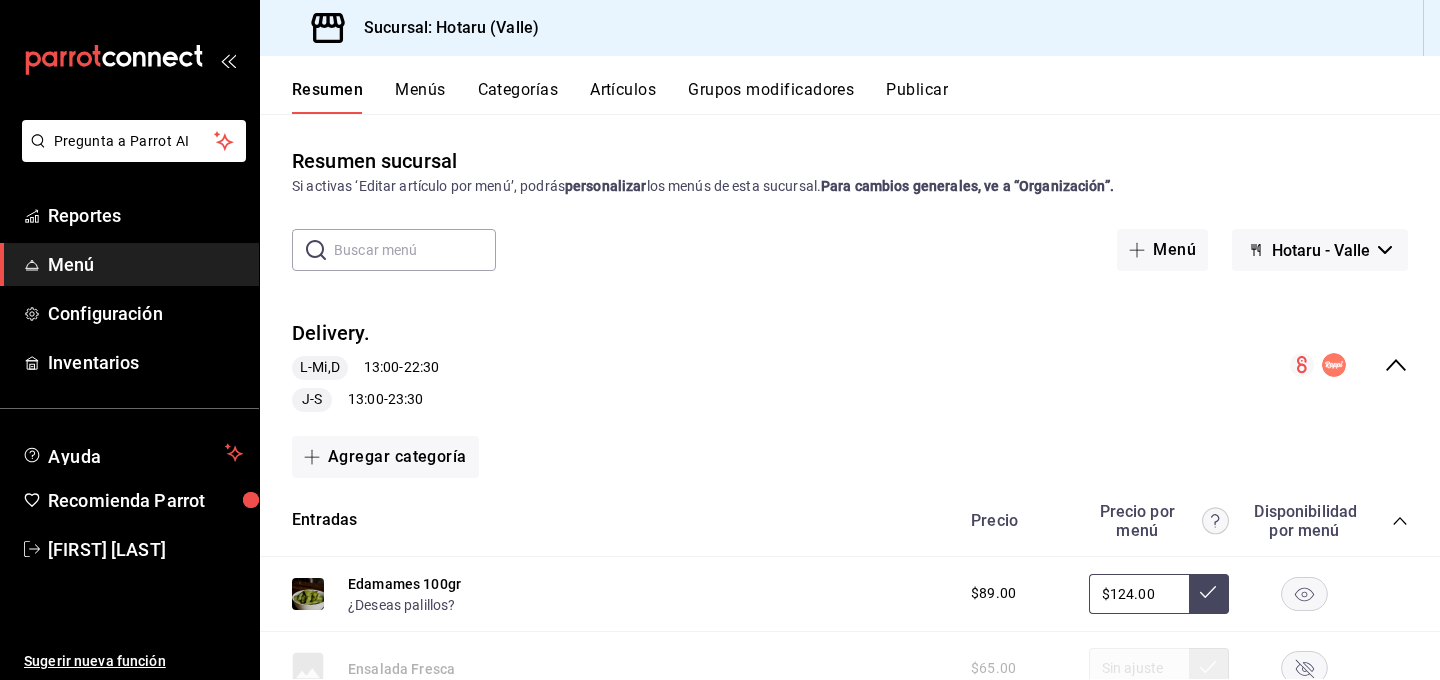 click on "Hotaru - Valle" at bounding box center (1321, 250) 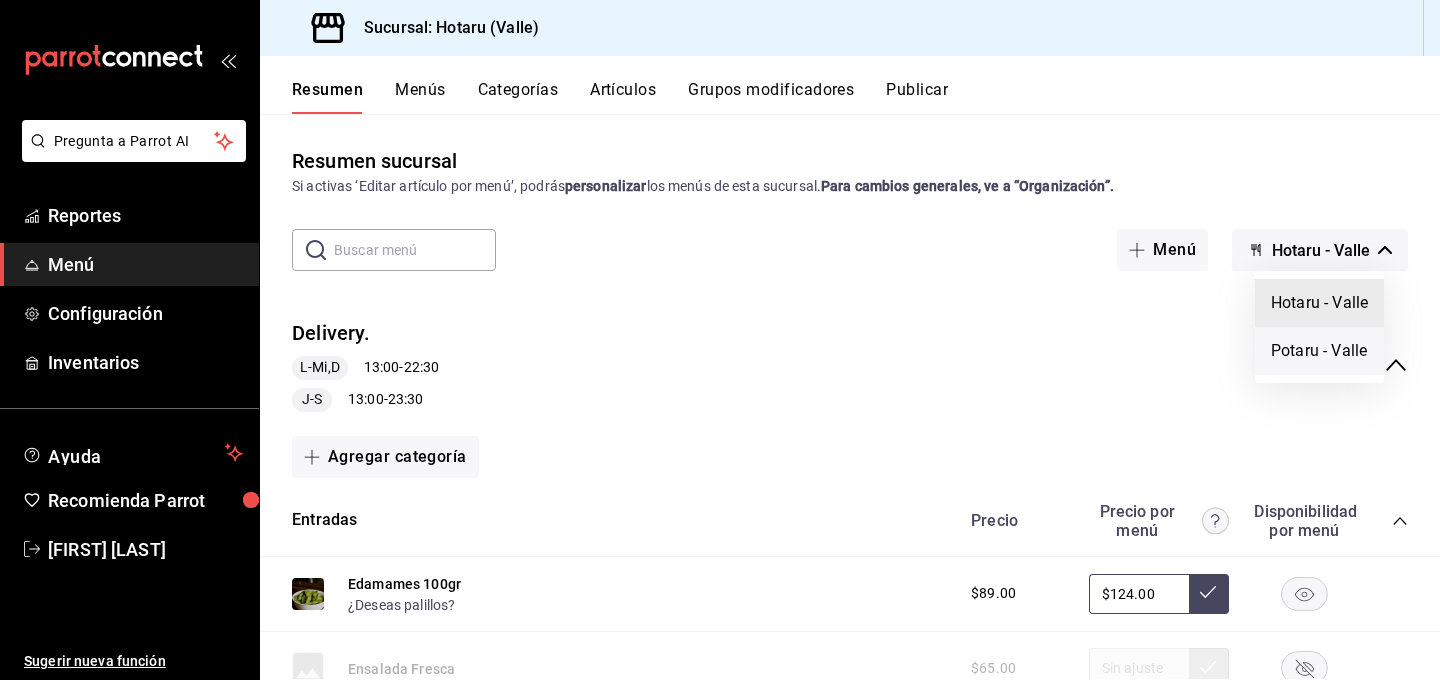 click on "Potaru - Valle" at bounding box center (1319, 351) 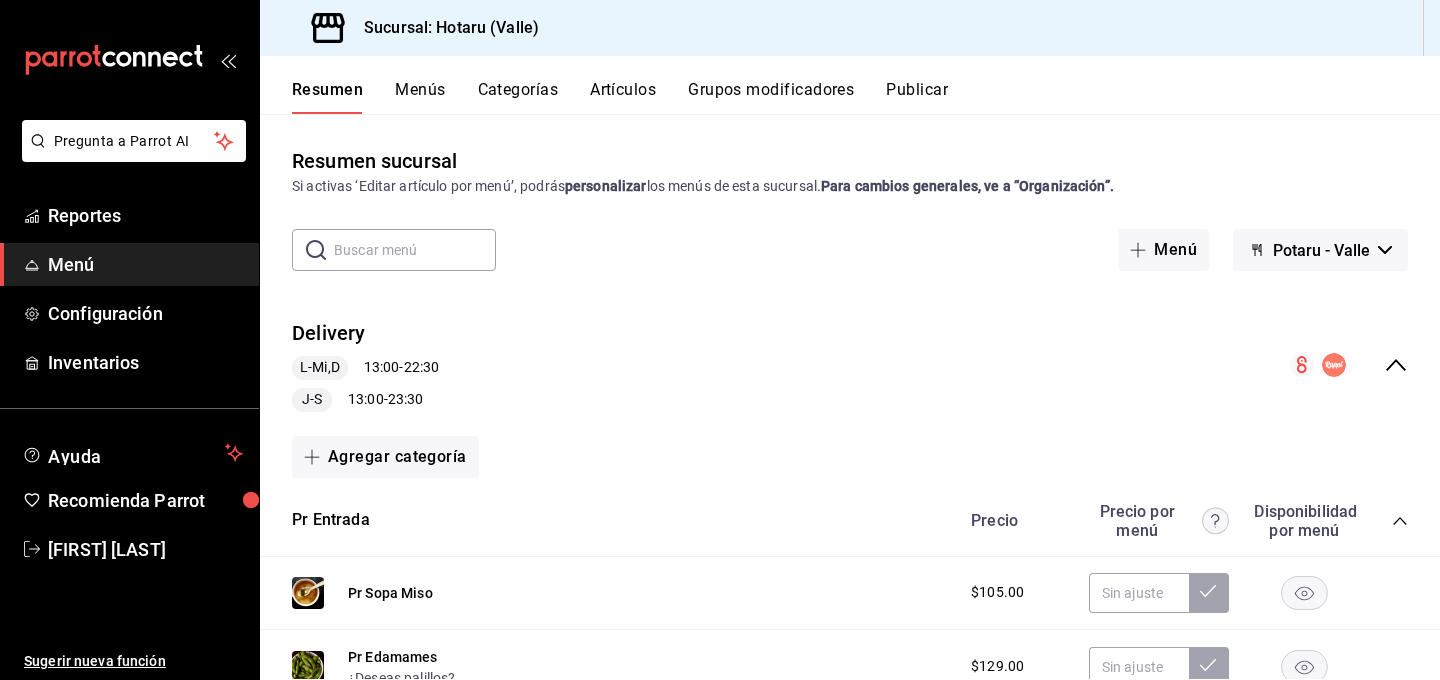 click on "Sucursal: Hotaru (Valle)" at bounding box center [850, 28] 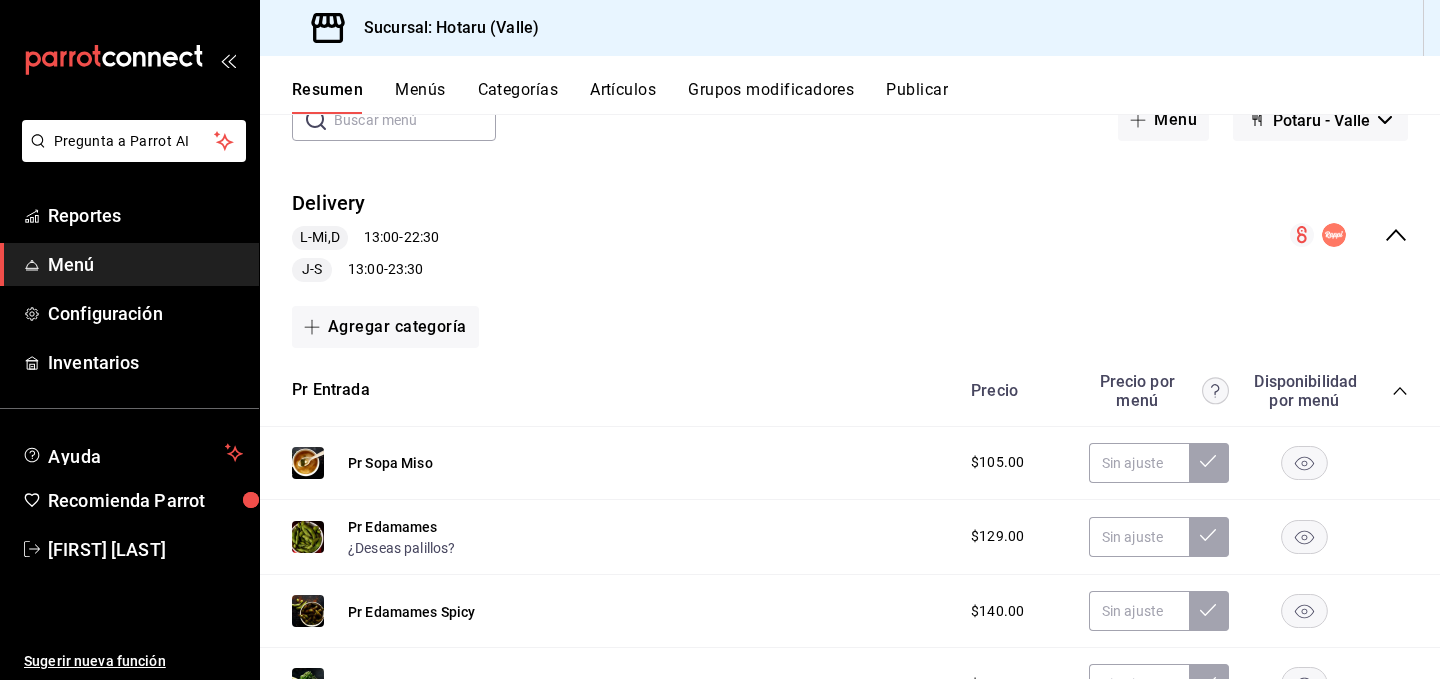 scroll, scrollTop: 169, scrollLeft: 0, axis: vertical 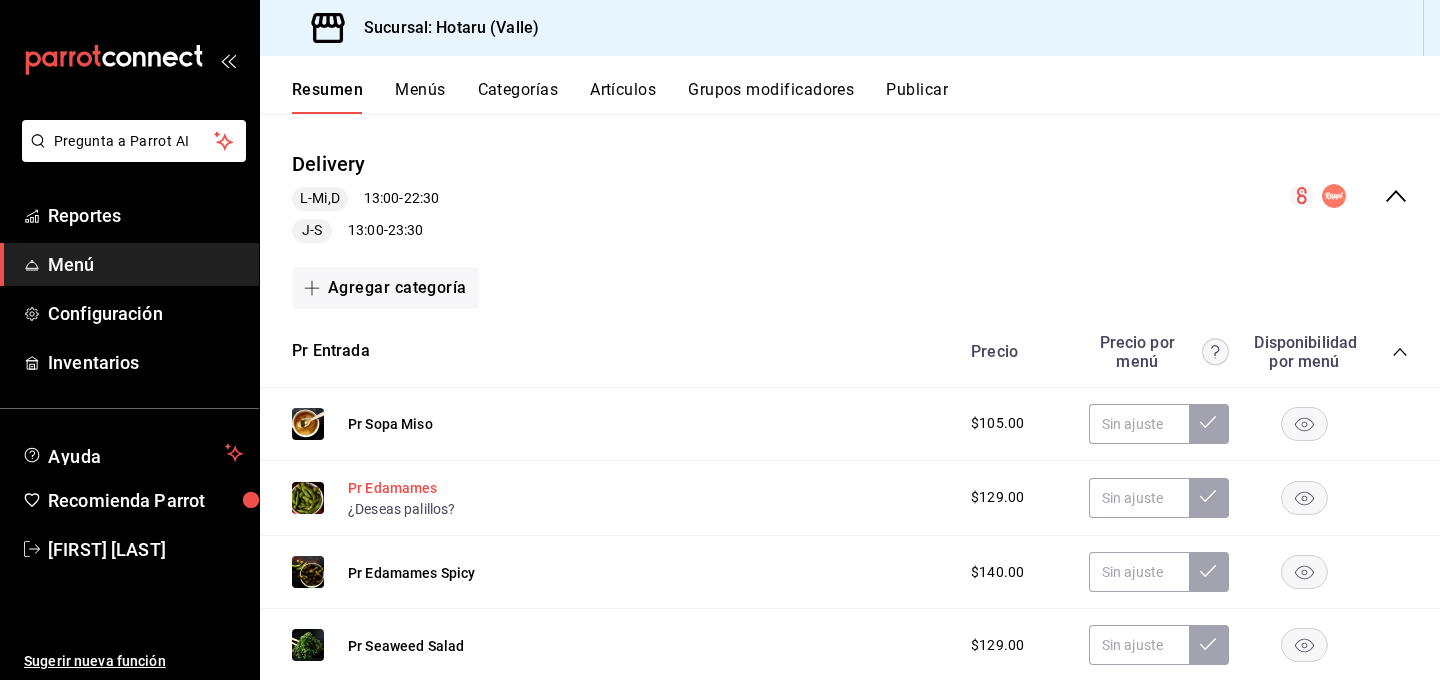 click on "Pr Edamames" at bounding box center [393, 488] 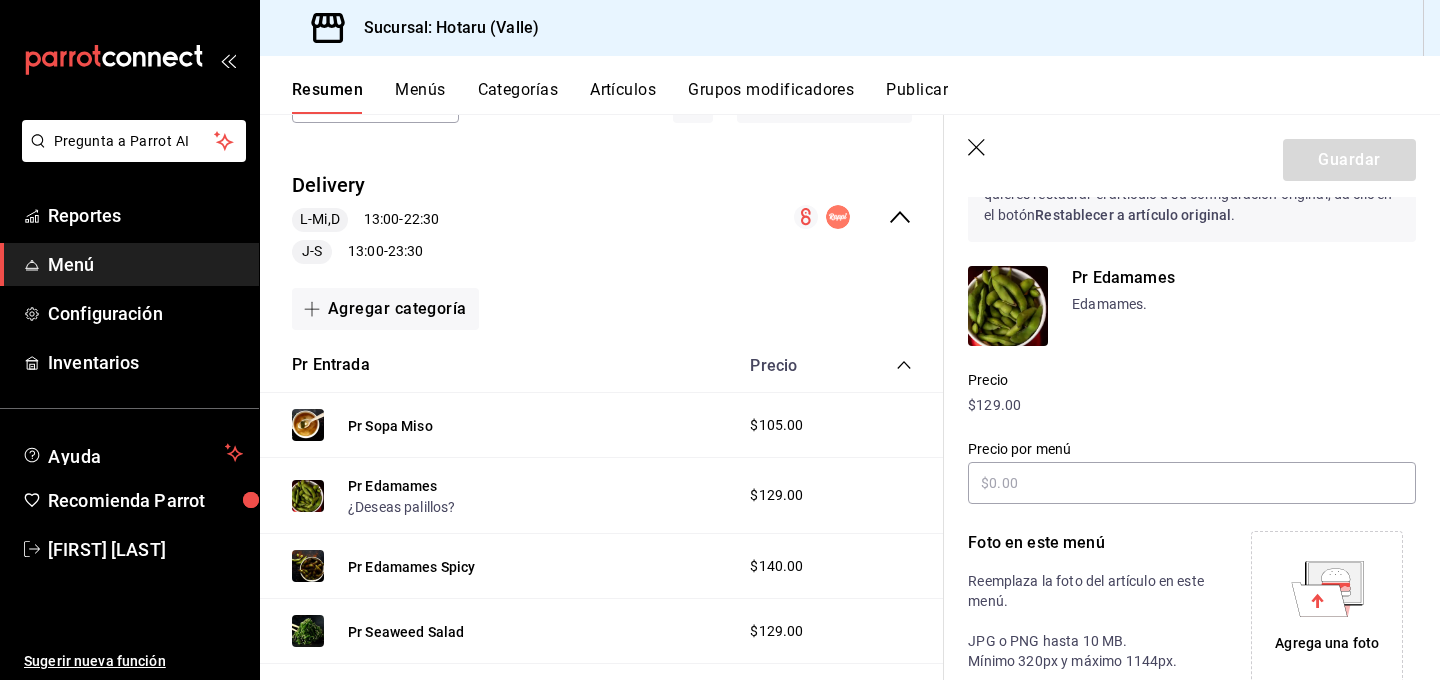 scroll, scrollTop: 470, scrollLeft: 0, axis: vertical 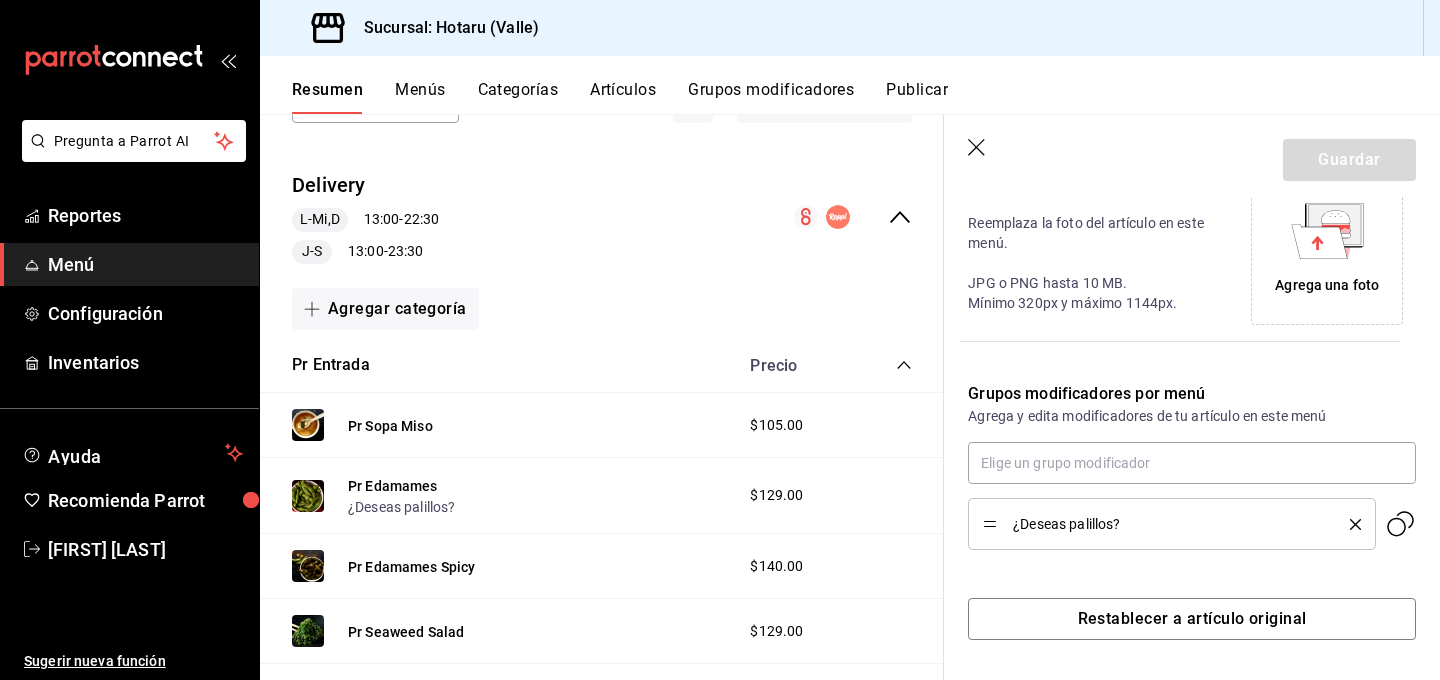 click on "¿Deseas palillos?" at bounding box center (1166, 524) 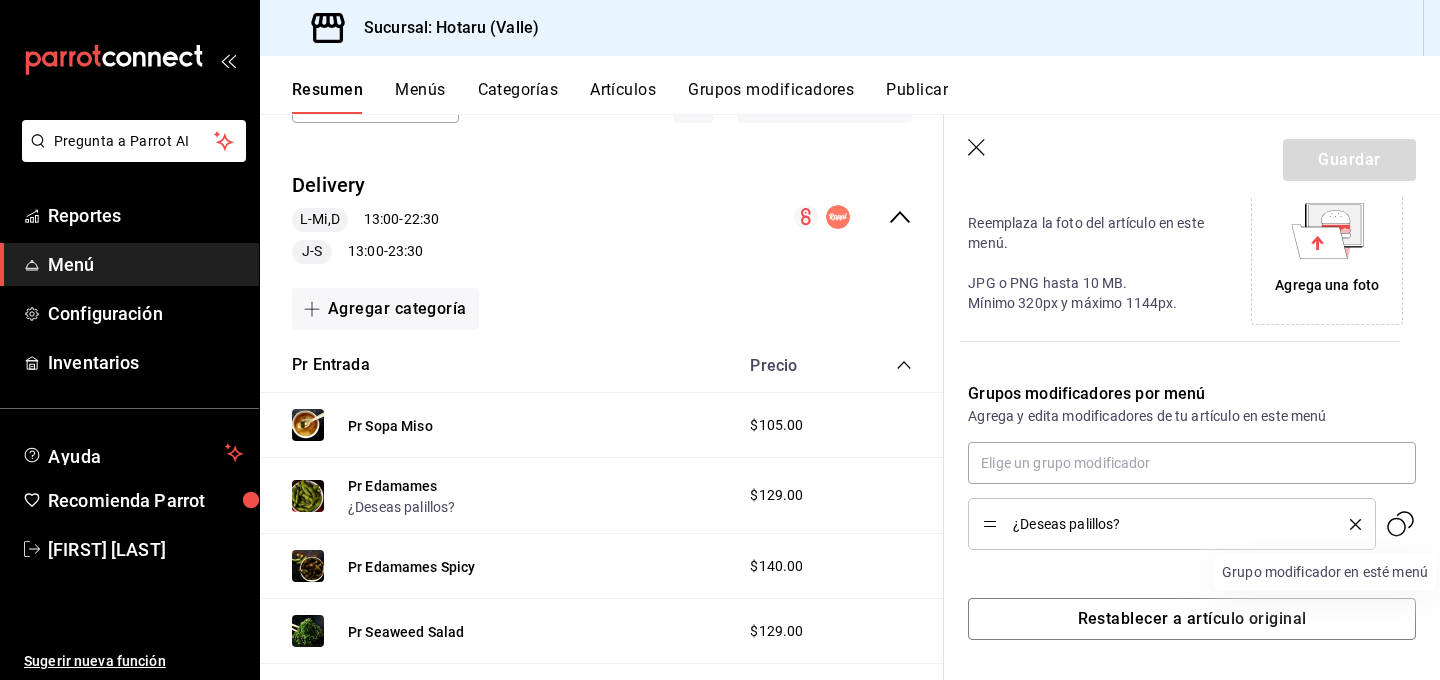 click 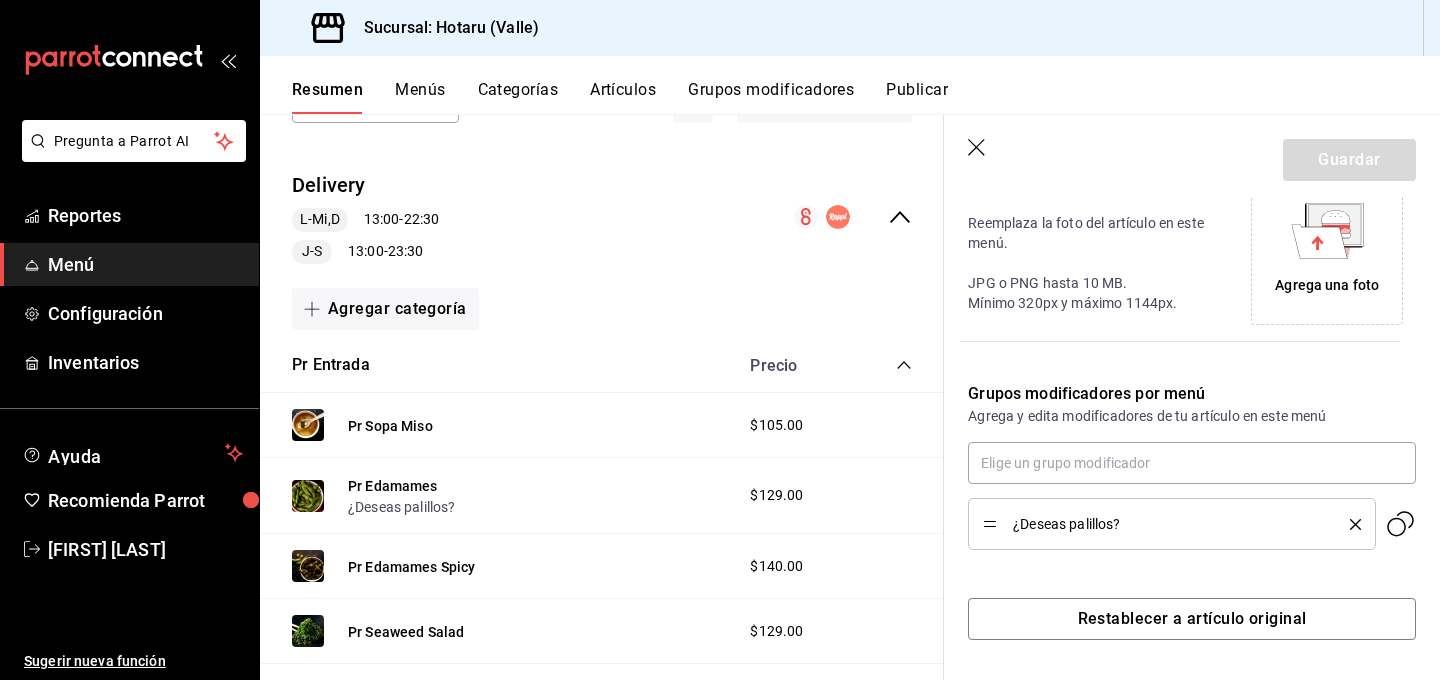 click 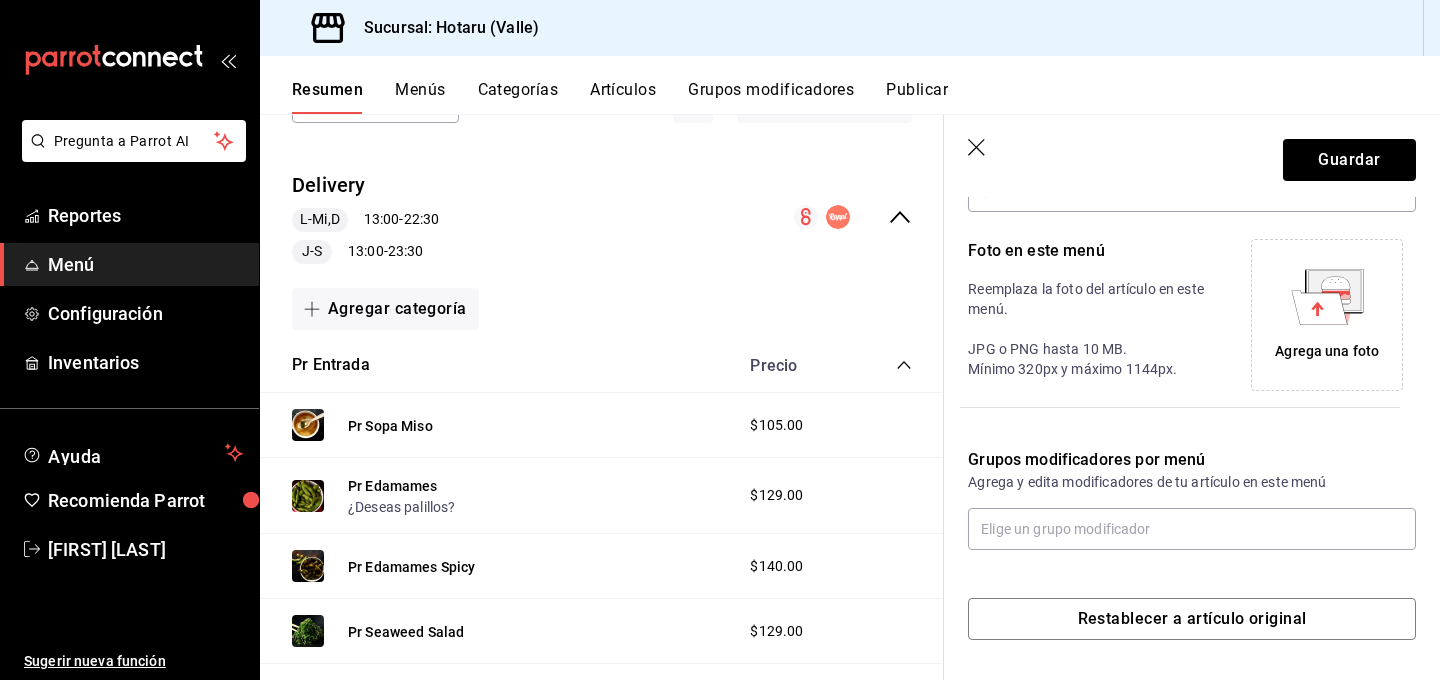 scroll, scrollTop: 404, scrollLeft: 0, axis: vertical 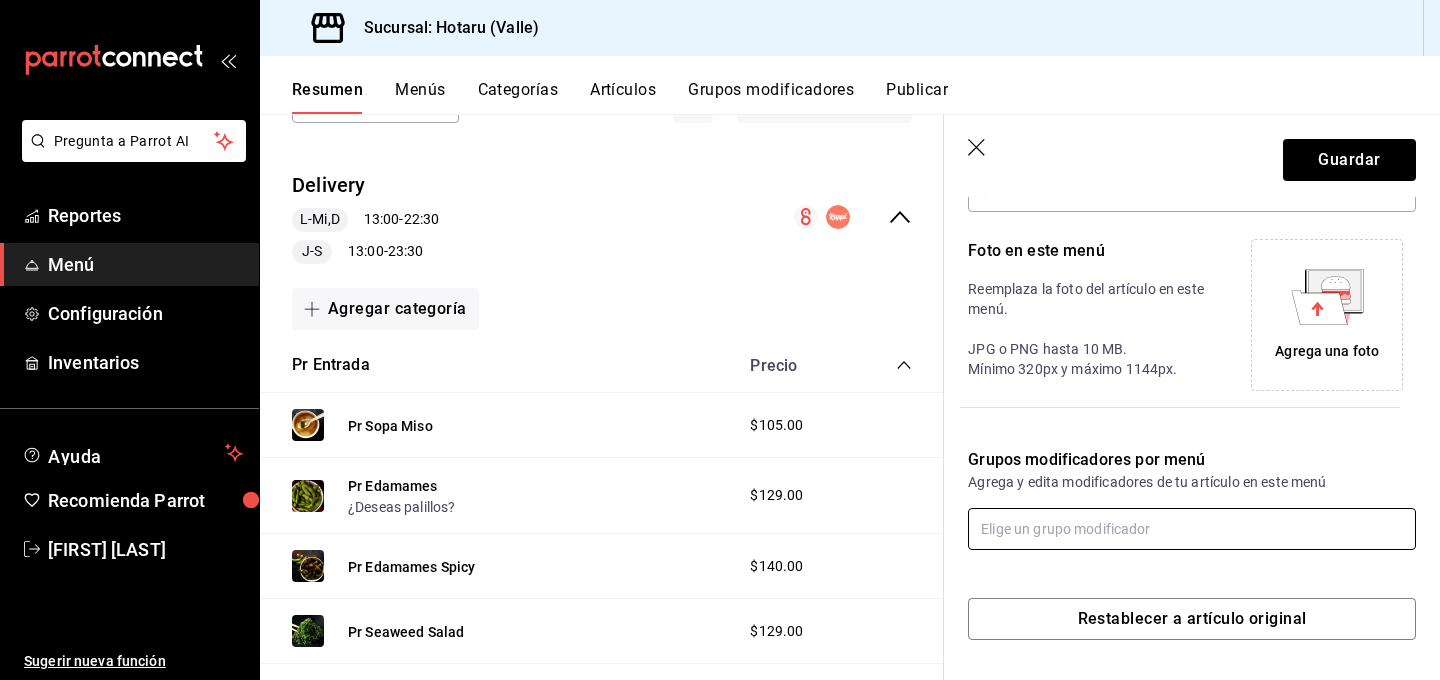 click at bounding box center [1192, 529] 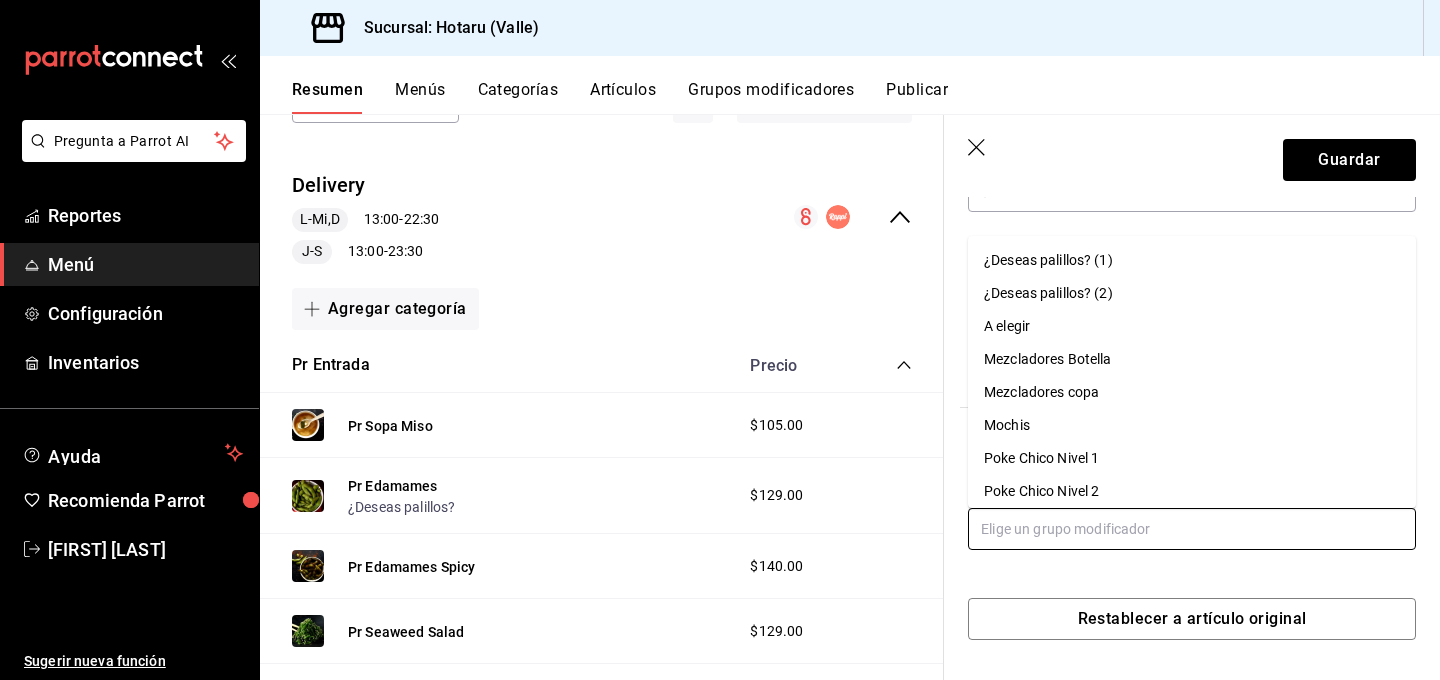 click on "¿Deseas palillos? (1)" at bounding box center [1048, 260] 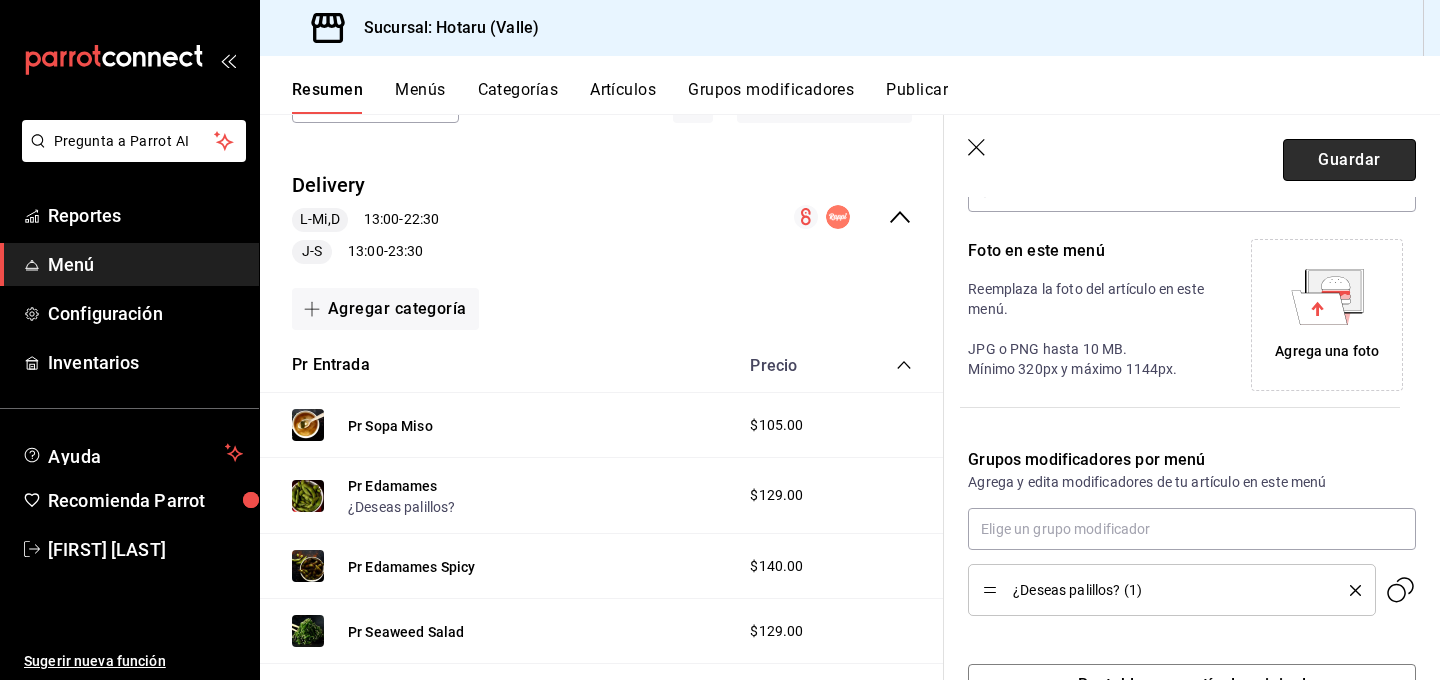 click on "Guardar" at bounding box center (1349, 160) 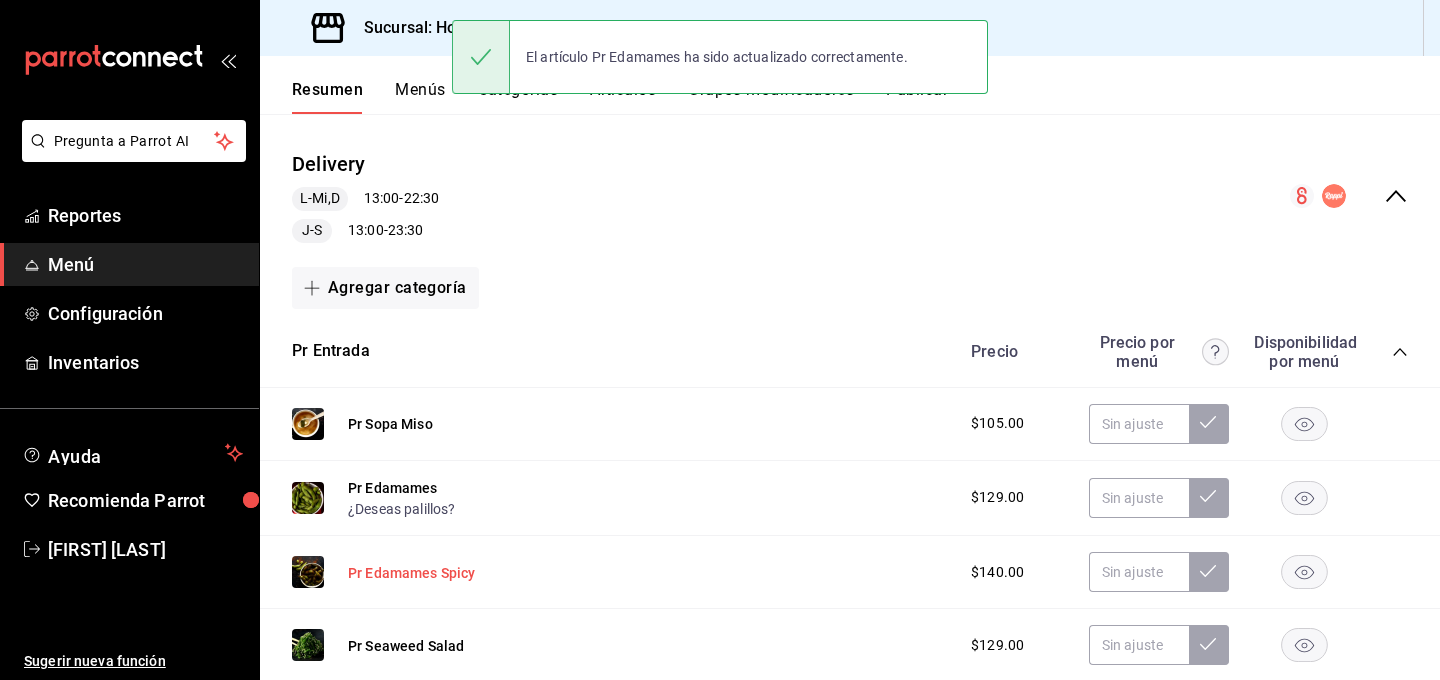 click on "Pr Edamames Spicy" at bounding box center (412, 573) 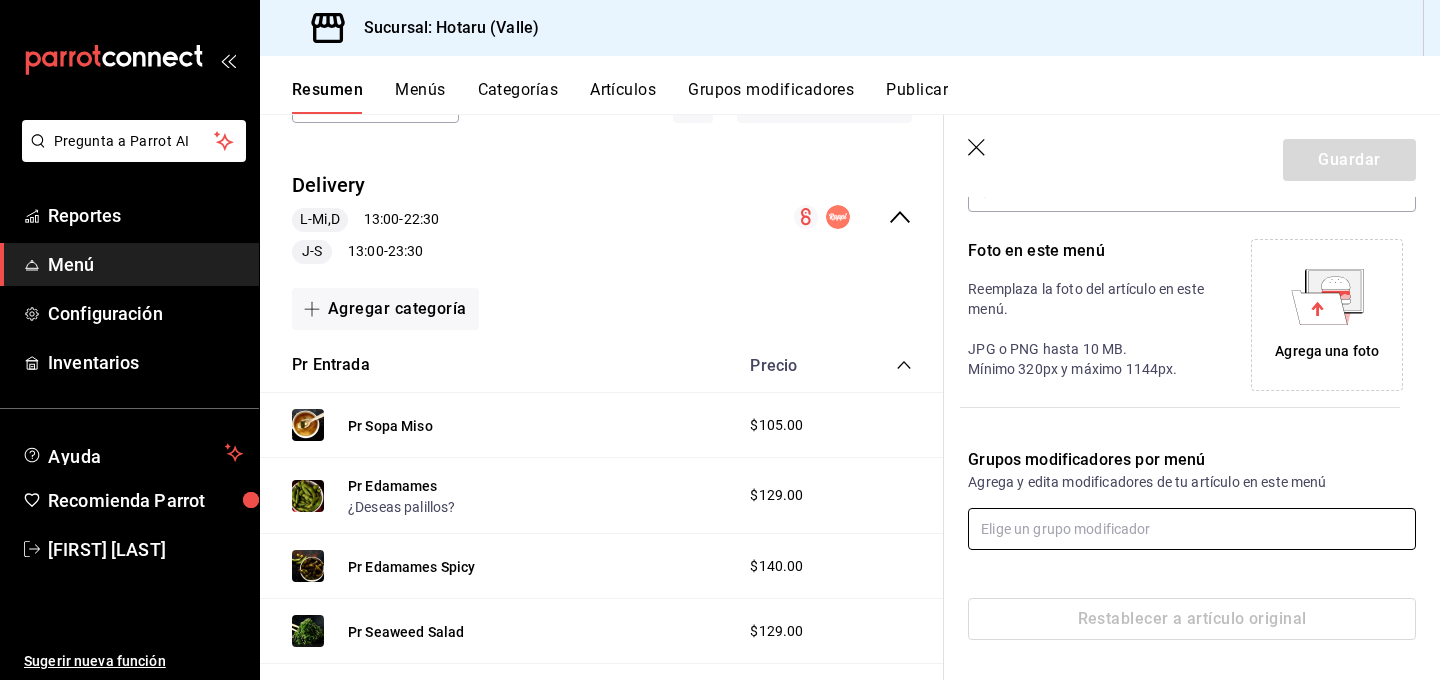 click at bounding box center (1192, 529) 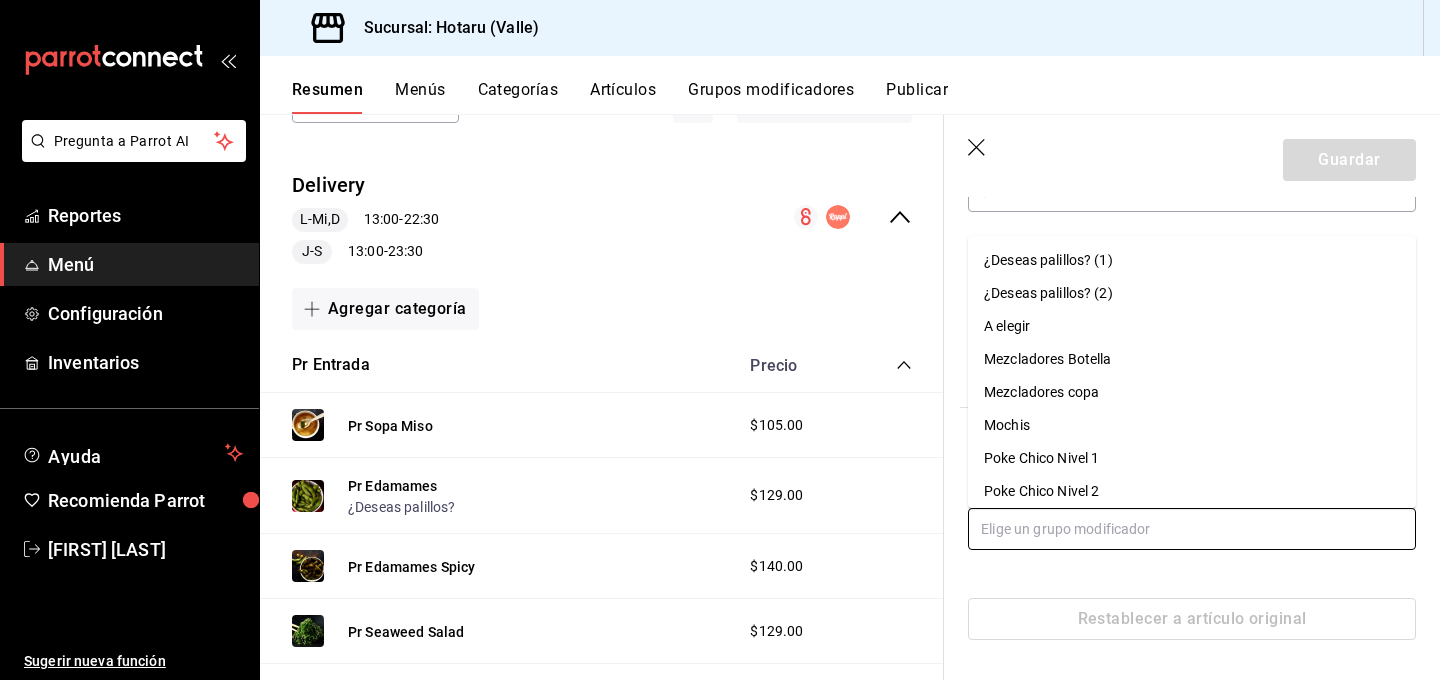 click on "¿Deseas palillos? (1)" at bounding box center (1048, 260) 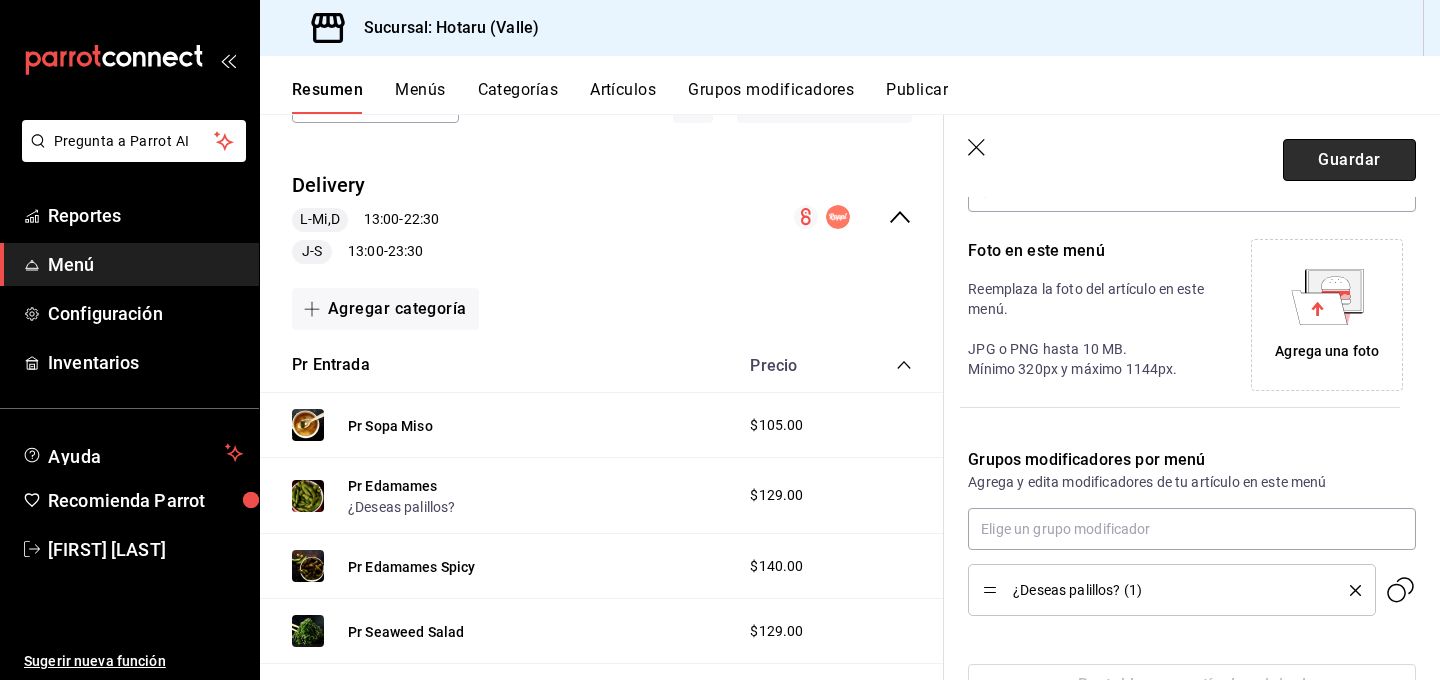 click on "Guardar" at bounding box center (1349, 160) 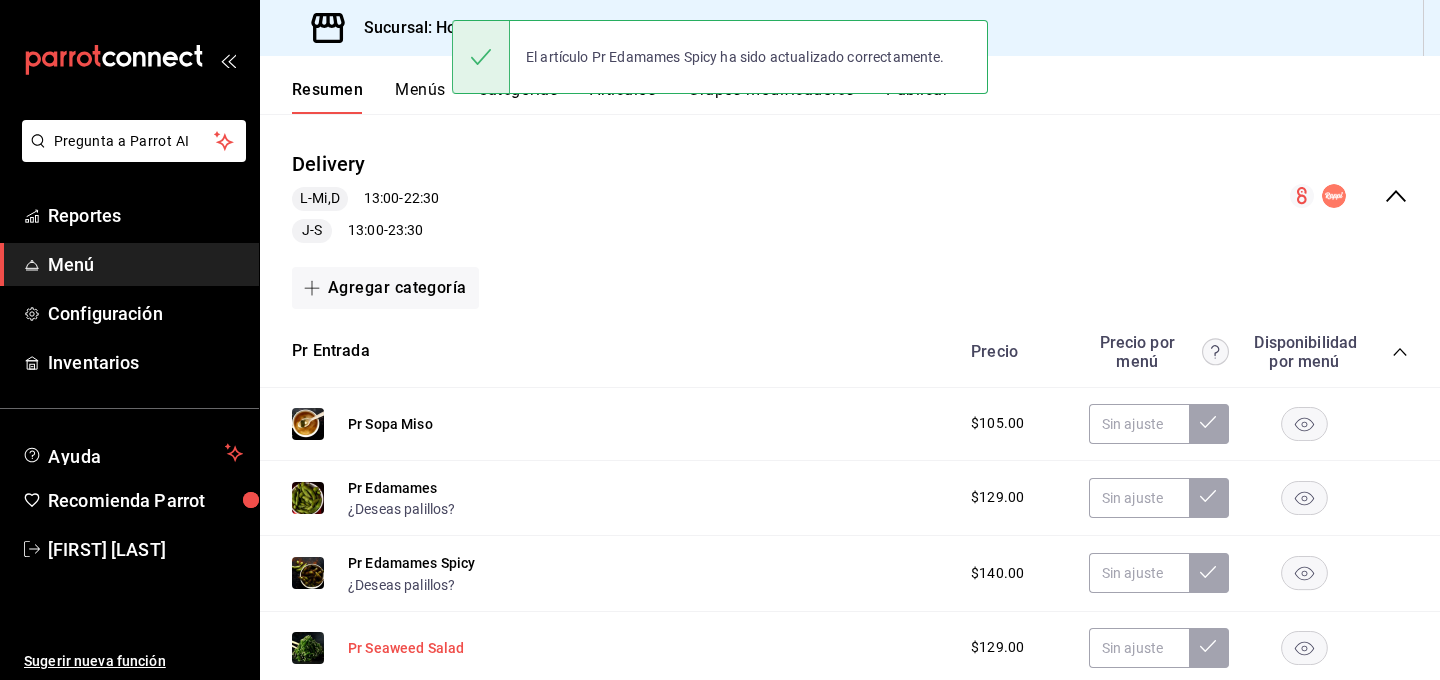click on "Pr Seaweed Salad" at bounding box center [406, 648] 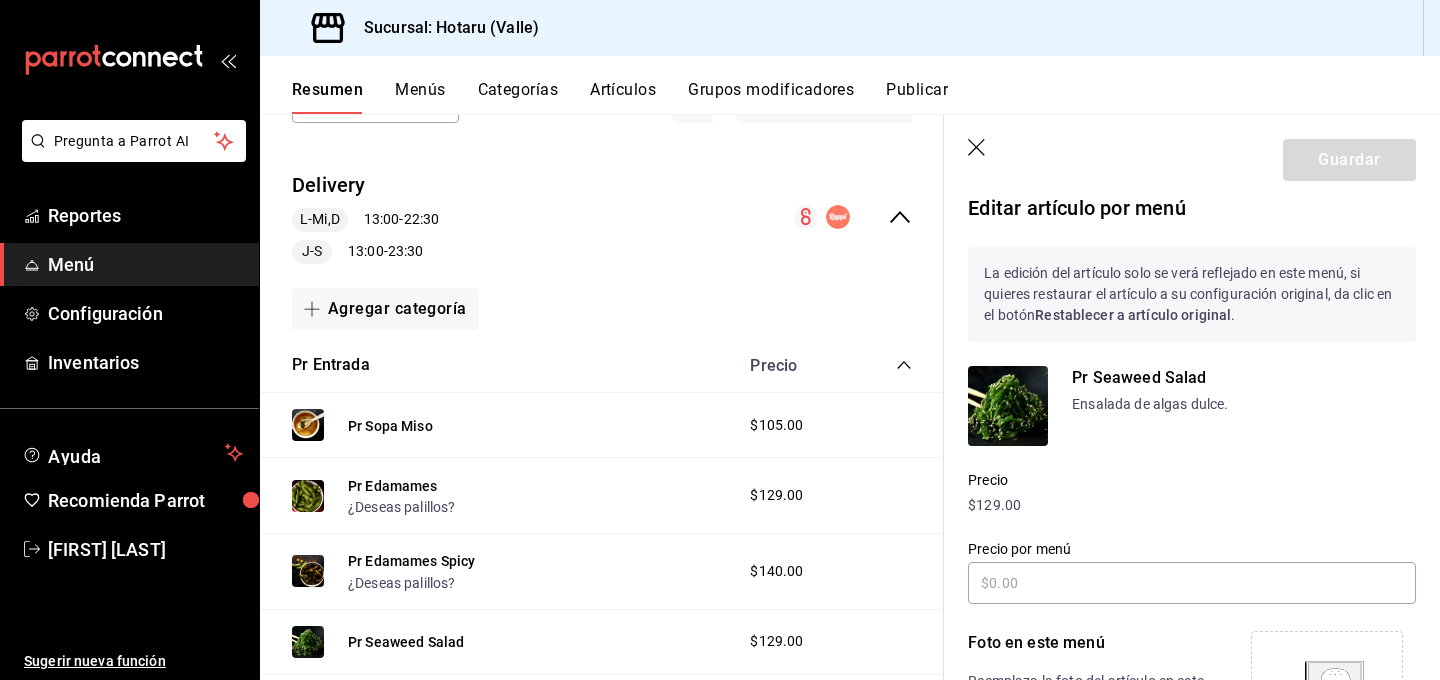 scroll, scrollTop: 8, scrollLeft: 0, axis: vertical 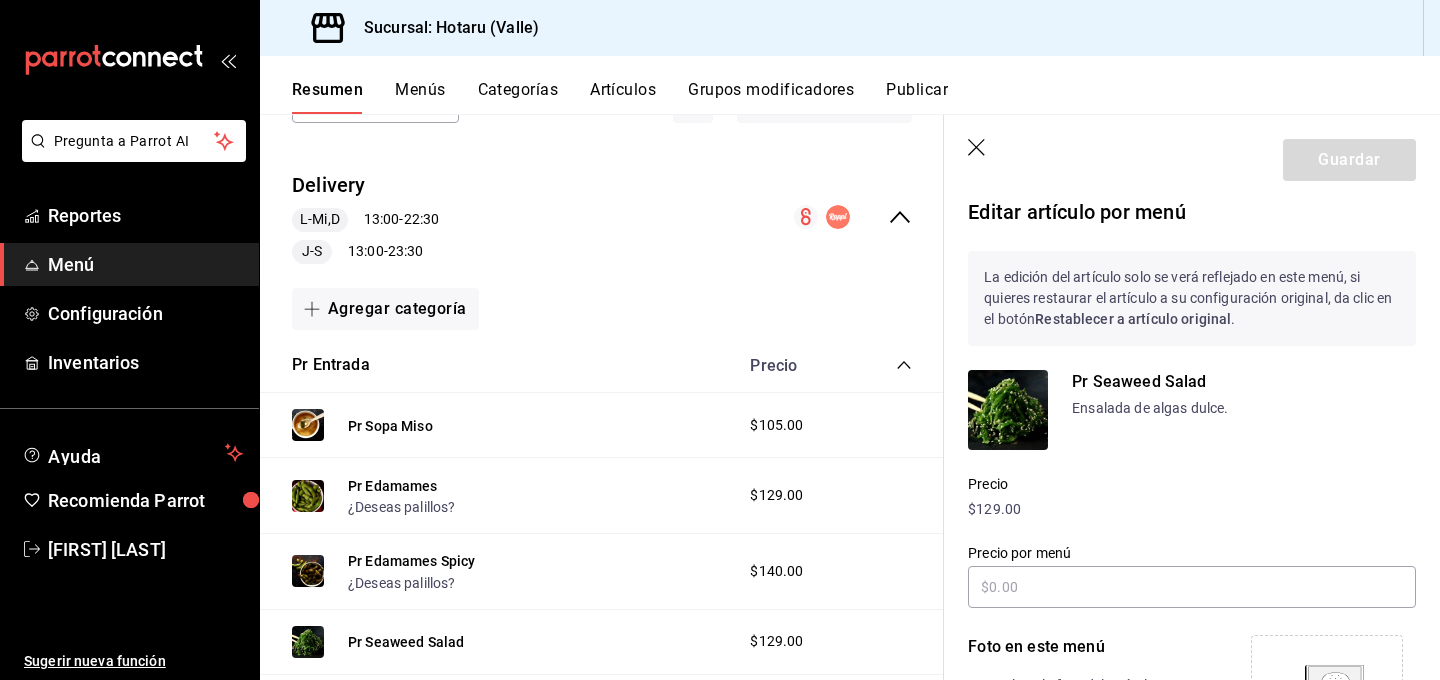 click at bounding box center [1008, 410] 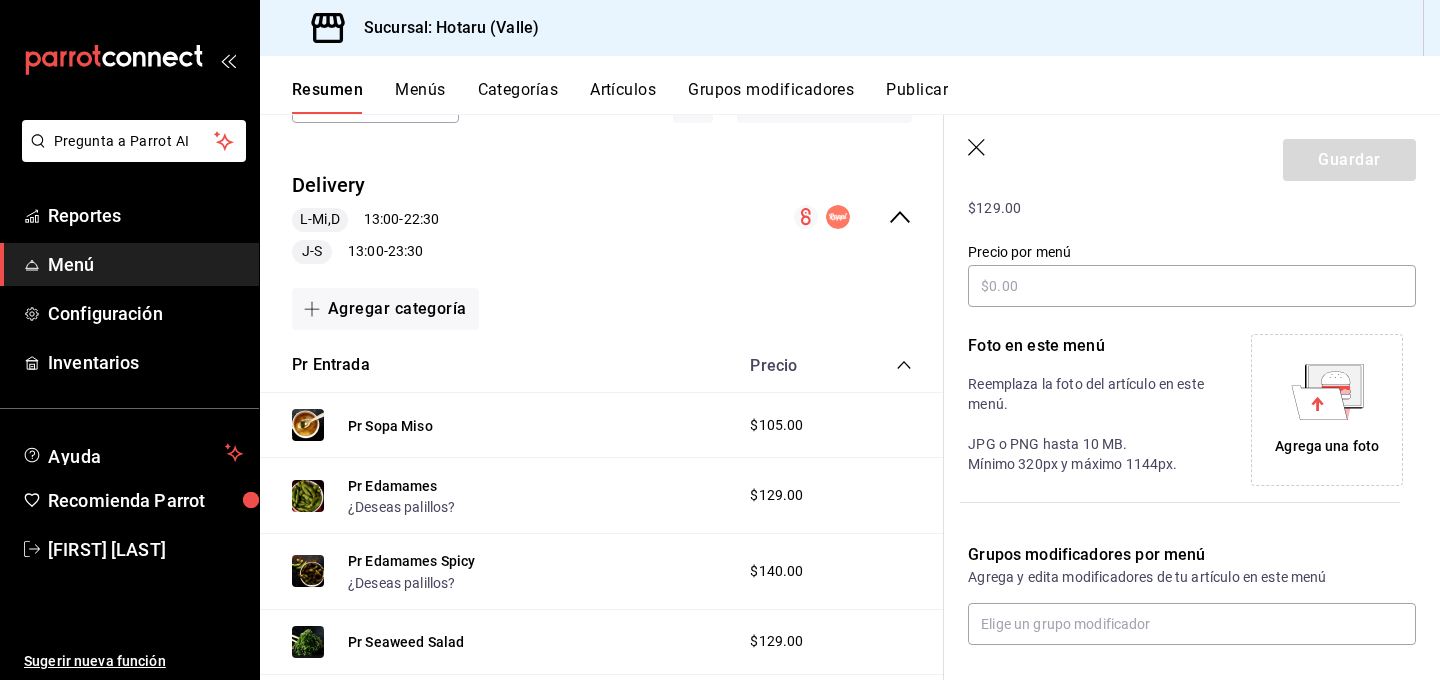 scroll, scrollTop: 404, scrollLeft: 0, axis: vertical 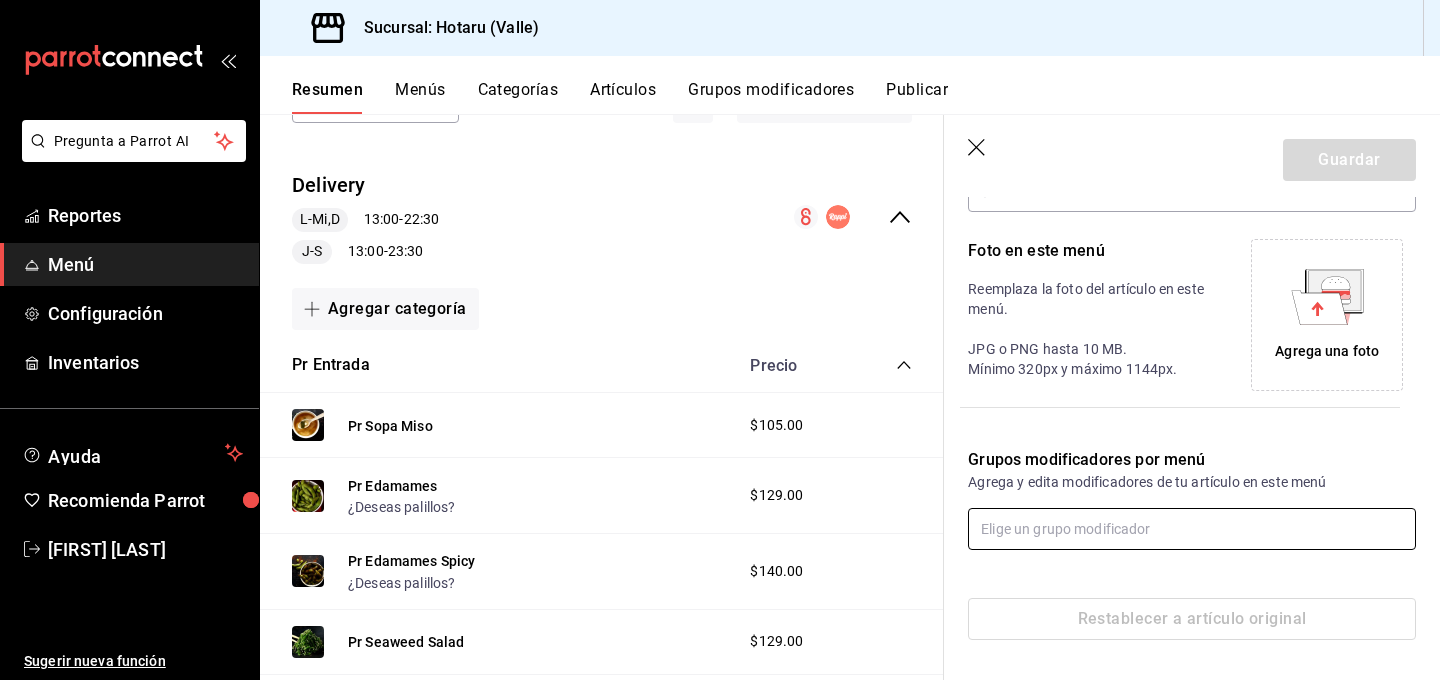 click at bounding box center (1192, 529) 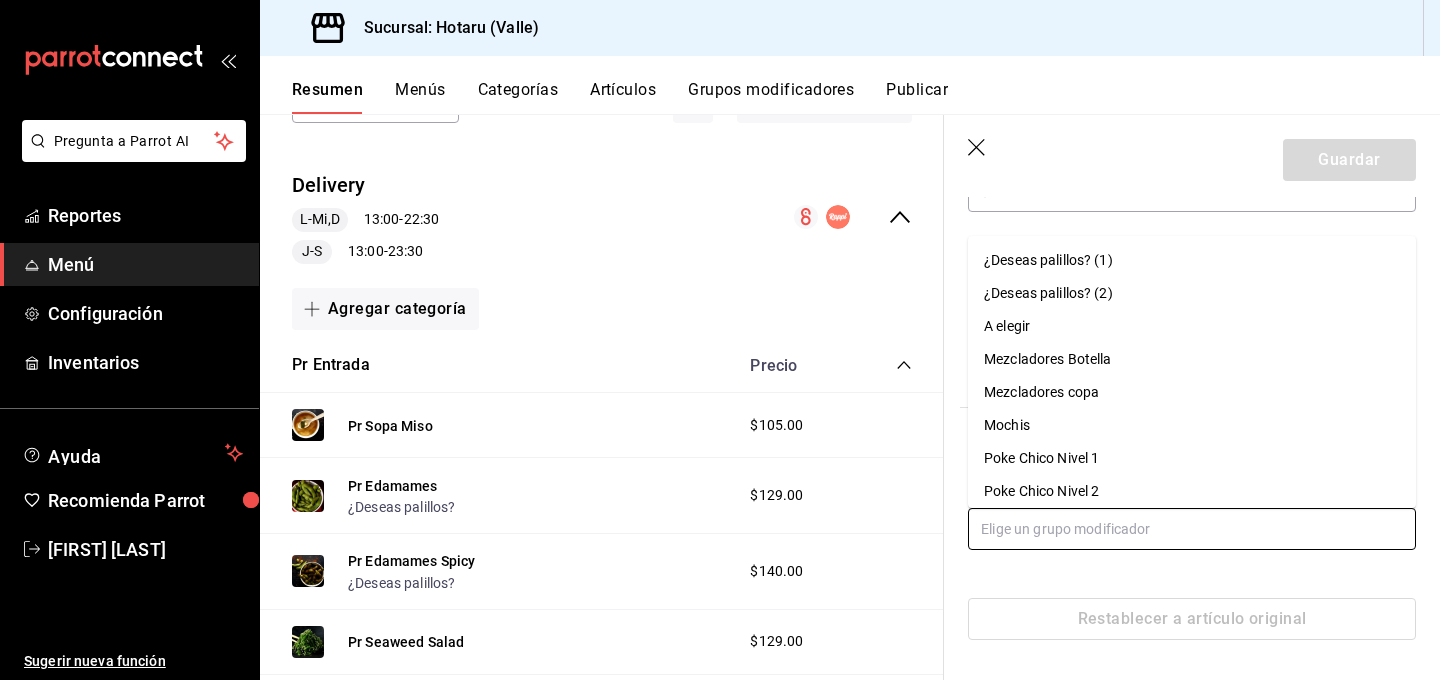 click on "¿Deseas palillos? (1)" at bounding box center (1048, 260) 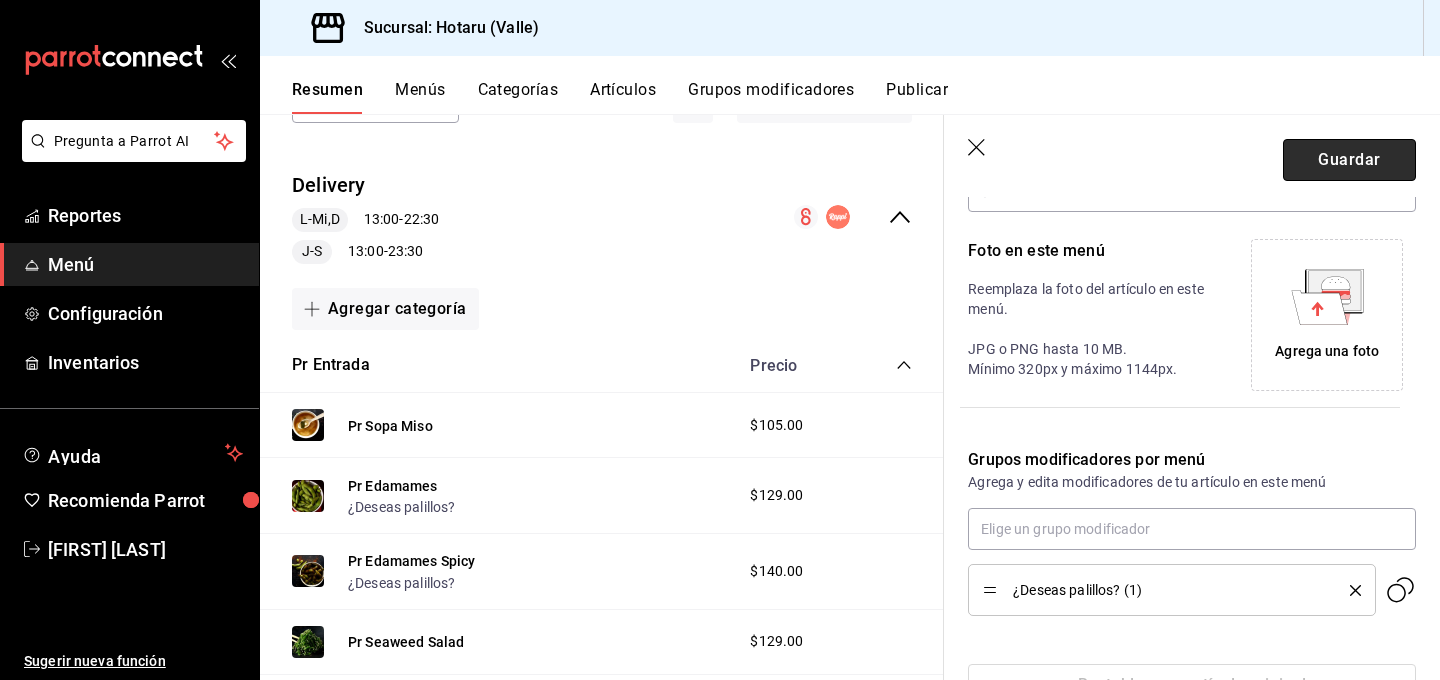 click on "Guardar" at bounding box center [1349, 160] 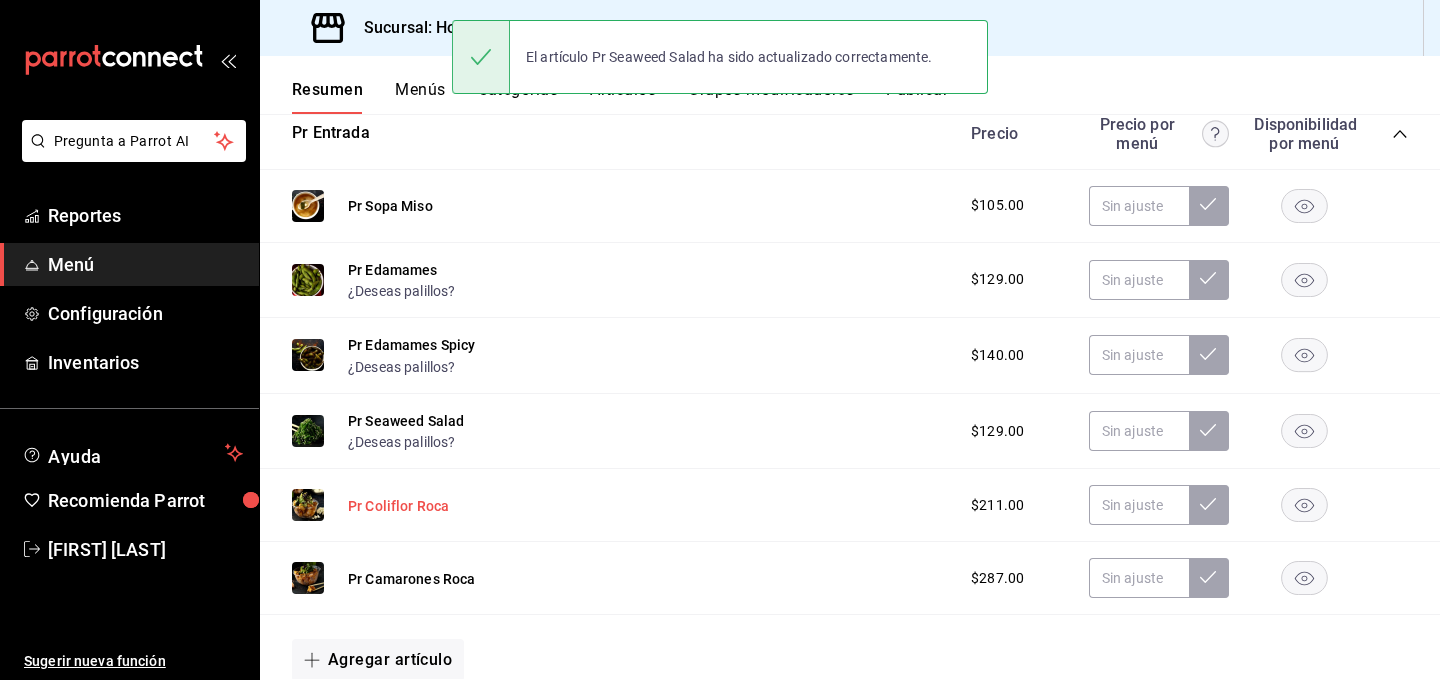 click on "Pr Coliflor Roca" at bounding box center [398, 506] 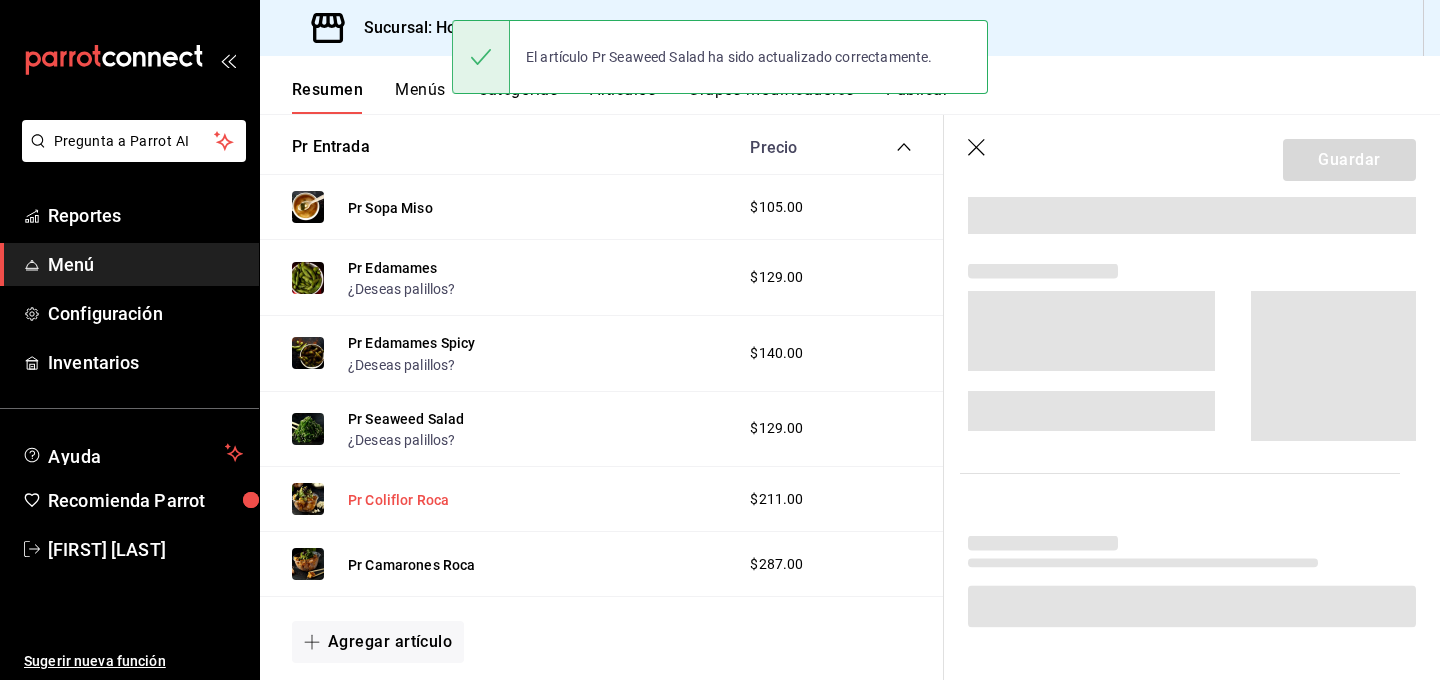 scroll, scrollTop: 379, scrollLeft: 0, axis: vertical 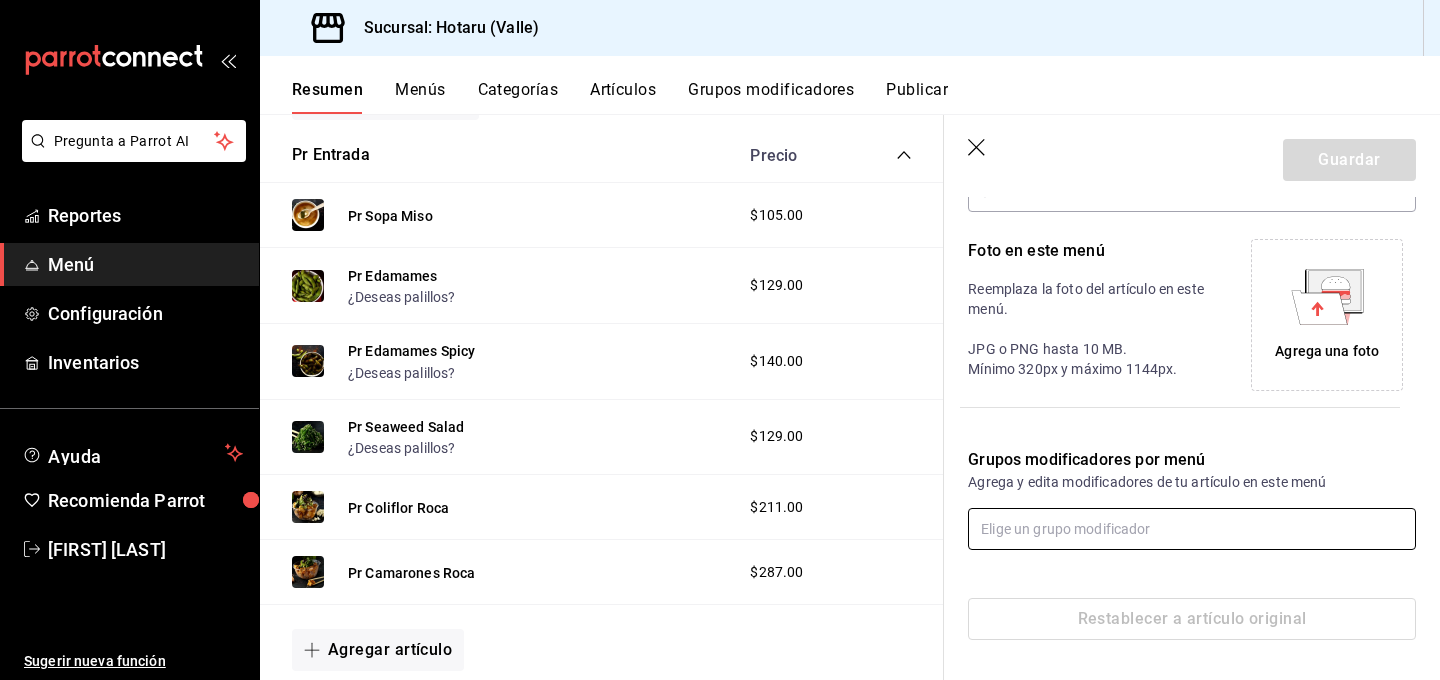 click at bounding box center (1192, 529) 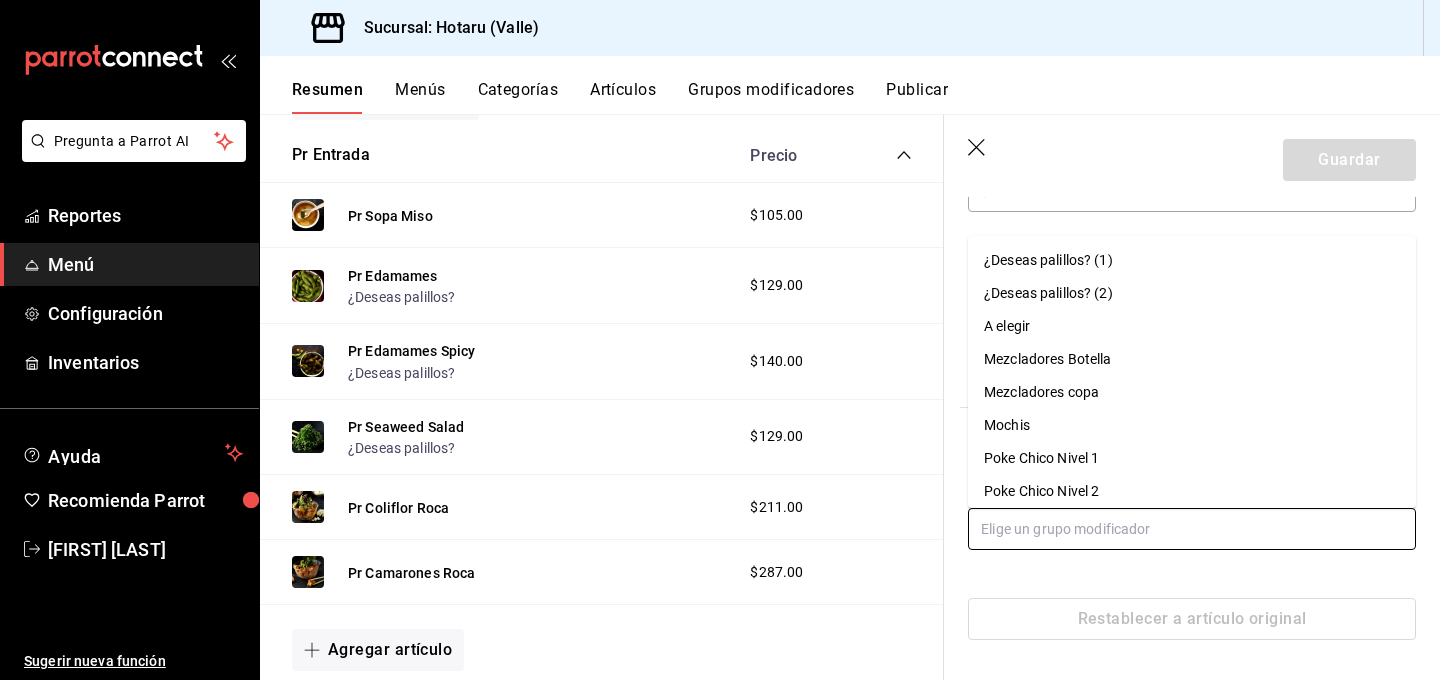 click on "¿Deseas palillos? (1)" at bounding box center (1048, 260) 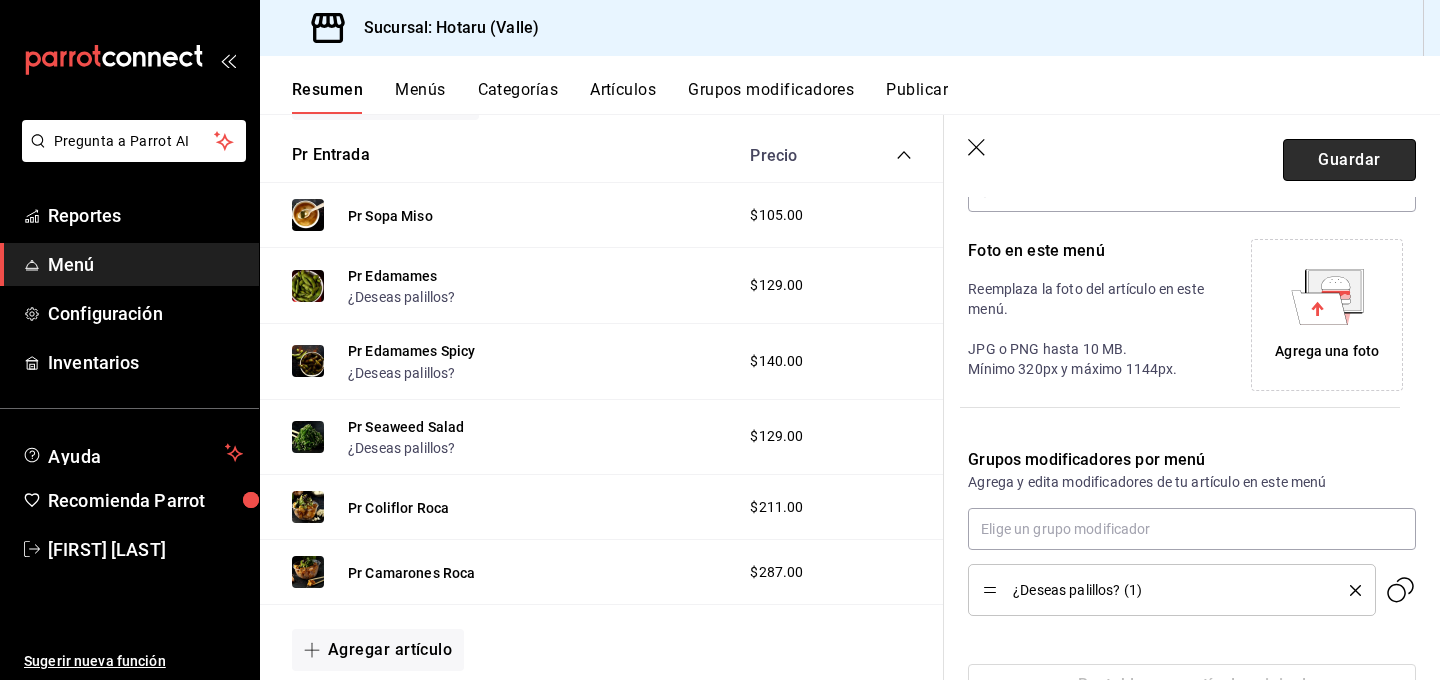 click on "Guardar" at bounding box center [1349, 160] 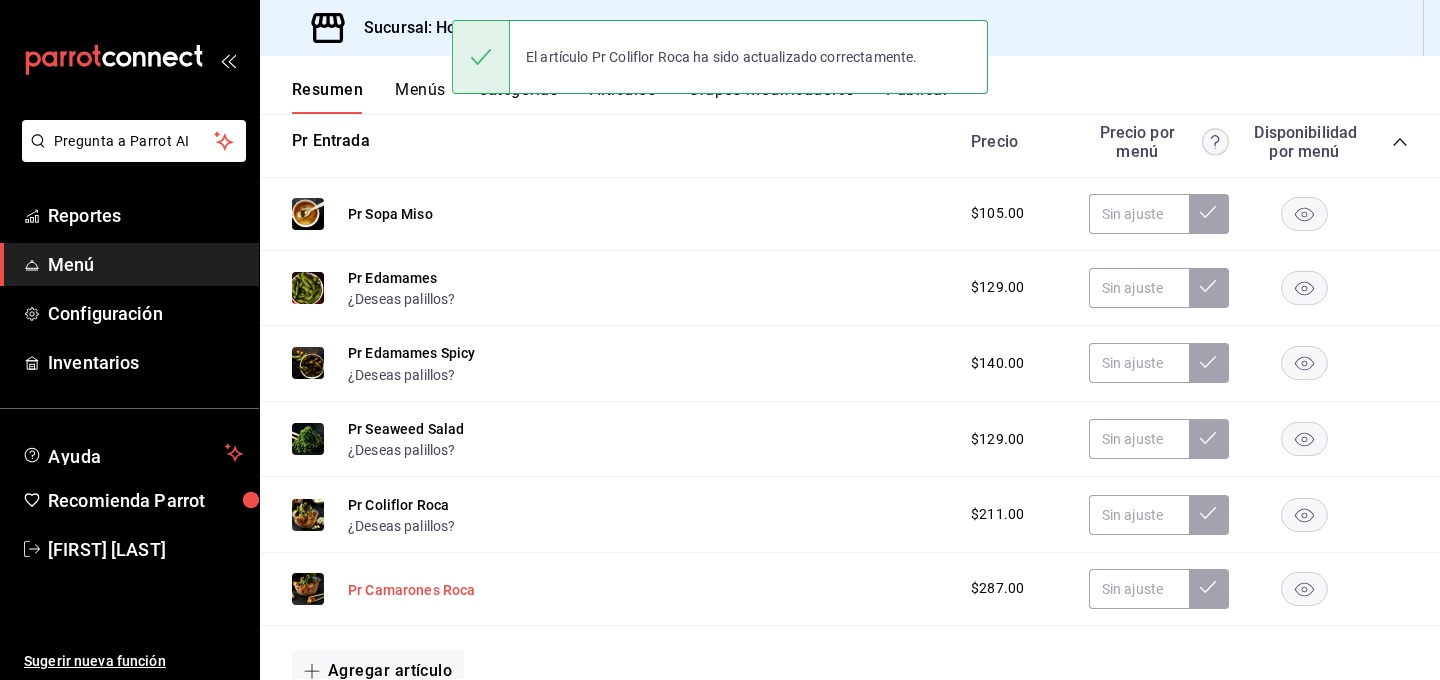click on "Pr Camarones Roca" at bounding box center (412, 590) 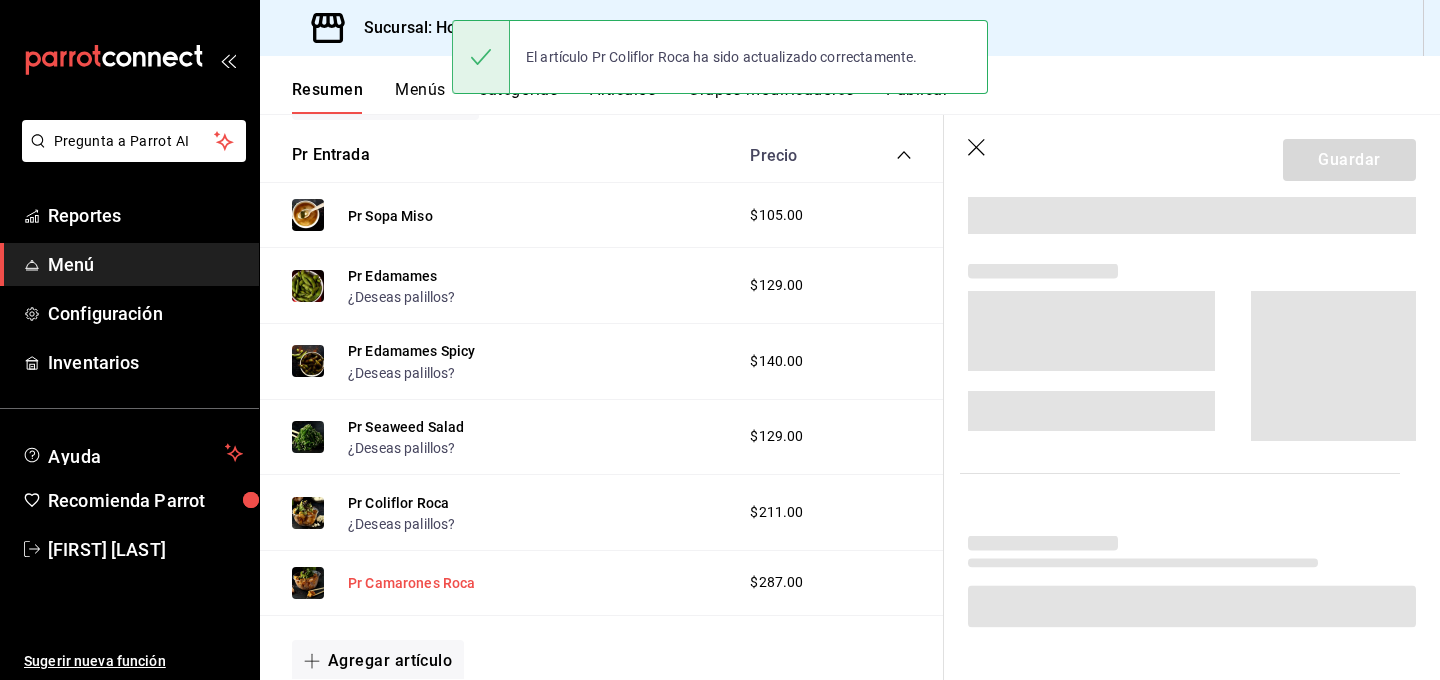 scroll, scrollTop: 372, scrollLeft: 0, axis: vertical 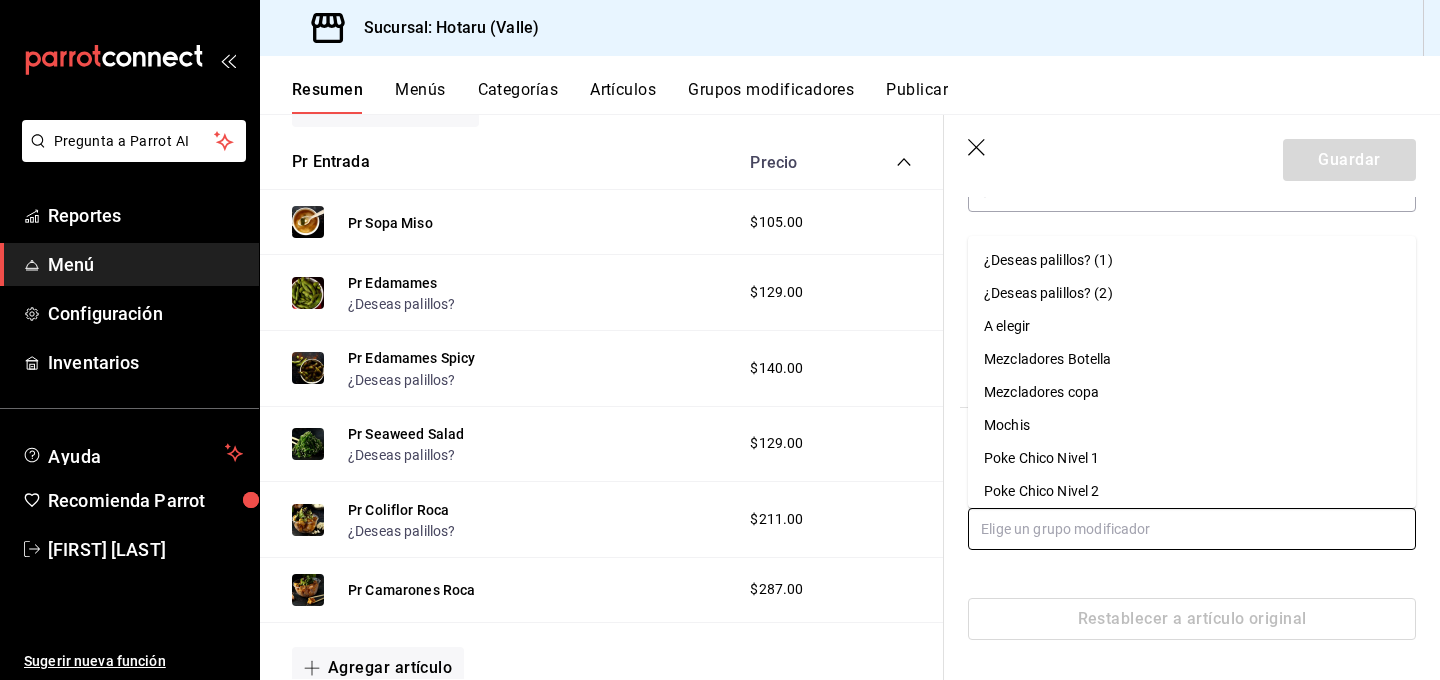 click at bounding box center [1192, 529] 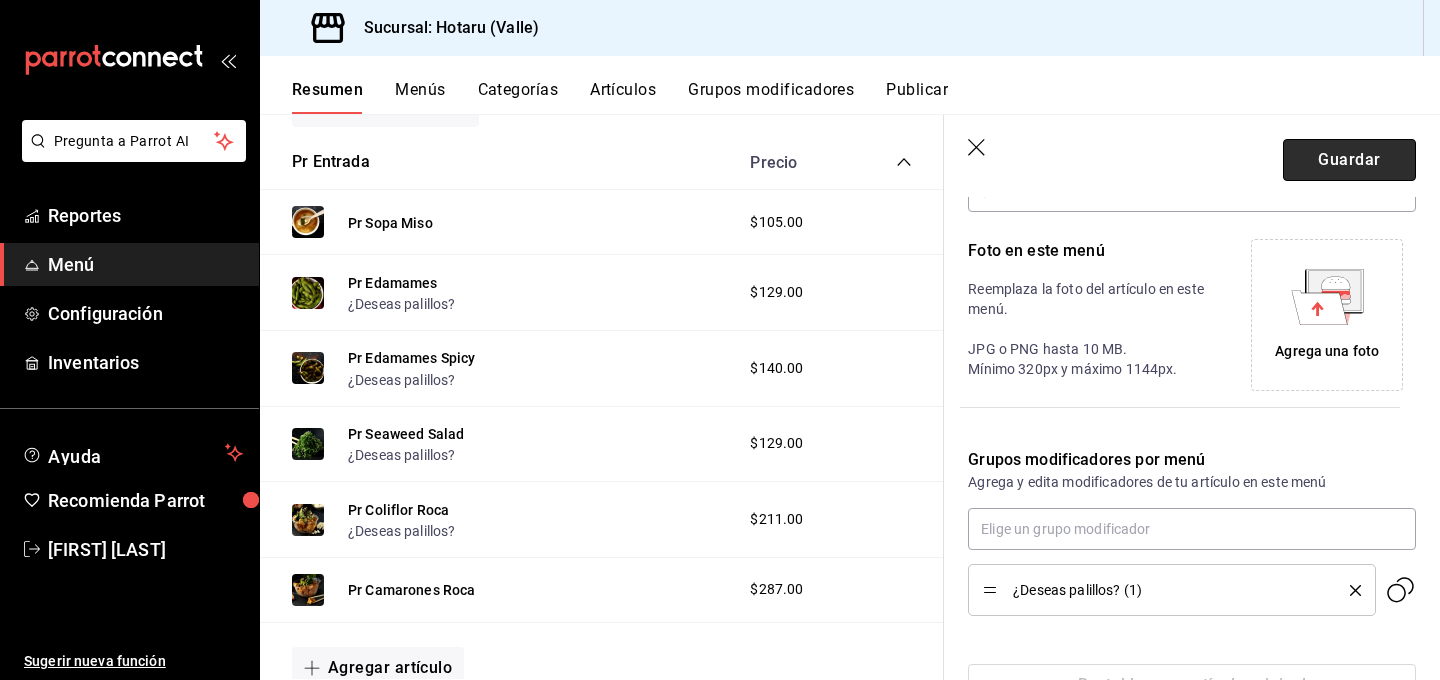click on "Guardar" at bounding box center [1349, 160] 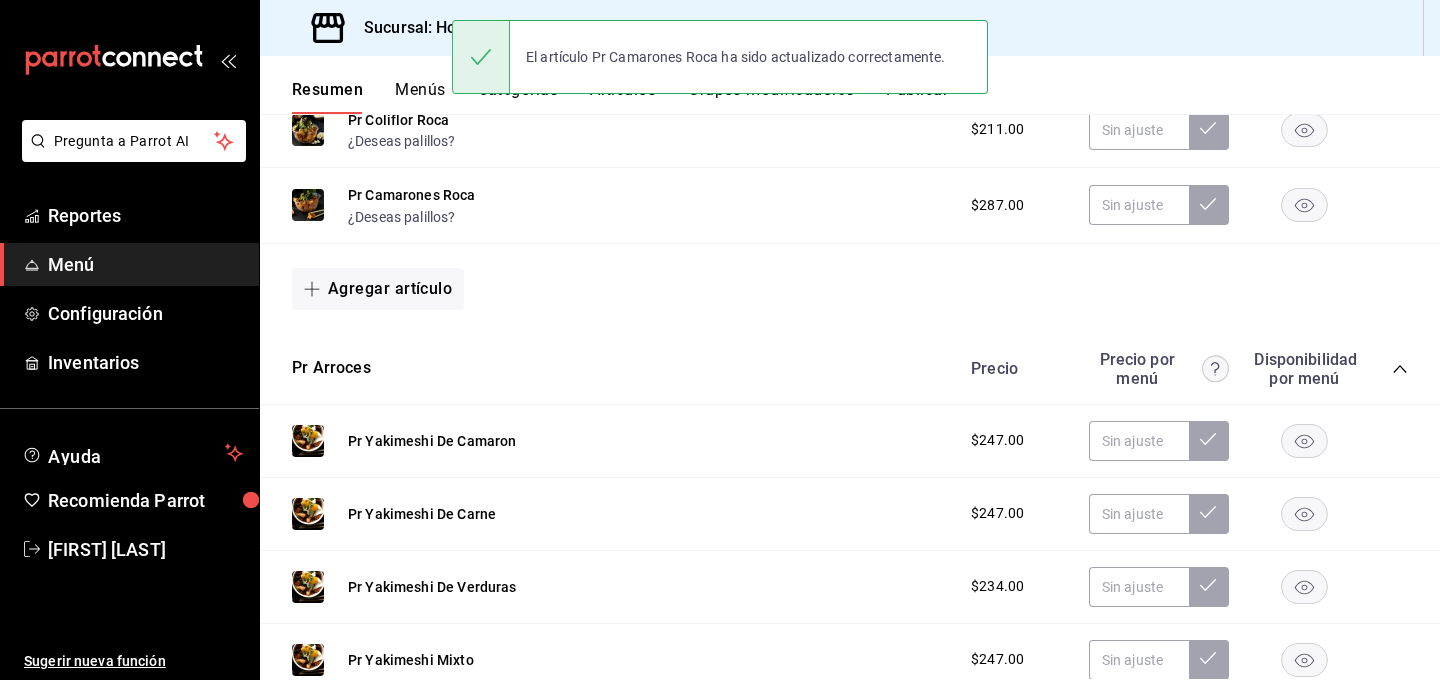 scroll, scrollTop: 765, scrollLeft: 0, axis: vertical 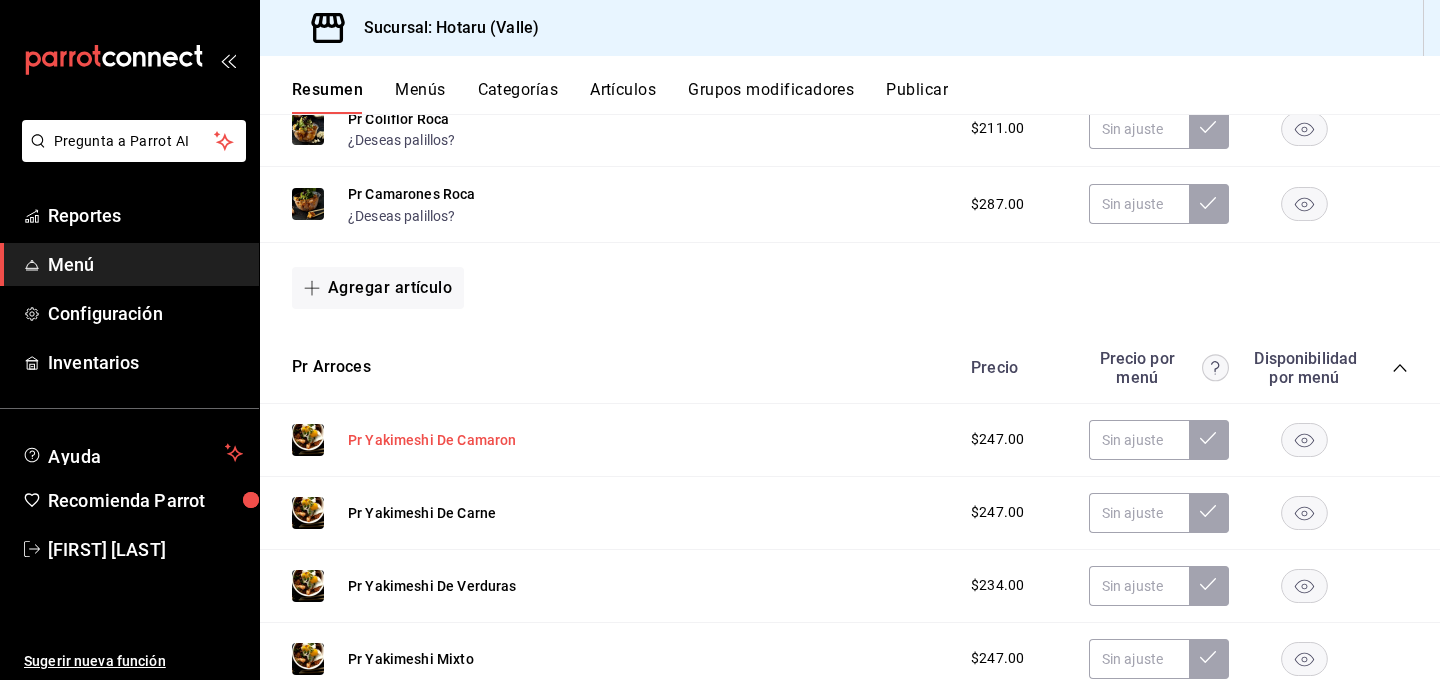click on "Pr Yakimeshi De Camaron" at bounding box center (432, 440) 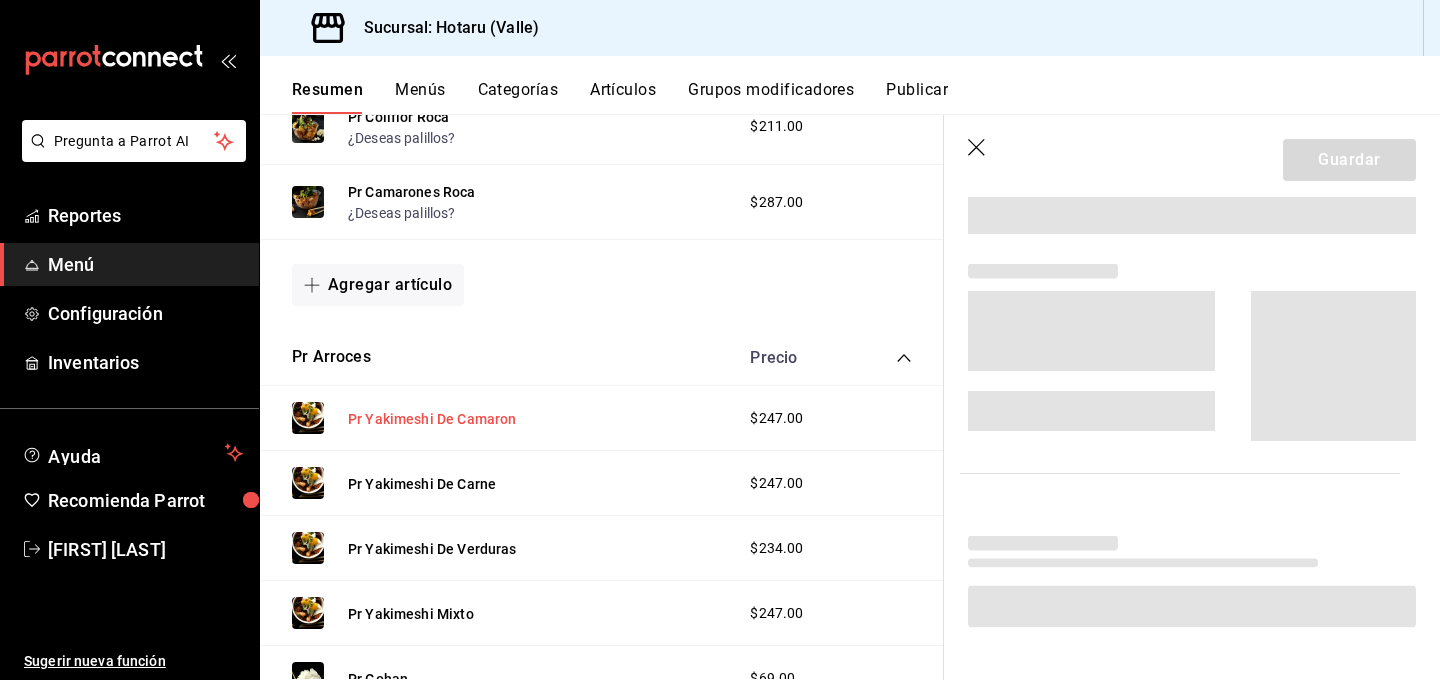 scroll, scrollTop: 741, scrollLeft: 0, axis: vertical 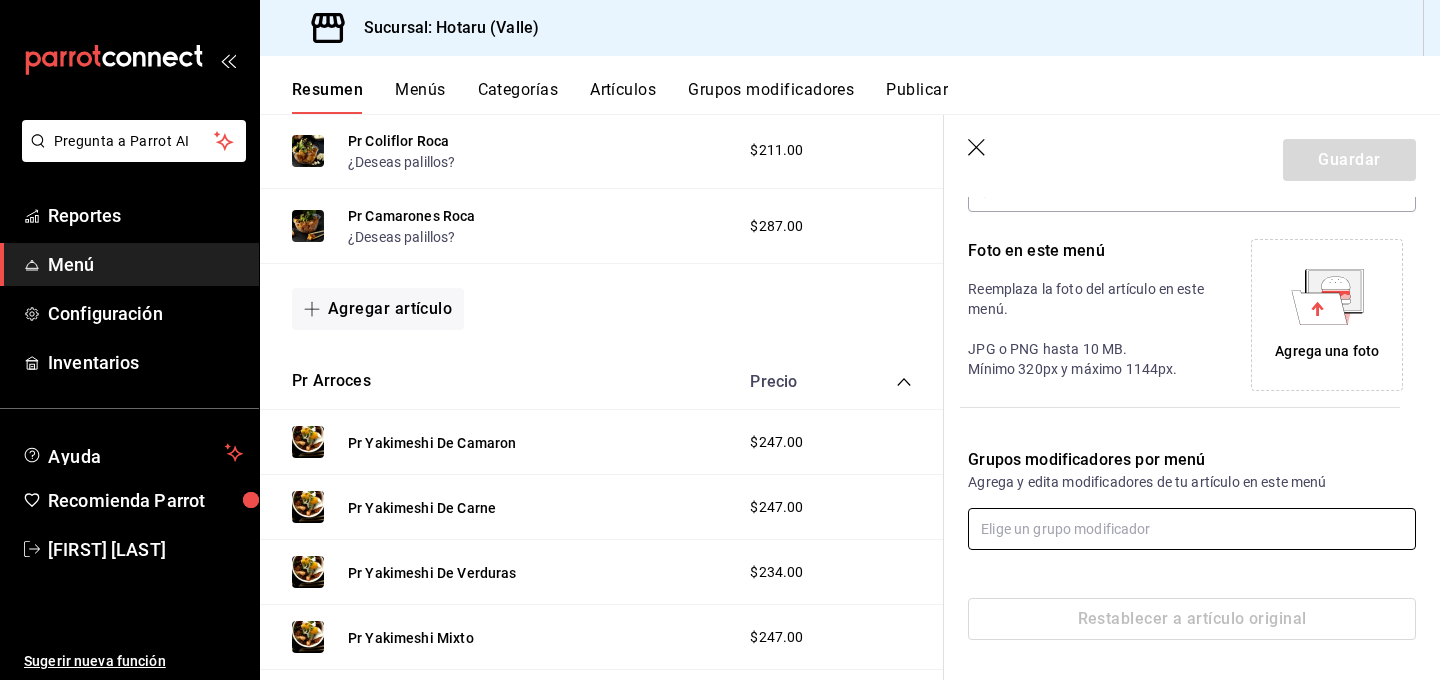 click at bounding box center [1192, 529] 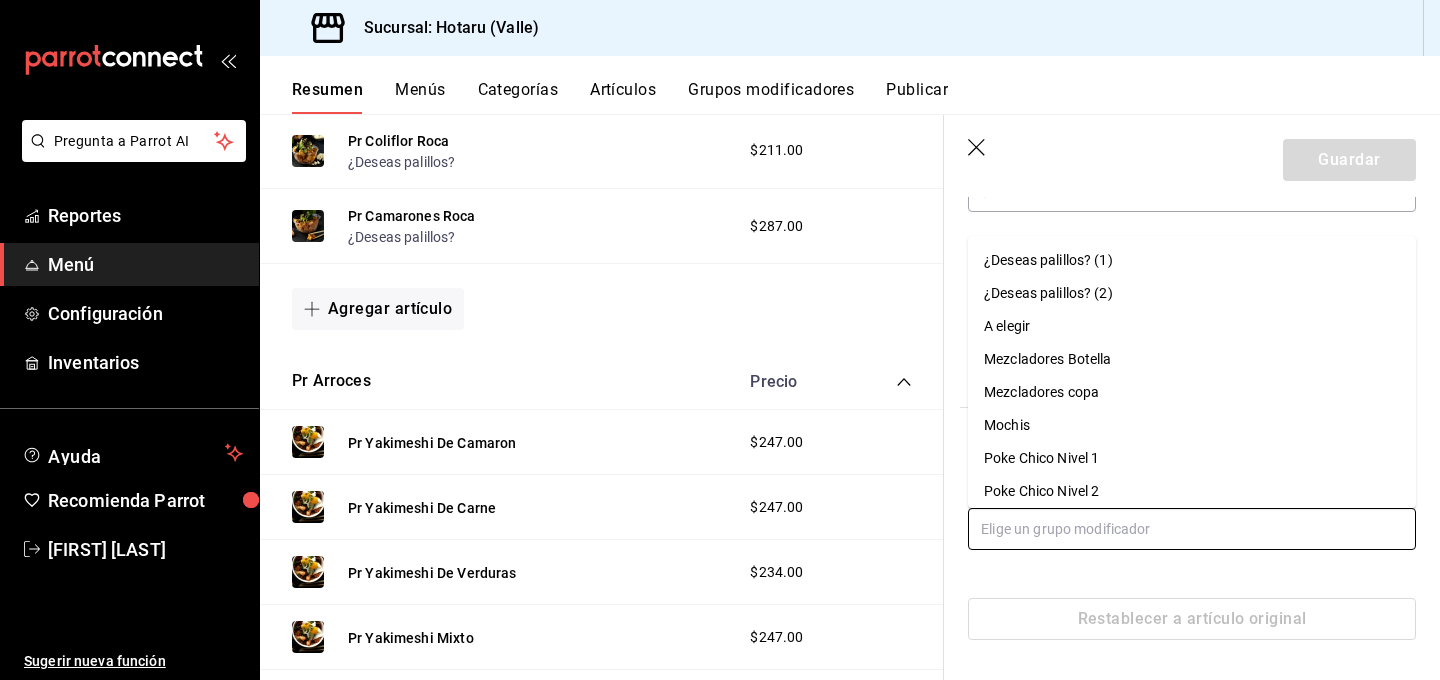 click on "¿Deseas palillos? (1)" at bounding box center [1048, 260] 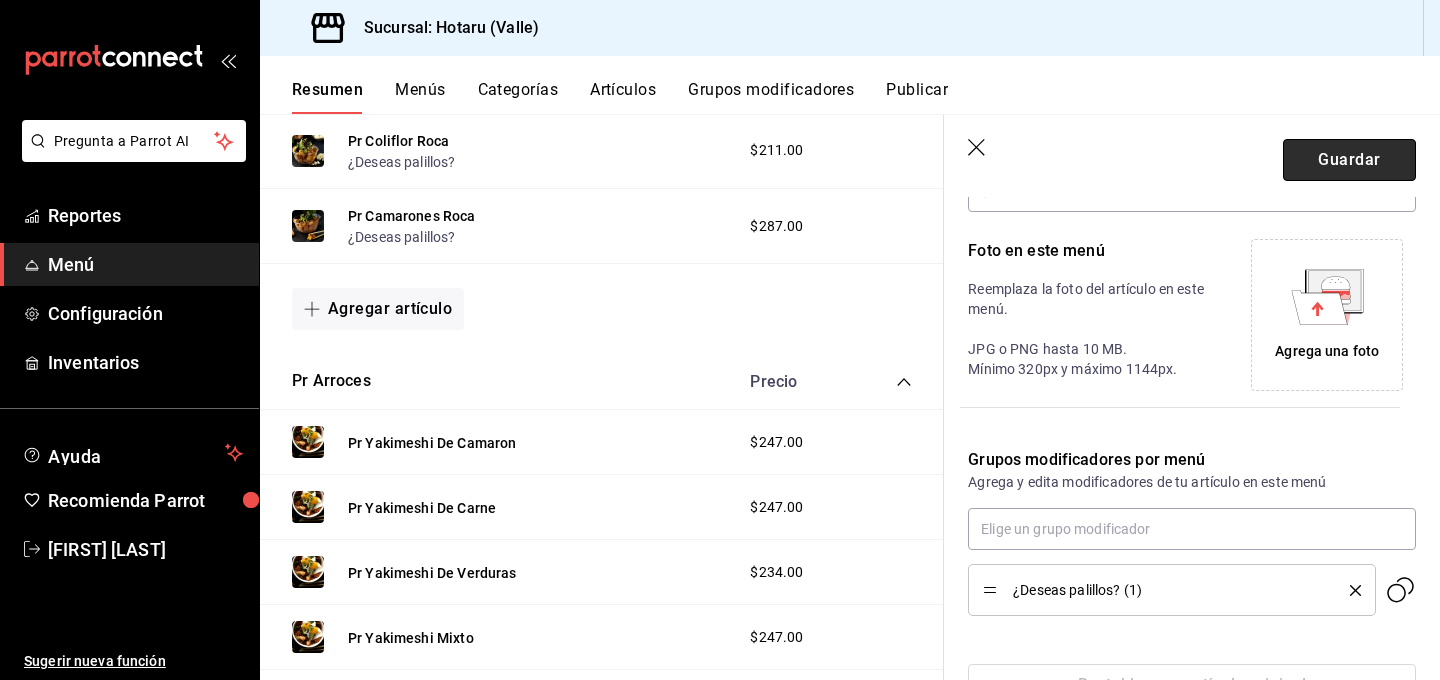 click on "Guardar" at bounding box center (1349, 160) 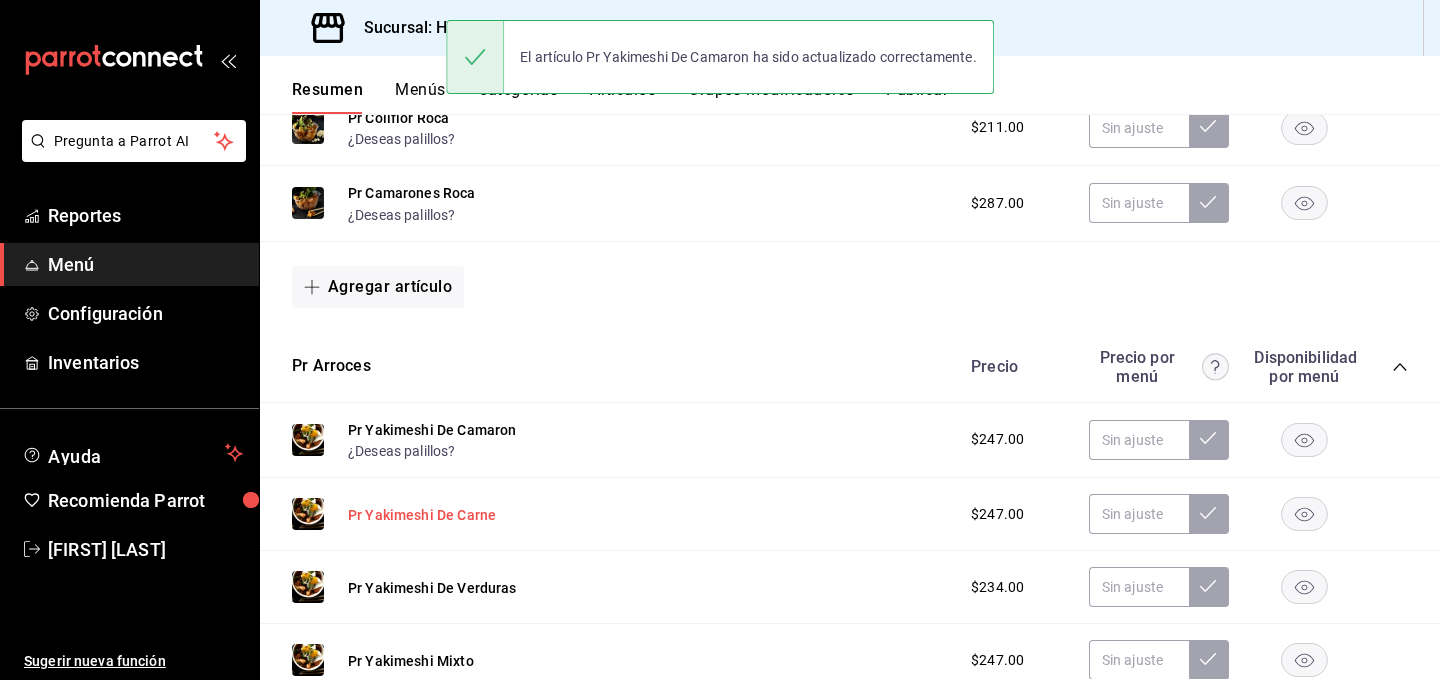 click on "Pr Yakimeshi De Carne" at bounding box center [422, 515] 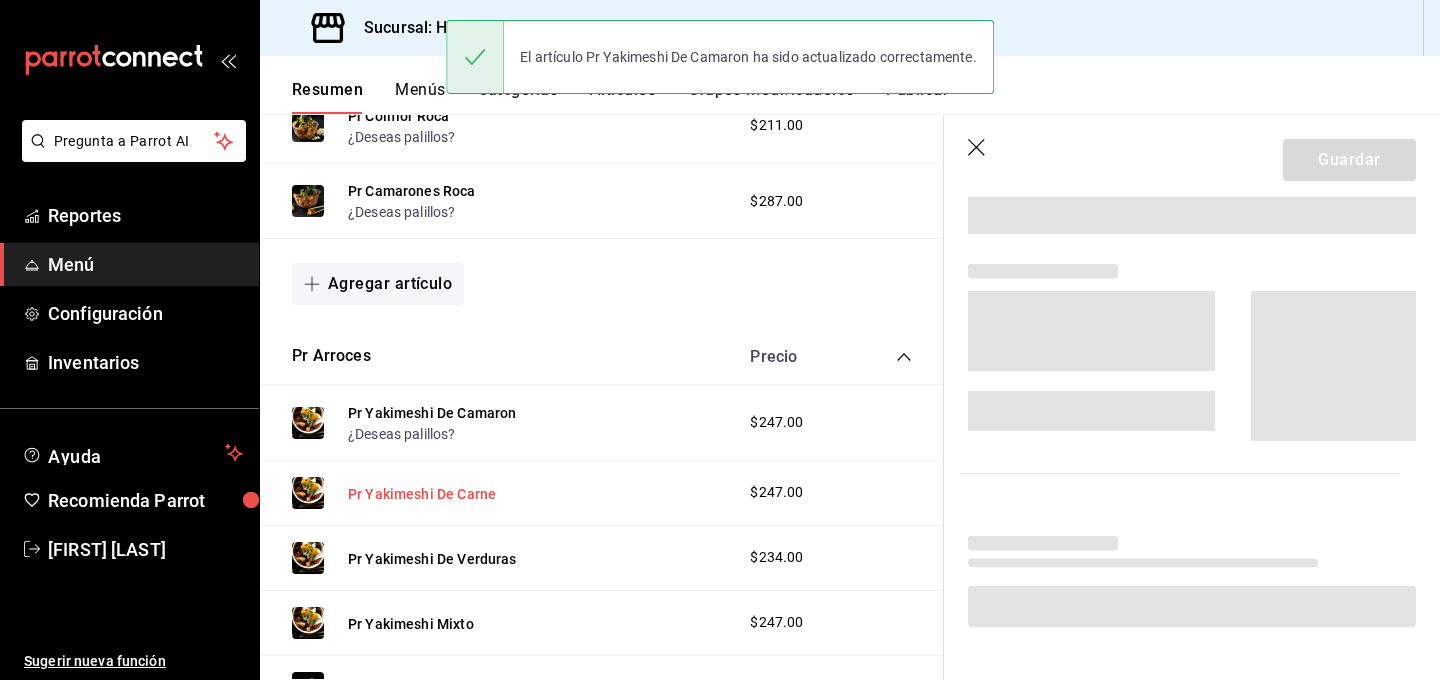 scroll, scrollTop: 743, scrollLeft: 0, axis: vertical 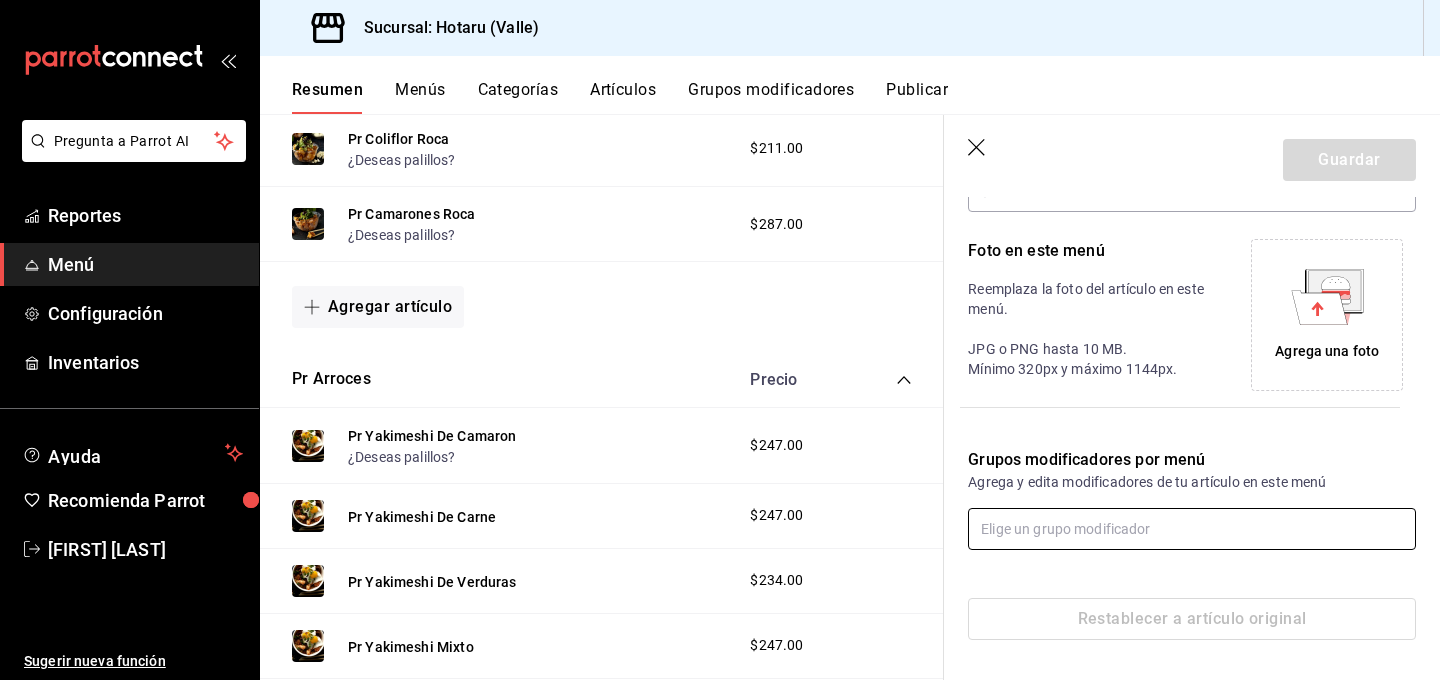 click at bounding box center (1192, 529) 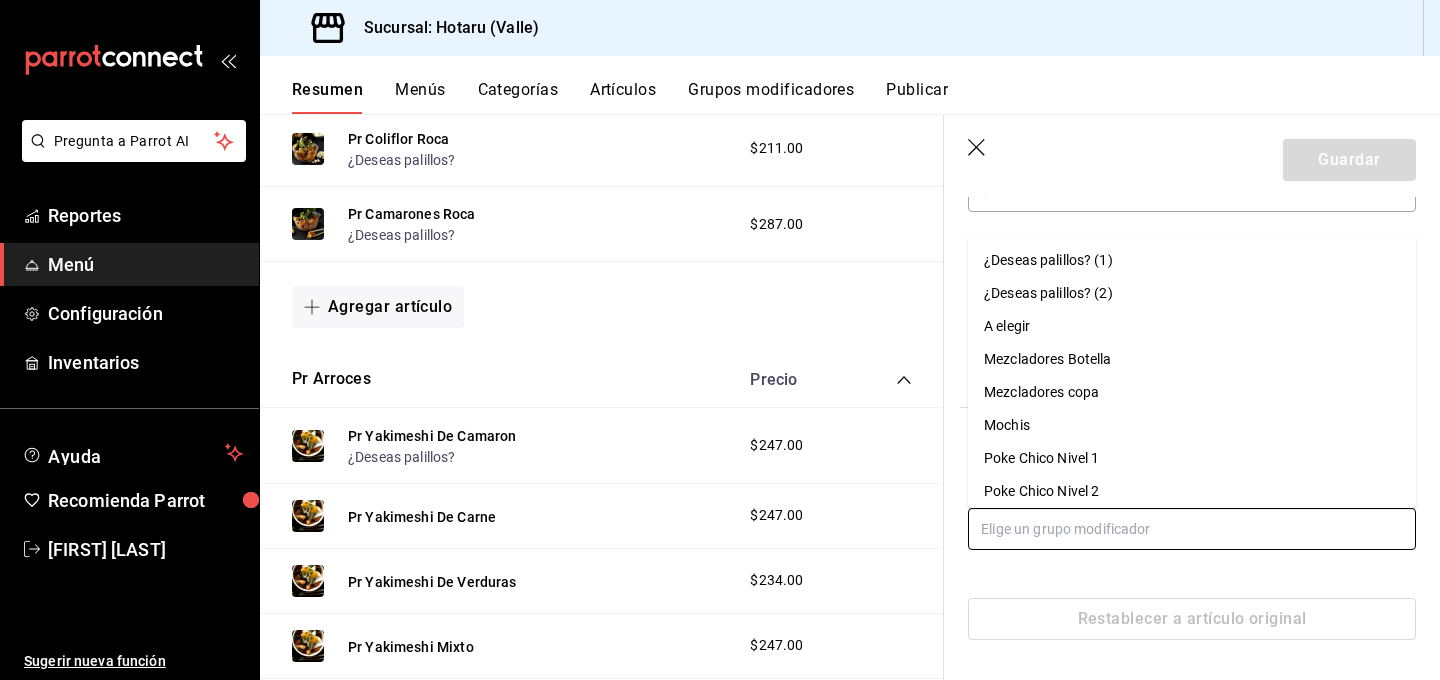 click on "¿Deseas palillos? (1)" at bounding box center [1048, 260] 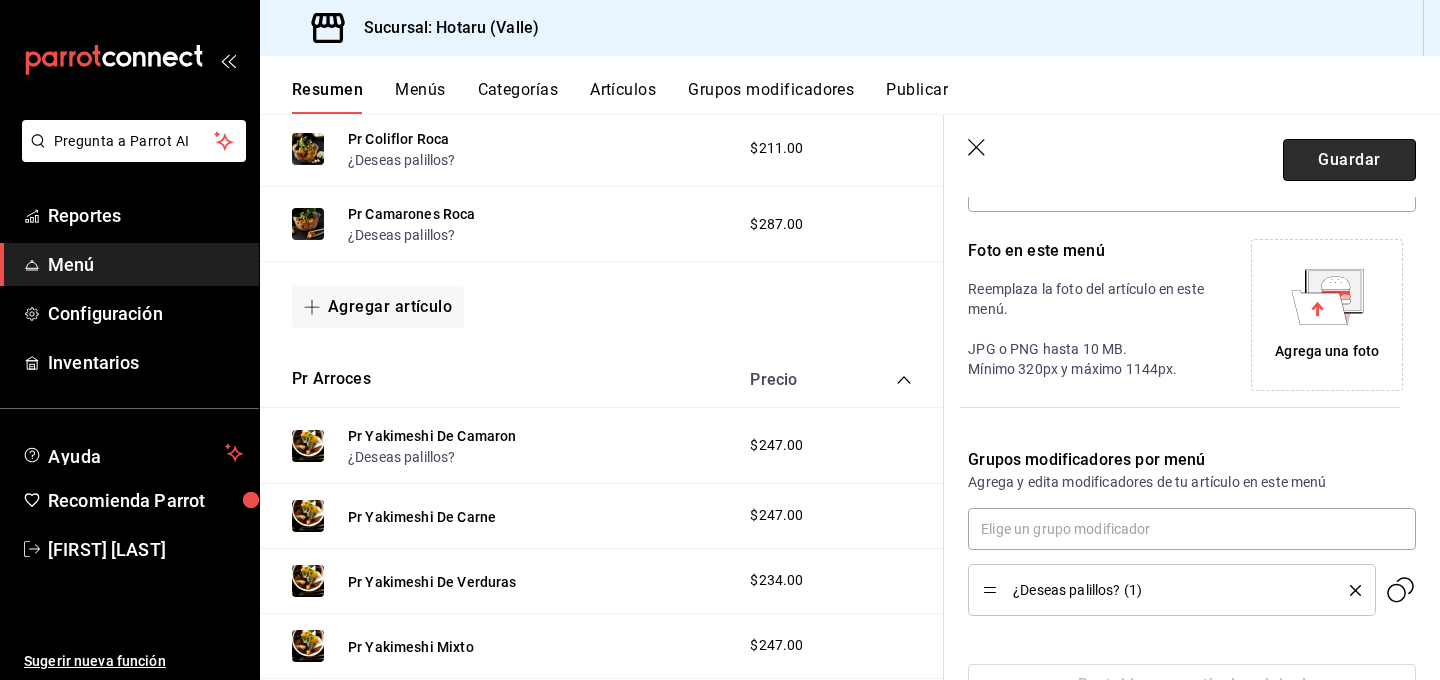 click on "Guardar" at bounding box center (1349, 160) 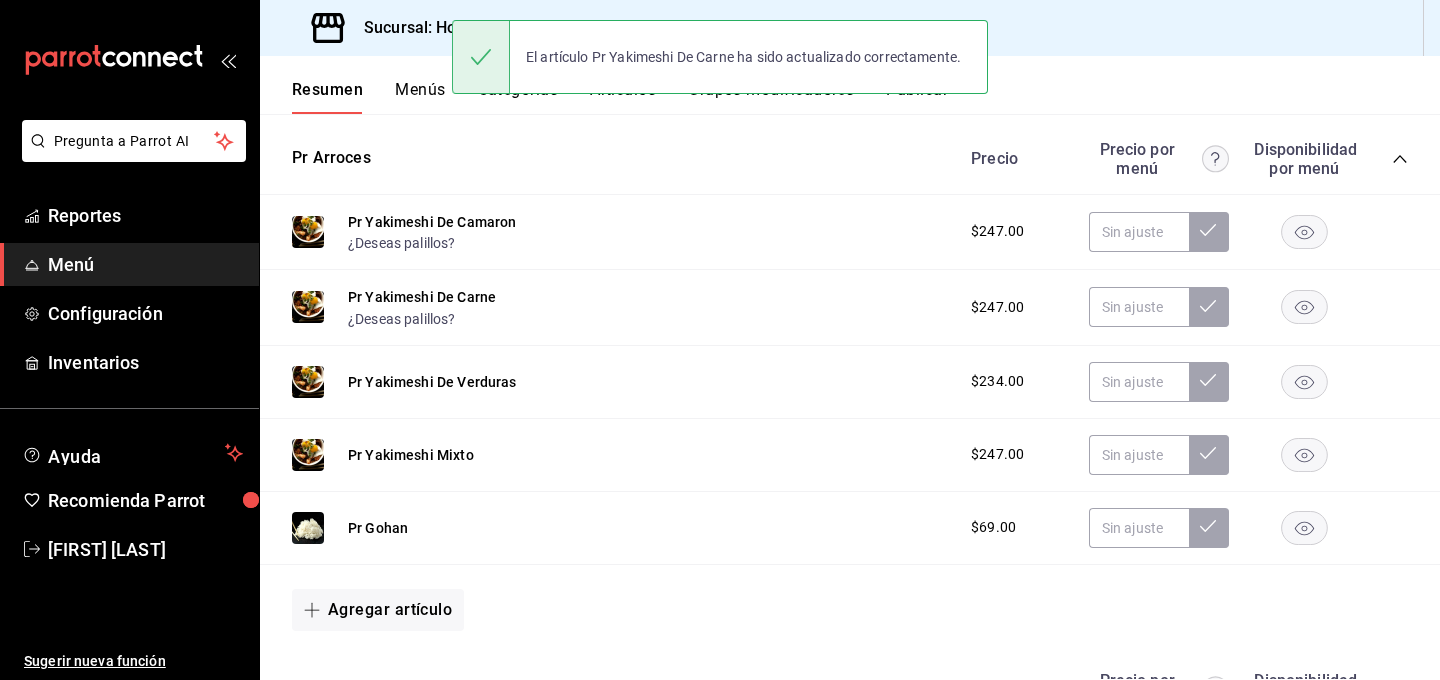scroll, scrollTop: 1043, scrollLeft: 0, axis: vertical 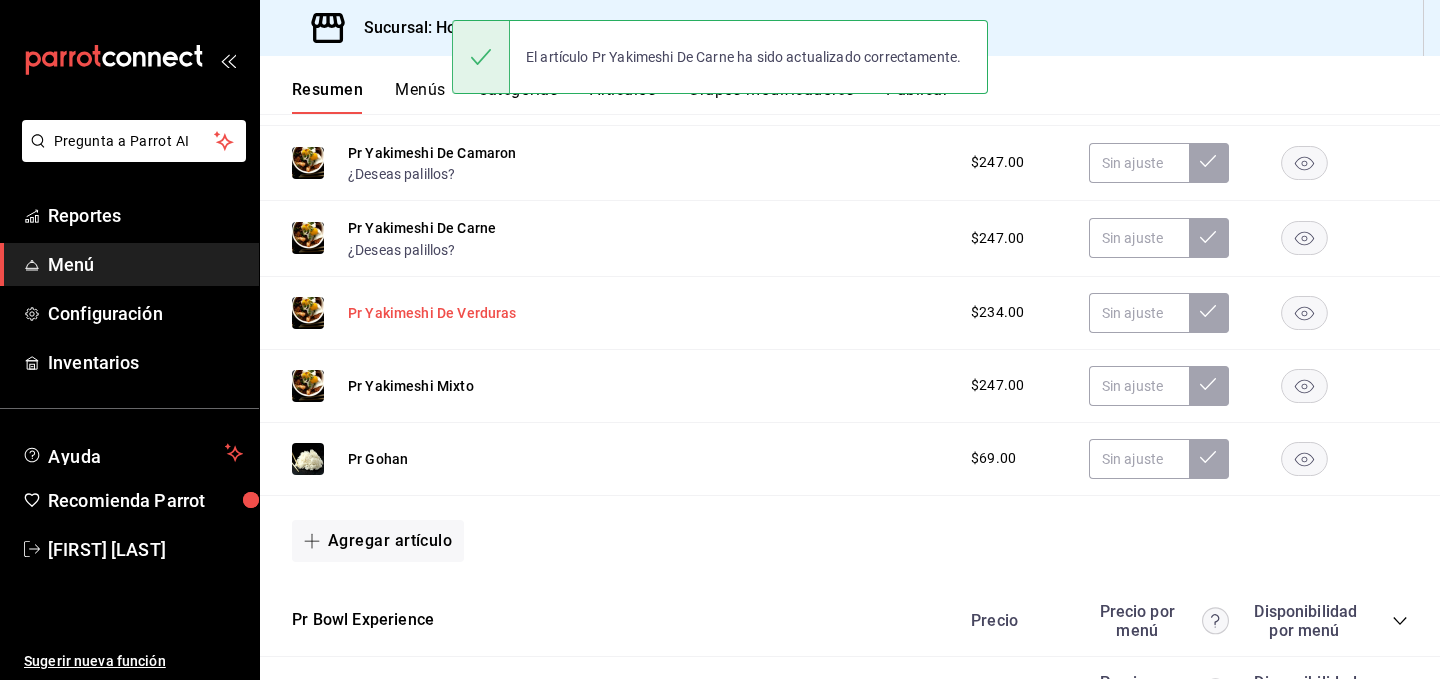 click on "Pr Yakimeshi De Verduras" at bounding box center (432, 313) 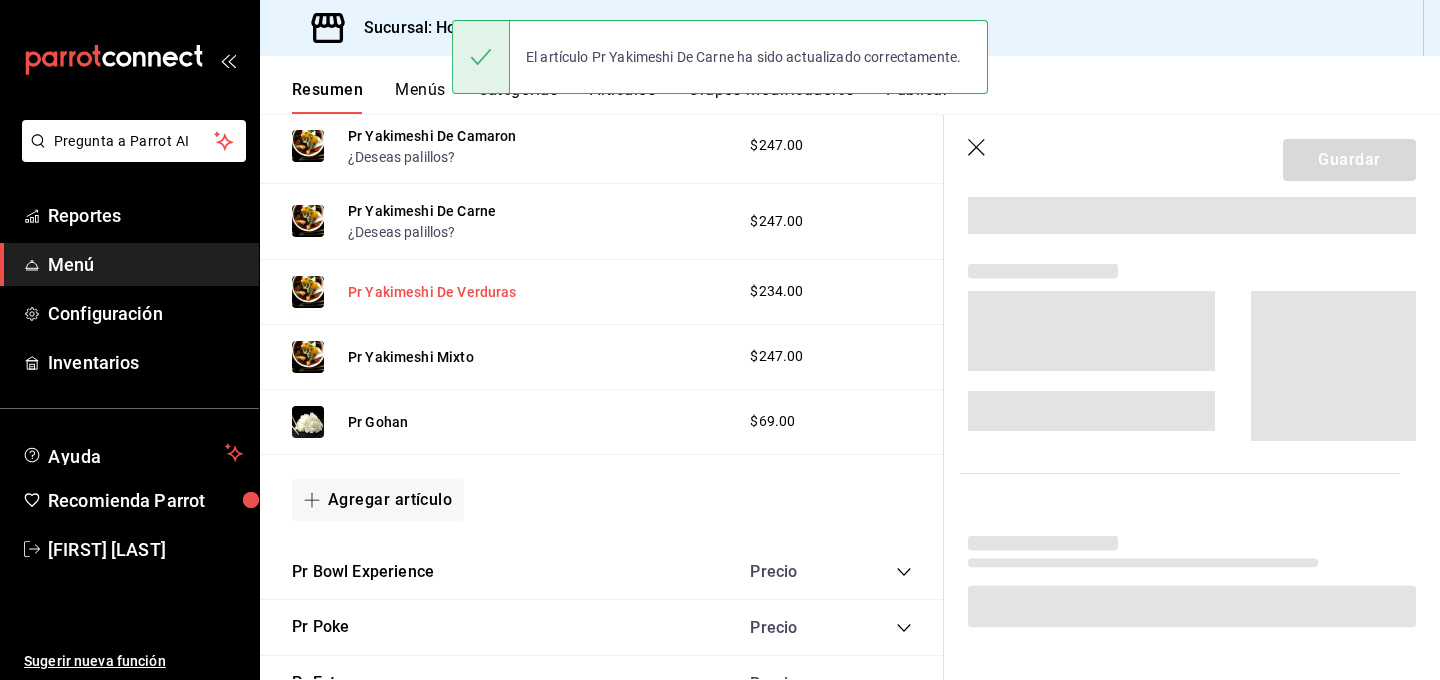 scroll, scrollTop: 1020, scrollLeft: 0, axis: vertical 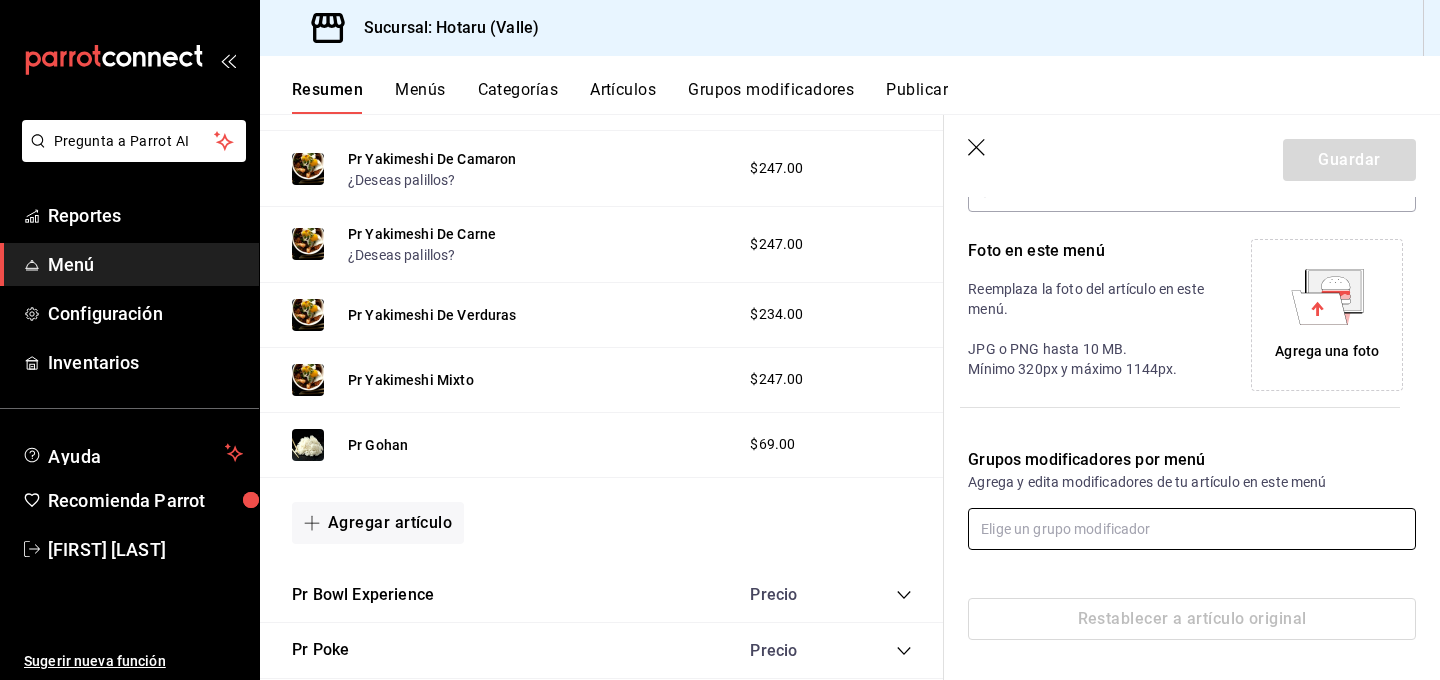 click at bounding box center [1192, 529] 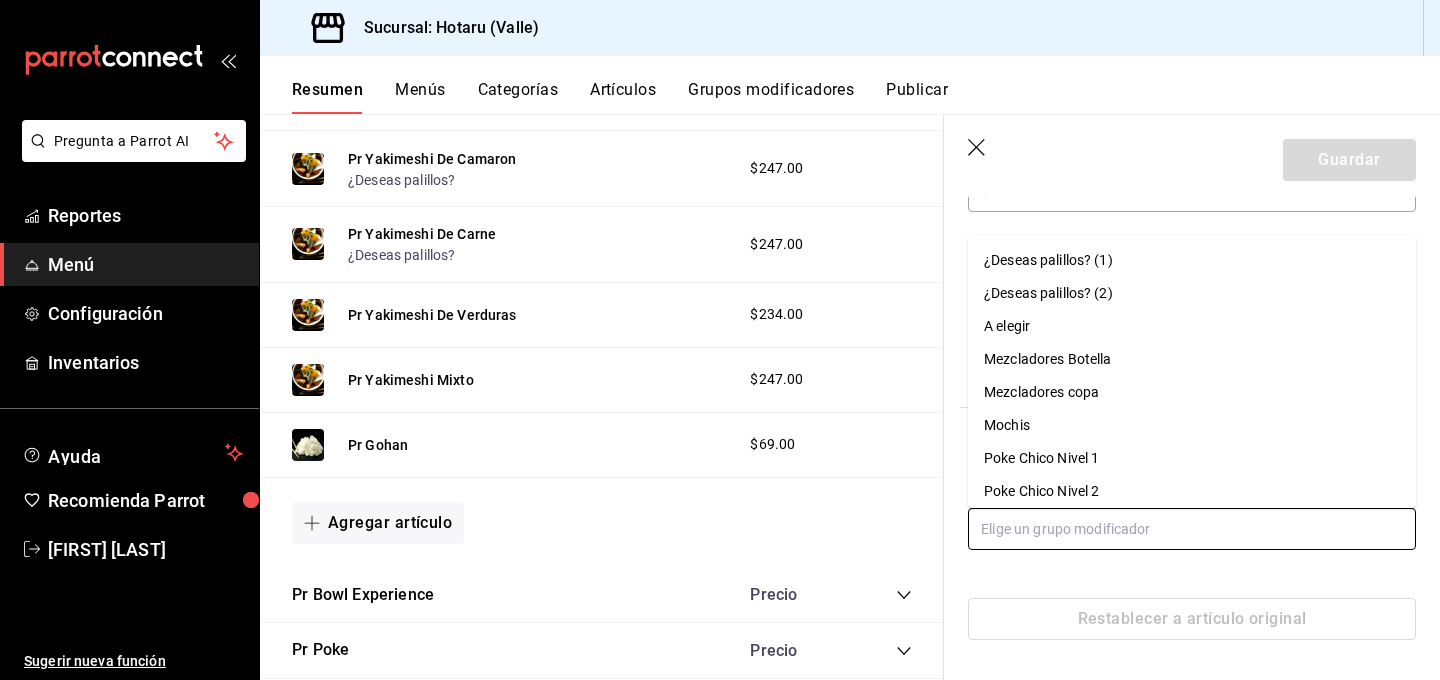 click on "¿Deseas palillos? (1)" at bounding box center [1048, 260] 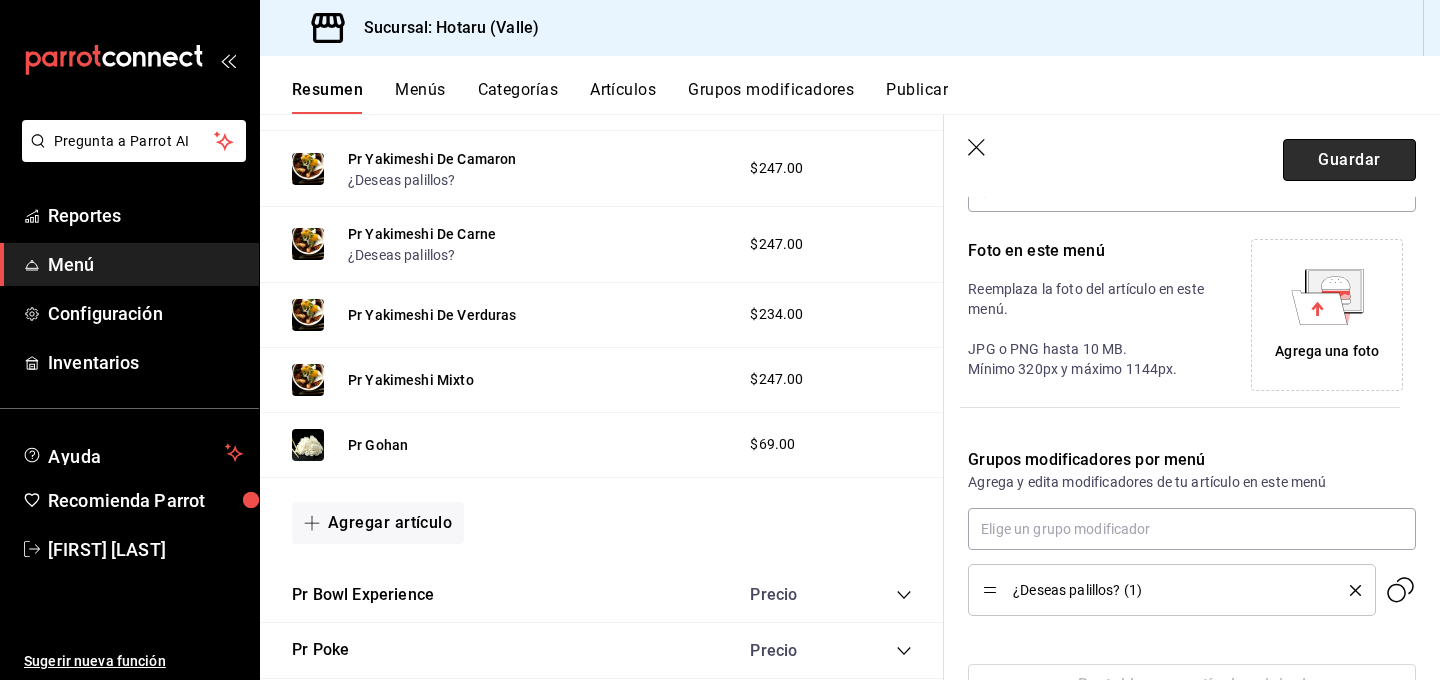 click on "Guardar" at bounding box center (1349, 160) 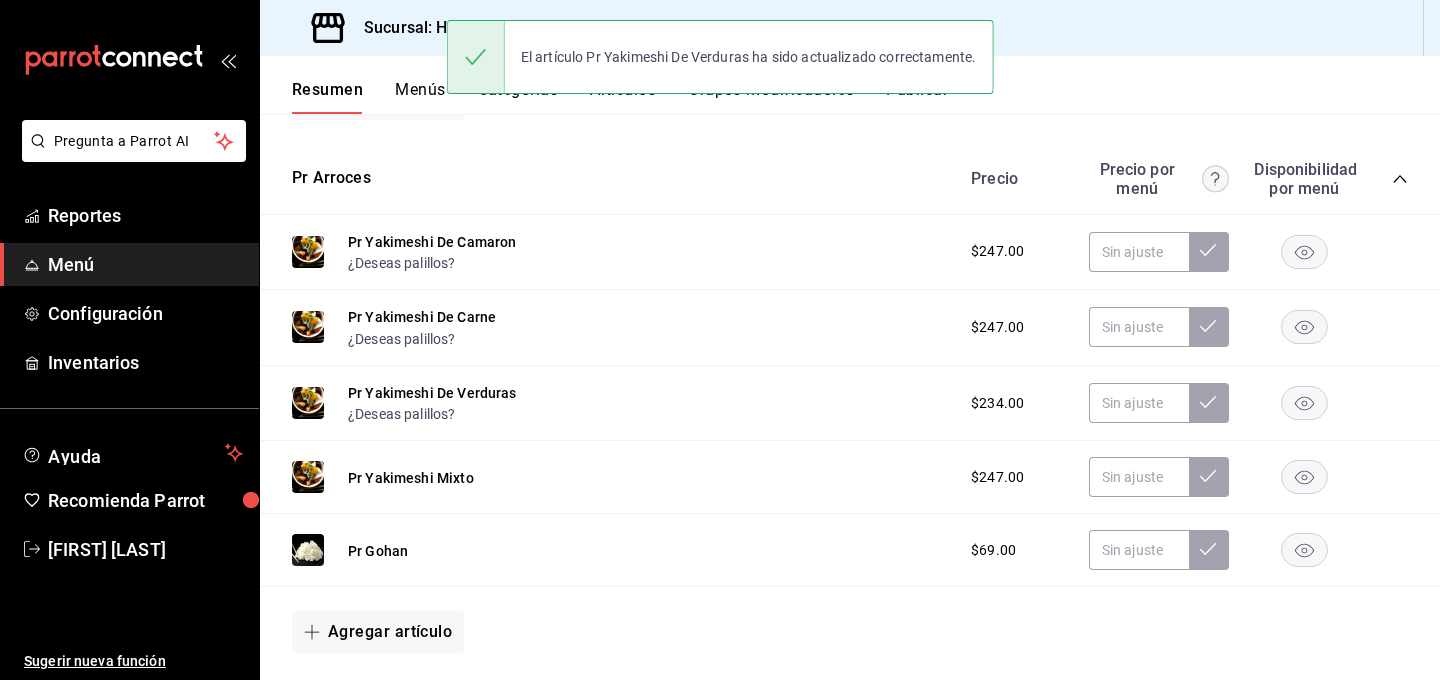 scroll, scrollTop: 1008, scrollLeft: 0, axis: vertical 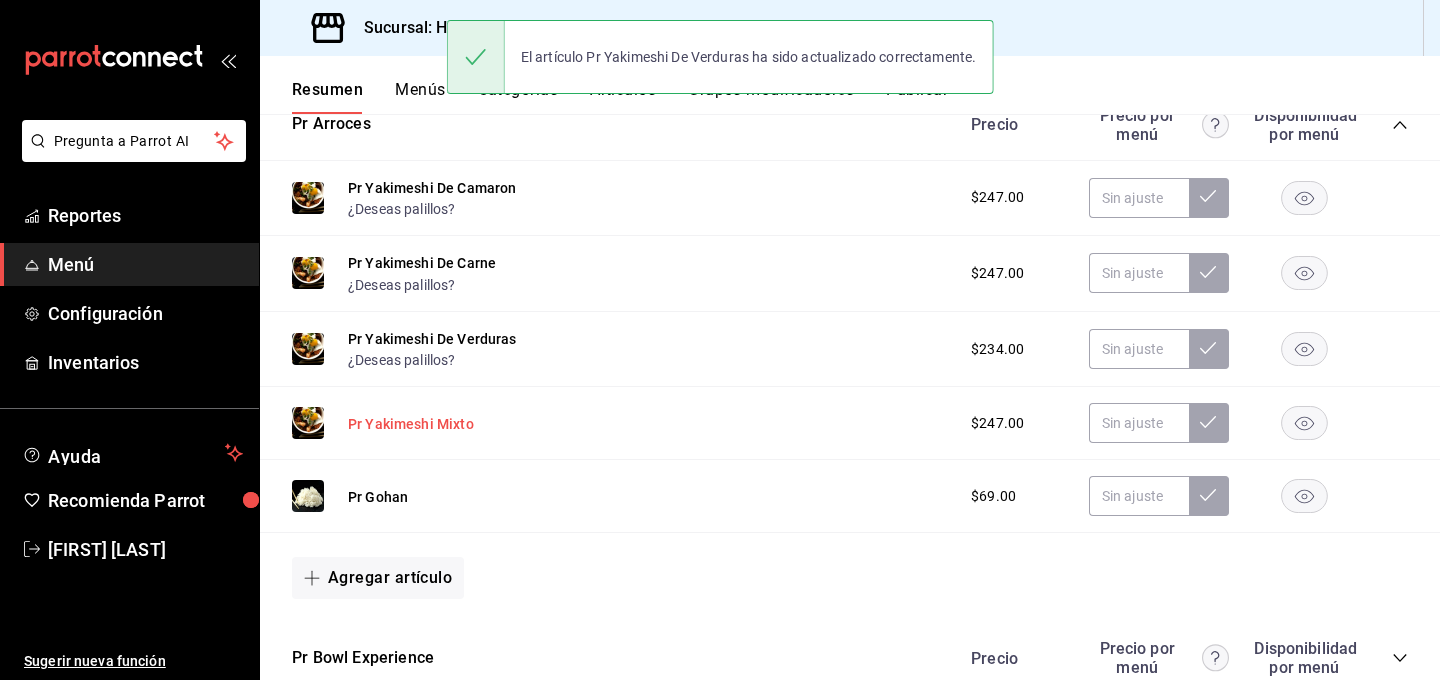 click on "Pr Yakimeshi Mixto" at bounding box center (411, 424) 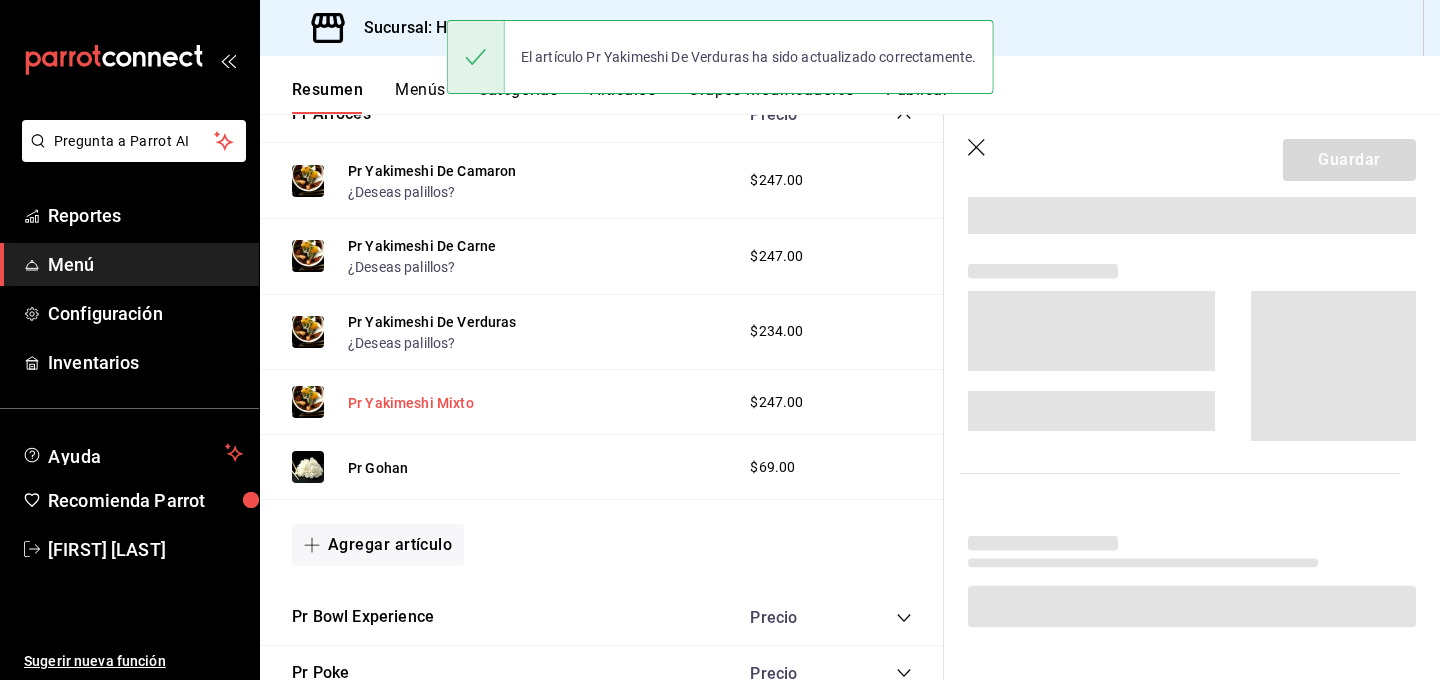 scroll, scrollTop: 977, scrollLeft: 0, axis: vertical 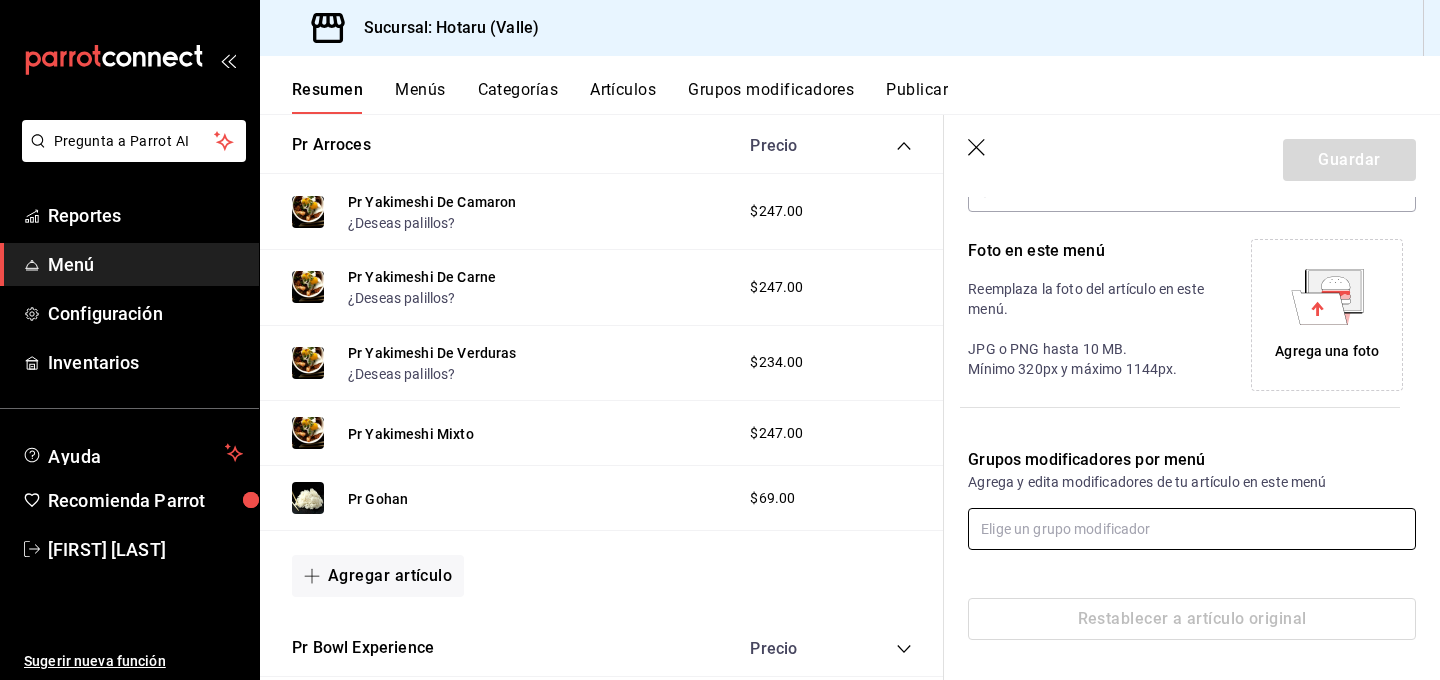 click at bounding box center (1192, 529) 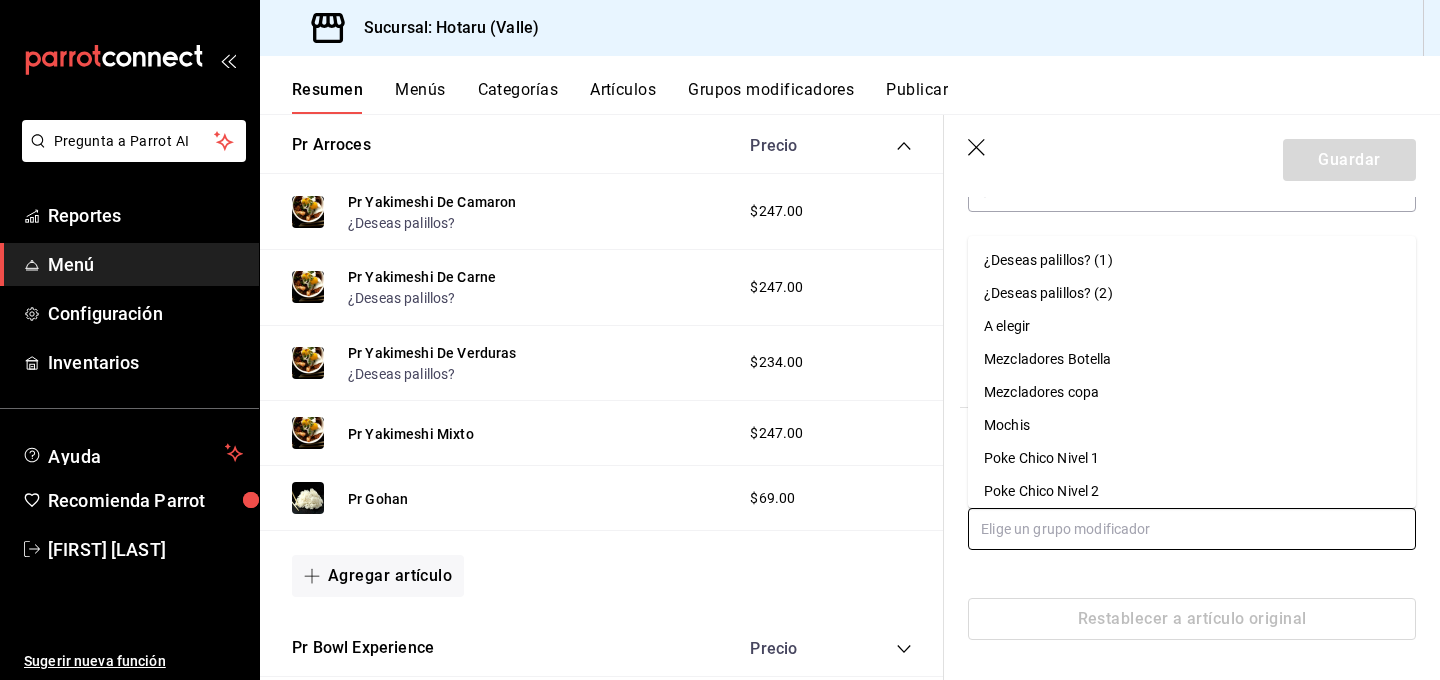 click on "¿Deseas palillos? (1)" at bounding box center (1192, 260) 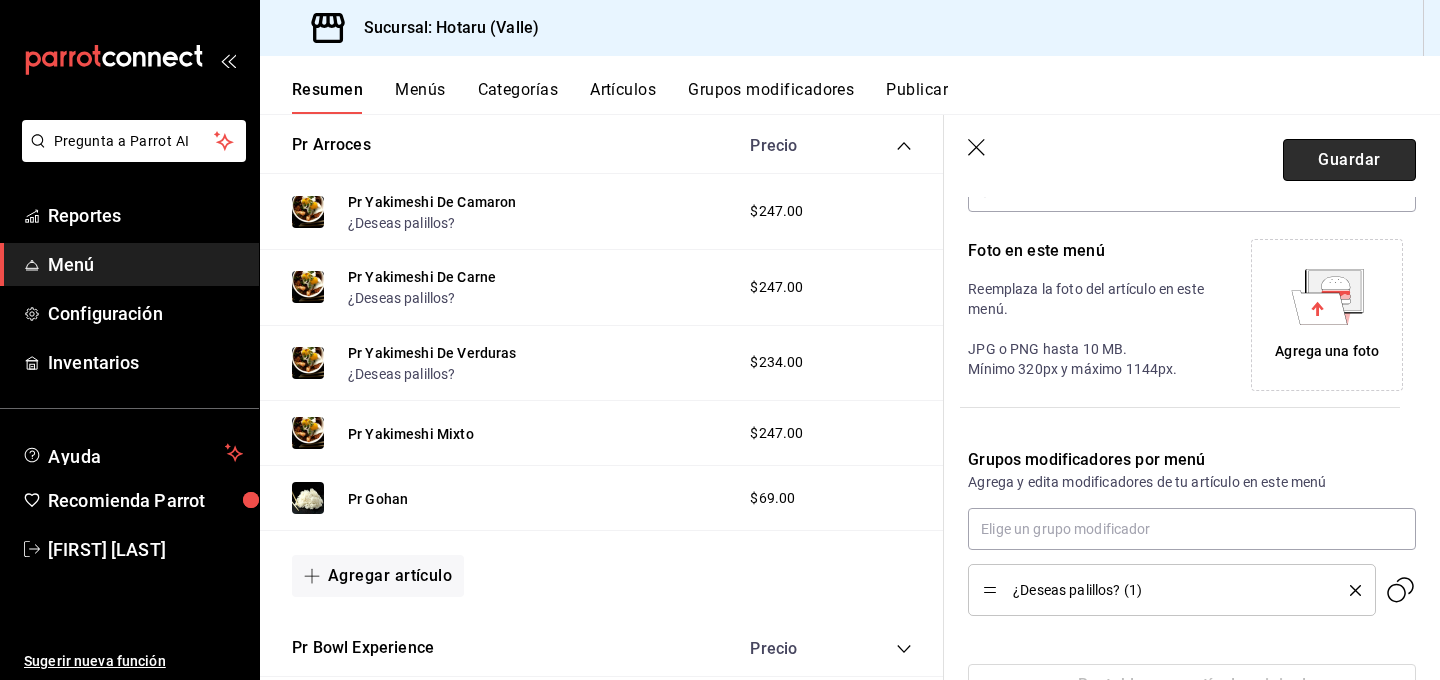click on "Guardar" at bounding box center [1349, 160] 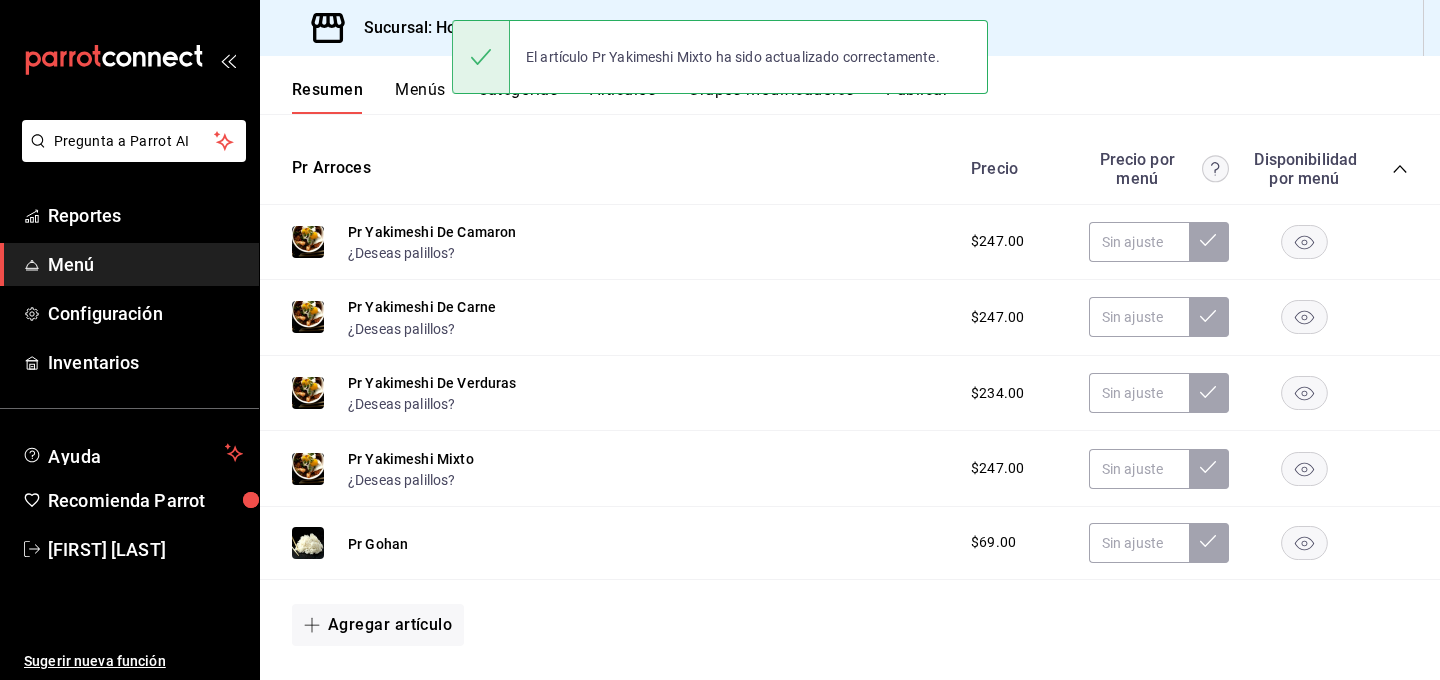 scroll, scrollTop: 1008, scrollLeft: 0, axis: vertical 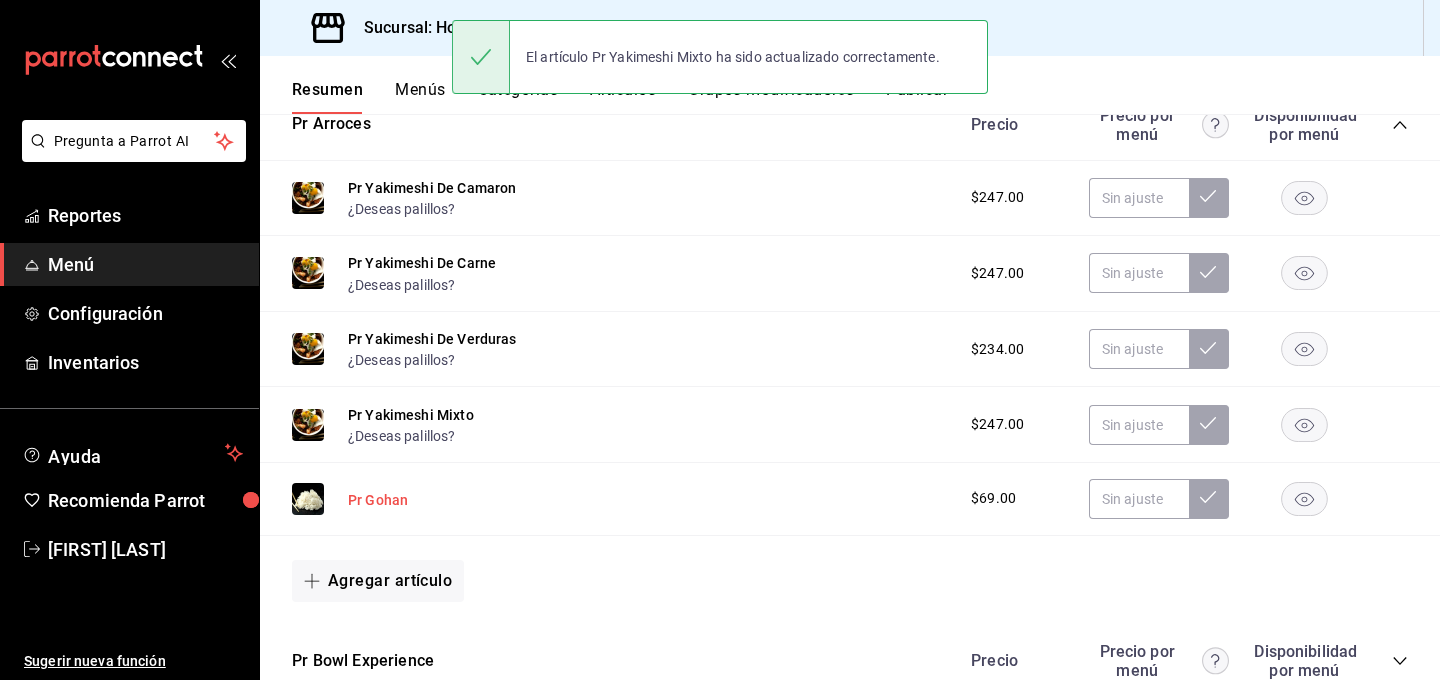 click on "Pr Gohan" at bounding box center [378, 500] 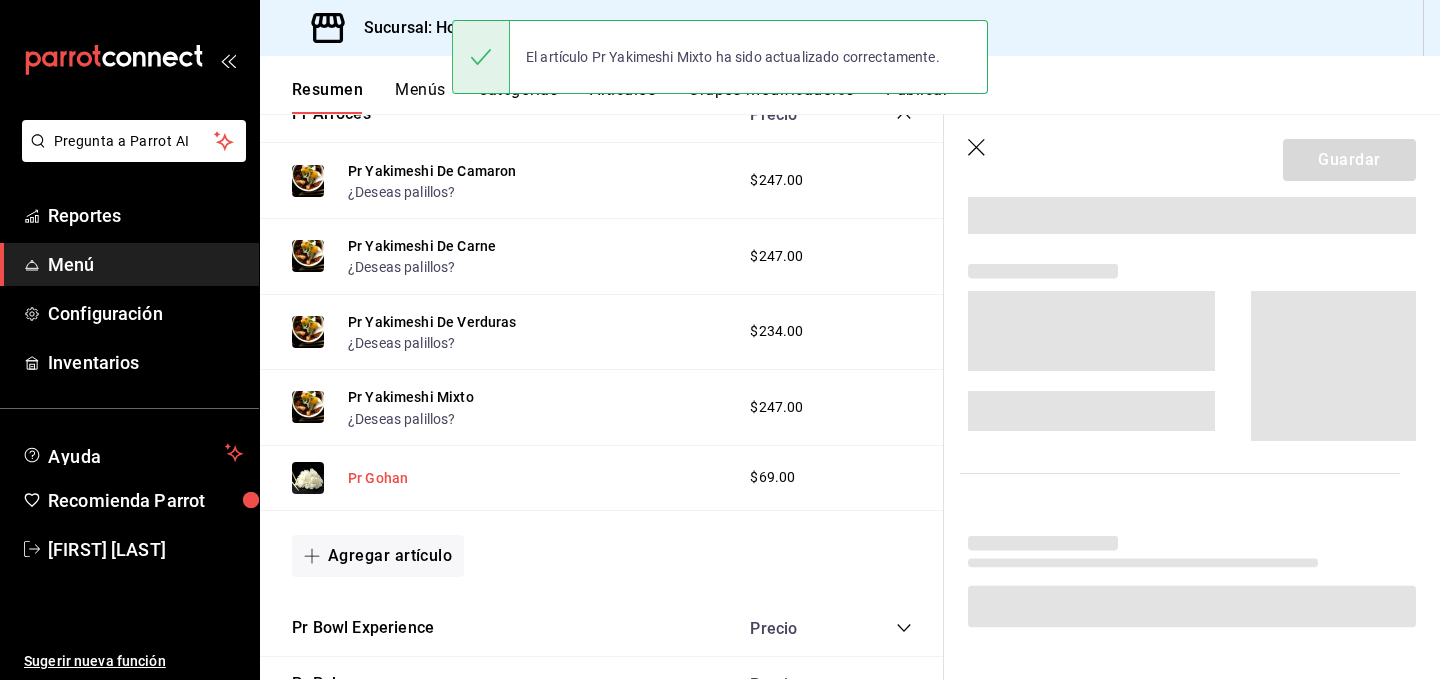 scroll, scrollTop: 977, scrollLeft: 0, axis: vertical 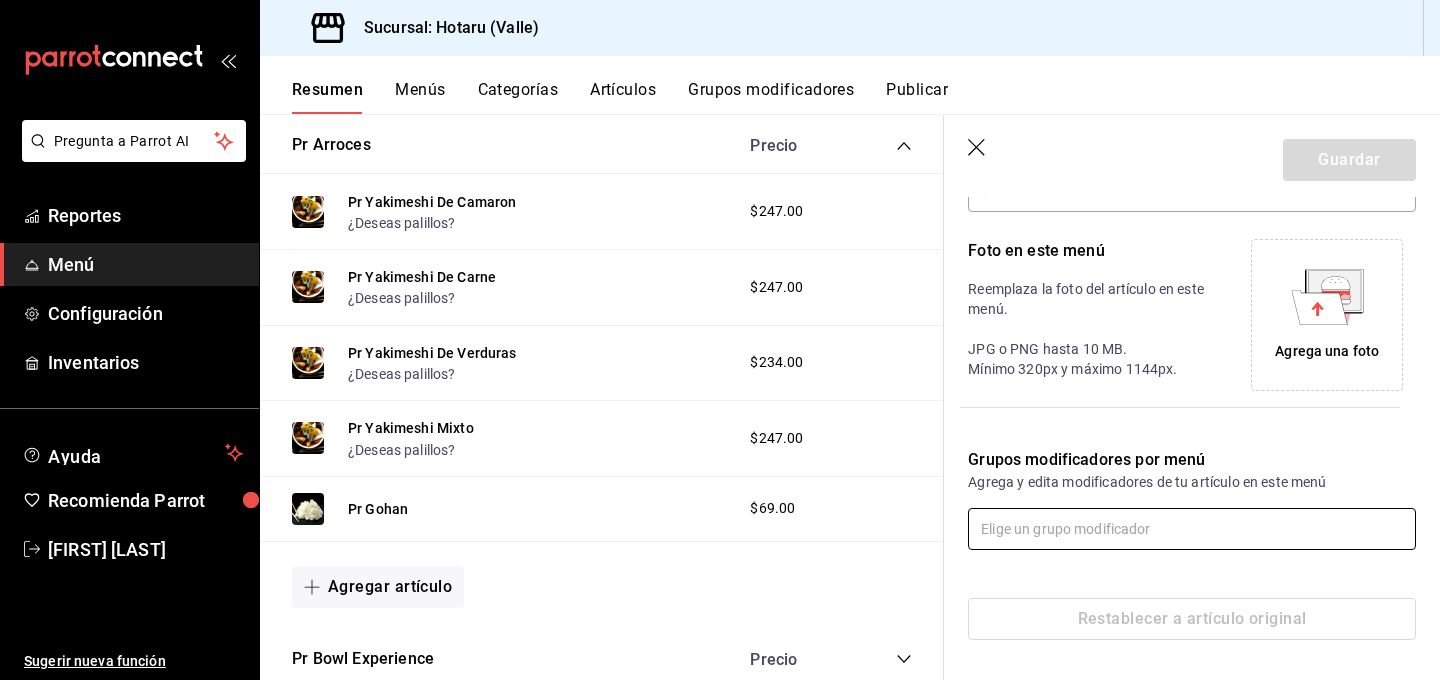 click at bounding box center [1192, 529] 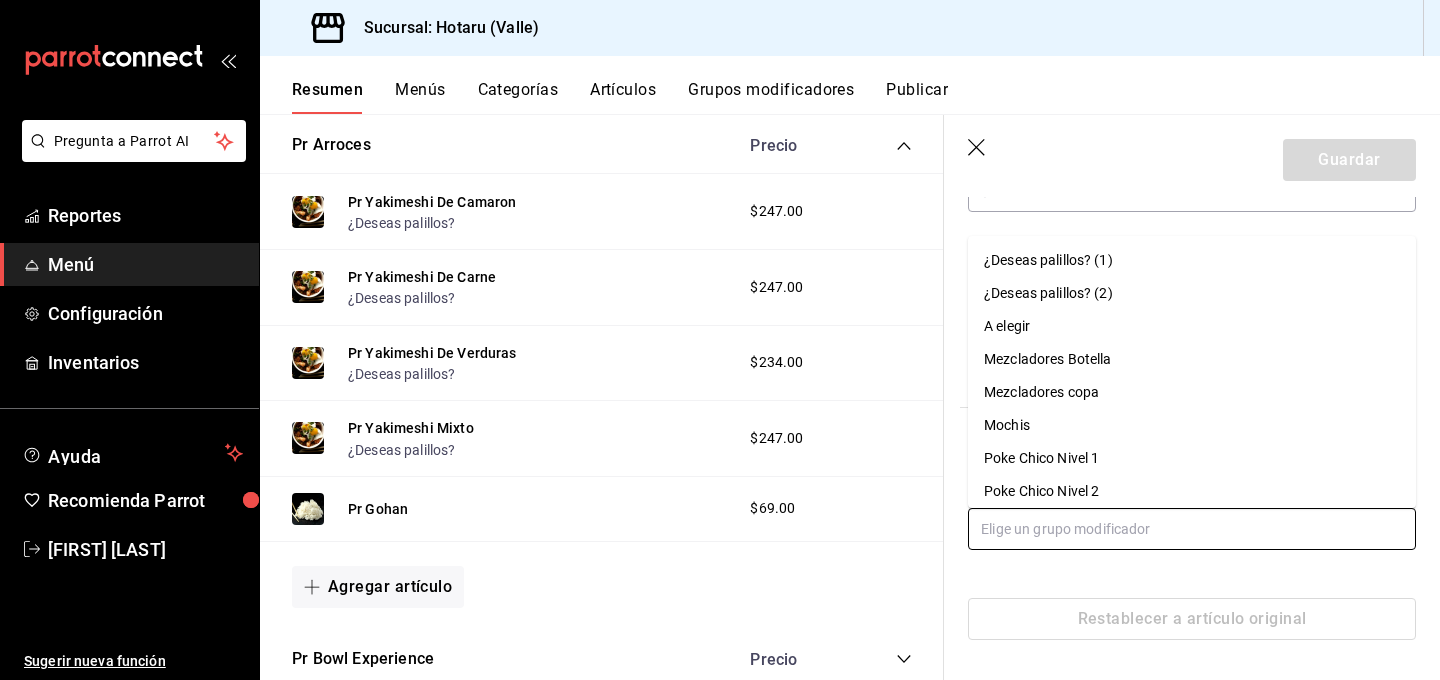 click on "¿Deseas palillos? (1)" at bounding box center [1192, 260] 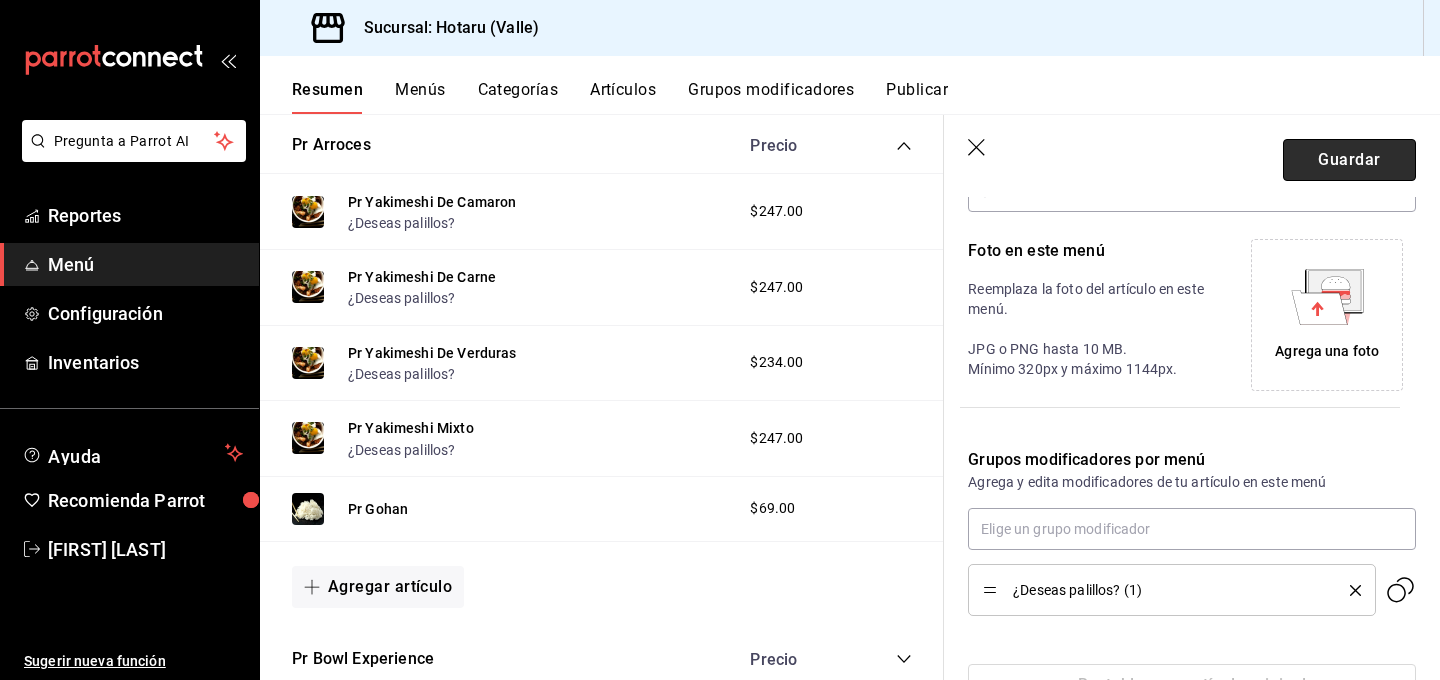 click on "Guardar" at bounding box center (1349, 160) 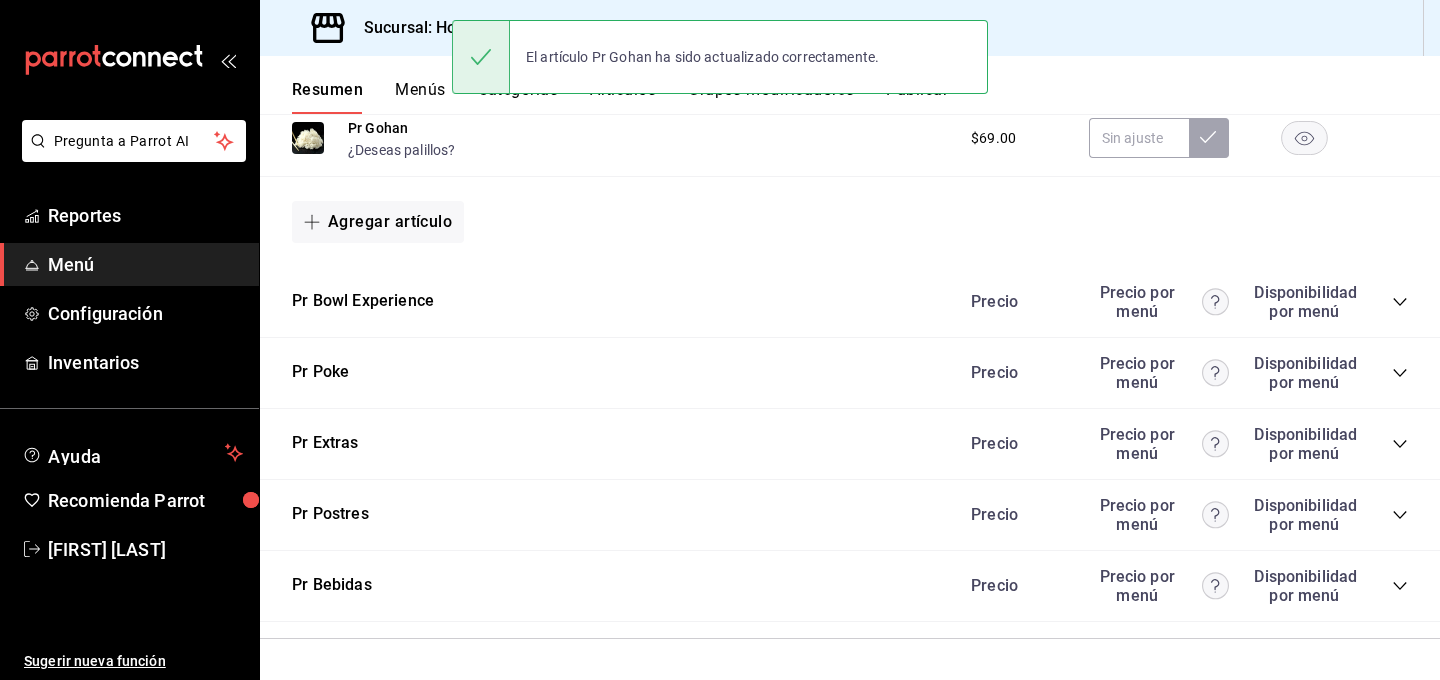 scroll, scrollTop: 1310, scrollLeft: 0, axis: vertical 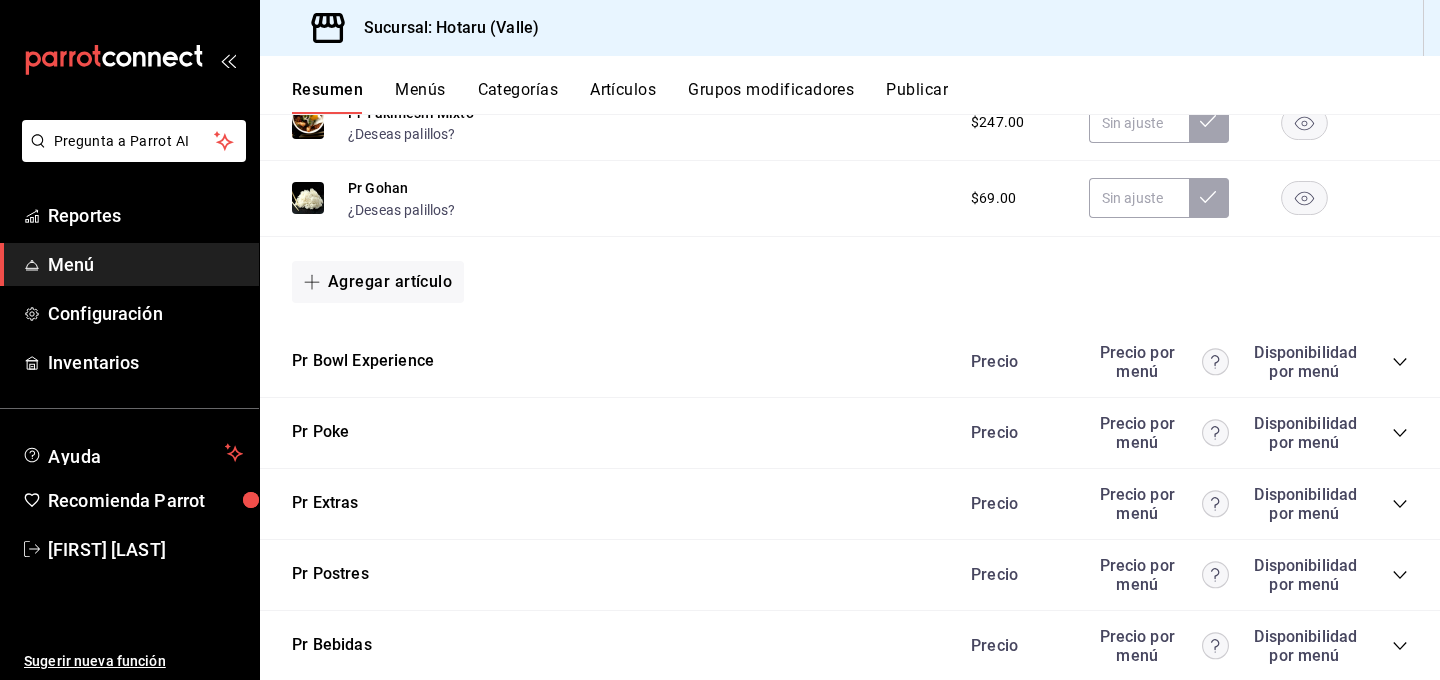 click 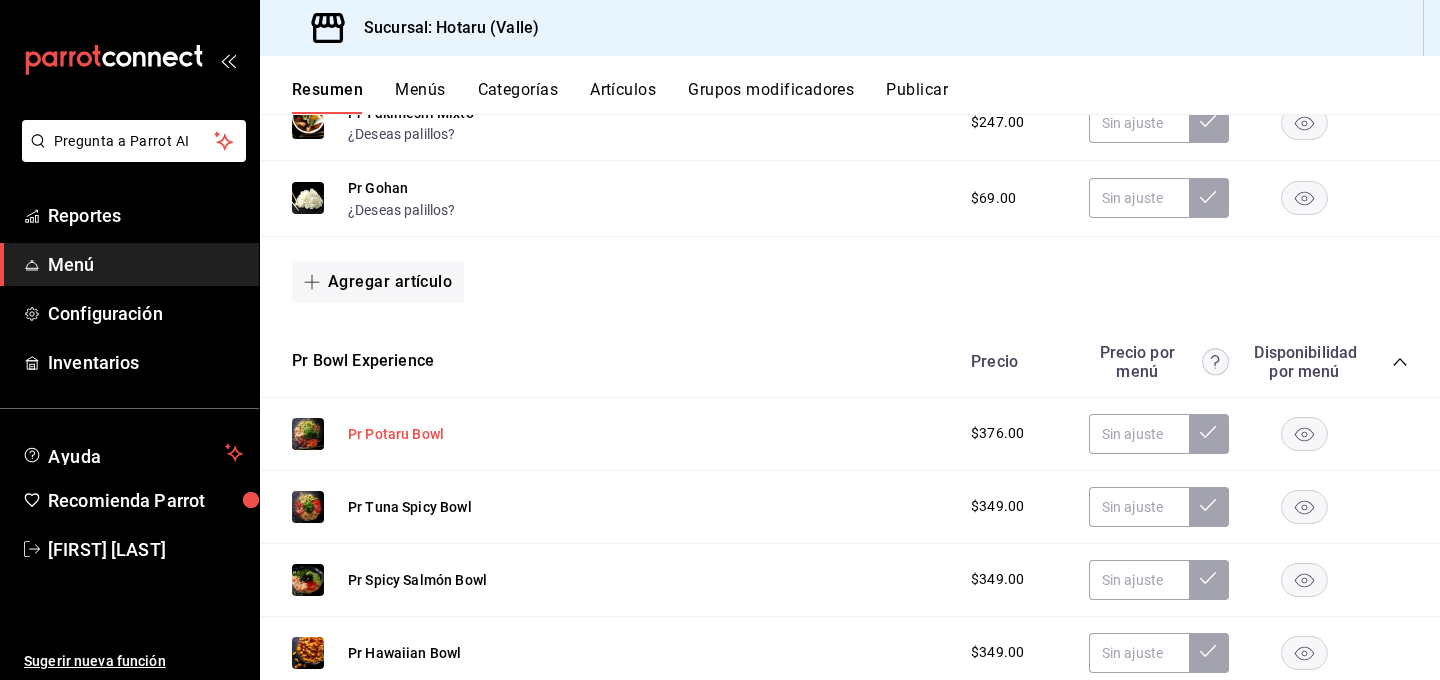 click on "Pr Potaru Bowl" at bounding box center (396, 434) 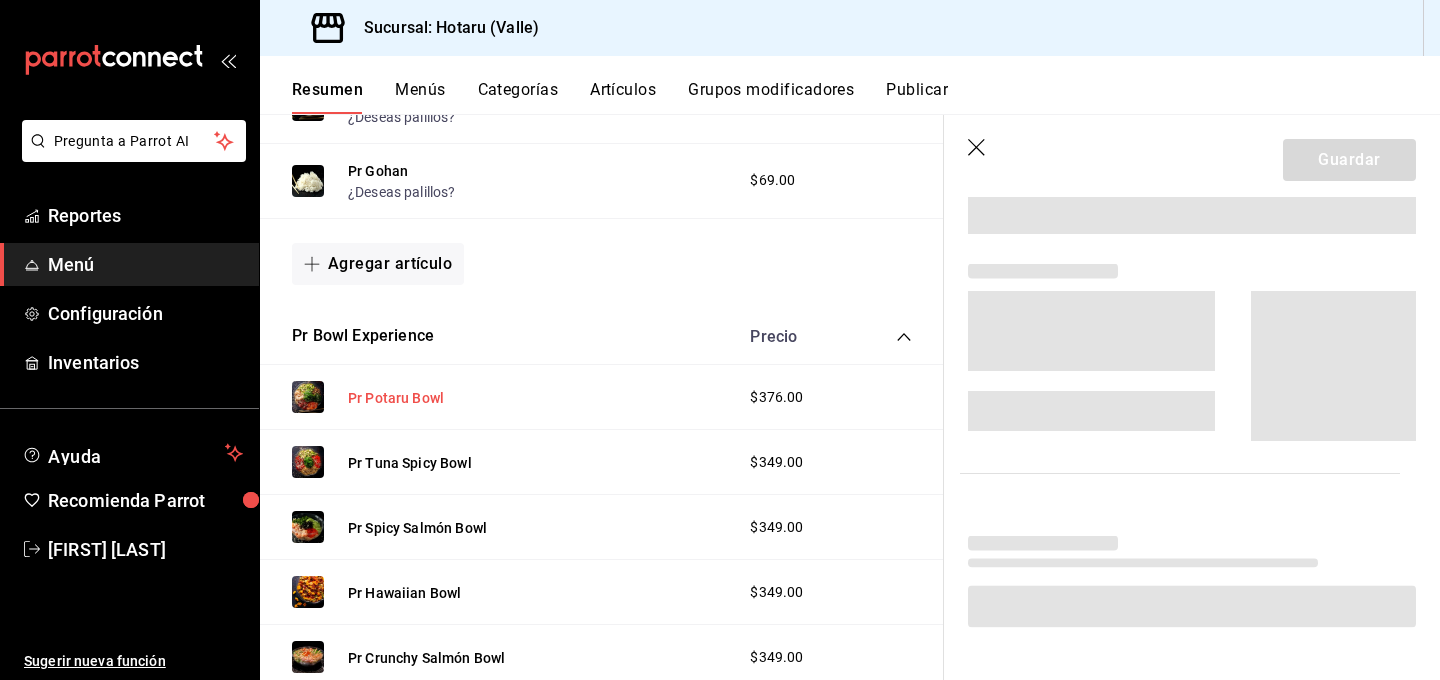 scroll, scrollTop: 1271, scrollLeft: 0, axis: vertical 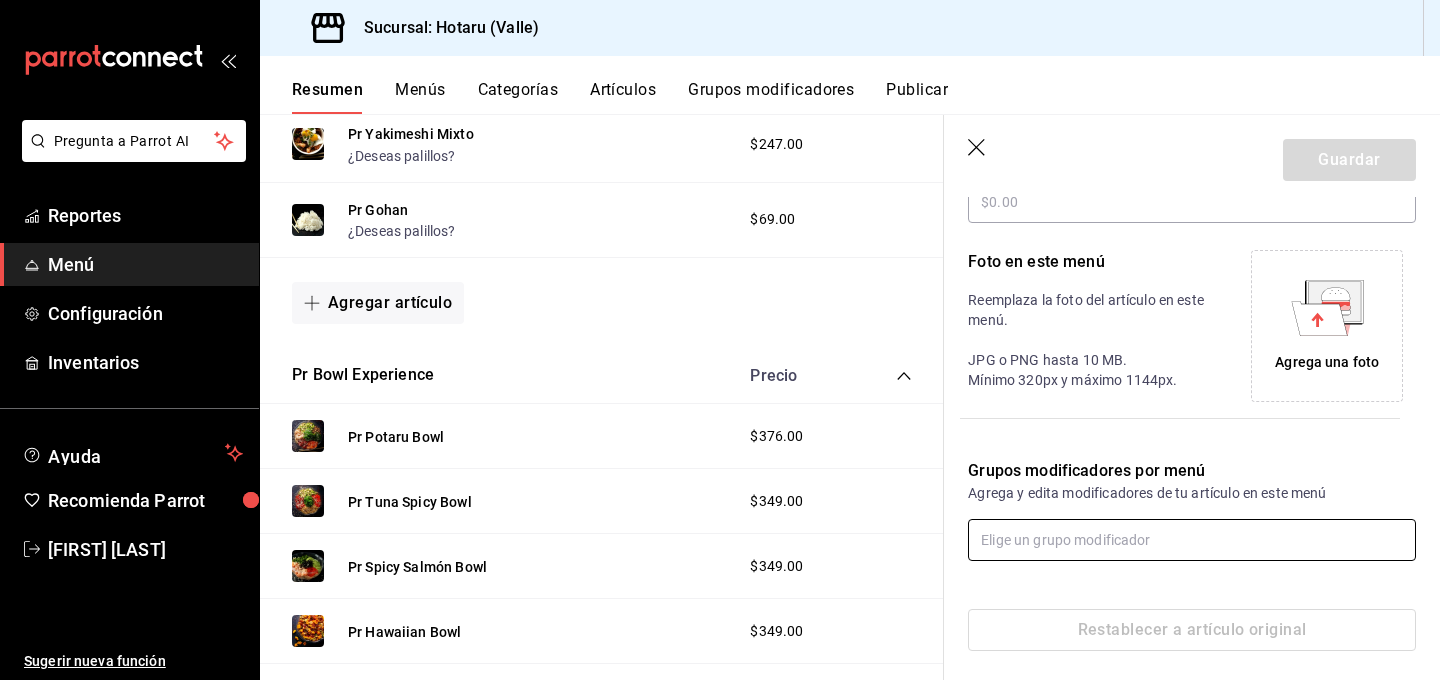 click at bounding box center [1192, 540] 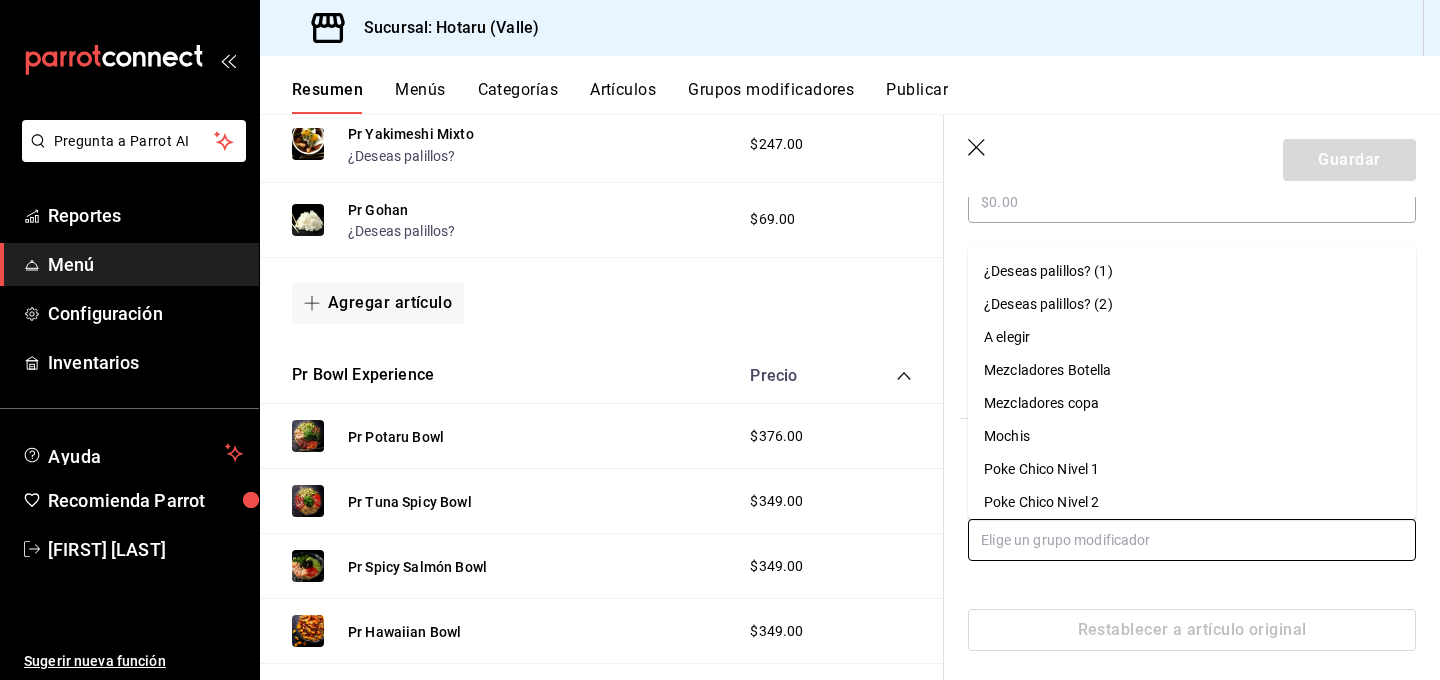 click on "¿Deseas palillos? (1)" at bounding box center [1048, 271] 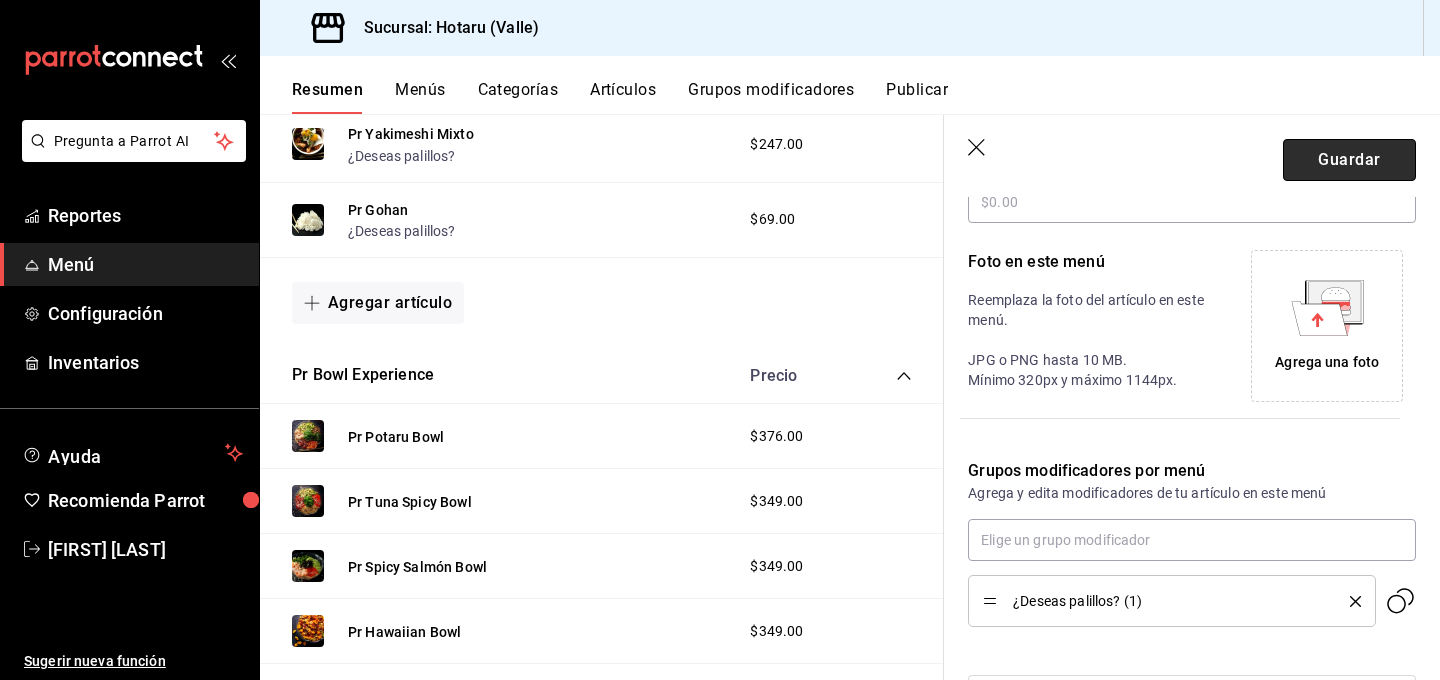 click on "Guardar" at bounding box center (1349, 160) 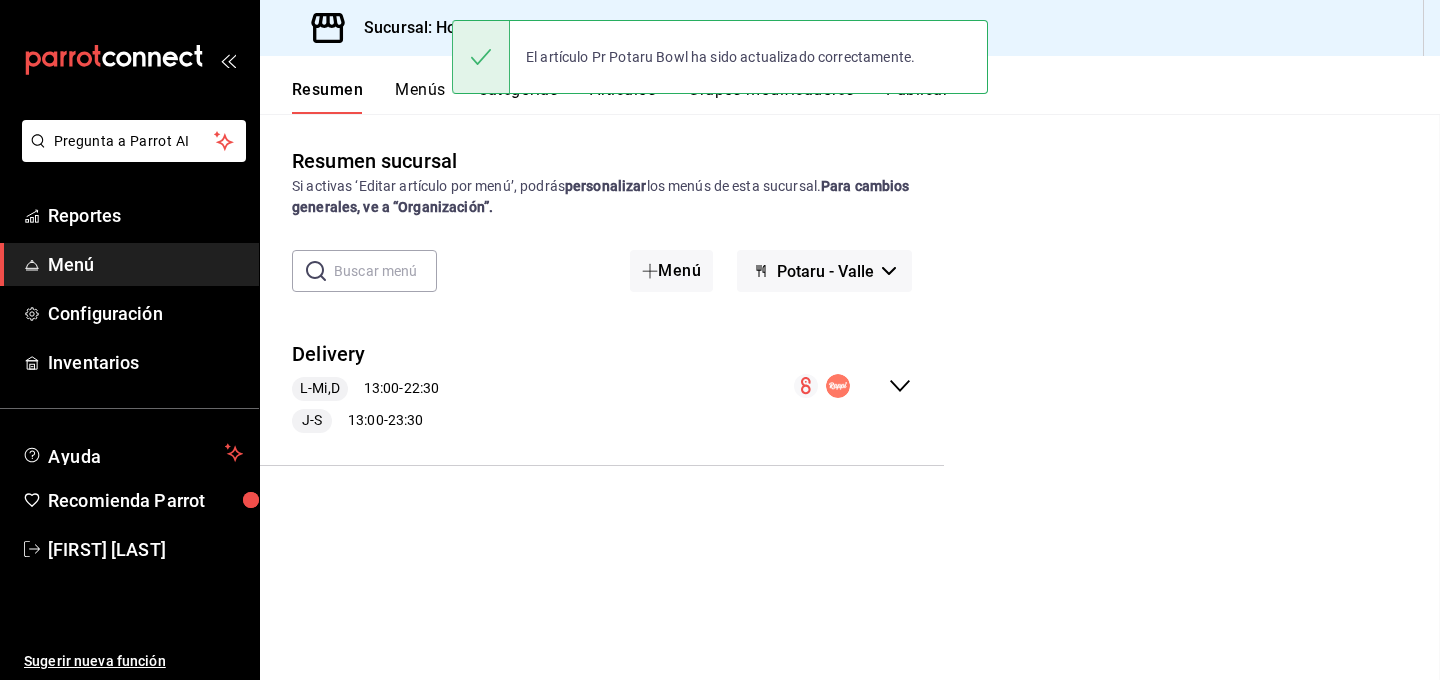 scroll, scrollTop: 1571, scrollLeft: 0, axis: vertical 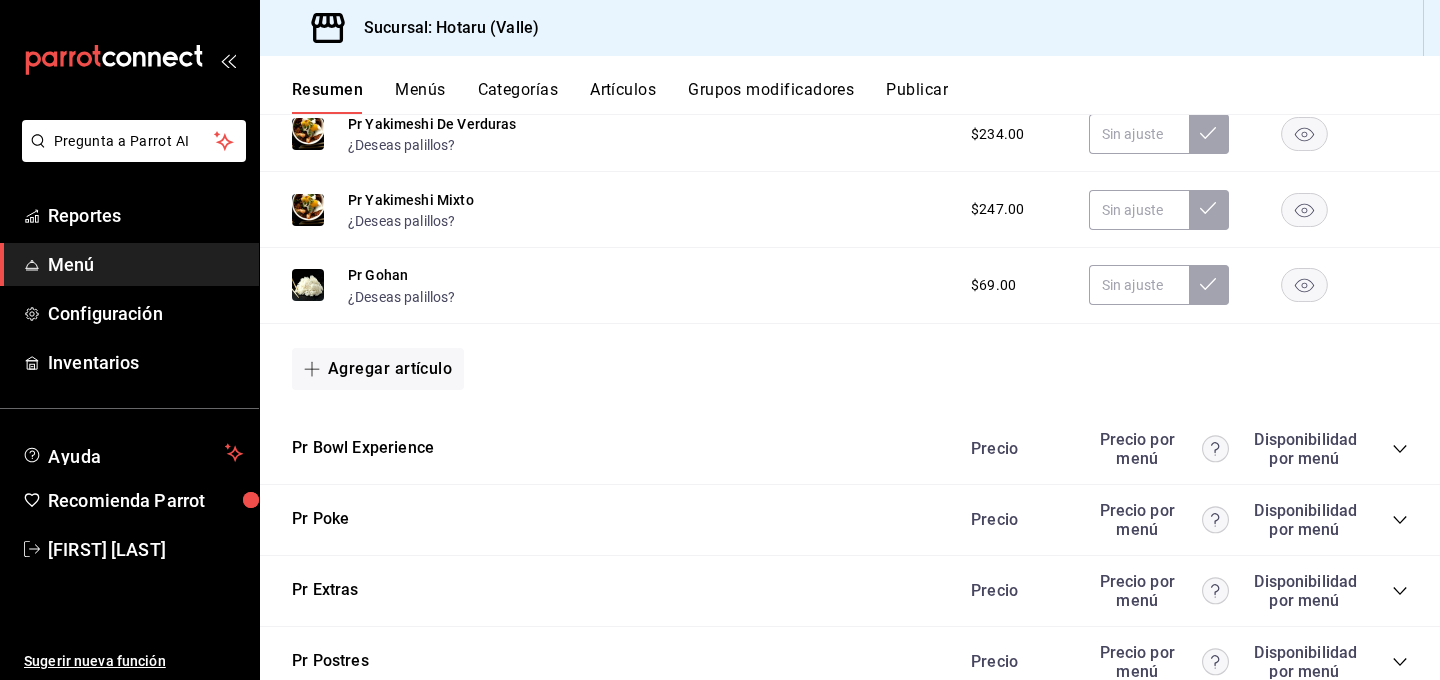 click 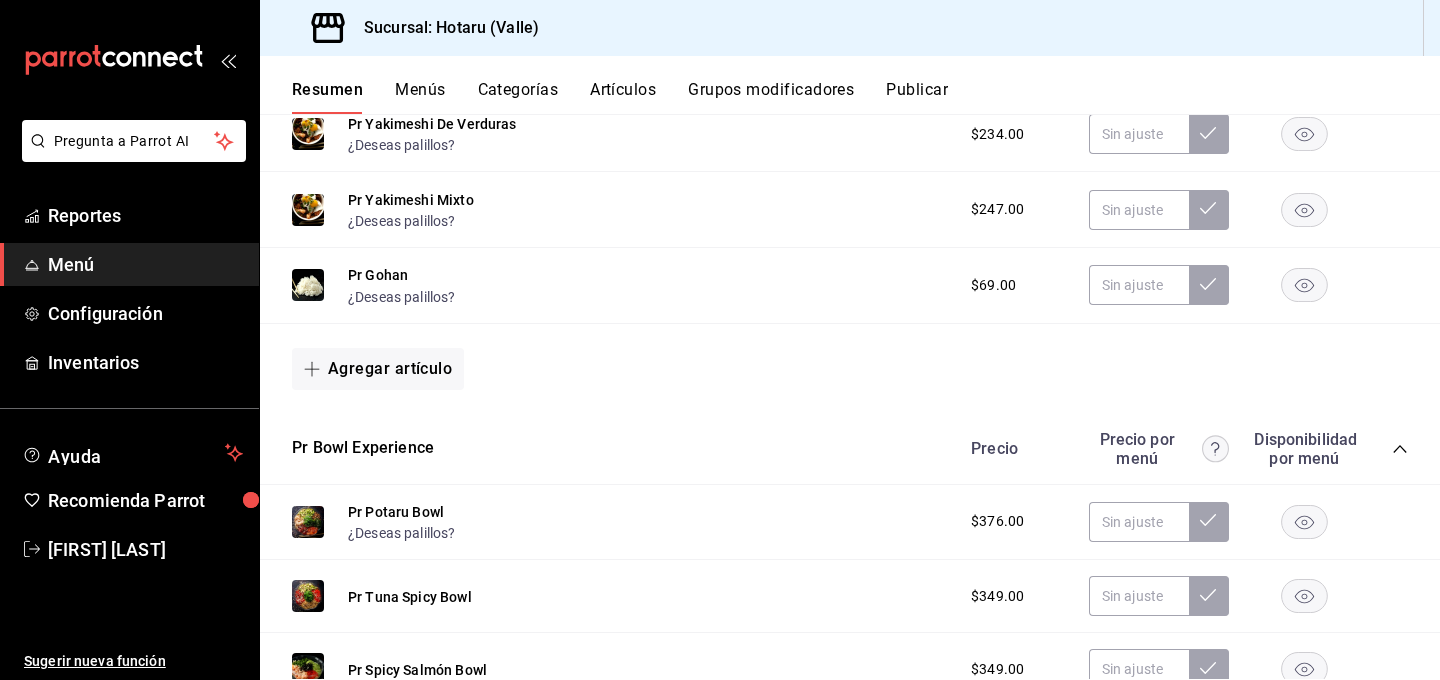 click on "Pr Tuna Spicy Bowl" at bounding box center (382, 596) 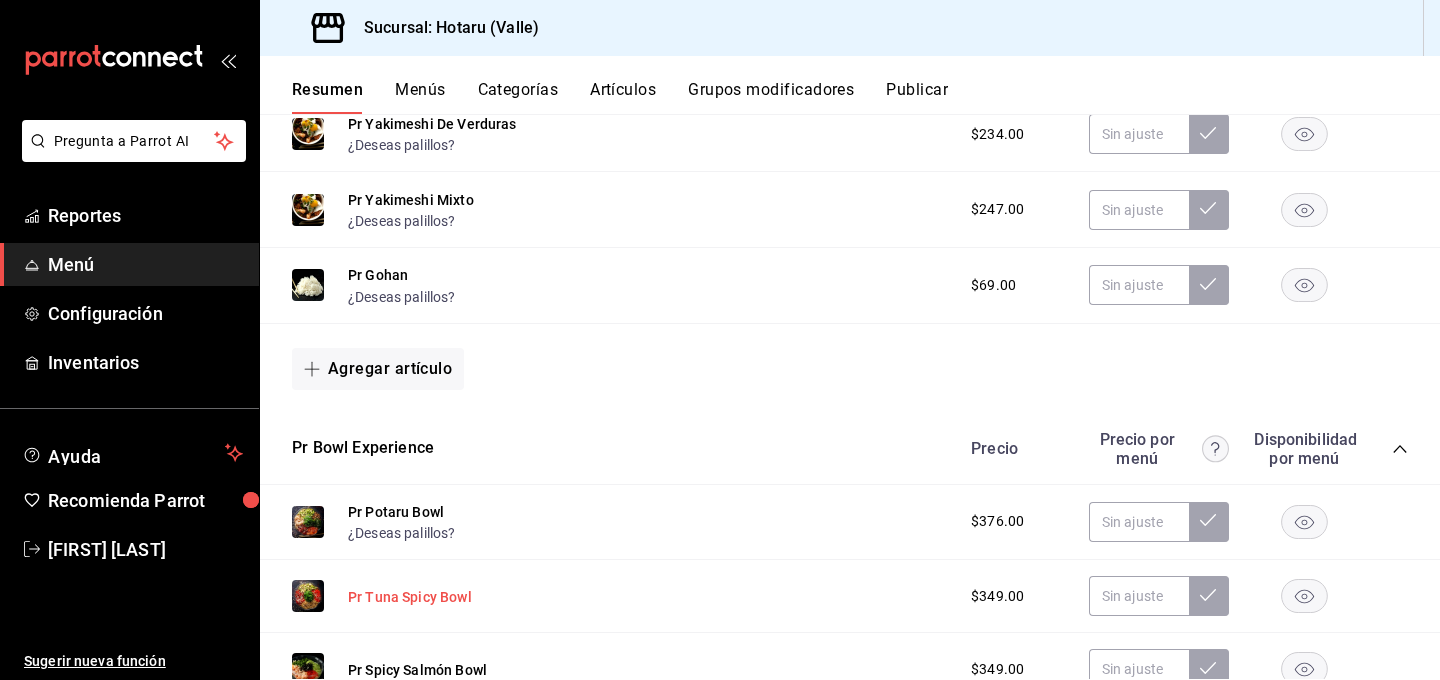 click on "Pr Tuna Spicy Bowl" at bounding box center (410, 597) 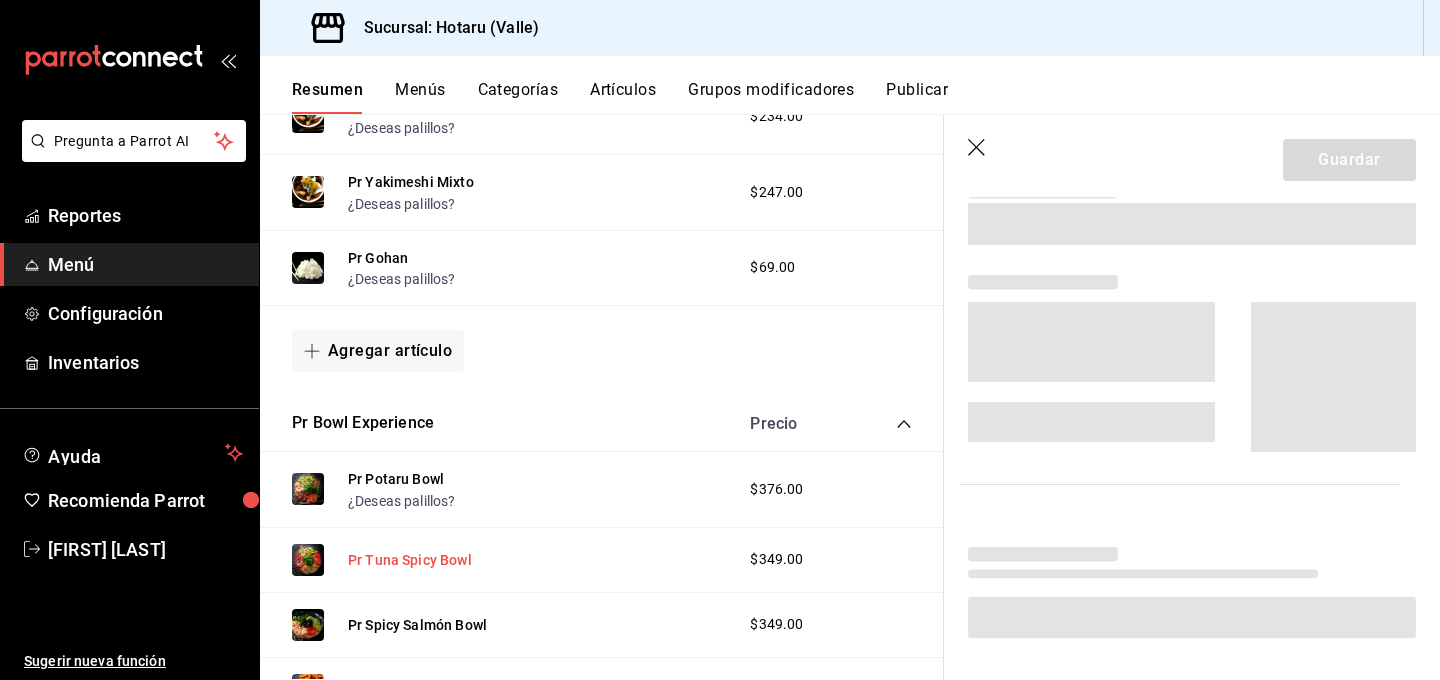 scroll, scrollTop: 1184, scrollLeft: 0, axis: vertical 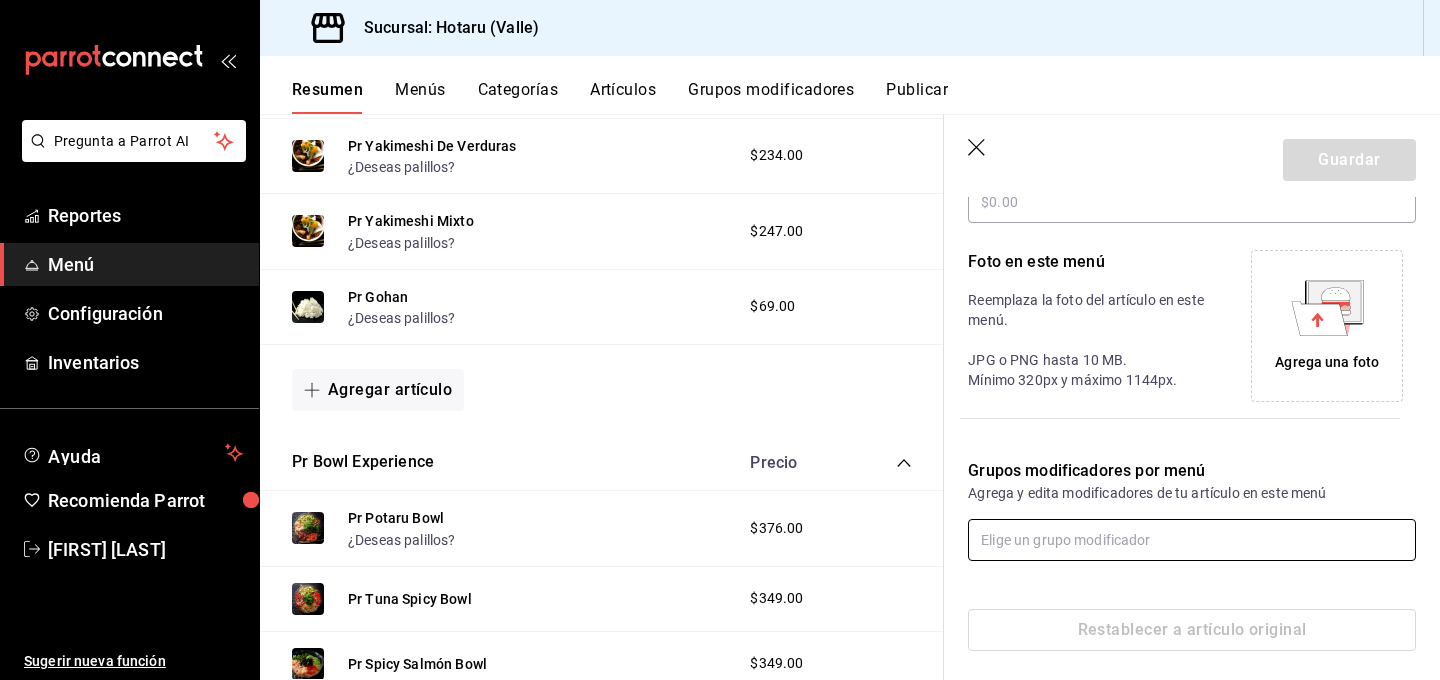 click at bounding box center [1192, 540] 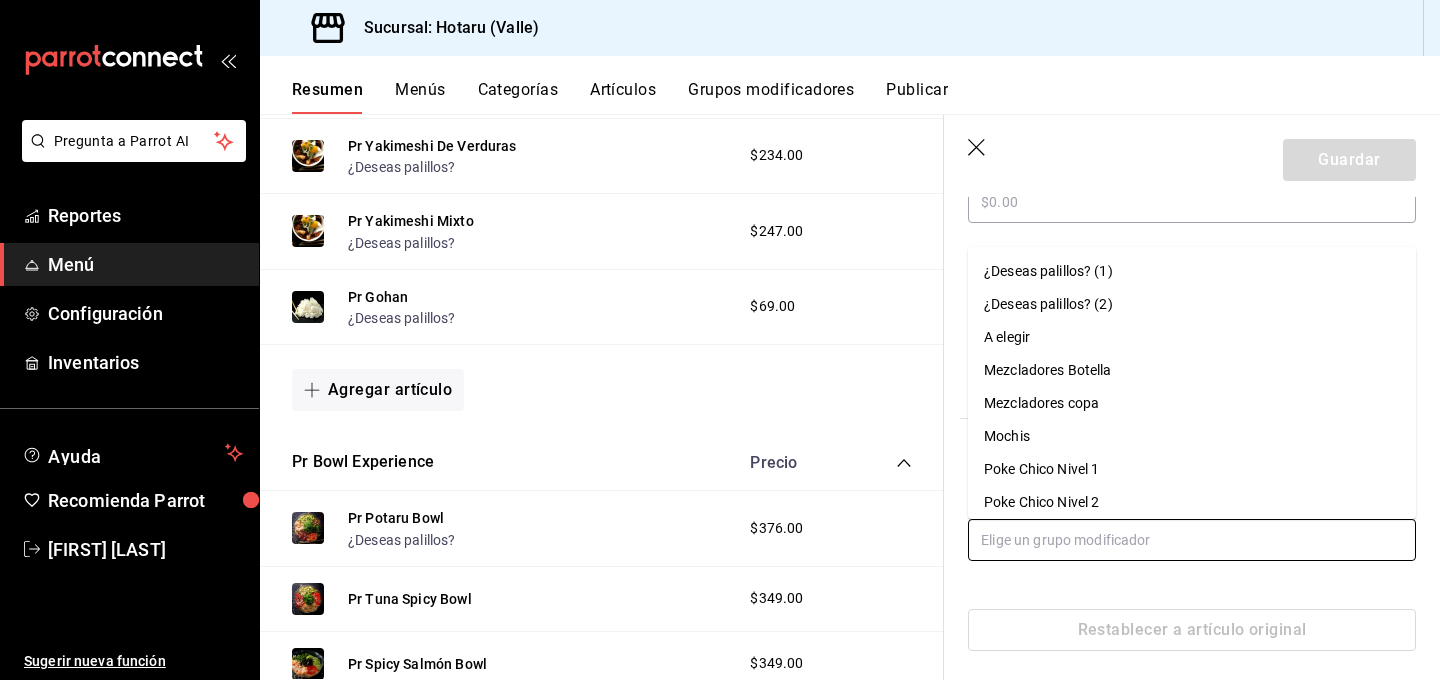 click on "¿Deseas palillos? (1)" at bounding box center [1192, 271] 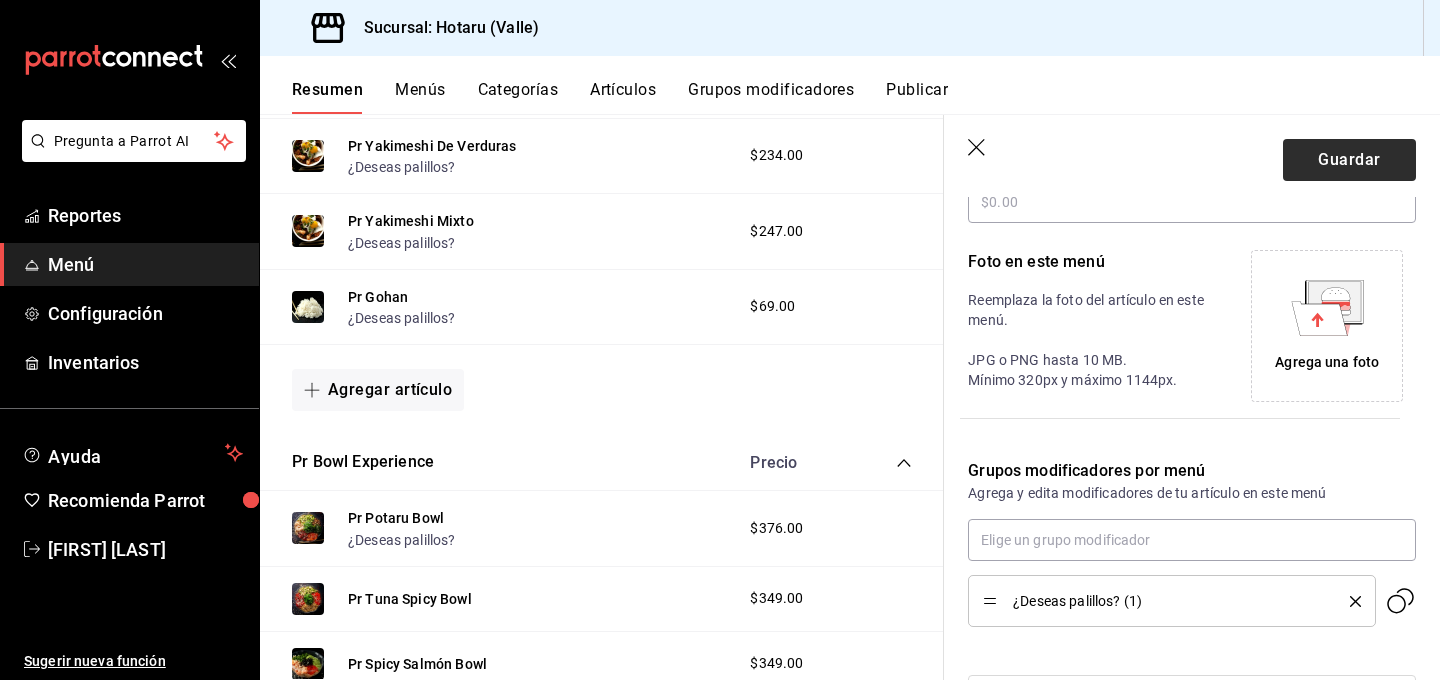 click on "Guardar" at bounding box center (1349, 160) 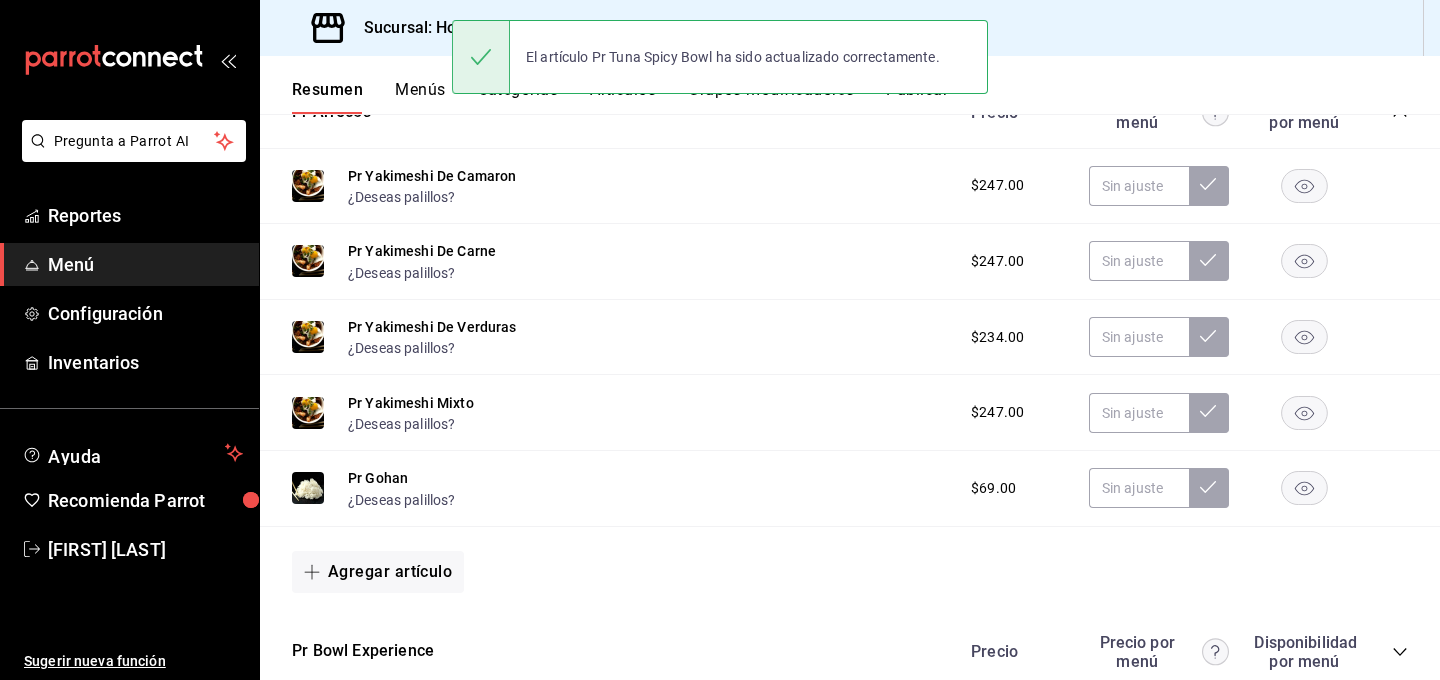 scroll, scrollTop: 1370, scrollLeft: 0, axis: vertical 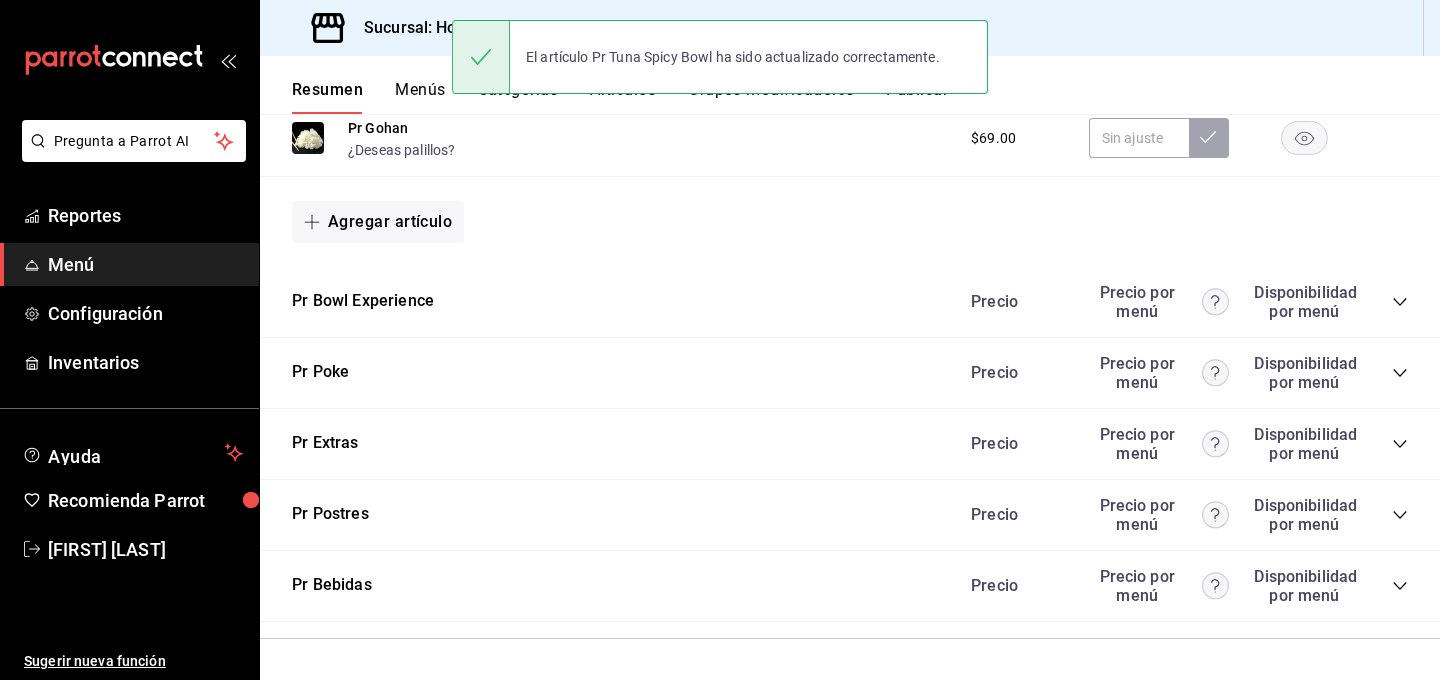 click 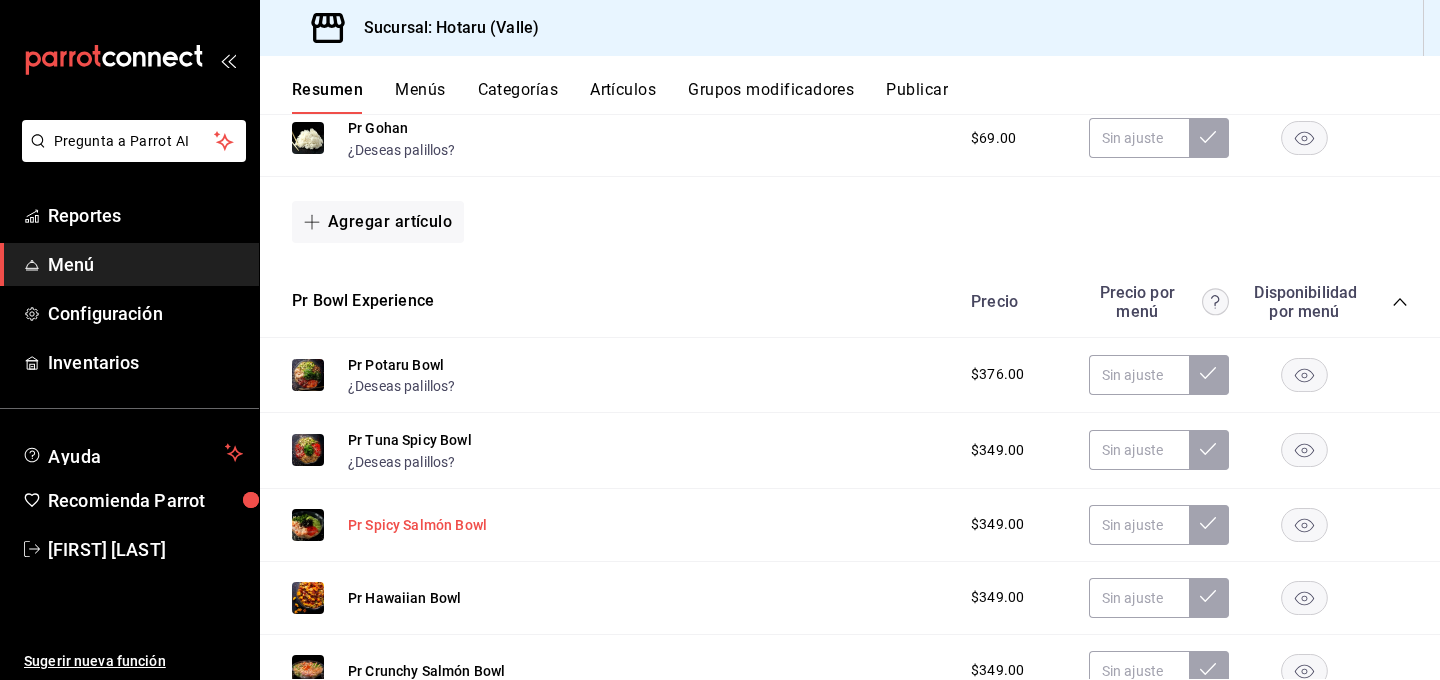 click on "Pr Spicy Salmón Bowl" at bounding box center [417, 525] 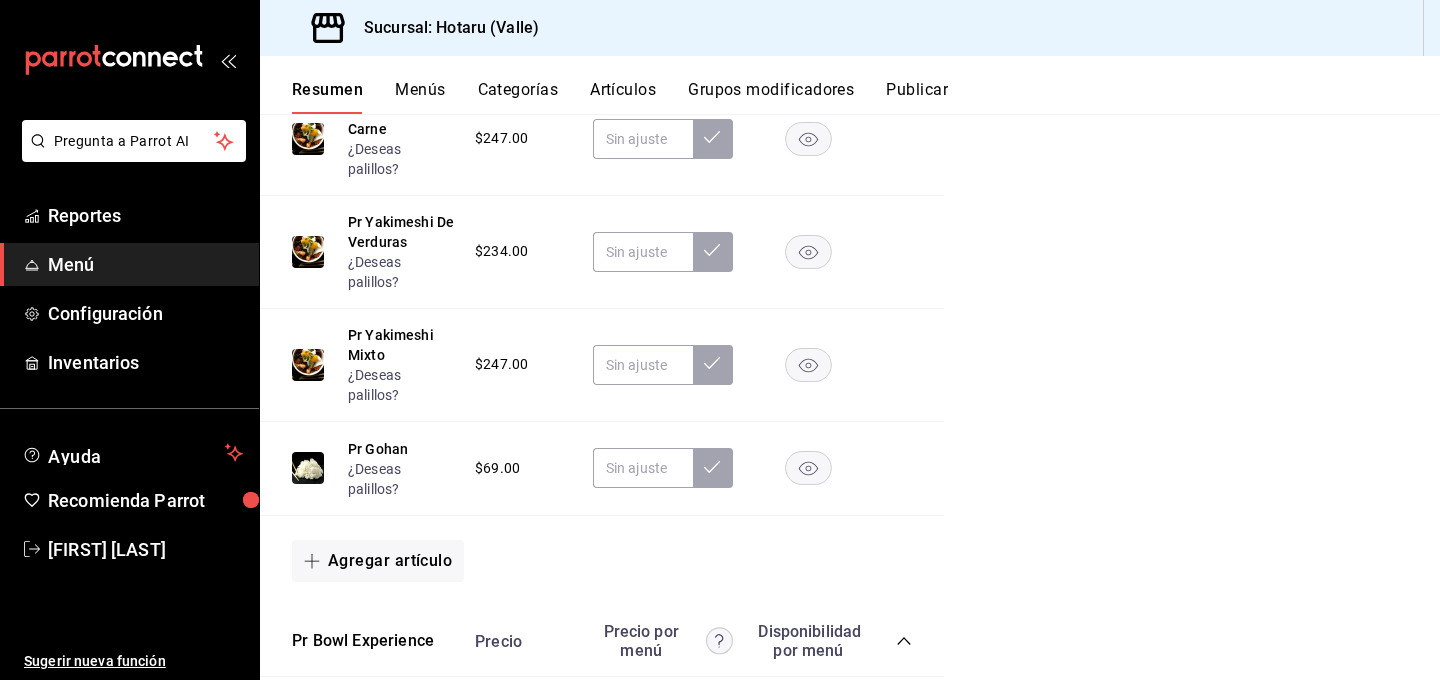 scroll, scrollTop: 1332, scrollLeft: 0, axis: vertical 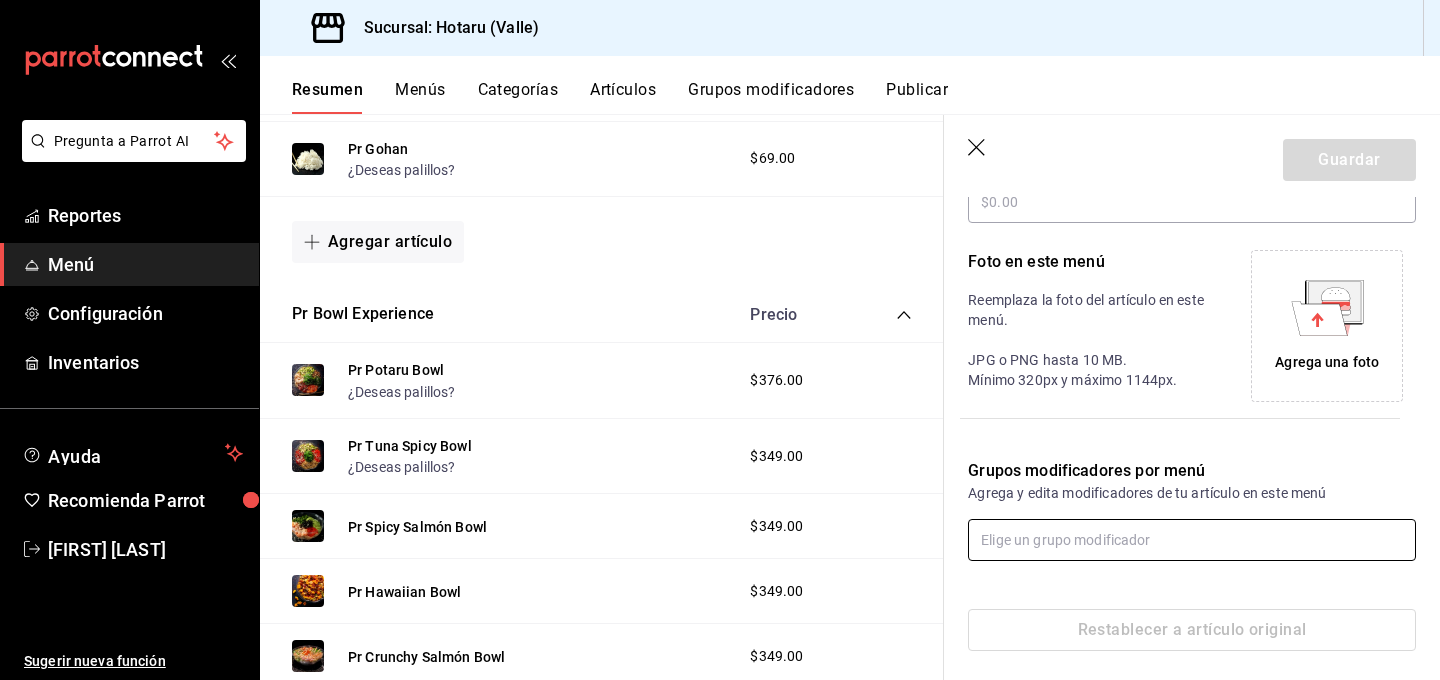 click at bounding box center (1192, 540) 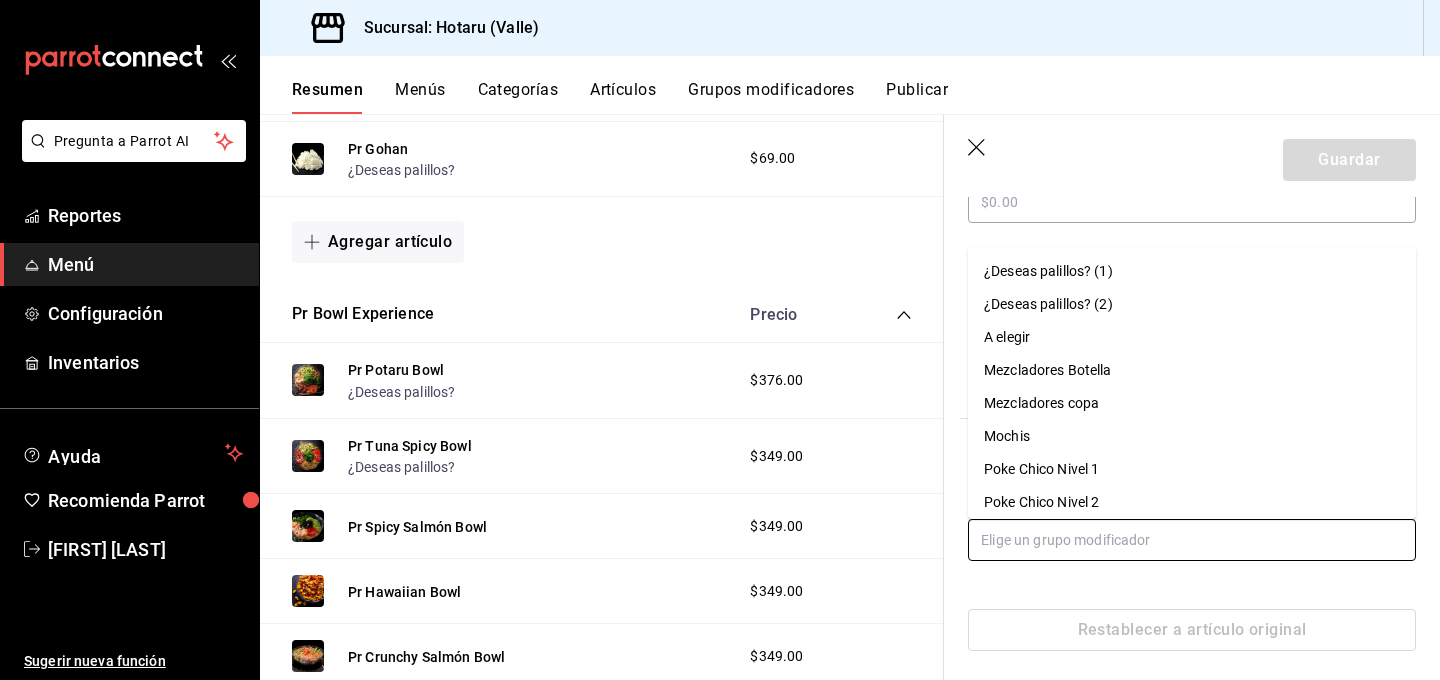 click on "¿Deseas palillos? (1)" at bounding box center [1192, 271] 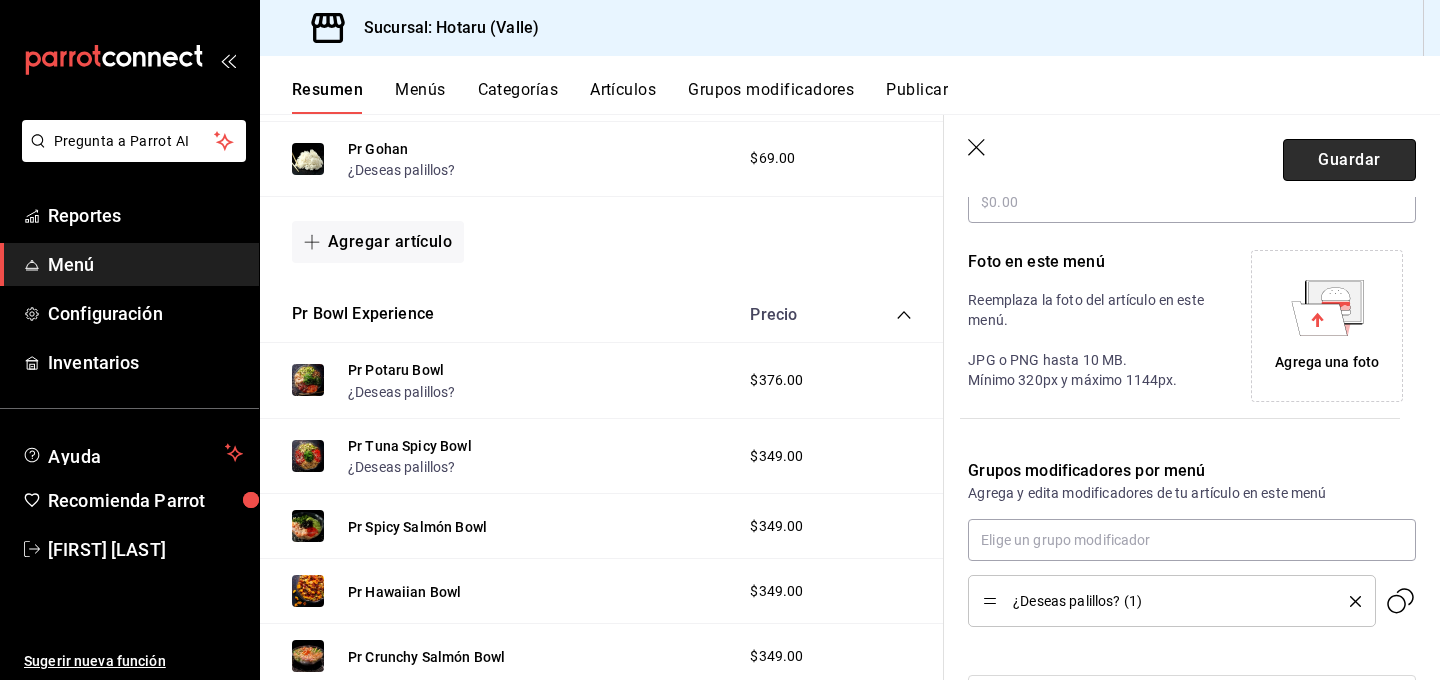click on "Guardar" at bounding box center [1349, 160] 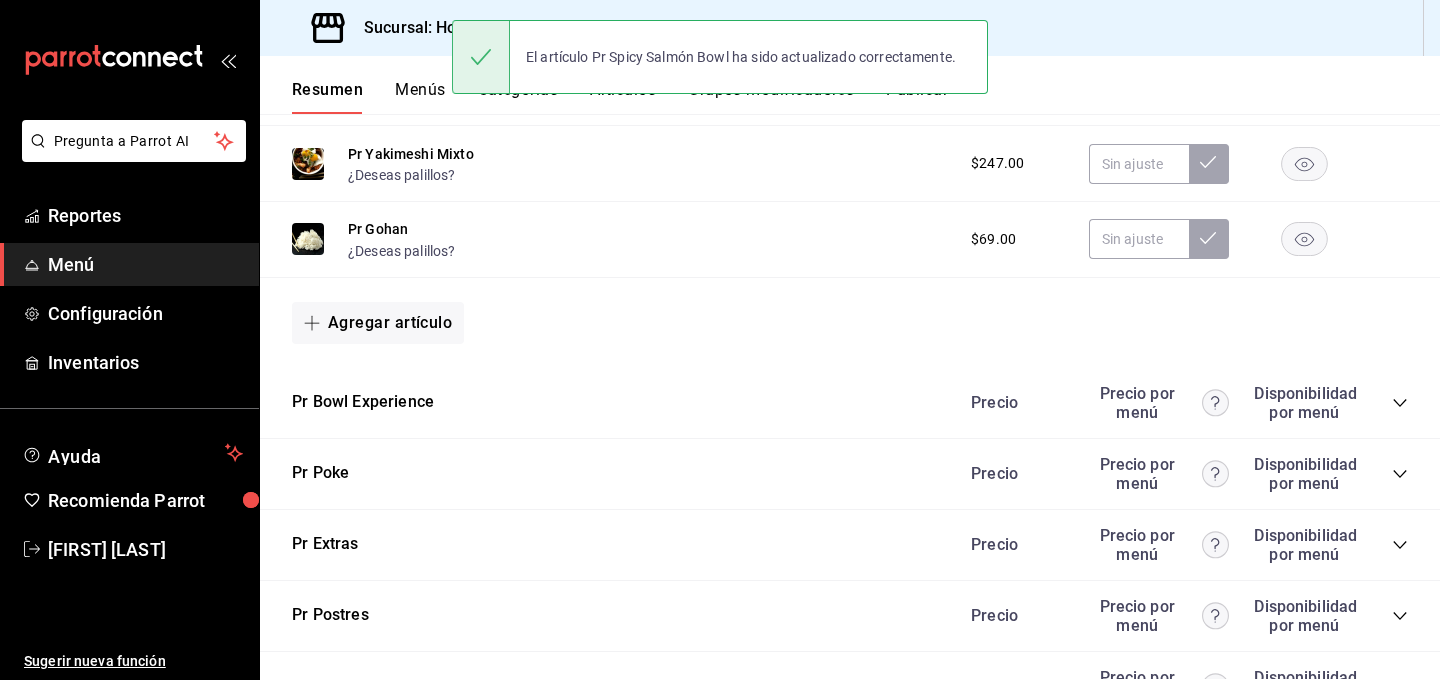 scroll, scrollTop: 1284, scrollLeft: 0, axis: vertical 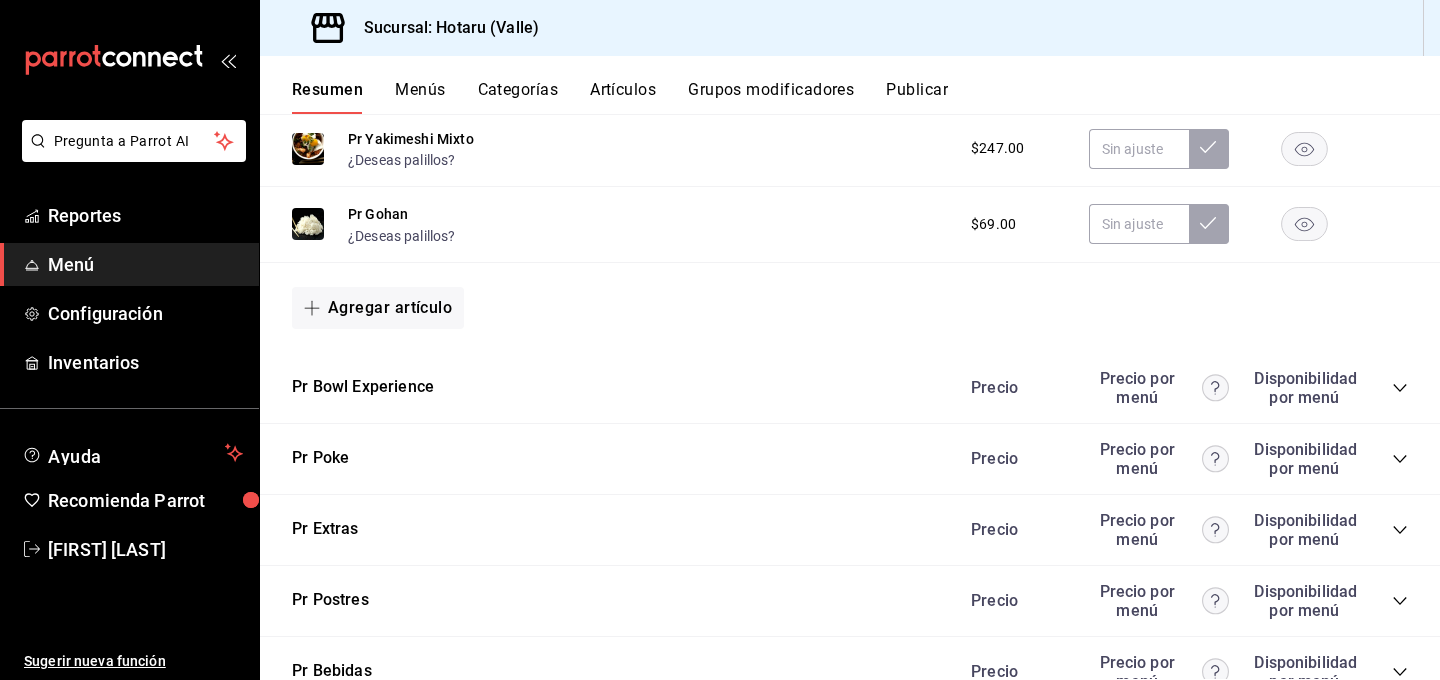 click 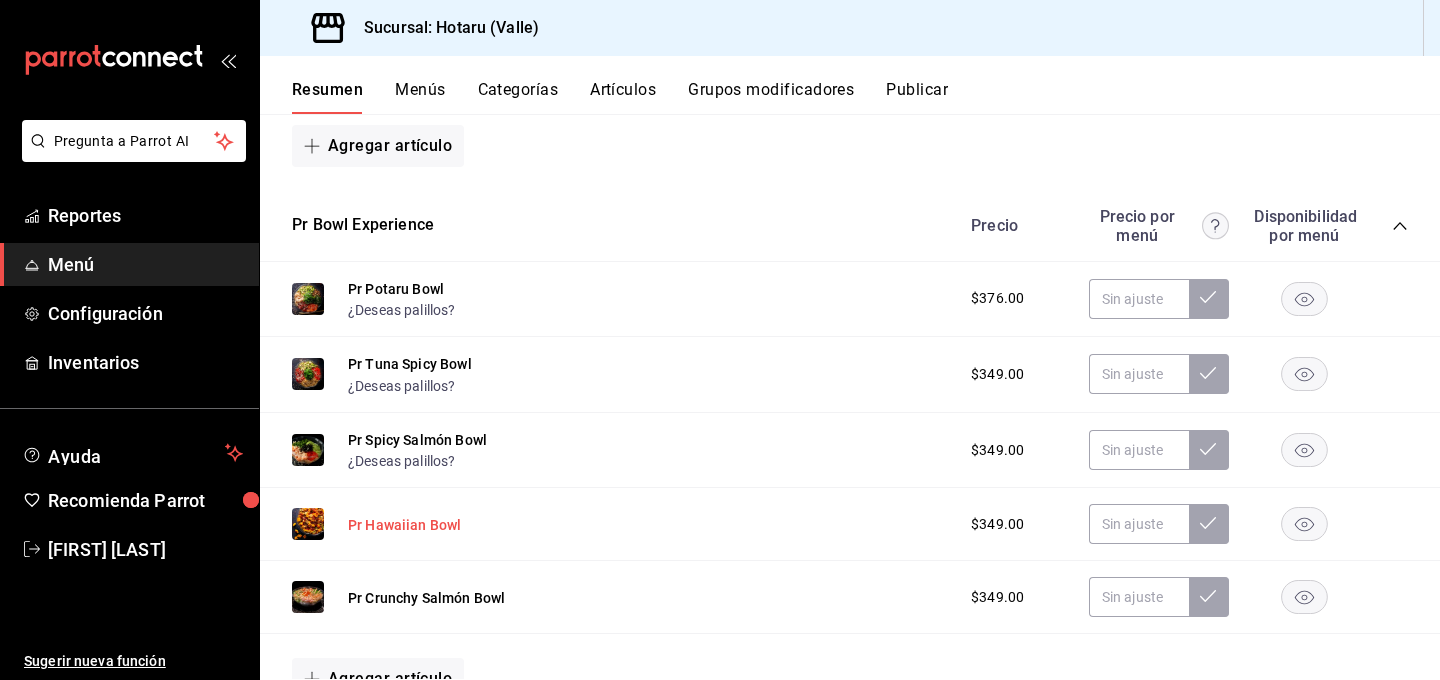 click on "Pr Hawaiian Bowl" at bounding box center [404, 525] 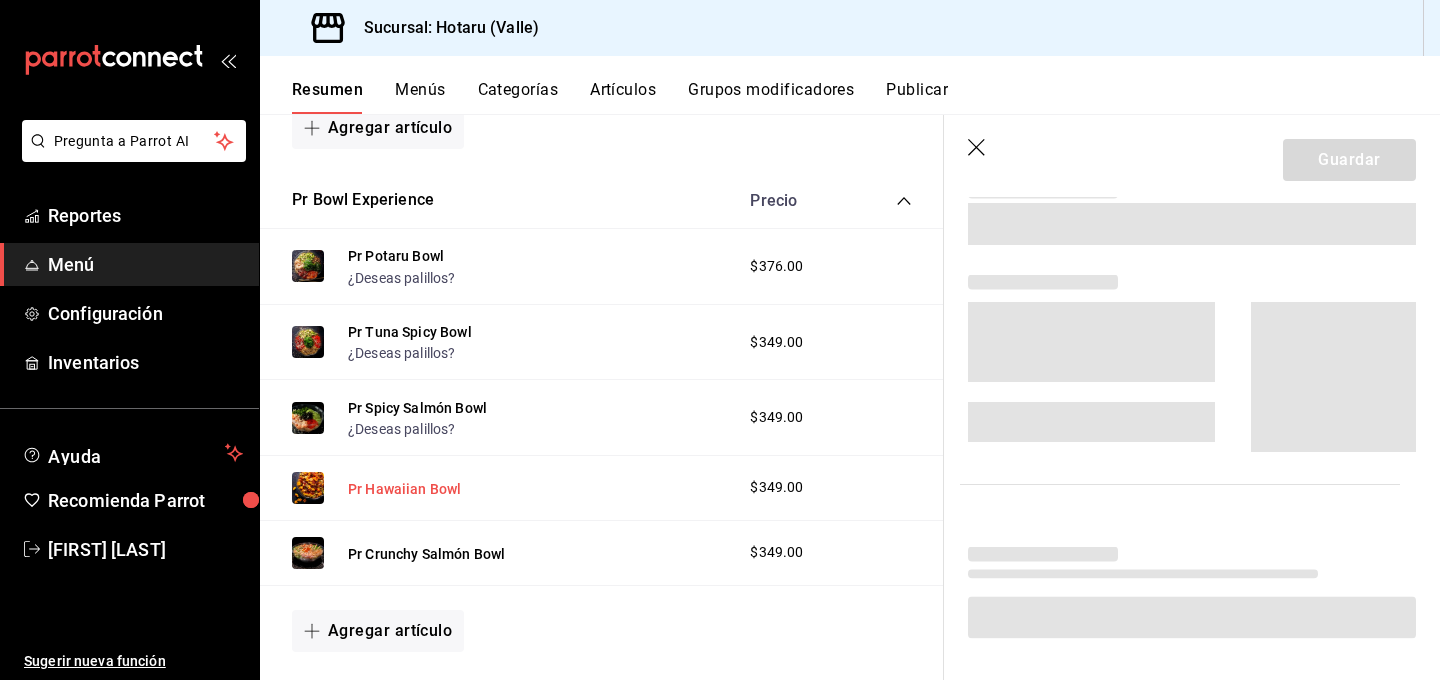 scroll, scrollTop: 1408, scrollLeft: 0, axis: vertical 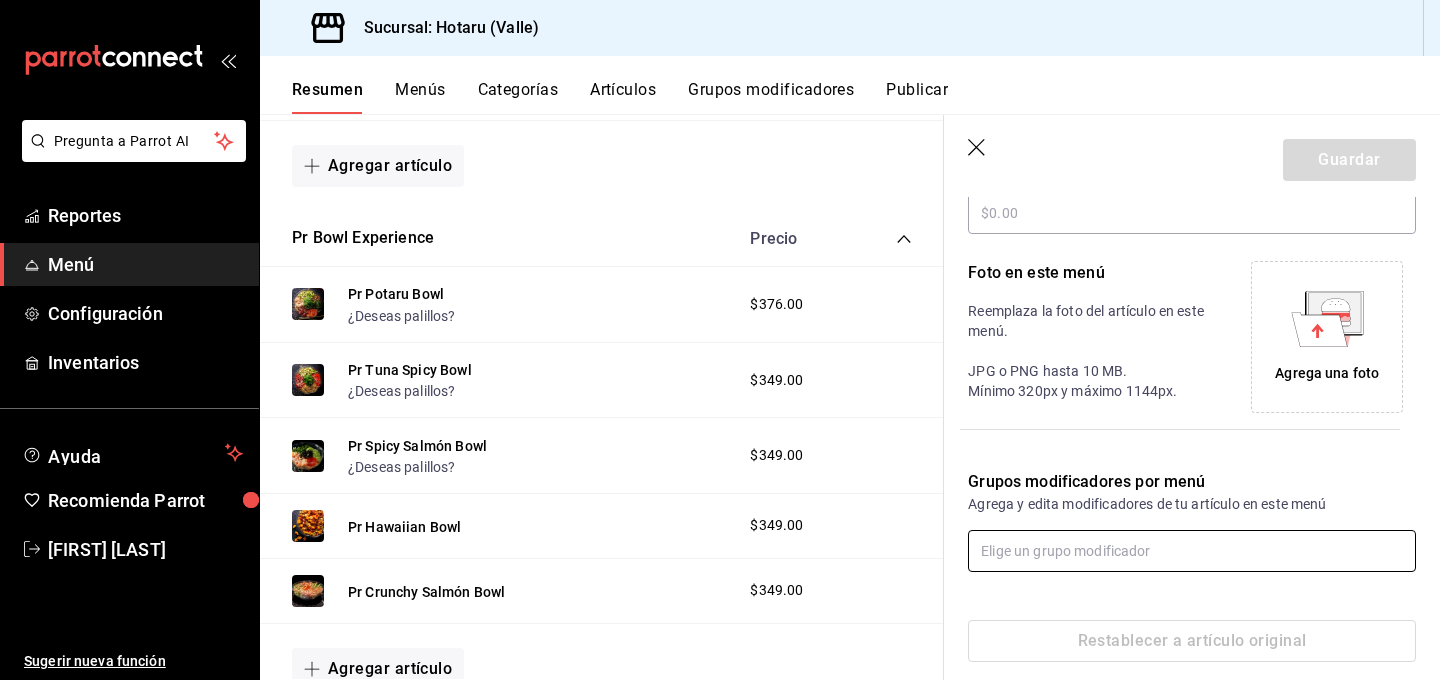 click at bounding box center [1192, 551] 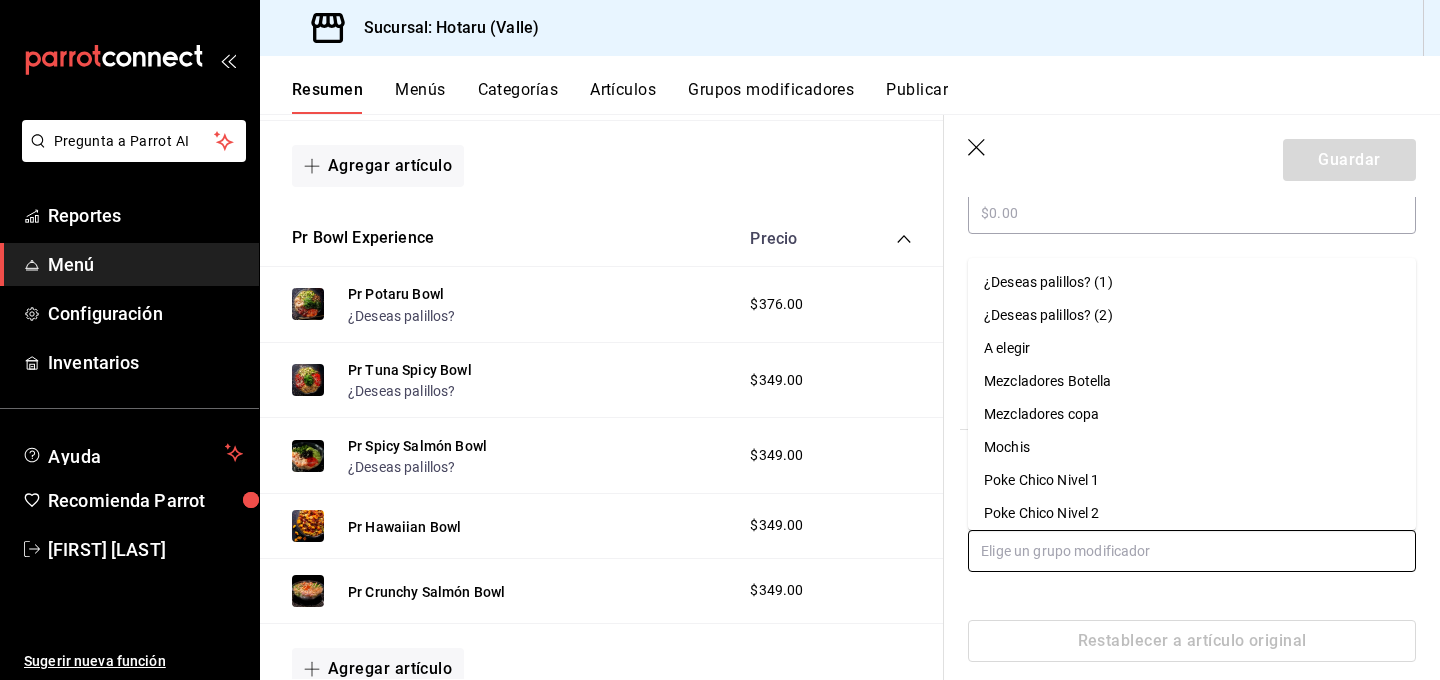 click on "¿Deseas palillos? (1)" at bounding box center [1048, 282] 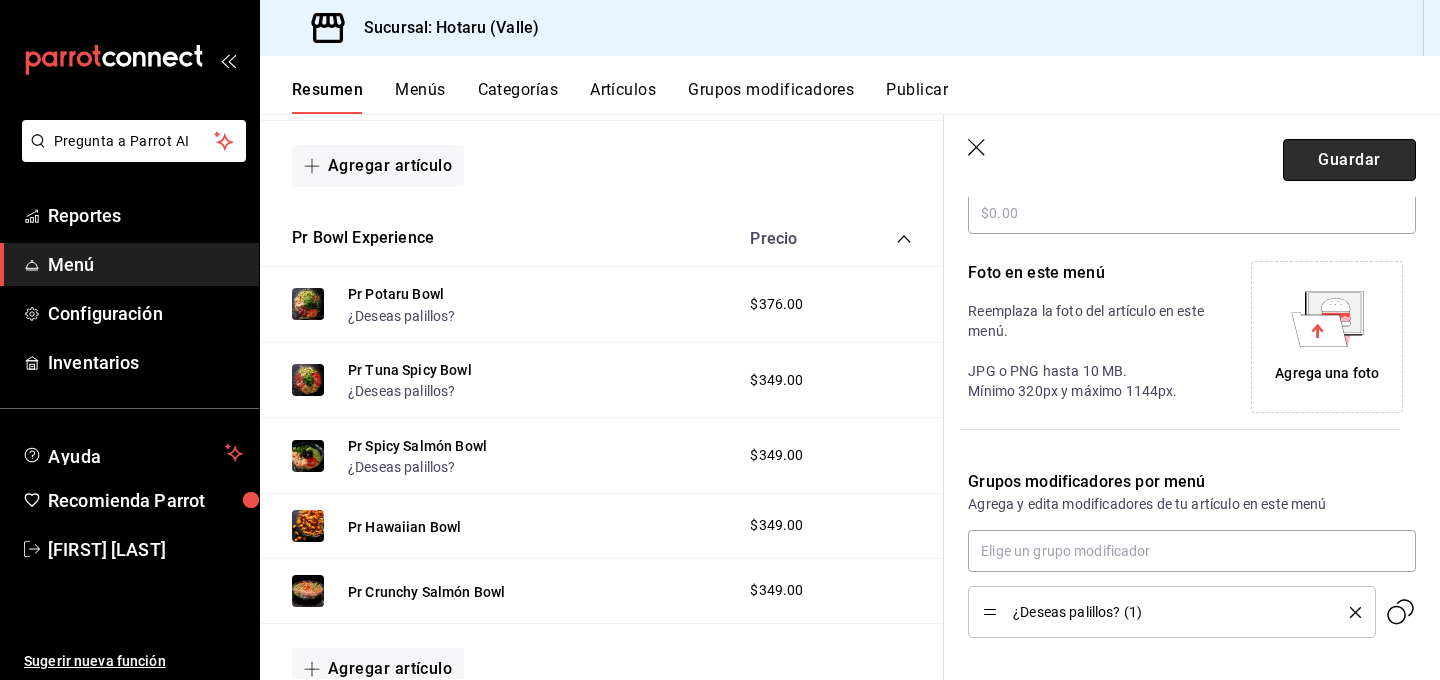 click on "Guardar" at bounding box center (1349, 160) 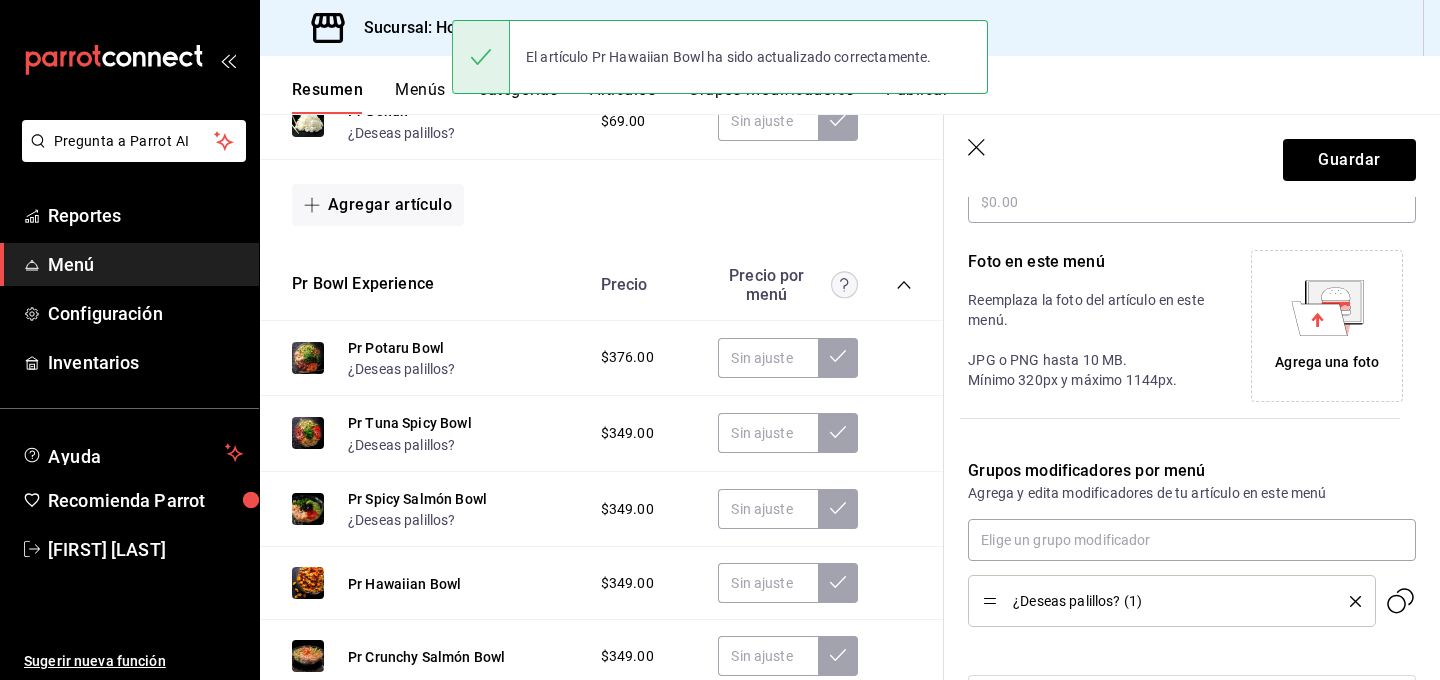 scroll, scrollTop: 1745, scrollLeft: 0, axis: vertical 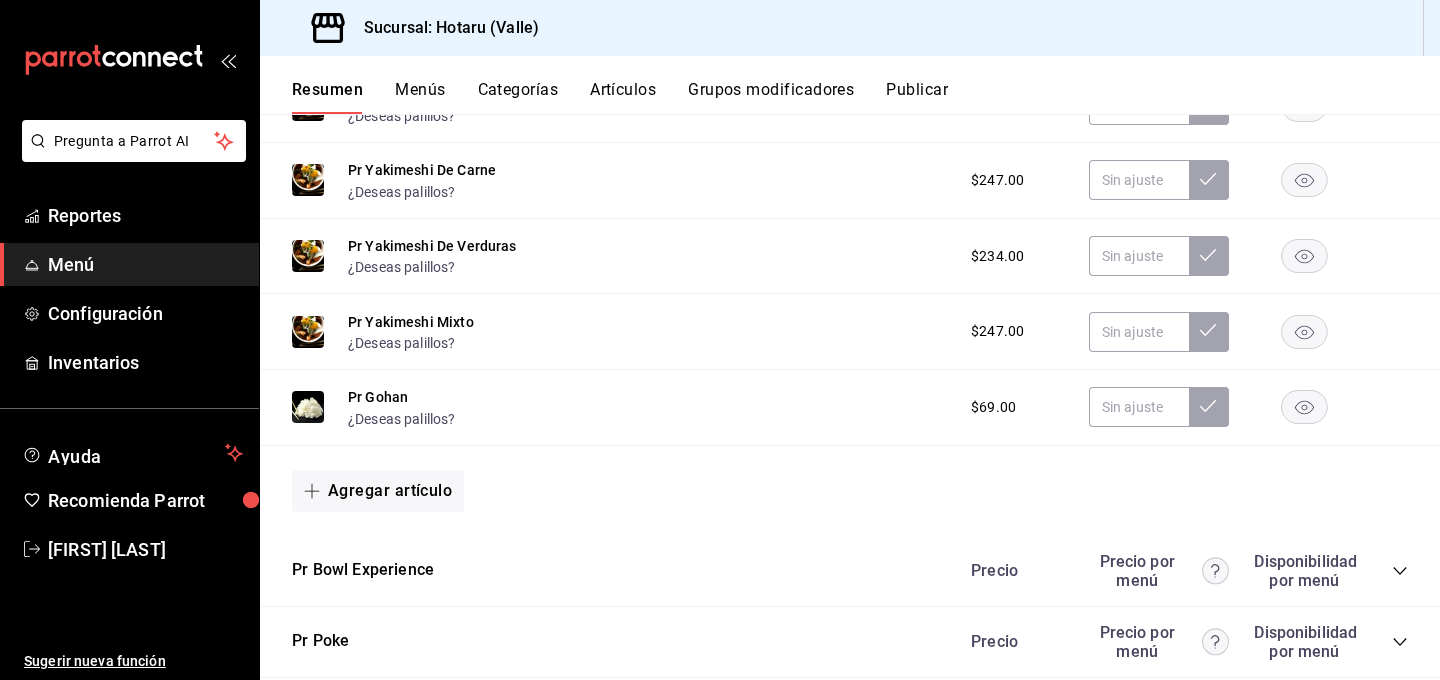 click 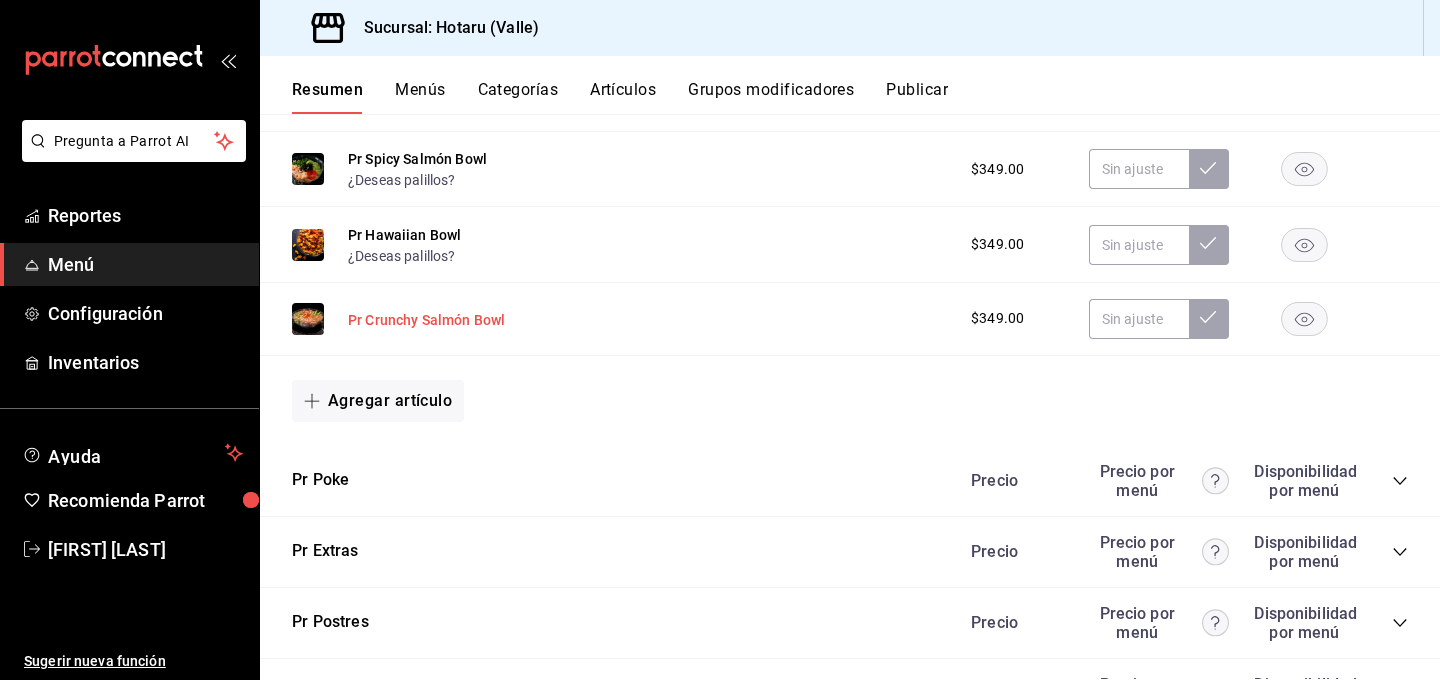 click on "Pr Crunchy Salmón Bowl" at bounding box center [426, 320] 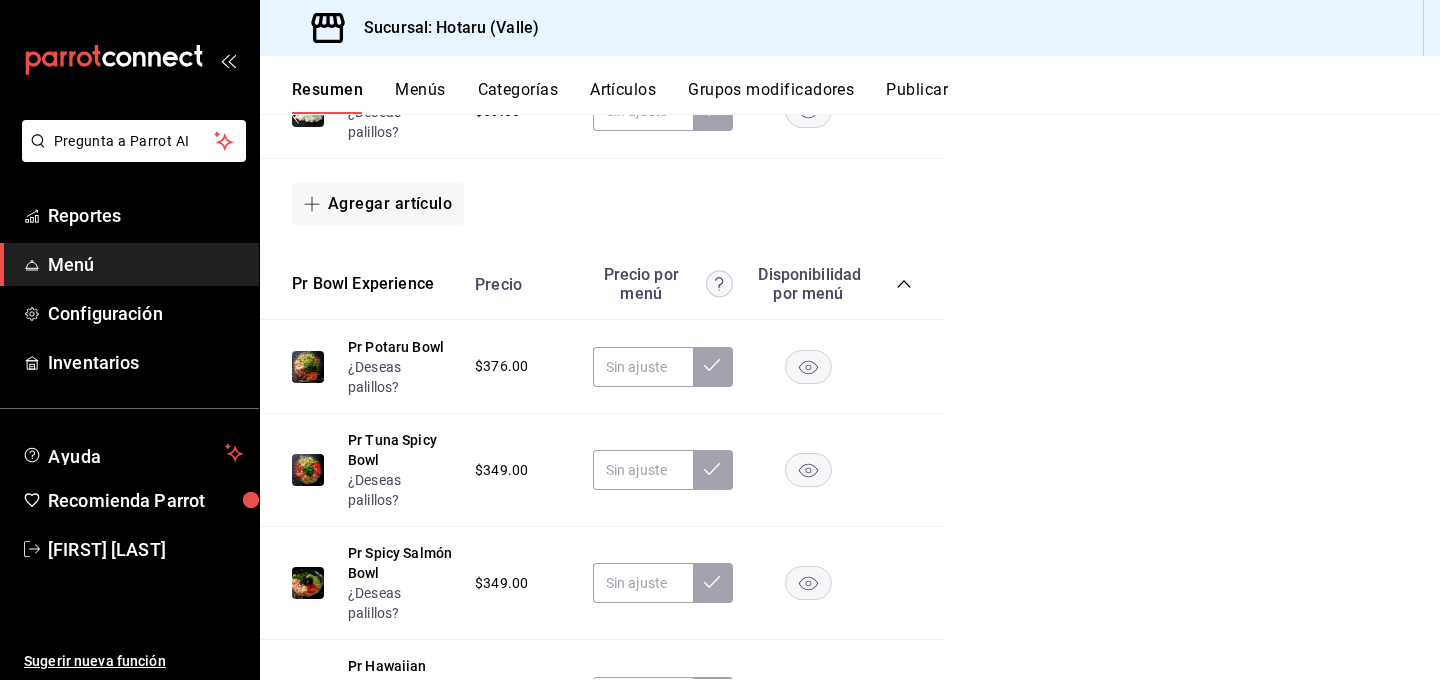 scroll, scrollTop: 1673, scrollLeft: 0, axis: vertical 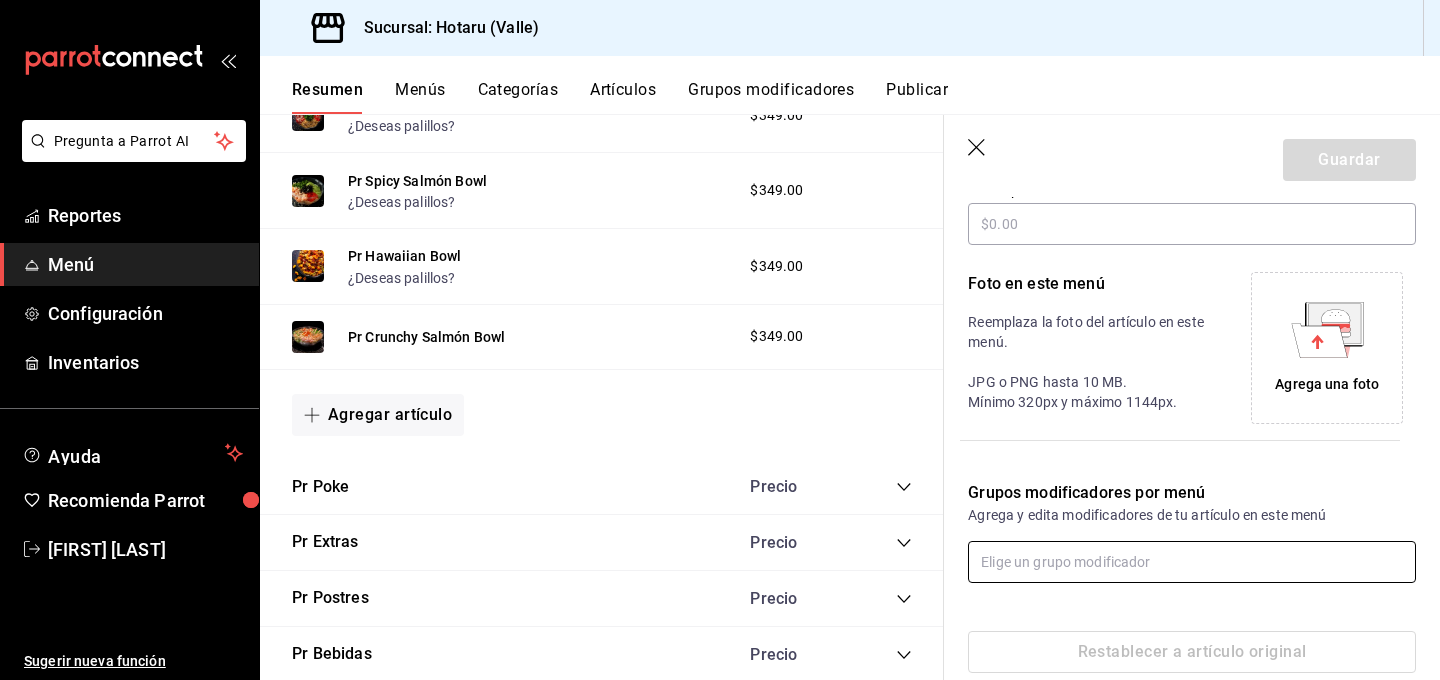 click at bounding box center (1192, 562) 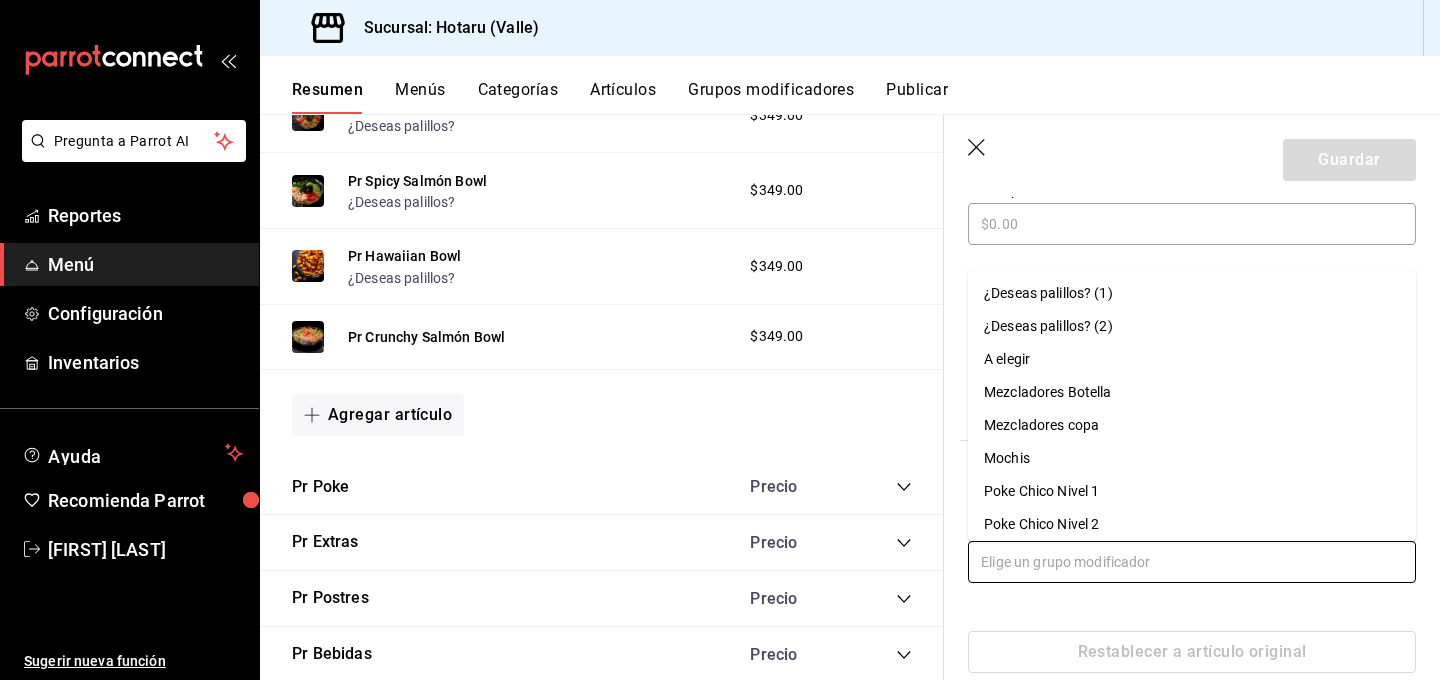 click on "¿Deseas palillos? (1)" at bounding box center (1048, 293) 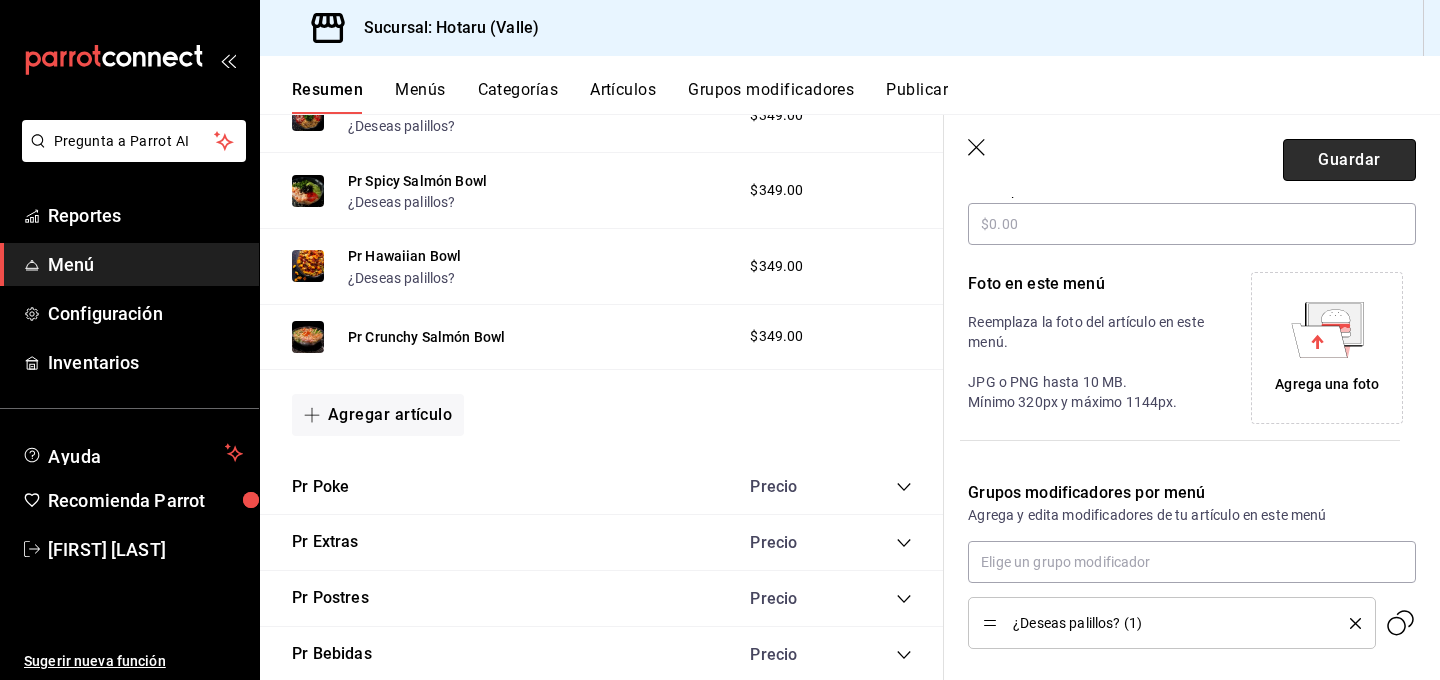 click on "Guardar" at bounding box center [1349, 160] 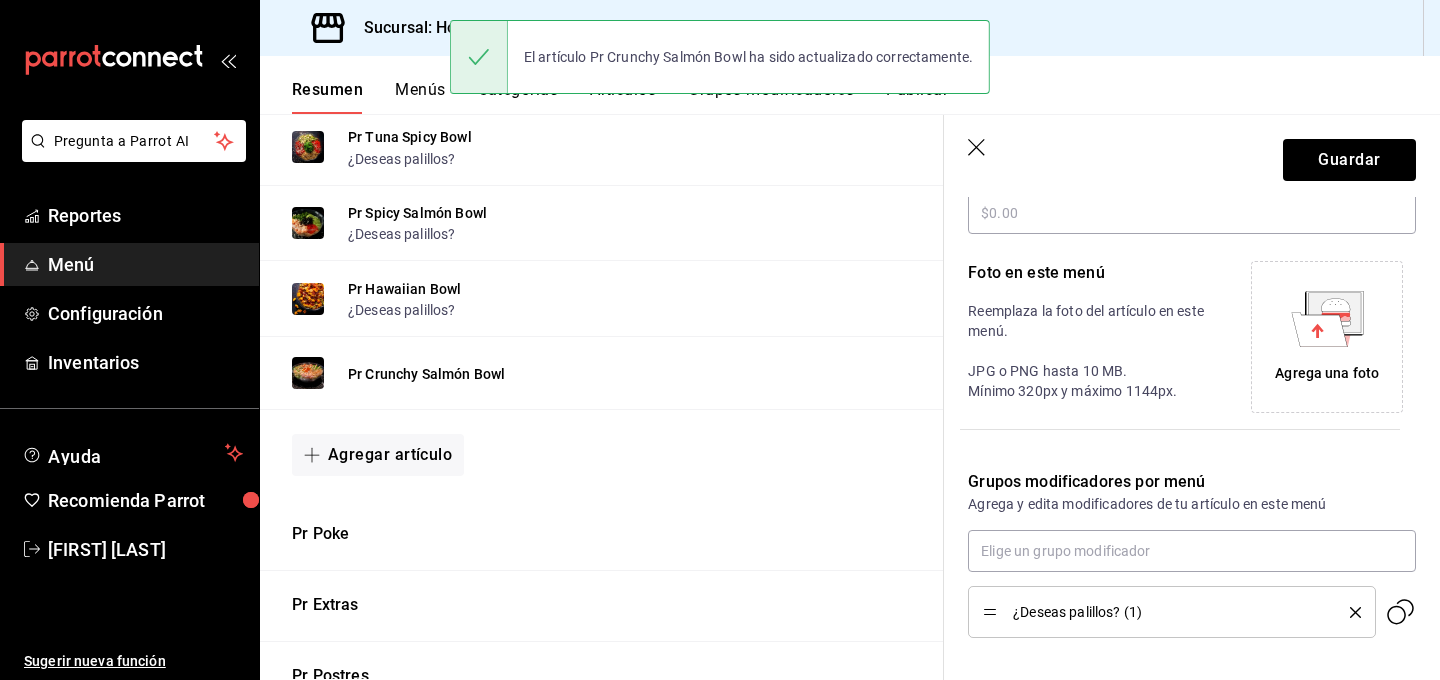 scroll, scrollTop: 2082, scrollLeft: 0, axis: vertical 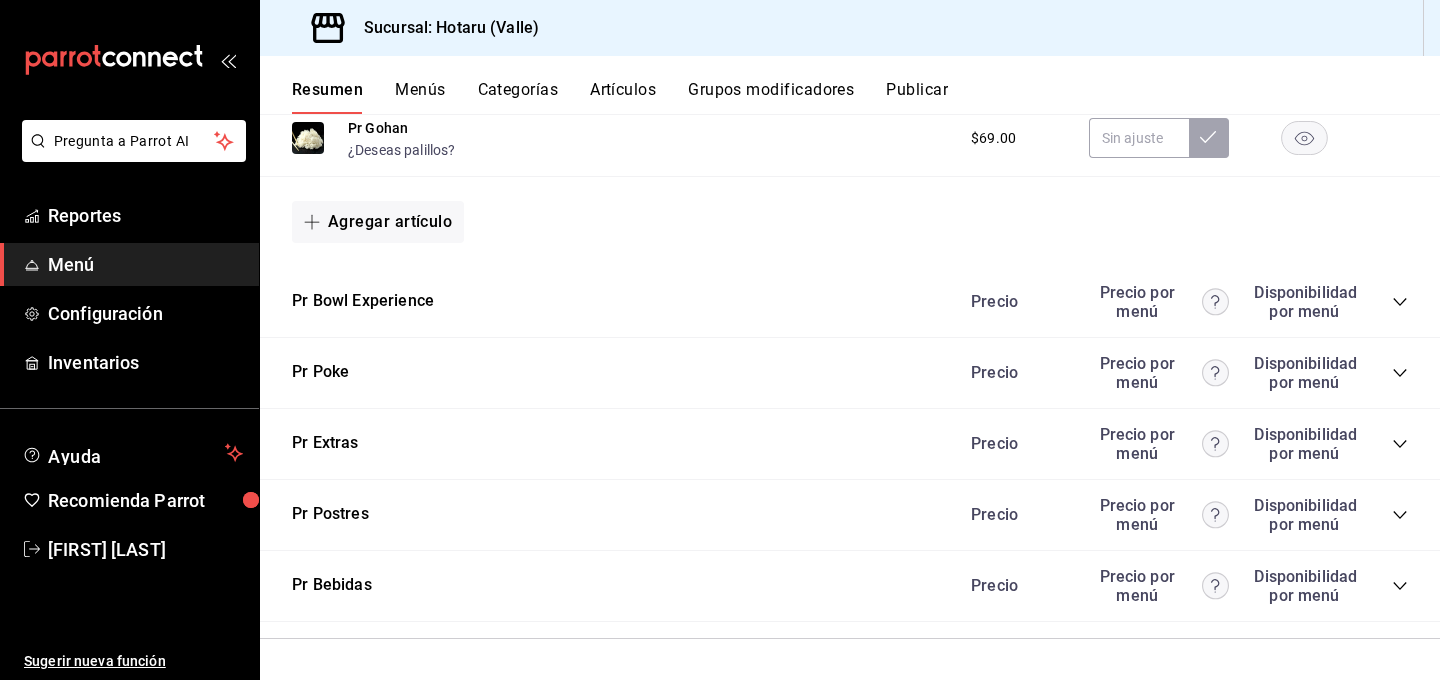 click 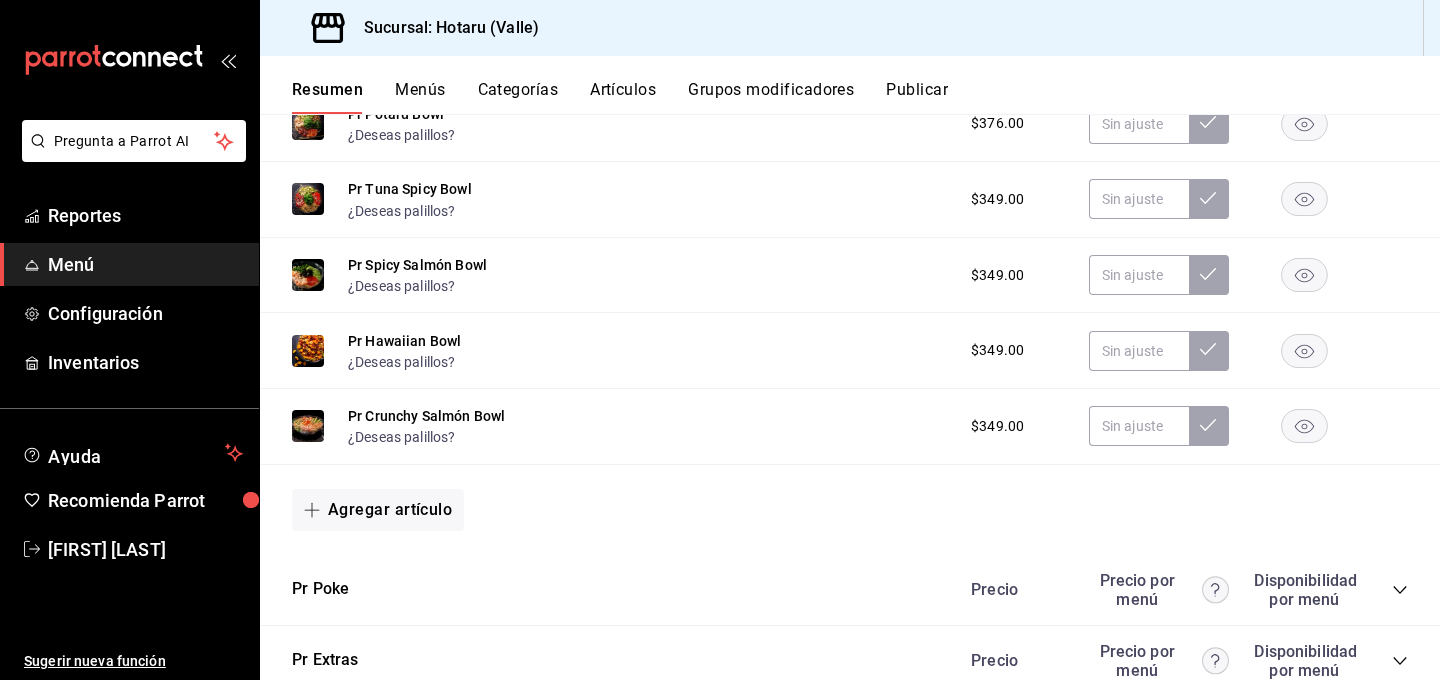 scroll, scrollTop: 1642, scrollLeft: 0, axis: vertical 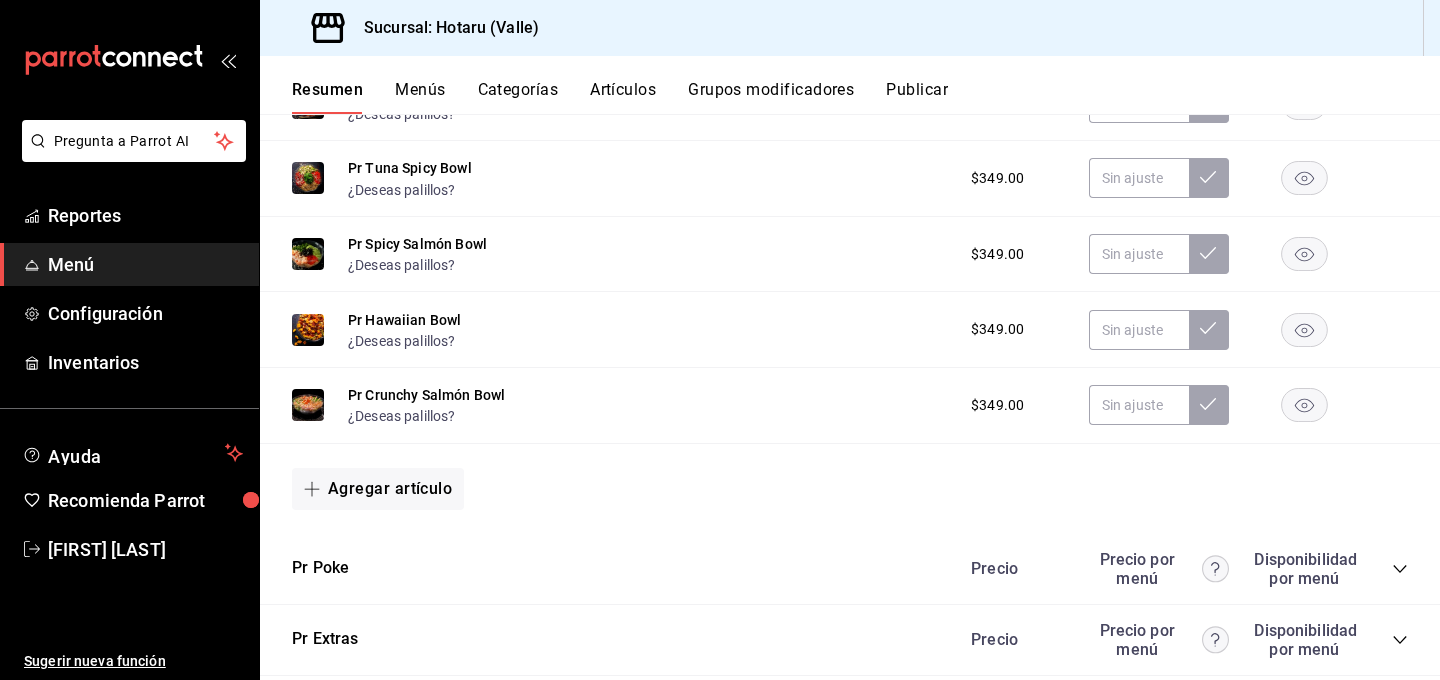 click on "Pr Poke Precio Precio por menú   Disponibilidad por menú" at bounding box center (850, 569) 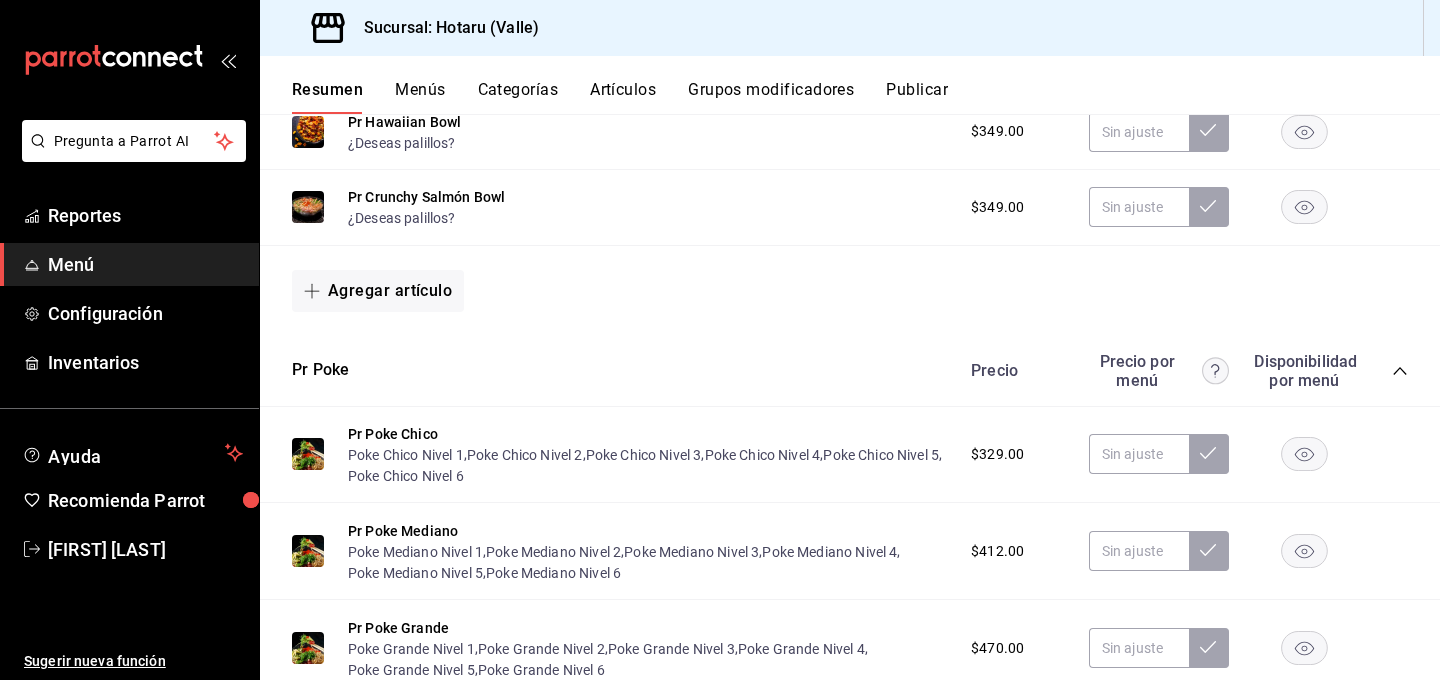 scroll, scrollTop: 1902, scrollLeft: 0, axis: vertical 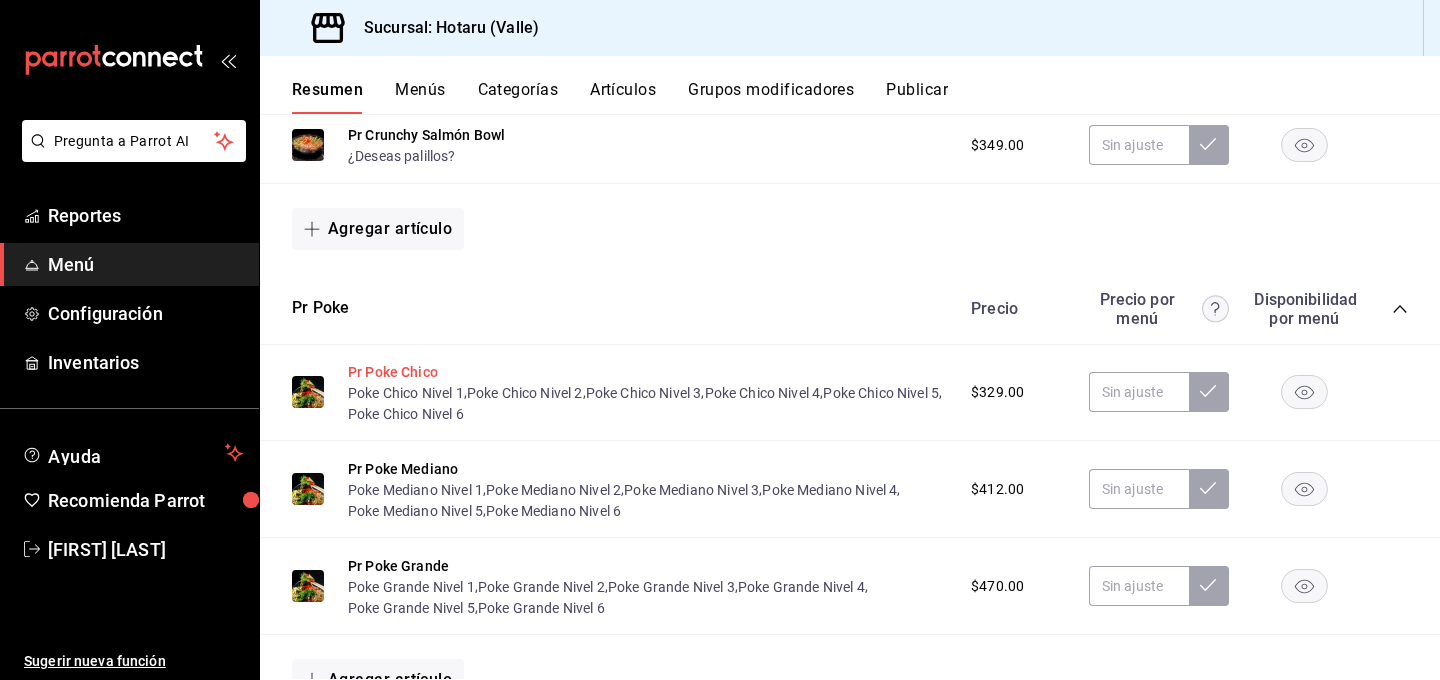 click on "Pr Poke Chico" at bounding box center [393, 372] 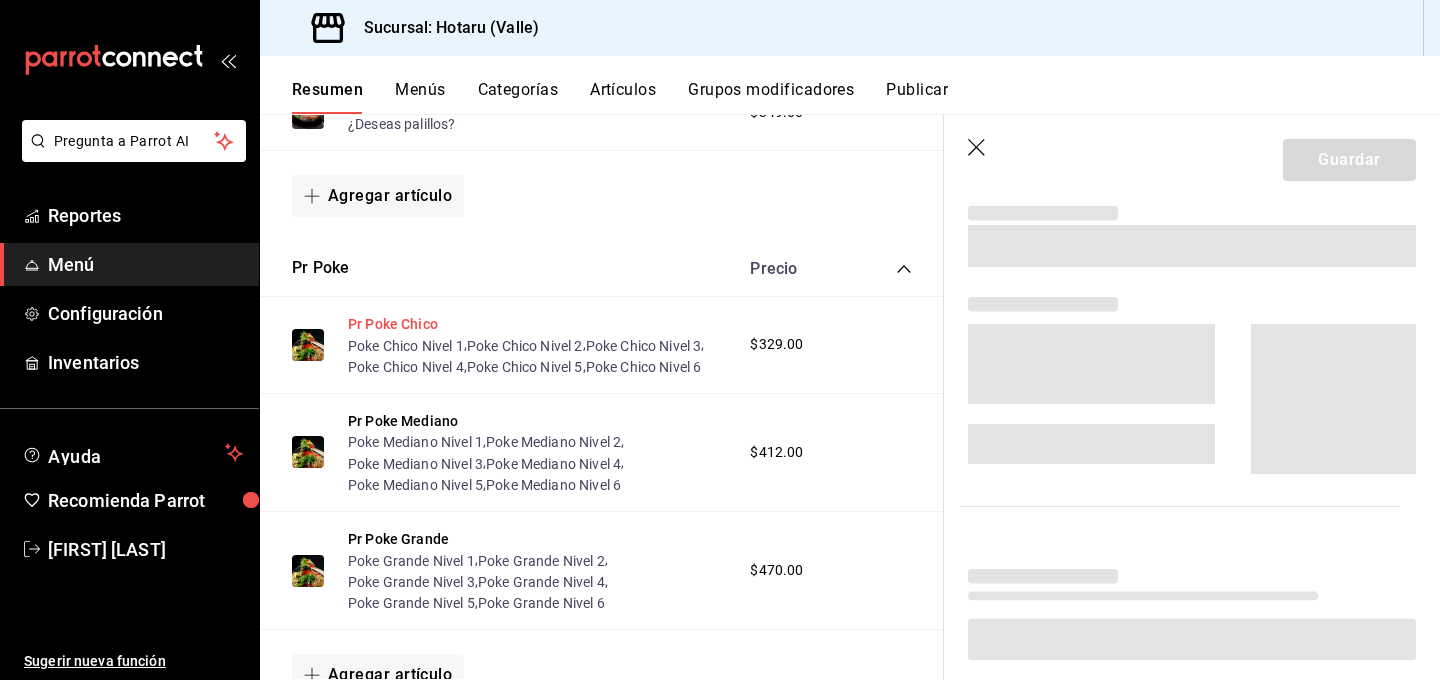 scroll, scrollTop: 1848, scrollLeft: 0, axis: vertical 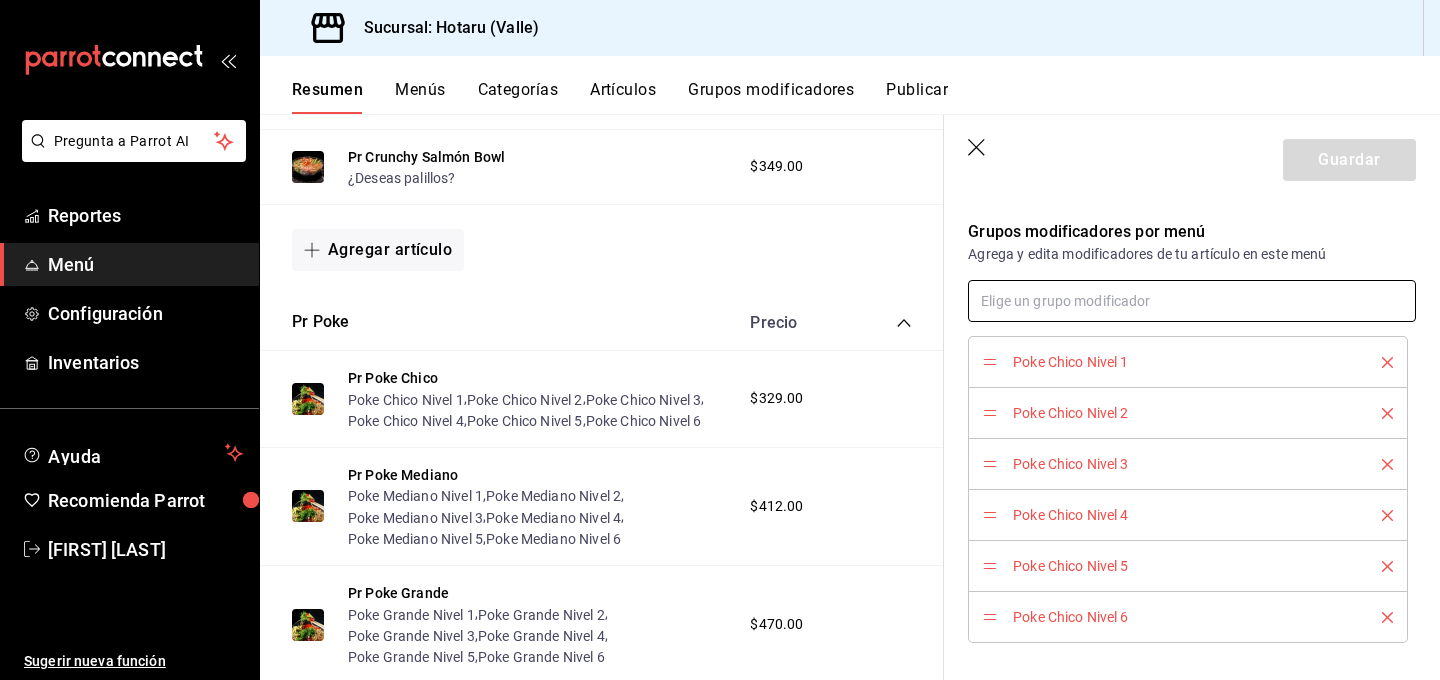 click at bounding box center [1192, 301] 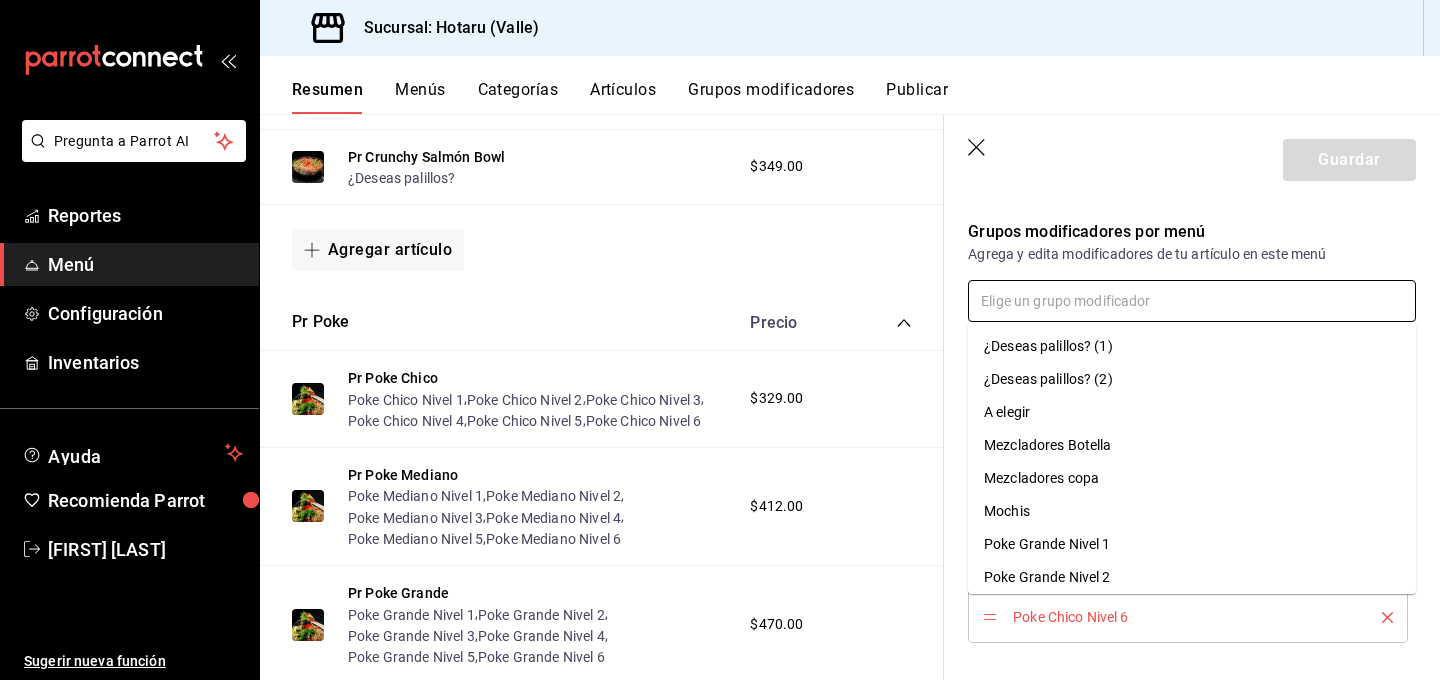 click on "¿Deseas palillos? (1)" at bounding box center (1048, 346) 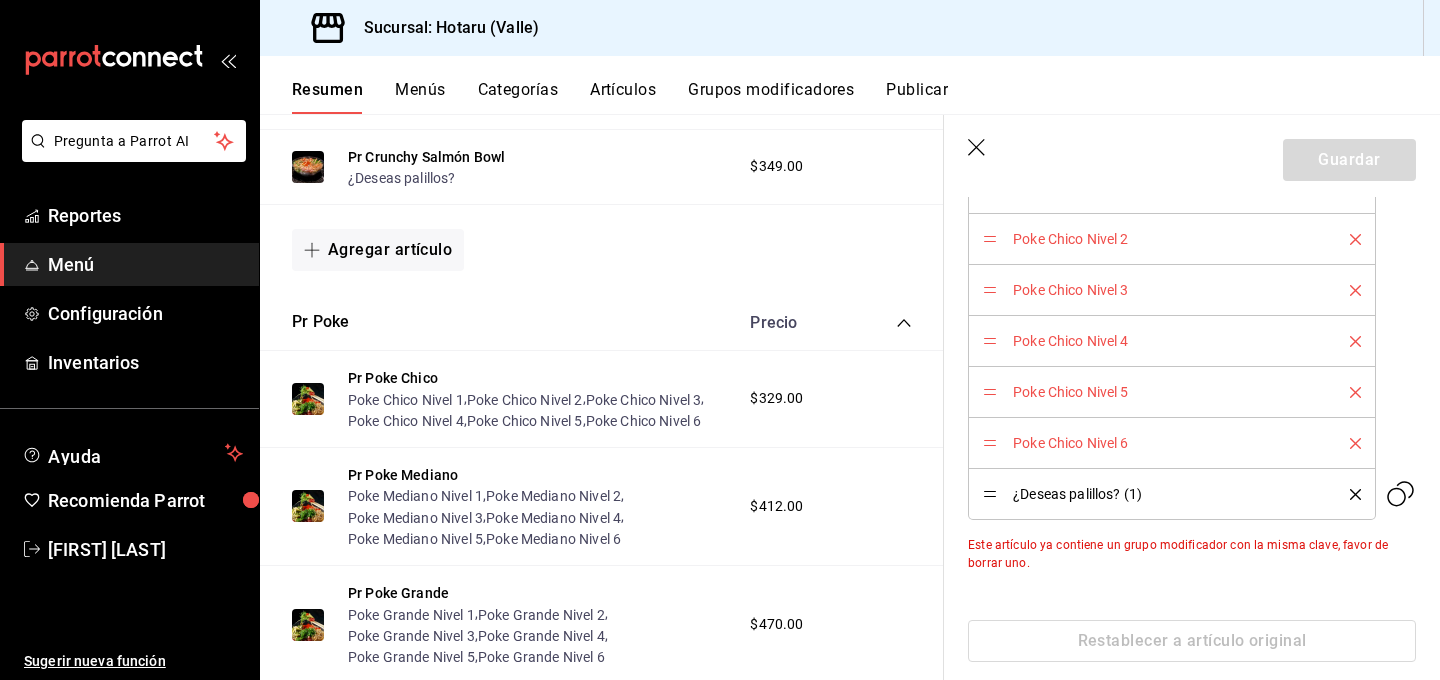 scroll, scrollTop: 807, scrollLeft: 0, axis: vertical 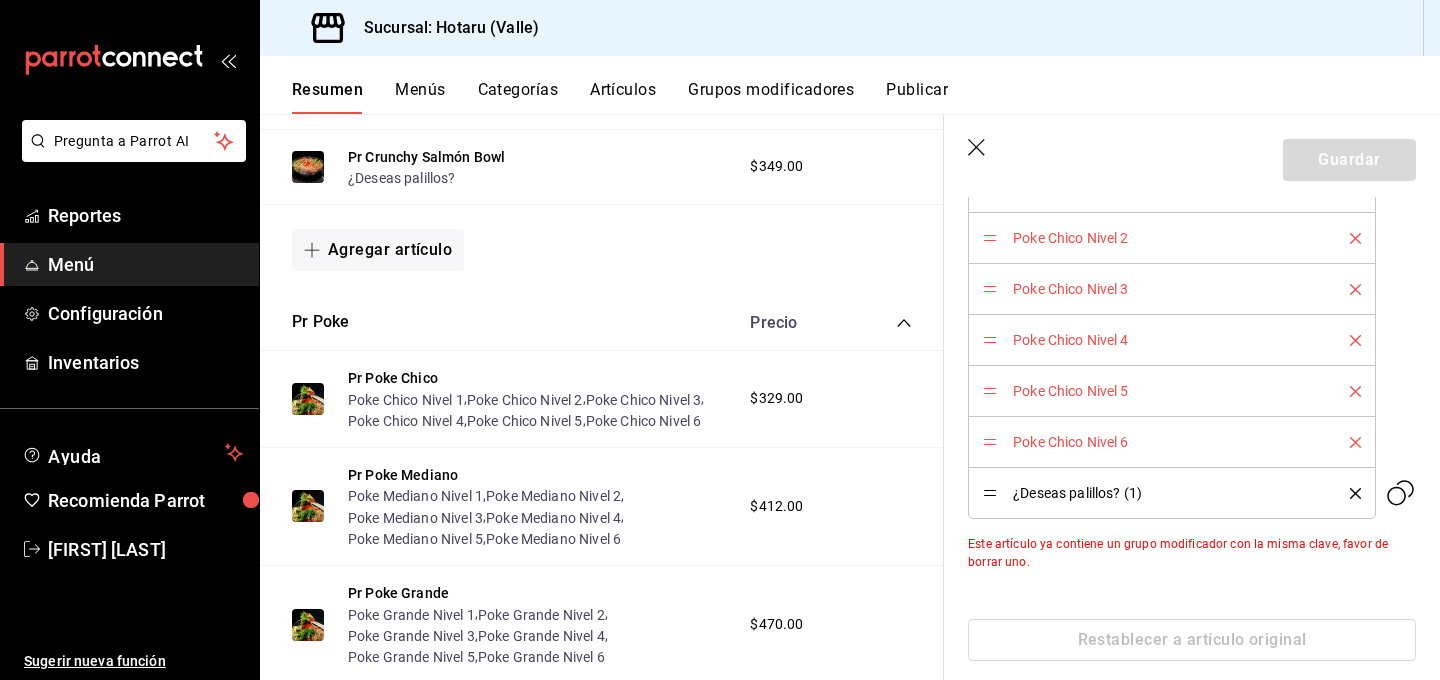 click at bounding box center [1348, 493] 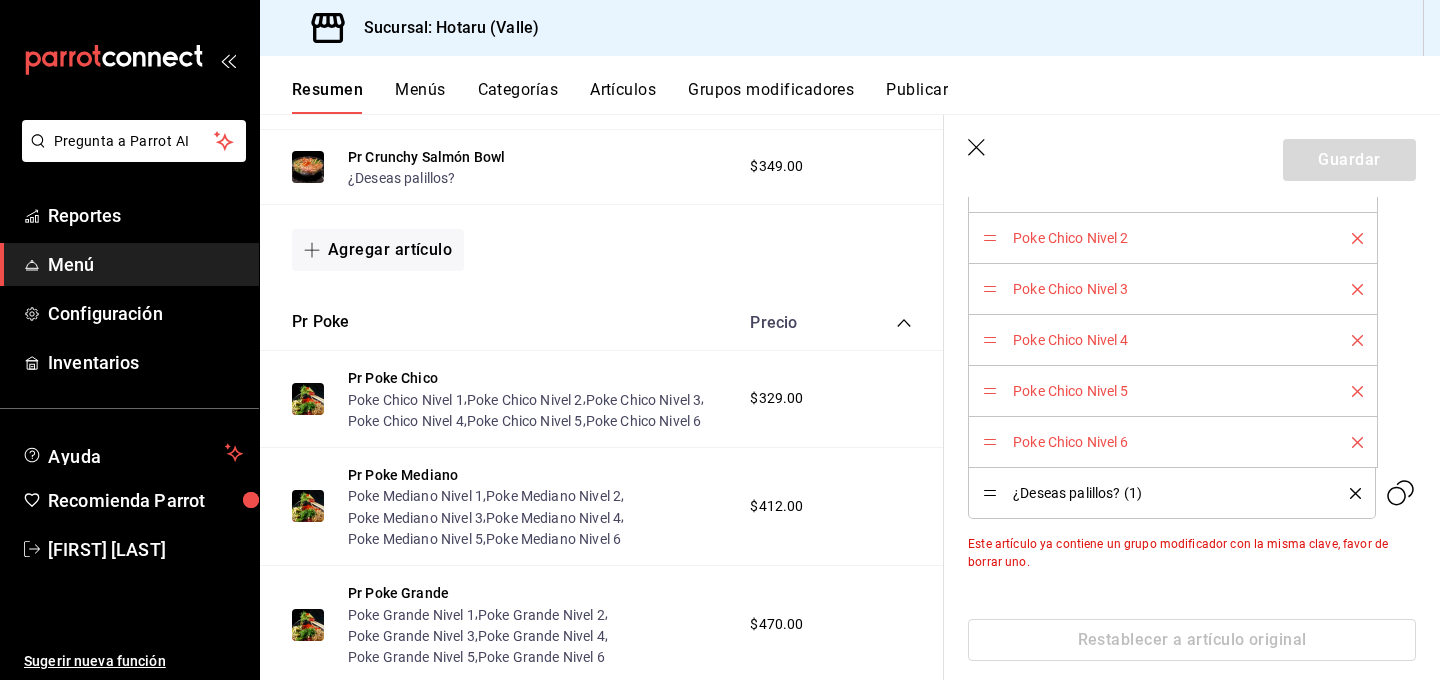 scroll, scrollTop: 777, scrollLeft: 0, axis: vertical 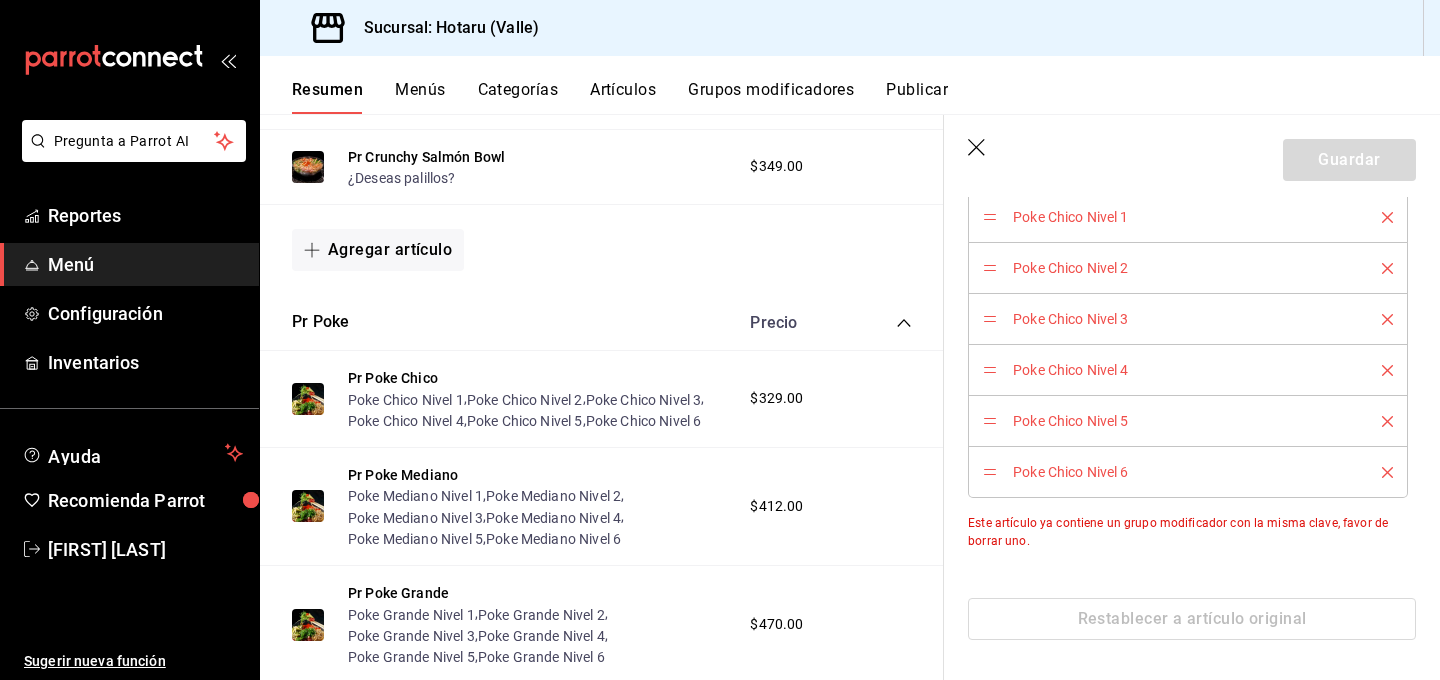 click 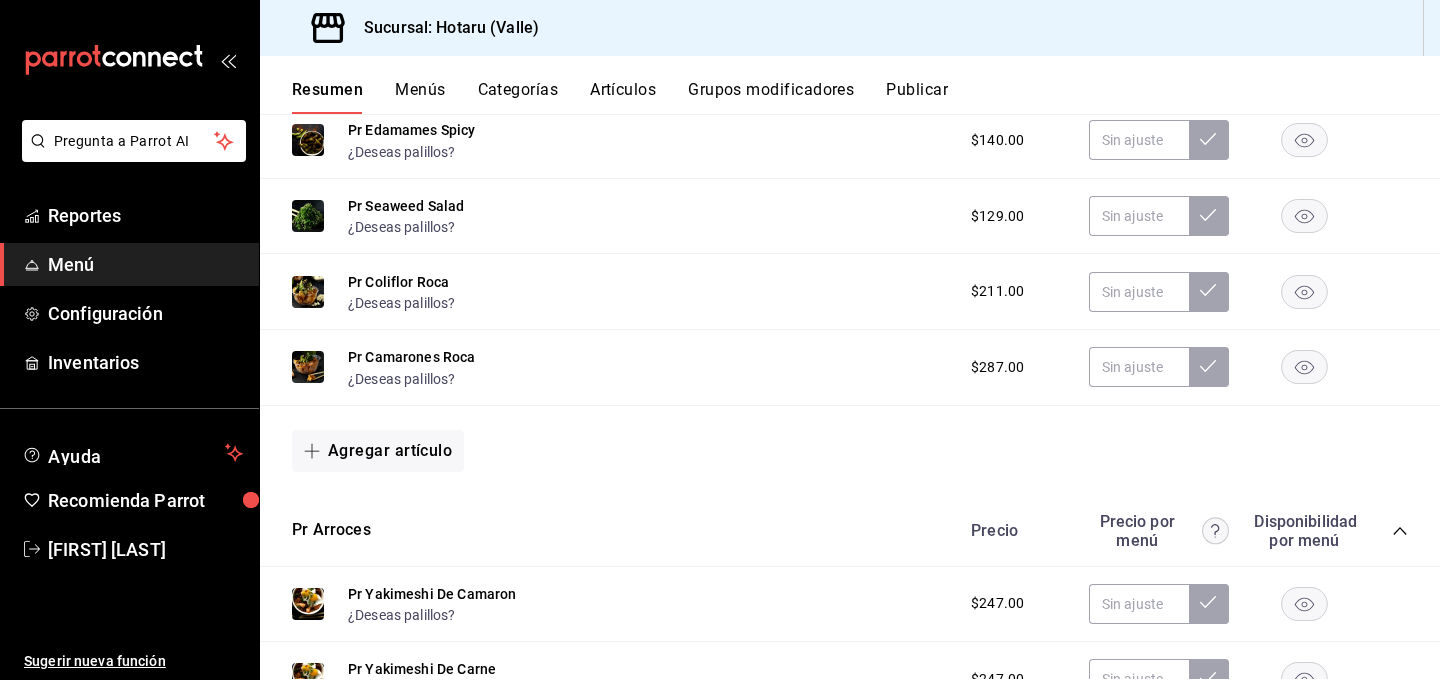 scroll, scrollTop: 0, scrollLeft: 0, axis: both 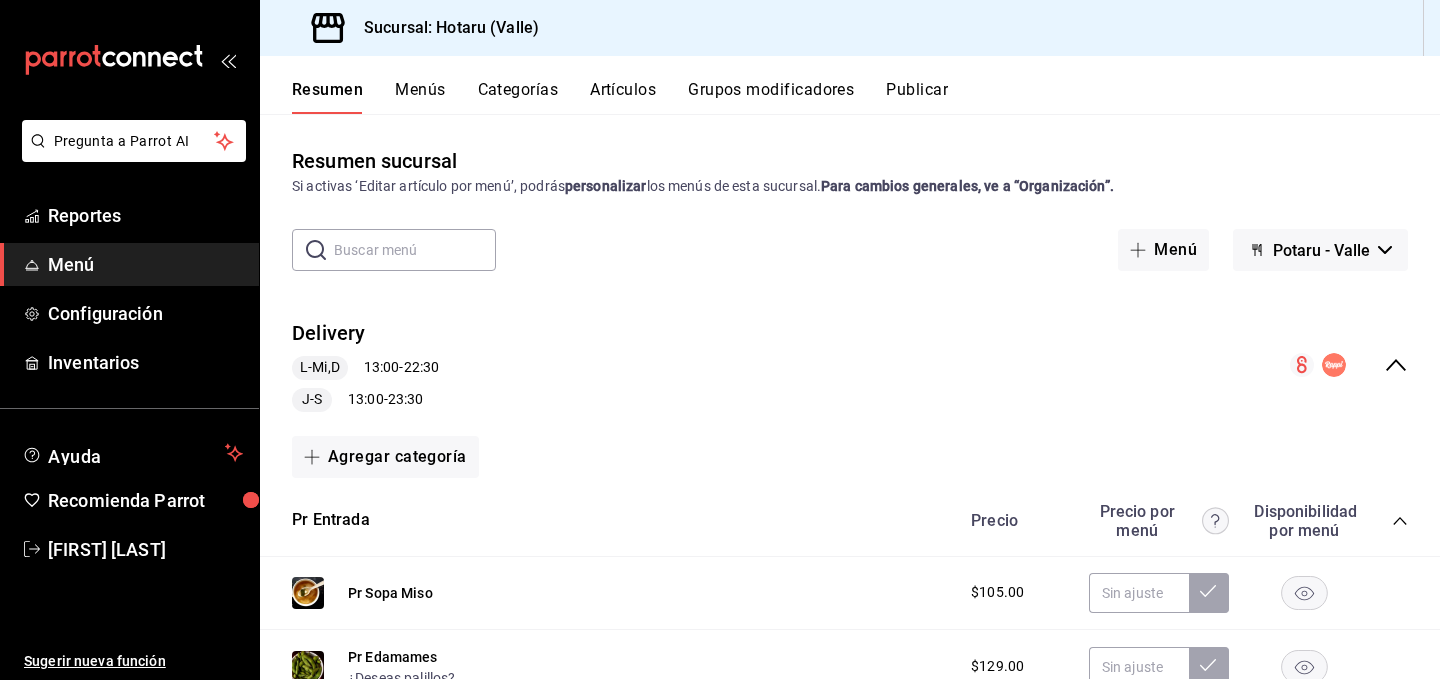 click on "Menús" at bounding box center (420, 97) 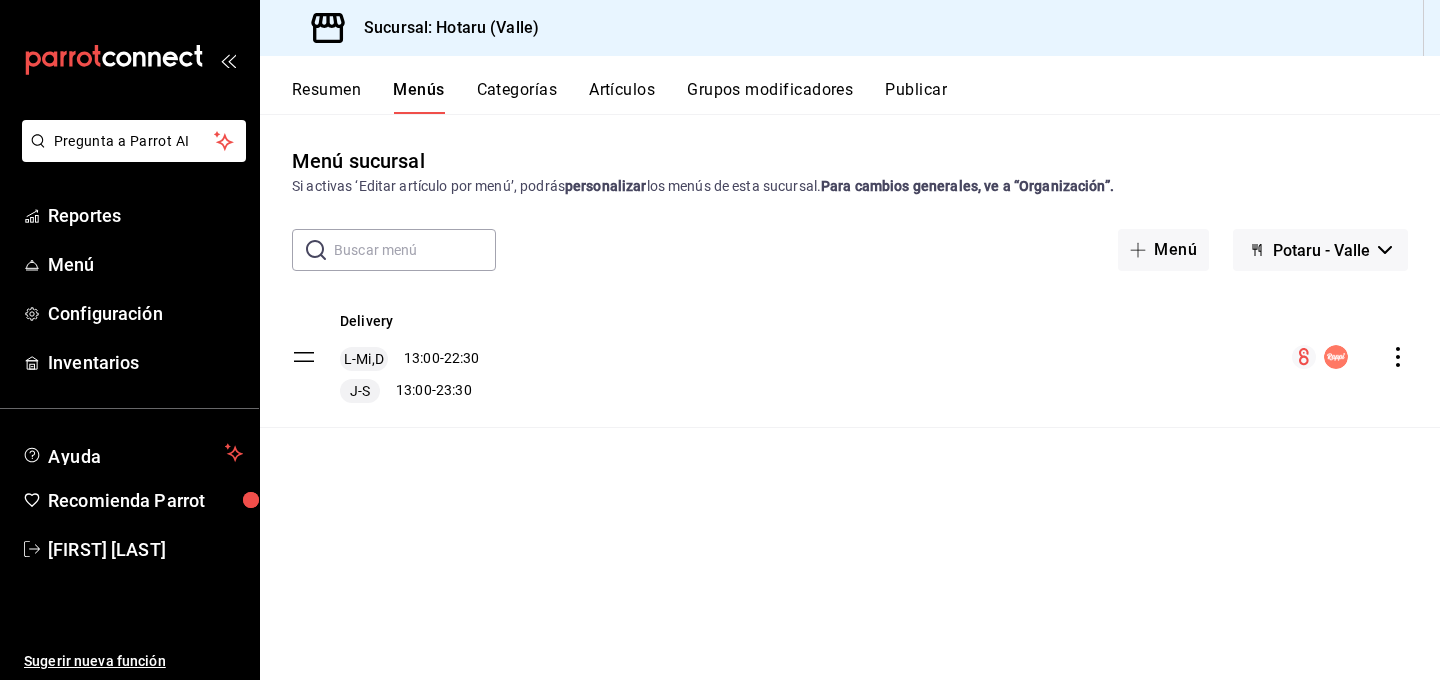 click on "Artículos" at bounding box center (622, 97) 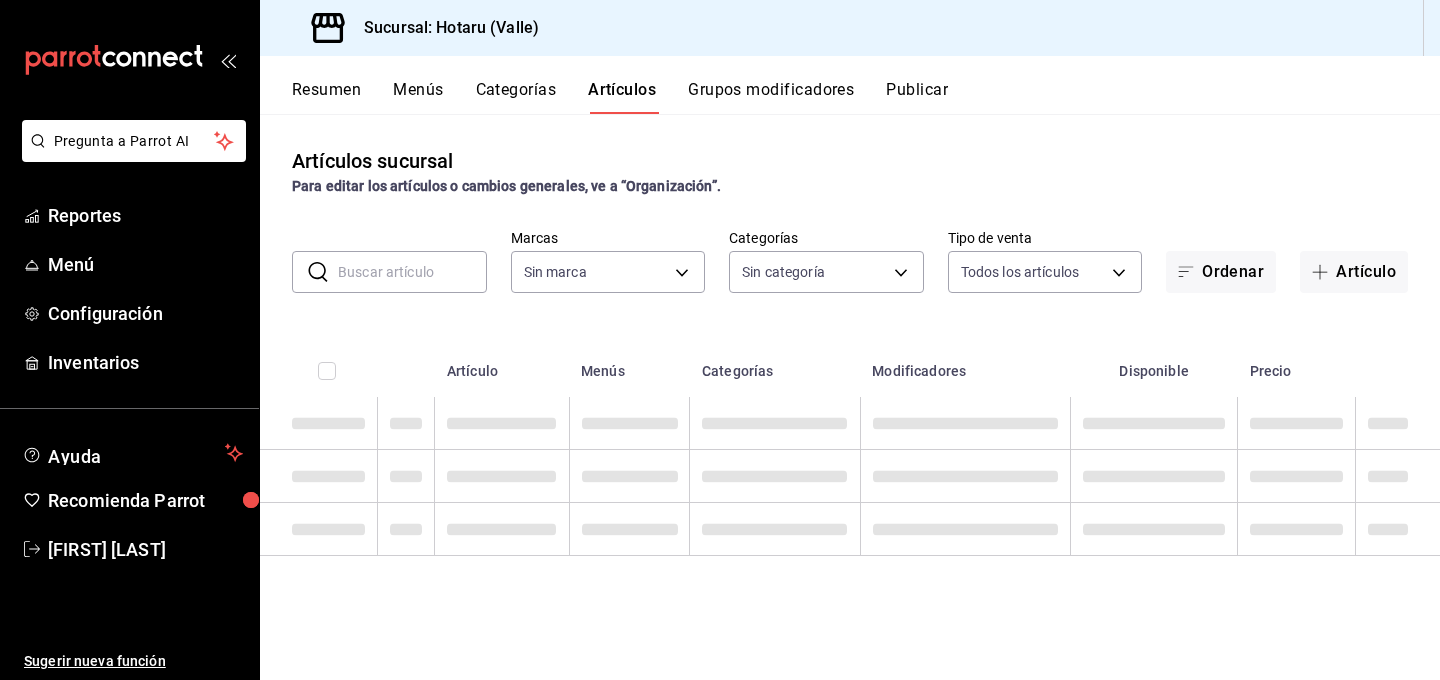 type on "c6f689f8-63fd-49a8-a607-35aea03ac6a9,619c758d-7c36-49c6-a756-e52d453908cb" 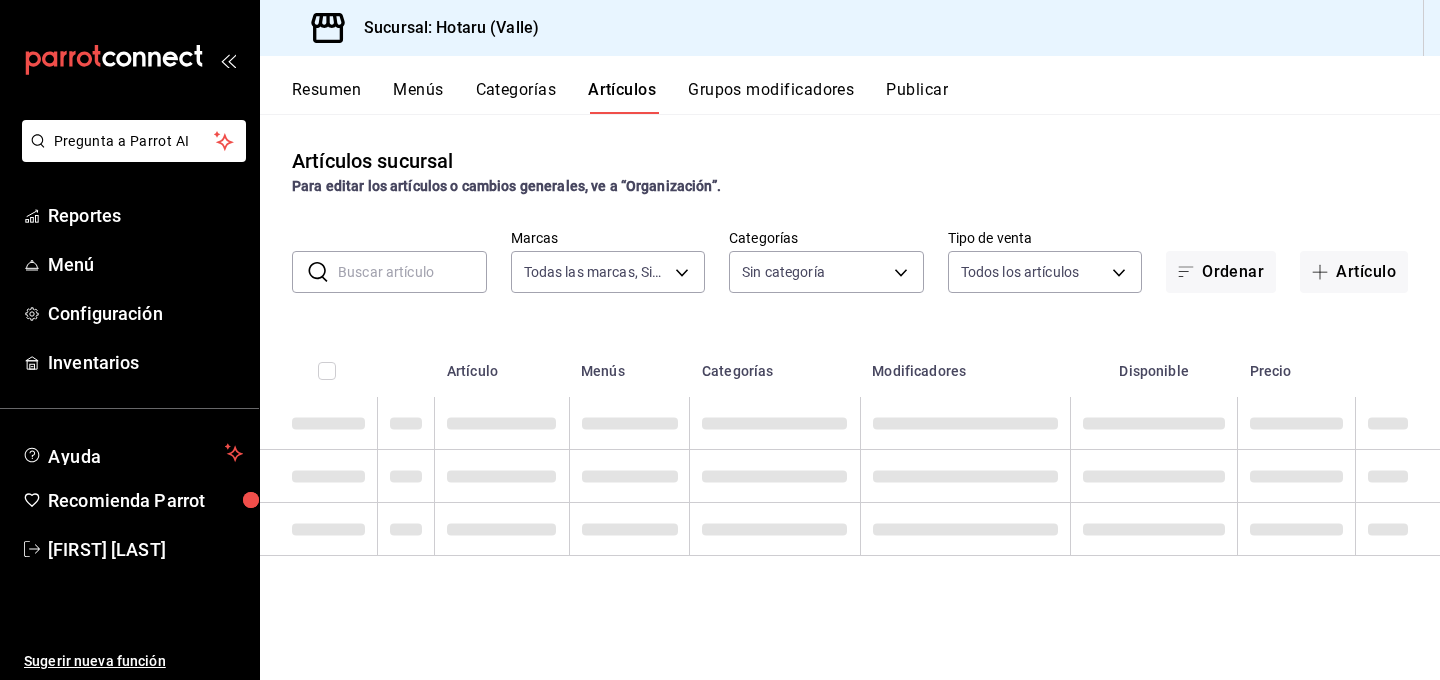 type on "c0b78d51-7925-43e8-b699-c52fb7c6d080,04492c64-33ac-4fe7-8ecc-c444235d9710,37f0fafe-84fb-4dd0-8f92-7e53ebb6192c,73f35796-f71e-4f52-9745-b1c276af16f5,689fc752-f146-4652-a0a8-1fcbe64f40b2,ddc99b21-ae05-4a23-a315-5025ddd12f49,265b906e-5920-4fdb-b364-f76d443986b3,2b24e6fe-2409-48eb-aba4-4b1578180832,c30ed8e5-0cfd-4b33-9d47-8ac3b5bd6514,92860bc8-fcc6-463b-ac1d-49bdcce8ecca,d3b0df3c-04c0-4053-97ca-1d708232a205,92fe8b1b-03f8-45b9-b93e-b9820a0d529d,700eb815-f901-45a6-864b-2819d13ce0dd,666fd55d-4b75-4328-a353-67308befeb61,6e3e038e-bc18-47e5-9f8e-c0f8ed4ea423,b1f74f04-aa3f-4441-b22e-5216a8a9c2c3,115c9520-3766-4752-b93b-569932fdf6b7,077b2a29-04e5-4a90-bf65-6ba407138554,9efacff4-2478-49aa-b2a7-43877695f90e,60e4354f-c819-4d98-a36d-880cb9776140,df058627-cbb8-4b07-87f0-503d58bda0da,8142f708-6428-4387-bd20-f87772ea64f4,5e00879a-0c9e-49c7-8c9f-dbd3c5c6851d,98e1a948-6522-412d-99ee-3a1b1fbb3283,0003456a-c026-4c72-892b-06a1e9d4d7a6,91022785-9e39-4fec-9f66-579476891657,9648f51b-c51d-4337-9d15-22aa2862f086,b43532a8-ceb7-4f65-84b..." 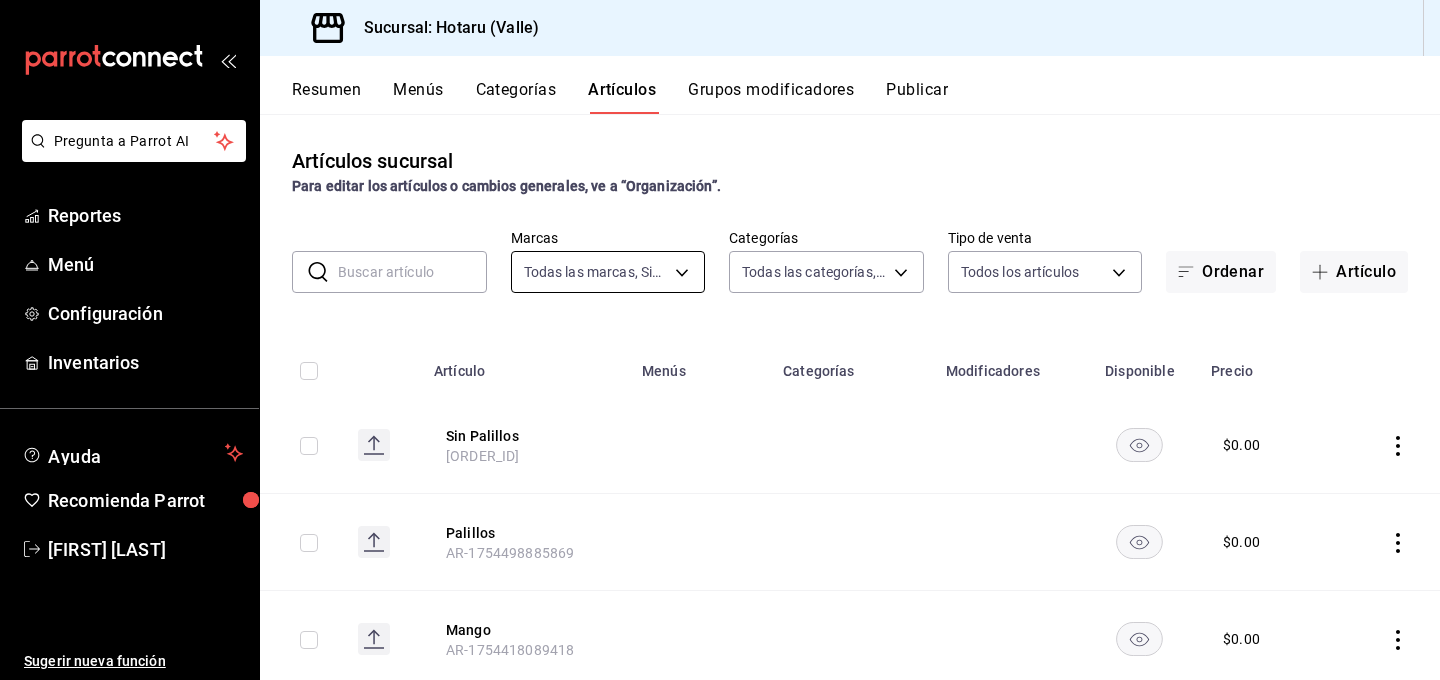 click on "Pregunta a Parrot AI Reportes   Menú   Configuración   Inventarios   Ayuda Recomienda Parrot   Gabriela Elizondo   Sugerir nueva función   Sucursal: Hotaru (Valle) Resumen Menús Categorías Artículos Grupos modificadores Publicar Artículos sucursal Para editar los artículos o cambios generales, ve a “Organización”. ​ ​ Marcas Todas las marcas, Sin marca c6f689f8-63fd-49a8-a607-35aea03ac6a9,619c758d-7c36-49c6-a756-e52d453908cb Categorías Todas las categorías, Sin categoría Tipo de venta Todos los artículos ALL Ordenar Artículo Artículo Menús Categorías Modificadores Disponible Precio Sin Palillos AR-1754498885899 $ 0.00 Palillos AR-1754498885869 $ 0.00 Mango AR-1754418089418 $ 0.00 Fresa AR-1754418089401 $ 0.00 Té verde AR-1754418089378 $ 0.00 Ronqueo Catering AR-1754416322186 Delivery. Alimentos Entradas $ 15000.00 Palillos AR-1754412569475 $ 0.00 Mochi Dubai 11597-0 Delivery. Alimentos Postres $ 168.00 Bleed Cop. 11596-0 Vinos Vinos Tintos $ 265.00 Bleed 750 Ml 11595-0 Vinos $ Temaki" at bounding box center (720, 340) 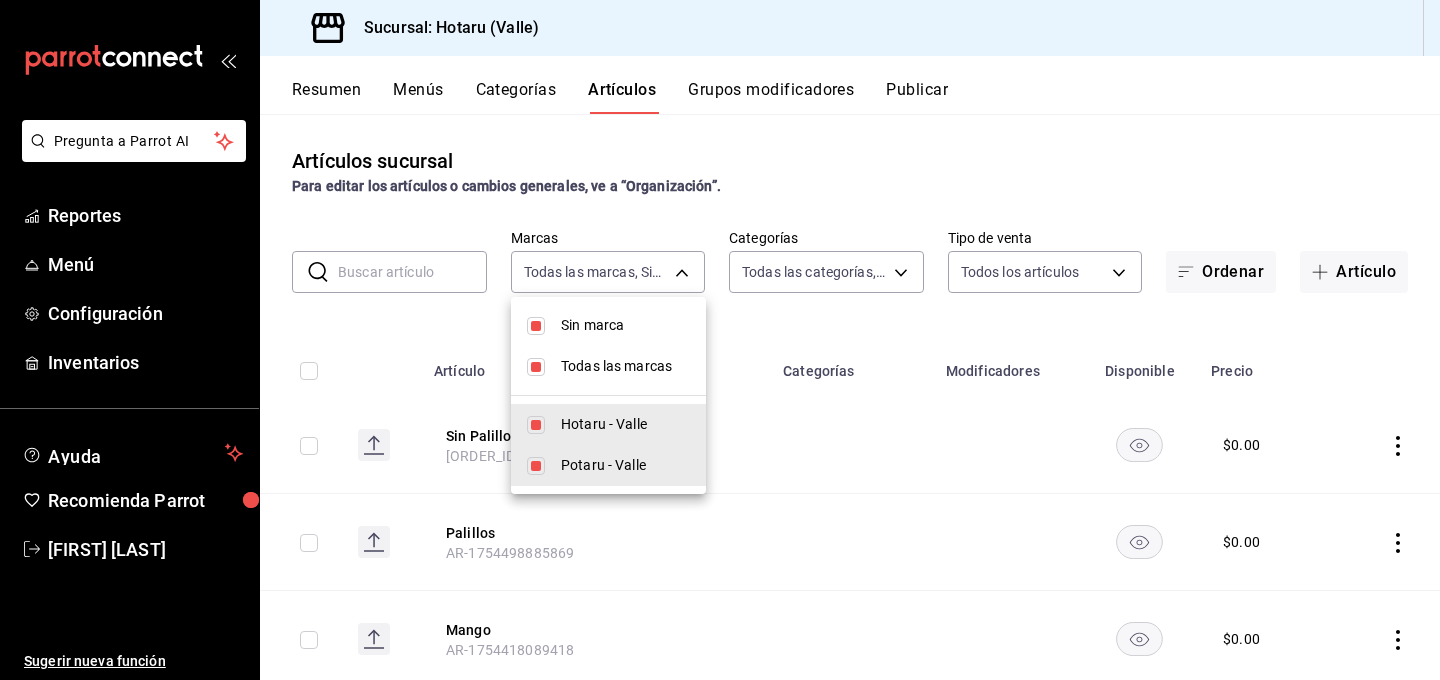 click at bounding box center (536, 326) 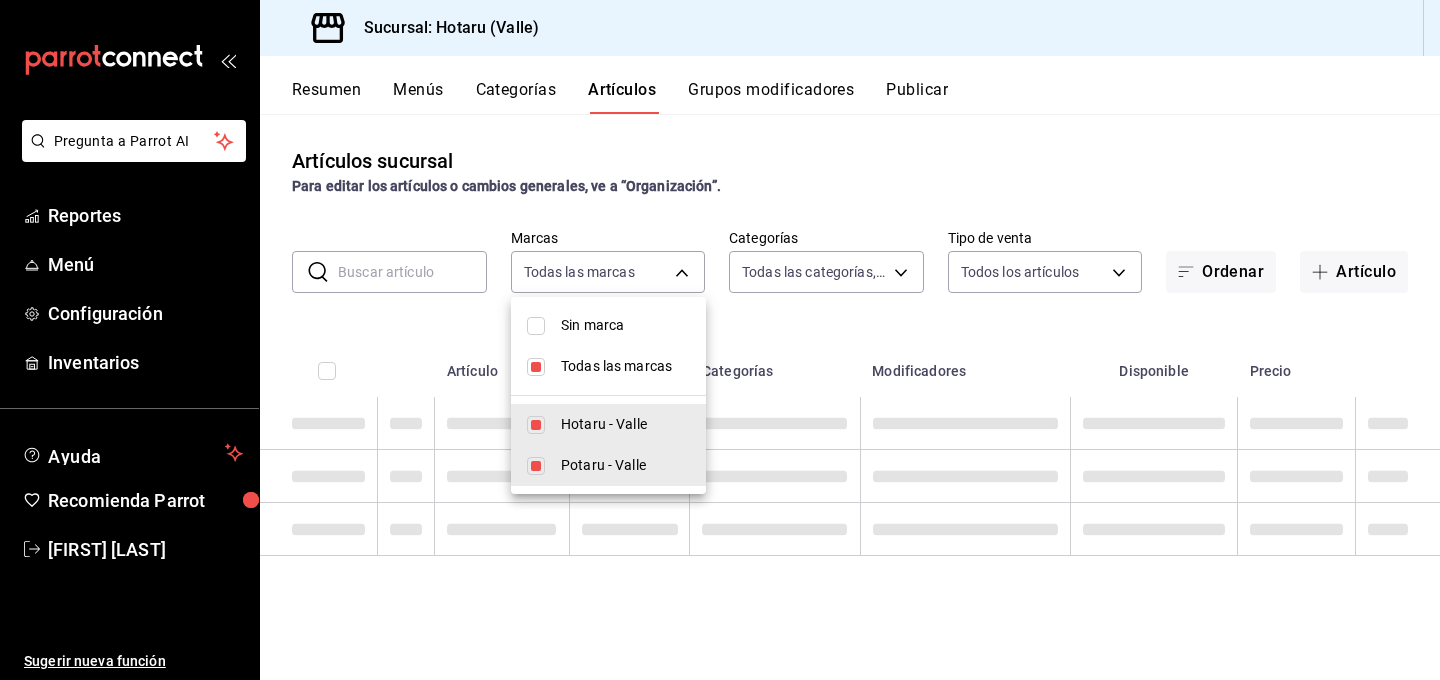 click at bounding box center [536, 367] 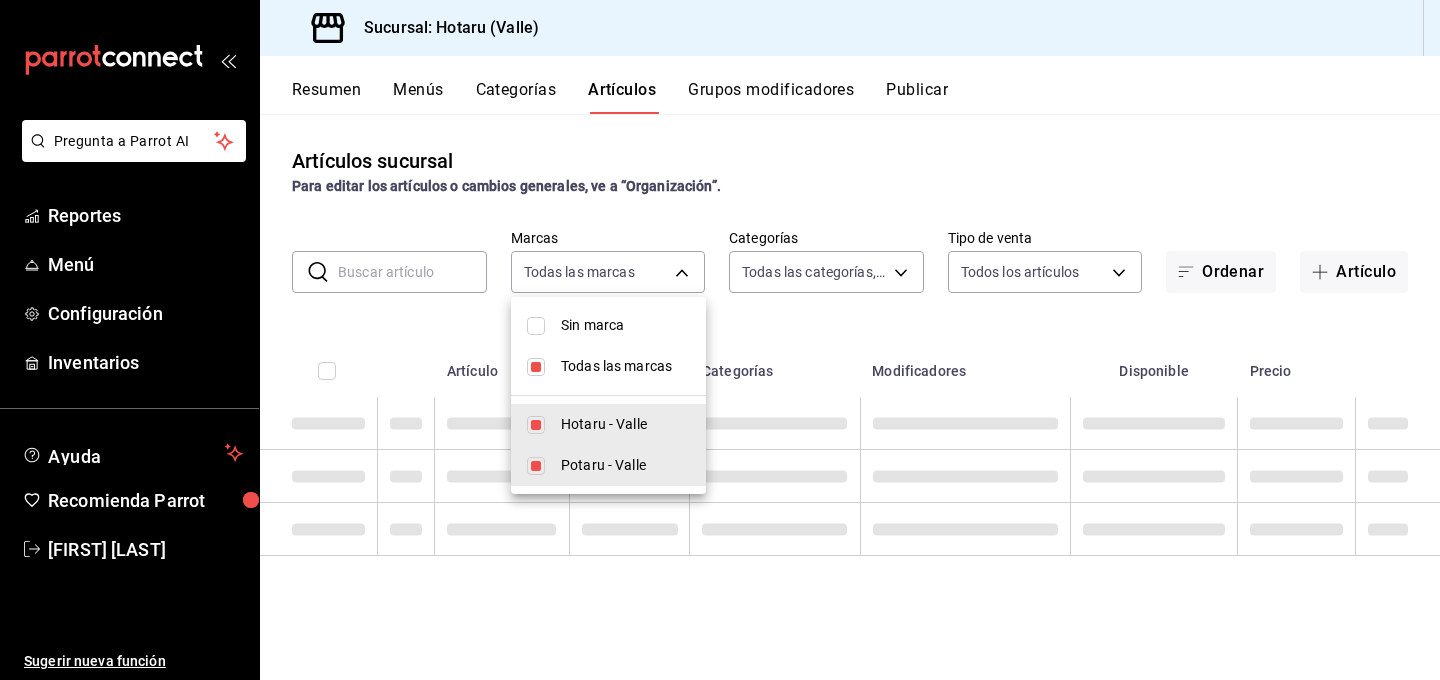 checkbox on "false" 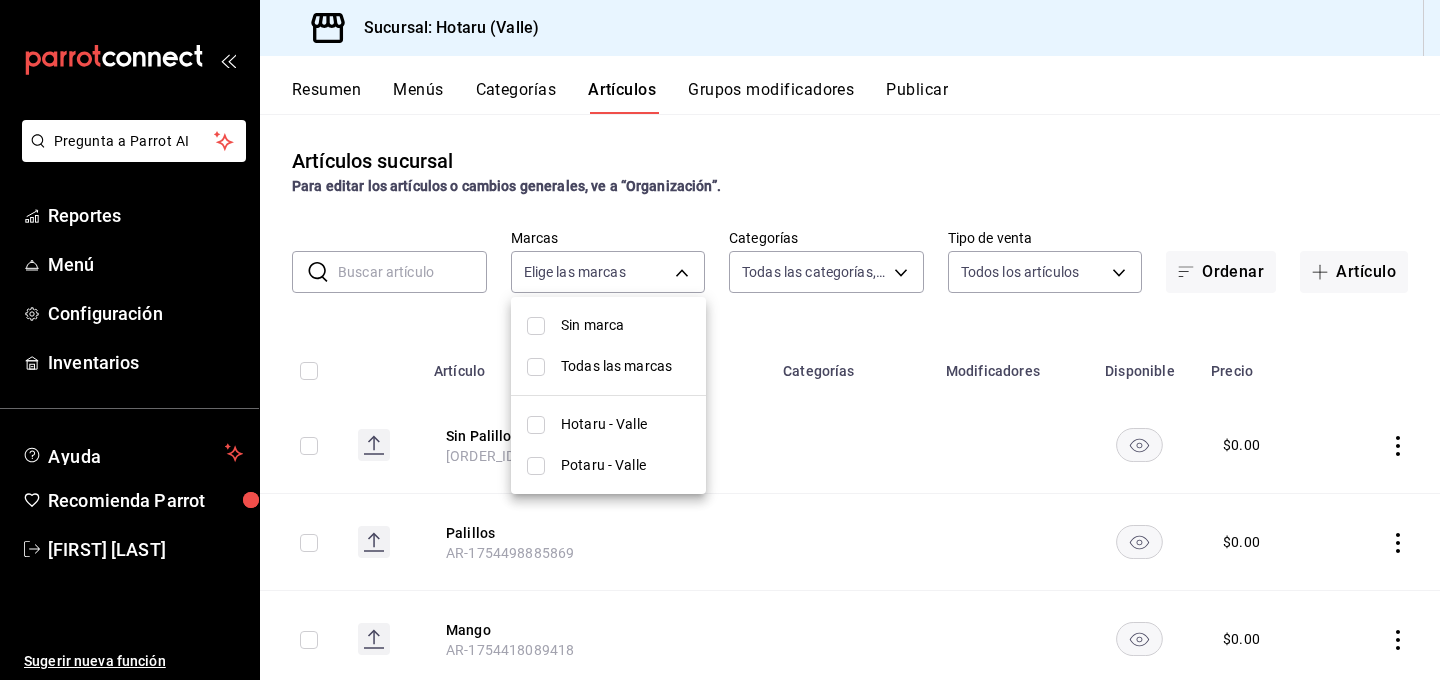 click on "Potaru - Valle" at bounding box center [608, 465] 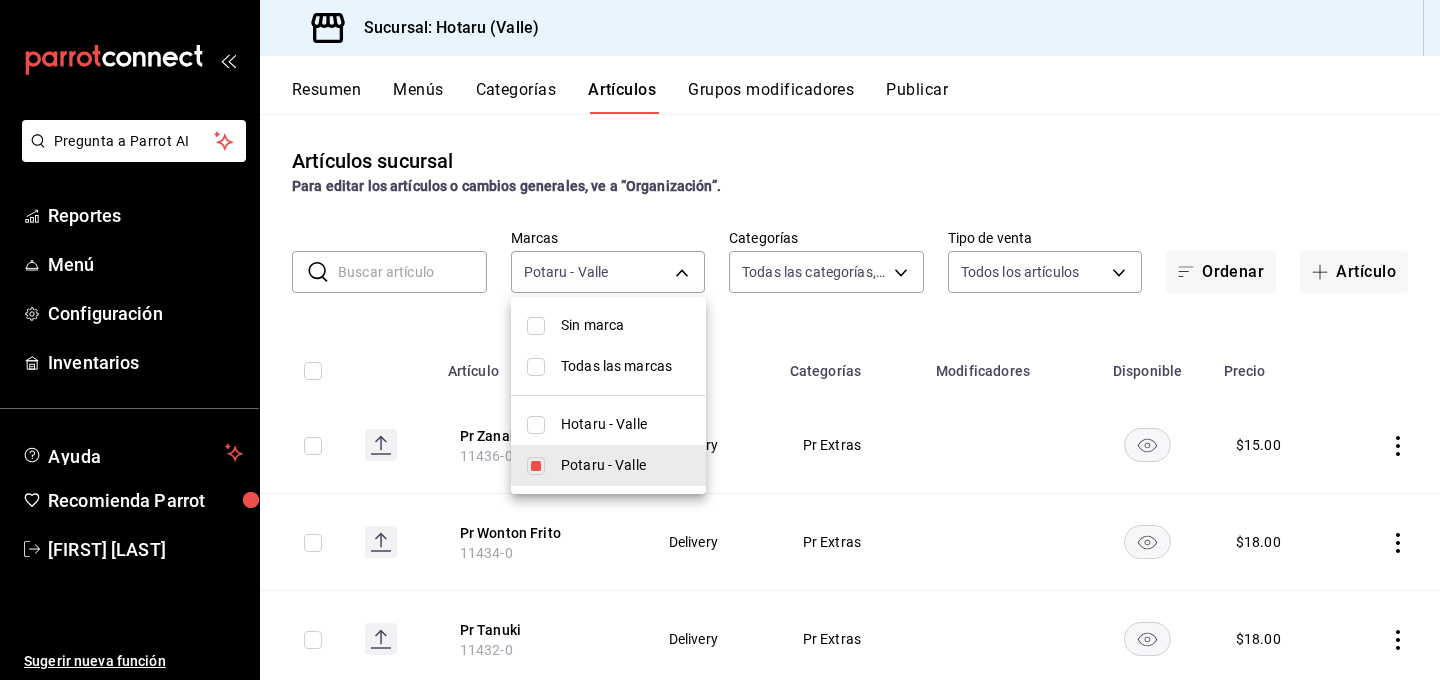 click at bounding box center (720, 340) 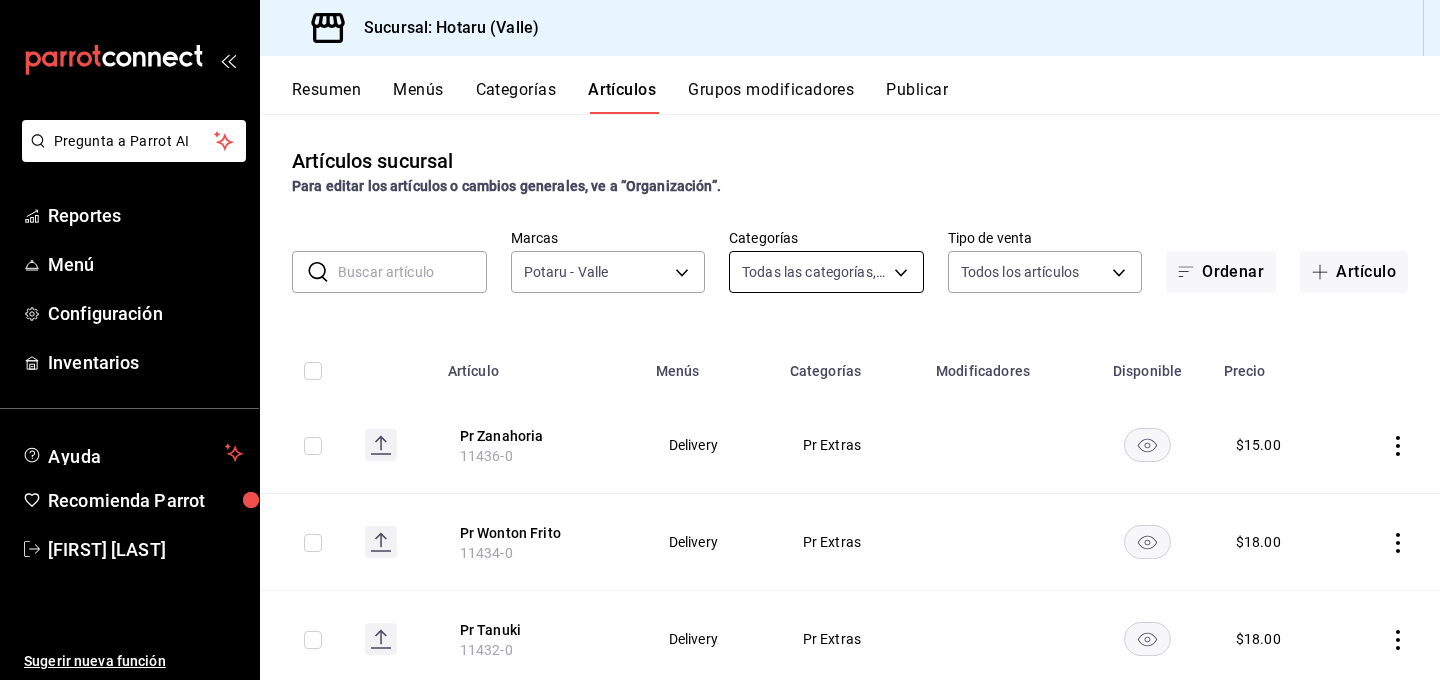 click on "Pregunta a Parrot AI Reportes   Menú   Configuración   Inventarios   Ayuda Recomienda Parrot   Gabriela Elizondo   Sugerir nueva función   Sucursal: Hotaru (Valle) Resumen Menús Categorías Artículos Grupos modificadores Publicar Artículos sucursal Para editar los artículos o cambios generales, ve a “Organización”. ​ ​ Marcas Potaru - Valle 619c758d-7c36-49c6-a756-e52d453908cb Categorías Todas las categorías, Sin categoría Tipo de venta Todos los artículos ALL Ordenar Artículo Artículo Menús Categorías Modificadores Disponible Precio Pr Zanahoria 11436-0 Delivery Pr Extras $ 15.00 Pr Wonton Frito 11434-0 Delivery Pr Extras $ 18.00 Pr Tanuki 11432-0 Delivery Pr Extras $ 18.00 Pr Yuzu Soy 11430-0 Delivery Pr Extras $ 15.00 Pr Togarashi 11428-0 Delivery Pr Extras $ 32.00 Pr Spicy Cilantro 11426-0 Delivery Pr Extras $ 30.00 Pr Soya 11424-0 Delivery Pr Extras $ 15.00 Pr Serrano Tempura 11422-0 Delivery Pr Extras $ 15.00 Pr Salmón 11420-0 Delivery Pr Extras $ 50.00 Pr Ponzu Picante 11418-0" at bounding box center [720, 340] 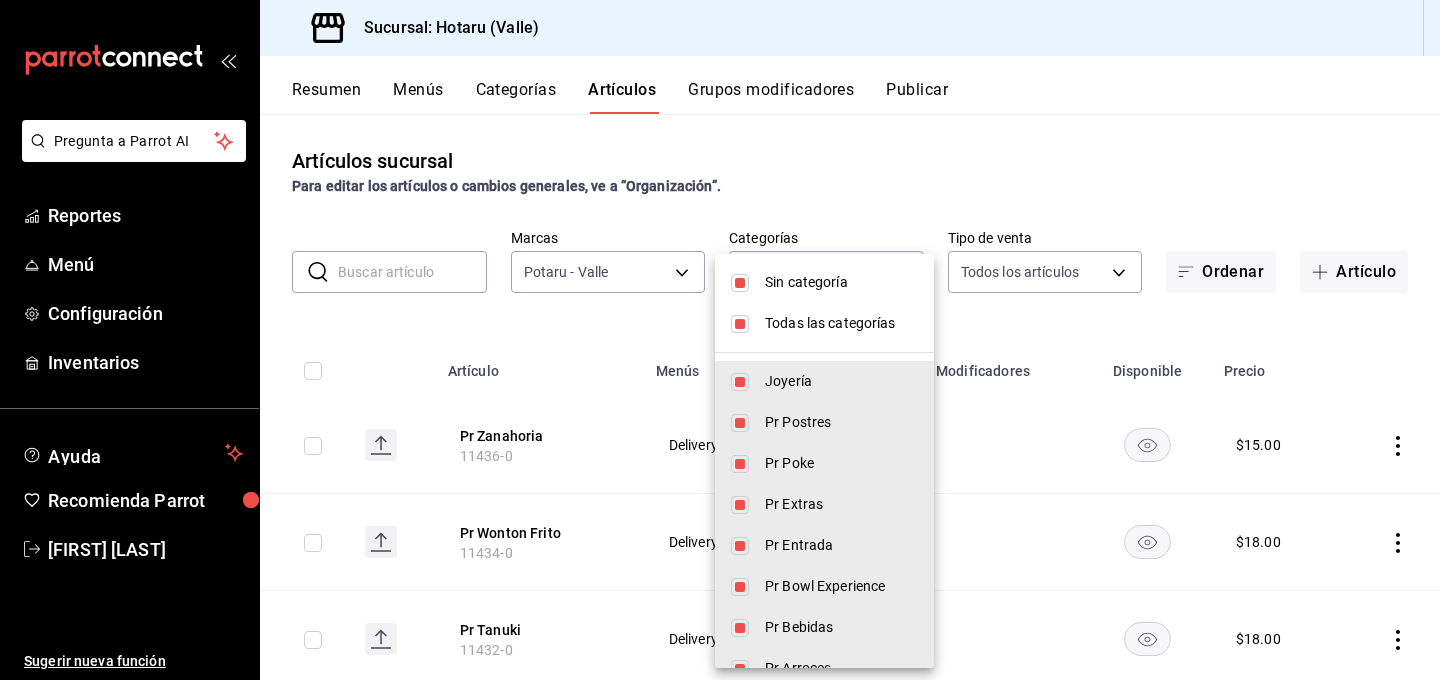 click on "Sin categoría" at bounding box center [824, 282] 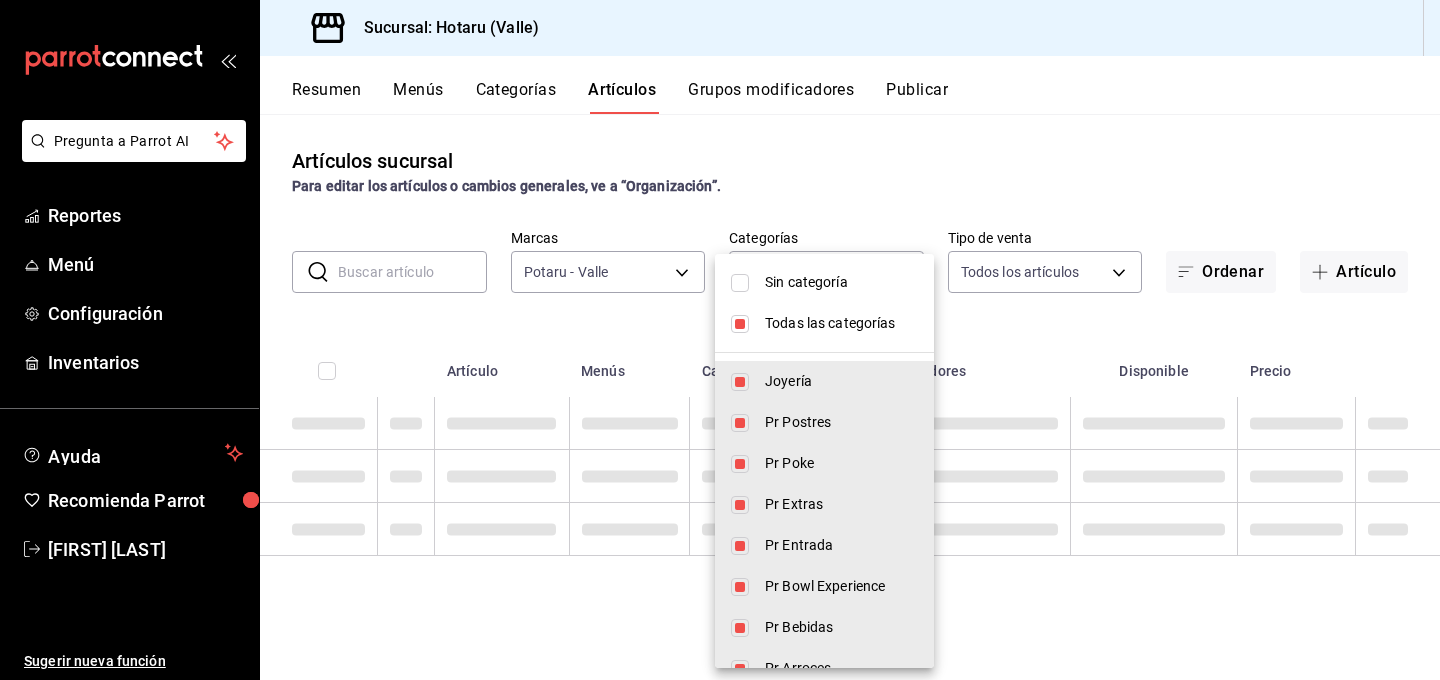 click at bounding box center (740, 324) 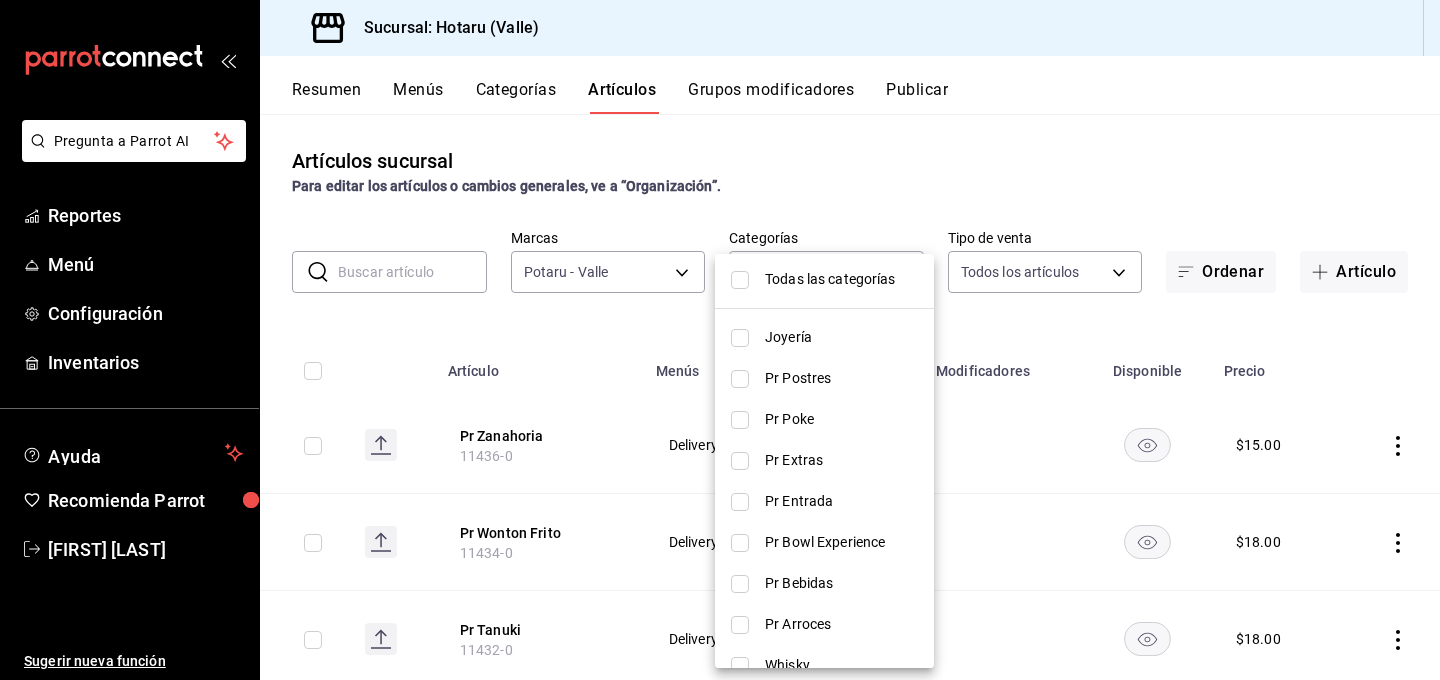 scroll, scrollTop: 51, scrollLeft: 0, axis: vertical 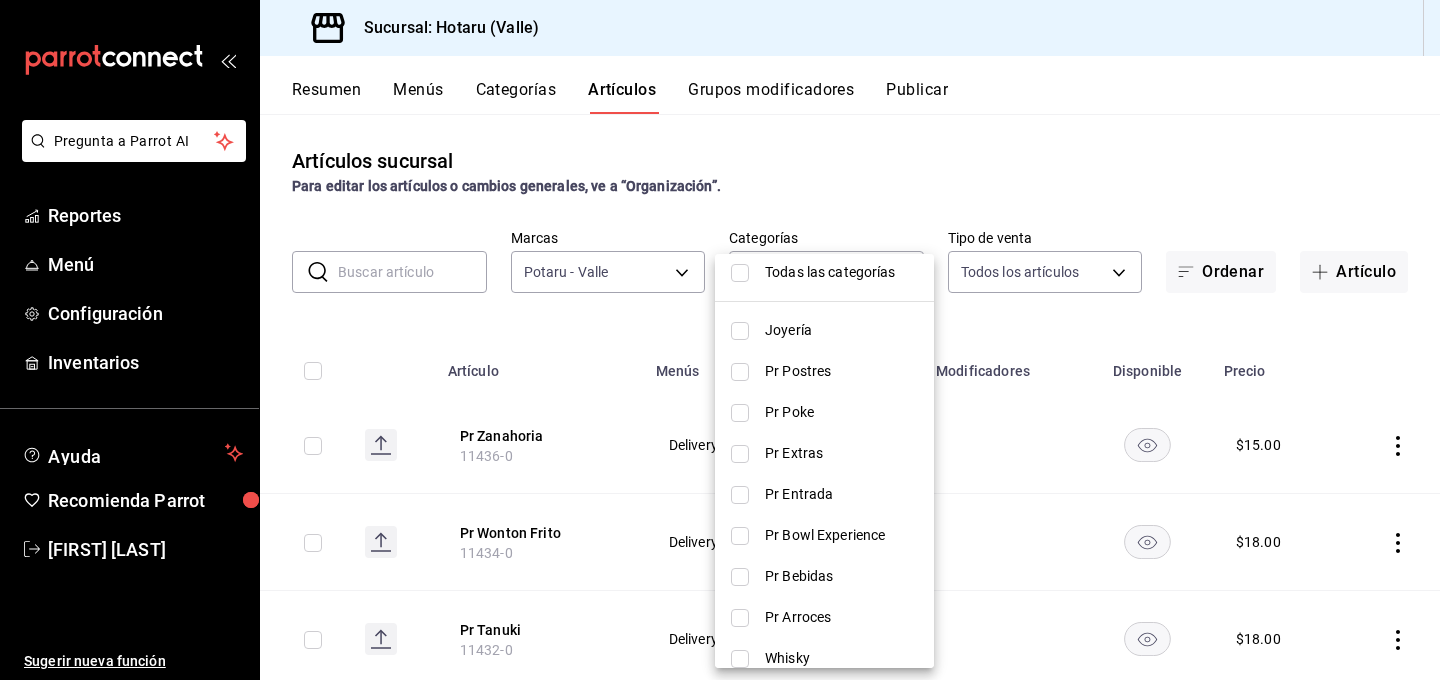 click on "Pr Entrada" at bounding box center (841, 494) 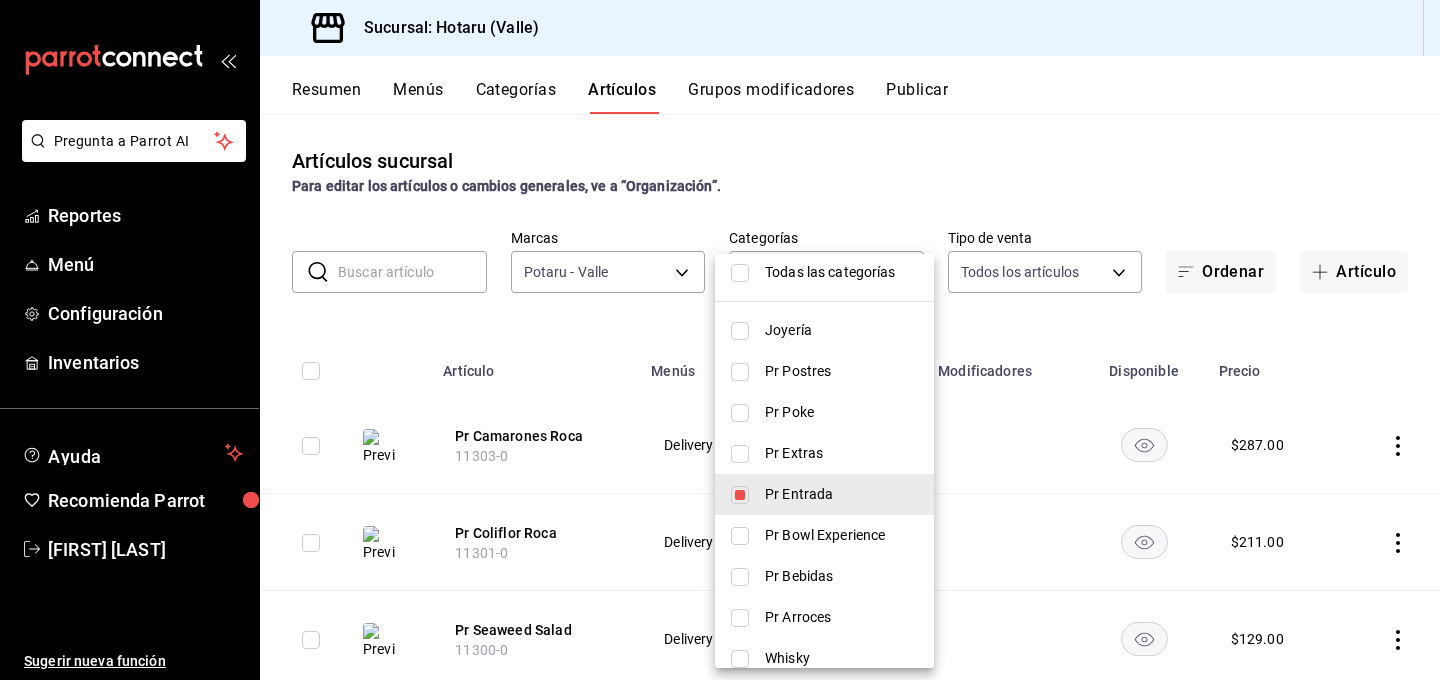 click at bounding box center (720, 340) 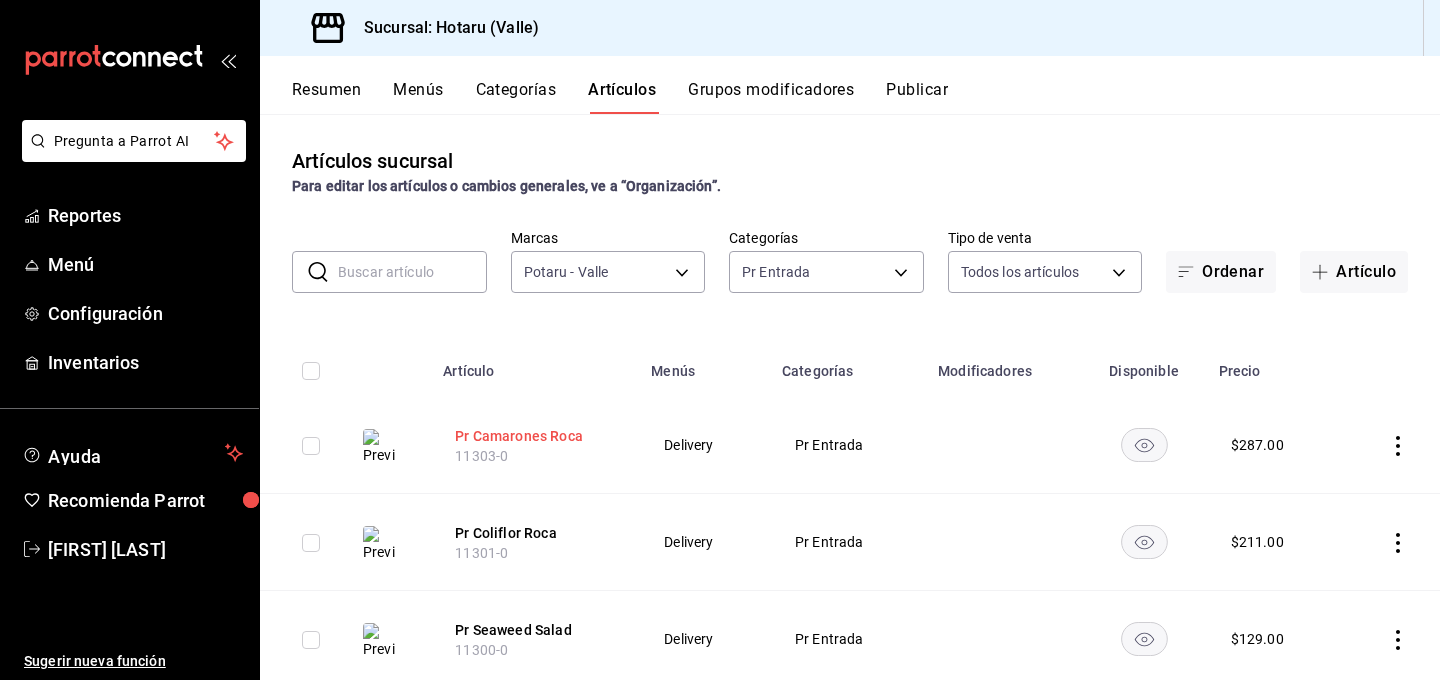 click on "Pr Camarones Roca" at bounding box center [535, 436] 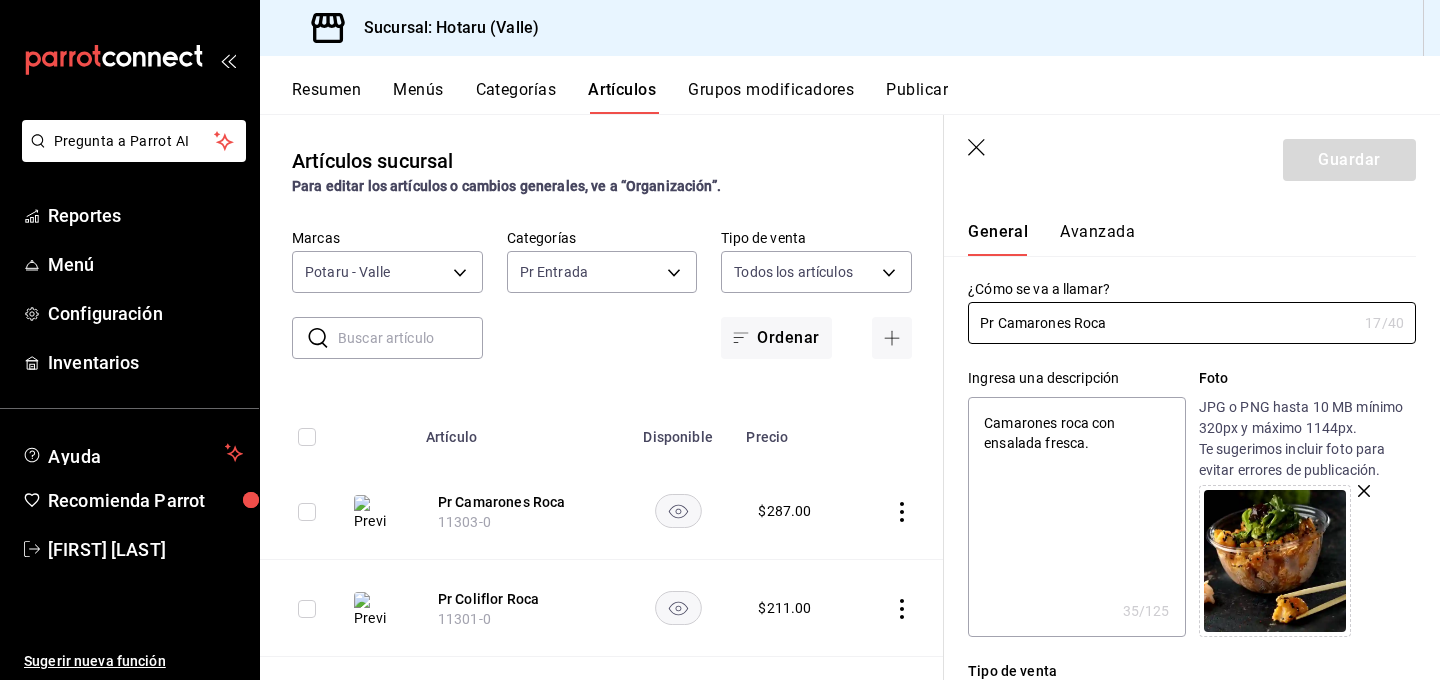 scroll, scrollTop: 36, scrollLeft: 0, axis: vertical 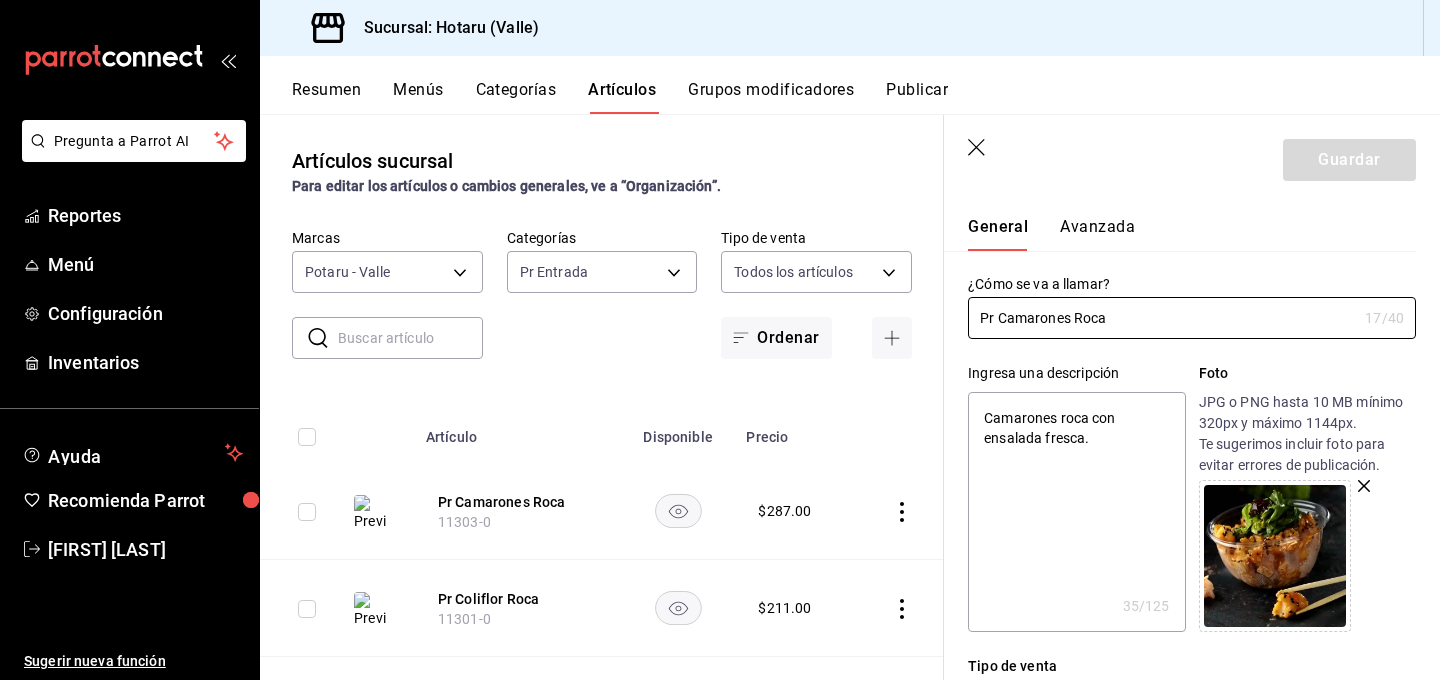 click 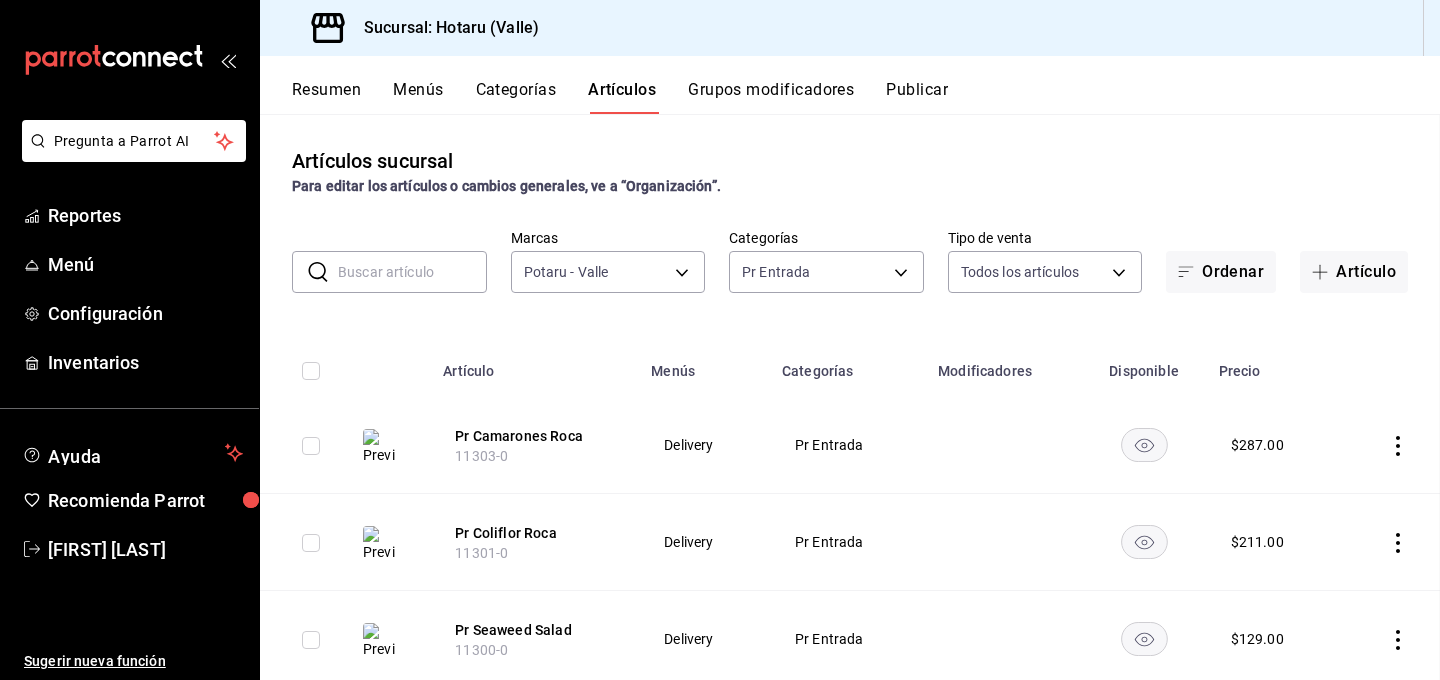 scroll, scrollTop: 0, scrollLeft: 0, axis: both 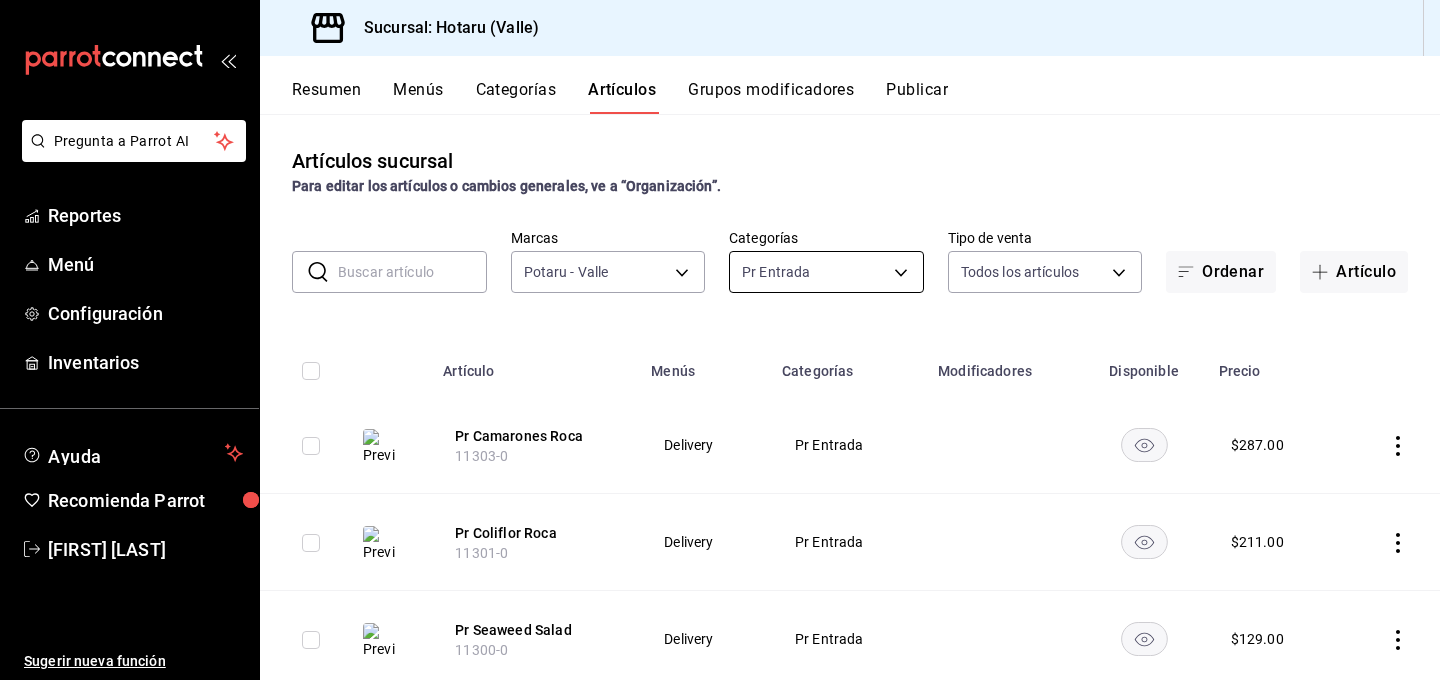 click on "Pregunta a Parrot AI Reportes   Menú   Configuración   Inventarios   Ayuda Recomienda Parrot   Gabriela Elizondo   Sugerir nueva función   Sucursal: Hotaru (Valle) Resumen Menús Categorías Artículos Grupos modificadores Publicar Artículos sucursal Para editar los artículos o cambios generales, ve a “Organización”. ​ ​ Marcas Potaru - Valle 619c758d-7c36-49c6-a756-e52d453908cb Categorías Pr Entrada 689fc752-f146-4652-a0a8-1fcbe64f40b2 Tipo de venta Todos los artículos ALL Ordenar Artículo Artículo Menús Categorías Modificadores Disponible Precio Pr Camarones Roca 11303-0 Delivery Pr Entrada $ 287.00 Pr Coliflor Roca 11301-0 Delivery Pr Entrada $ 211.00 Pr Seaweed Salad 11300-0 Delivery Pr Entrada $ 129.00 Pr Edamames Spicy 11298-0 Delivery Pr Entrada $ 140.00 Pr Edamames 11295-0 Delivery Pr Entrada $ 129.00 Pr Sopa Miso 11293-0 Delivery Pr Entrada $ 105.00 Guardar GANA 1 MES GRATIS EN TU SUSCRIPCIÓN AQUÍ Ver video tutorial Ir a video Pregunta a Parrot AI Reportes   Menú       Ayuda" at bounding box center [720, 340] 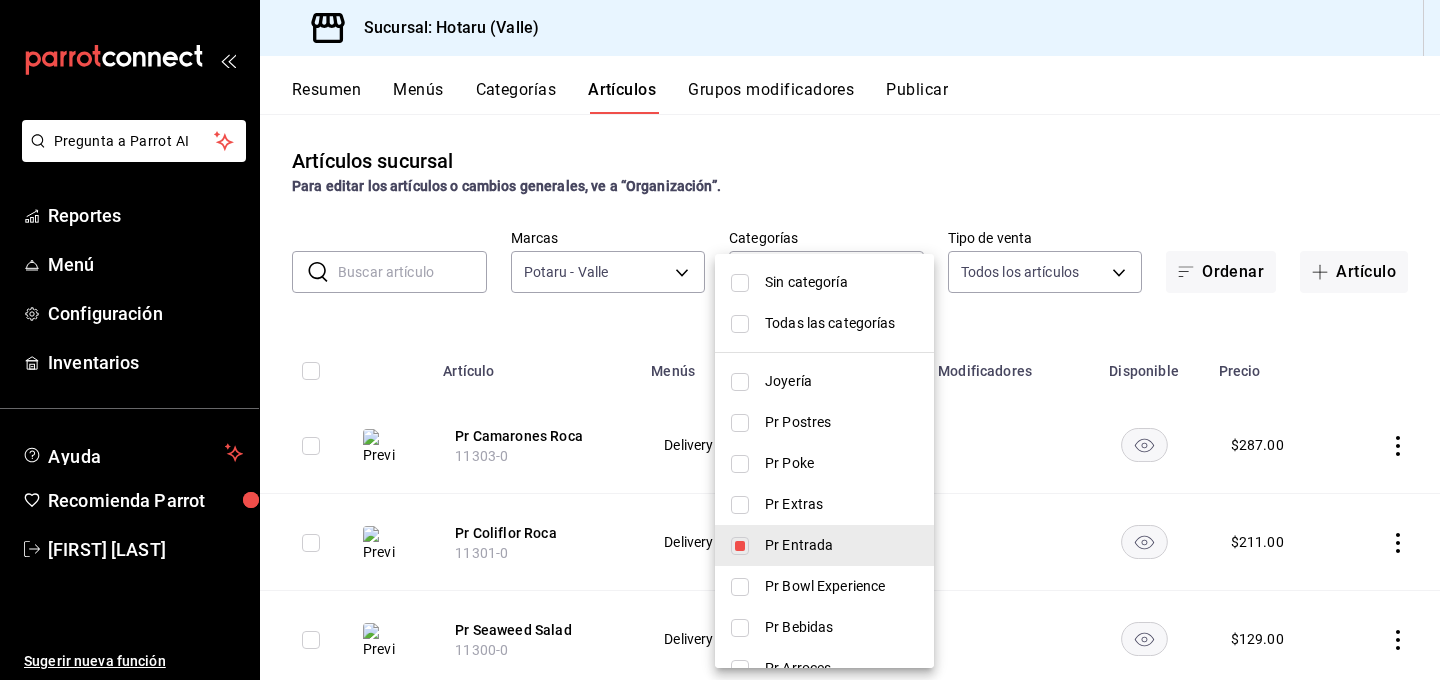 click on "Pr Bowl Experience" at bounding box center (824, 586) 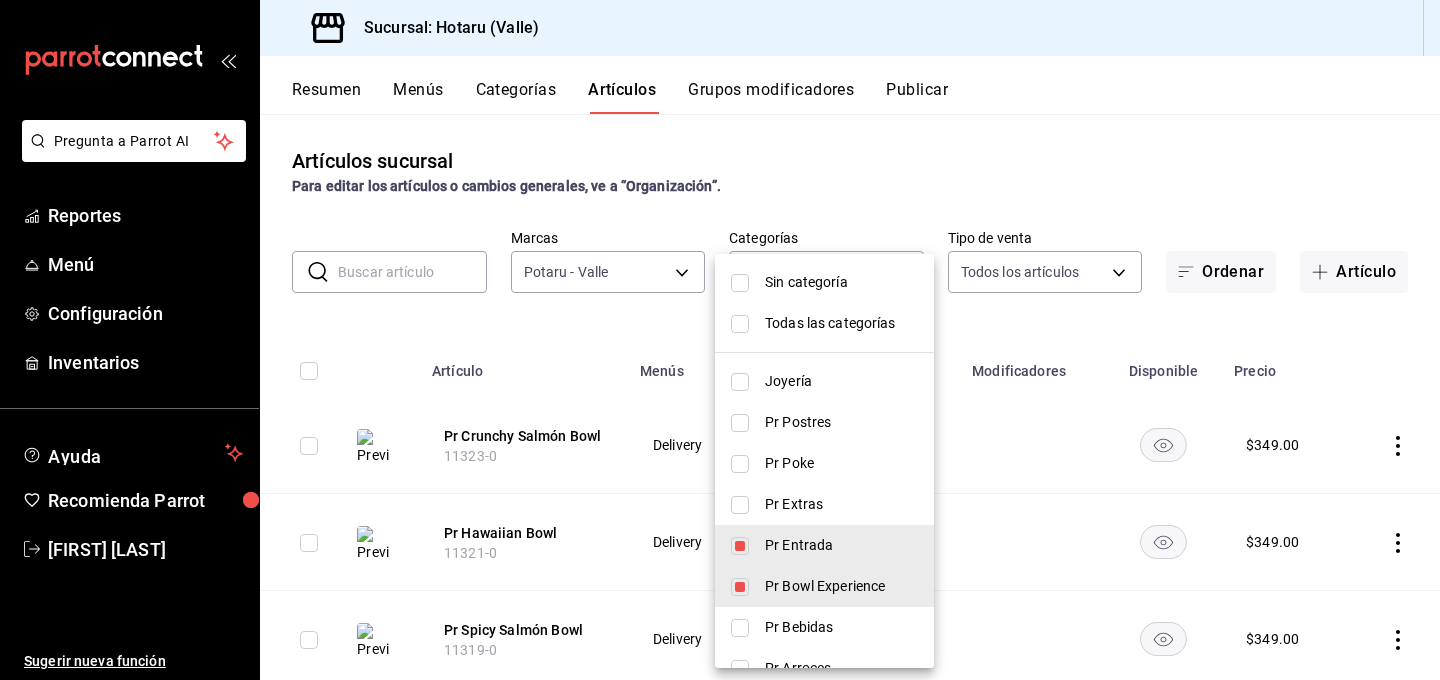 click at bounding box center [740, 628] 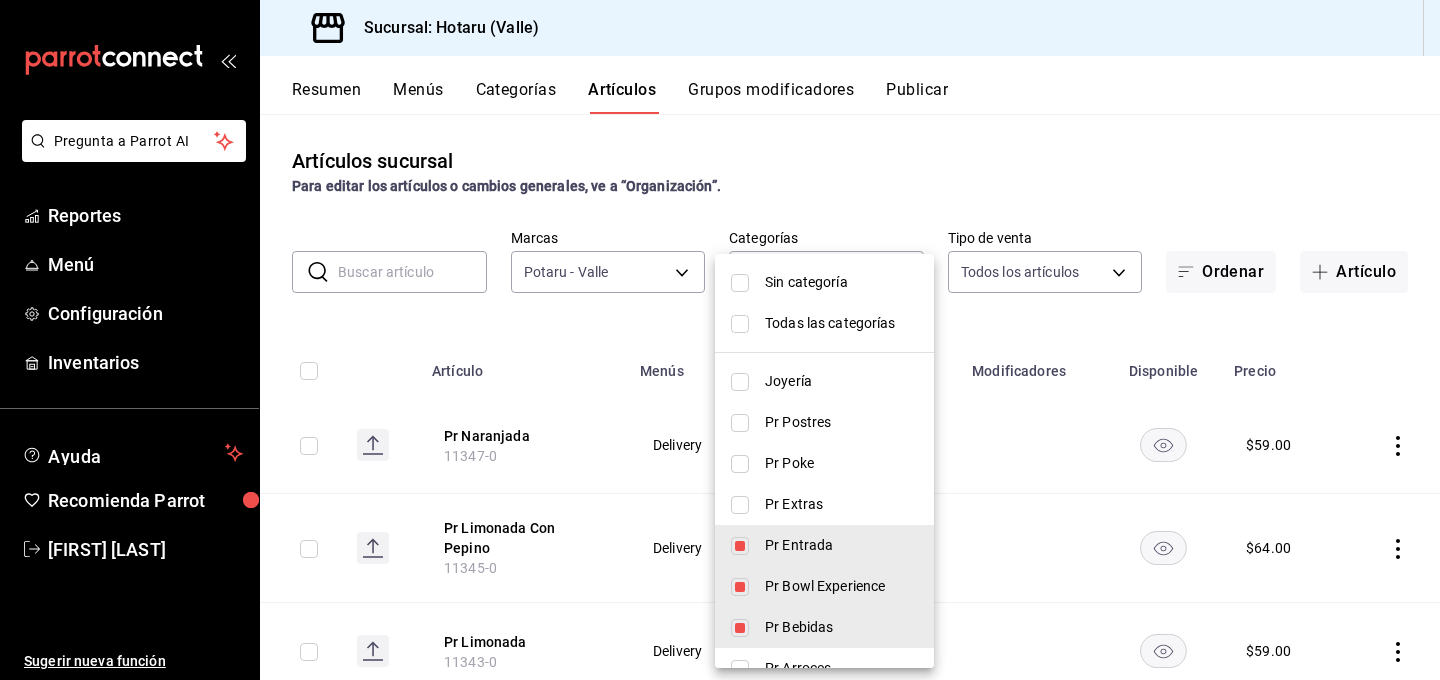 click at bounding box center [720, 340] 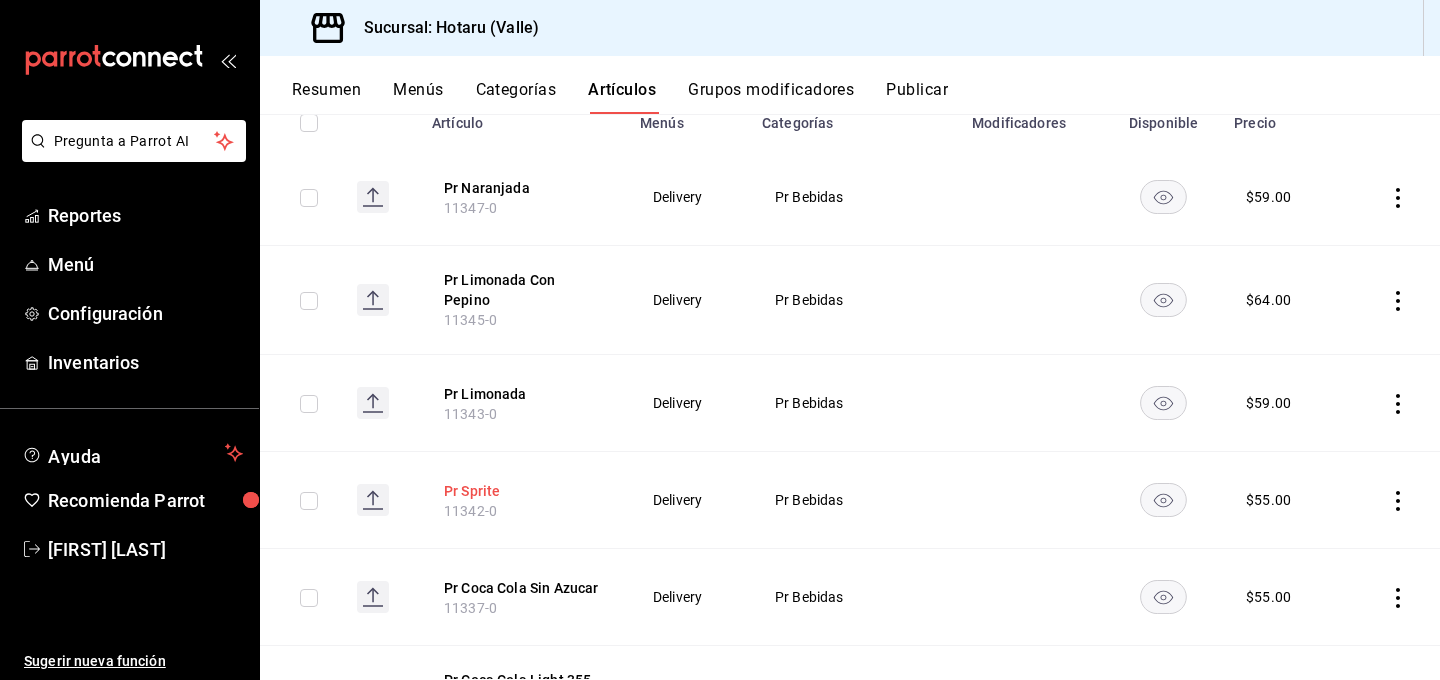scroll, scrollTop: 231, scrollLeft: 0, axis: vertical 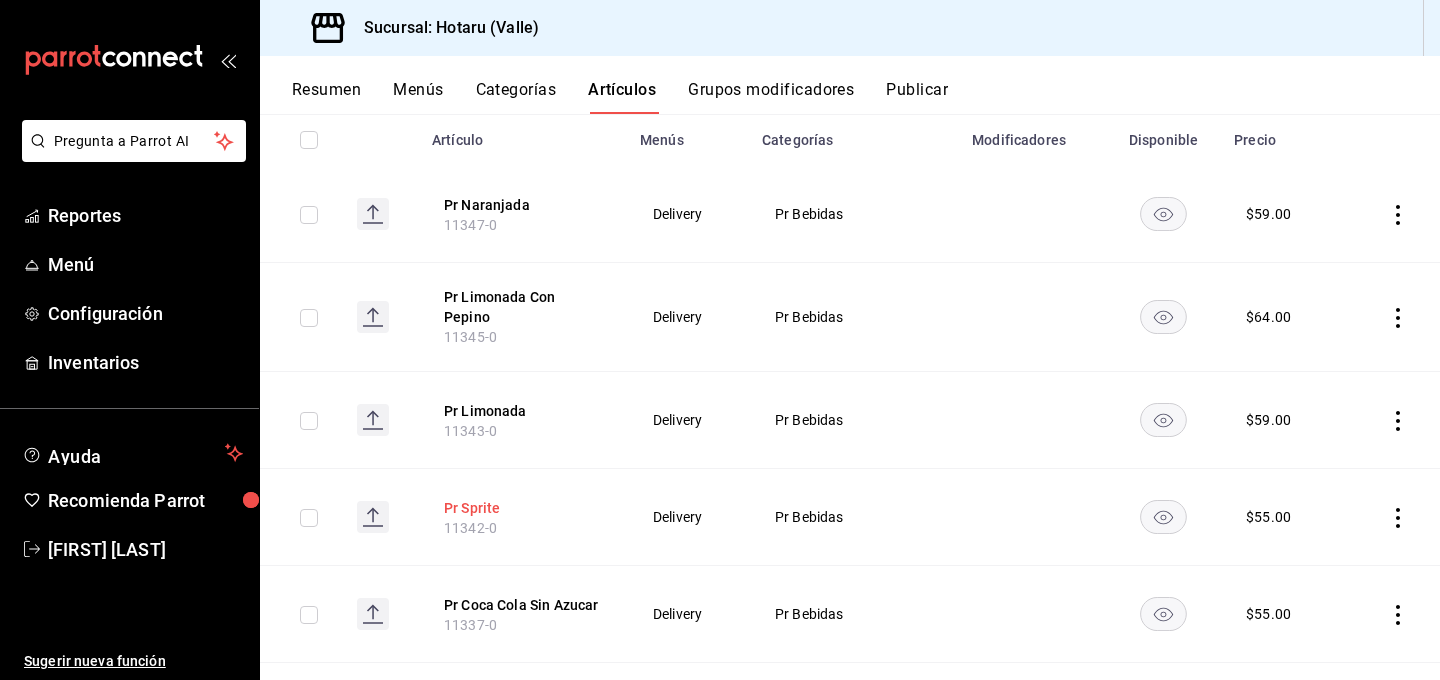 click on "Pr Sprite" at bounding box center (524, 508) 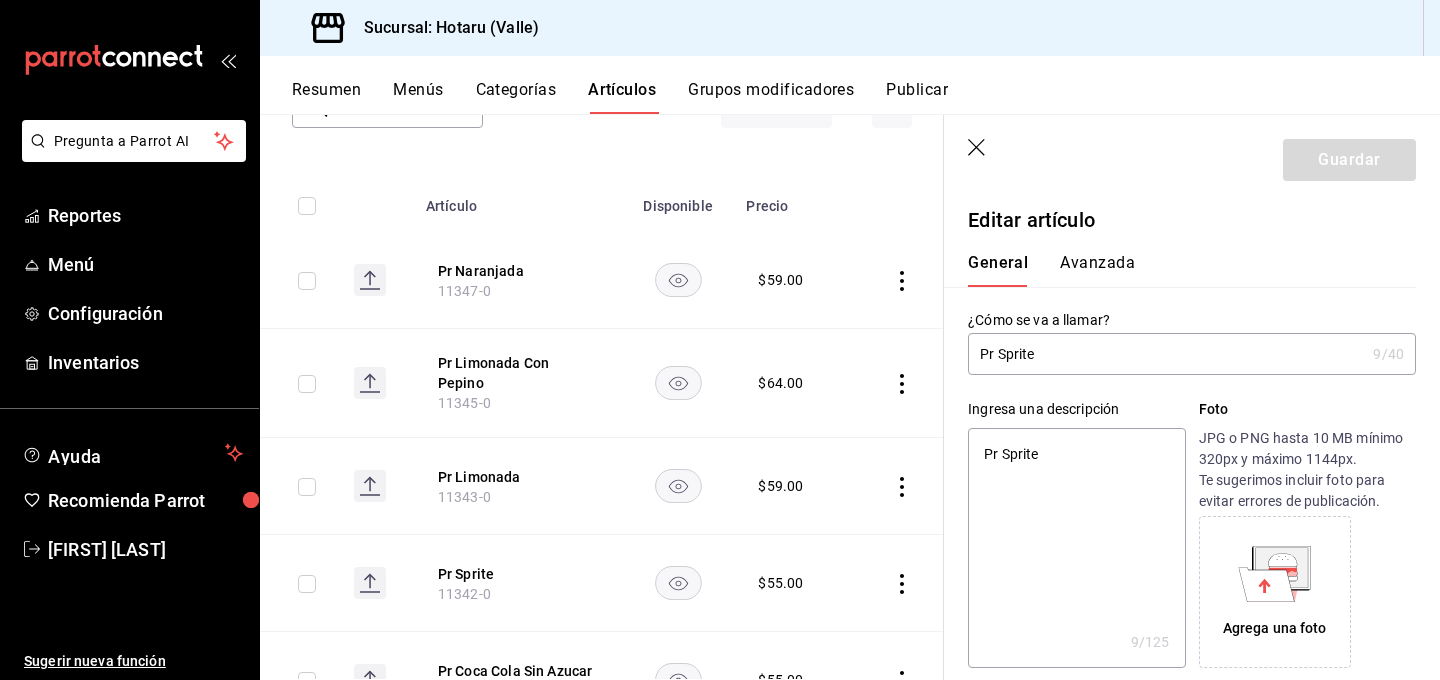 type on "Pr Sprite" 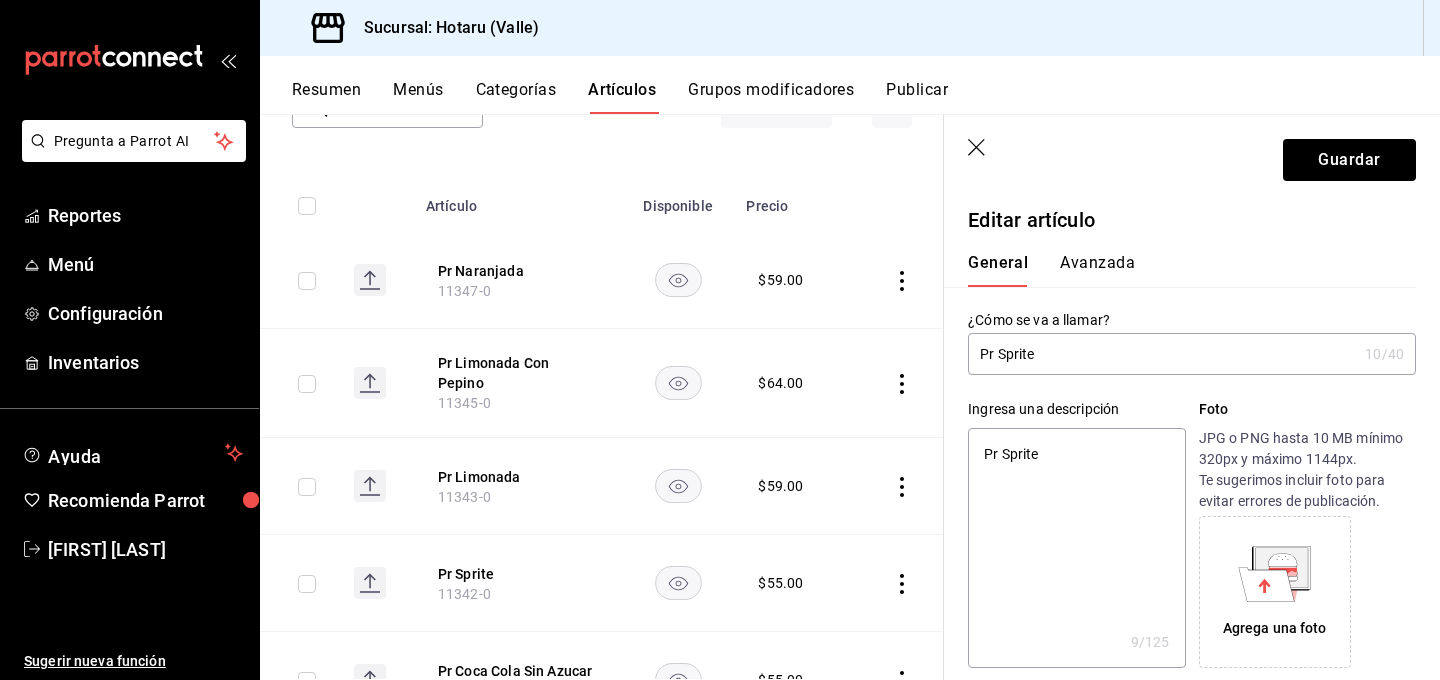 type on "Pr Sprite 3" 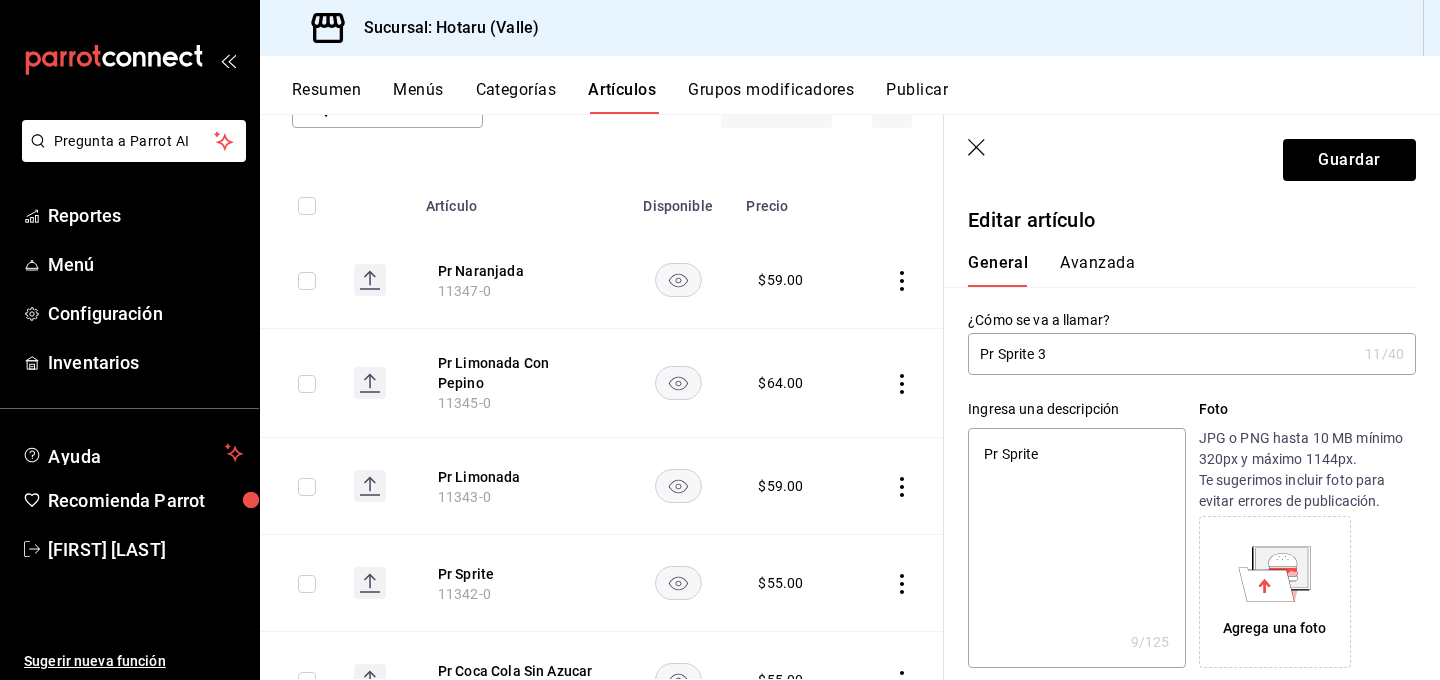 type on "Pr Sprite 35" 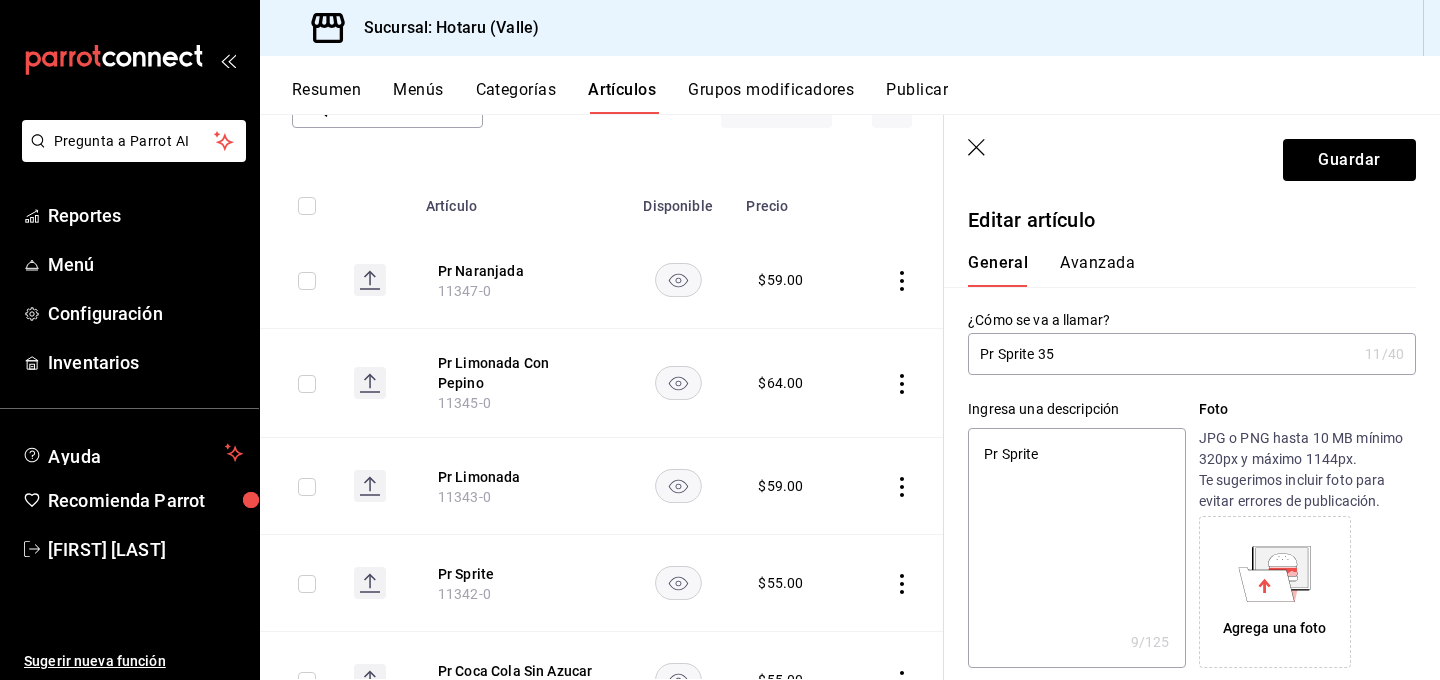 type on "x" 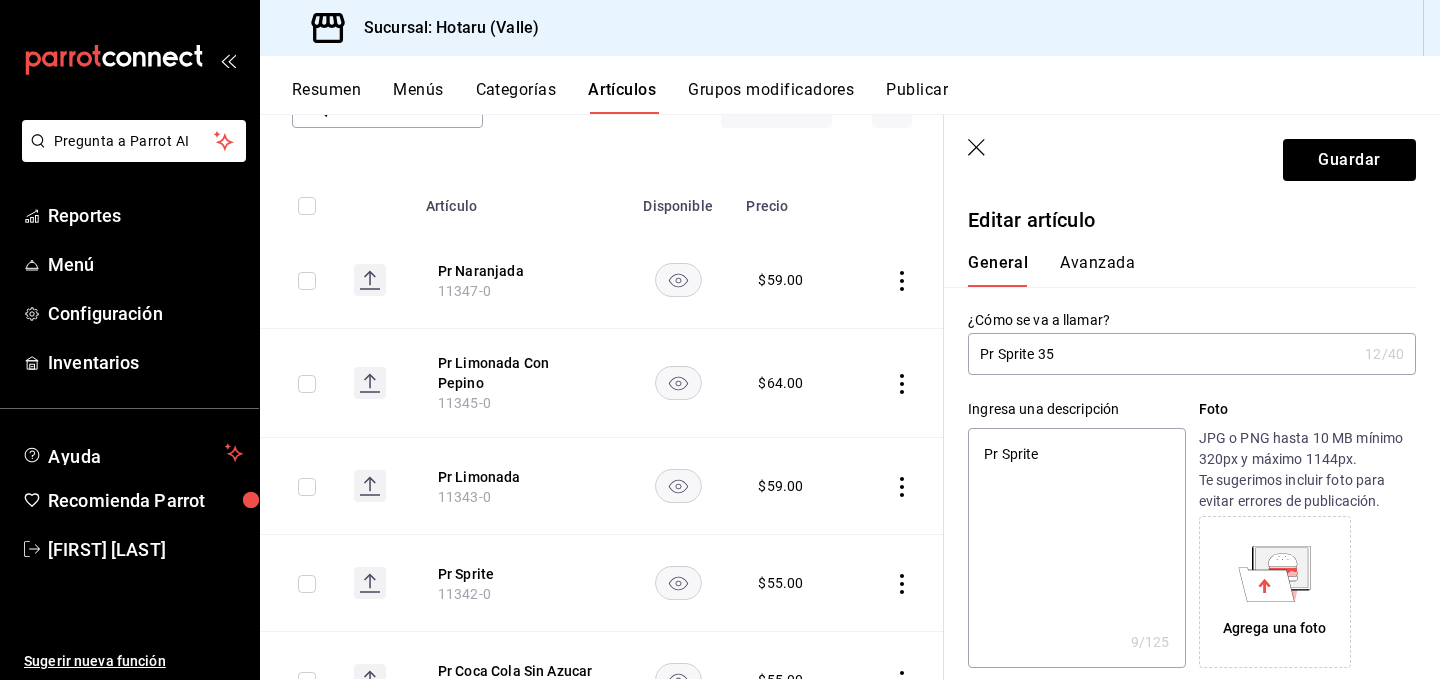 type on "Pr Sprite 355" 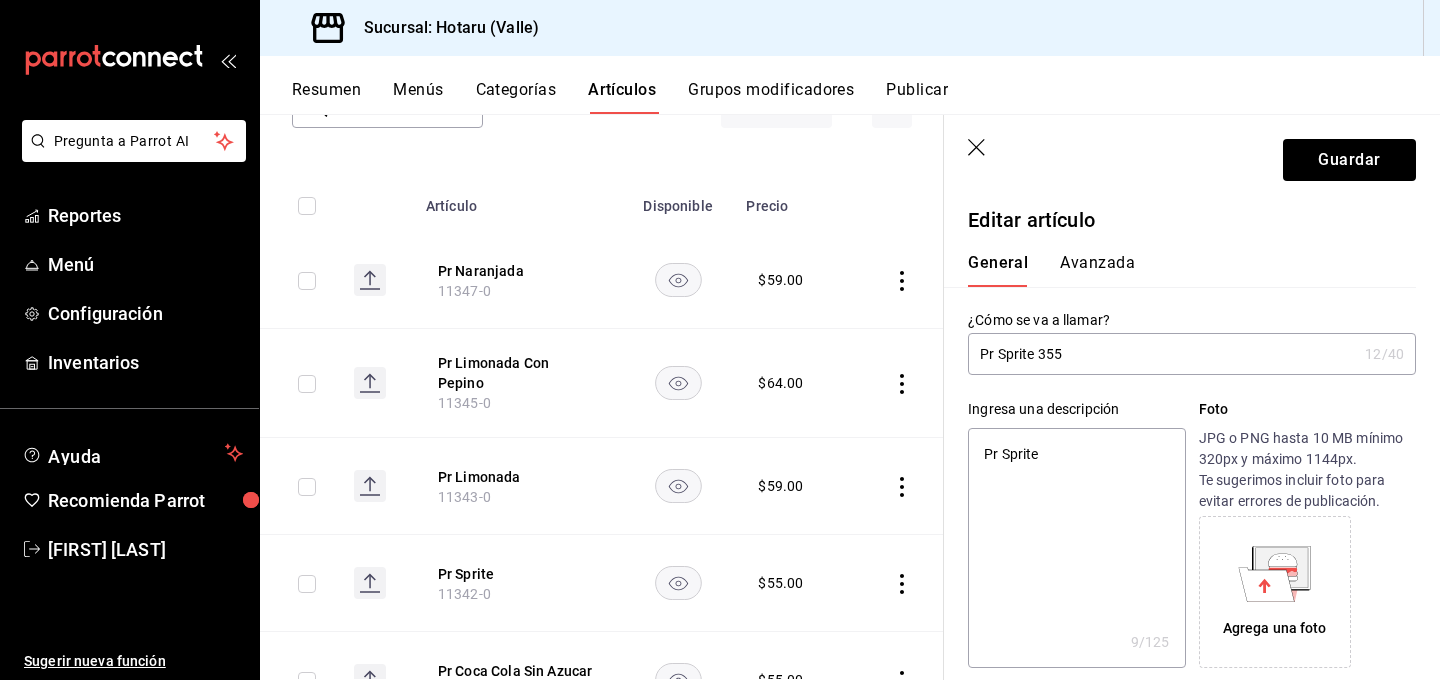 type on "Pr Sprite 355m" 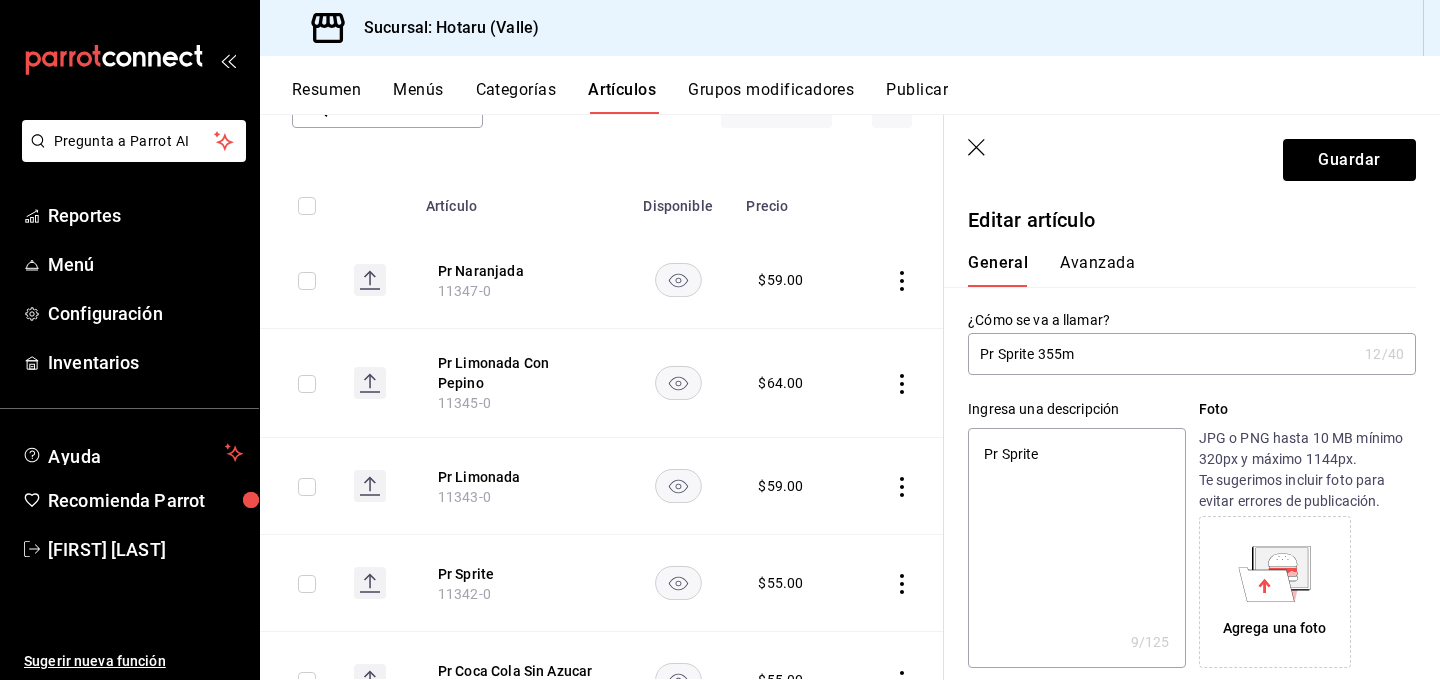 type on "x" 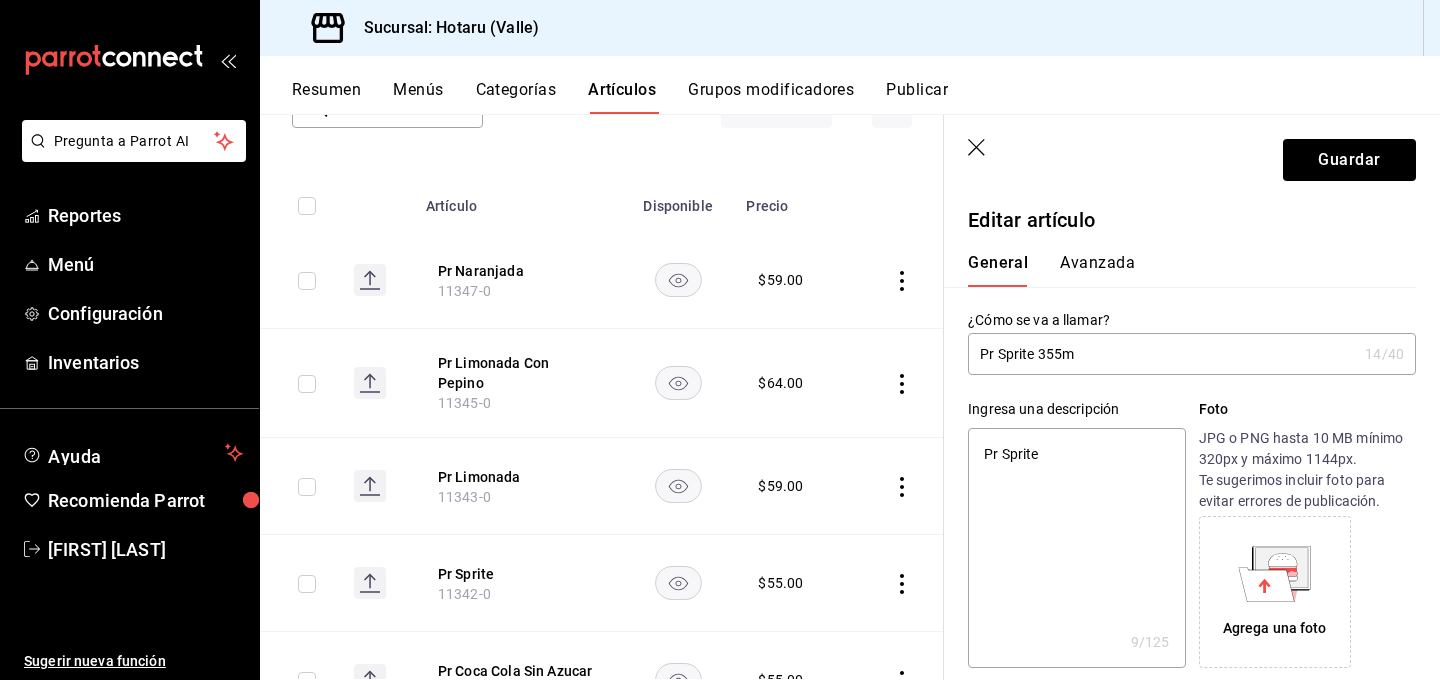 type on "Pr Sprite 355ml" 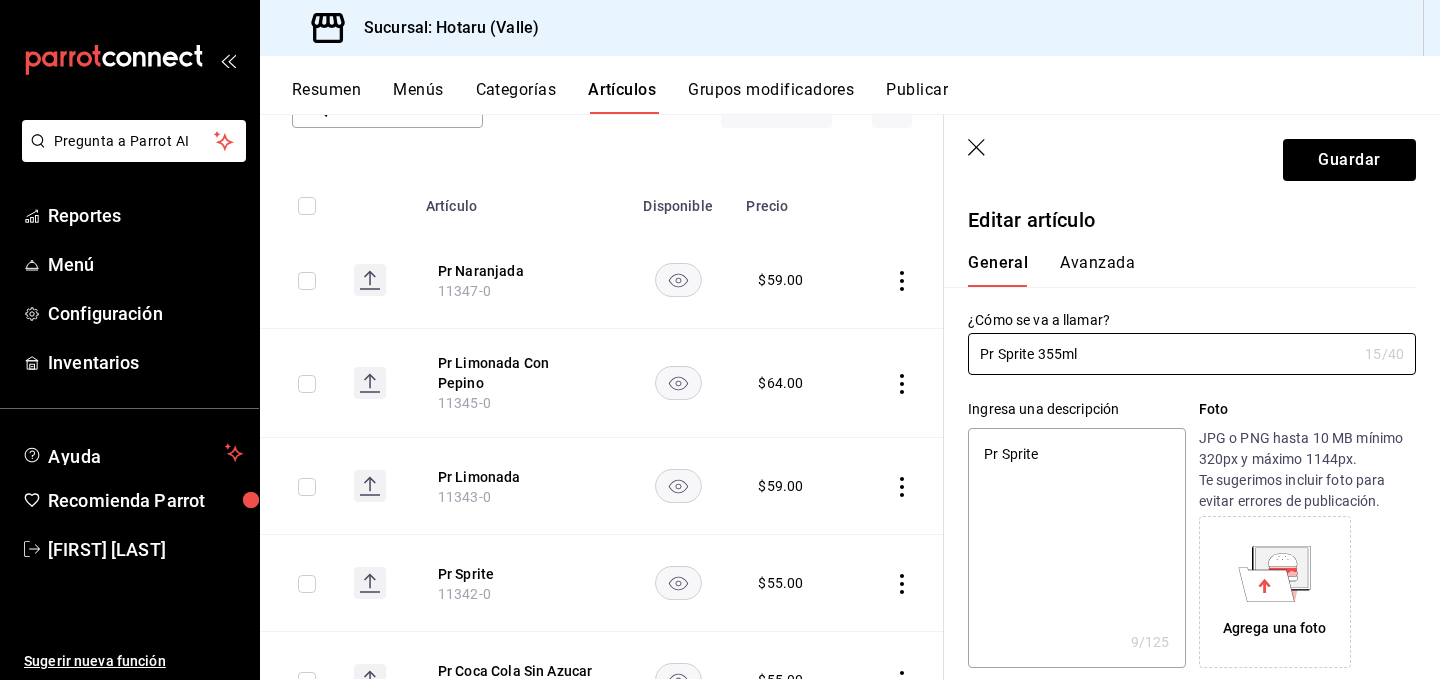 type on "Pr Sprite 355ml" 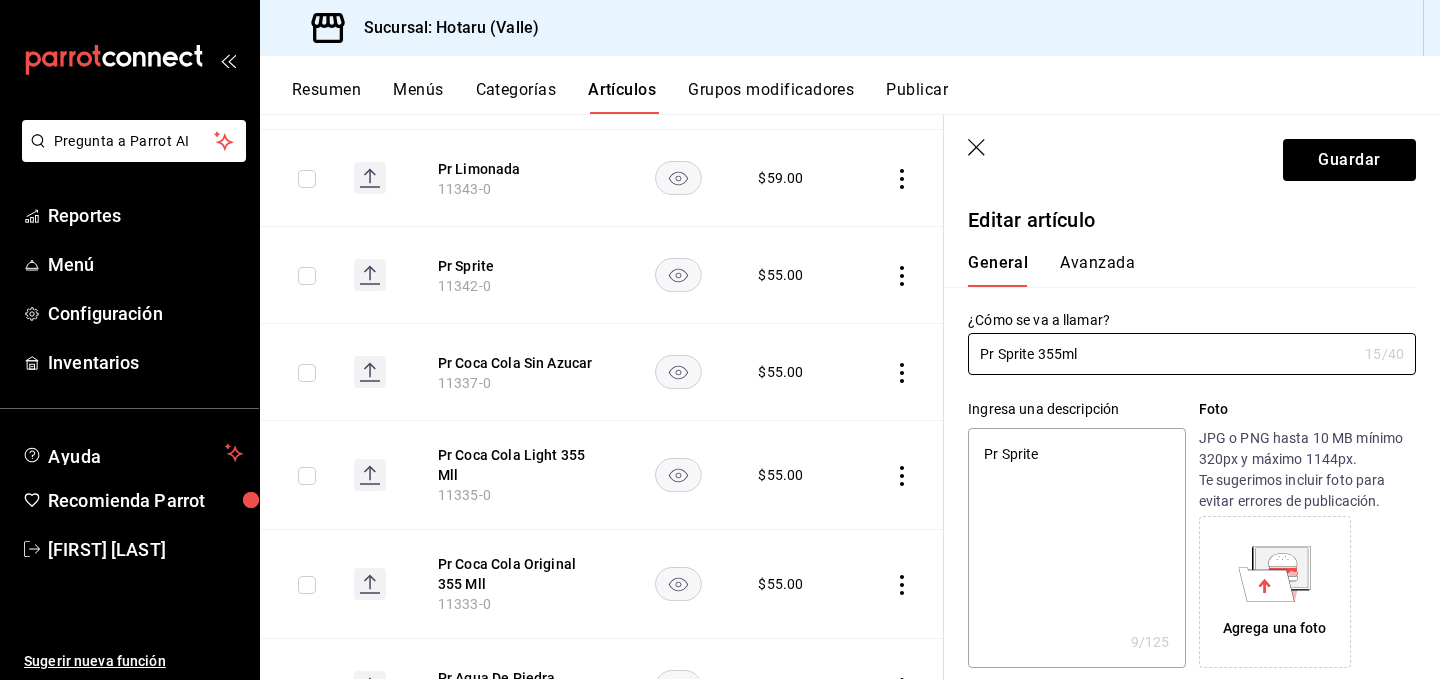 scroll, scrollTop: 540, scrollLeft: 0, axis: vertical 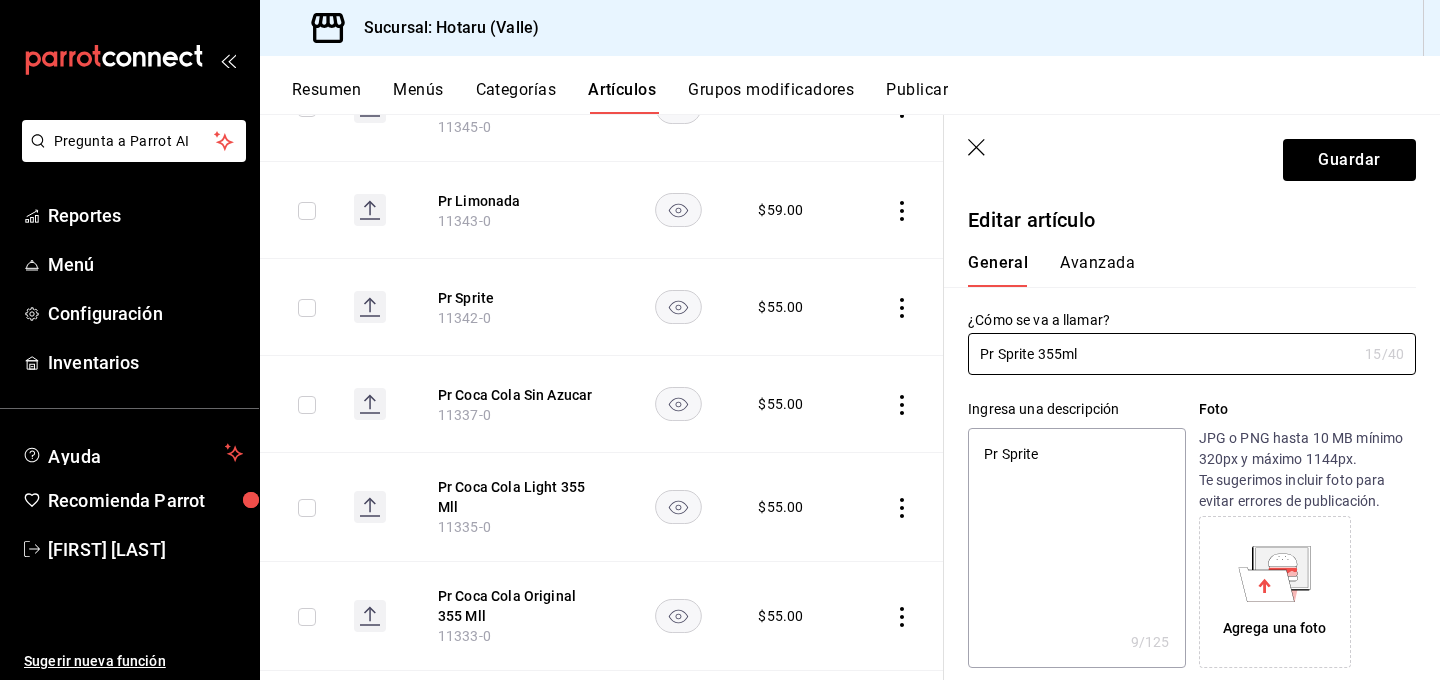 drag, startPoint x: 1129, startPoint y: 495, endPoint x: 944, endPoint y: 598, distance: 211.7404 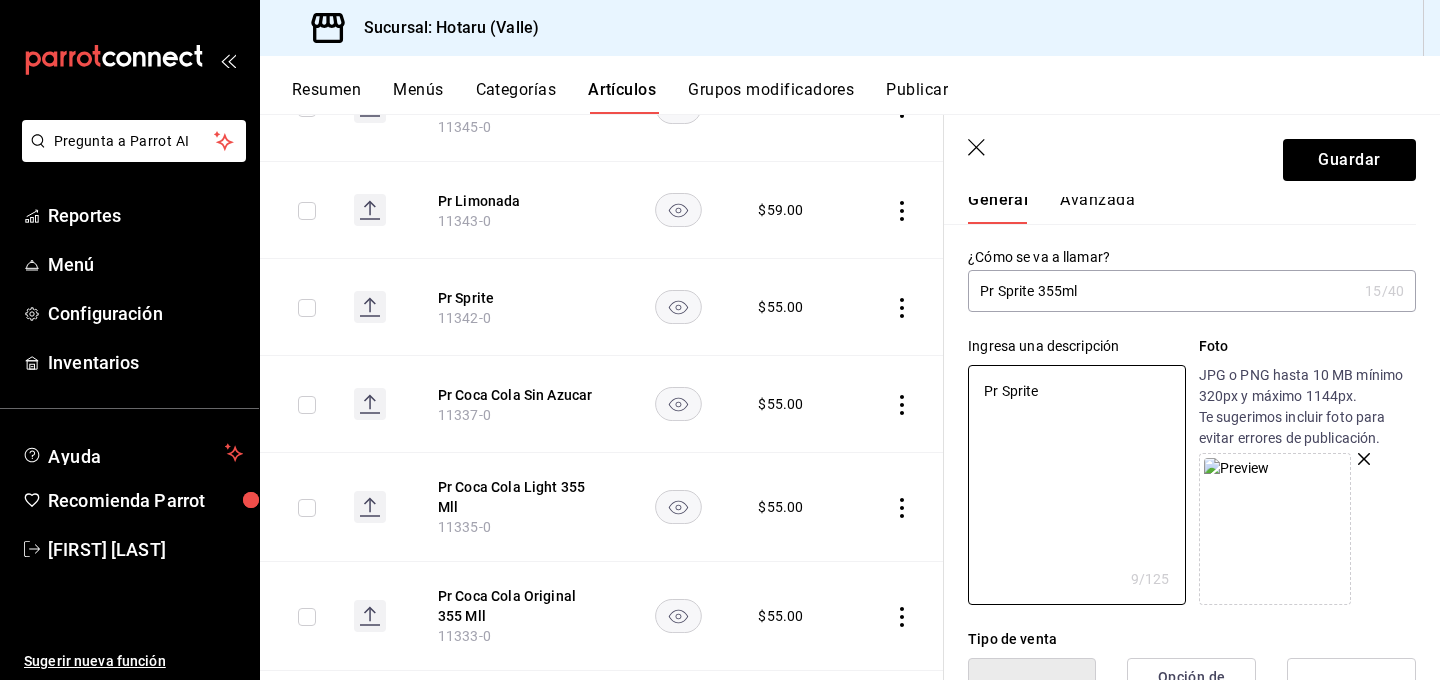 scroll, scrollTop: 66, scrollLeft: 0, axis: vertical 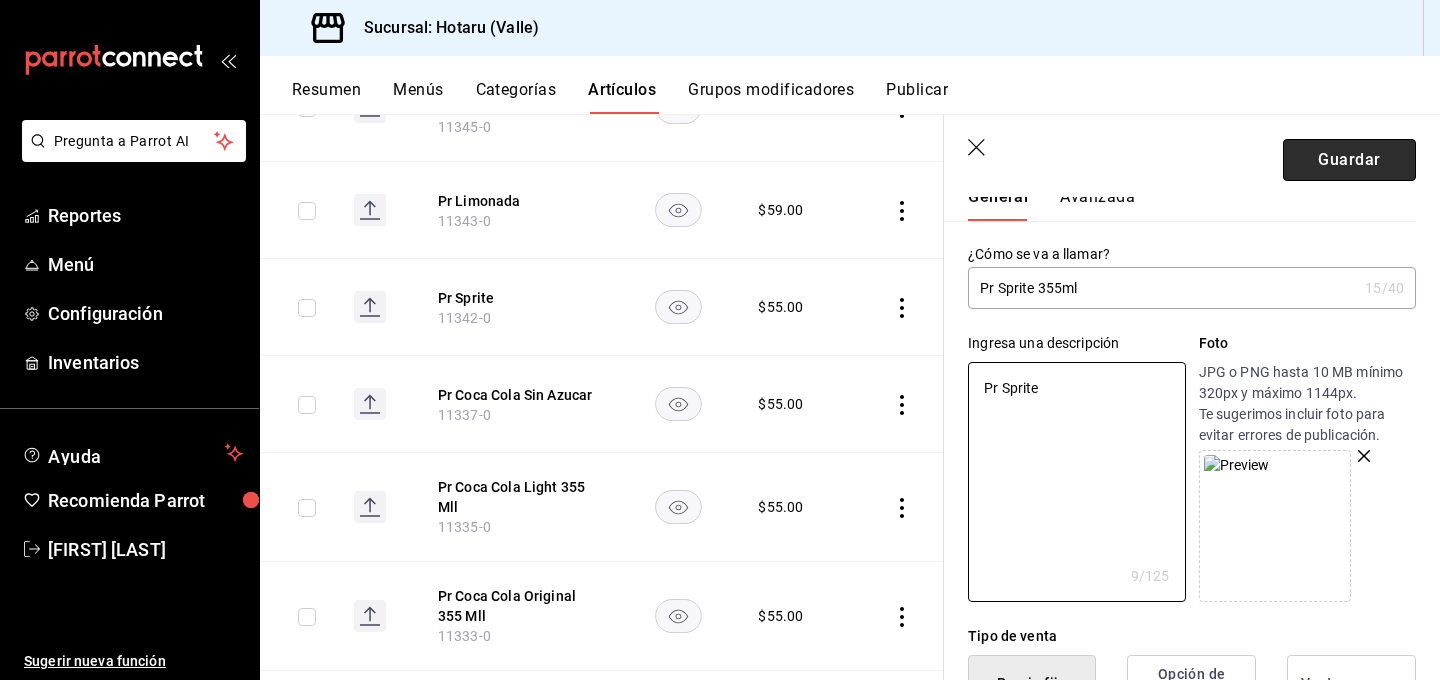 click on "Guardar" at bounding box center [1349, 160] 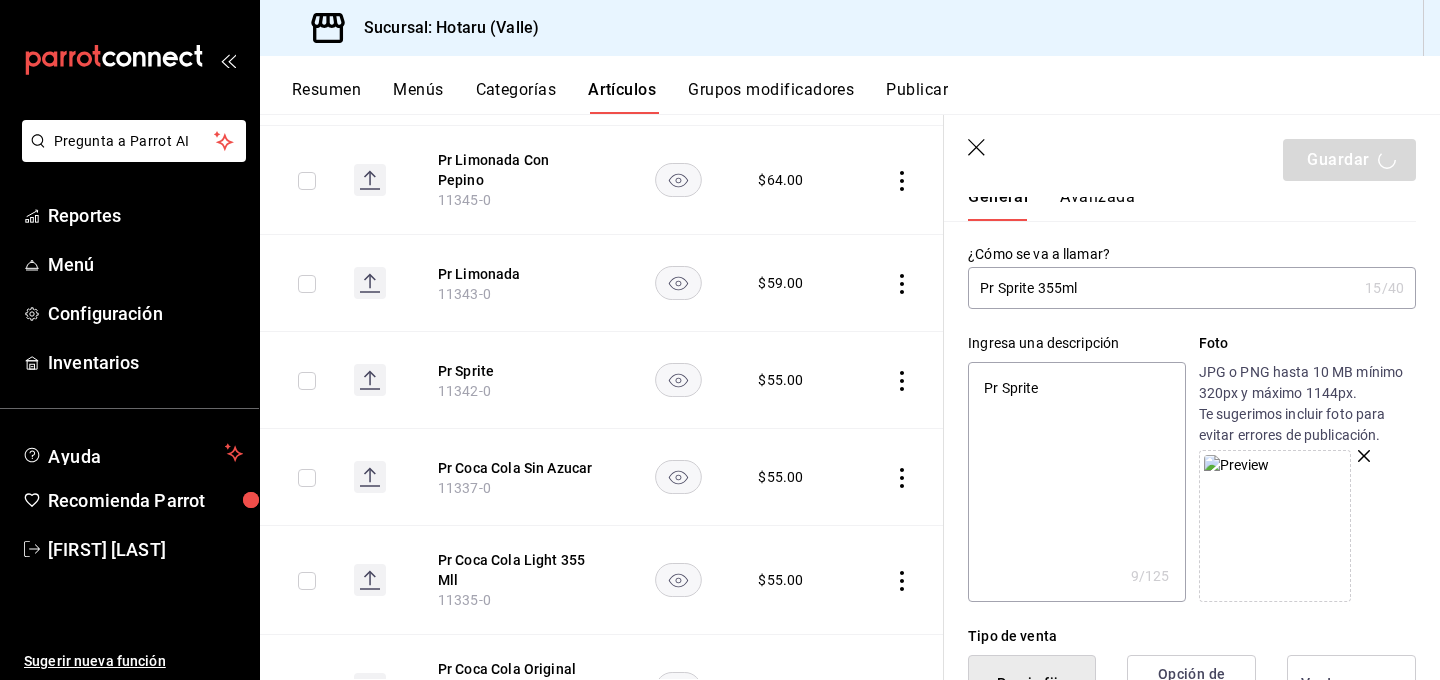 scroll, scrollTop: 433, scrollLeft: 0, axis: vertical 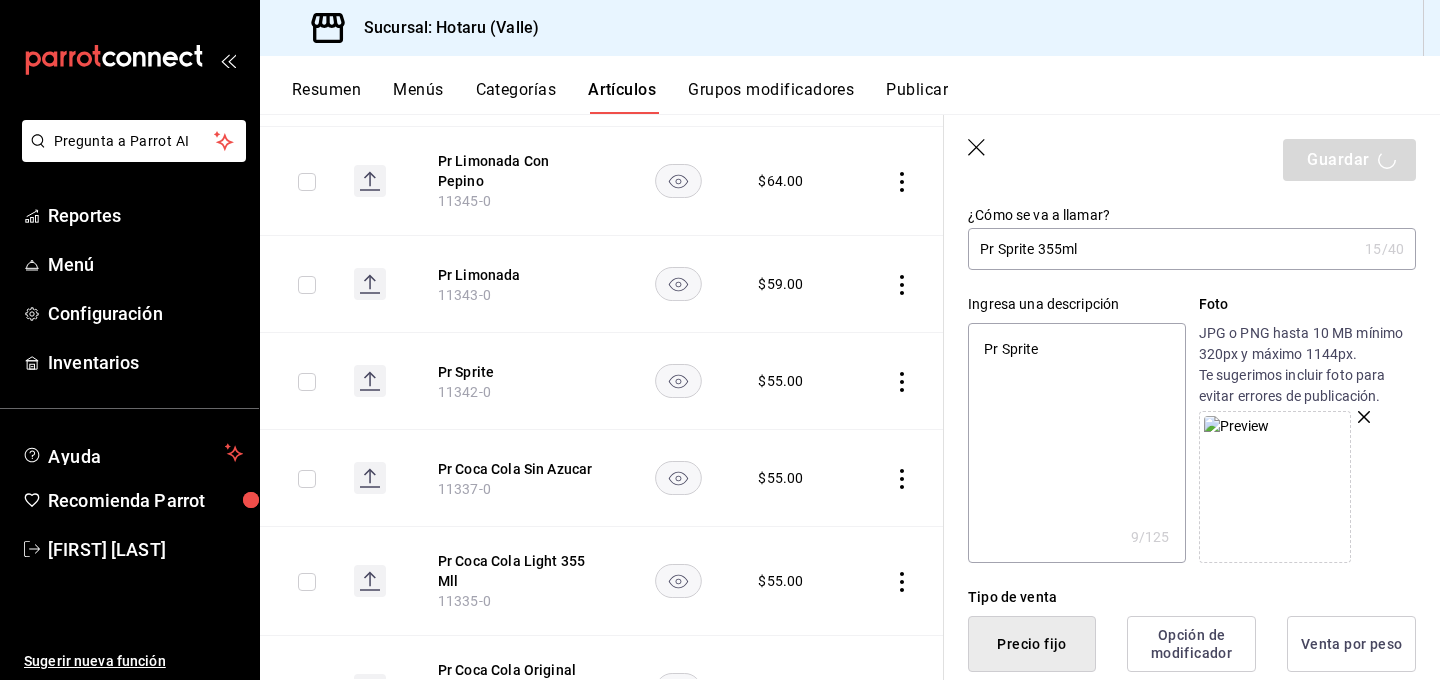 type on "x" 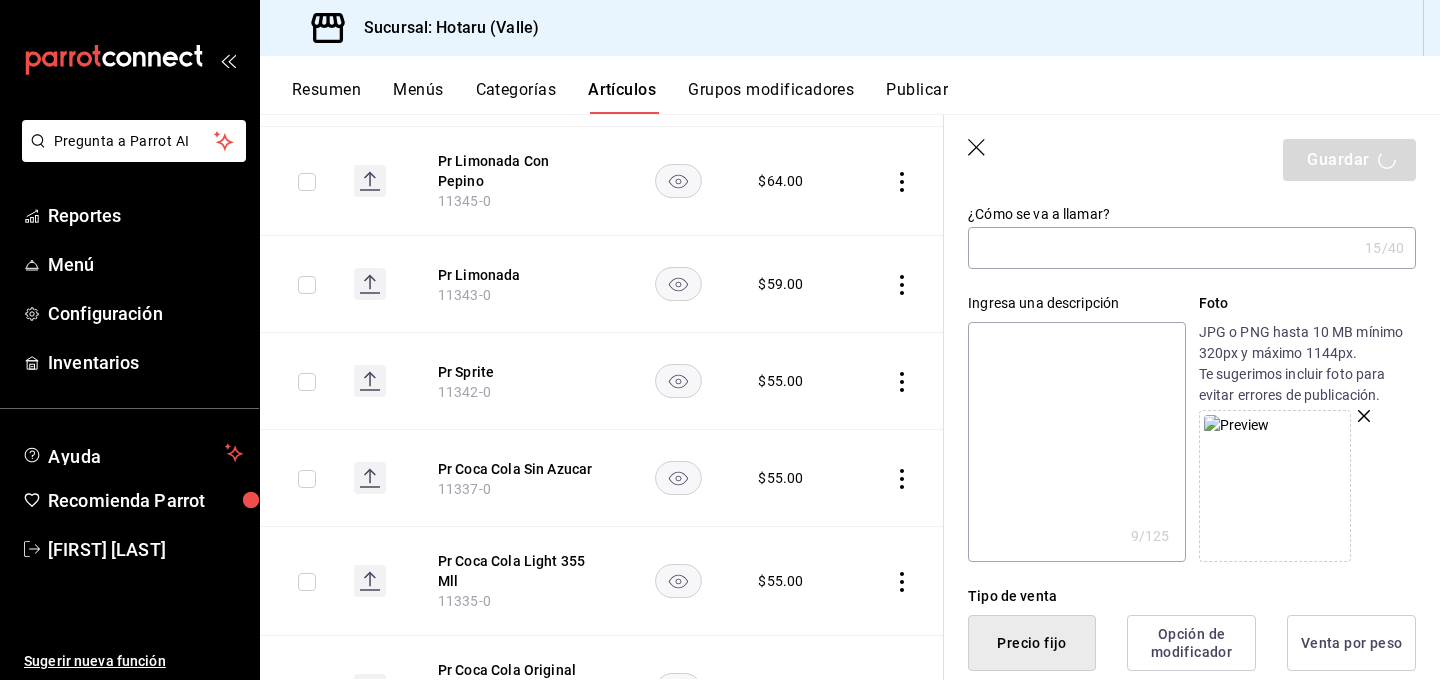 scroll, scrollTop: 0, scrollLeft: 0, axis: both 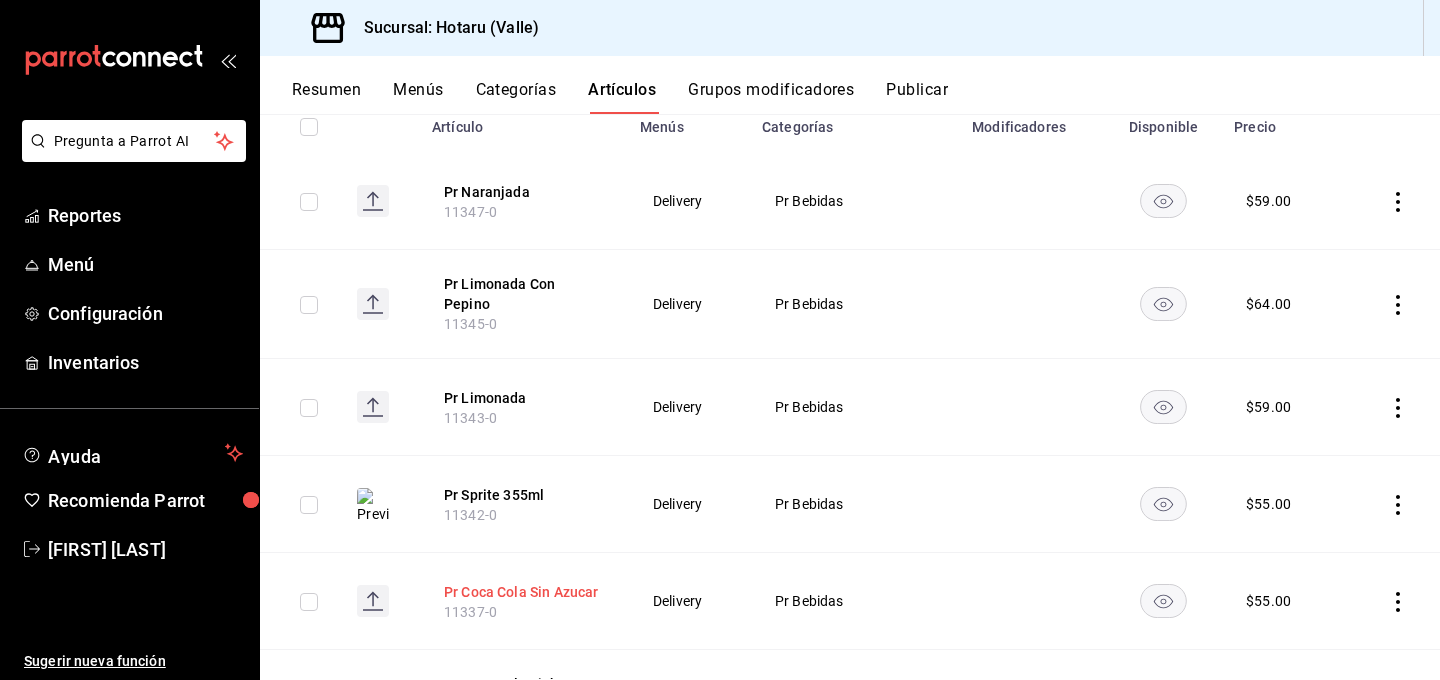 click on "Pr Coca Cola Sin Azucar" at bounding box center (524, 592) 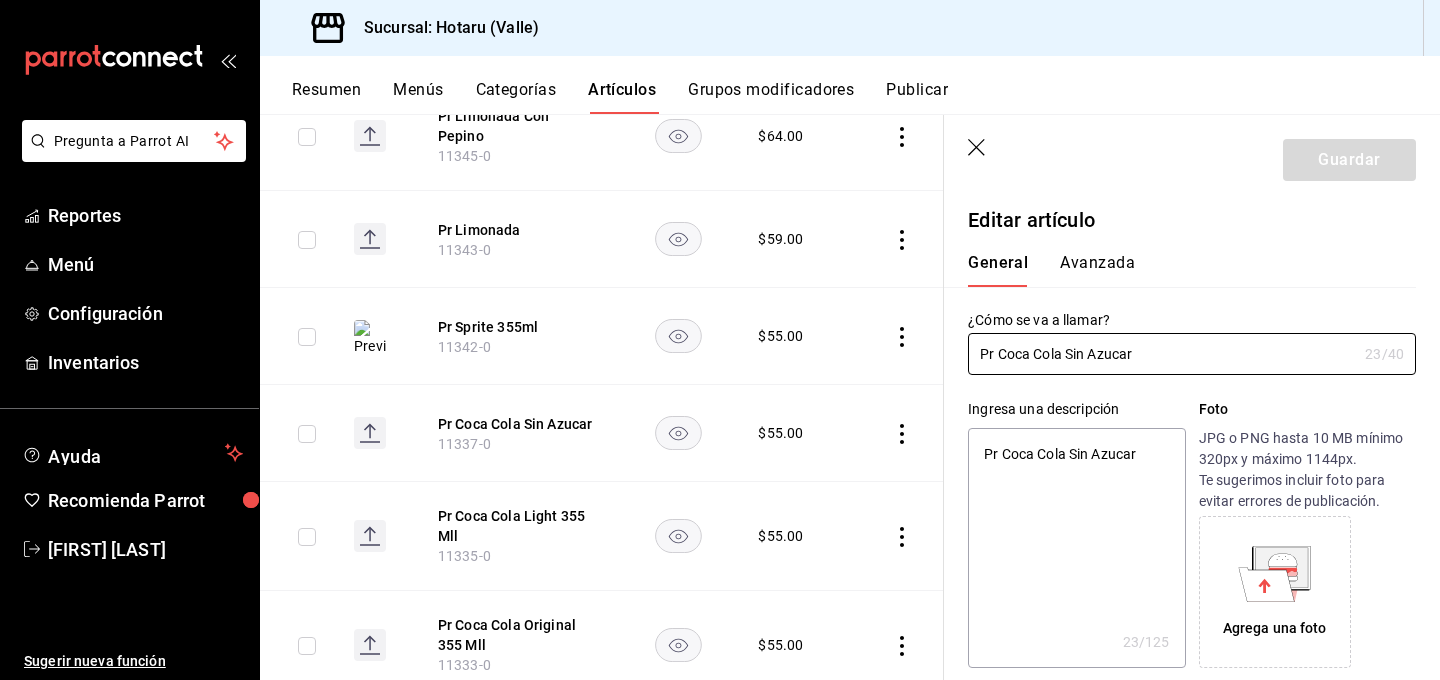 scroll, scrollTop: 485, scrollLeft: 0, axis: vertical 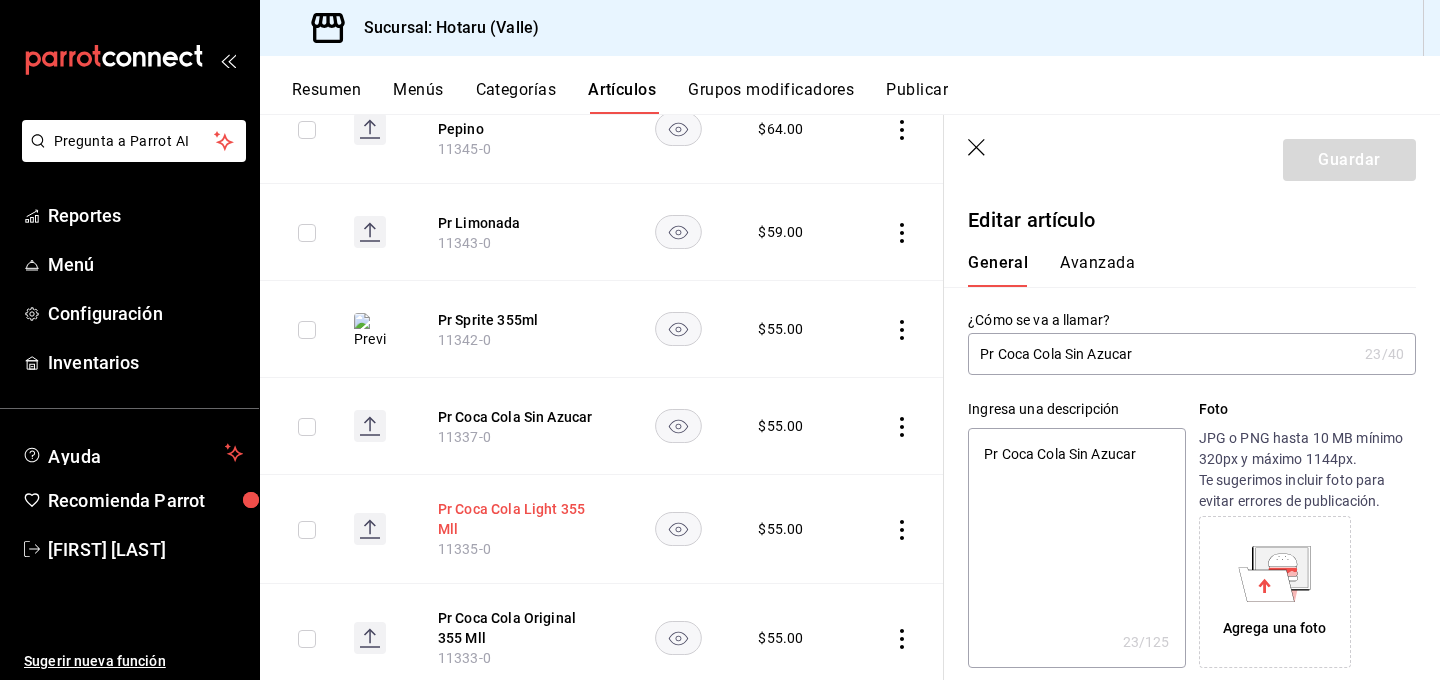 click on "Pr Coca Cola Light 355 Mll" at bounding box center [518, 519] 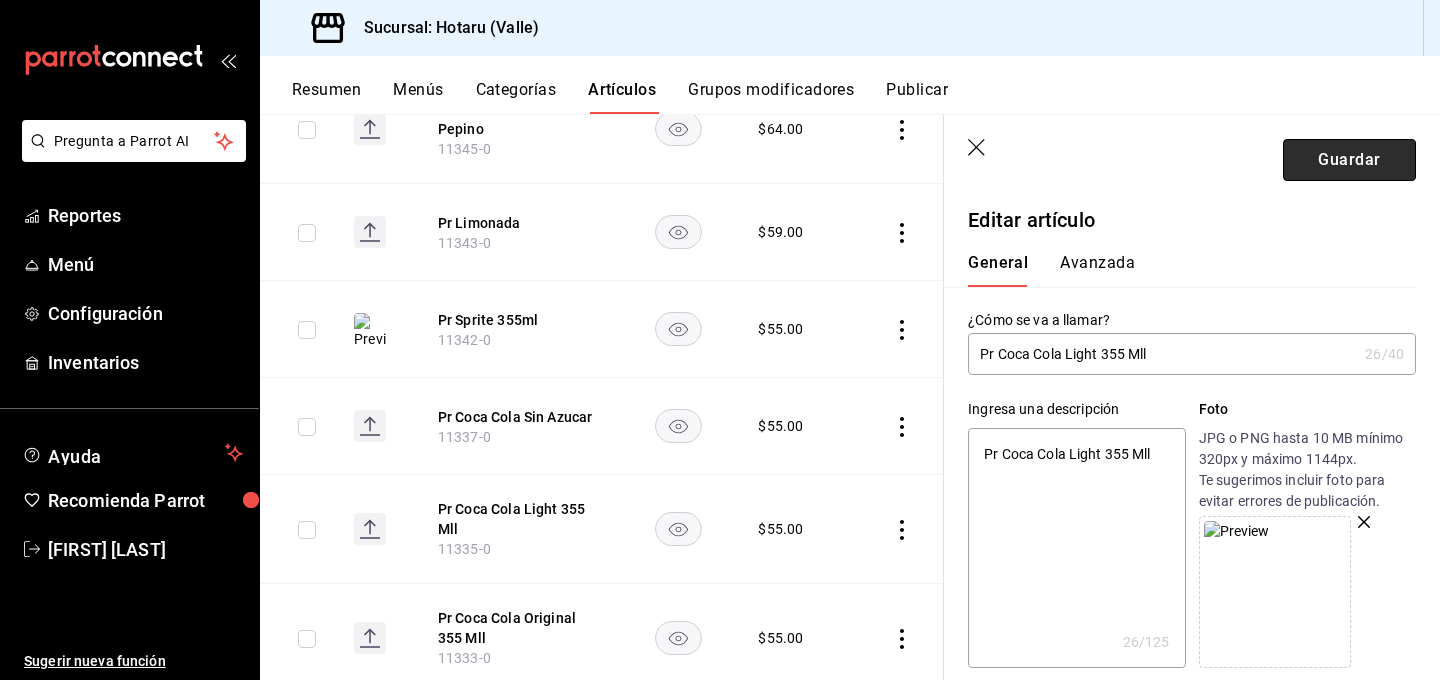 click on "Guardar" at bounding box center [1349, 160] 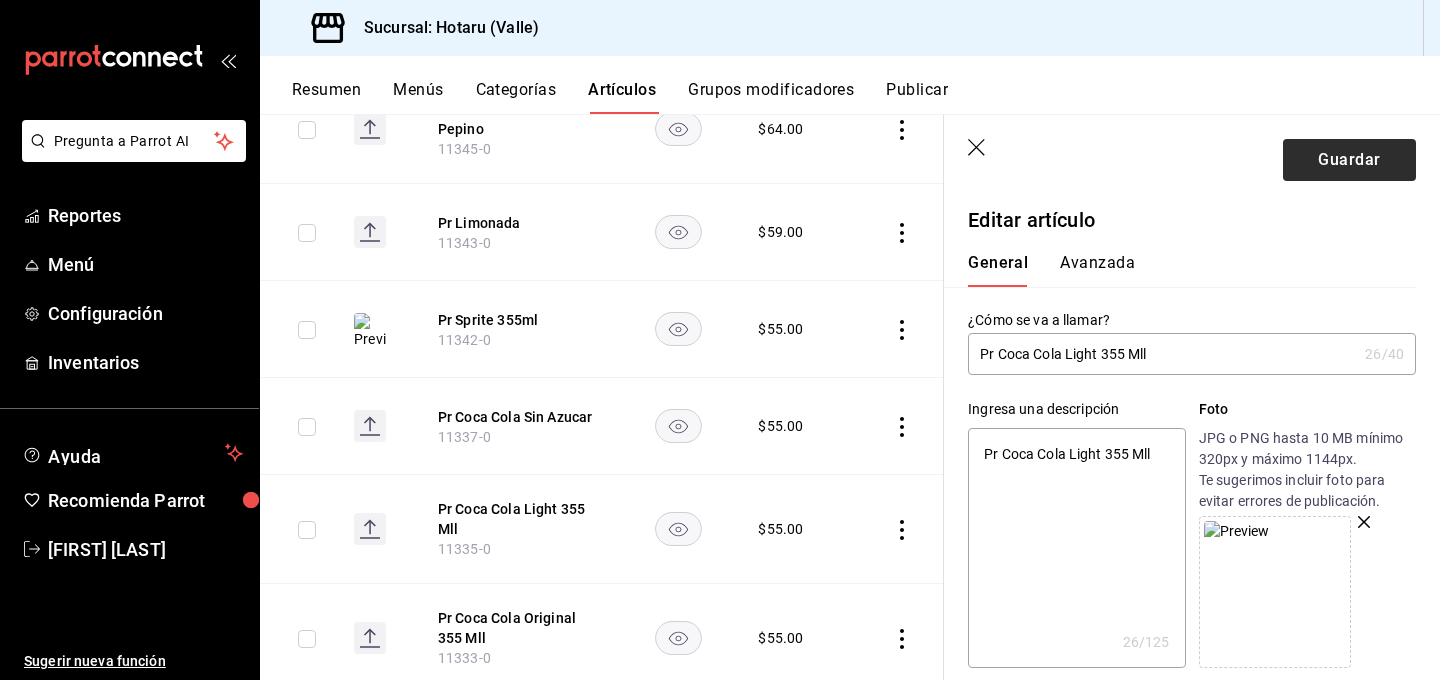 type on "x" 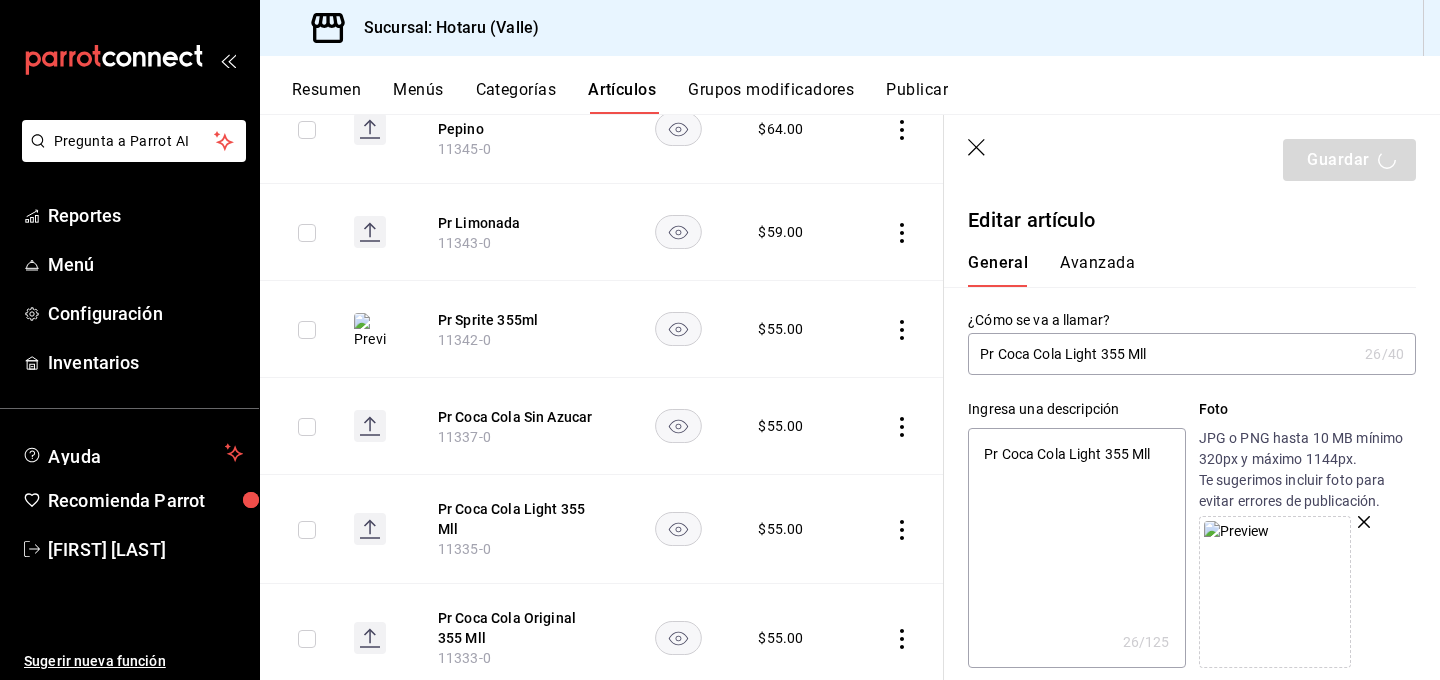 click on "Pr Coca Cola Light 355 Mll" at bounding box center [1162, 354] 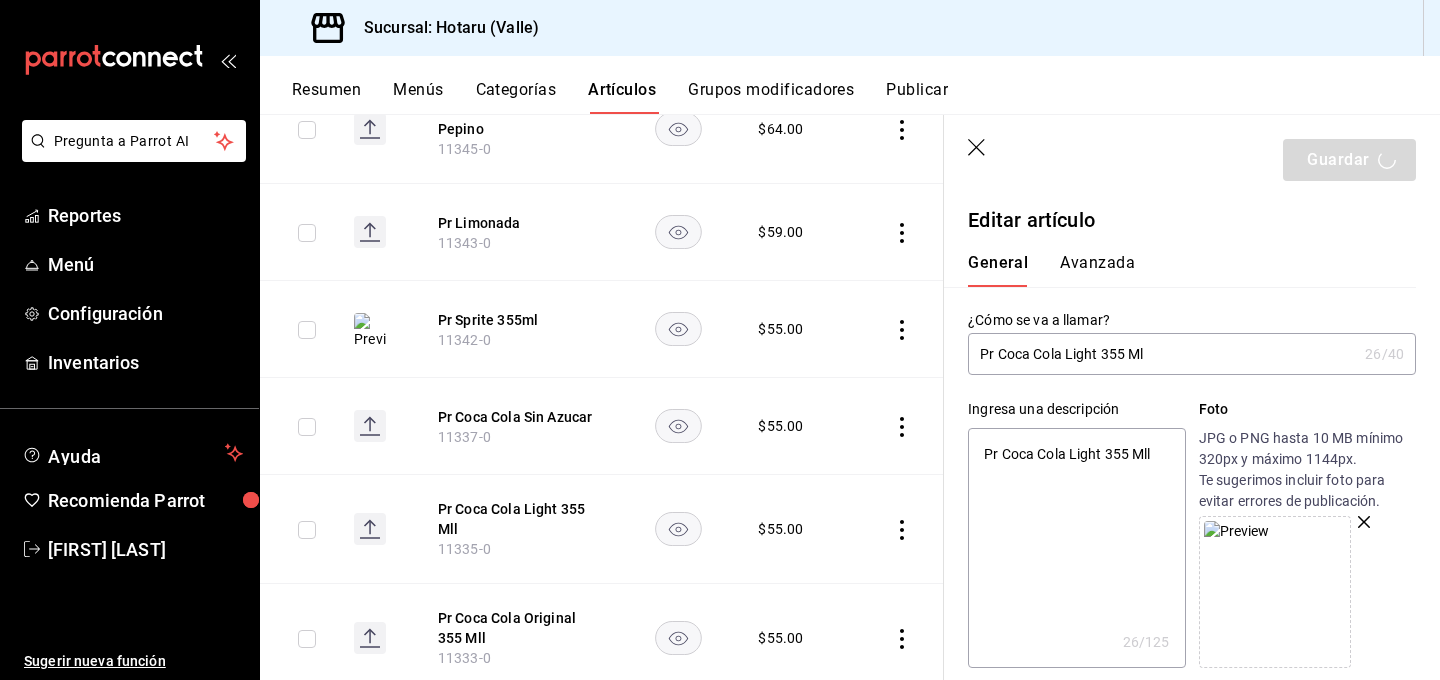 type on "Pr Coca Cola Light 355 M" 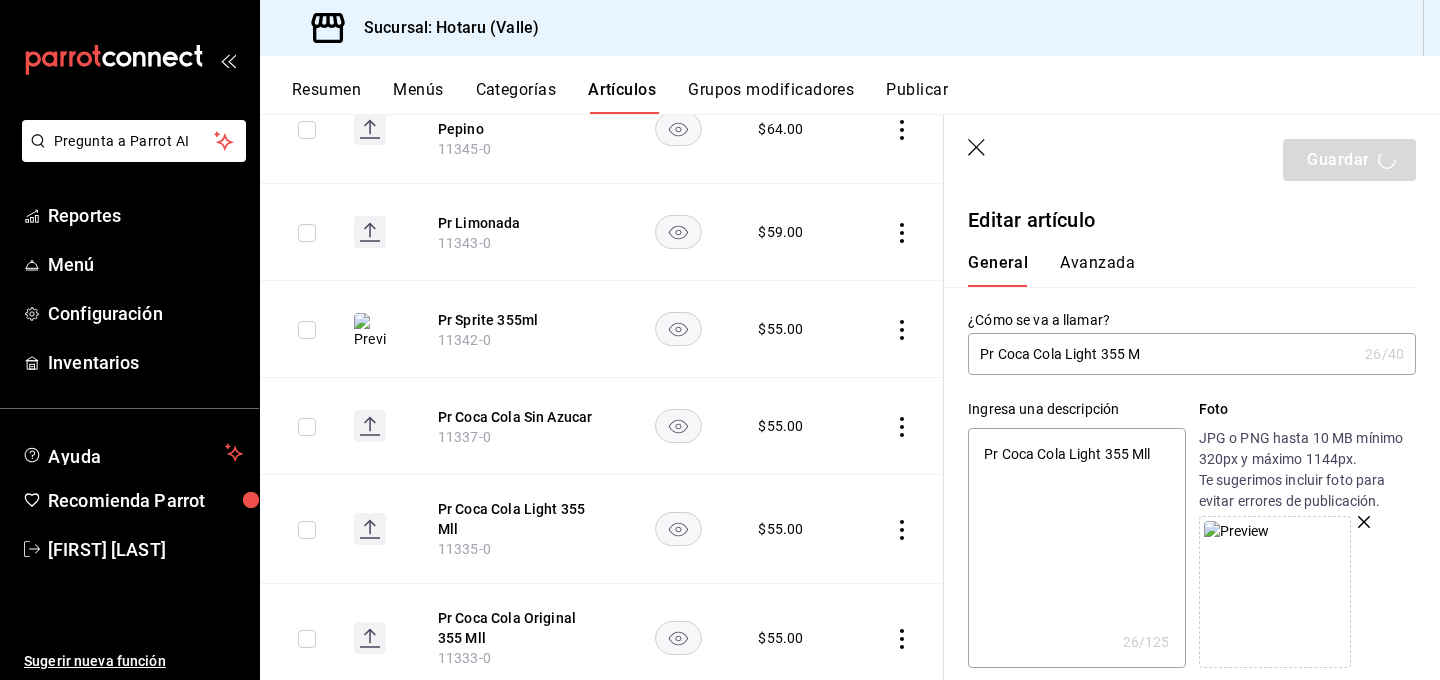type on "x" 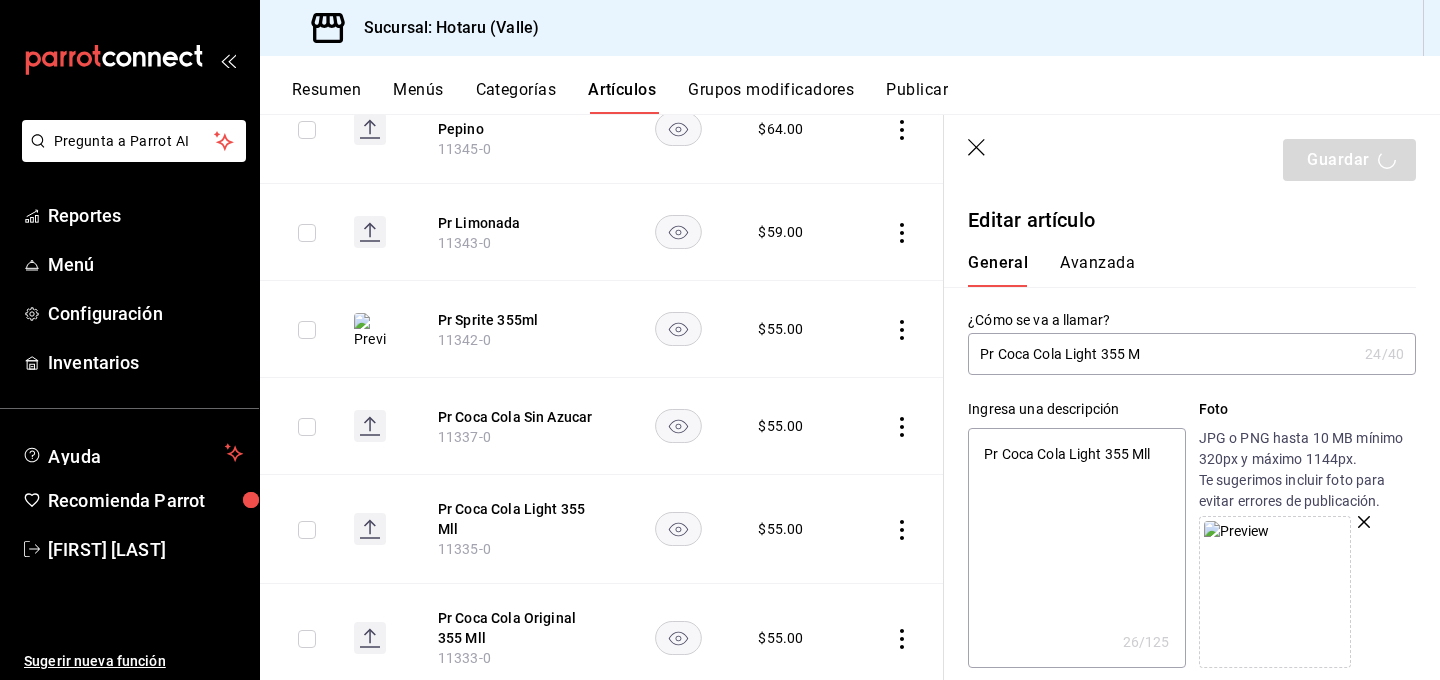 type on "Pr Coca Cola Light 355" 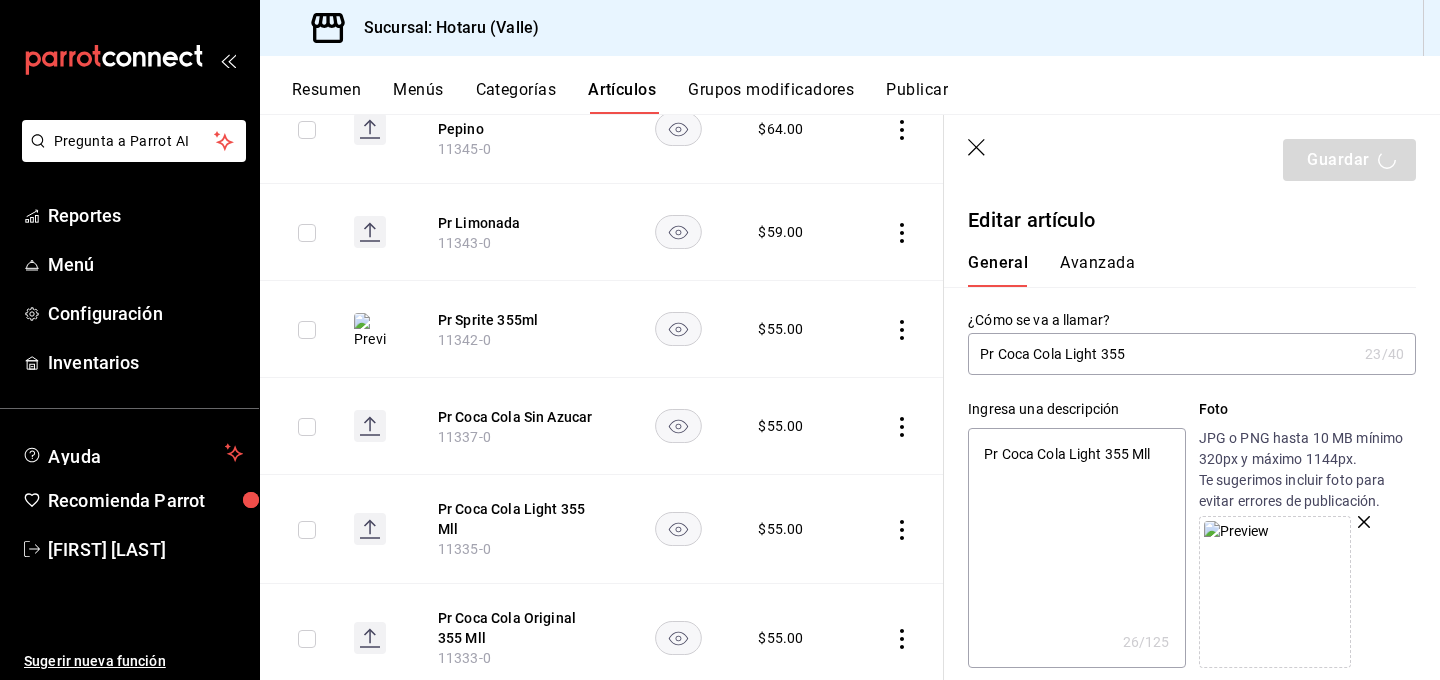 type on "Pr Coca Cola Light 355" 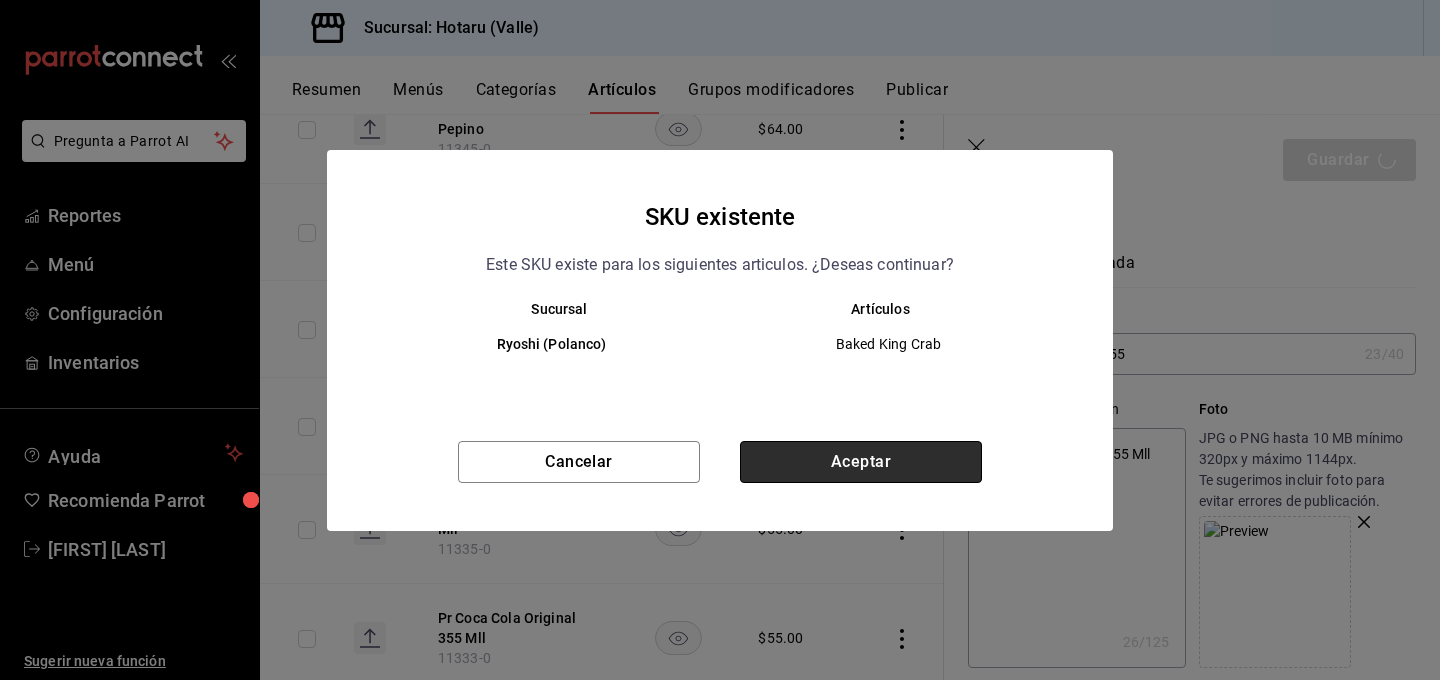 click on "Aceptar" at bounding box center [861, 462] 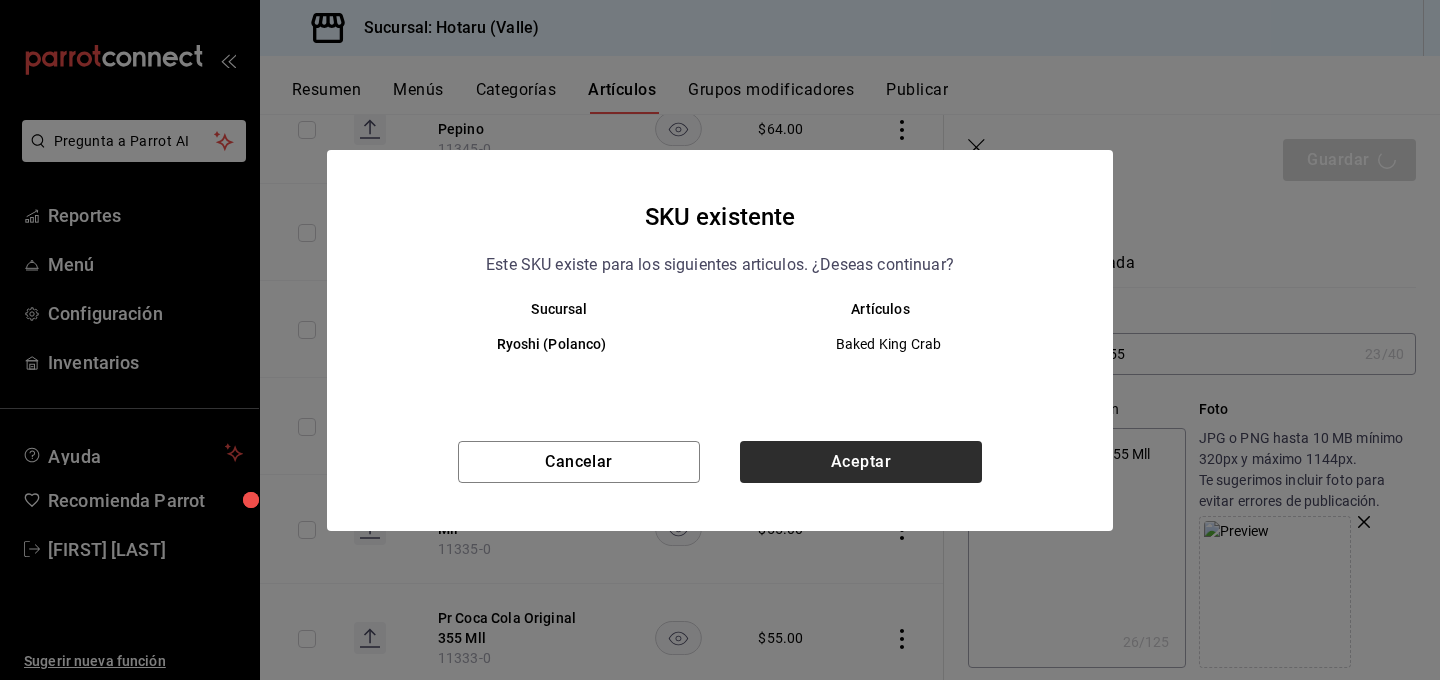 type on "x" 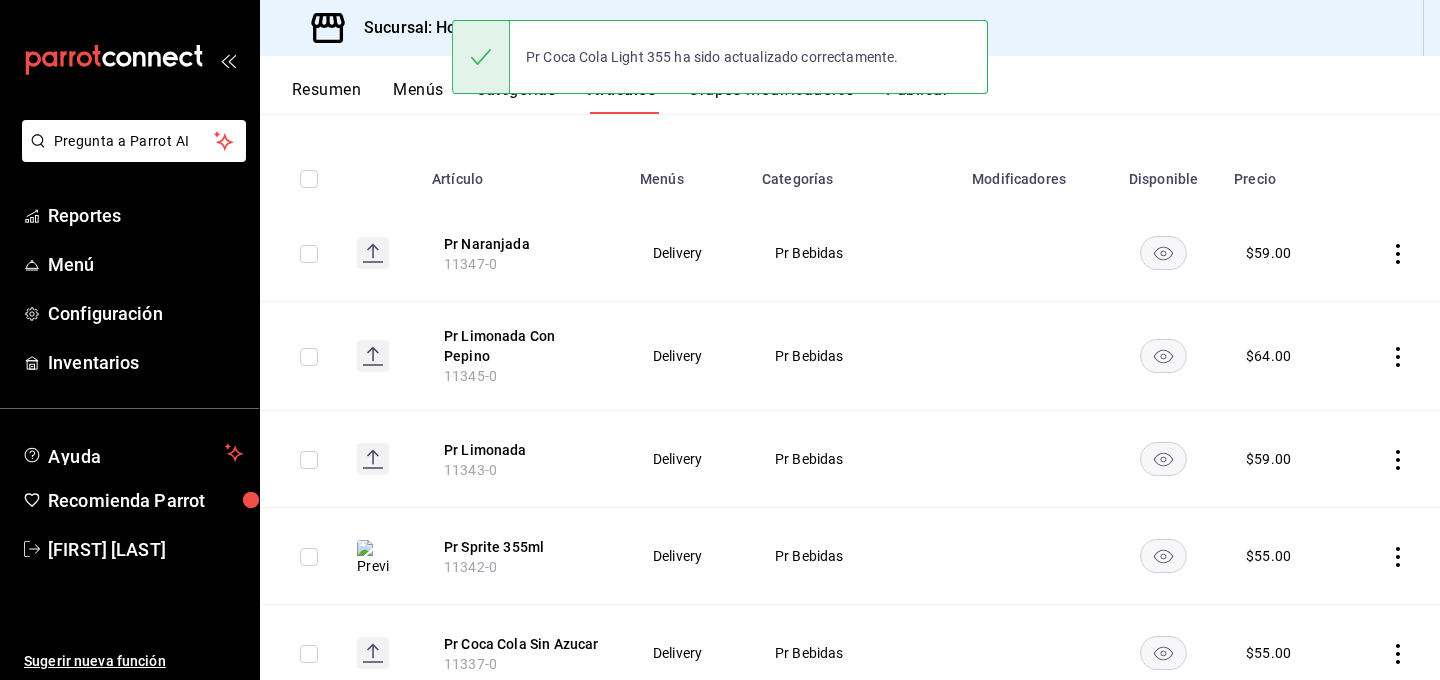 scroll, scrollTop: 259, scrollLeft: 0, axis: vertical 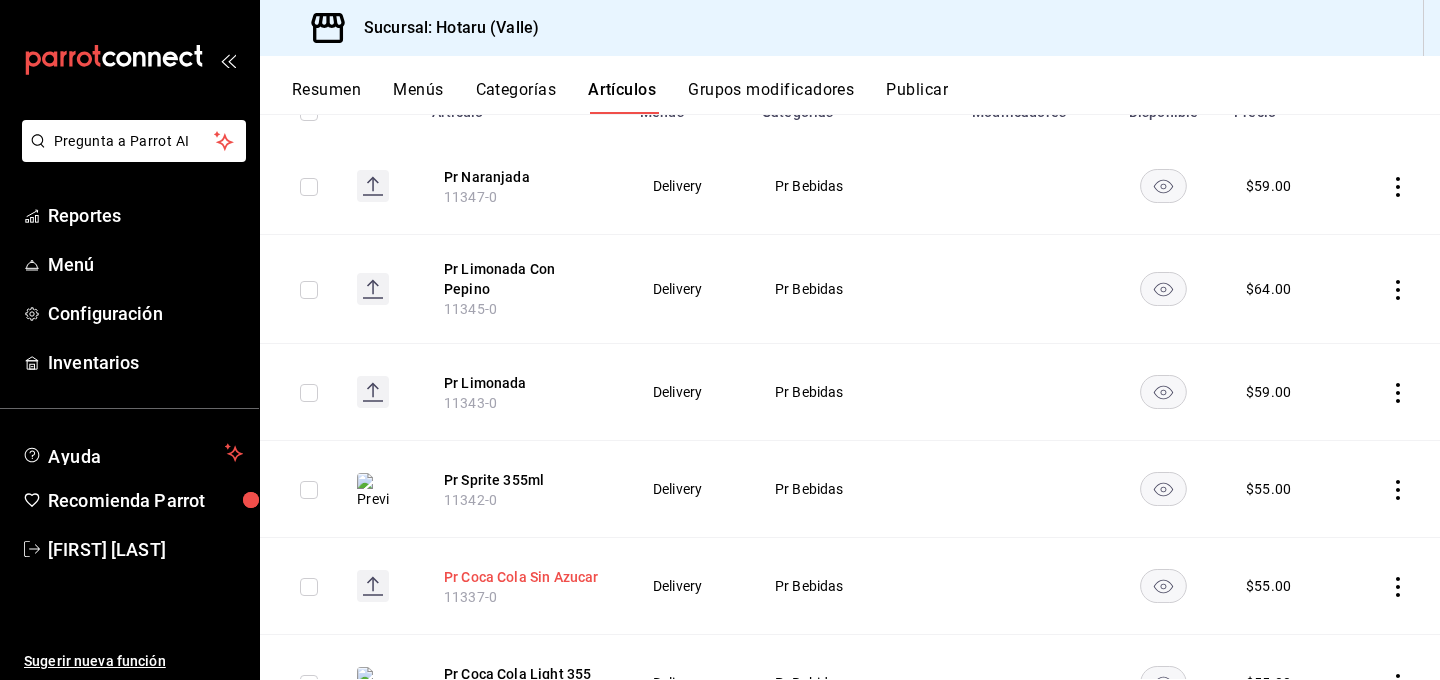 click on "Pr Coca Cola Sin Azucar" at bounding box center (524, 577) 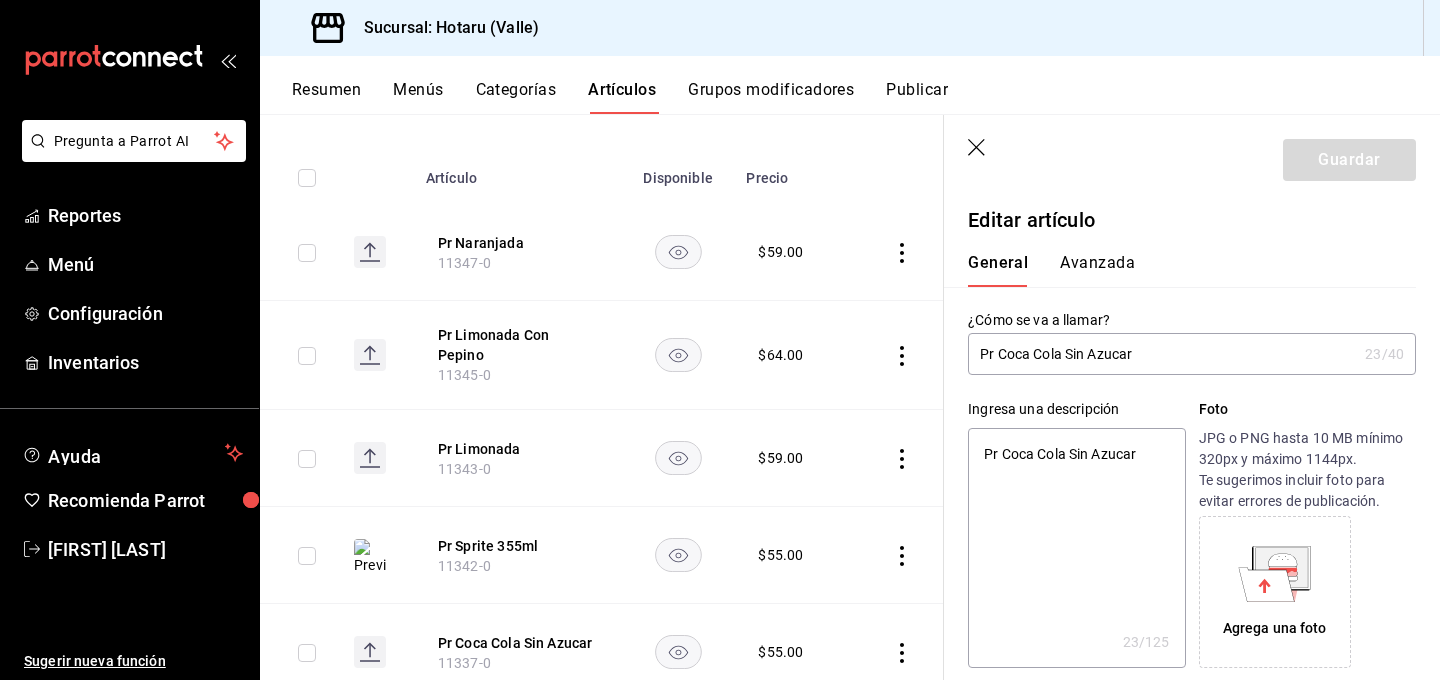 type on "x" 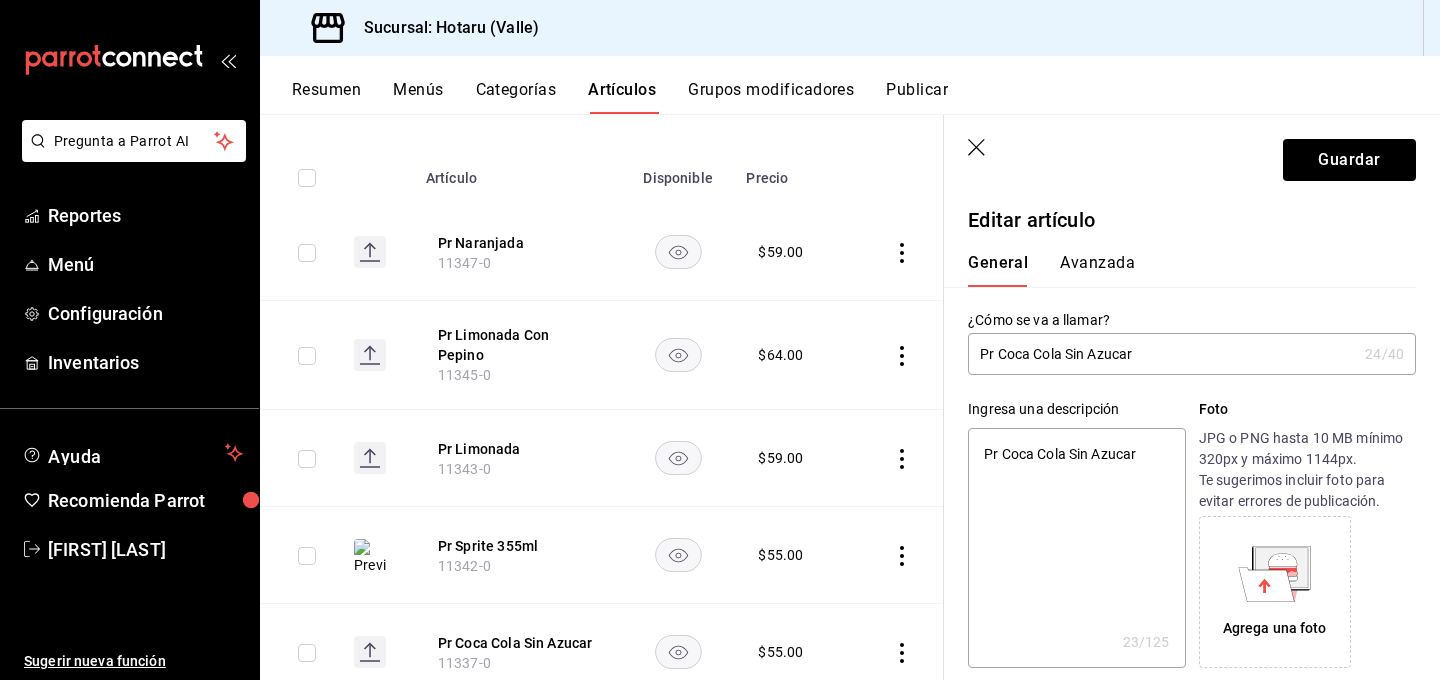 type on "Pr Coca Cola Sin Azucar 3" 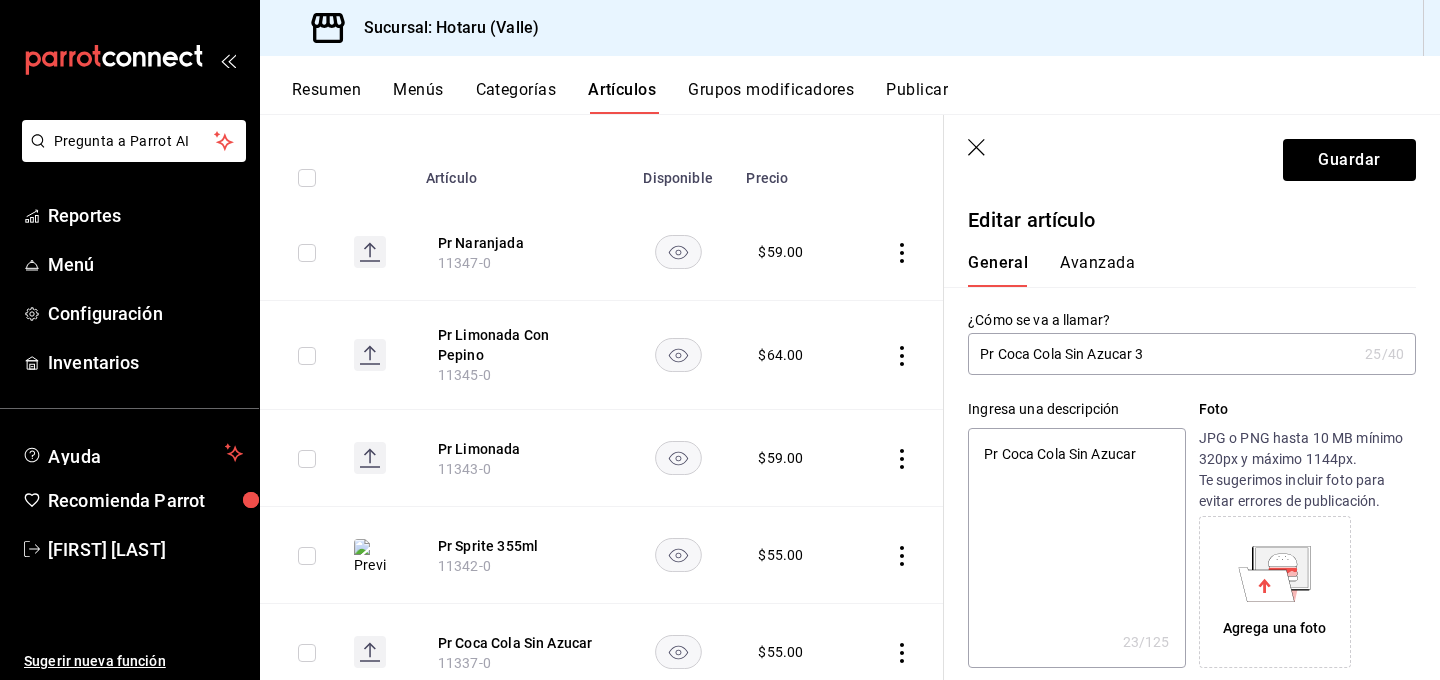 type on "Pr Coca Cola Sin Azucar 35" 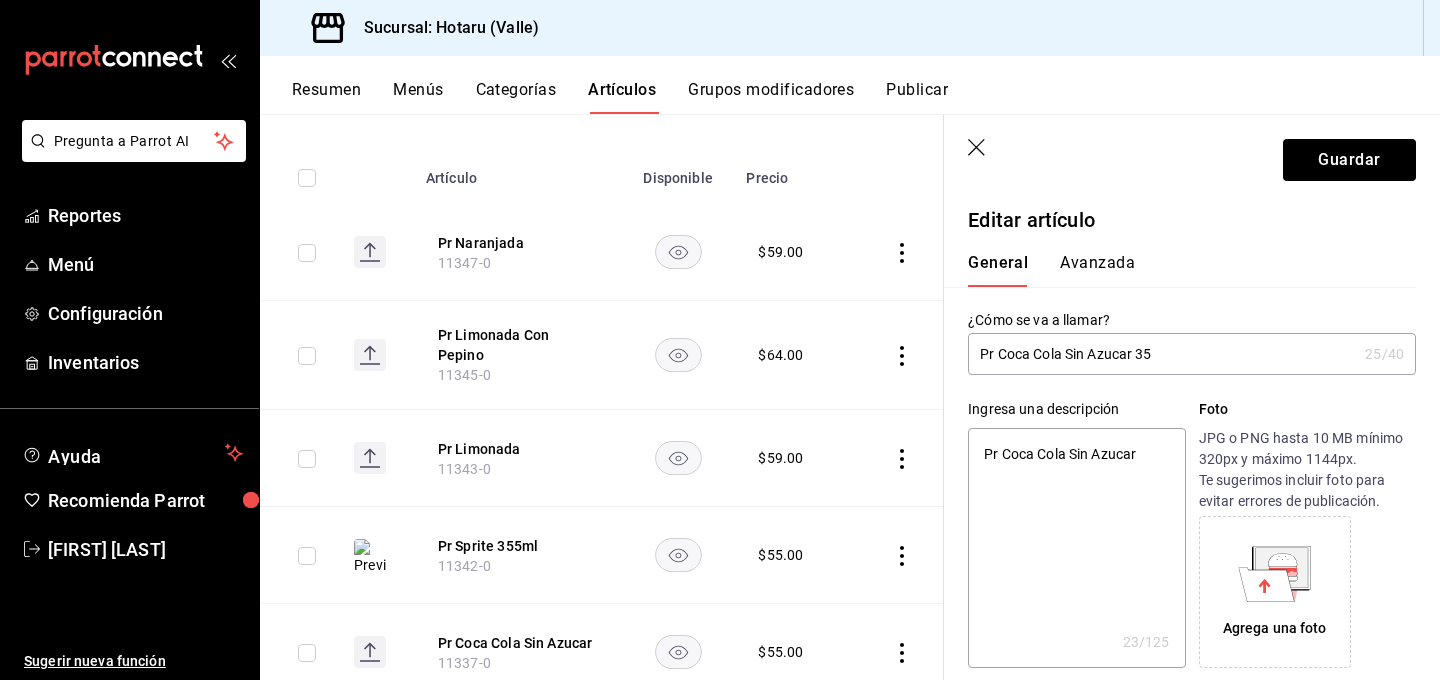 type on "x" 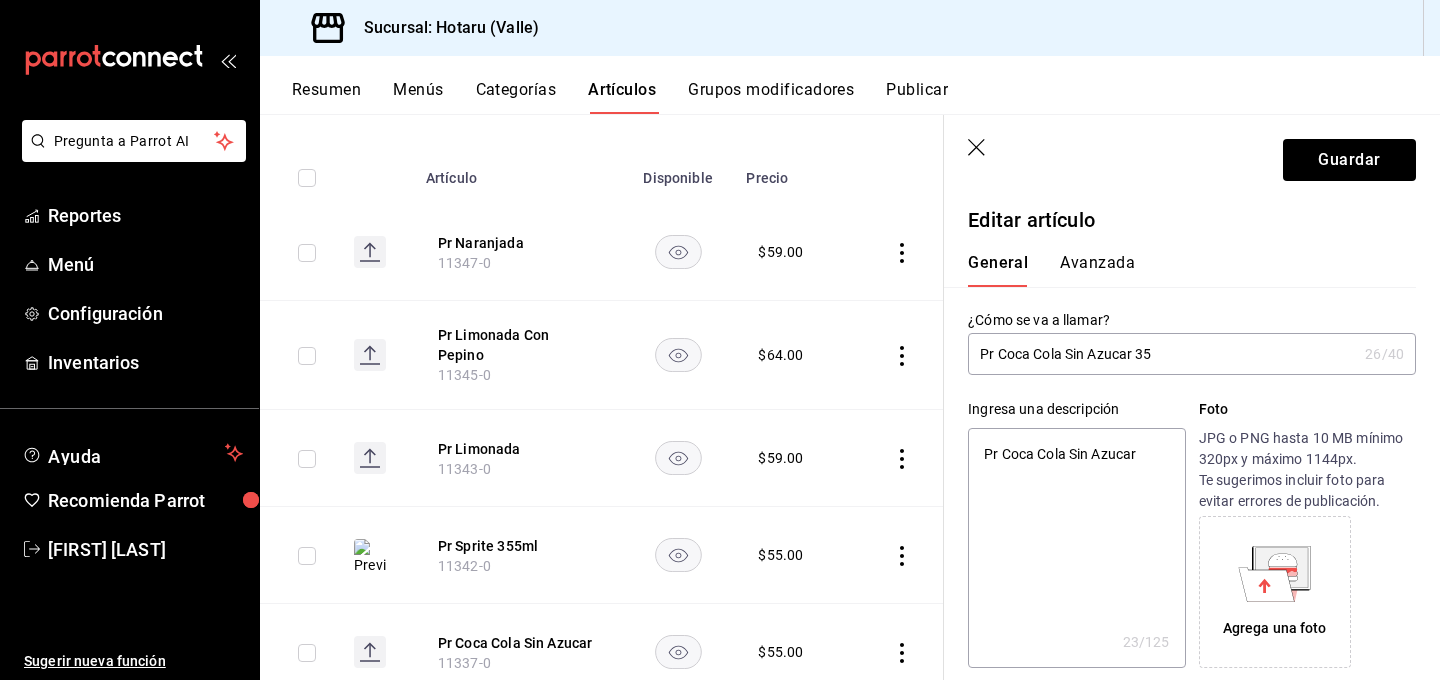 type on "Pr Coca Cola Sin Azucar 355" 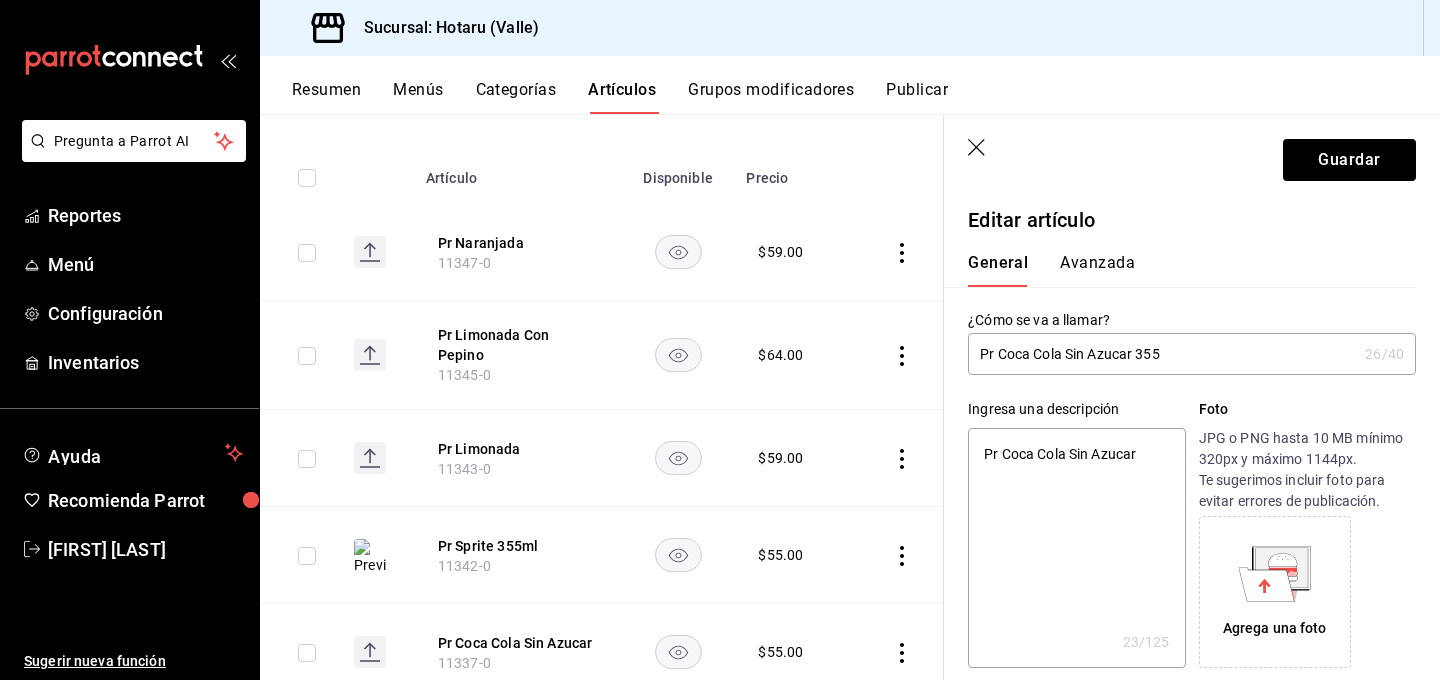 type on "Pr Coca Cola Sin Azucar 355M" 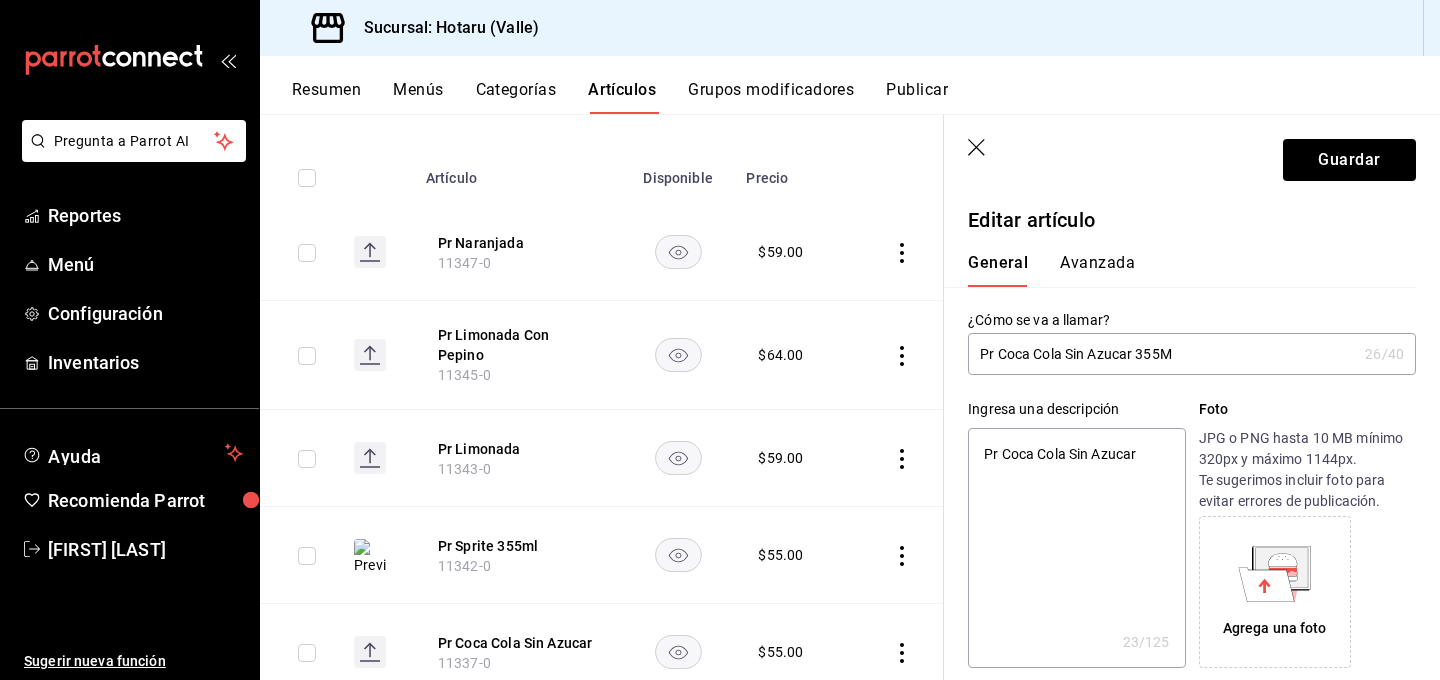 type on "Pr Coca Cola Sin Azucar 355ML" 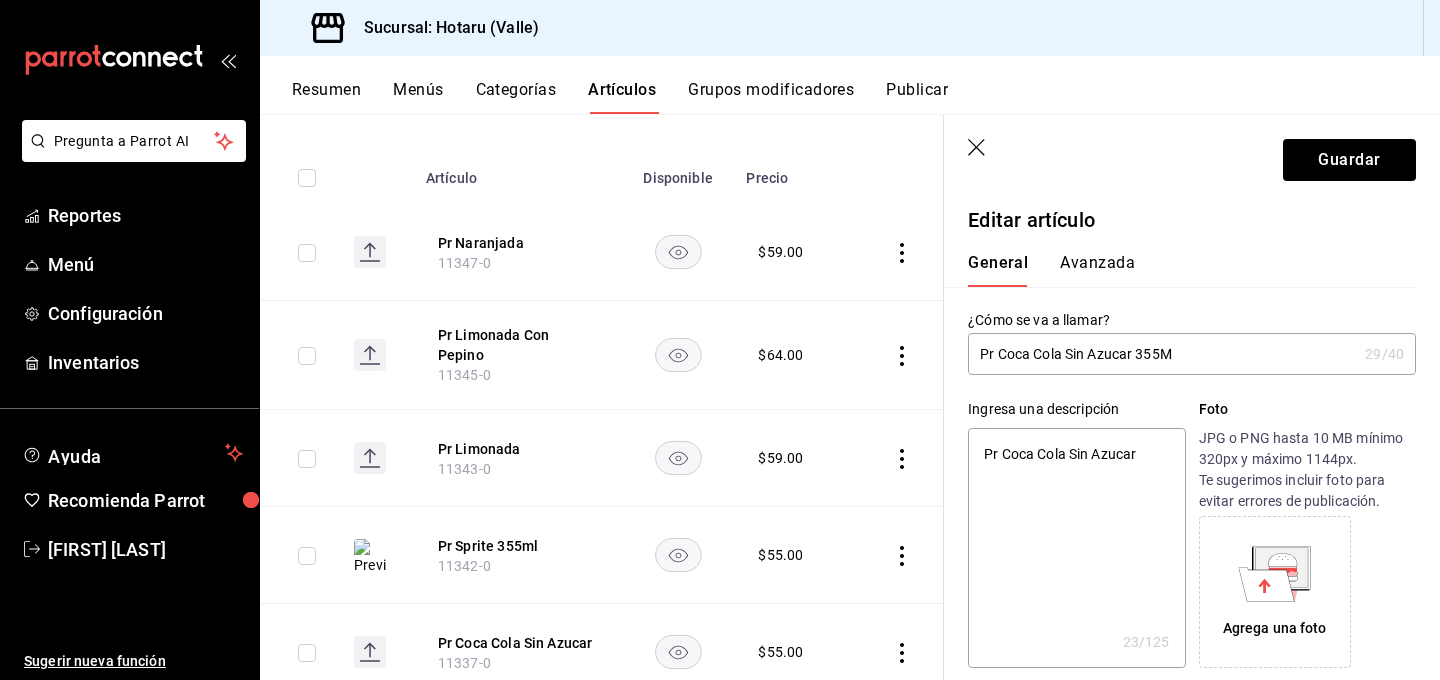 type on "Pr Coca Cola Sin Azucar 355" 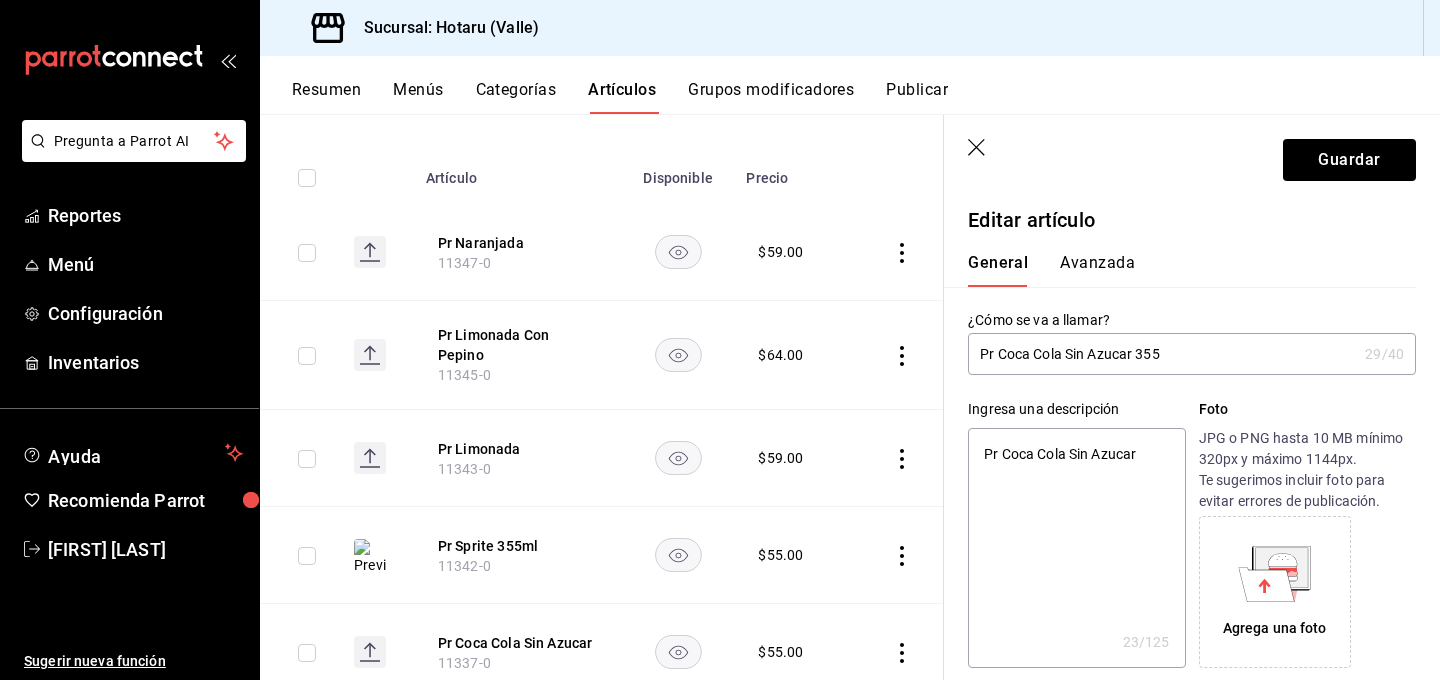 type on "x" 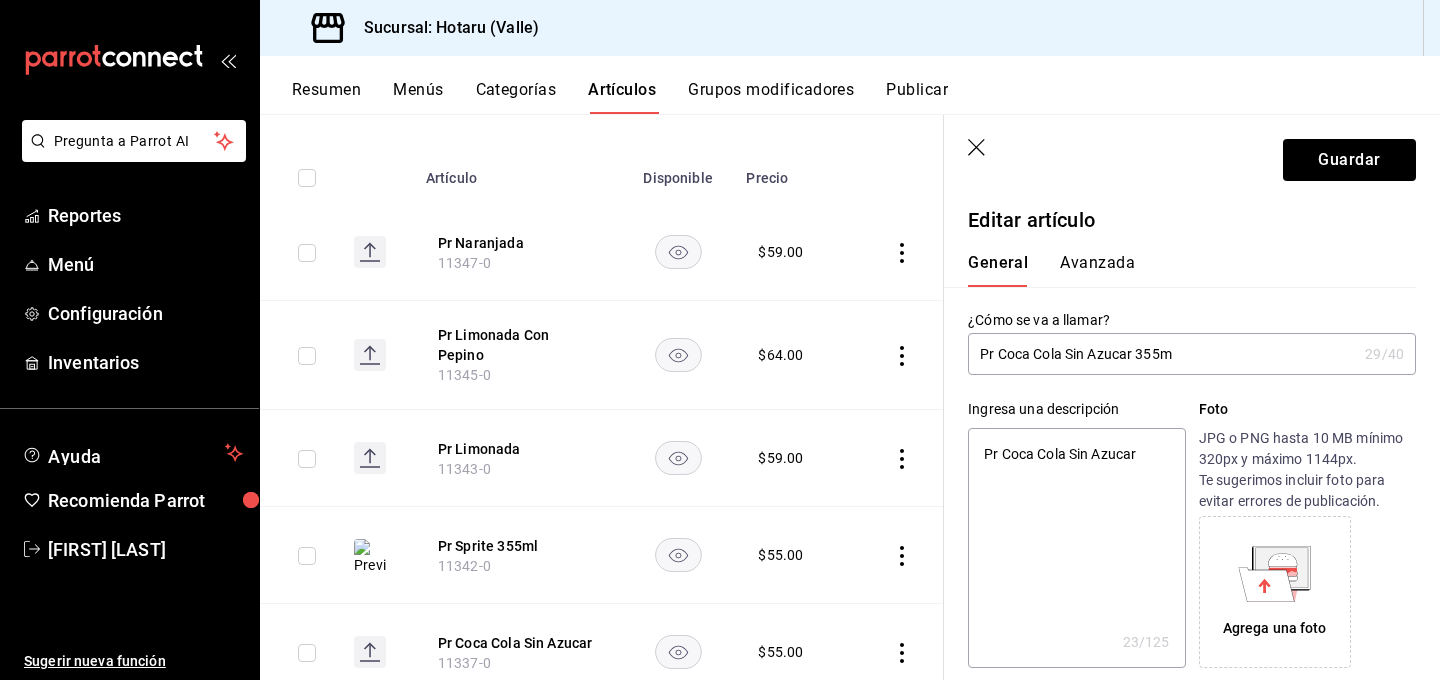 type on "x" 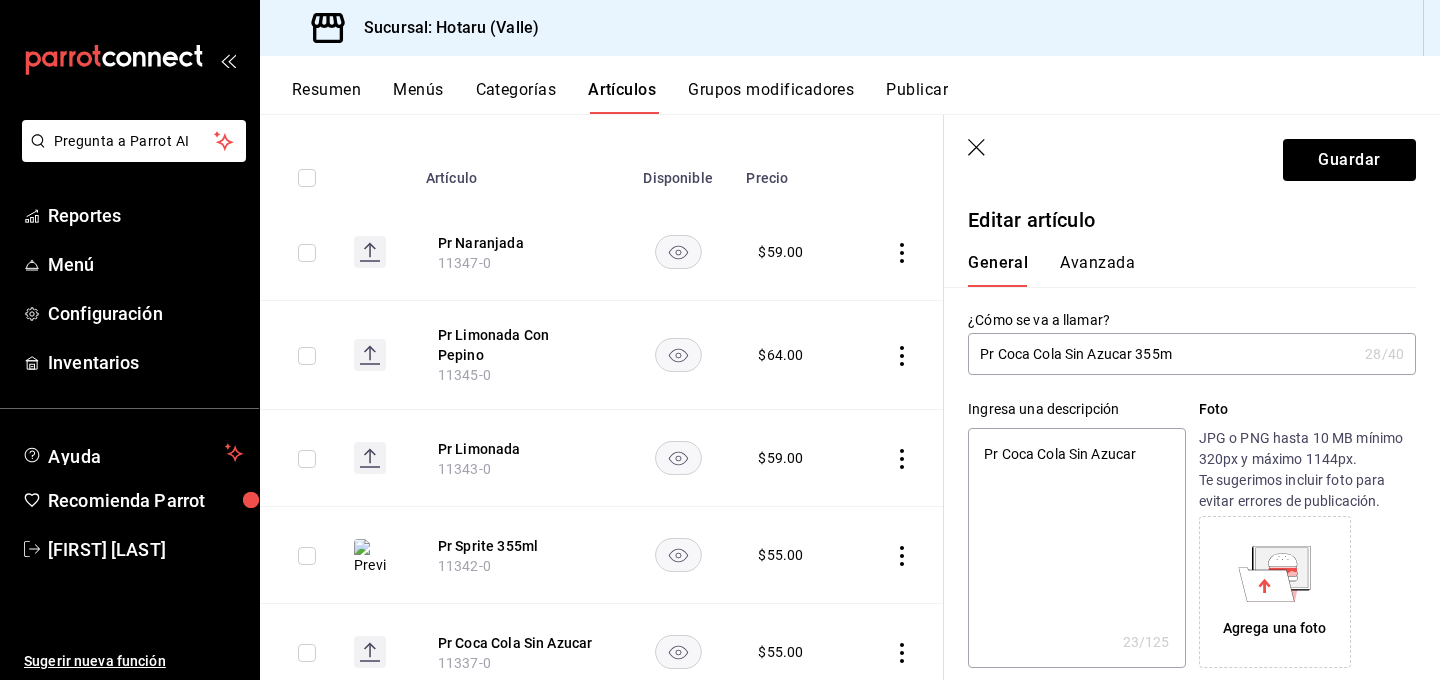 type on "Pr Coca Cola Sin Azucar 355ml" 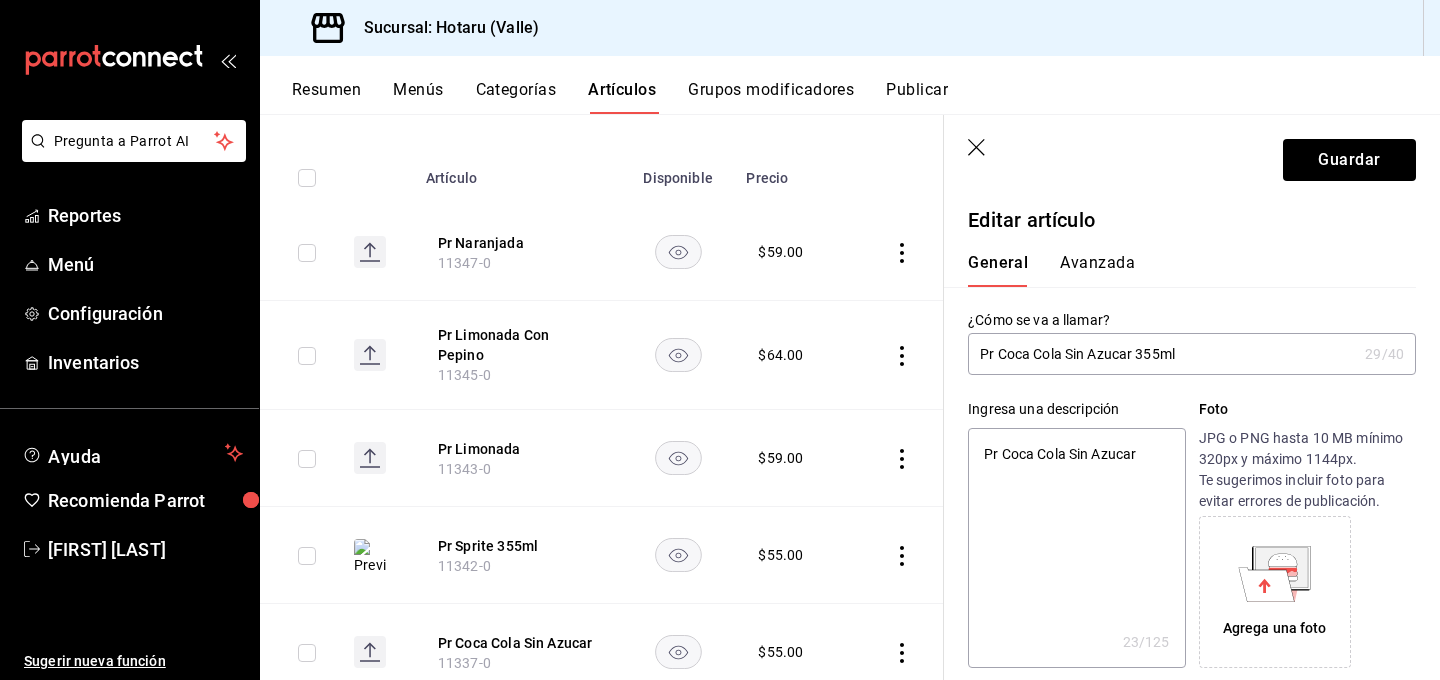 click on "Pr Coca Cola Sin Azucar 355ml" at bounding box center [1162, 354] 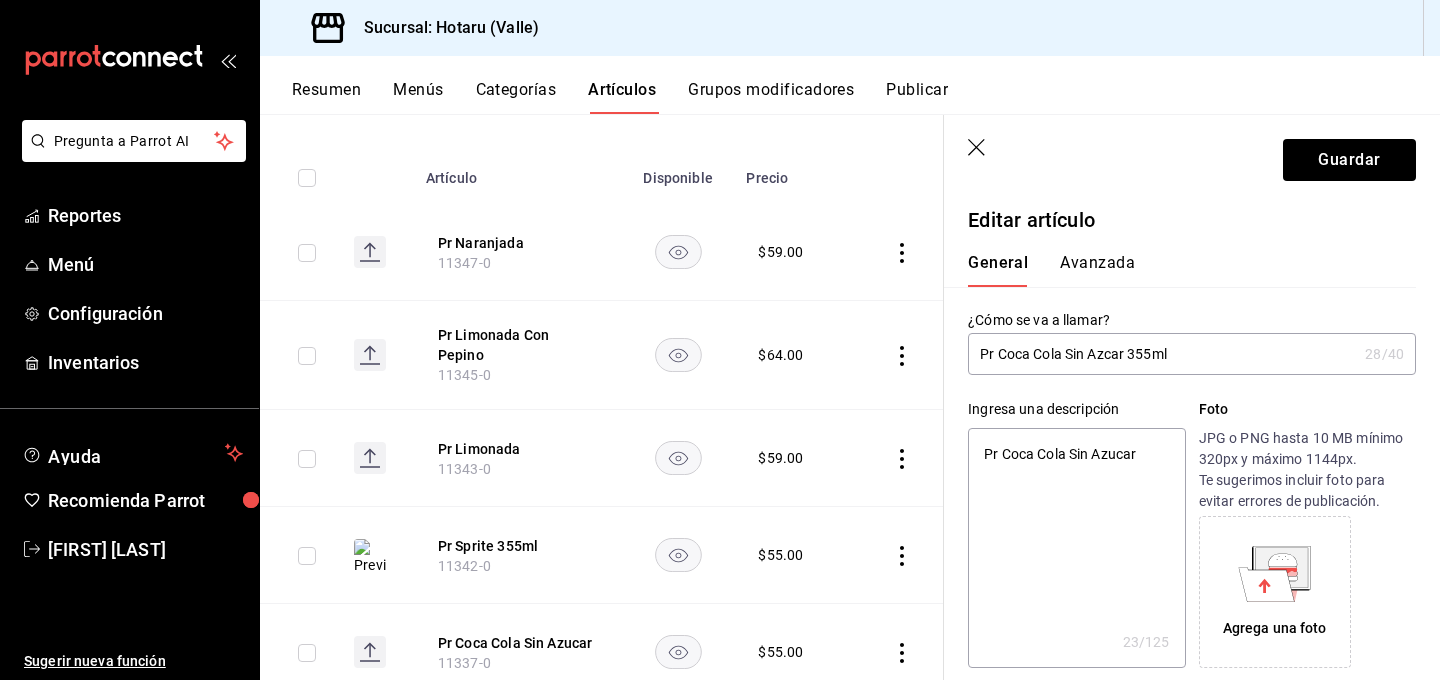 type on "Pr Coca Cola Sin Az´car 355ml" 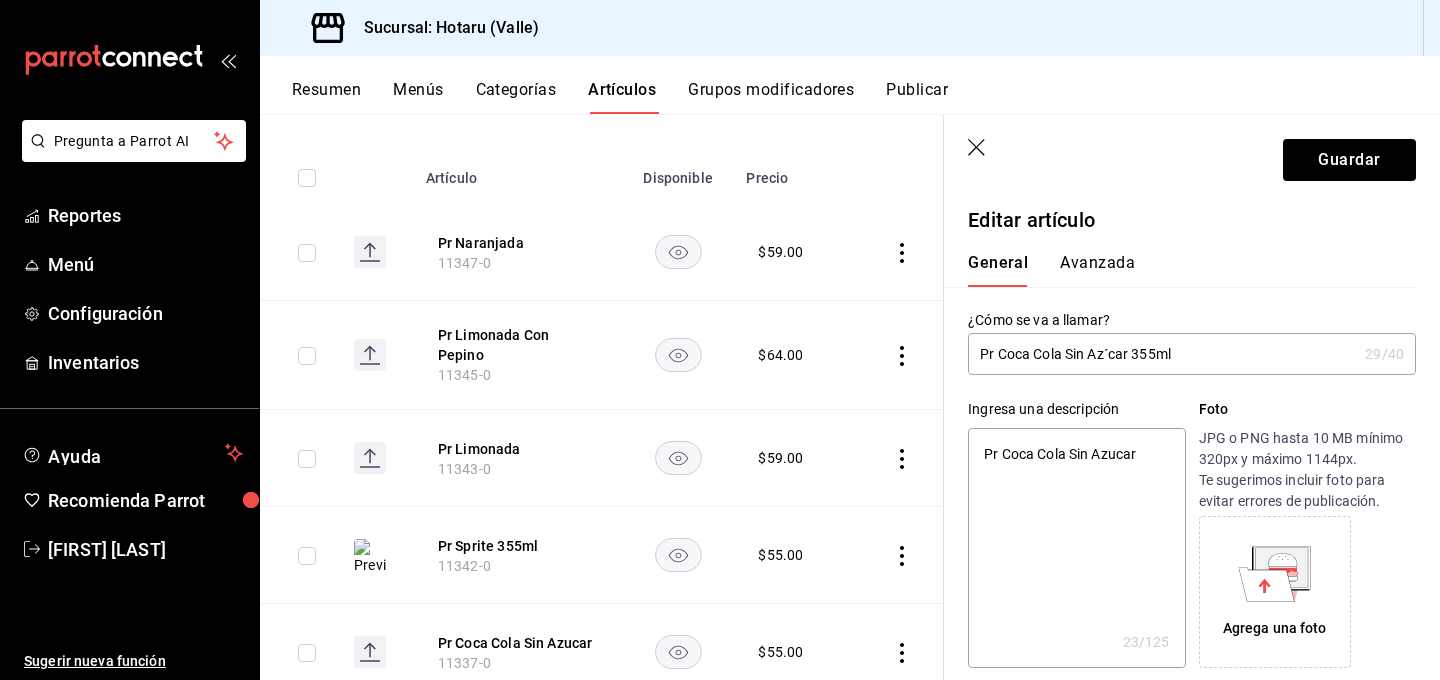 type on "Pr Coca Cola Sin Azúcar 355ml" 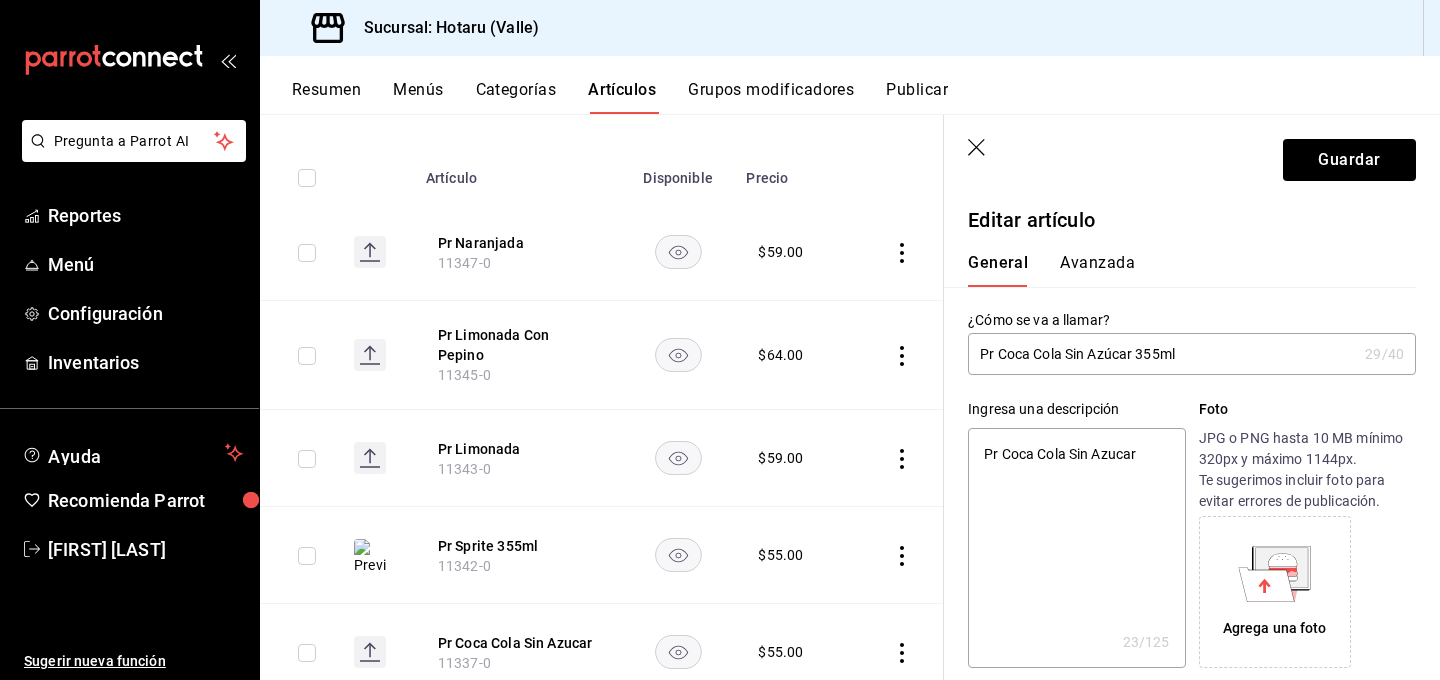 type on "x" 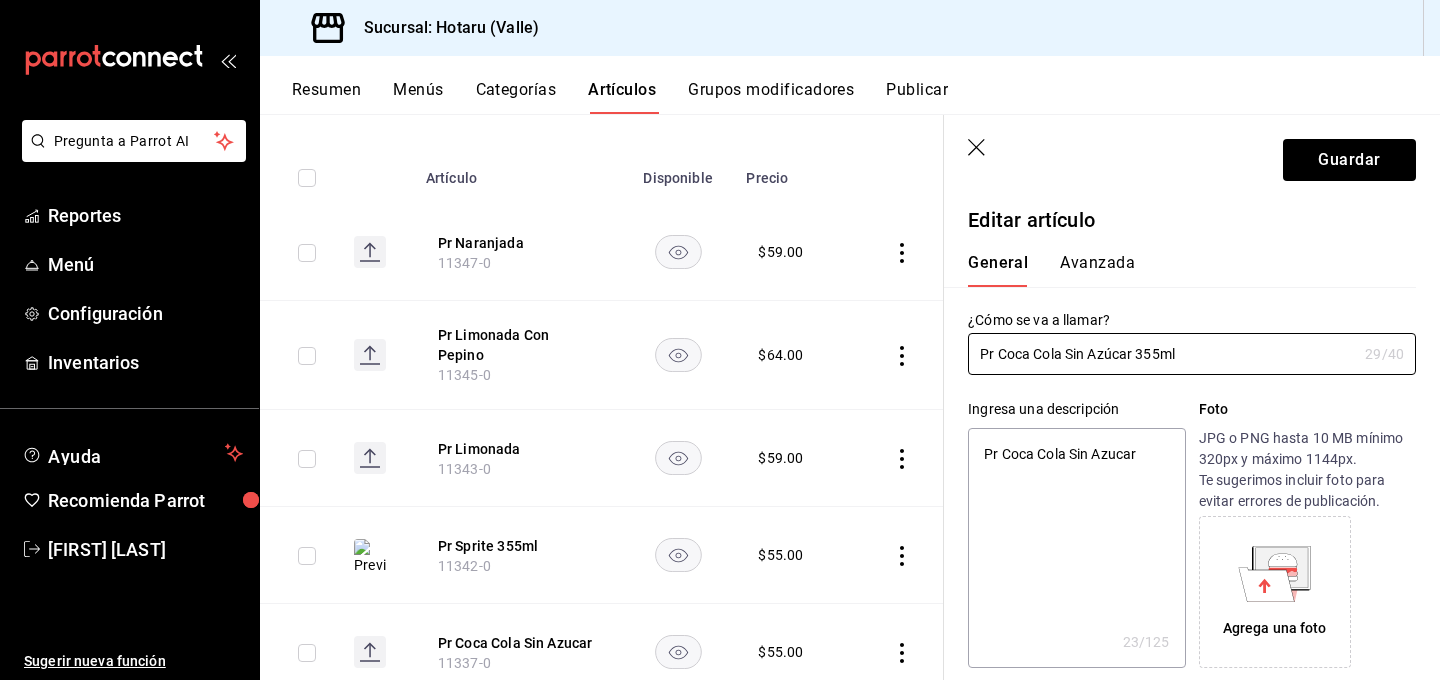 drag, startPoint x: 1209, startPoint y: 358, endPoint x: 956, endPoint y: 360, distance: 253.0079 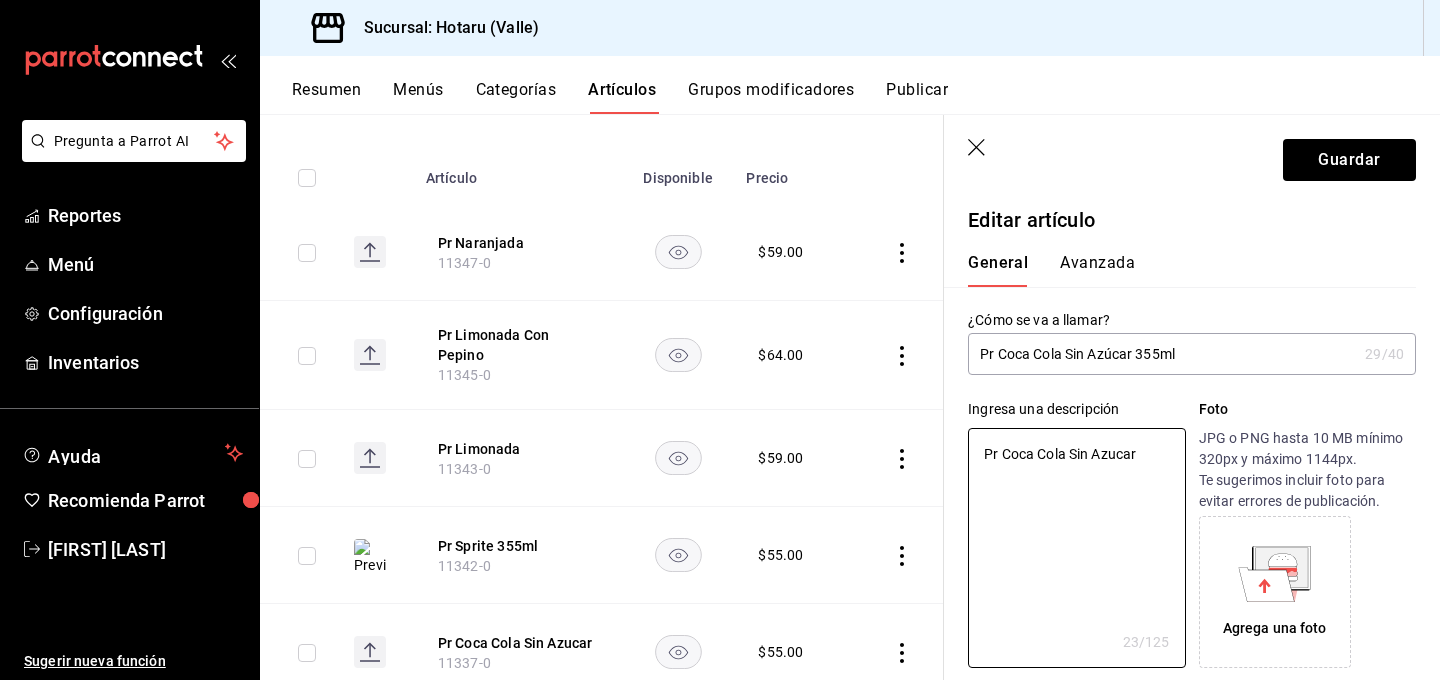 drag, startPoint x: 1159, startPoint y: 464, endPoint x: 918, endPoint y: 447, distance: 241.59885 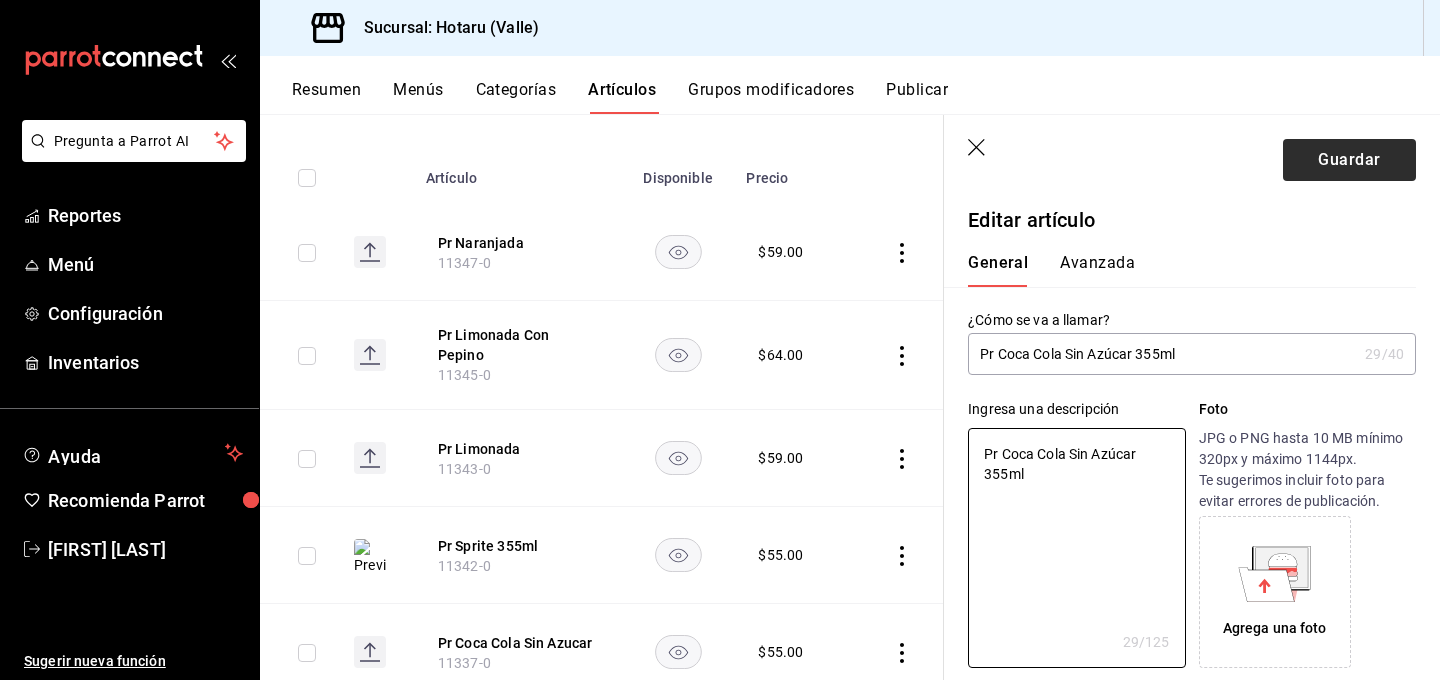 type on "Pr Coca Cola Sin Azúcar 355ml" 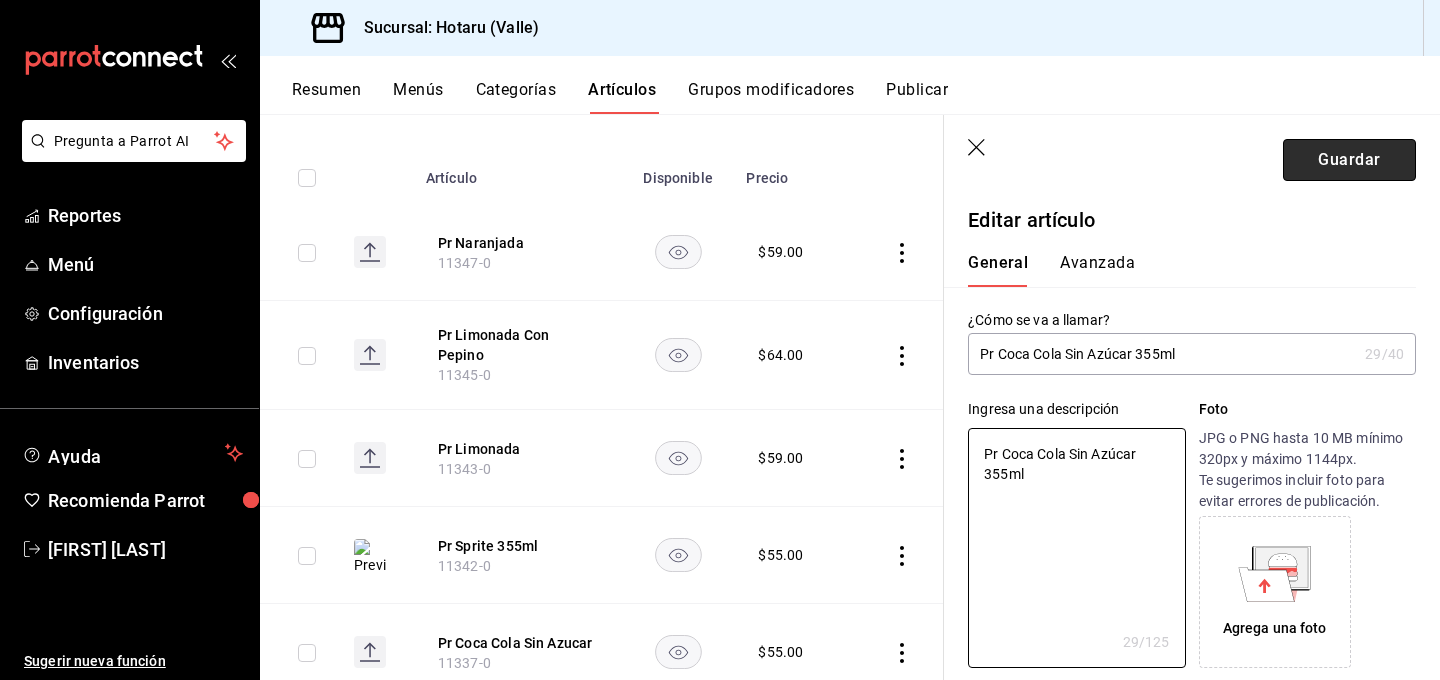click on "Guardar" at bounding box center [1349, 160] 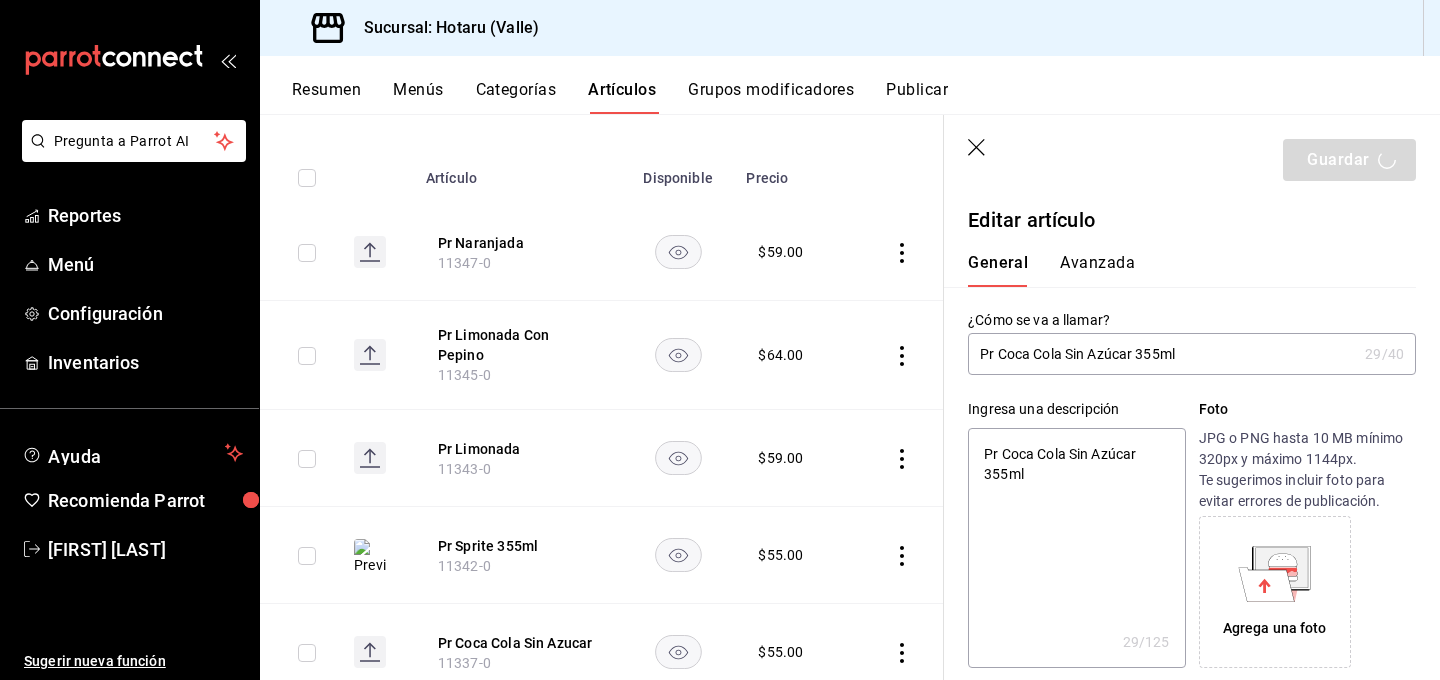 type on "x" 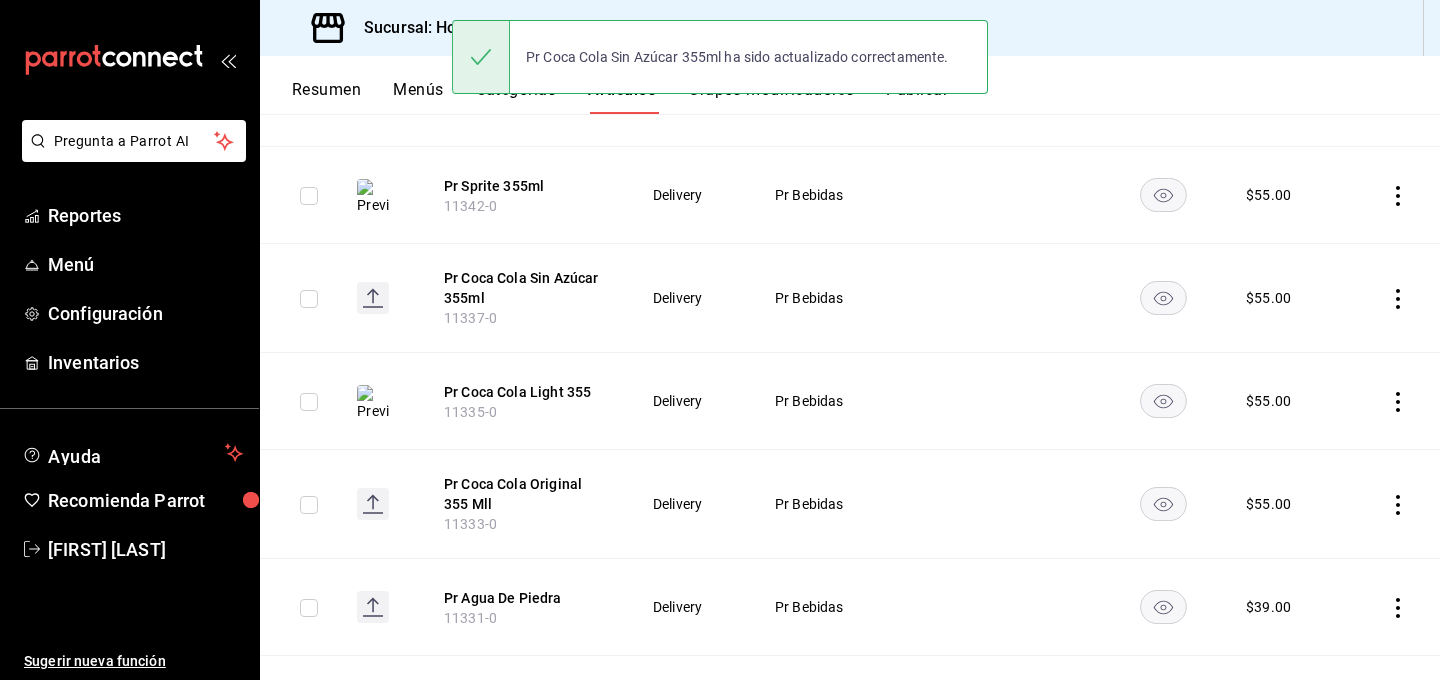 scroll, scrollTop: 555, scrollLeft: 0, axis: vertical 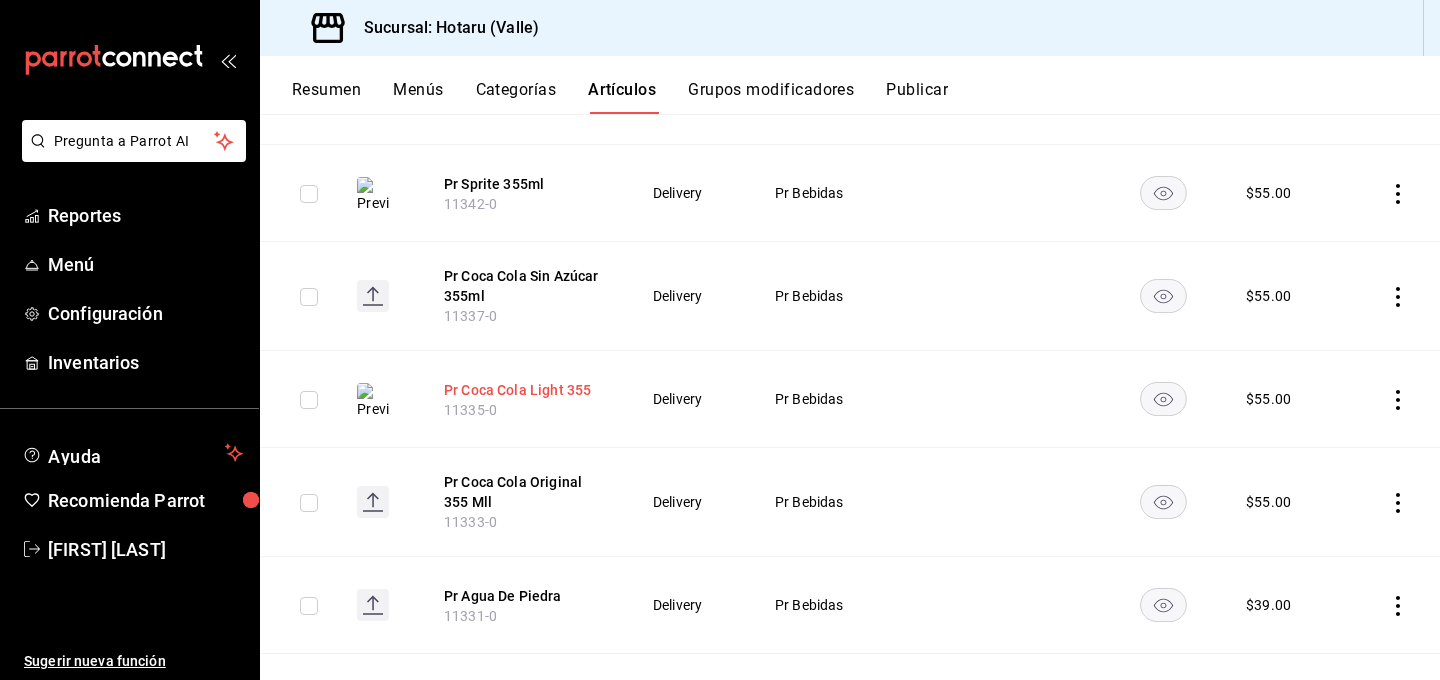 click on "Pr Coca Cola Light 355" at bounding box center [524, 390] 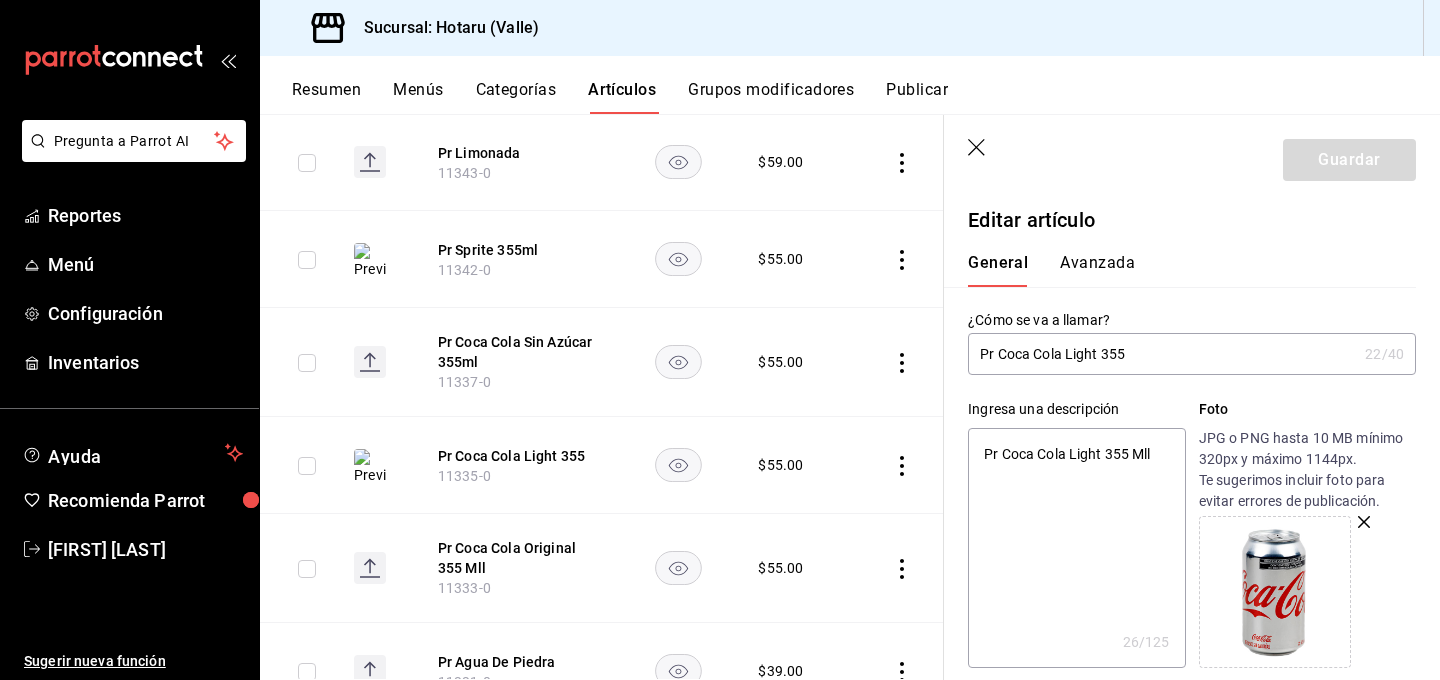 type on "Pr Coca Cola Light 355" 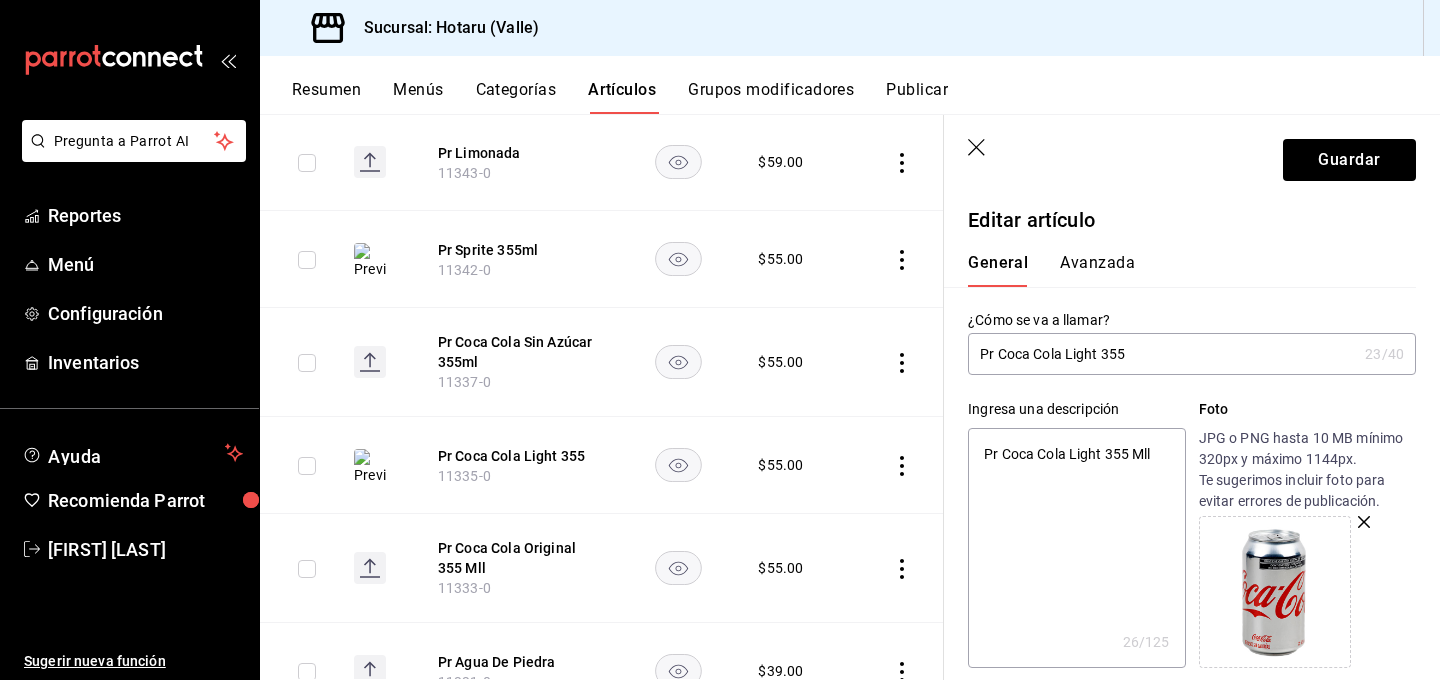type on "Pr Coca Cola Light 355 m" 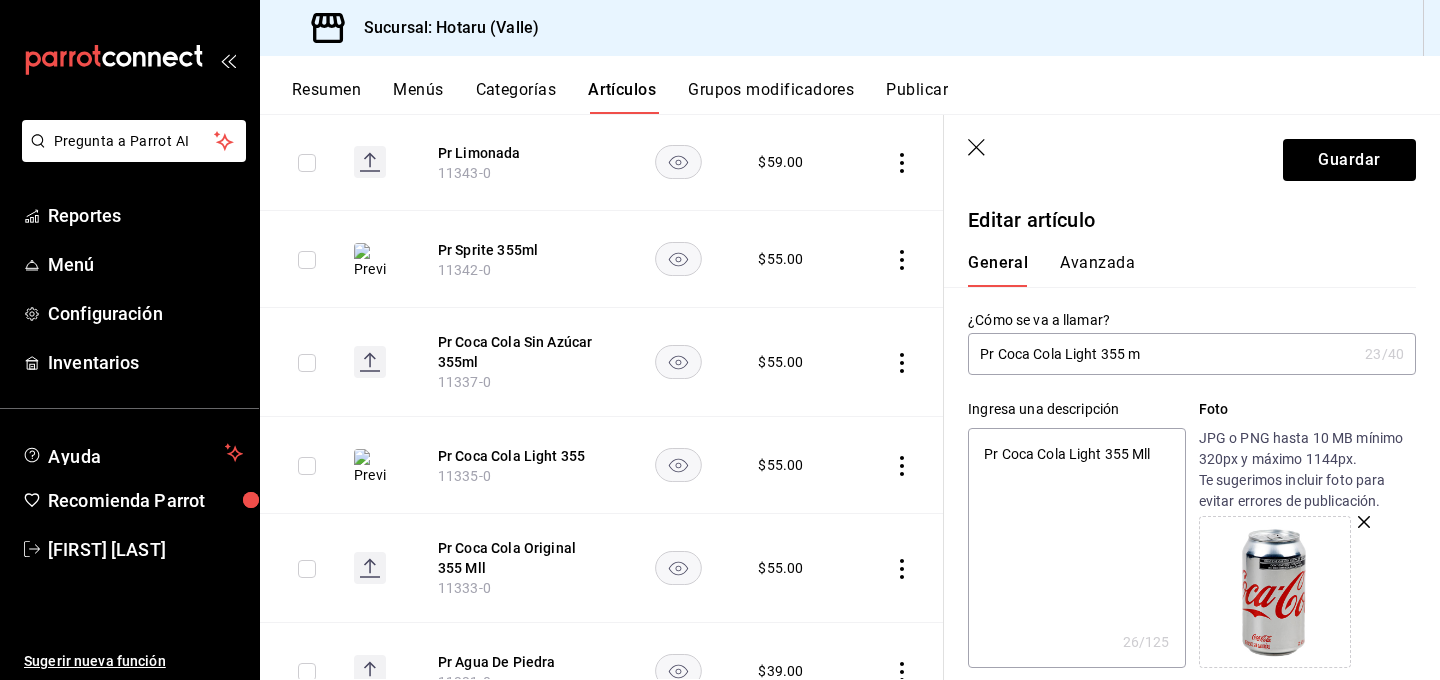type on "Pr Coca Cola Light 355 ml" 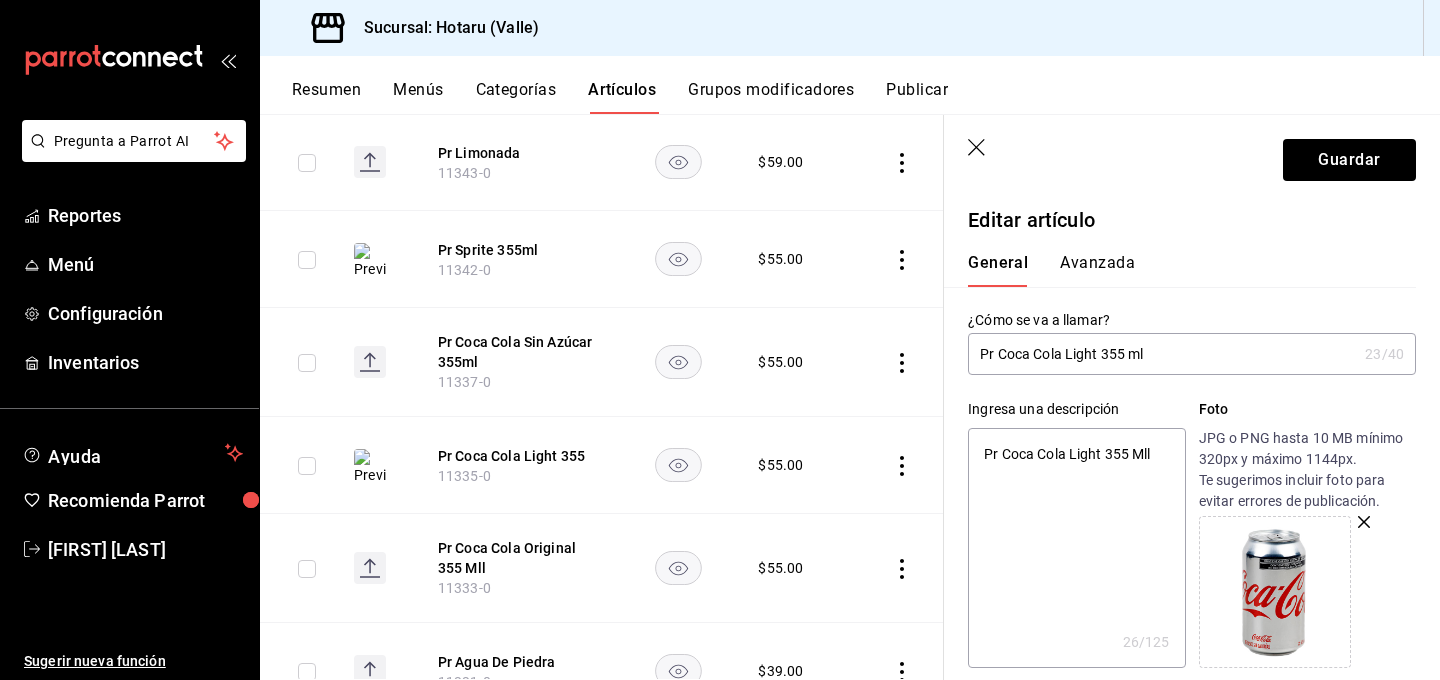 type on "x" 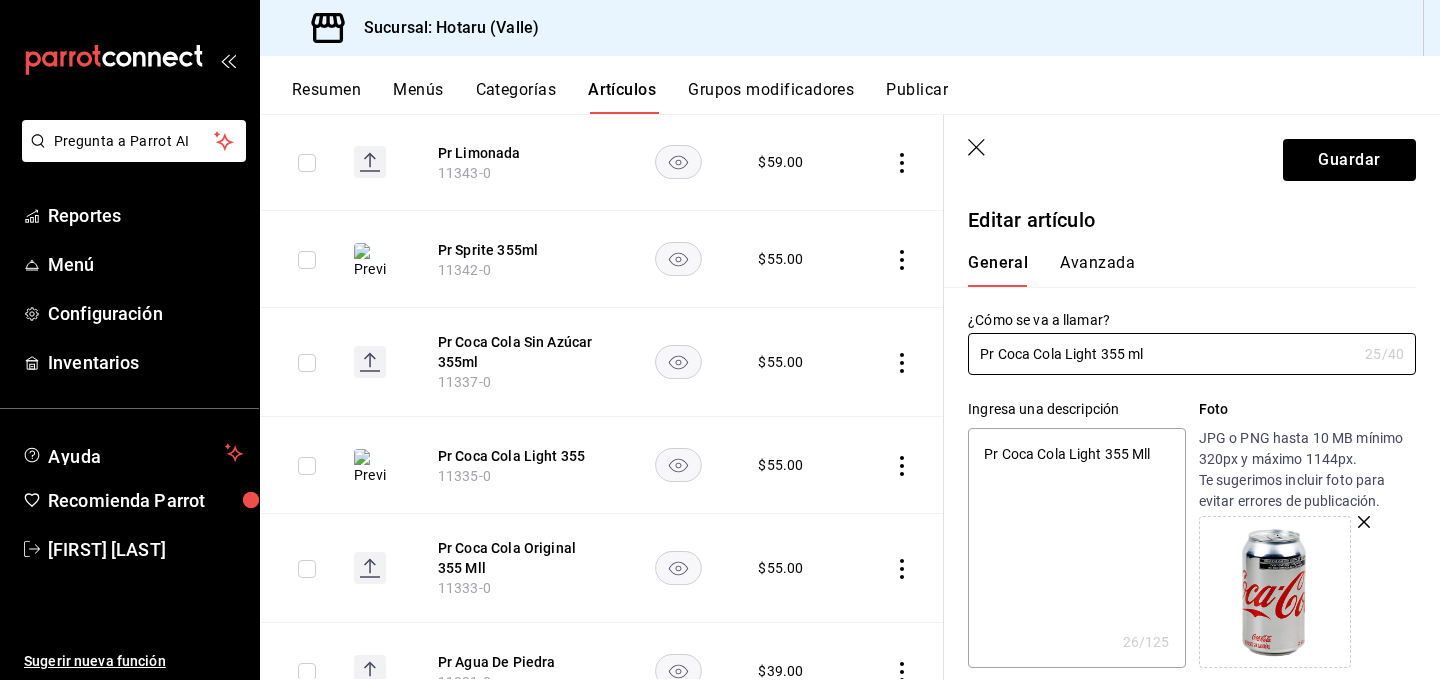 type on "Pr Coca Cola Light 355 ml" 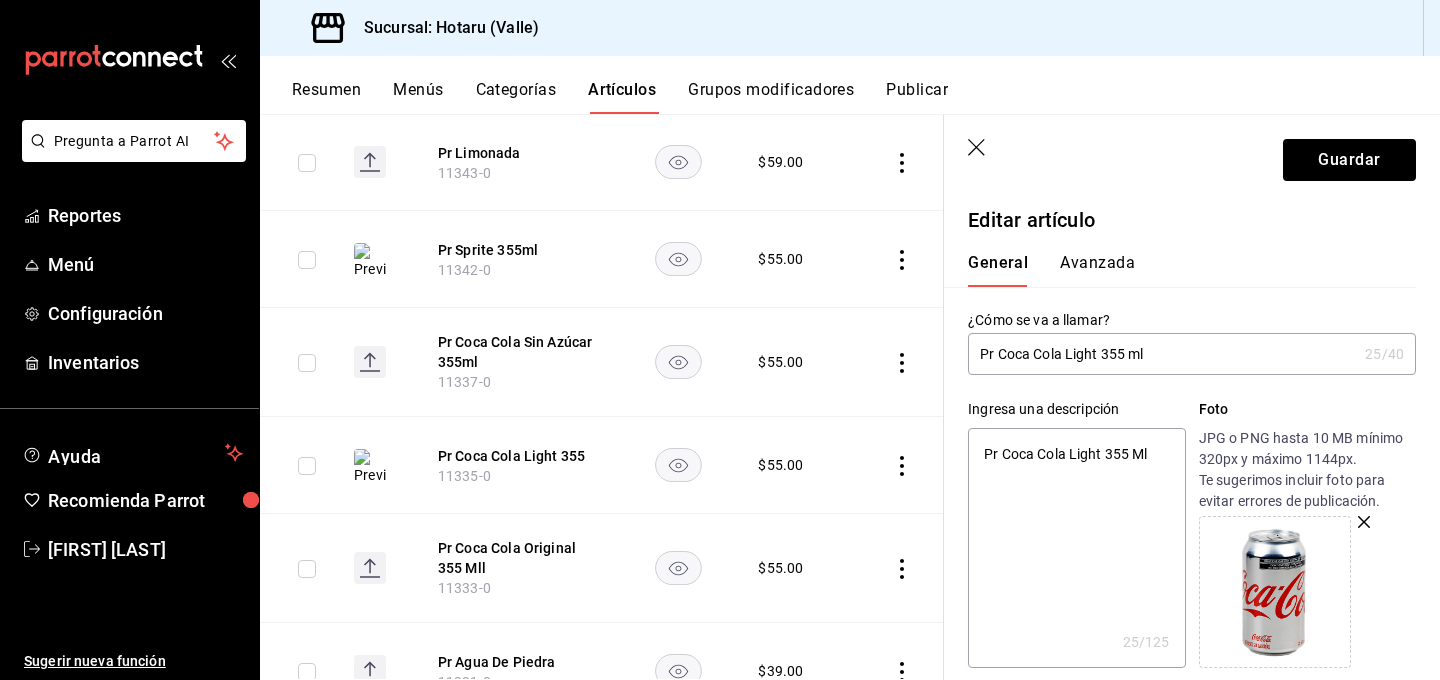 type on "Pr Coca Cola Light 355 M" 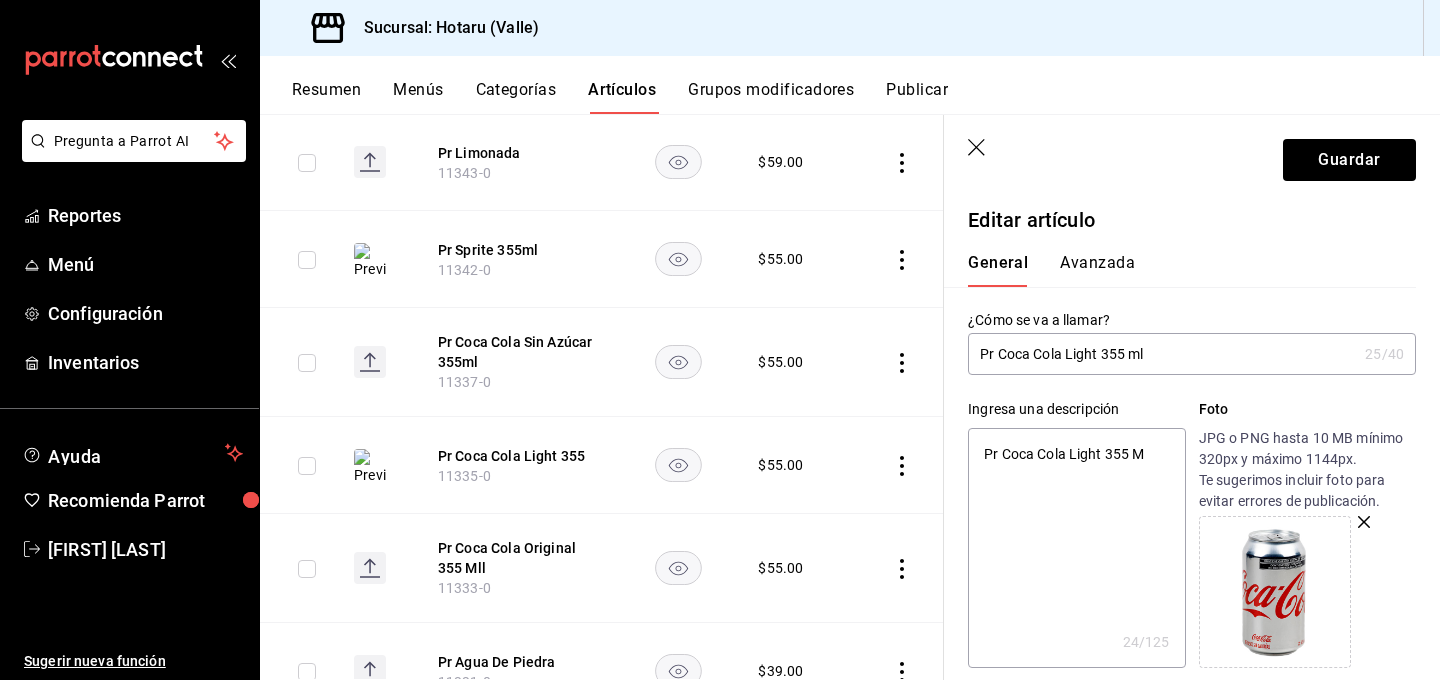 type on "Pr Coca Cola Light 355" 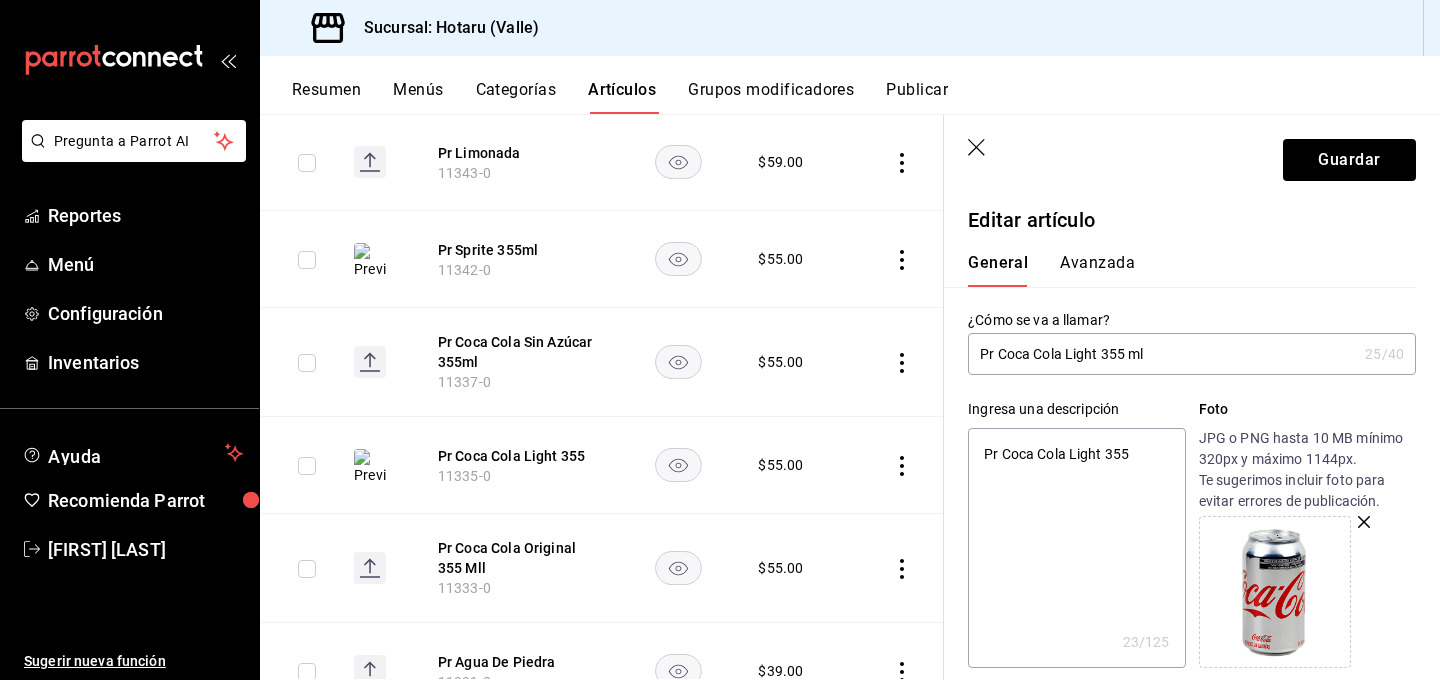 type on "Pr Coca Cola Light 355 m" 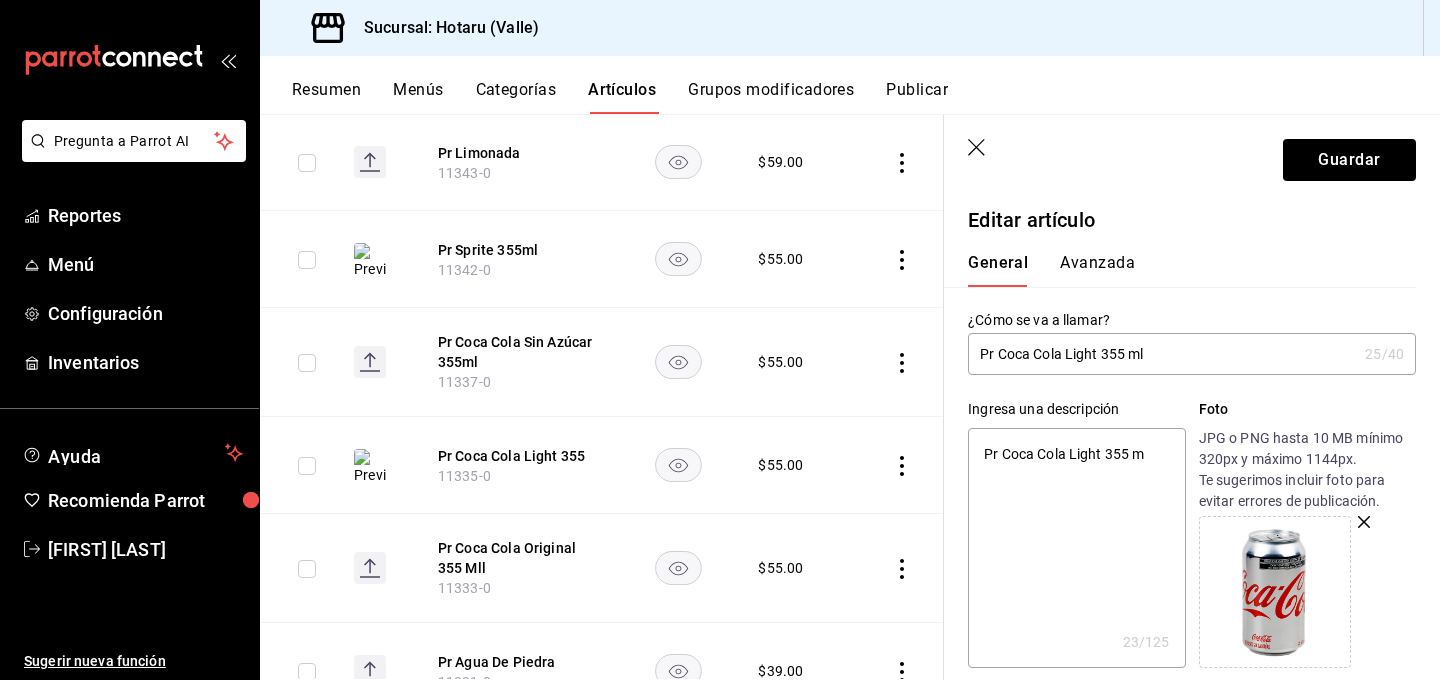type on "Pr Coca Cola Light 355 ml" 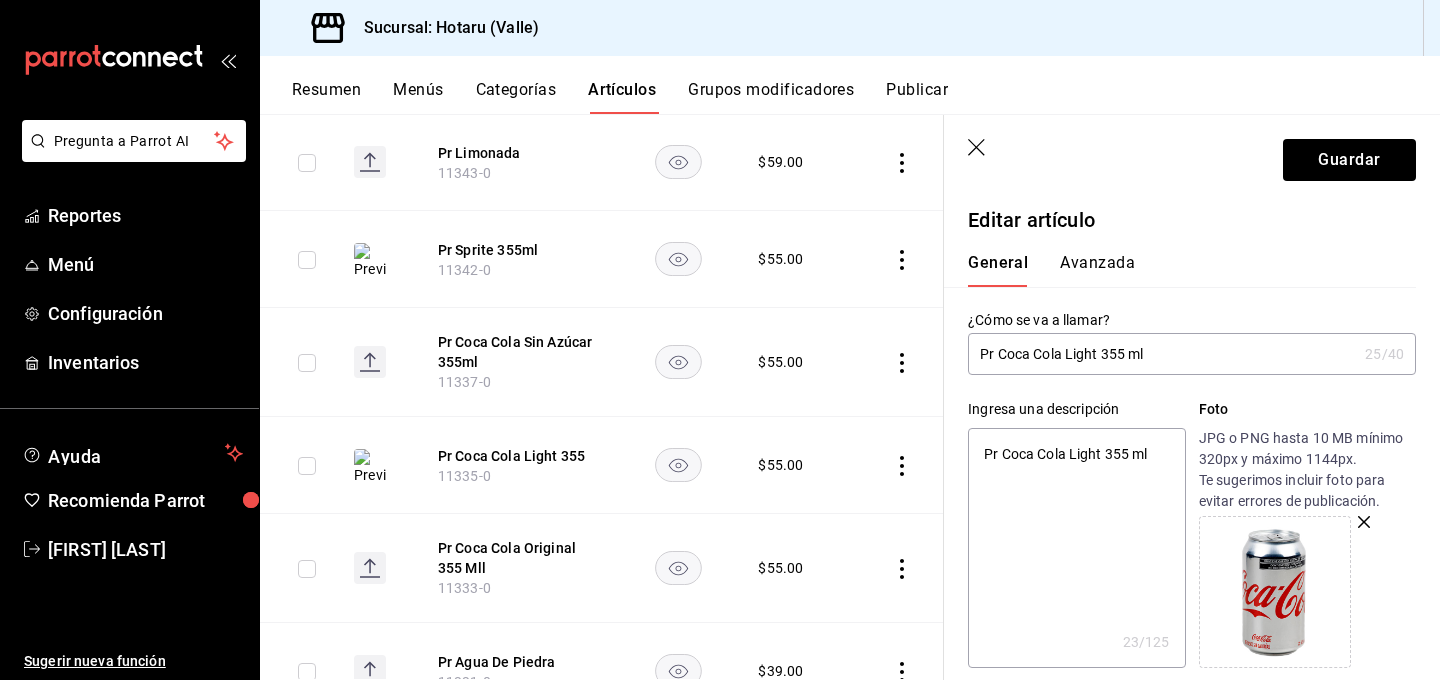 type on "x" 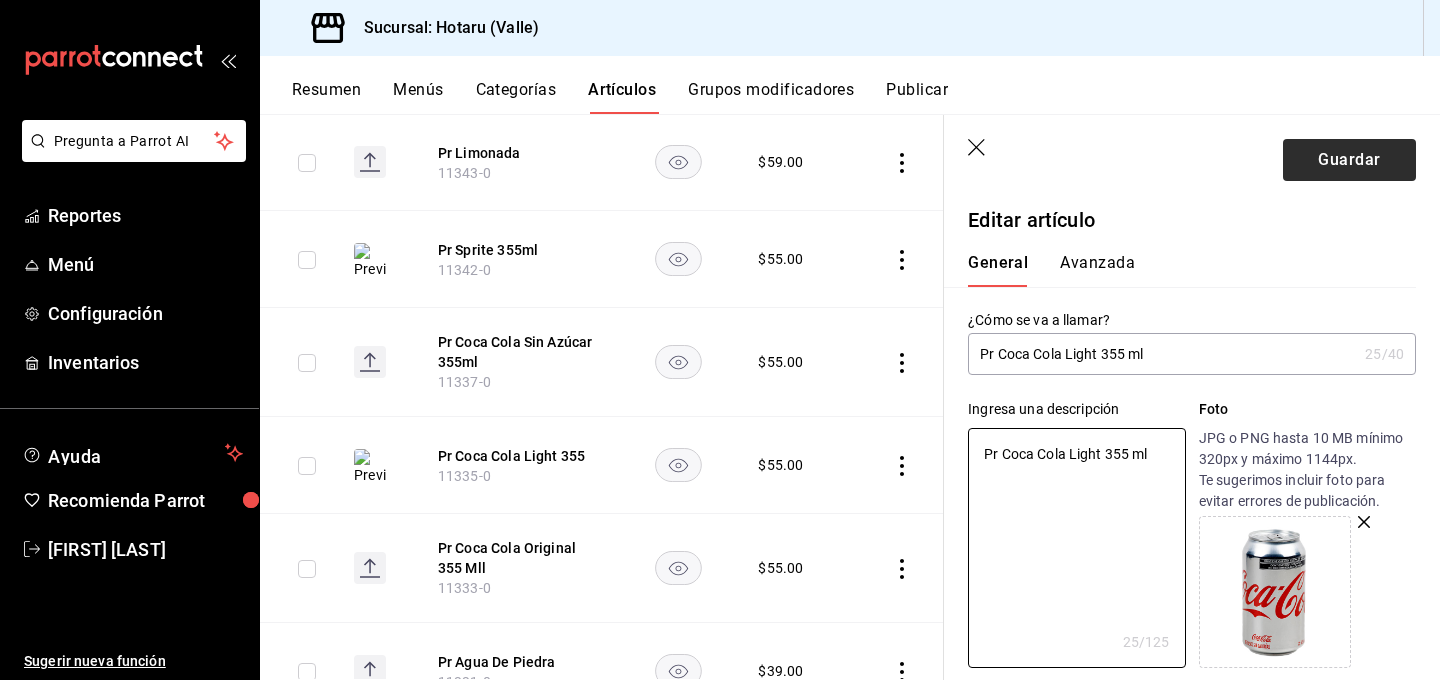type on "Pr Coca Cola Light 355 ml" 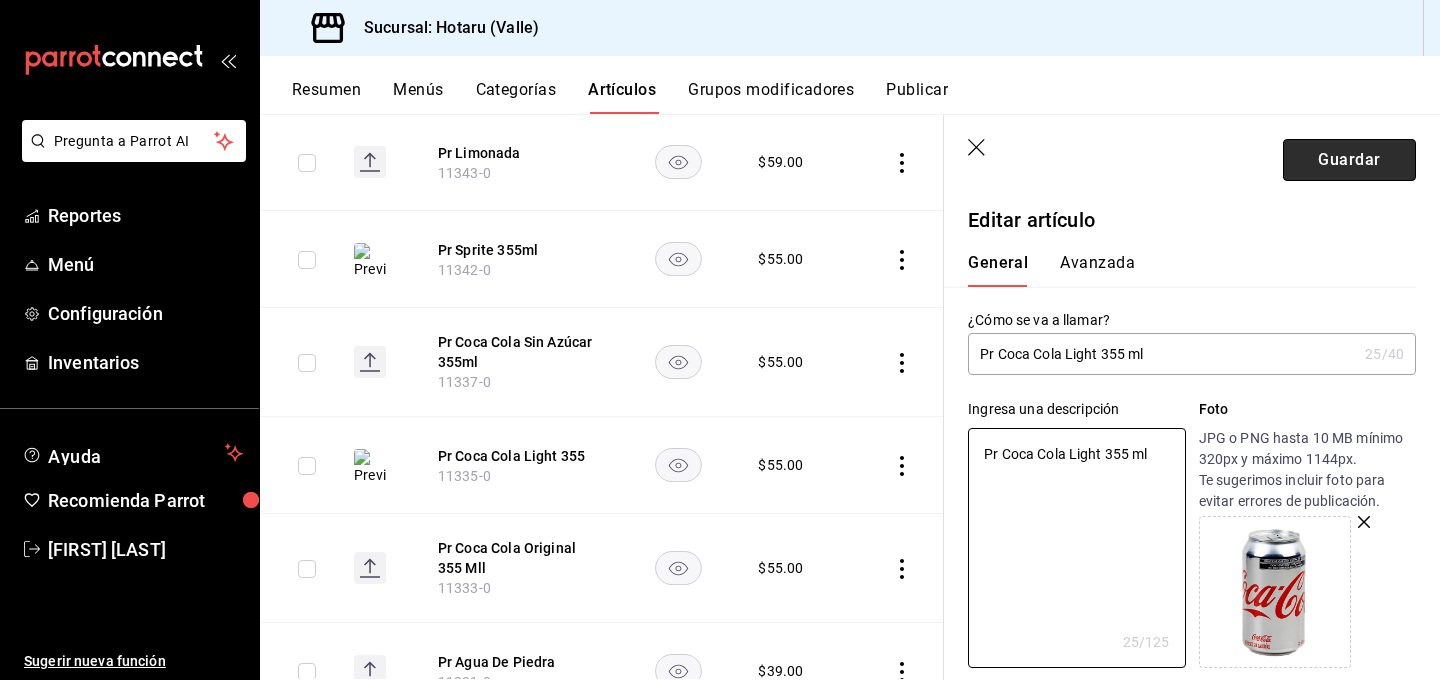 click on "Guardar" at bounding box center [1349, 160] 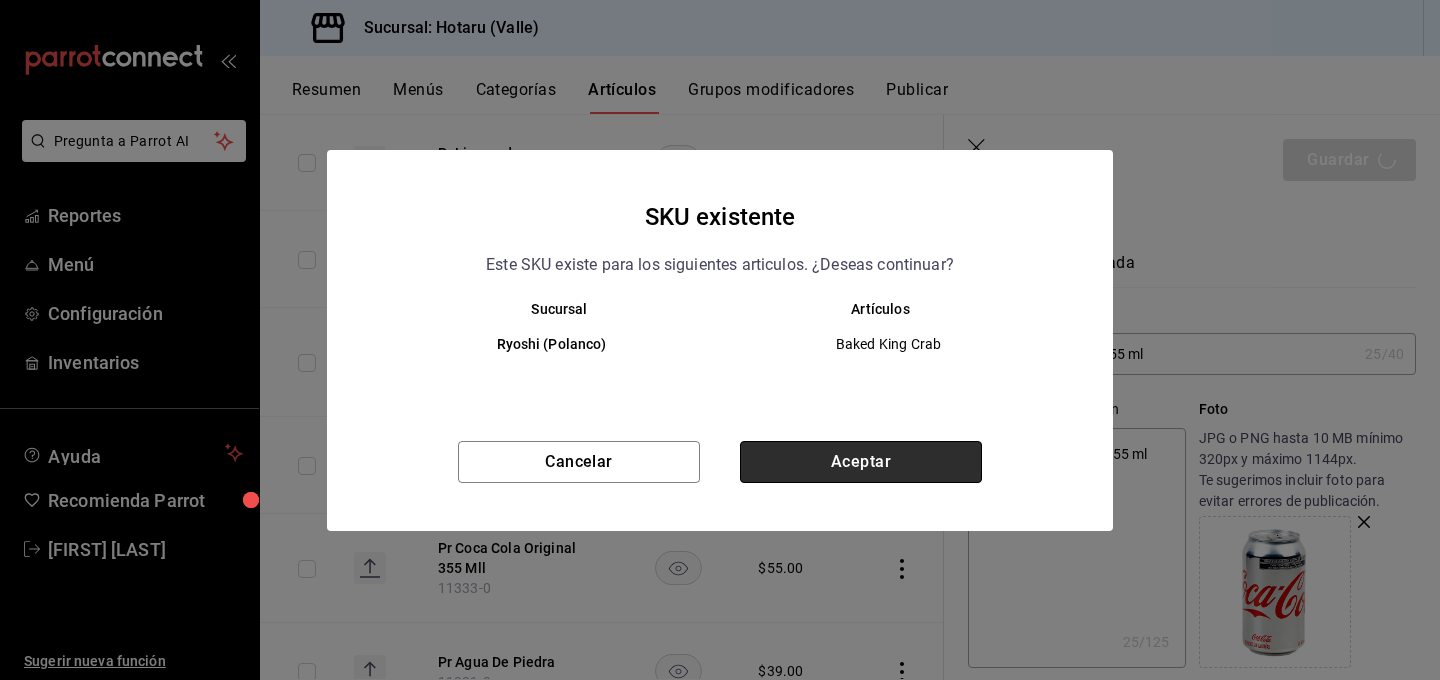 click on "Aceptar" at bounding box center (861, 462) 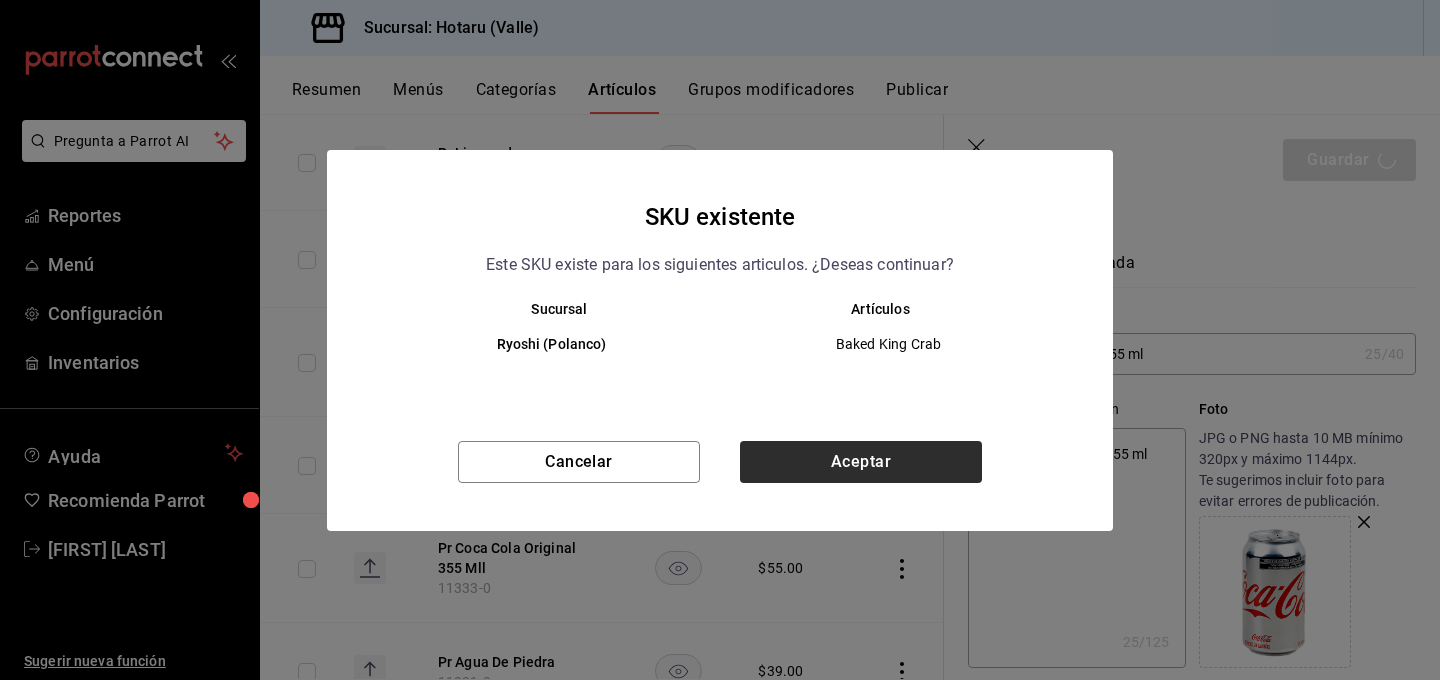 type on "x" 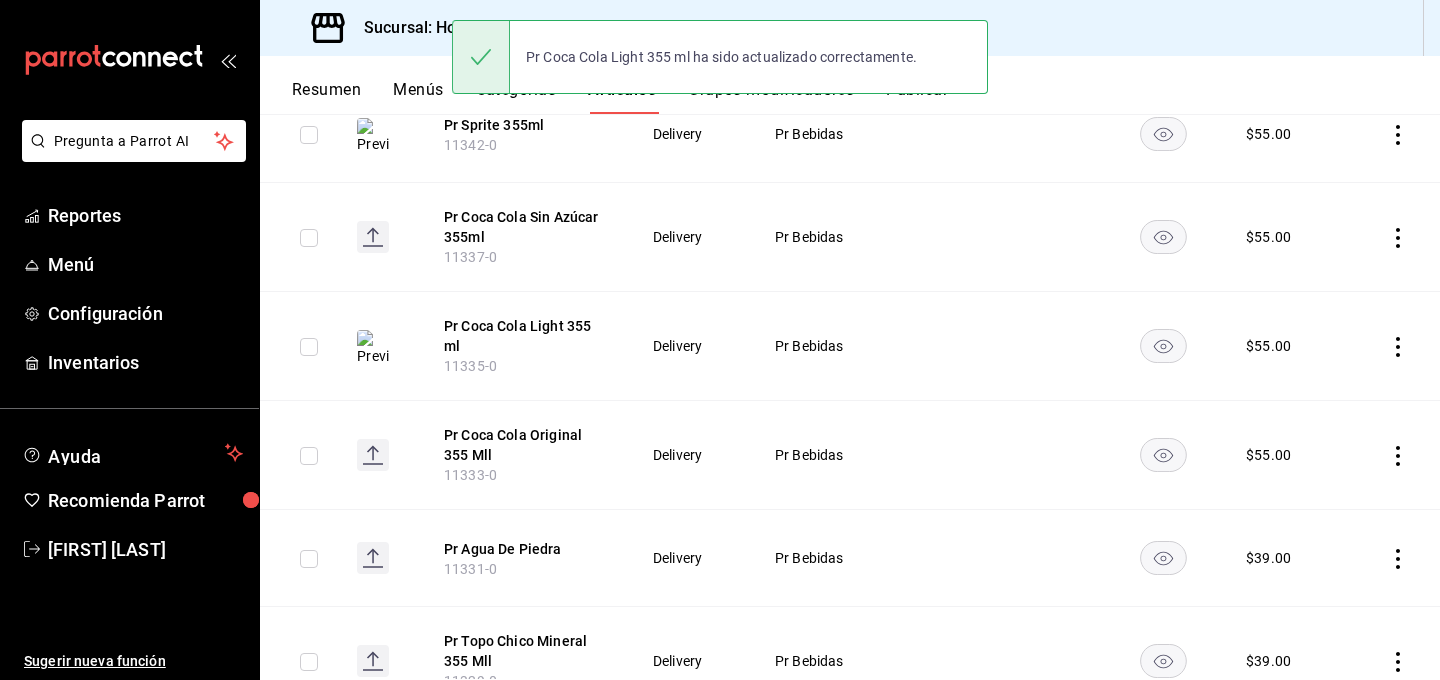 scroll, scrollTop: 623, scrollLeft: 0, axis: vertical 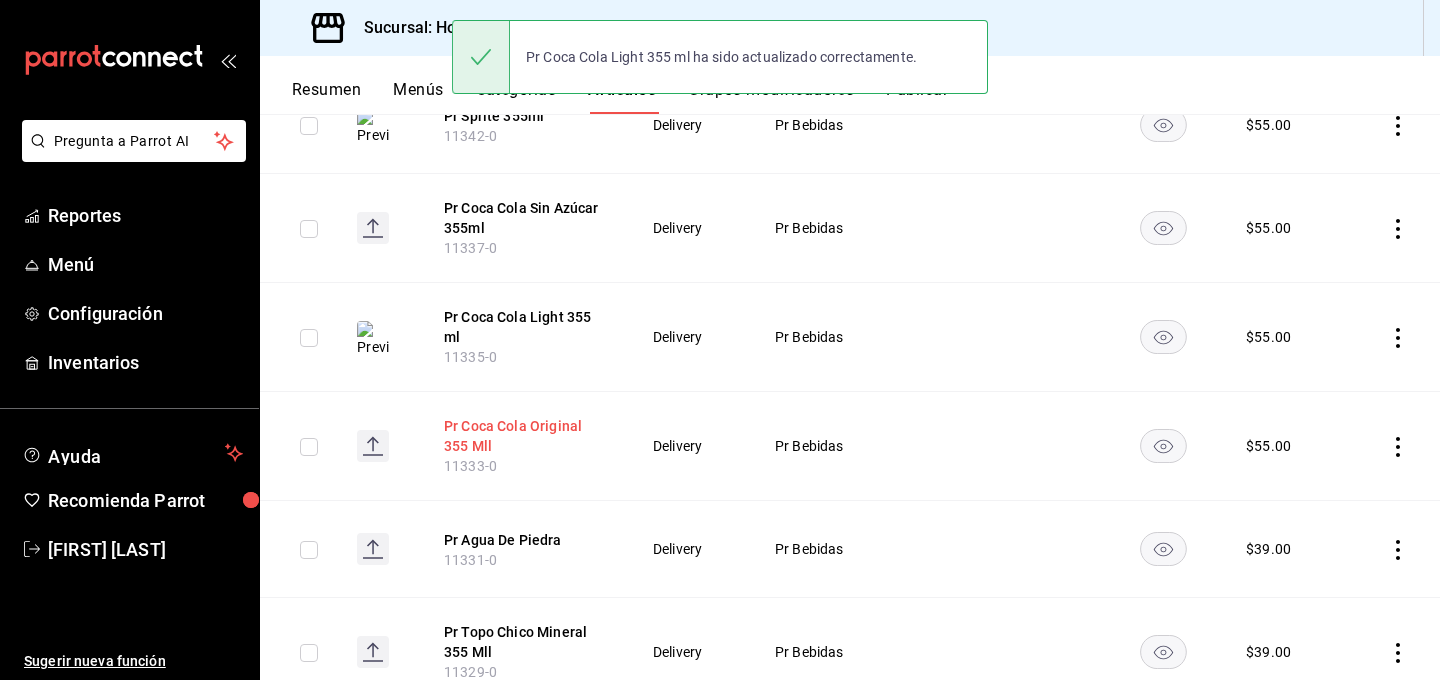 click on "Pr Coca Cola Original 355 Mll" at bounding box center [524, 436] 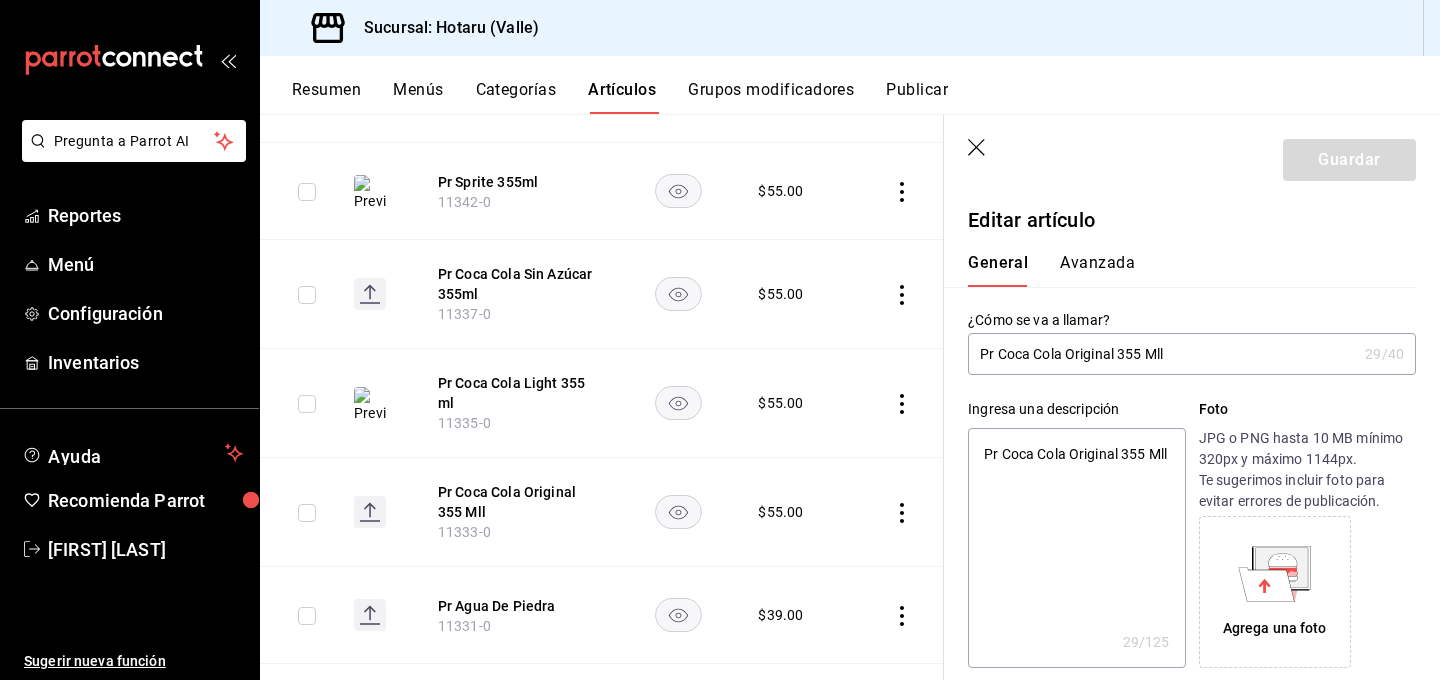 click on "Pr Coca Cola Original 355 Mll" at bounding box center [1162, 354] 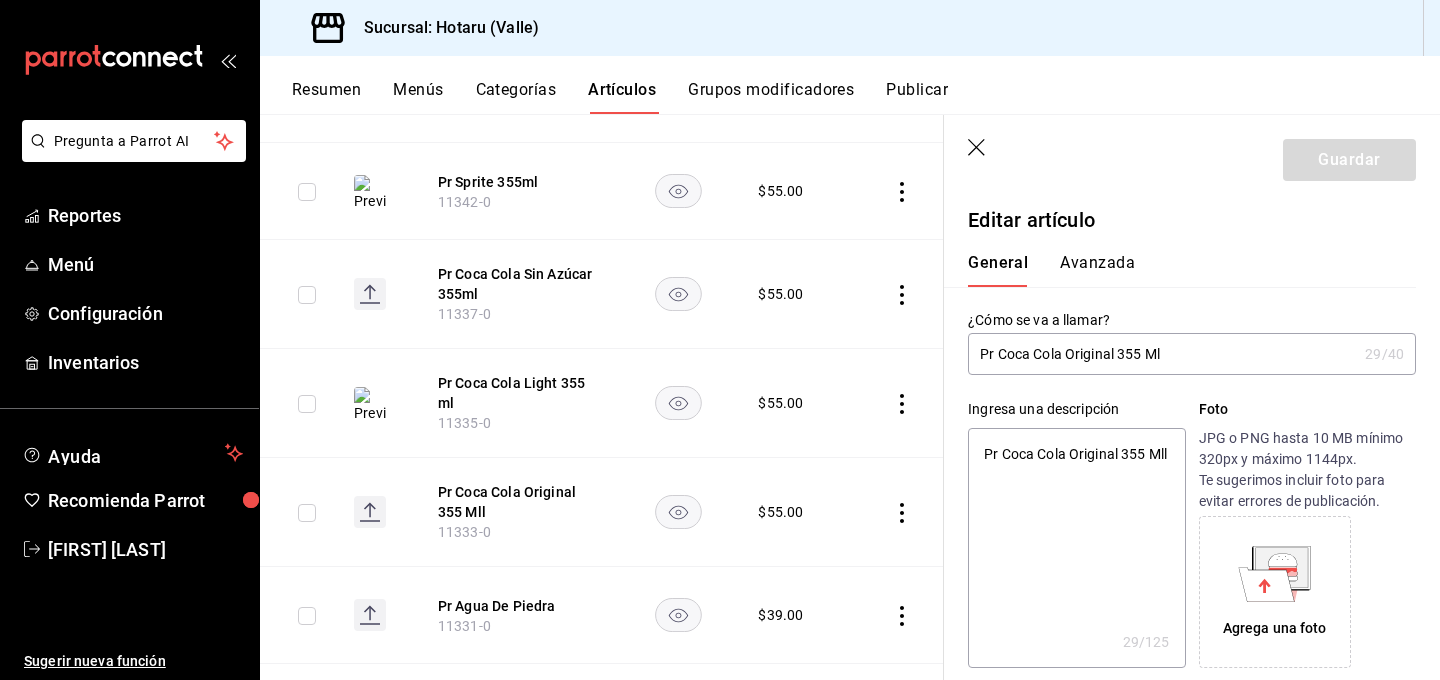 type on "x" 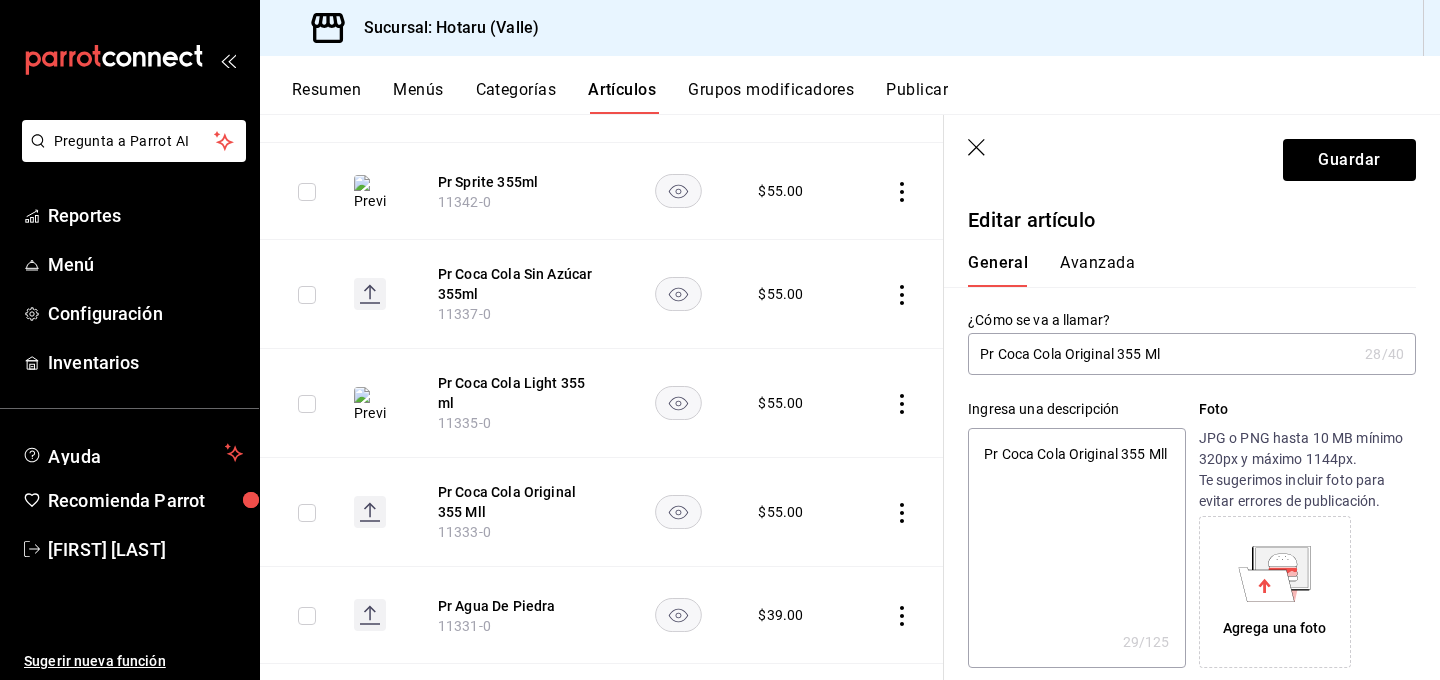 type on "Pr Coca Cola Original 355 M" 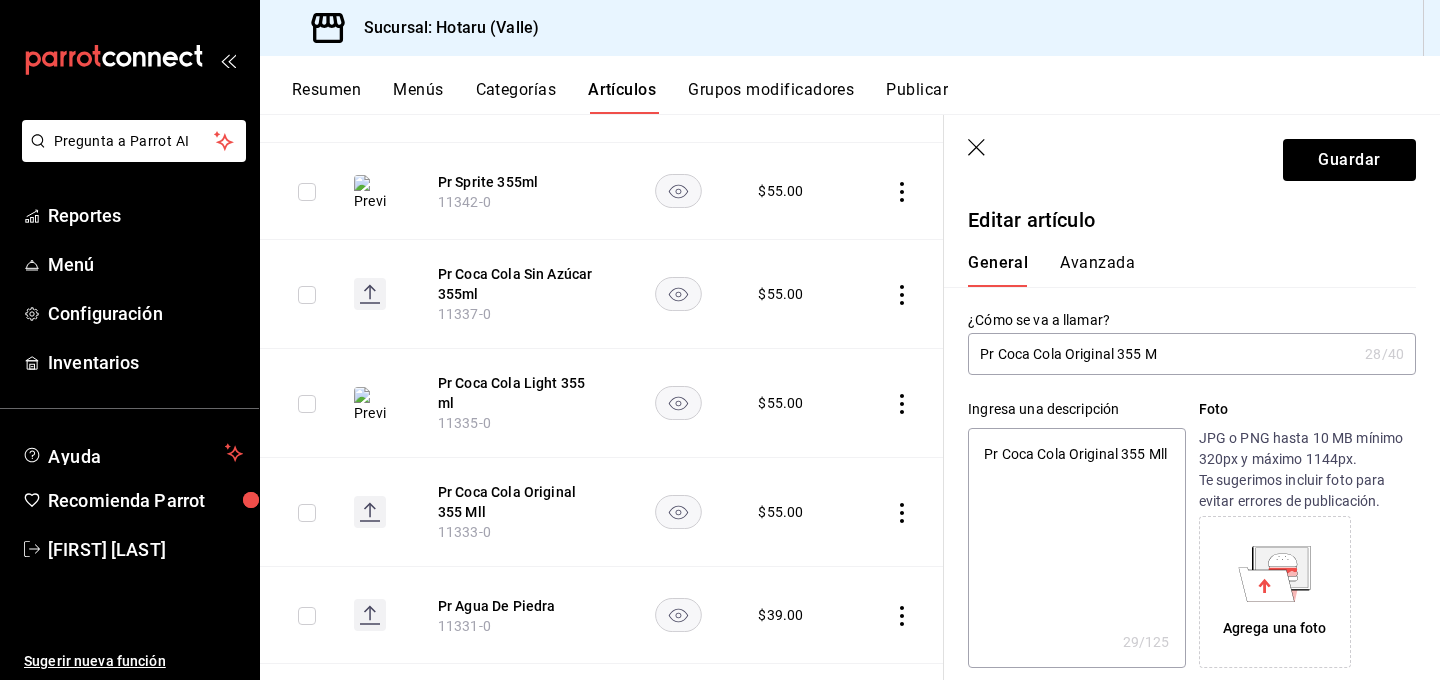 type on "Pr Coca Cola Original 355" 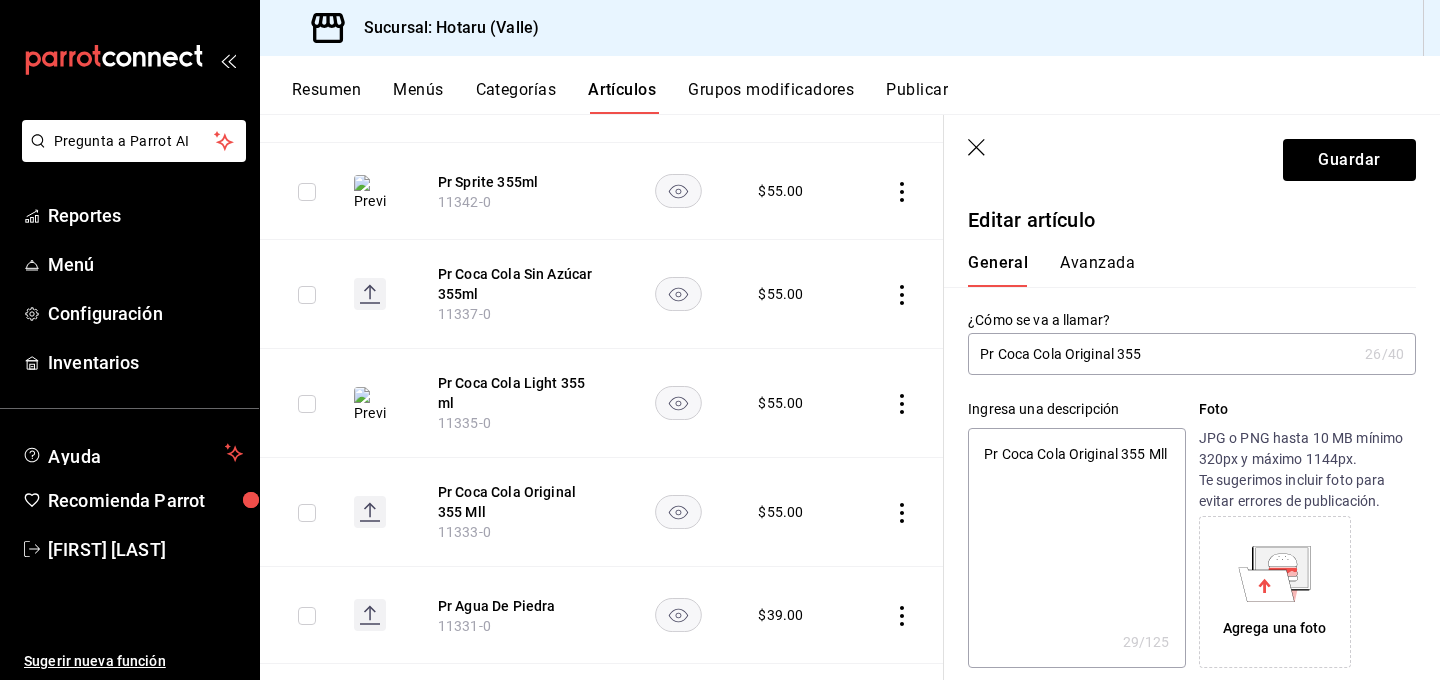type on "Pr Coca Cola Original 355 m" 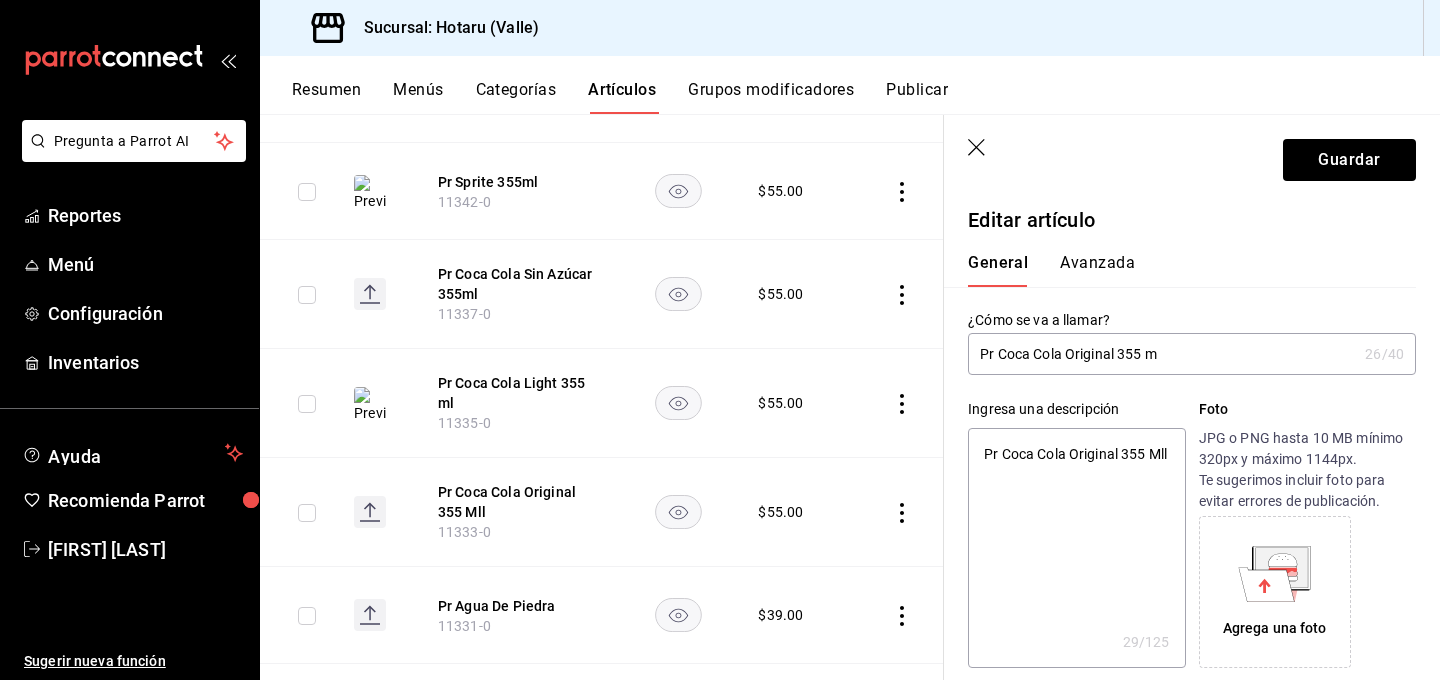 type on "Pr Coca Cola Original 355 ml" 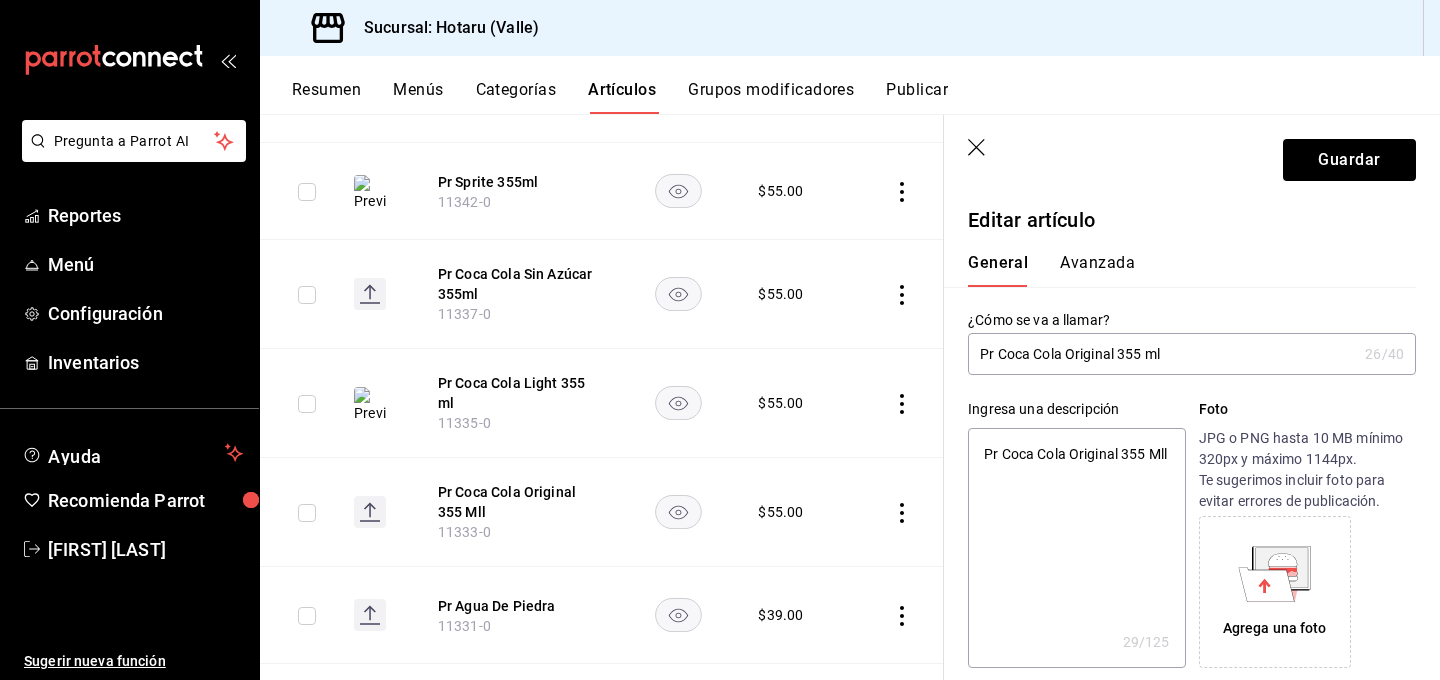 type on "x" 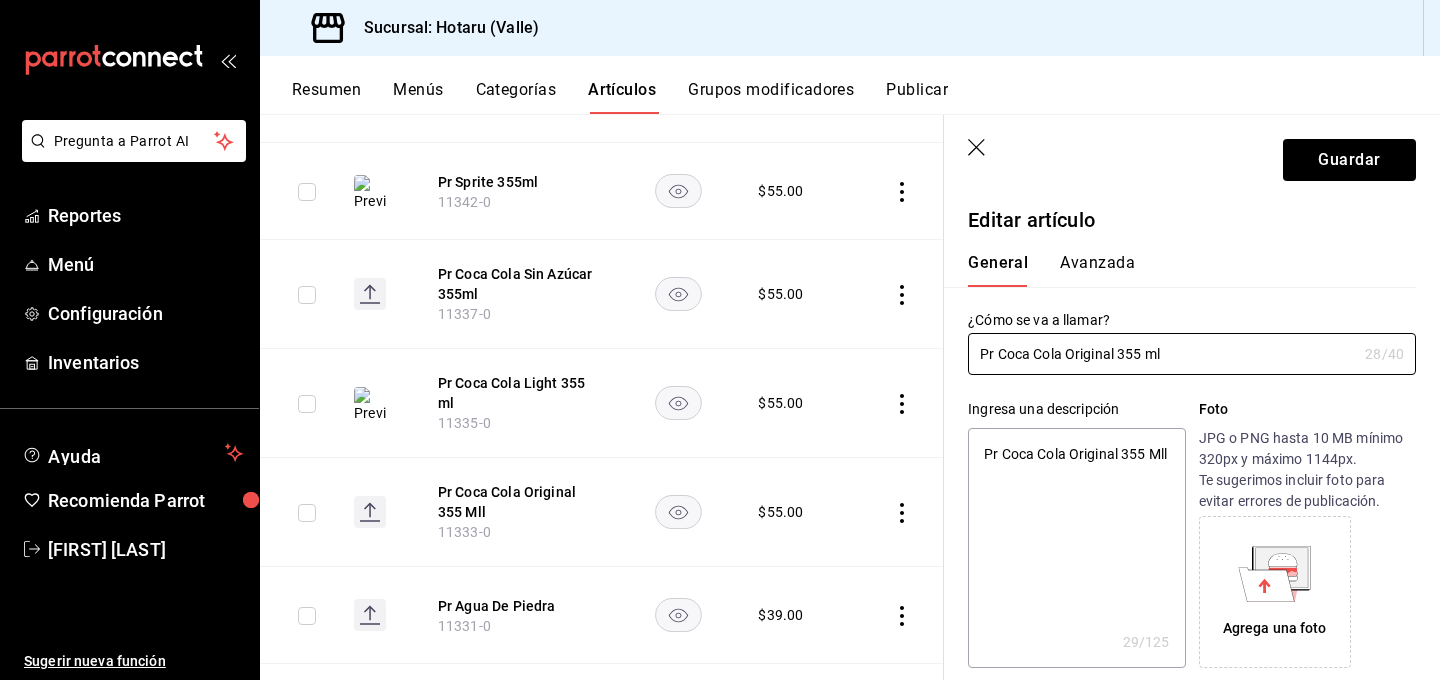 drag, startPoint x: 1202, startPoint y: 354, endPoint x: 915, endPoint y: 345, distance: 287.14108 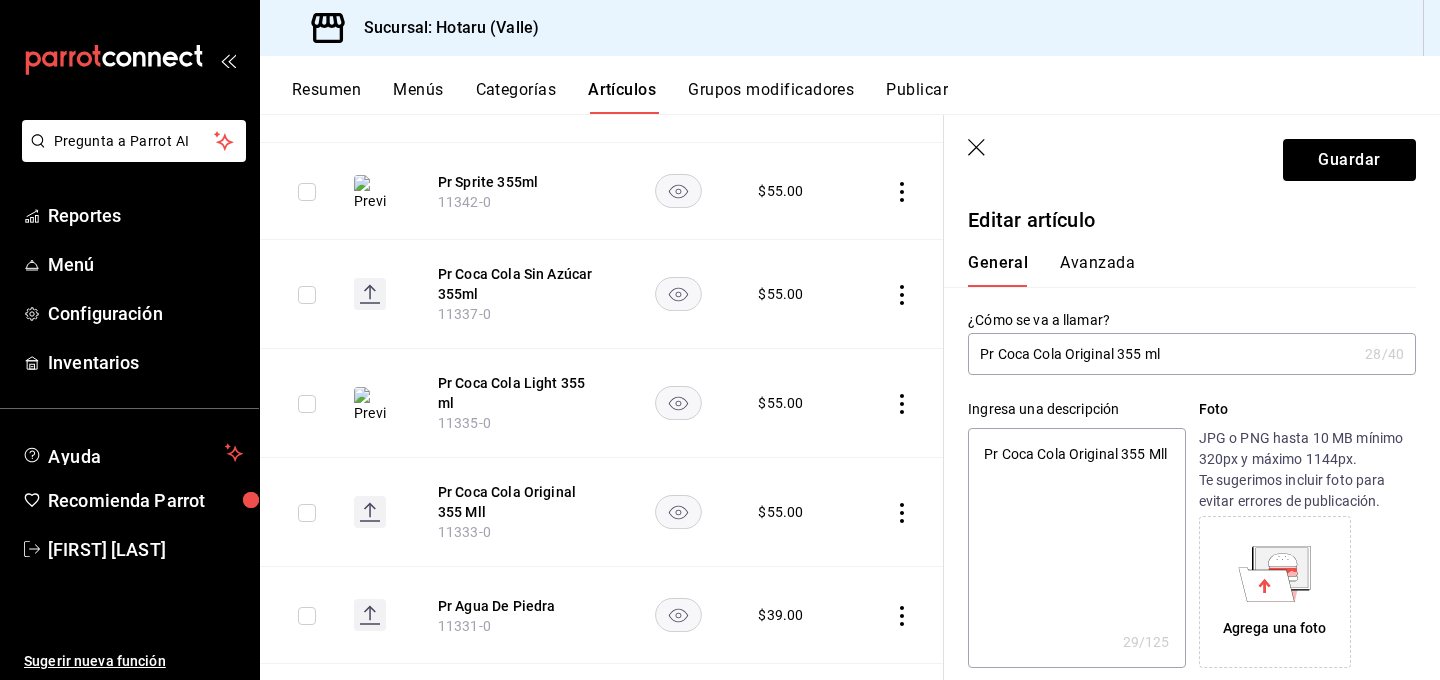 click on "Pr Coca Cola Original 355 Mll" at bounding box center (1076, 548) 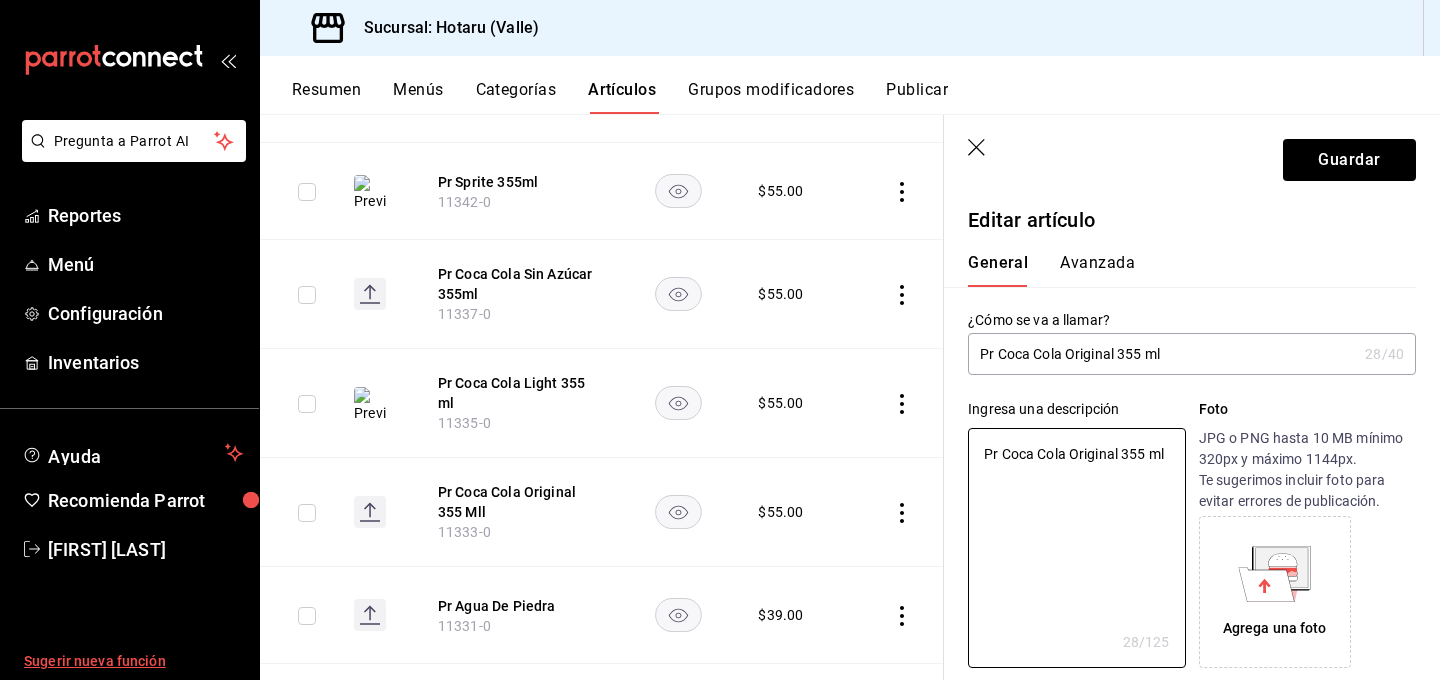 type on "Pr Coca Cola Original 355 ml" 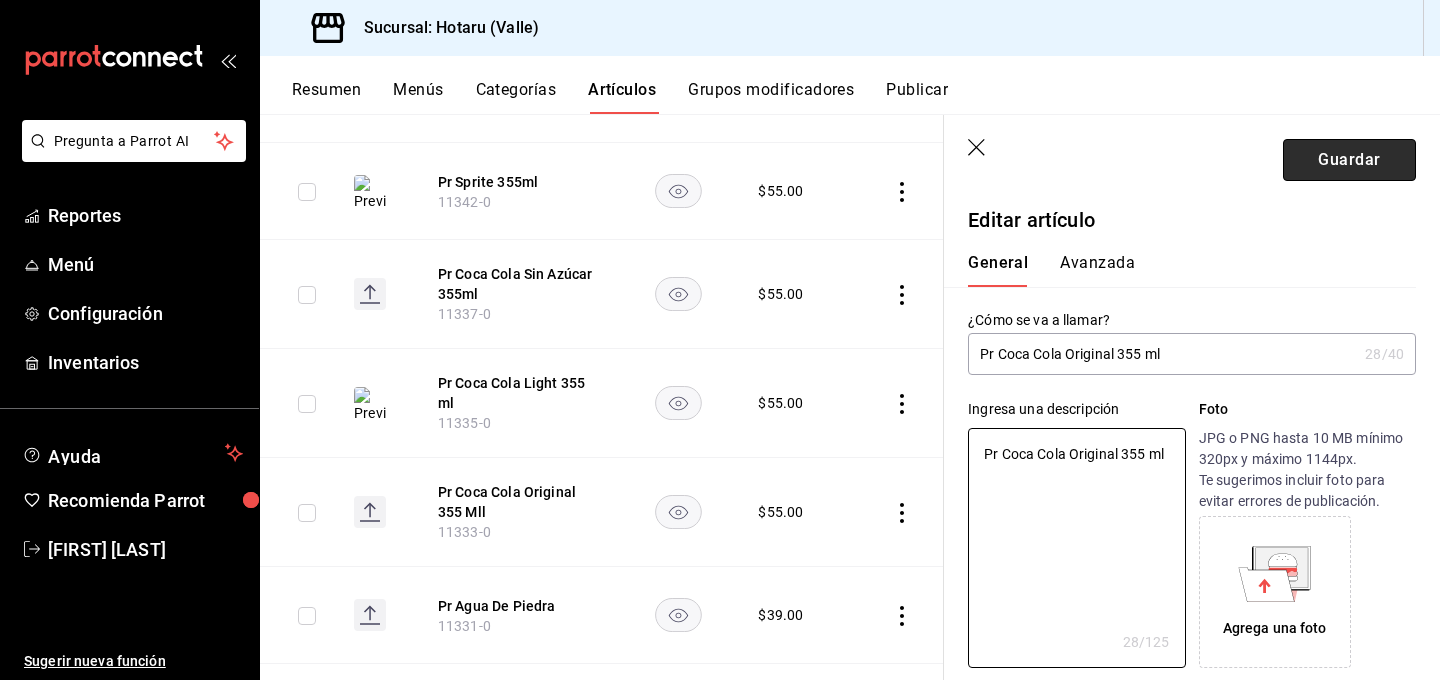 click on "Guardar" at bounding box center [1349, 160] 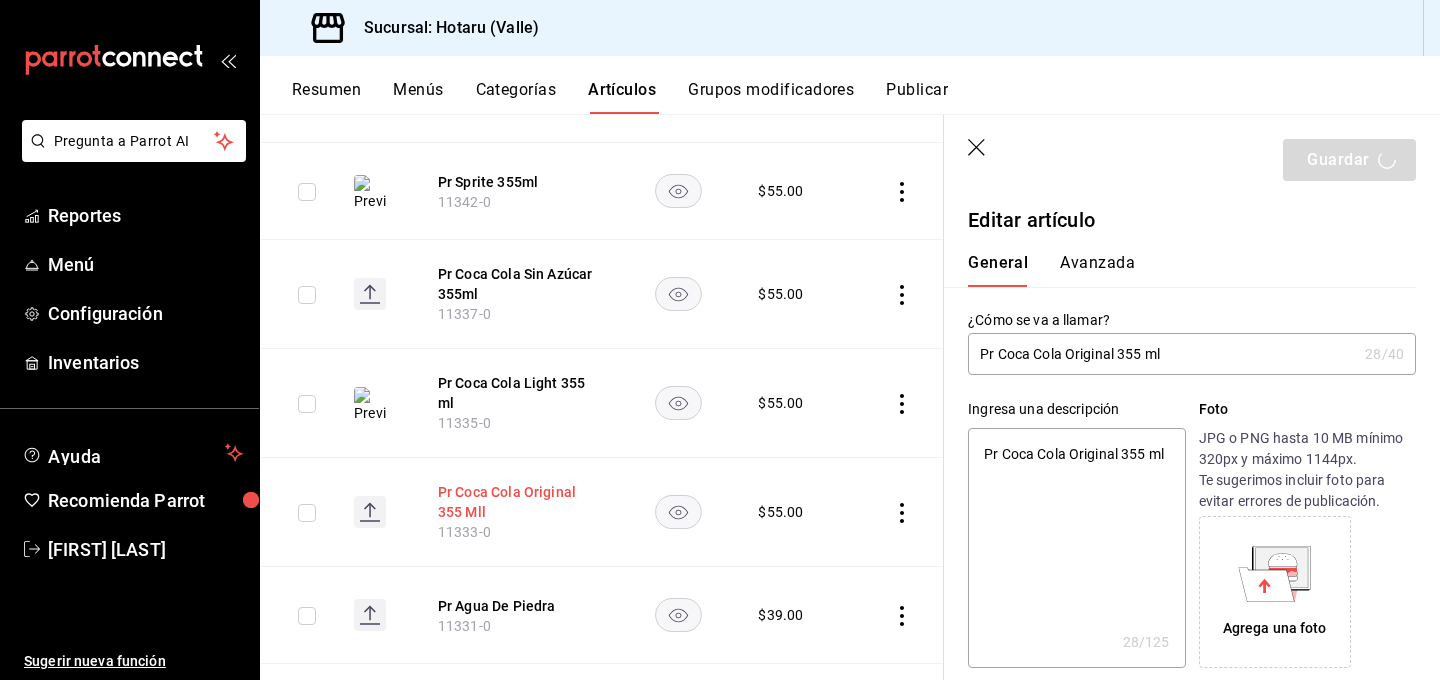 type on "x" 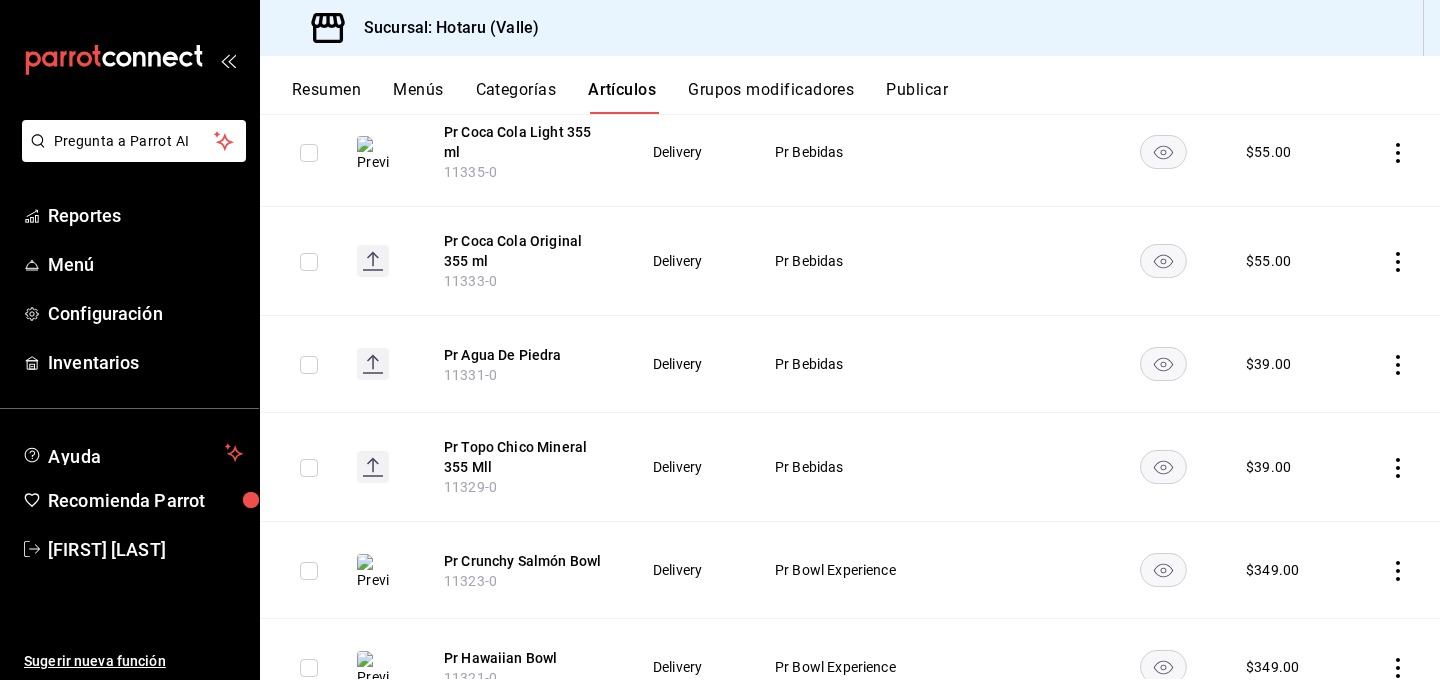 scroll, scrollTop: 811, scrollLeft: 0, axis: vertical 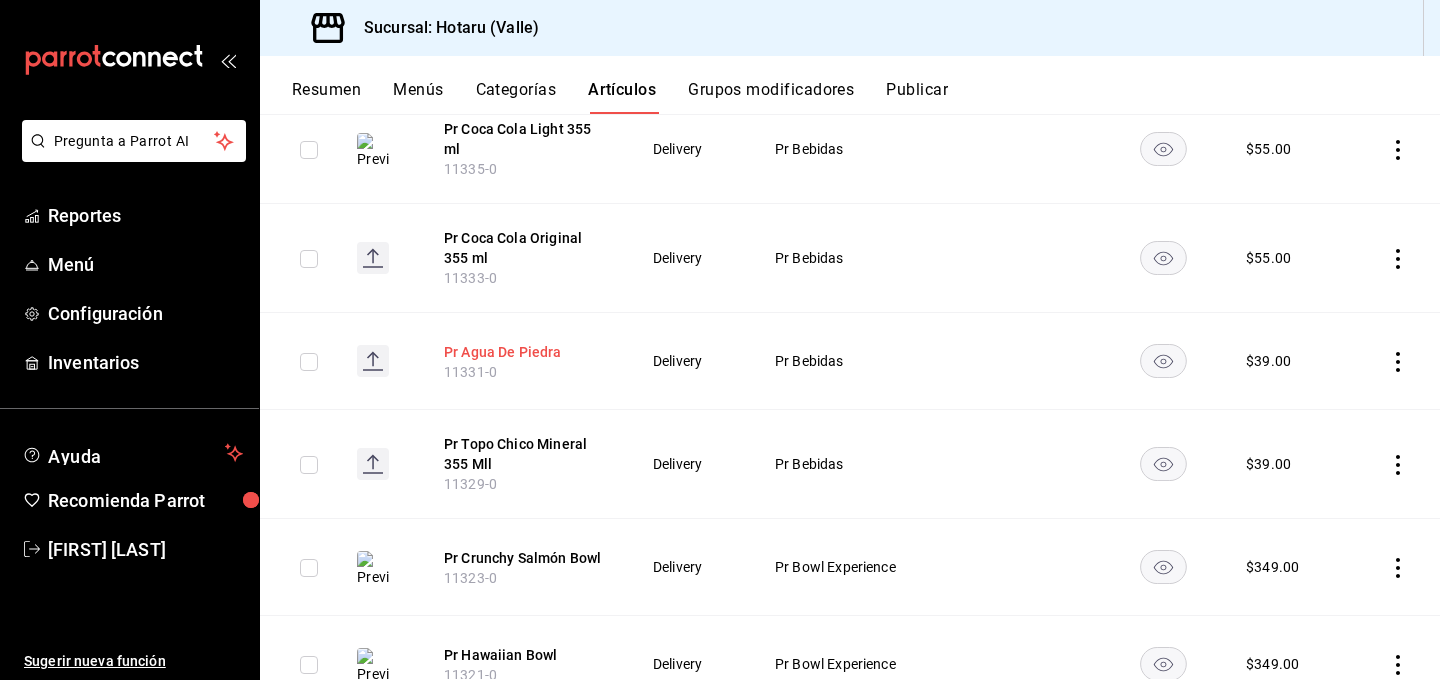 click on "Pr Agua De Piedra" at bounding box center (524, 352) 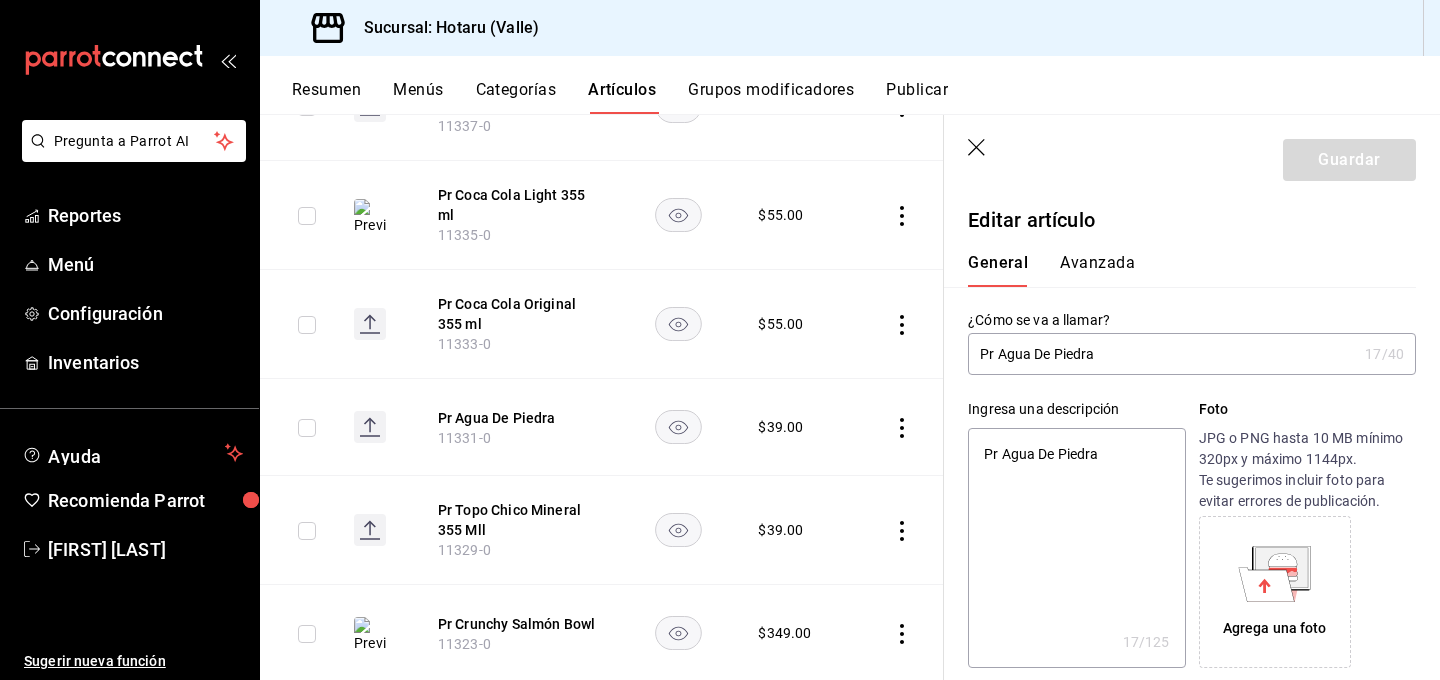 type on "Pr Agua De Piedra" 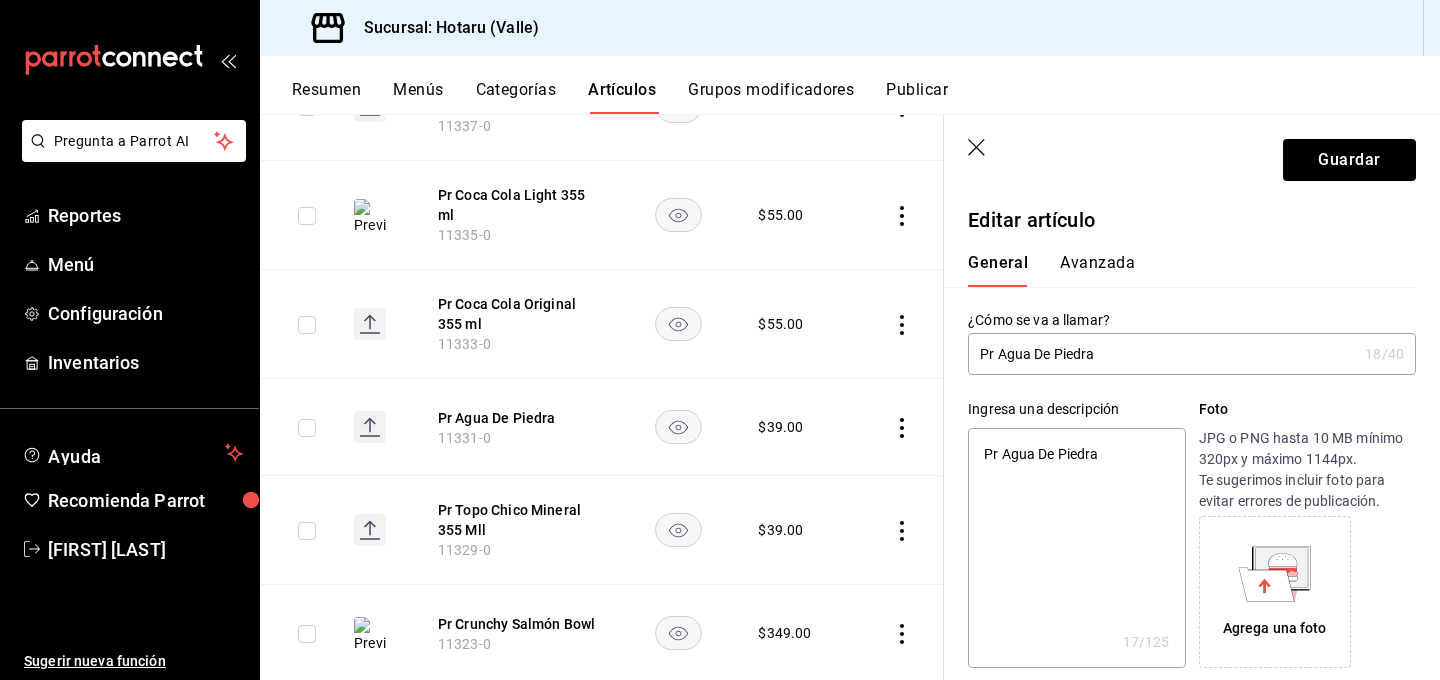 type on "x" 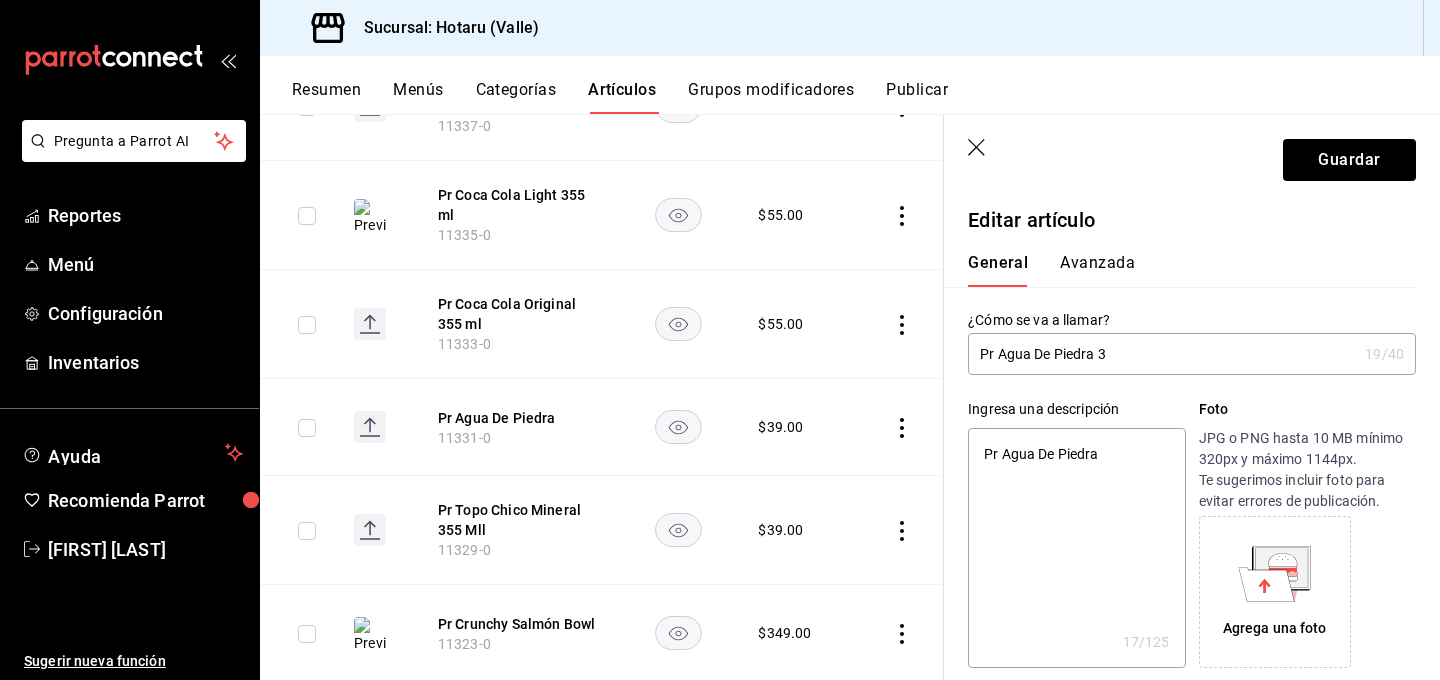 type on "Pr Agua De Piedra 35" 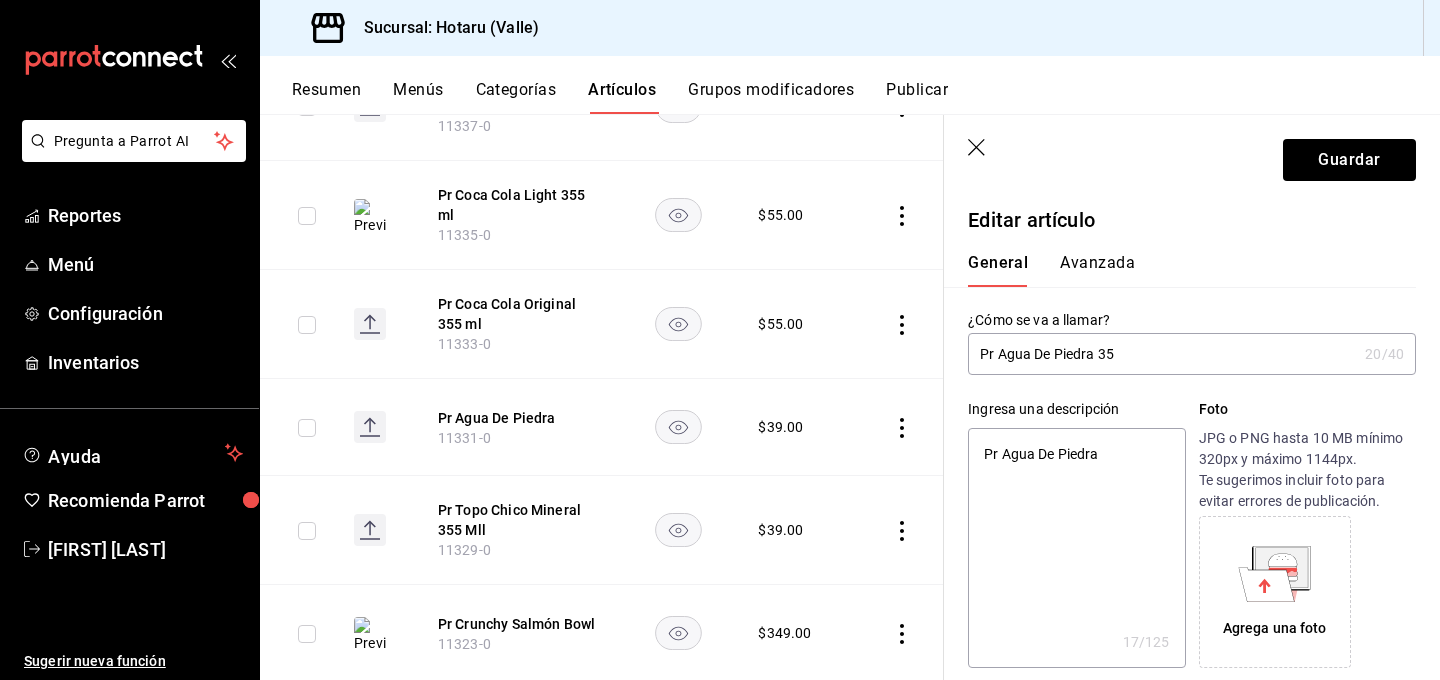 type on "Pr Agua De Piedra 355" 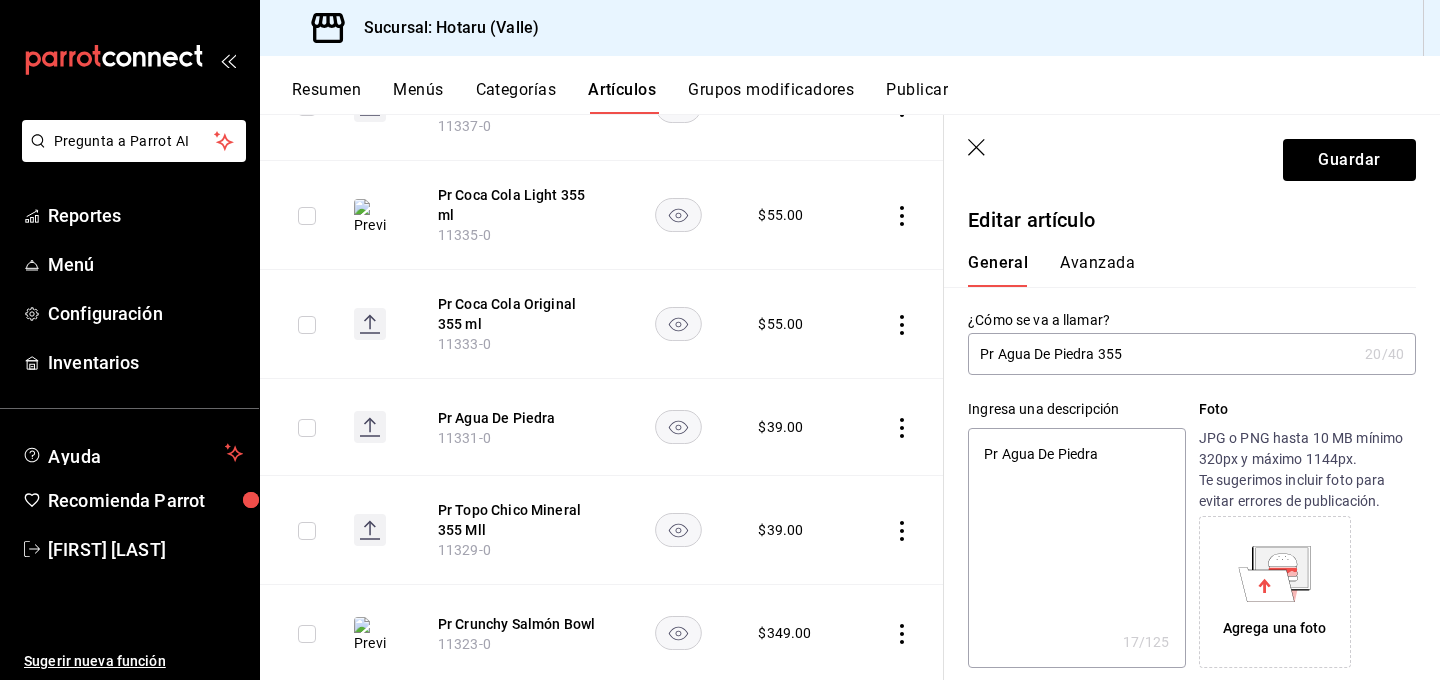 type on "Pr Agua De Piedra 355m" 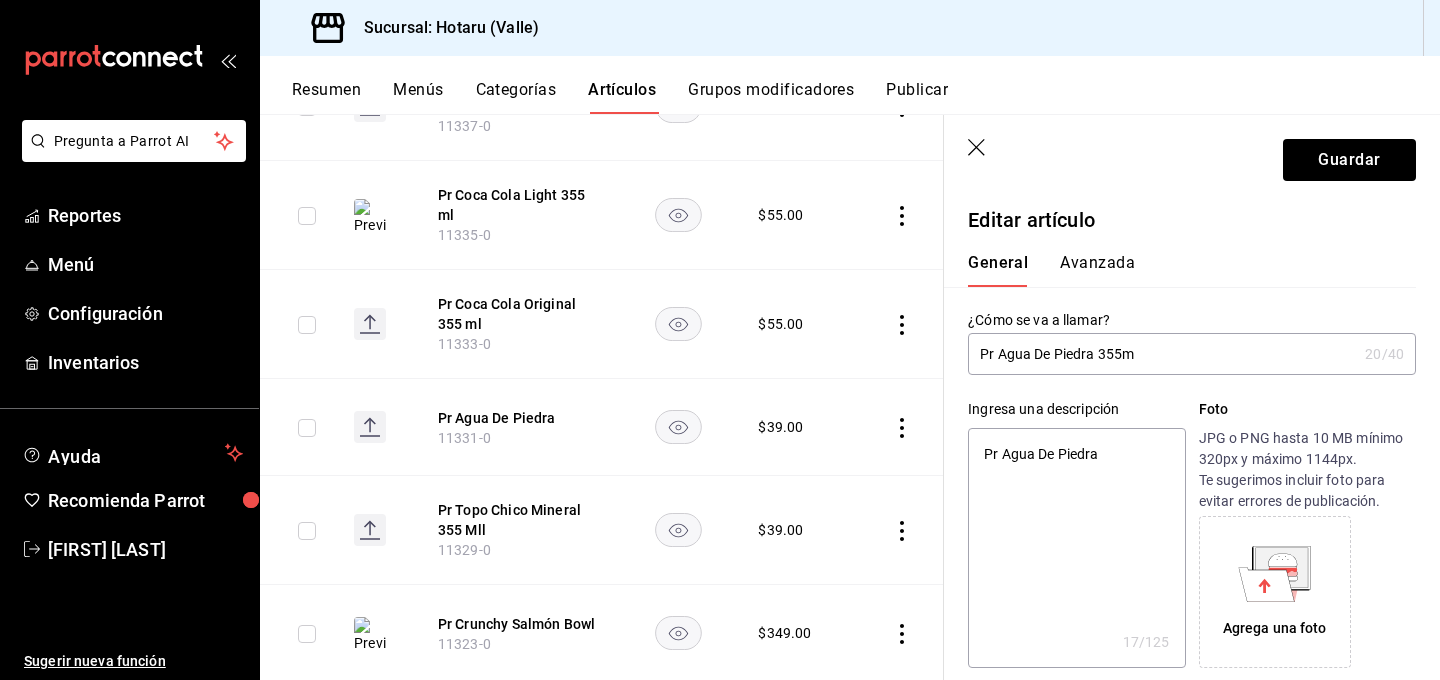 type on "x" 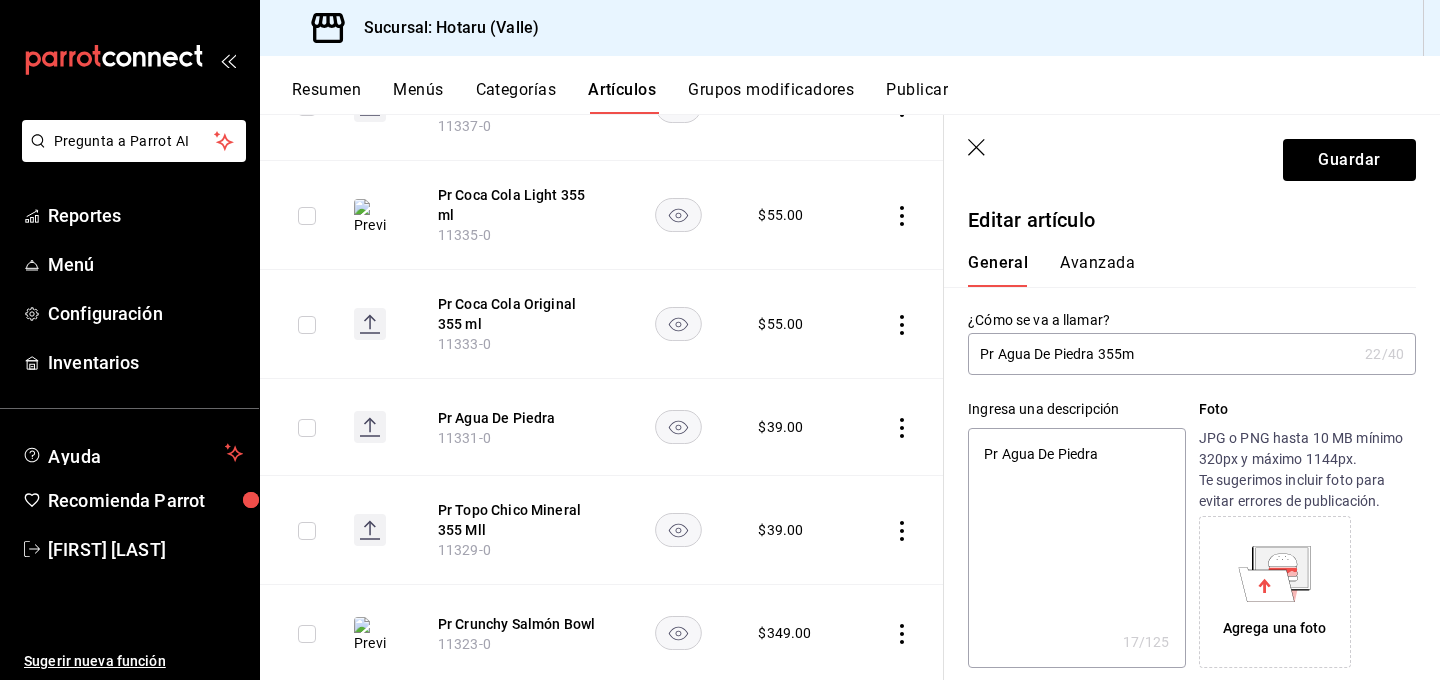 type on "Pr Agua De Piedra 355ml" 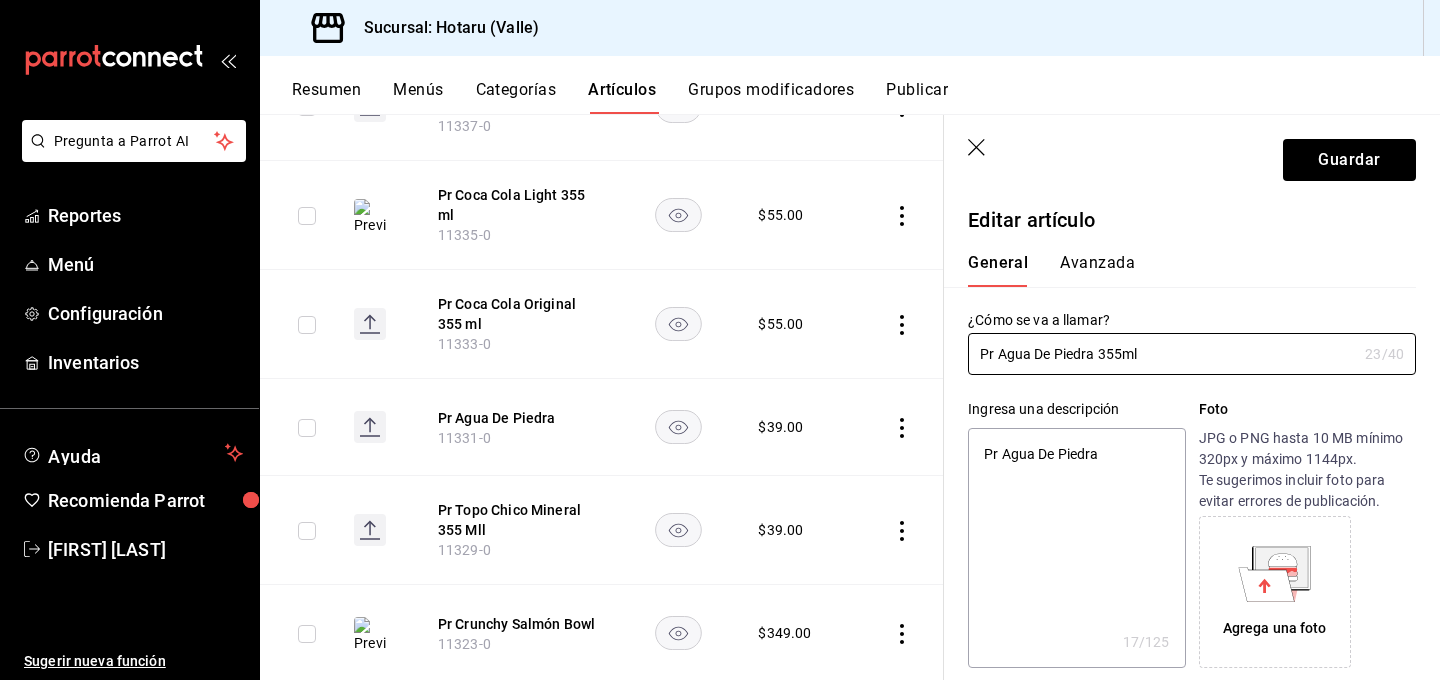 type on "Pr Agua De Piedra 355ml" 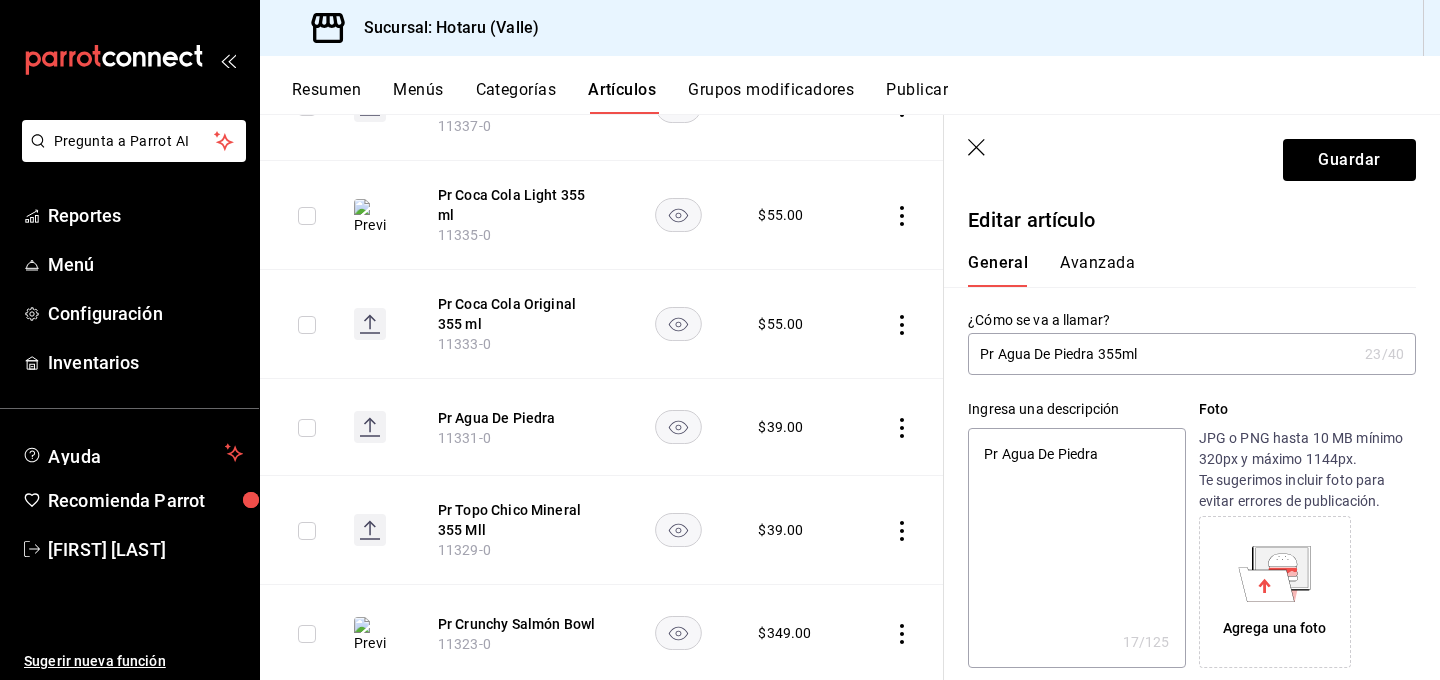 type on "Pr Agua De Piedra" 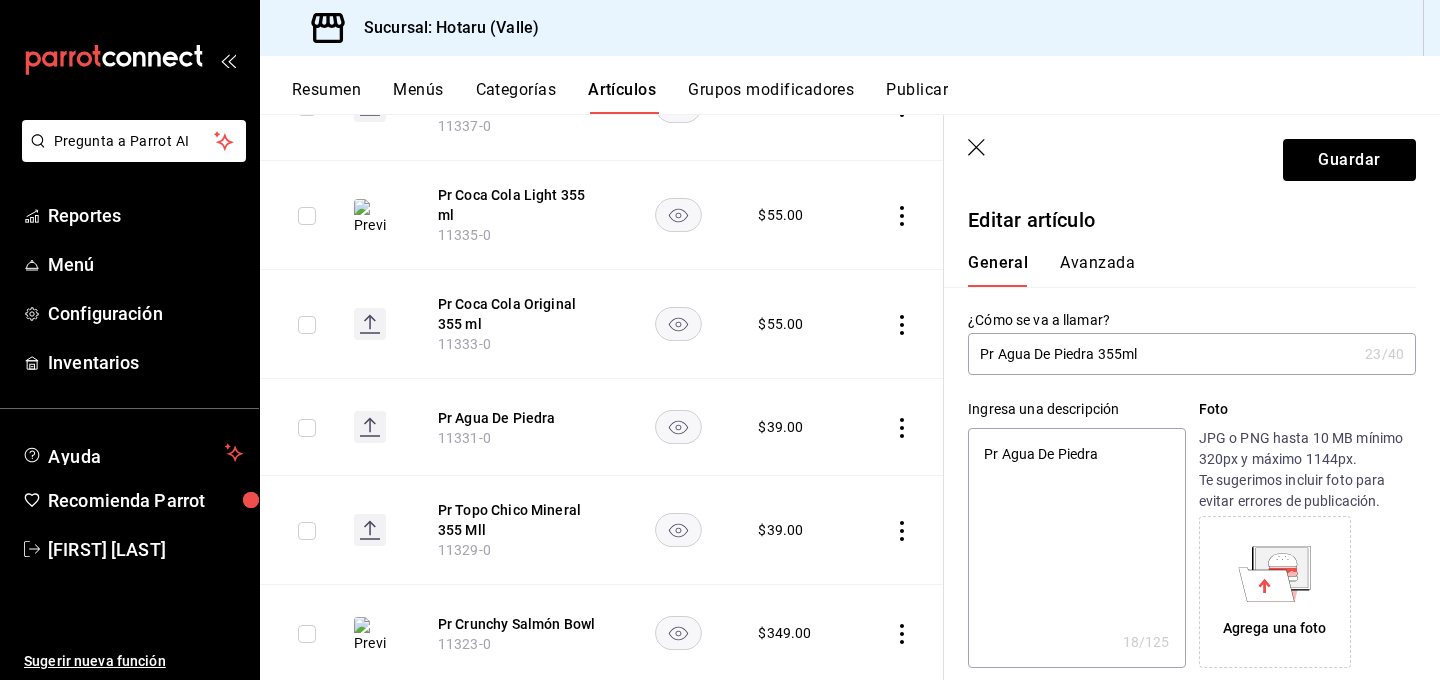 type on "Pr Agua De Piedra 3" 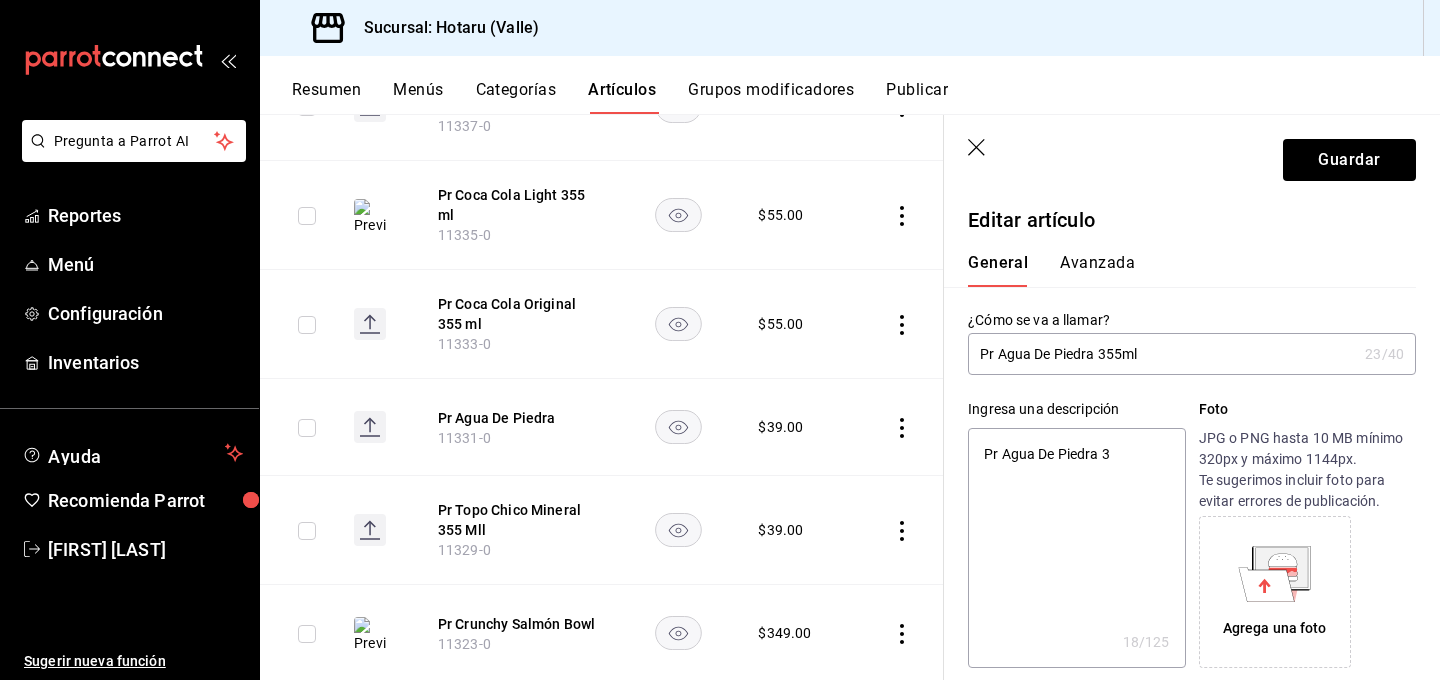 type on "Pr Agua De Piedra 35" 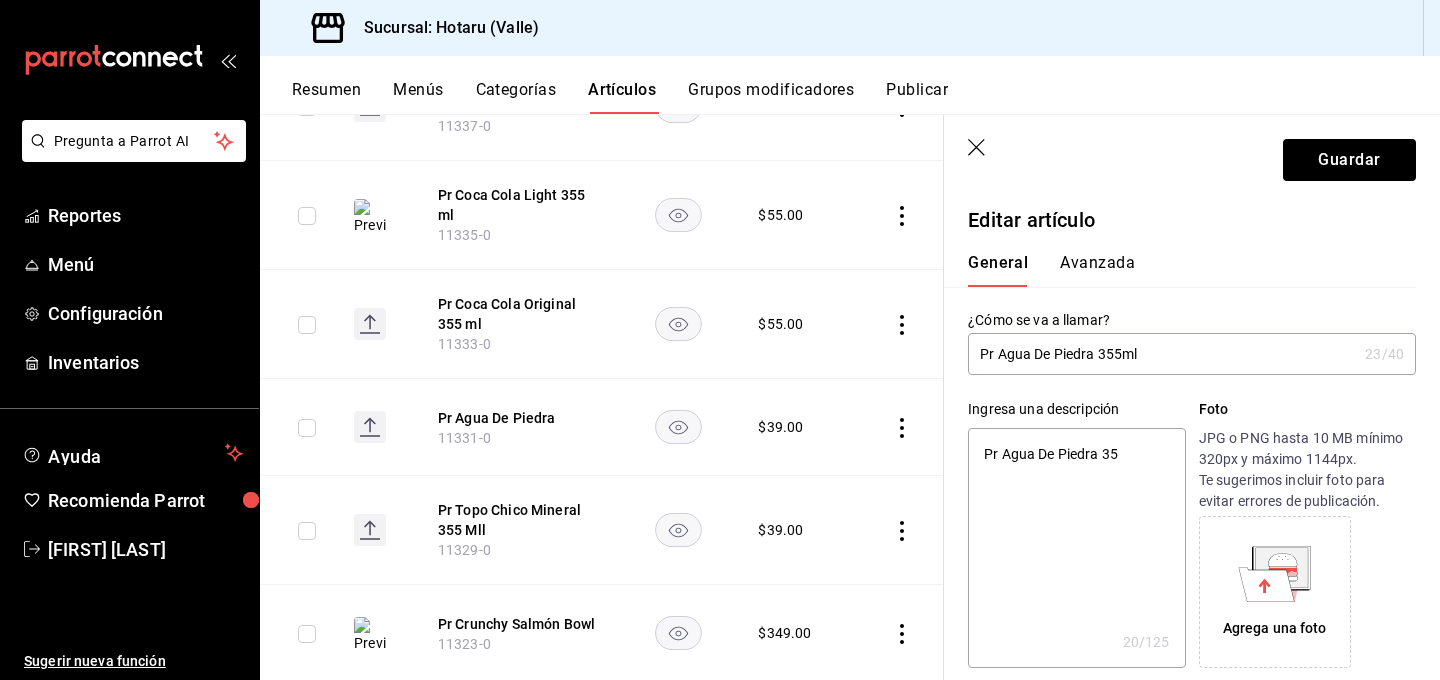 type on "Pr Agua De Piedra 35m" 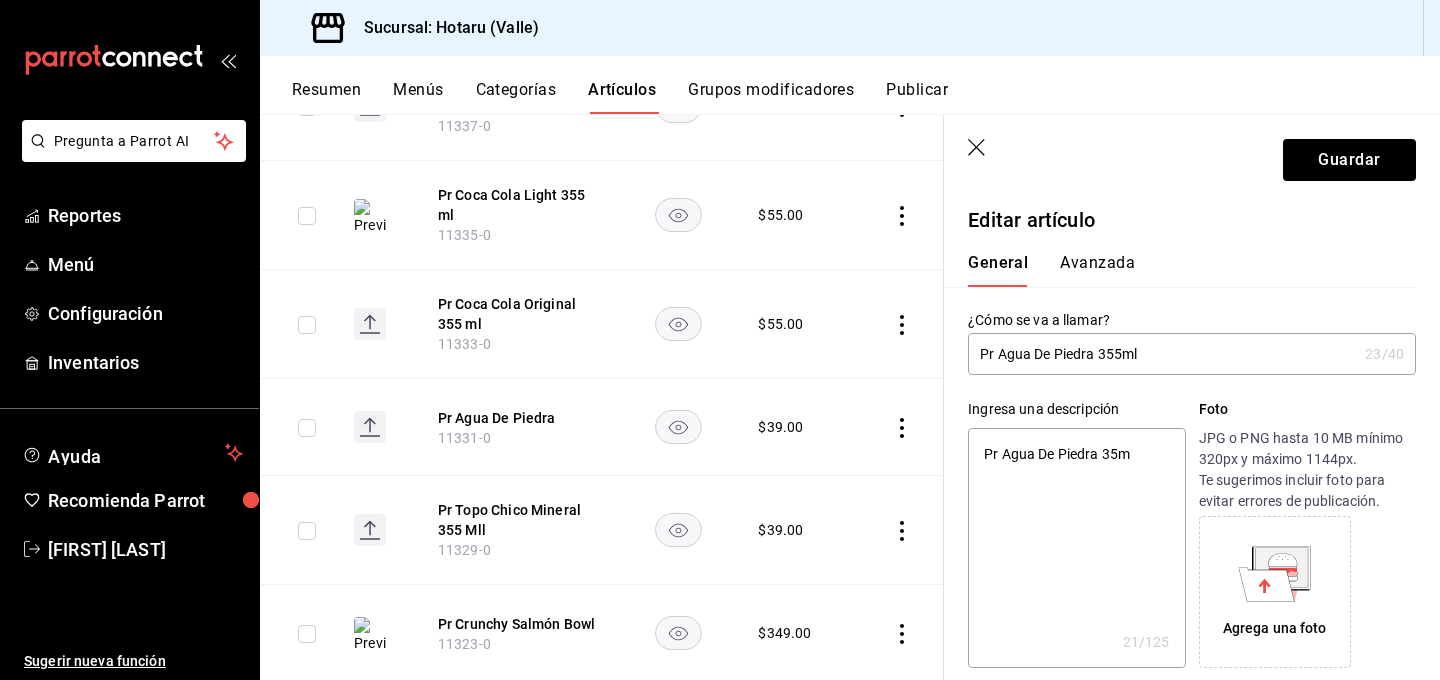 type on "Pr Agua De Piedra 35" 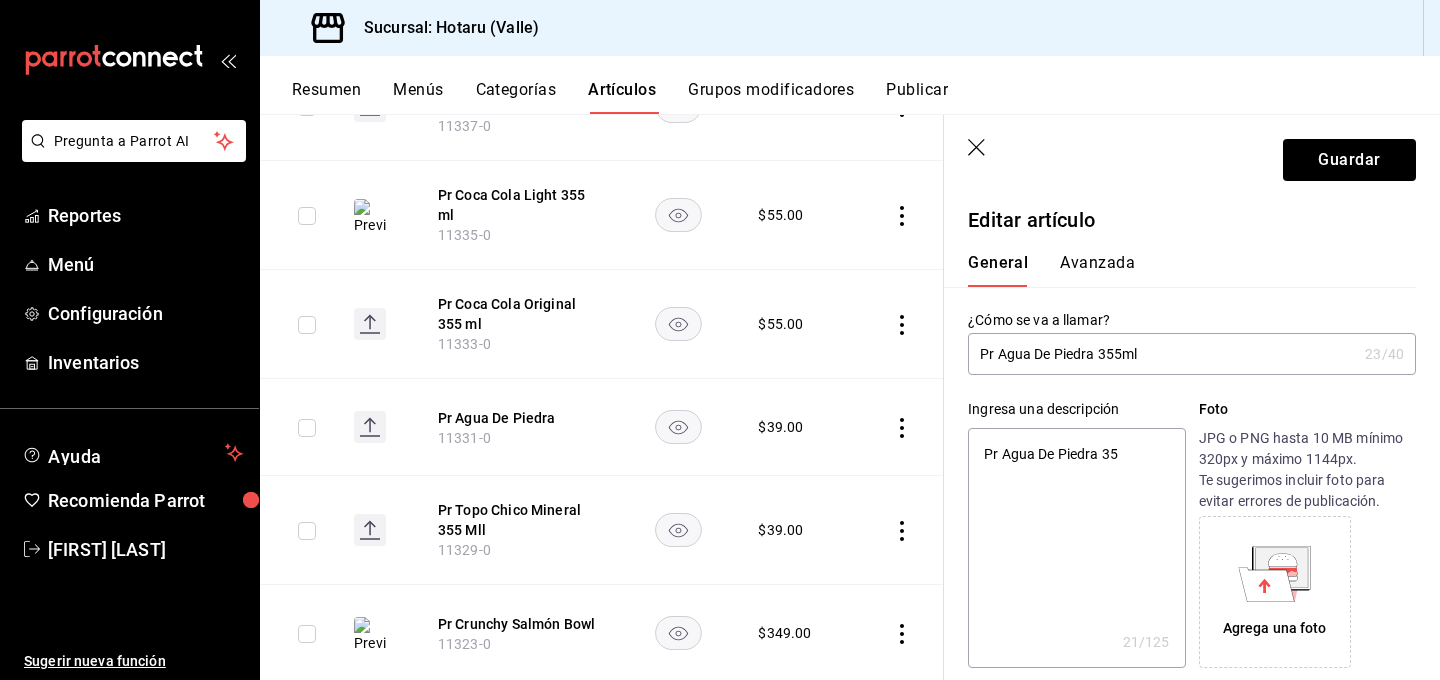 type on "Pr Agua De Piedra 355" 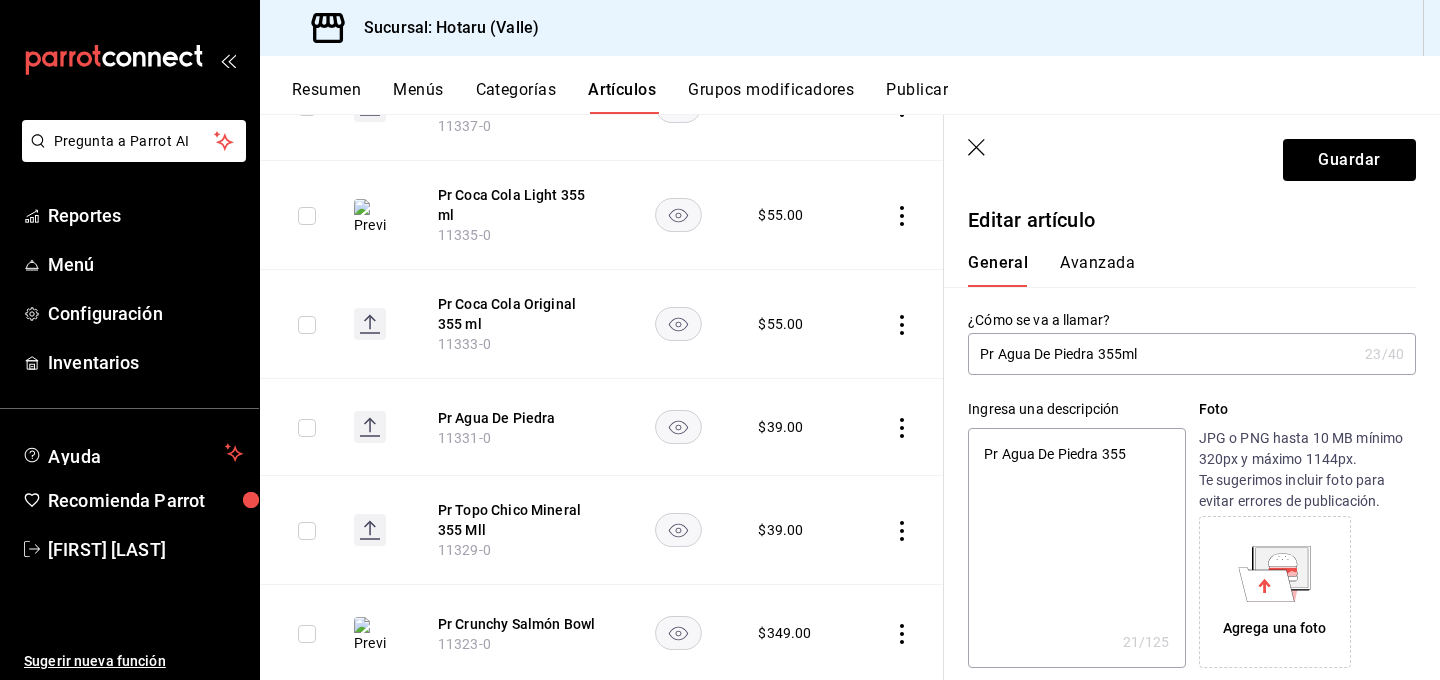 type on "Pr Agua De Piedra 355m" 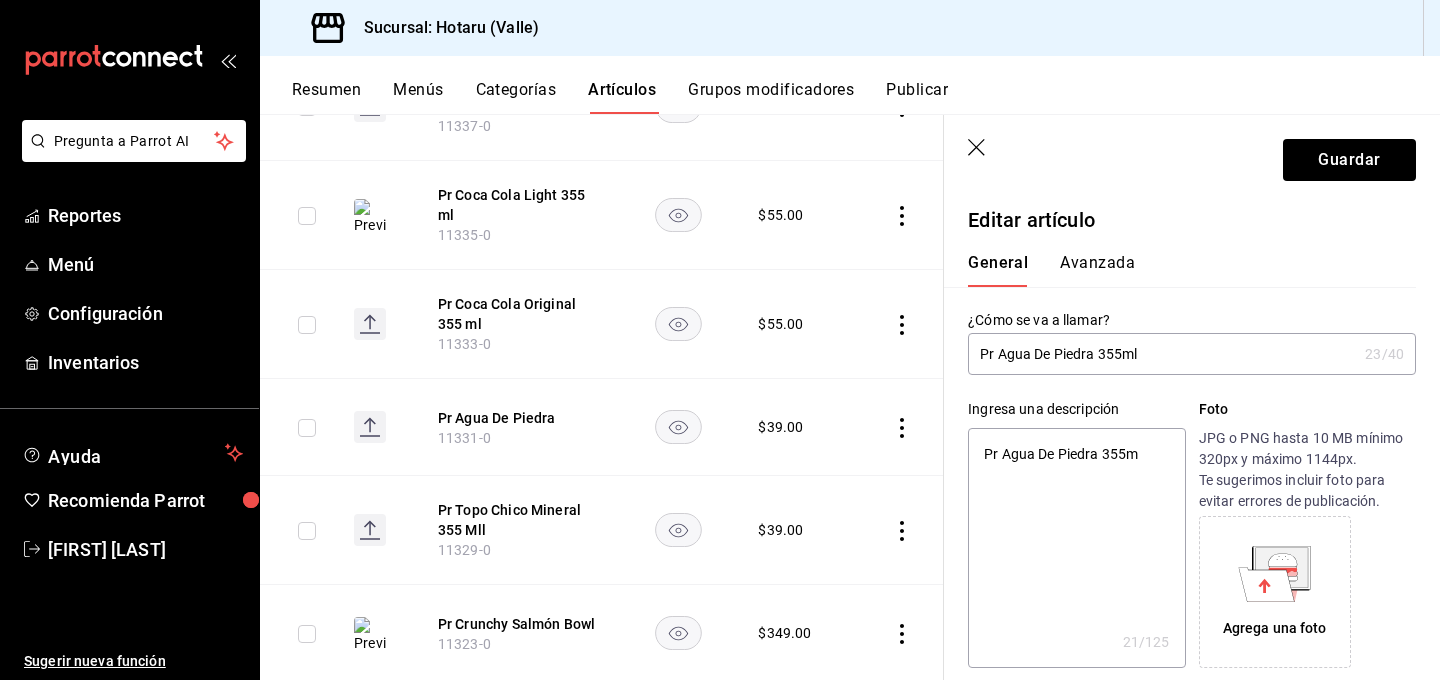 type on "Pr Agua De Piedra 355ml" 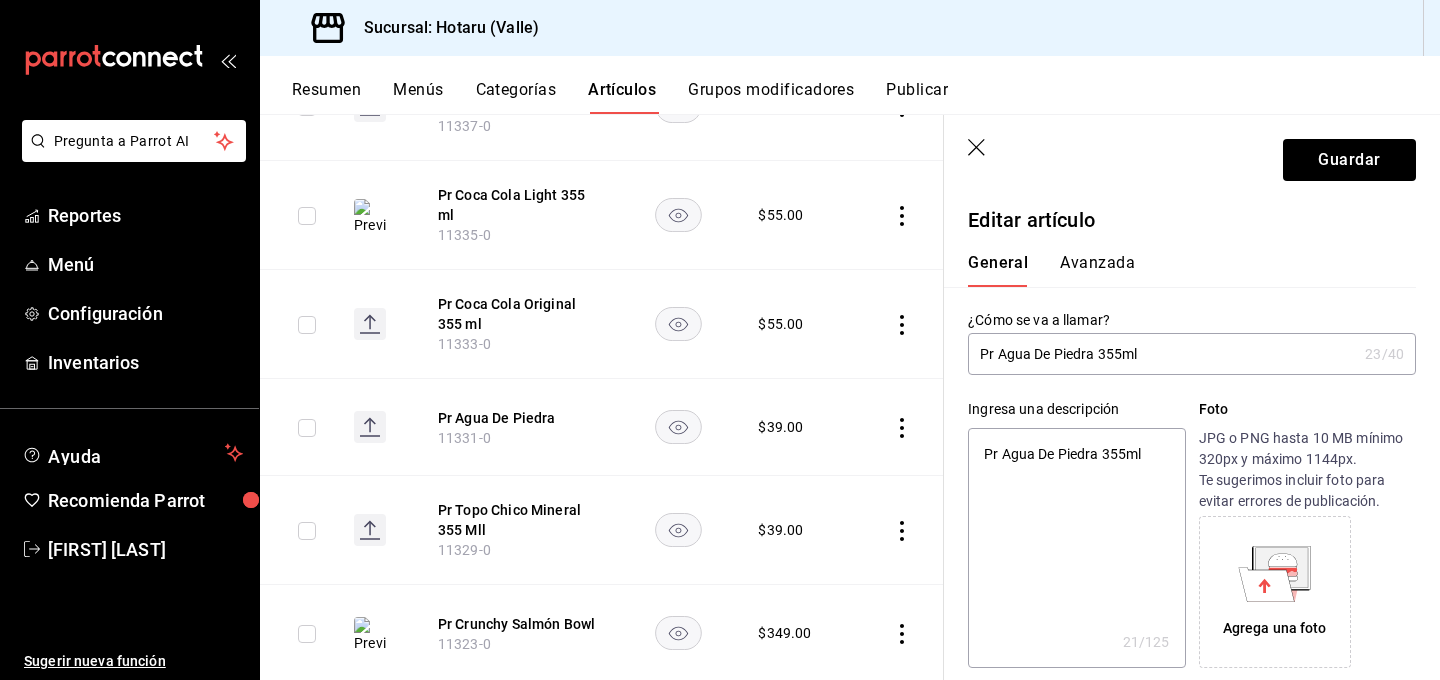 type 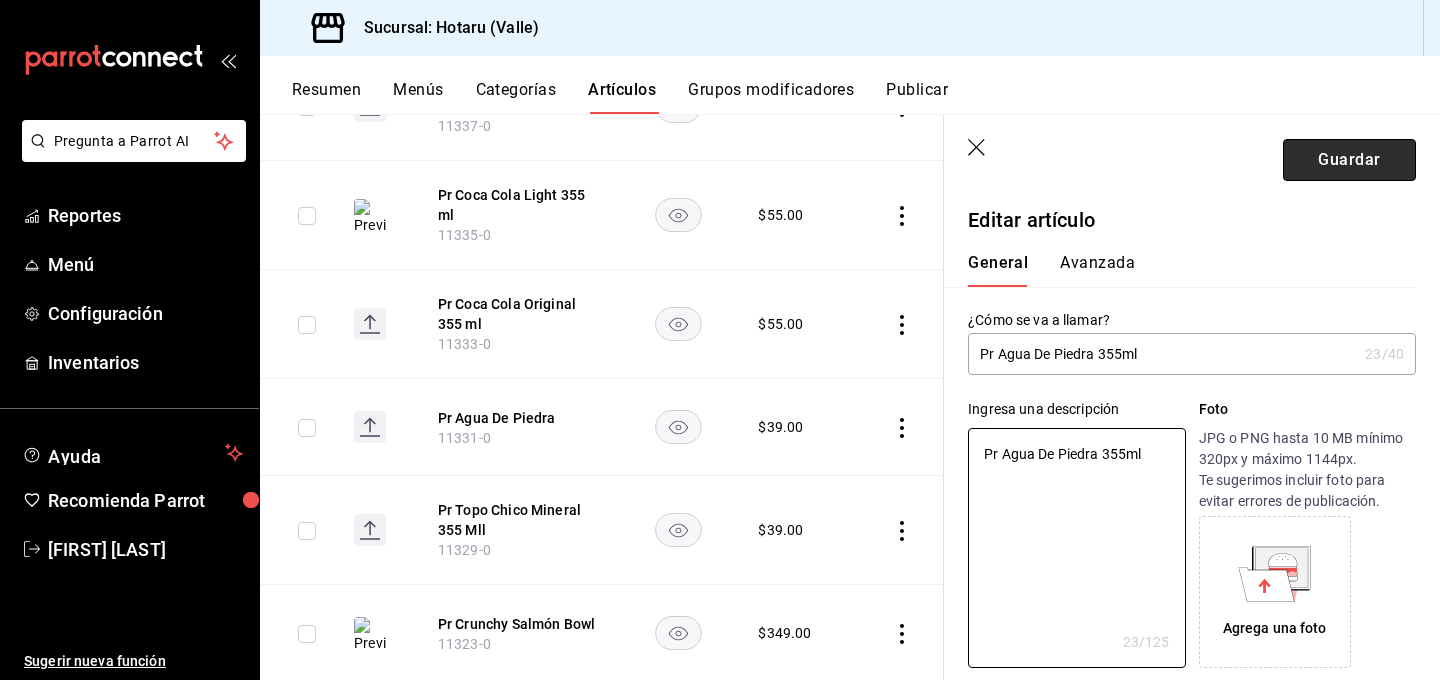click on "Guardar" at bounding box center [1349, 160] 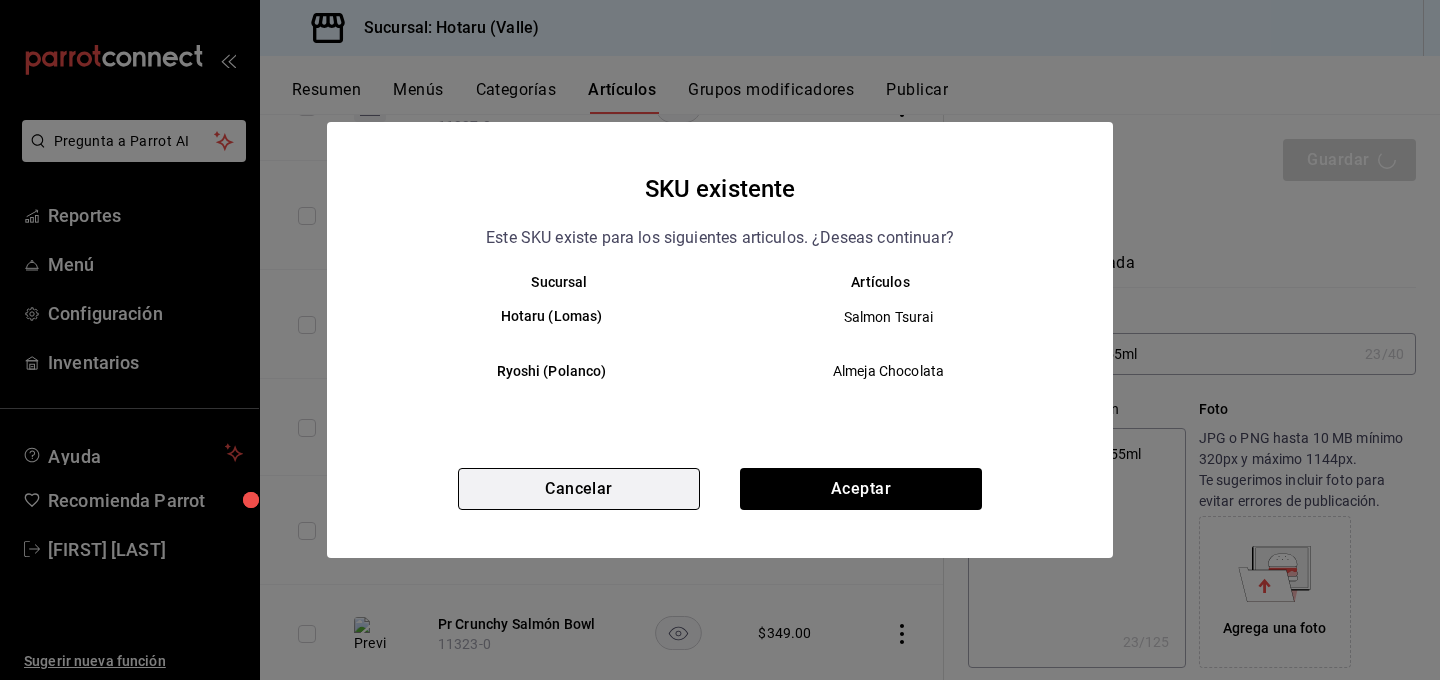 click on "Cancelar" at bounding box center [579, 489] 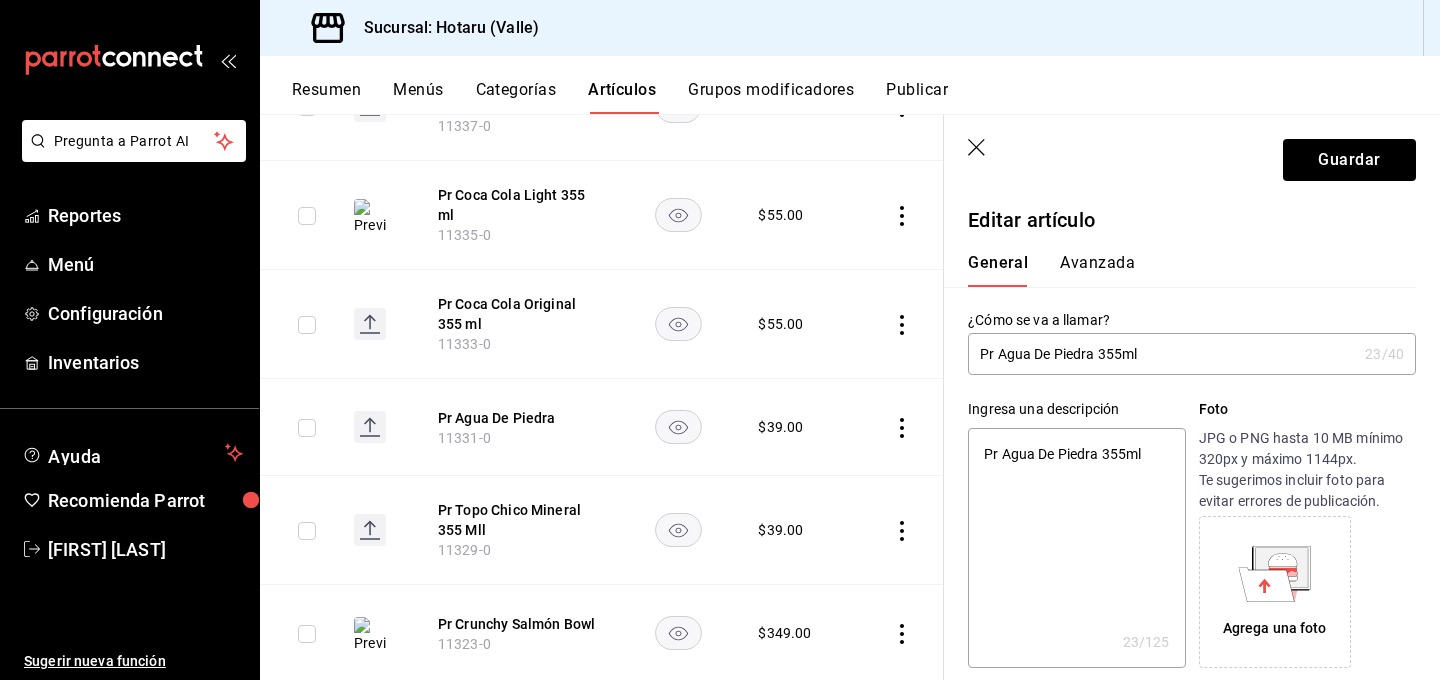 click on "Pr Agua De Piedra 355ml" at bounding box center [1076, 548] 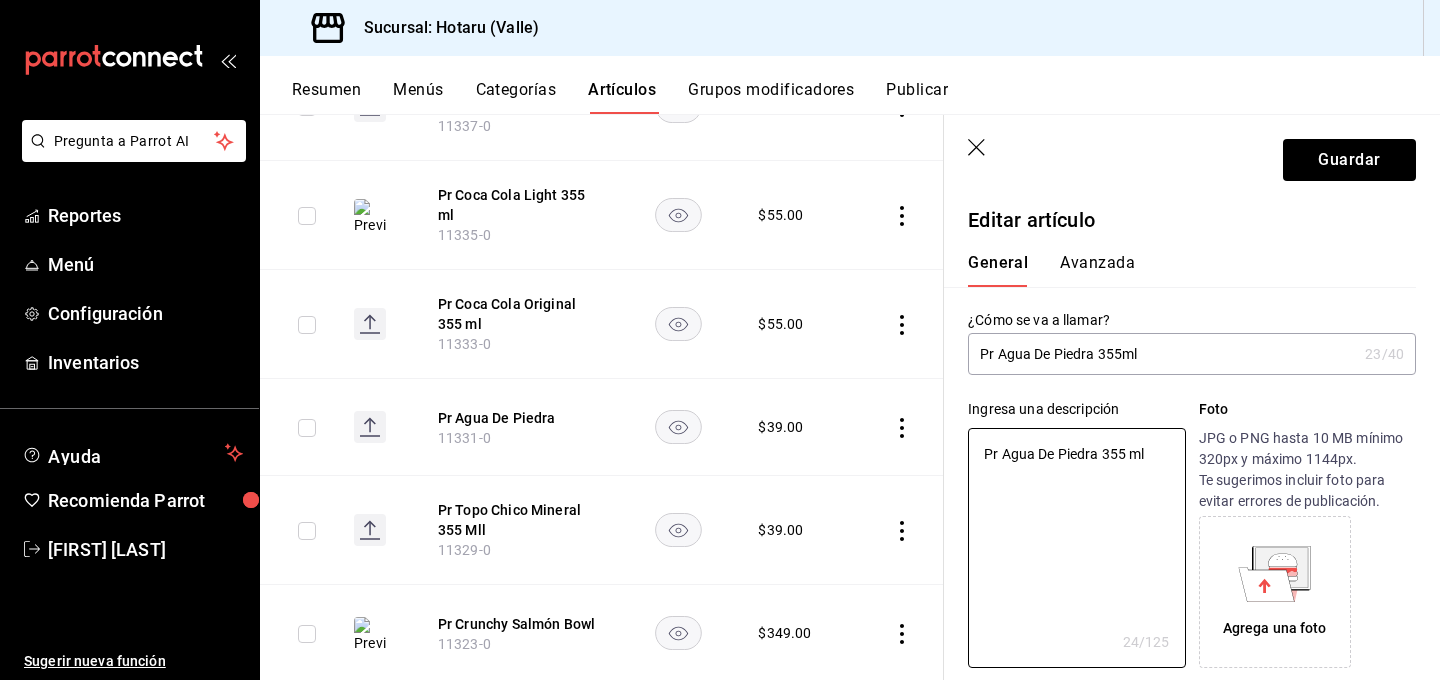 click on "Pr Agua De Piedra 355ml" at bounding box center [1162, 354] 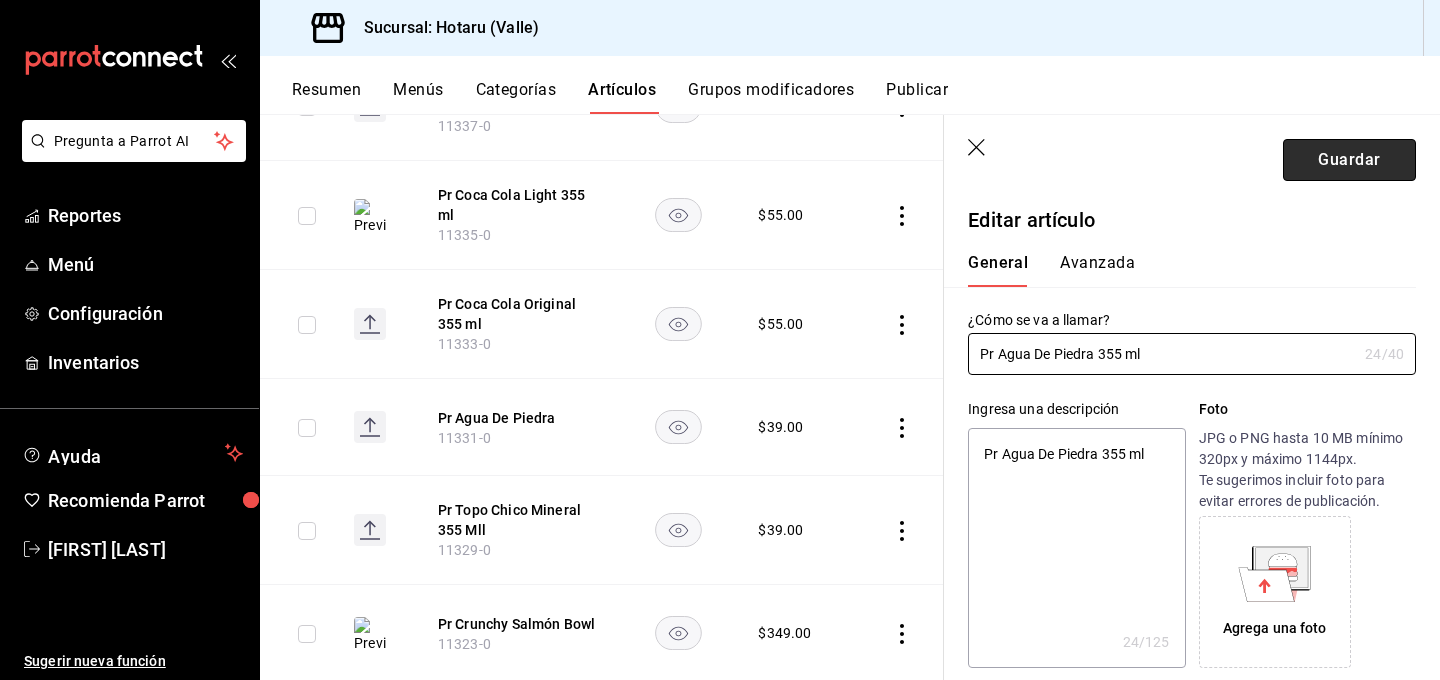 click on "Guardar" at bounding box center (1349, 160) 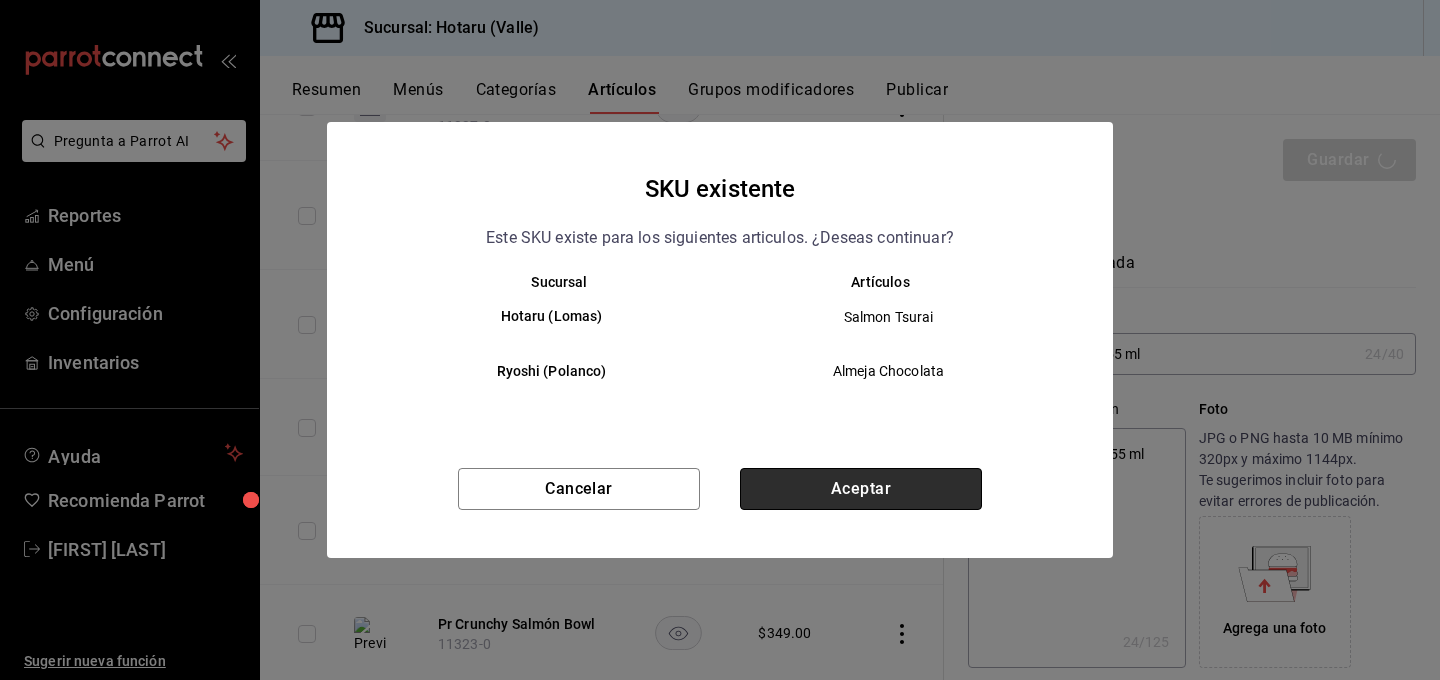 click on "Aceptar" at bounding box center [861, 489] 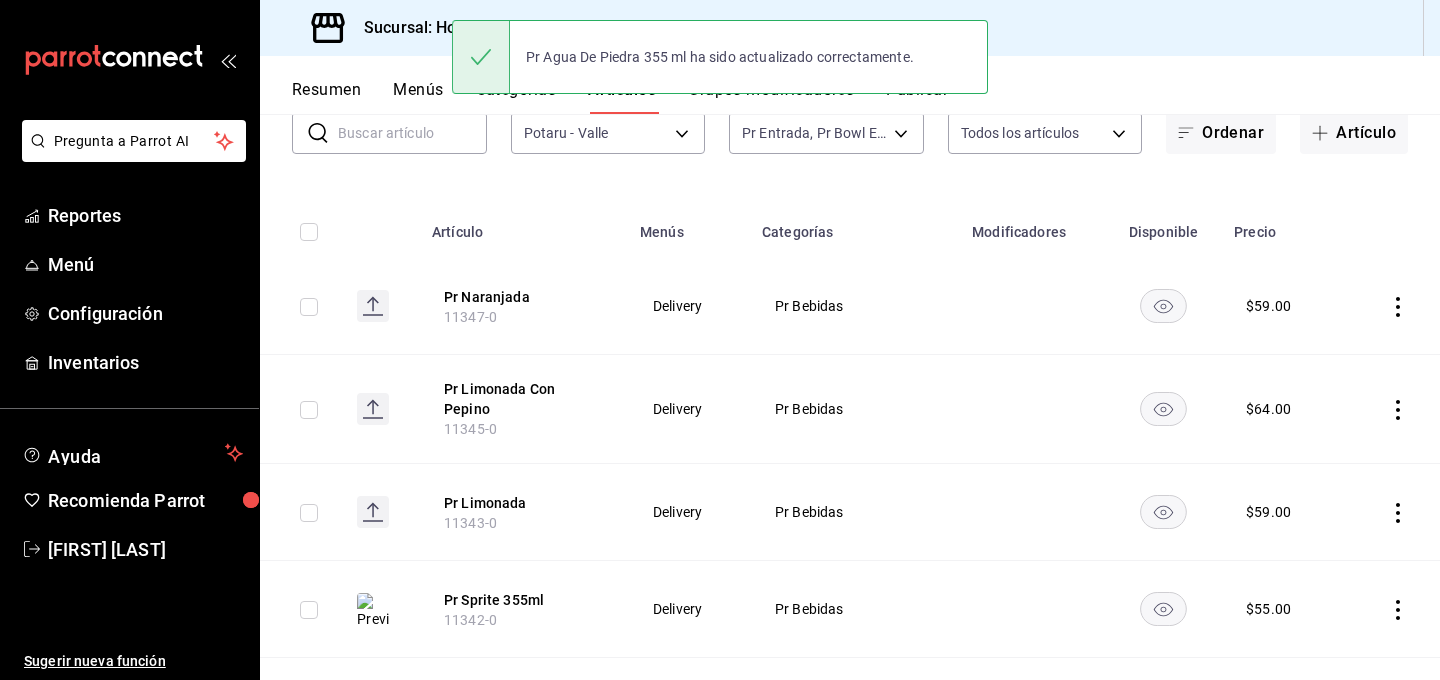scroll, scrollTop: 151, scrollLeft: 0, axis: vertical 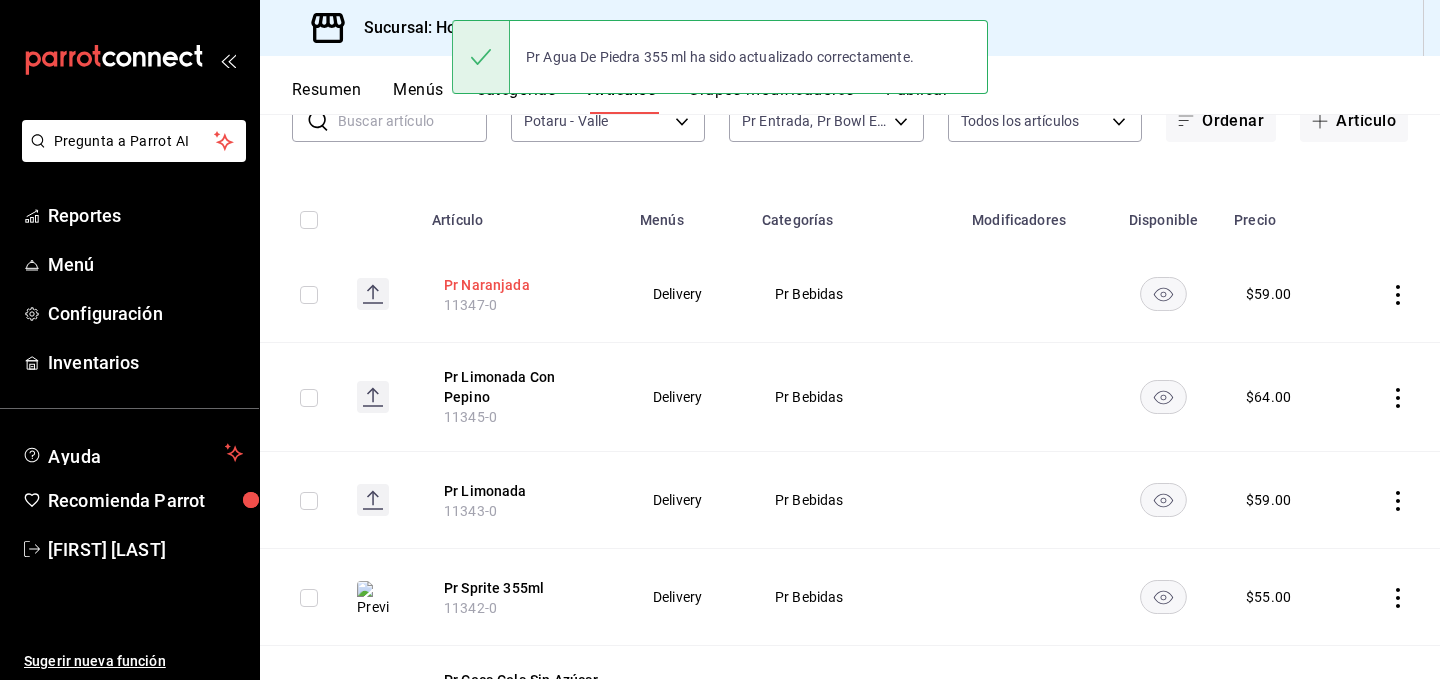 click on "Pr Naranjada" at bounding box center [524, 285] 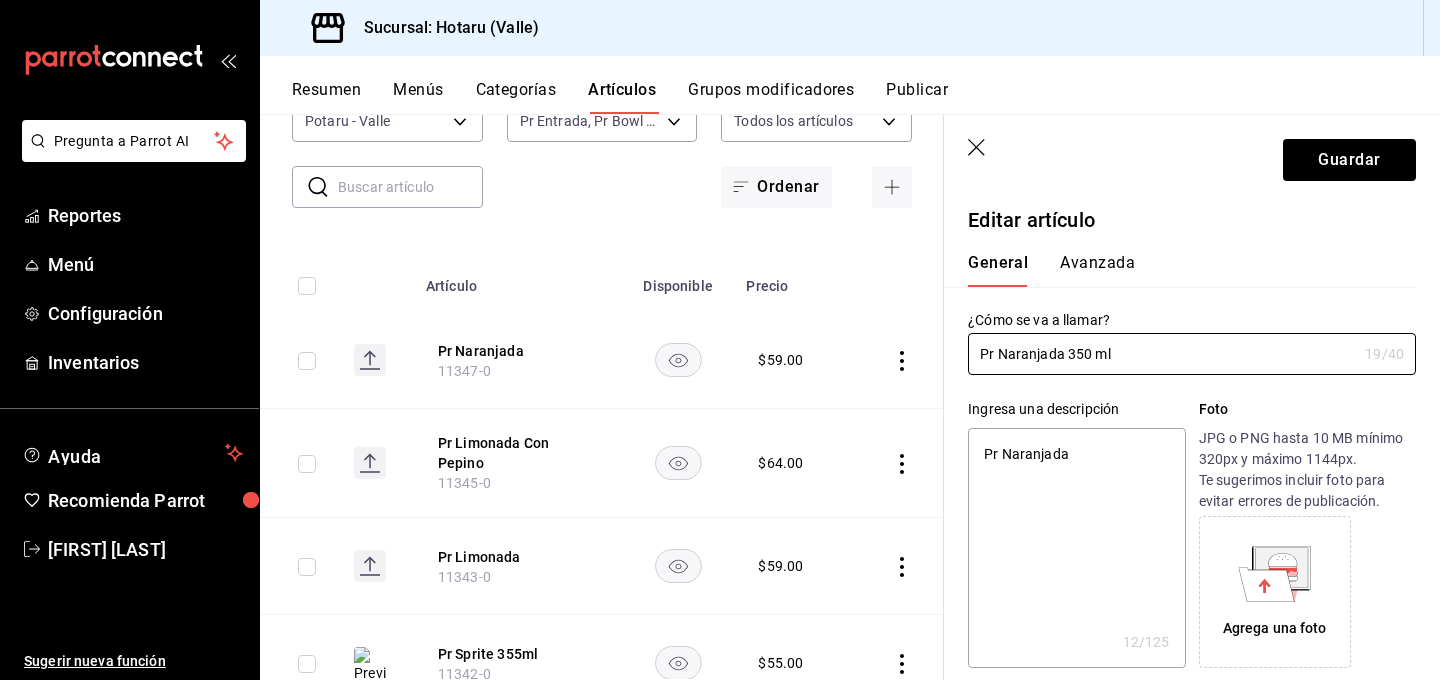drag, startPoint x: 1155, startPoint y: 356, endPoint x: 949, endPoint y: 356, distance: 206 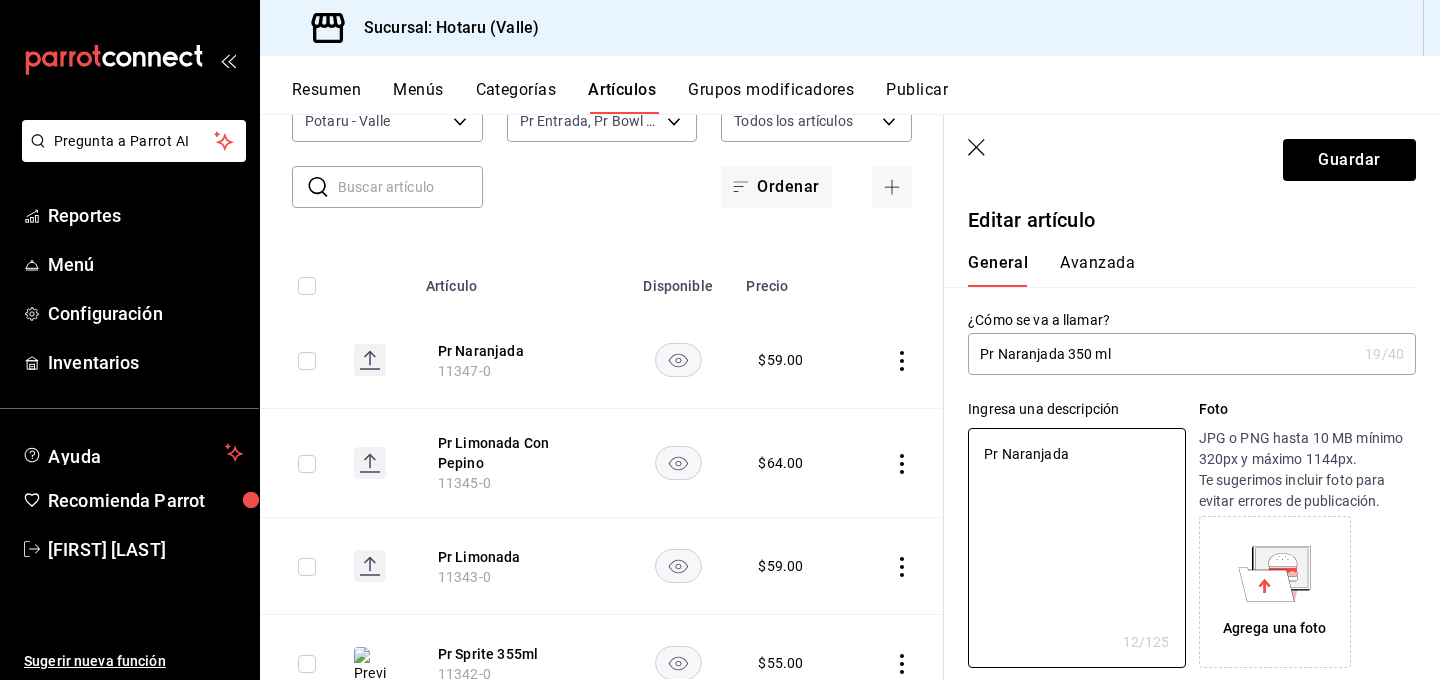 drag, startPoint x: 1059, startPoint y: 453, endPoint x: 932, endPoint y: 453, distance: 127 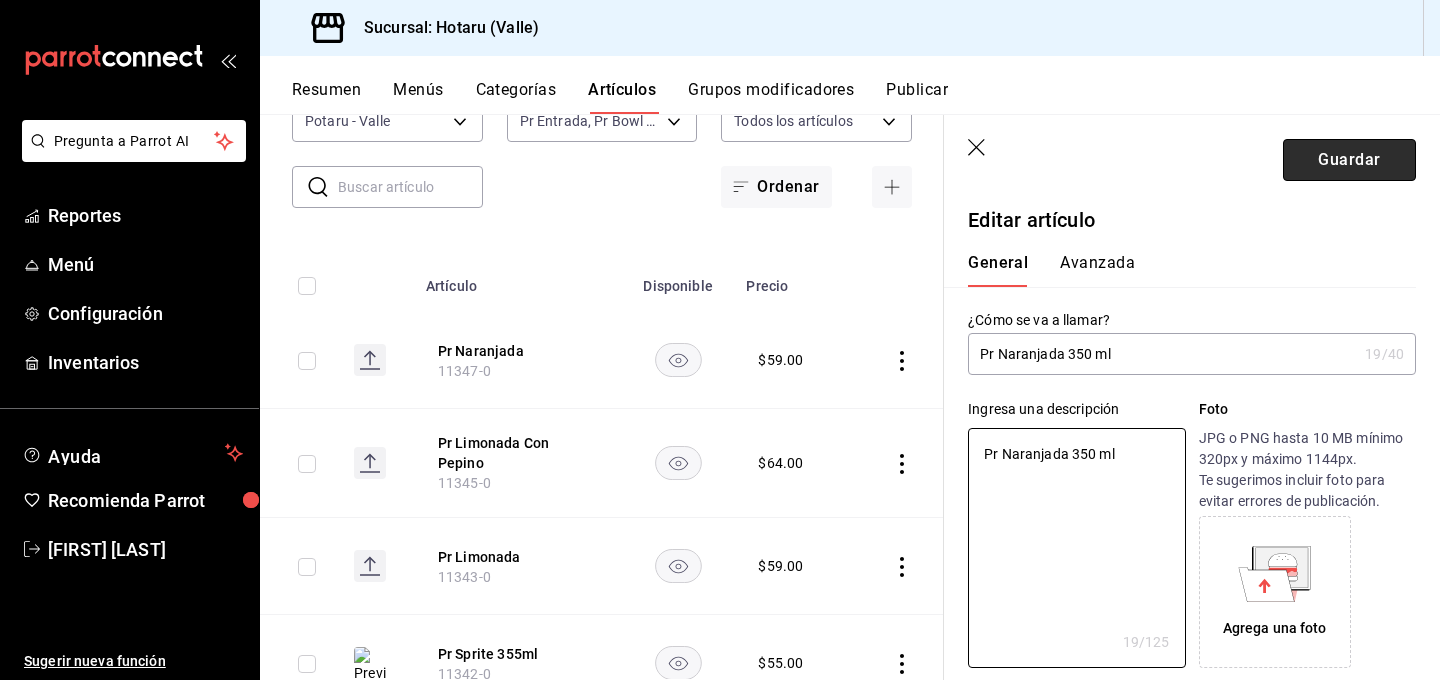 click on "Guardar" at bounding box center (1349, 160) 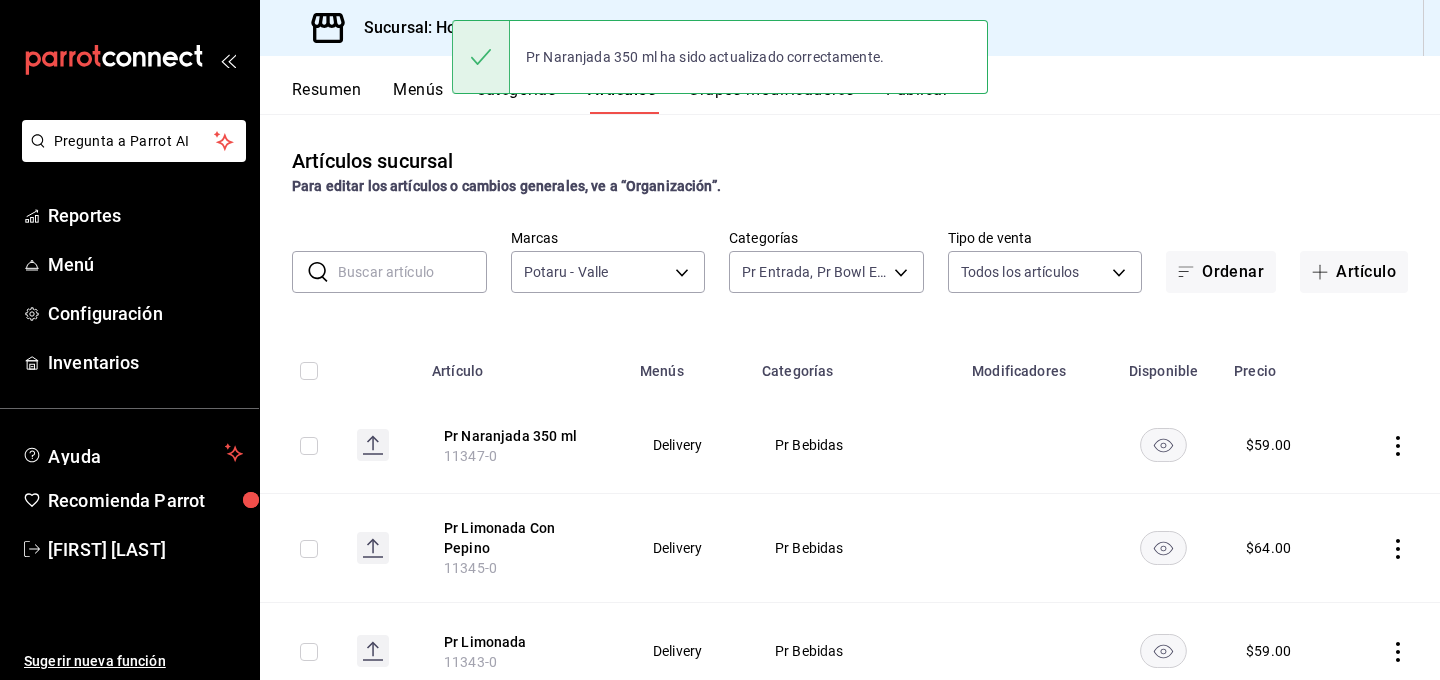 scroll, scrollTop: 23, scrollLeft: 0, axis: vertical 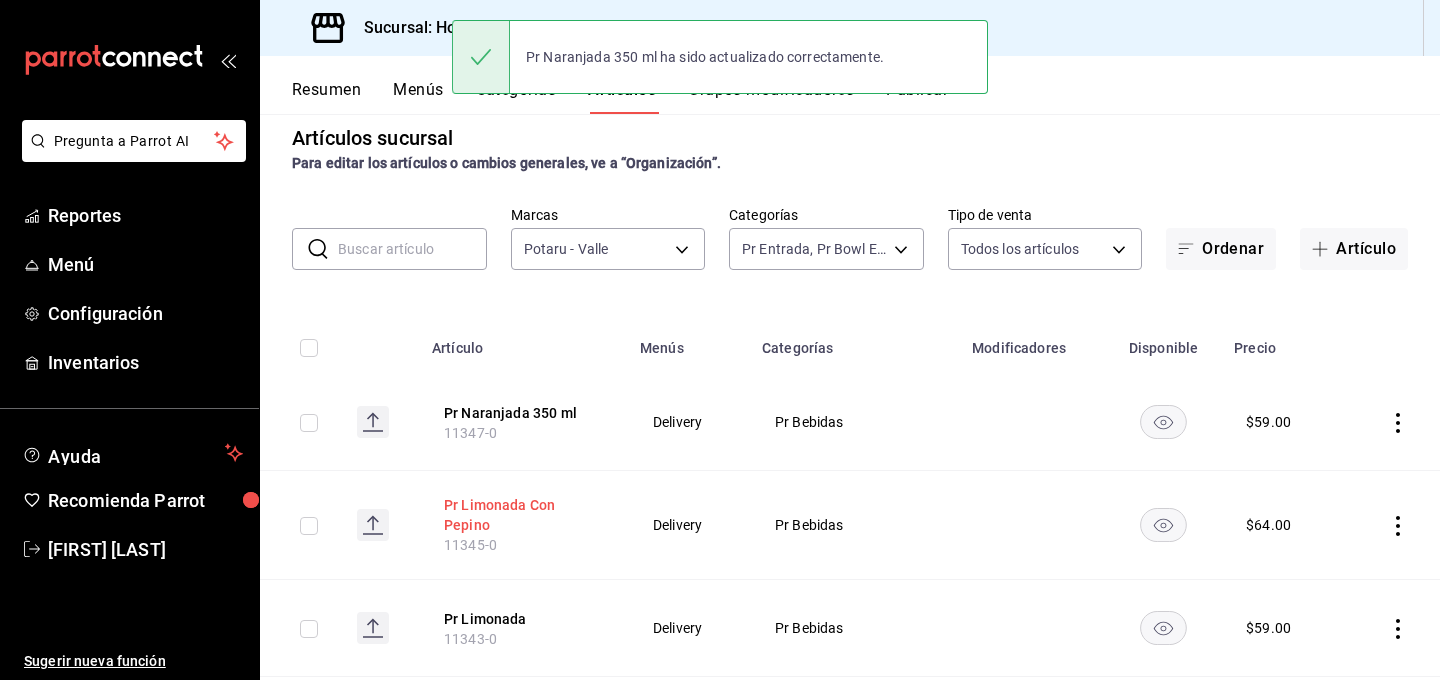 click on "Pr Limonada Con Pepino" at bounding box center [524, 515] 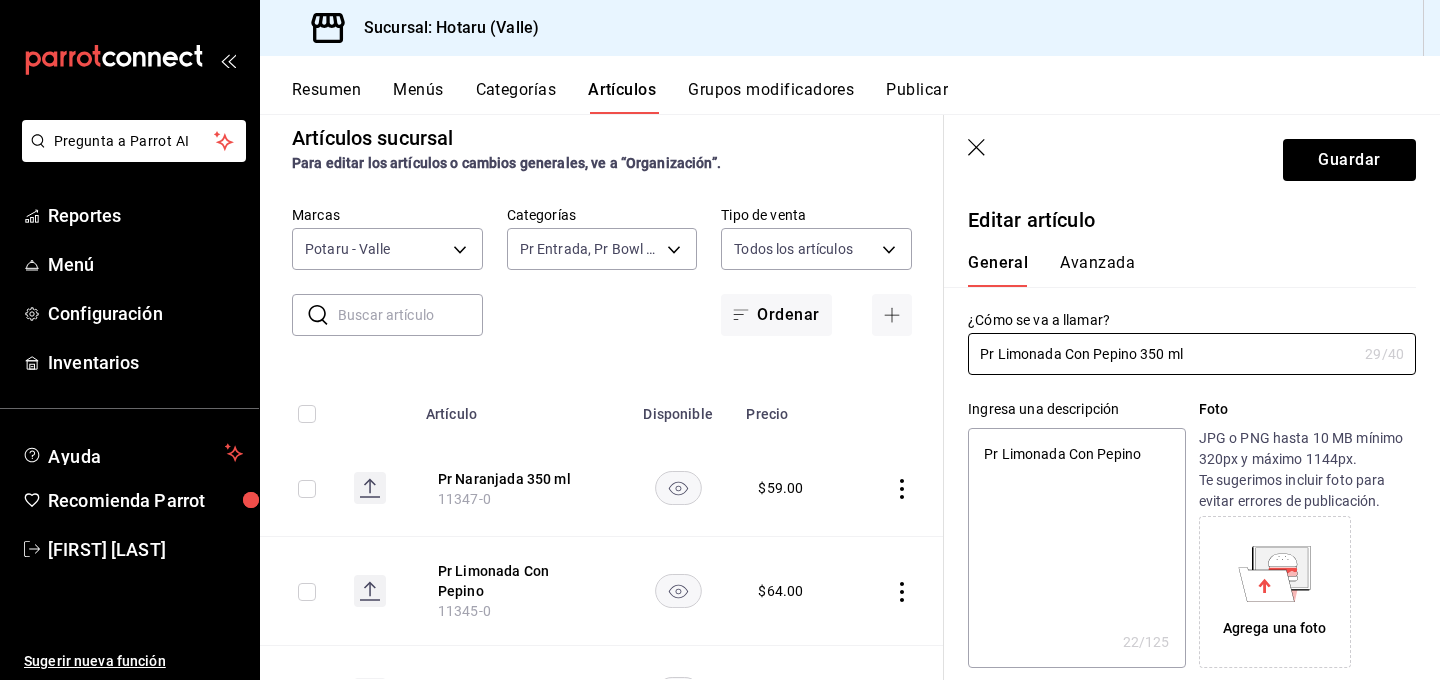 drag, startPoint x: 1203, startPoint y: 356, endPoint x: 886, endPoint y: 346, distance: 317.15768 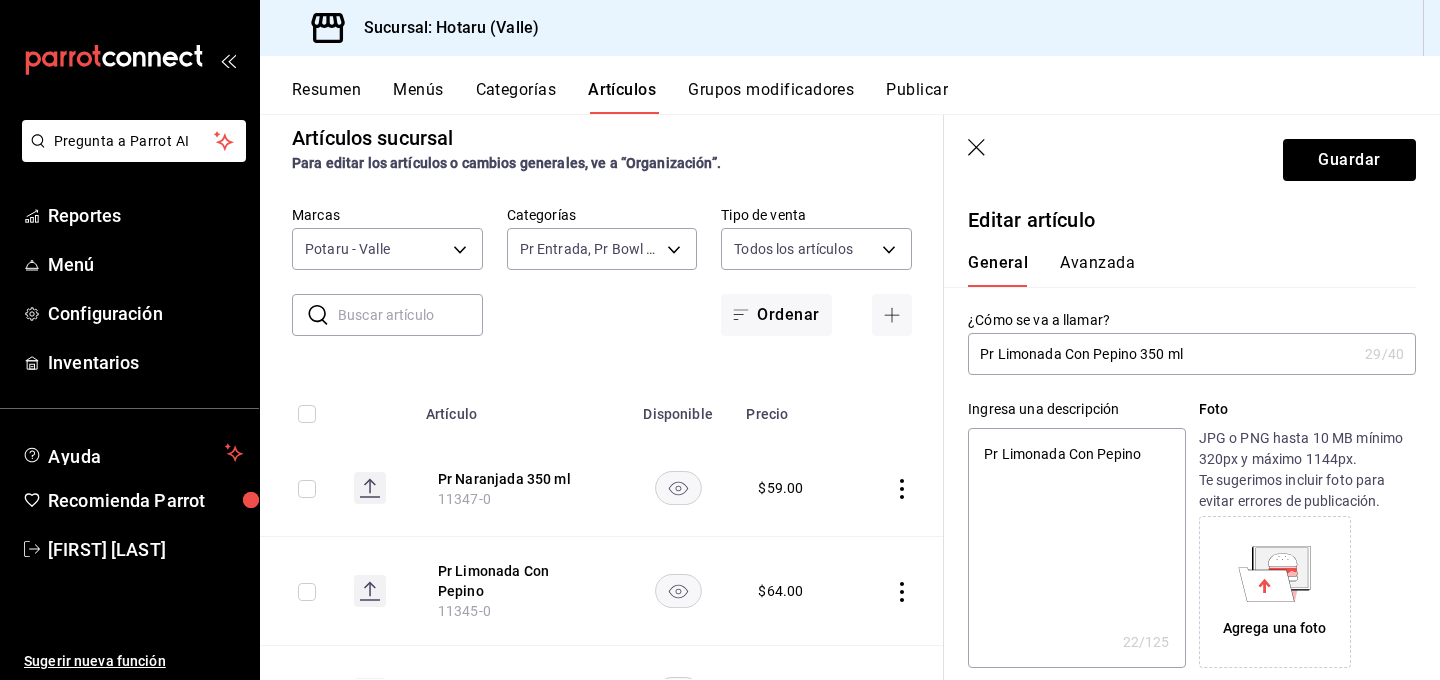 click on "Pr Limonada Con Pepino" at bounding box center (1076, 548) 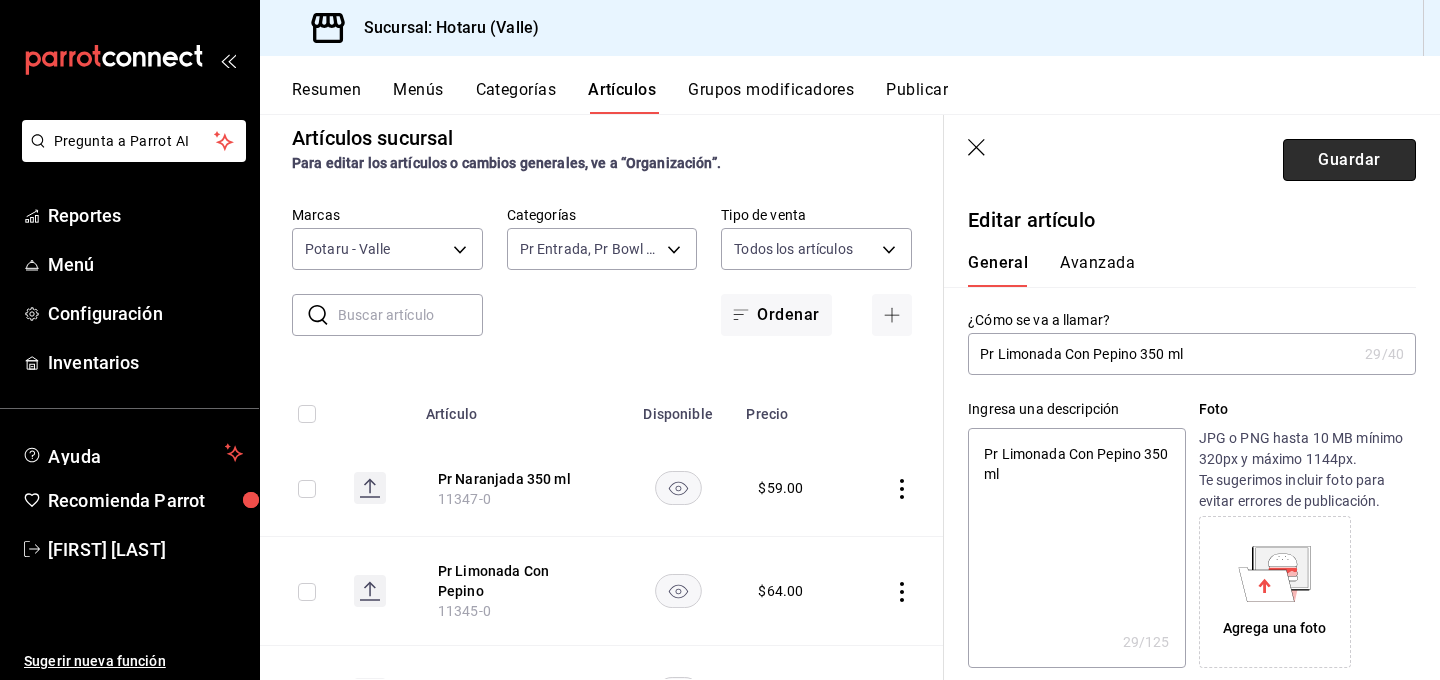 click on "Guardar" at bounding box center (1349, 160) 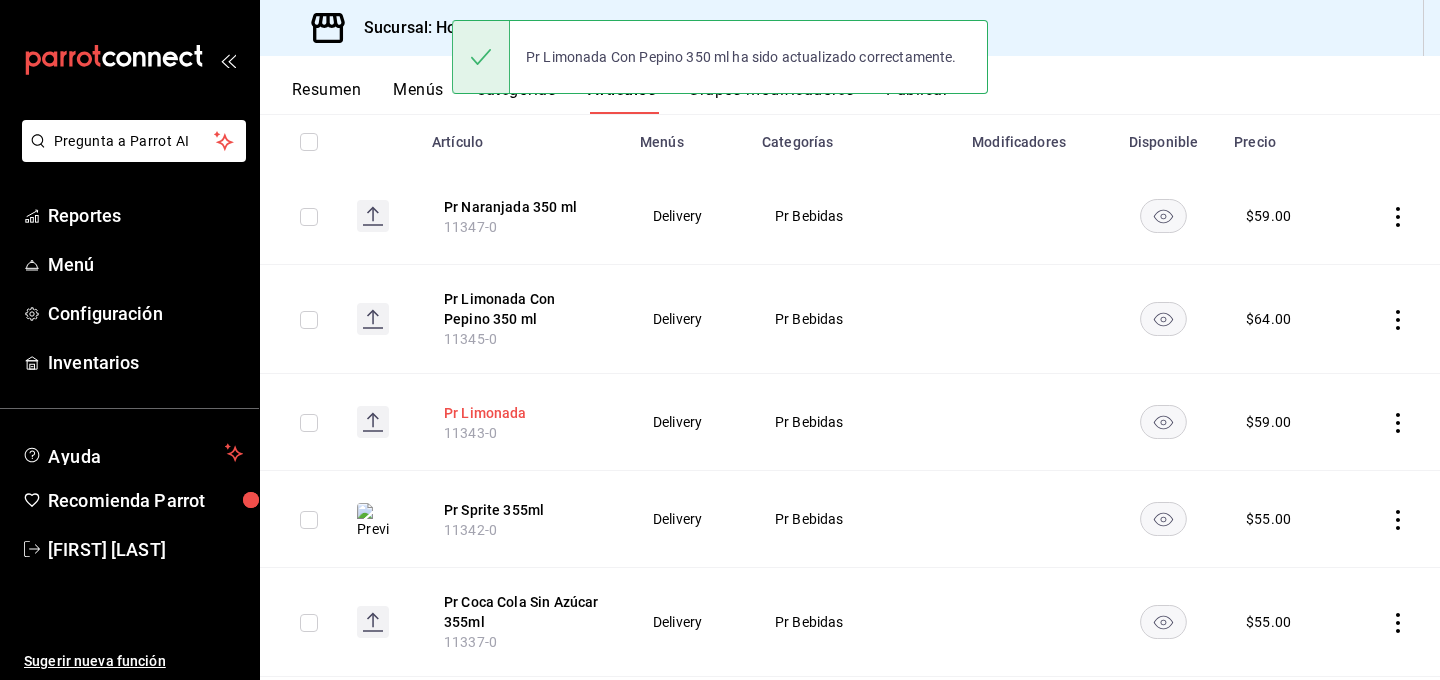 scroll, scrollTop: 237, scrollLeft: 0, axis: vertical 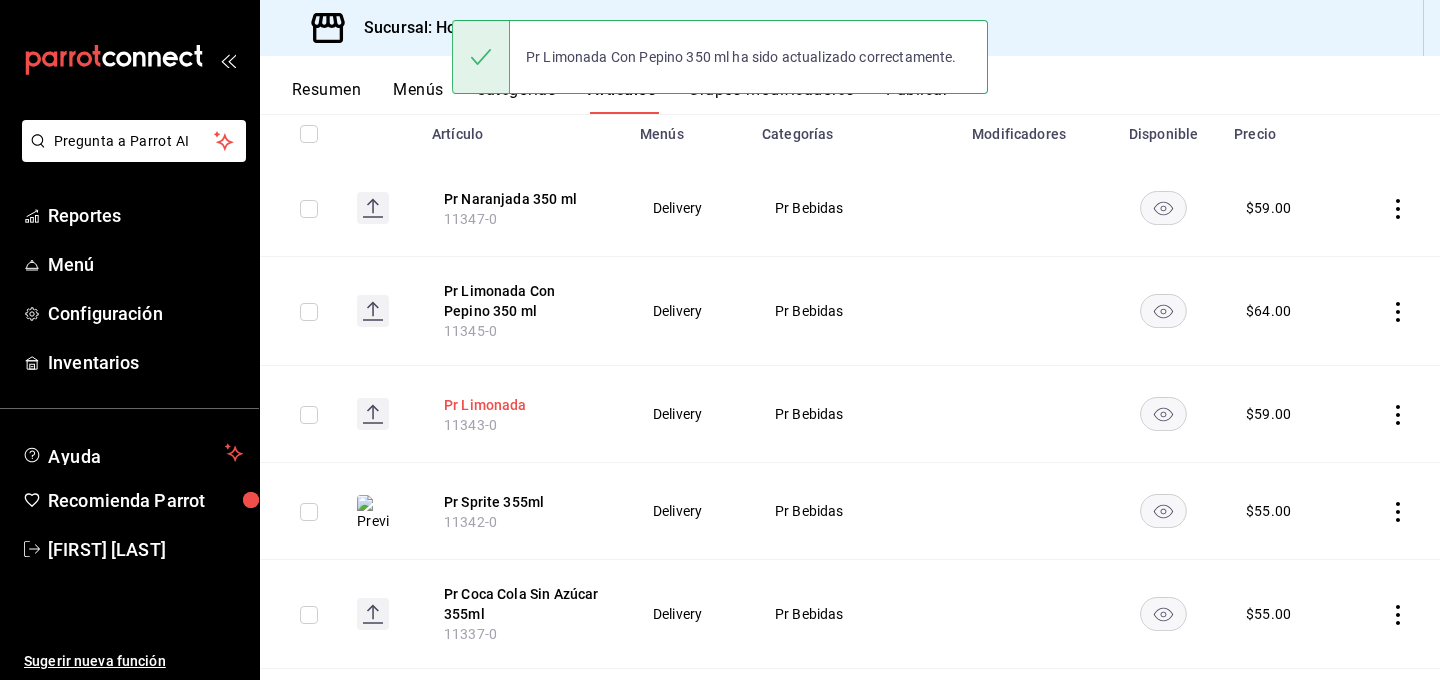 click on "Pr Limonada" at bounding box center [524, 405] 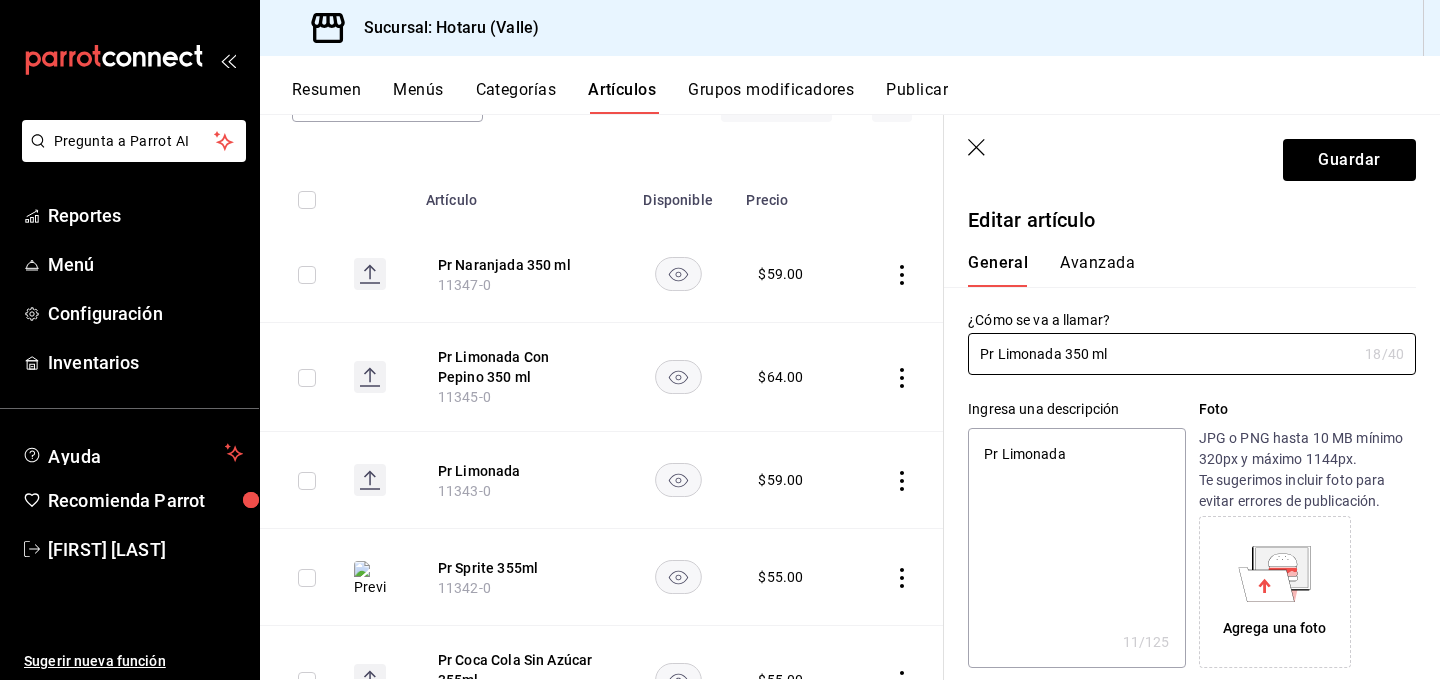 drag, startPoint x: 1138, startPoint y: 355, endPoint x: 936, endPoint y: 353, distance: 202.0099 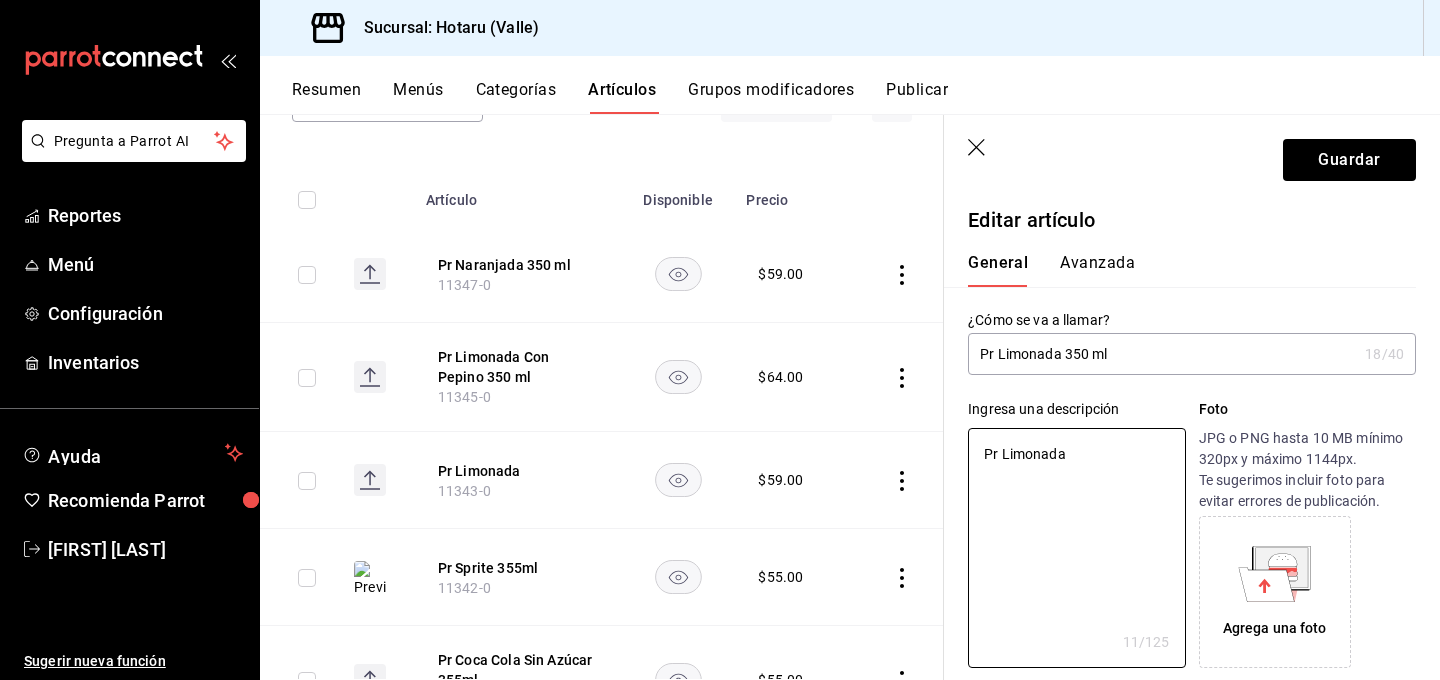 drag, startPoint x: 1084, startPoint y: 462, endPoint x: 920, endPoint y: 462, distance: 164 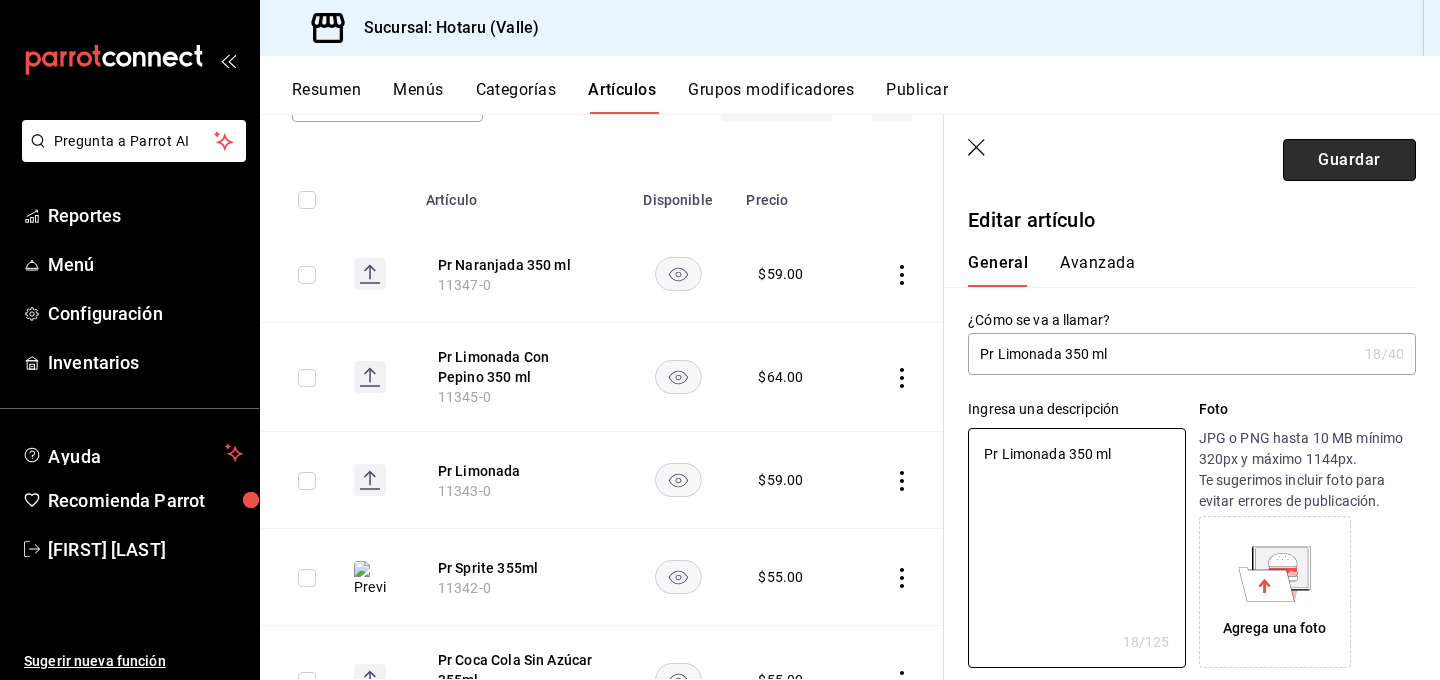 click on "Guardar" at bounding box center (1349, 160) 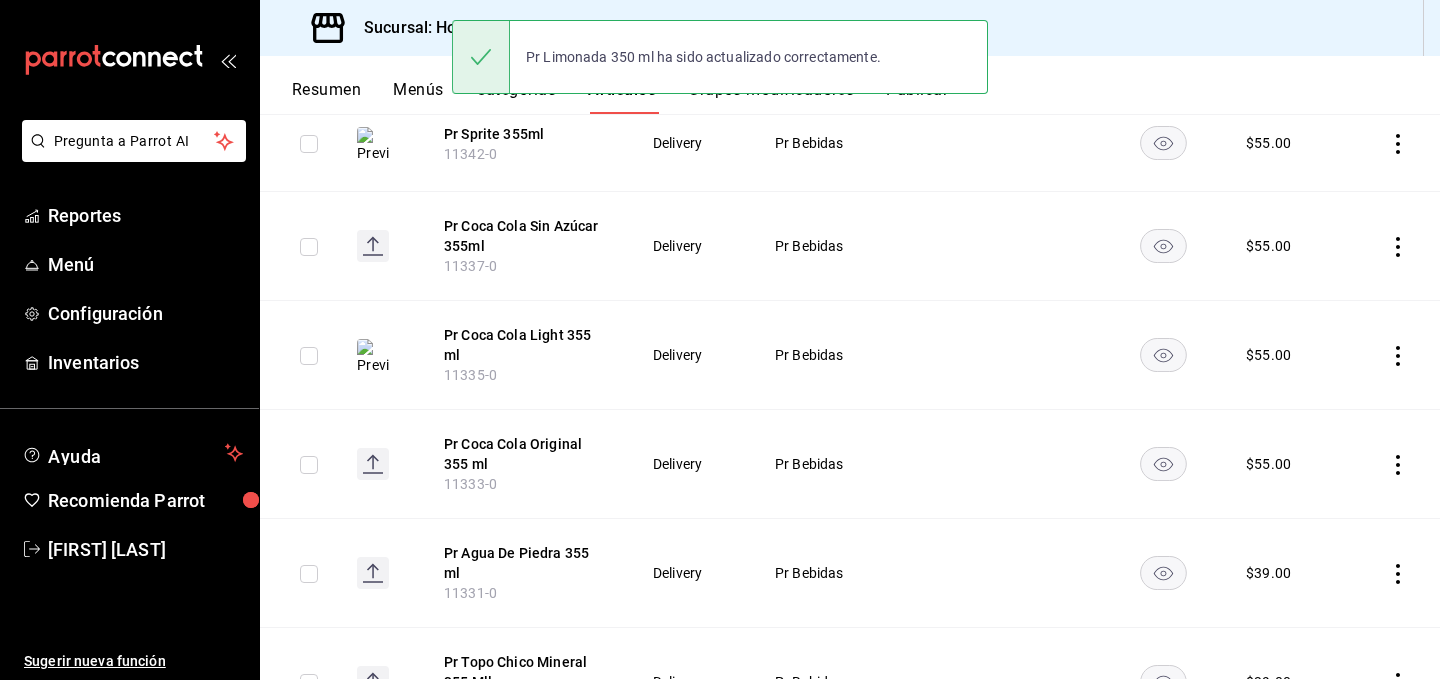 scroll, scrollTop: 617, scrollLeft: 0, axis: vertical 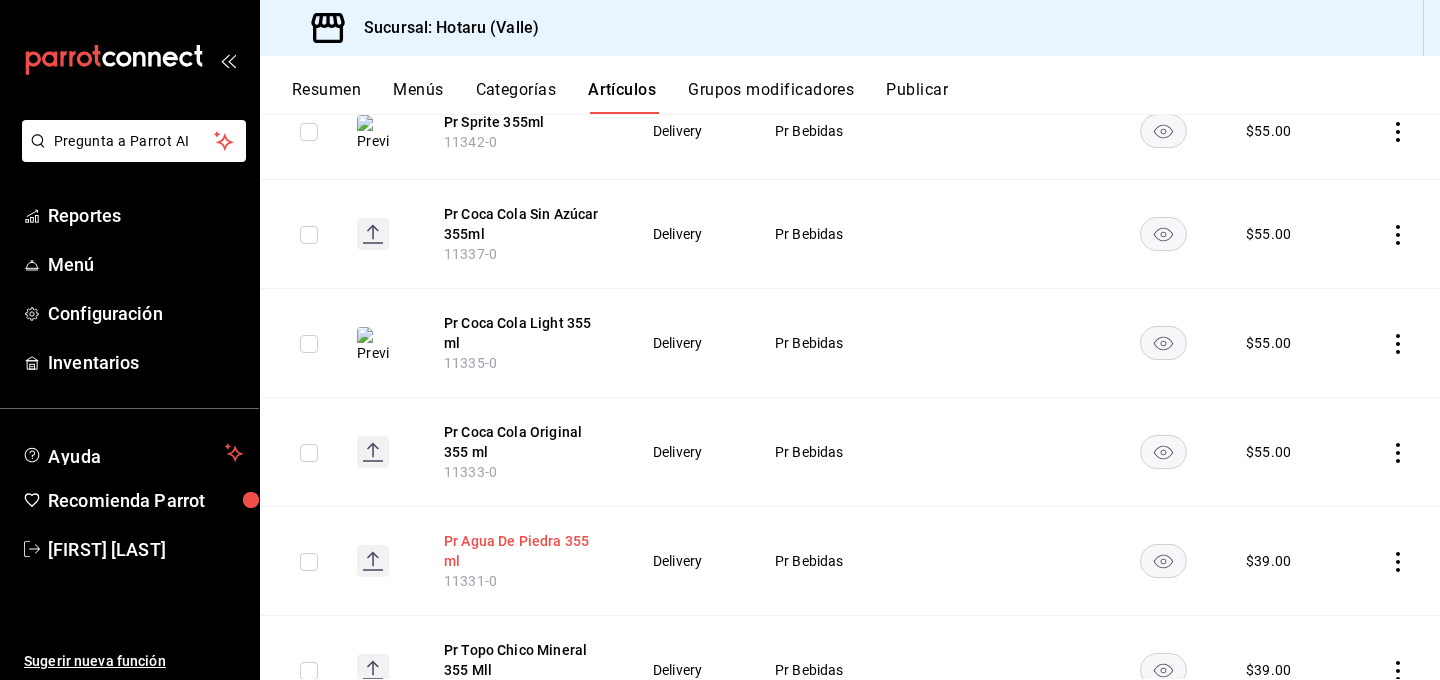 click on "Pr Agua De Piedra 355 ml" at bounding box center [524, 551] 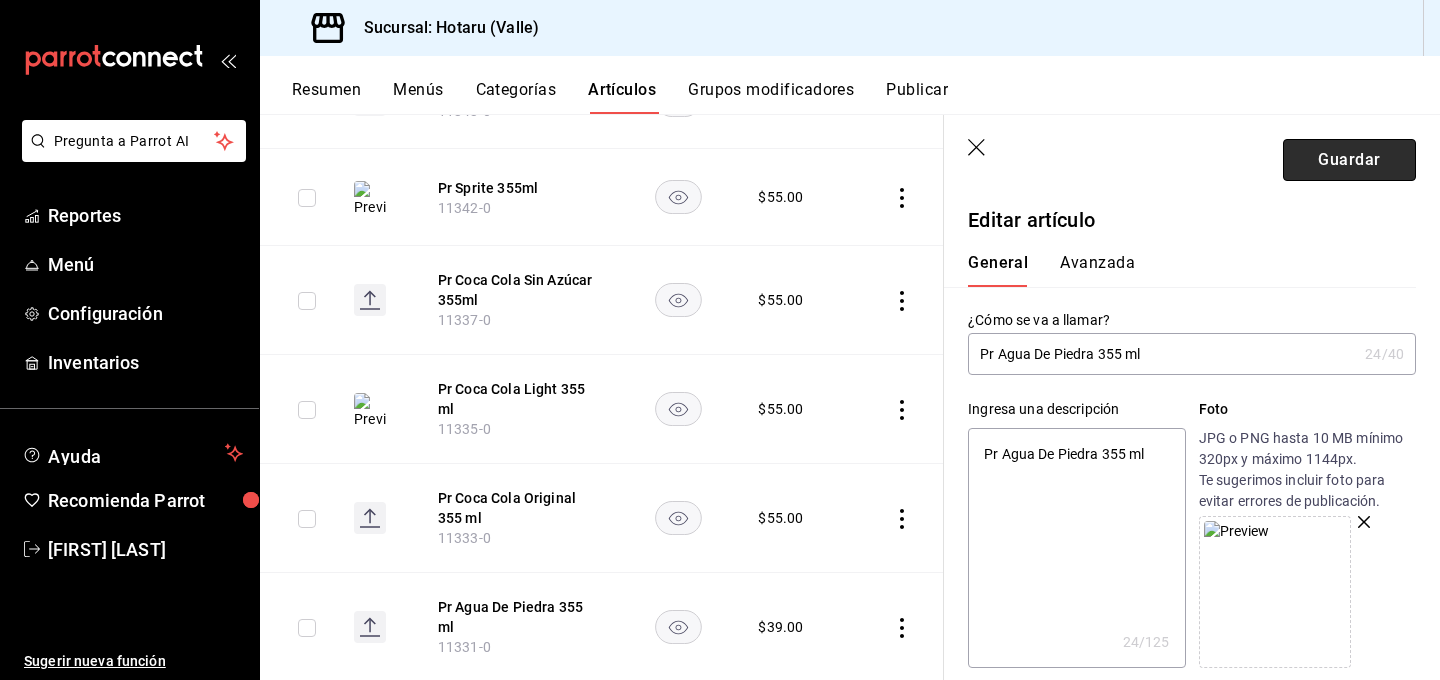 click on "Guardar" at bounding box center [1349, 160] 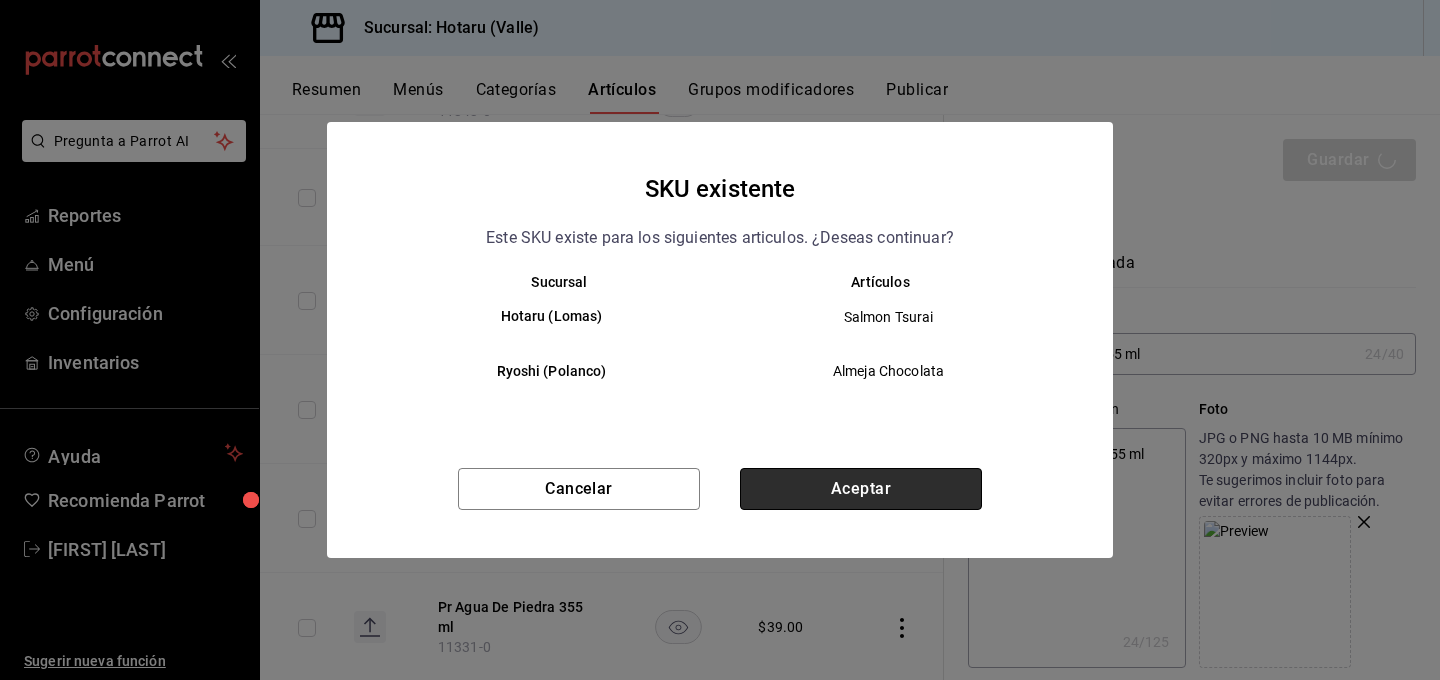 click on "Aceptar" at bounding box center [861, 489] 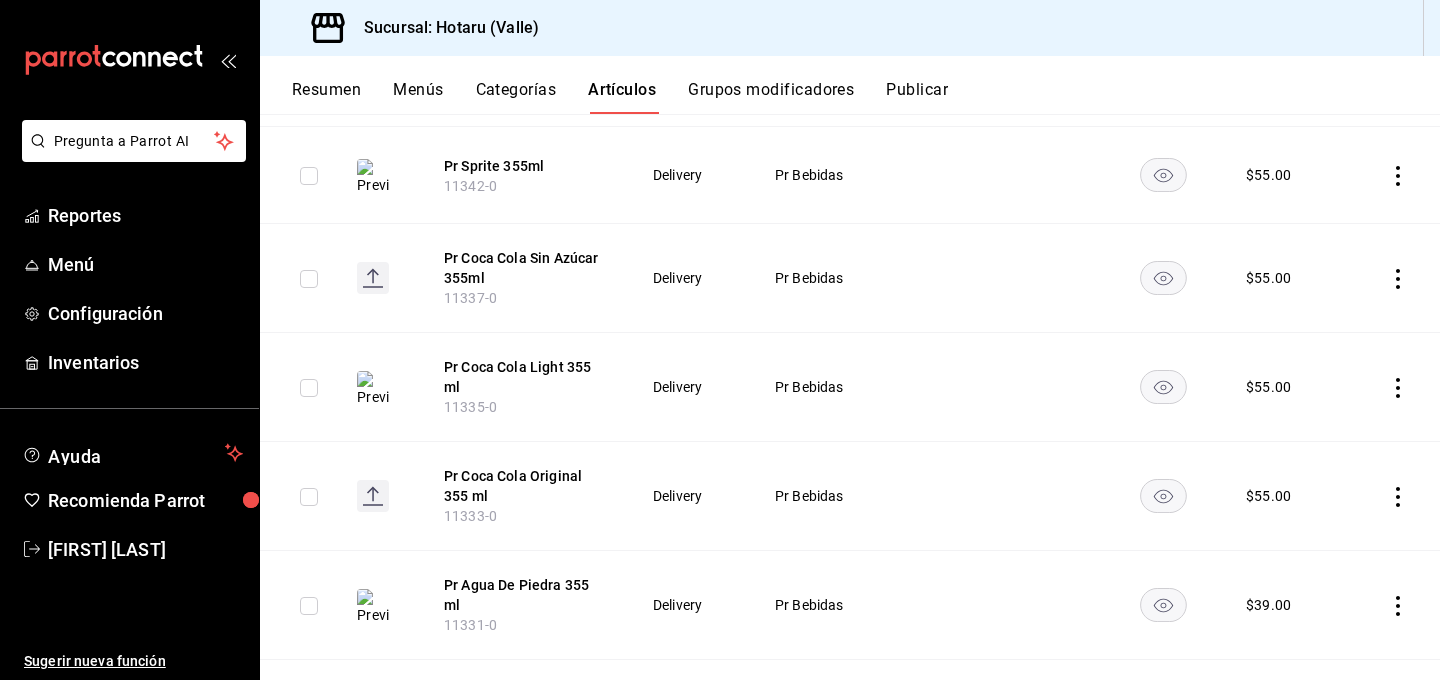 scroll, scrollTop: 567, scrollLeft: 0, axis: vertical 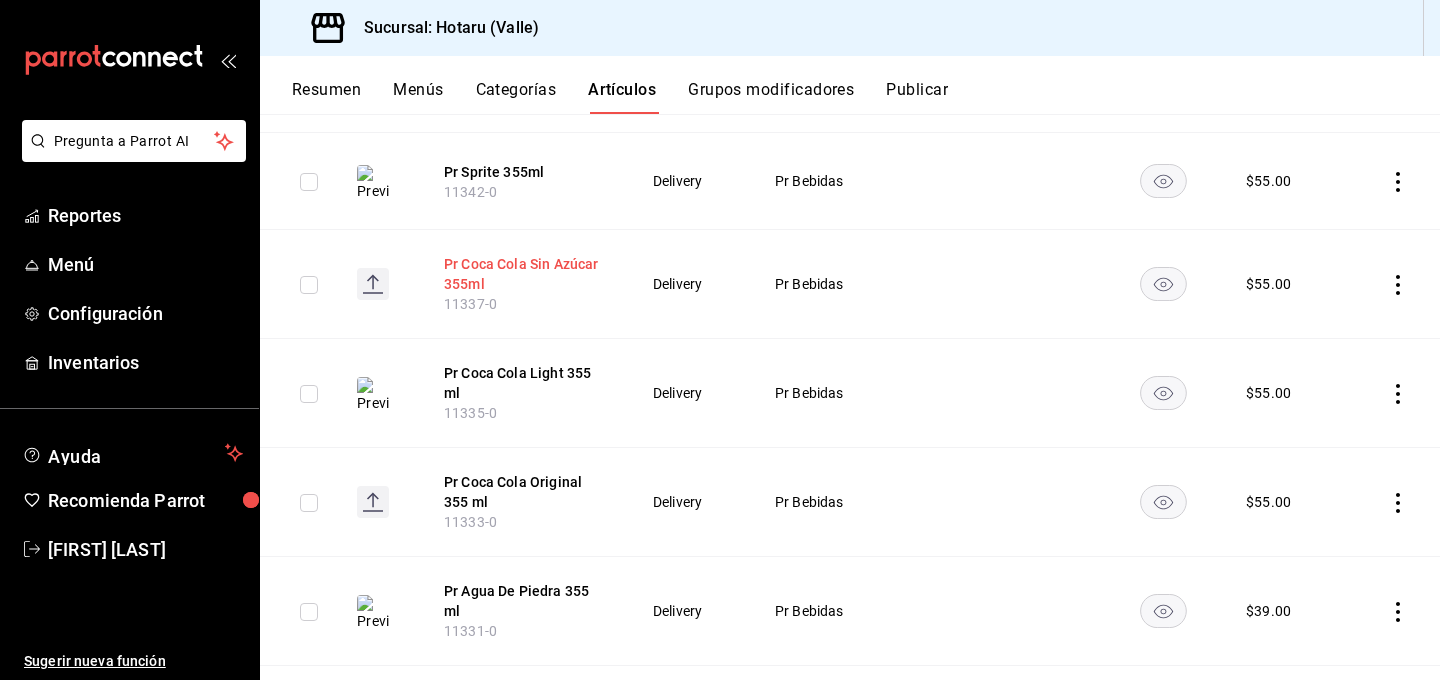 click on "Pr Coca Cola Sin Azúcar 355ml" at bounding box center (524, 274) 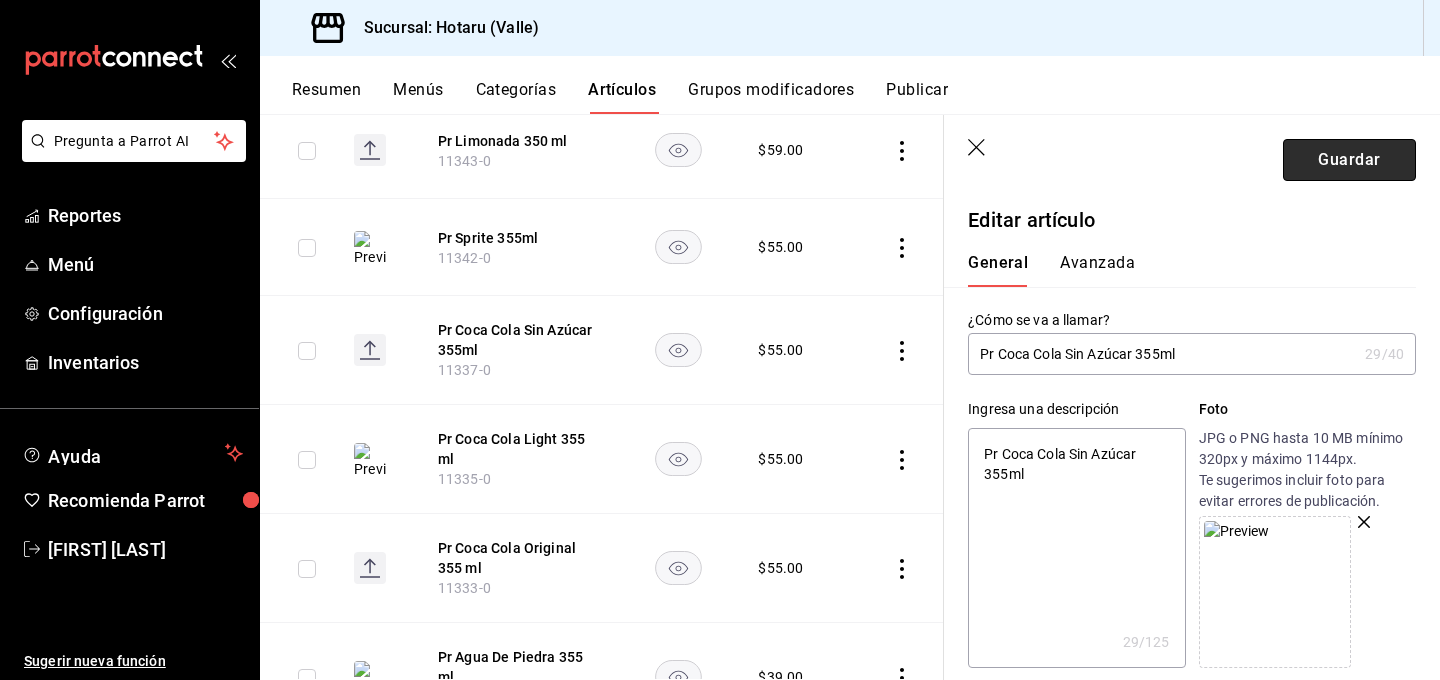 click on "Guardar" at bounding box center (1349, 160) 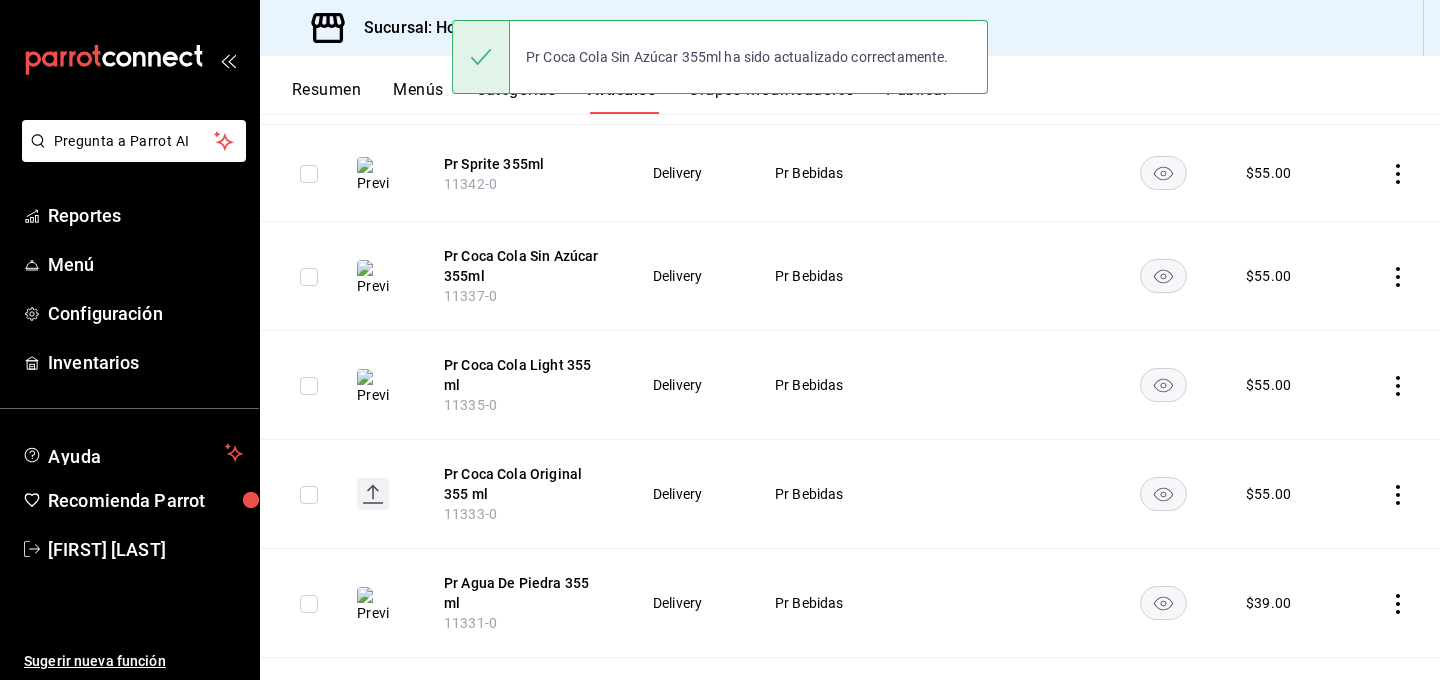 scroll, scrollTop: 636, scrollLeft: 0, axis: vertical 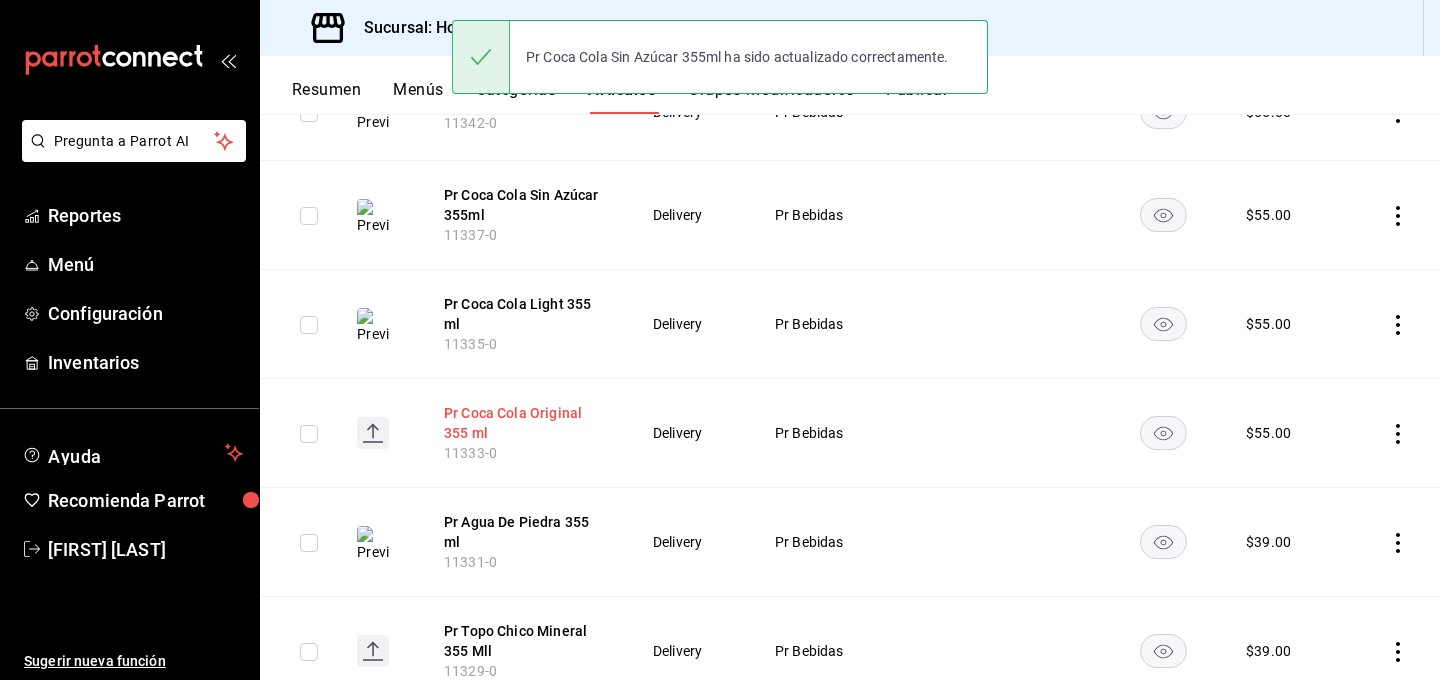 click on "Pr Coca Cola Original 355 ml" at bounding box center [524, 423] 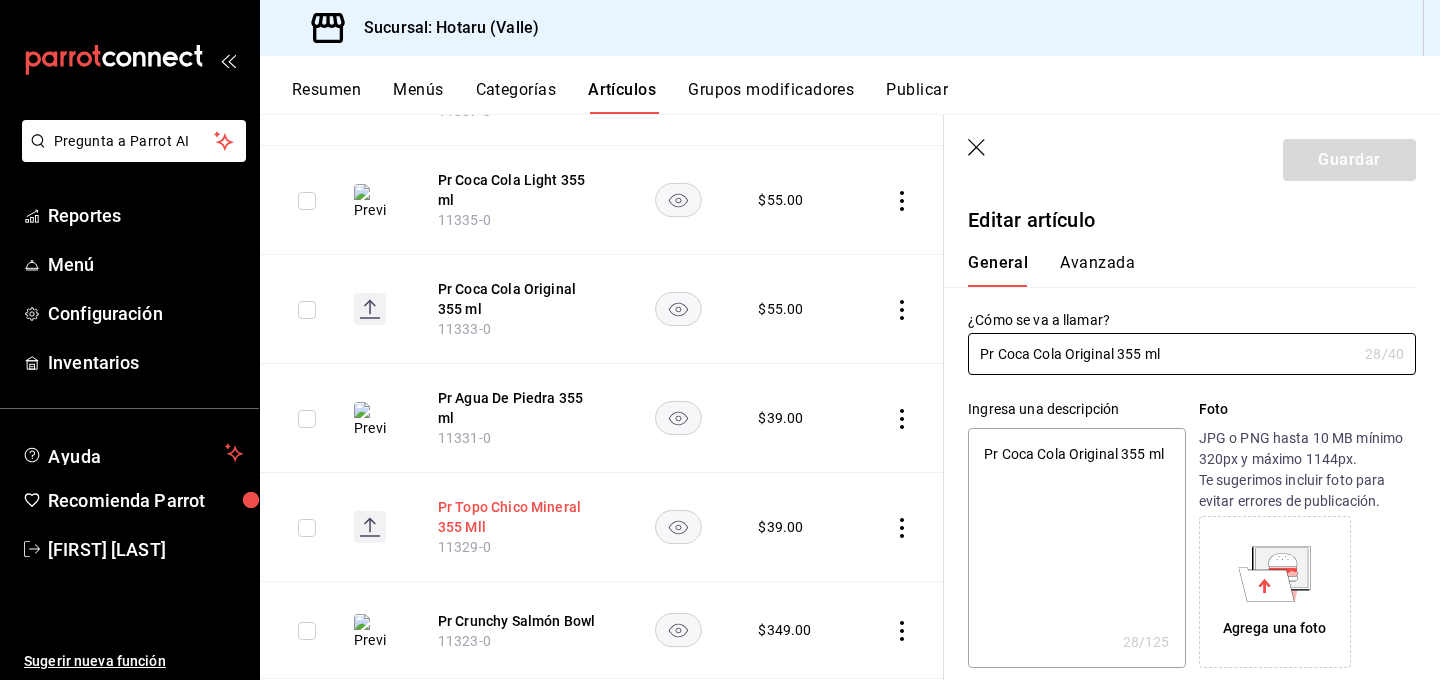 scroll, scrollTop: 836, scrollLeft: 0, axis: vertical 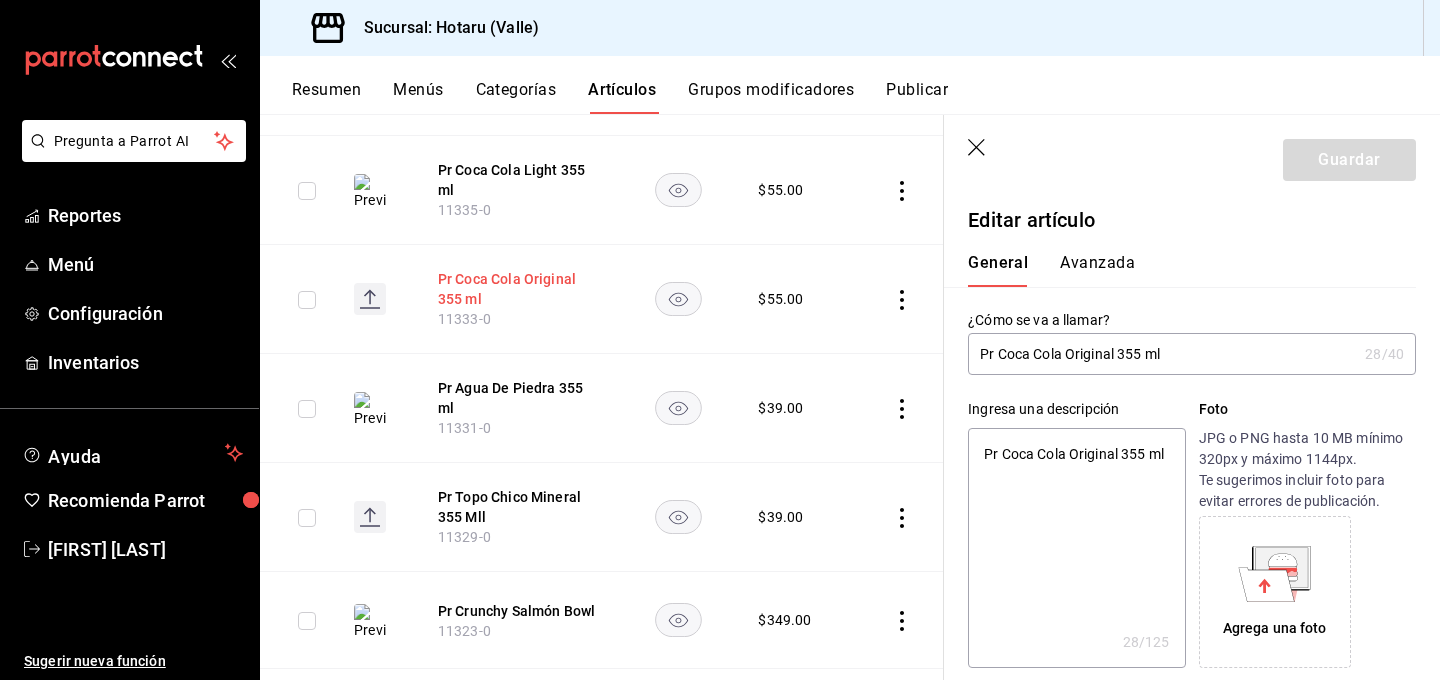 click on "Pr Coca Cola Original 355 ml" at bounding box center (518, 289) 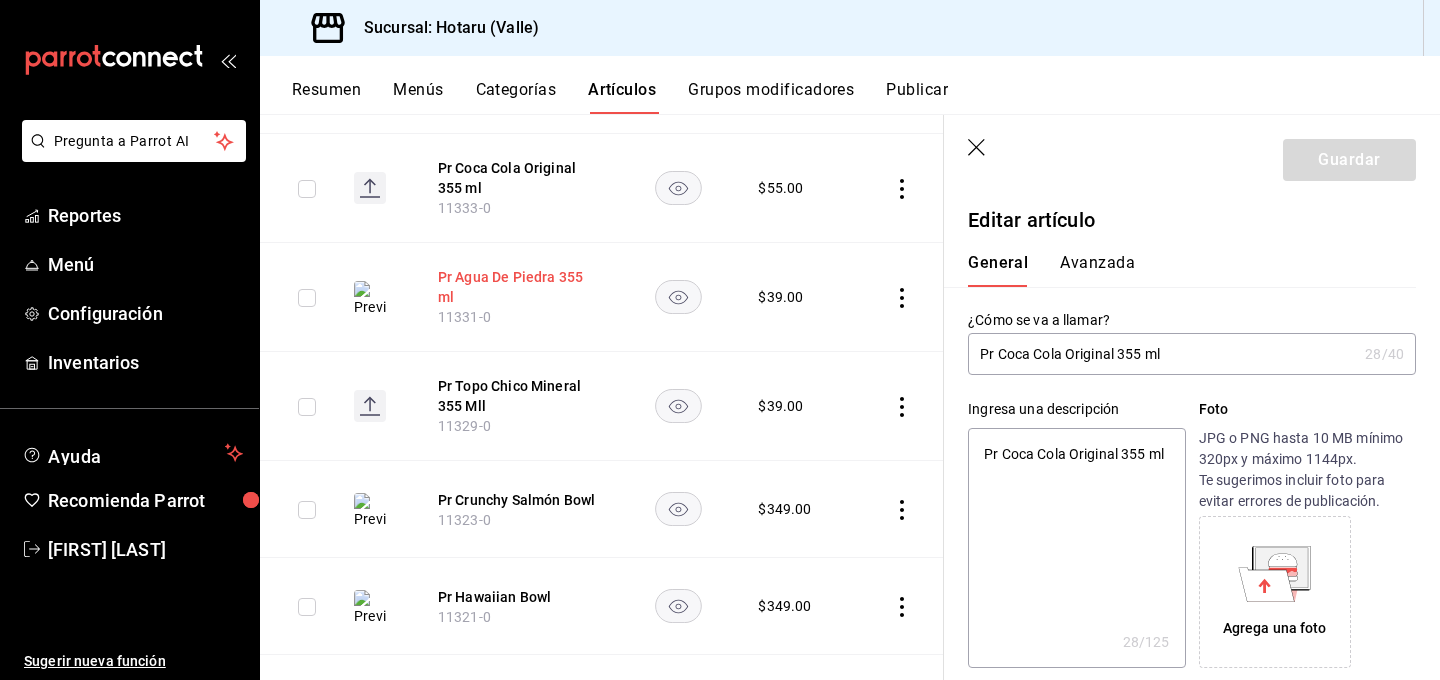 scroll, scrollTop: 901, scrollLeft: 0, axis: vertical 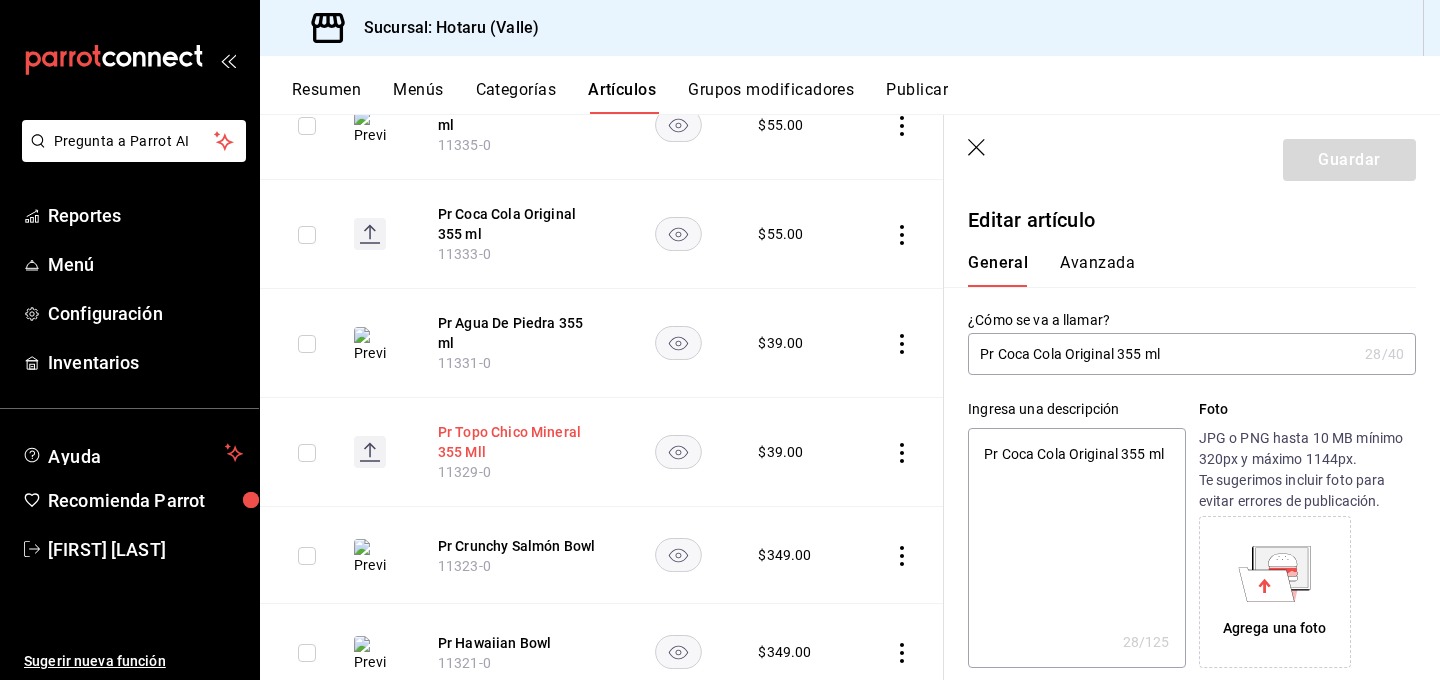 click on "Pr Topo Chico Mineral 355 Mll" at bounding box center (518, 442) 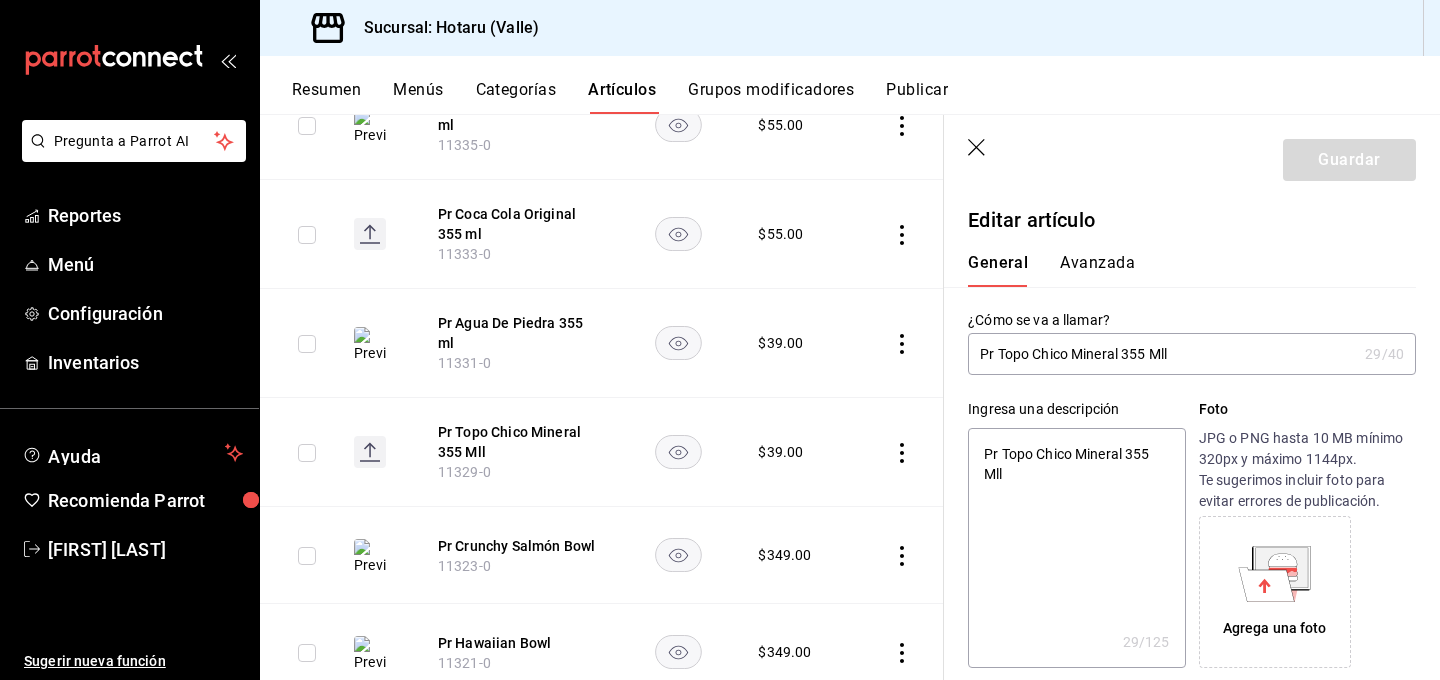 click on "Pr Topo Chico Mineral 355 Mll" at bounding box center (1162, 354) 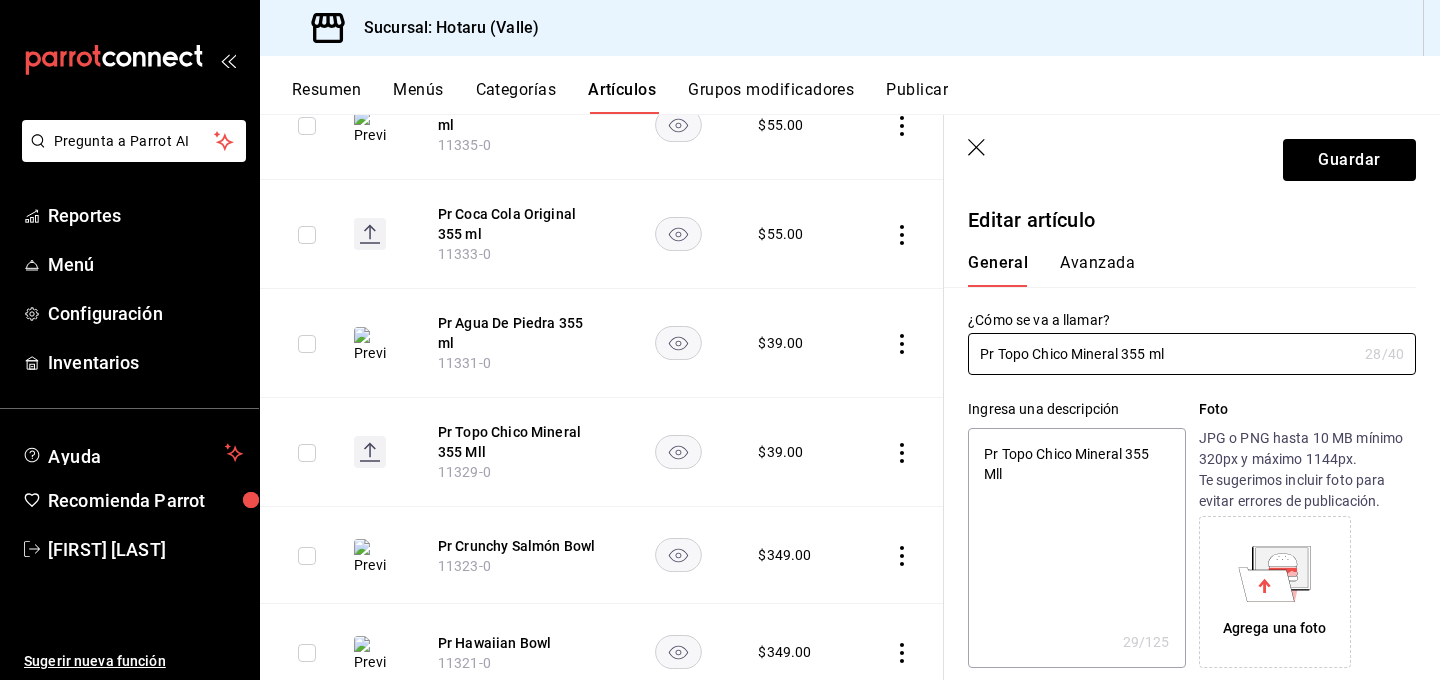 drag, startPoint x: 1187, startPoint y: 354, endPoint x: 928, endPoint y: 346, distance: 259.12354 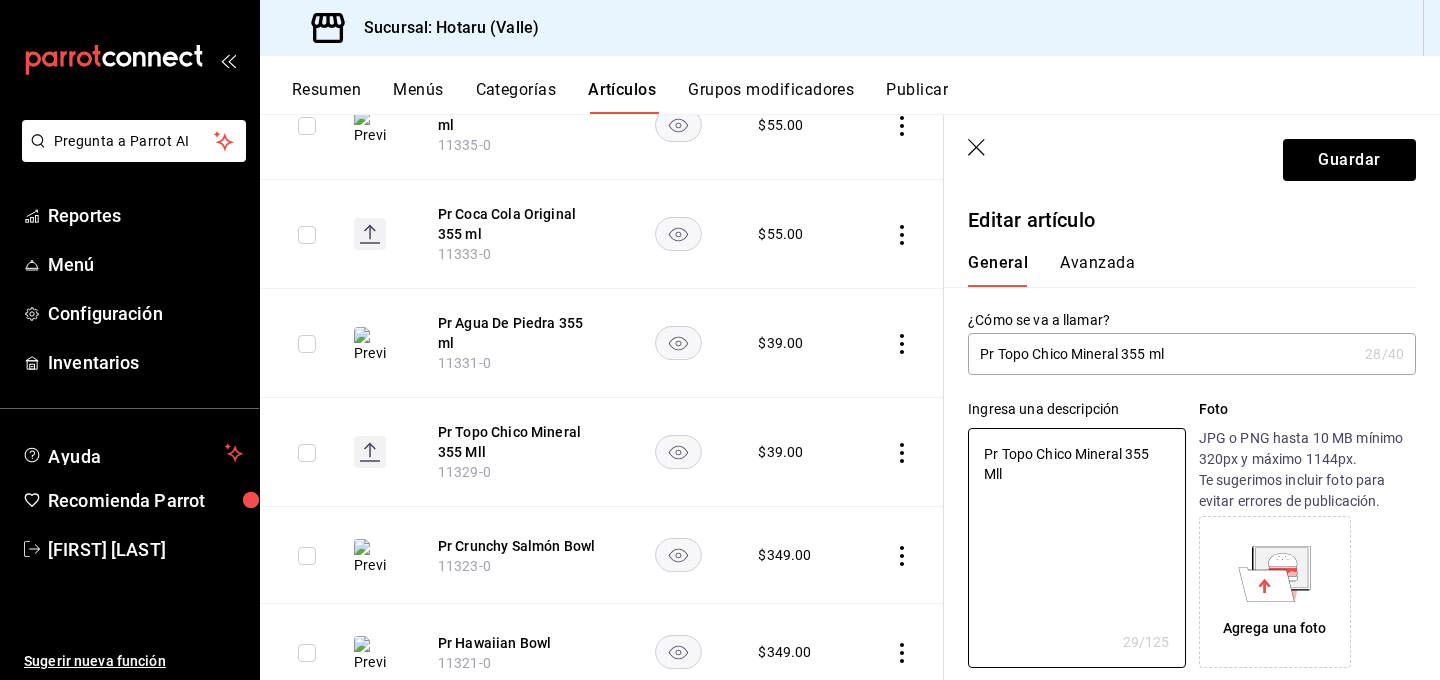 drag, startPoint x: 1010, startPoint y: 474, endPoint x: 965, endPoint y: 440, distance: 56.400356 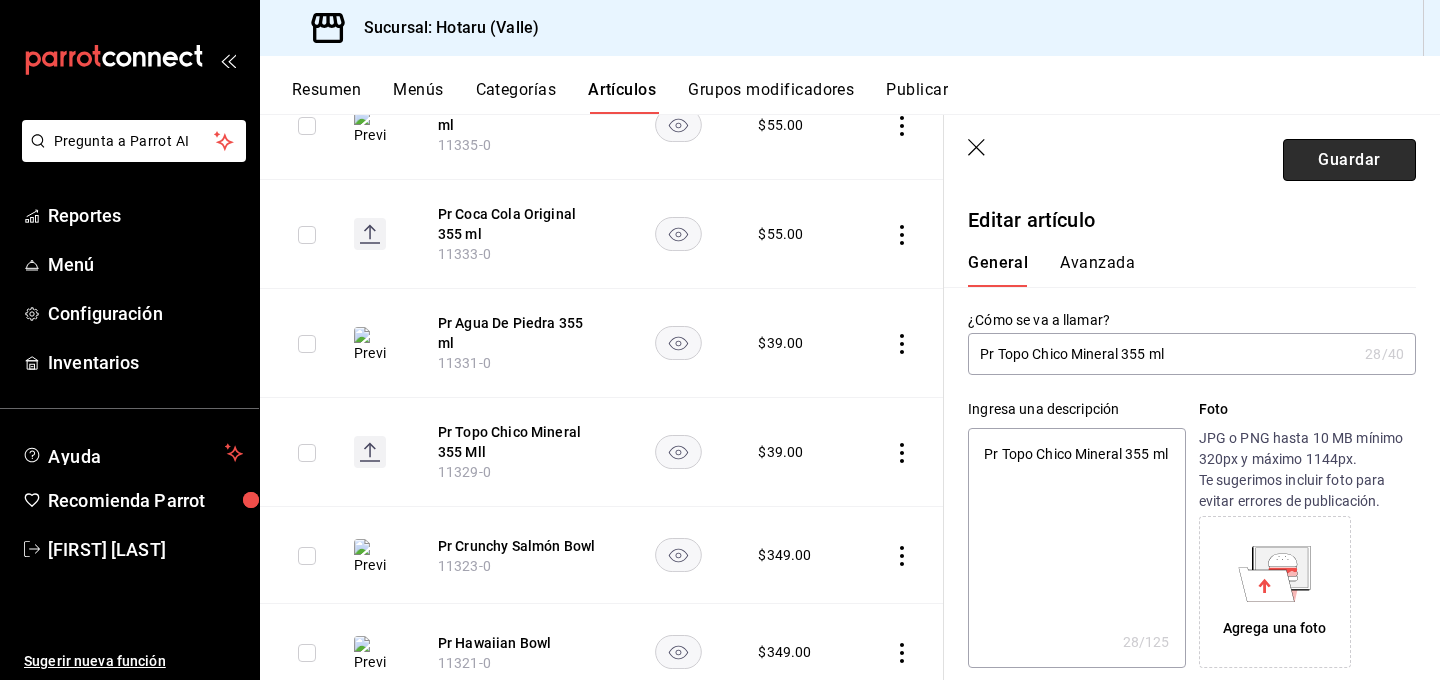 click on "Guardar" at bounding box center (1349, 160) 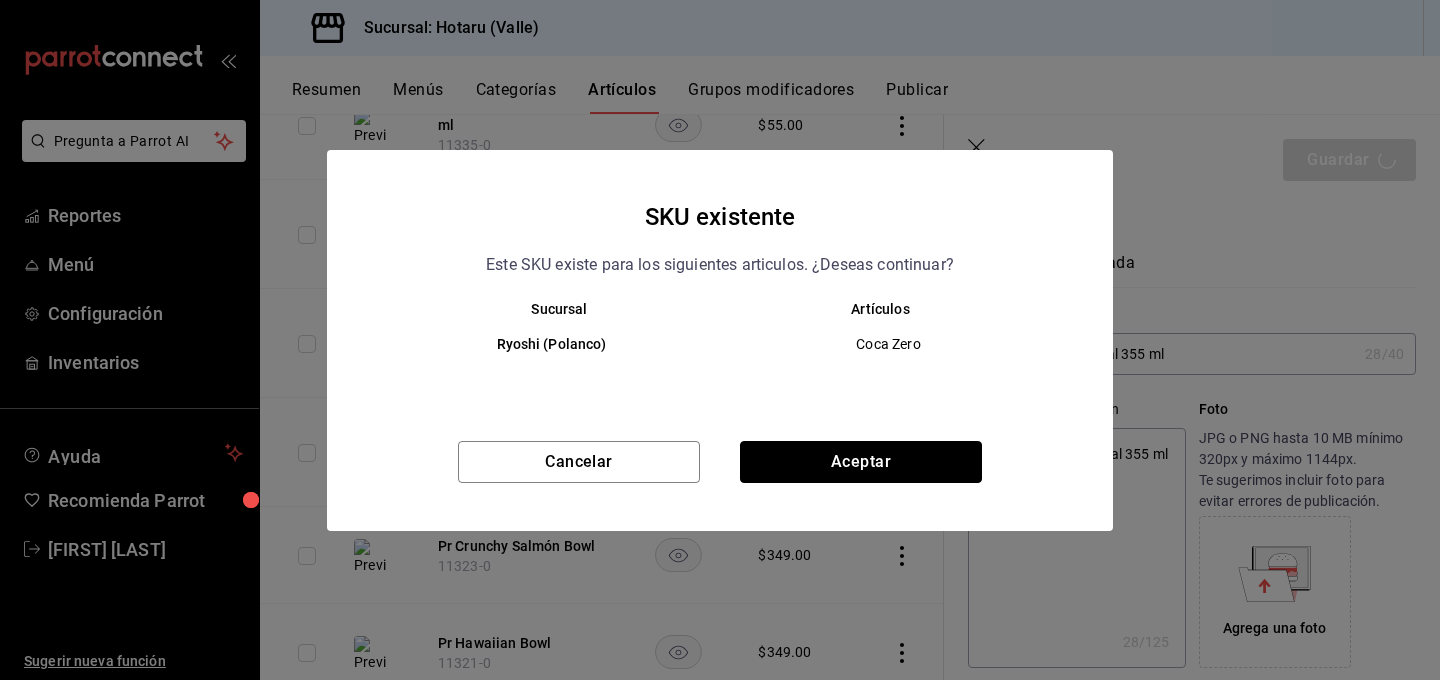 click on "Aceptar" at bounding box center [861, 462] 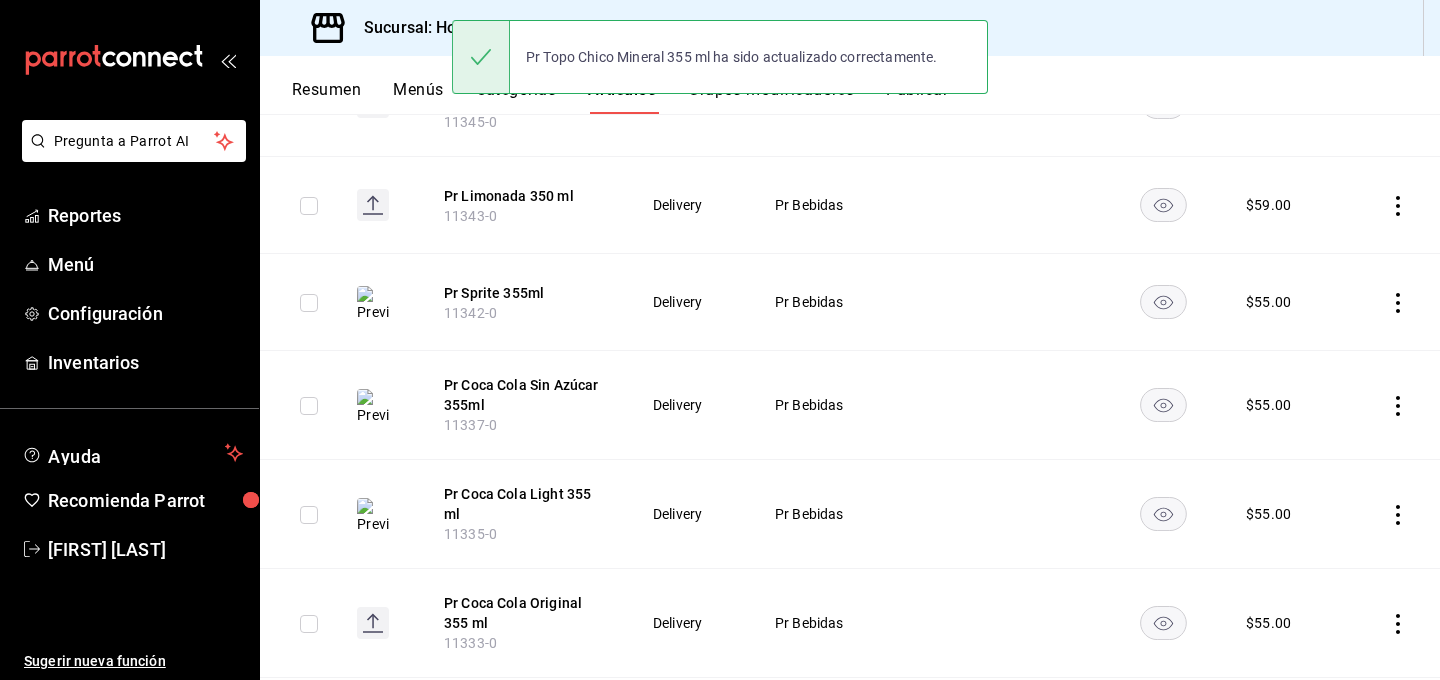 scroll, scrollTop: 731, scrollLeft: 0, axis: vertical 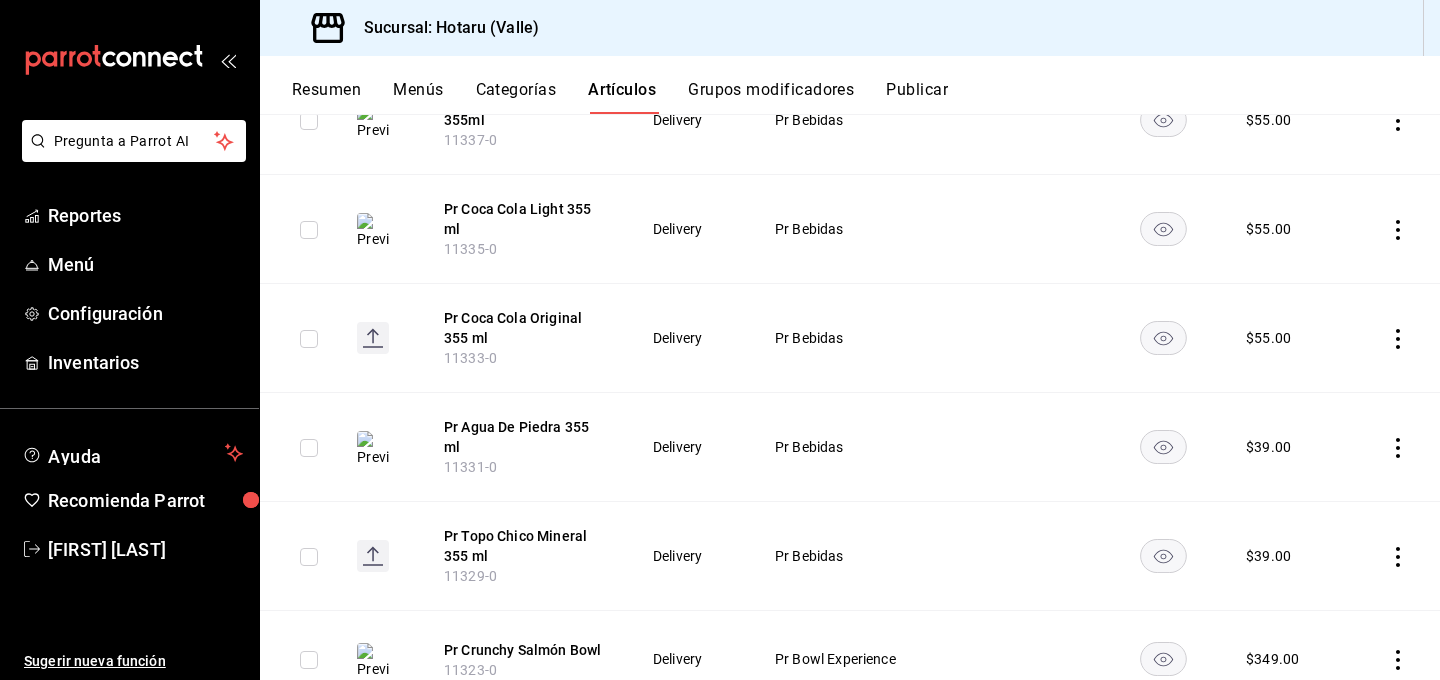 click on "Pr Coca Cola Original 355 ml" at bounding box center (524, 328) 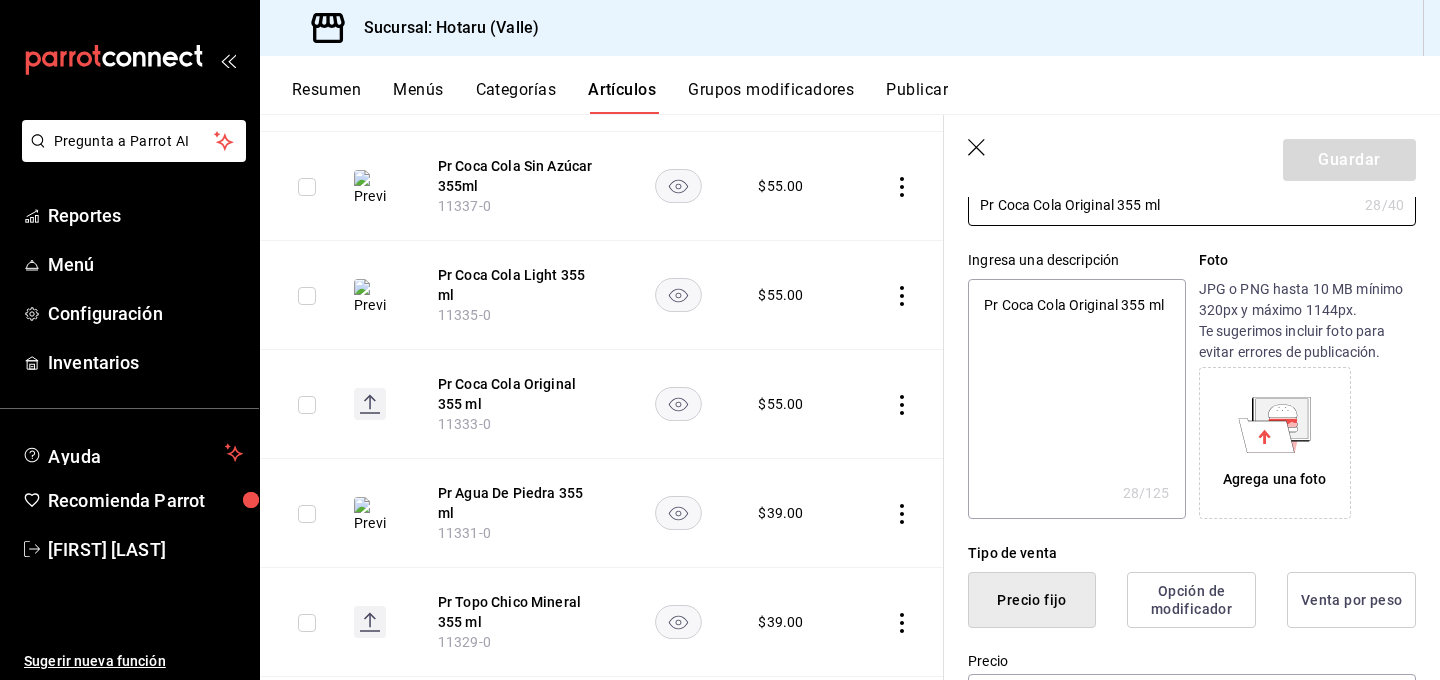 scroll, scrollTop: 151, scrollLeft: 0, axis: vertical 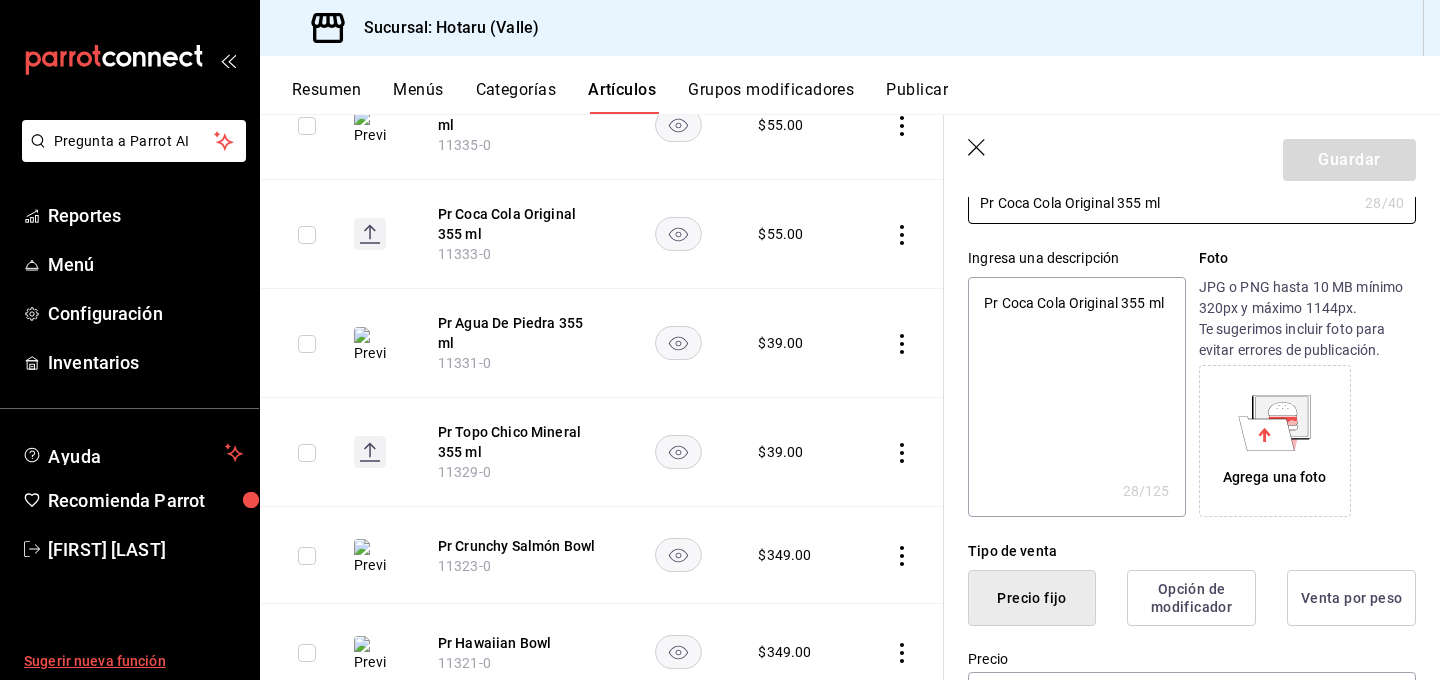 drag, startPoint x: 535, startPoint y: 438, endPoint x: 148, endPoint y: 674, distance: 453.28247 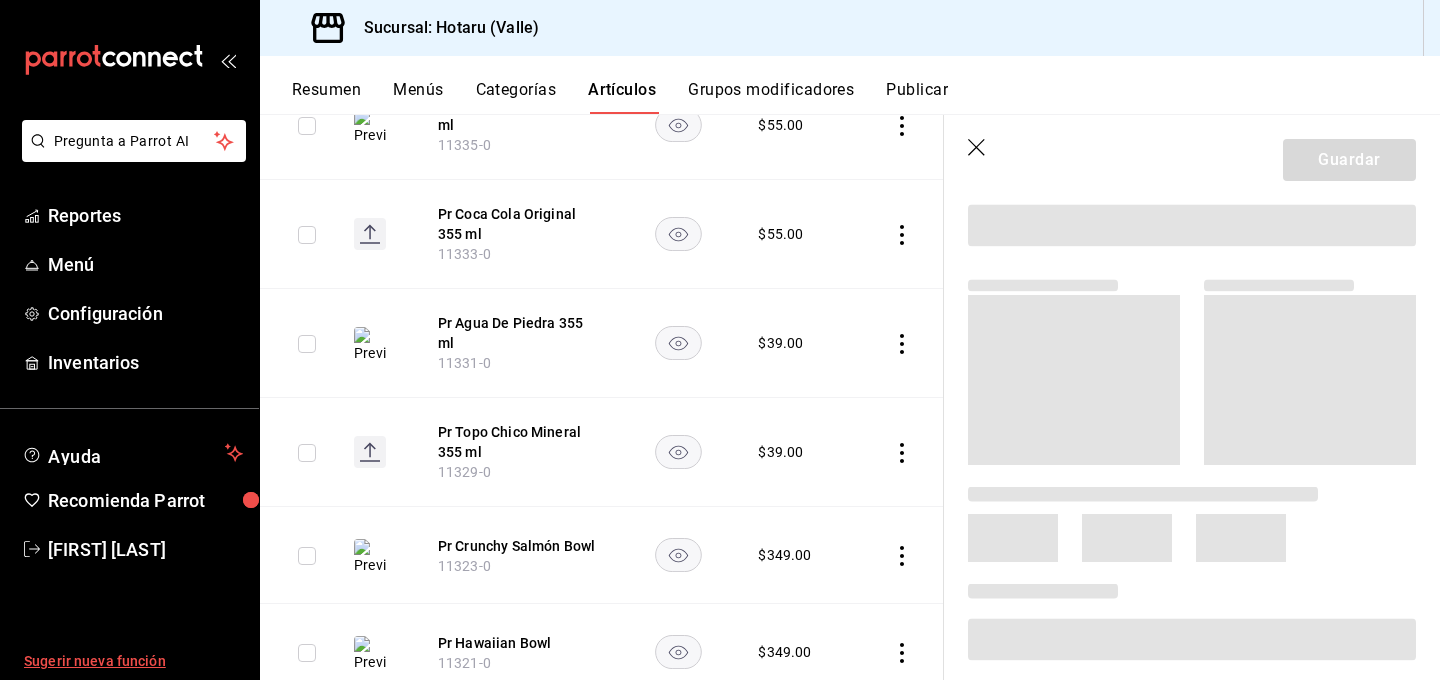 scroll, scrollTop: 0, scrollLeft: 0, axis: both 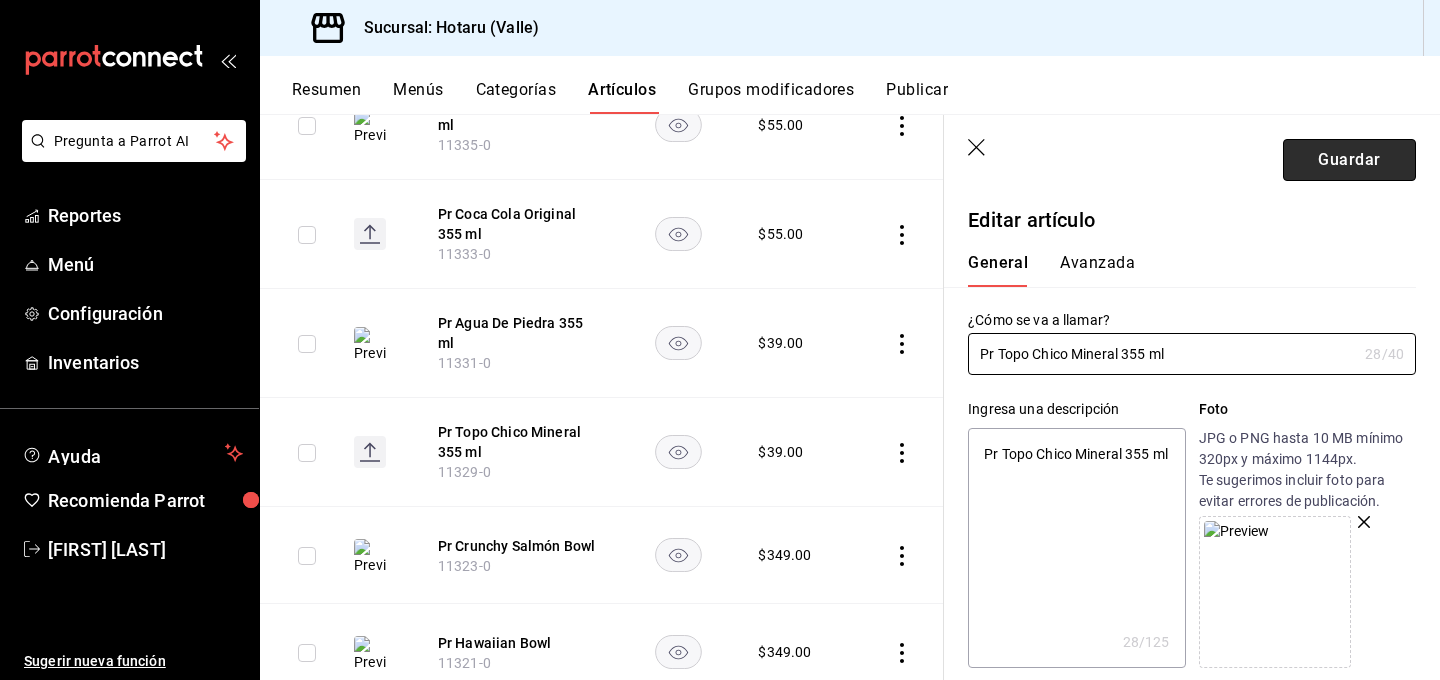 click on "Guardar" at bounding box center [1349, 160] 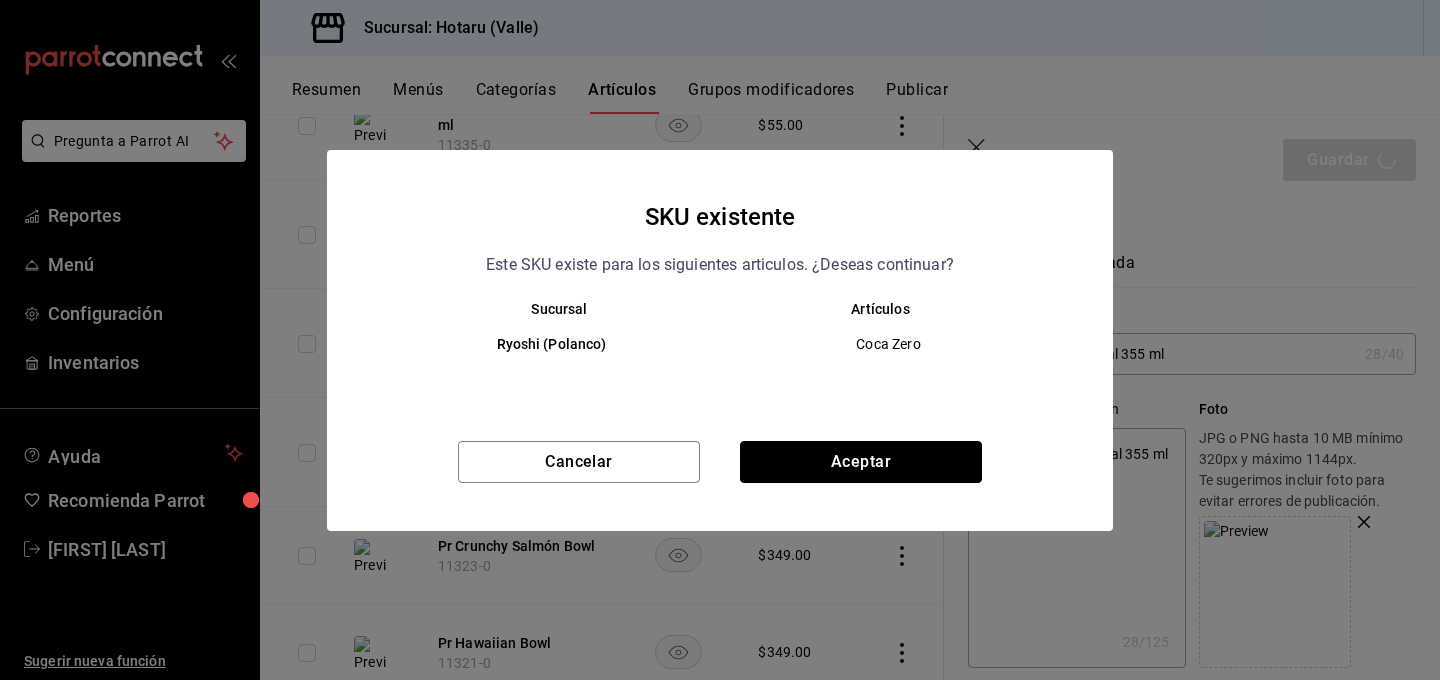 click on "Aceptar" at bounding box center (861, 462) 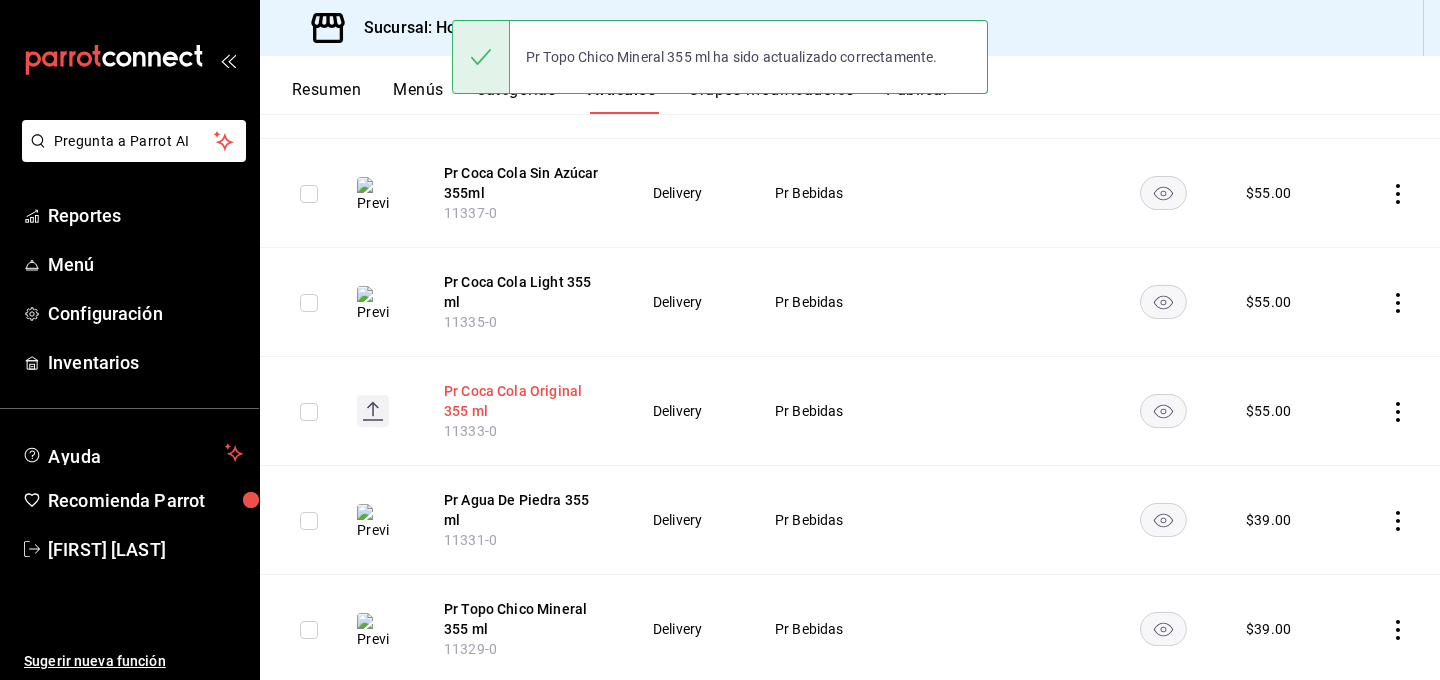 scroll, scrollTop: 659, scrollLeft: 0, axis: vertical 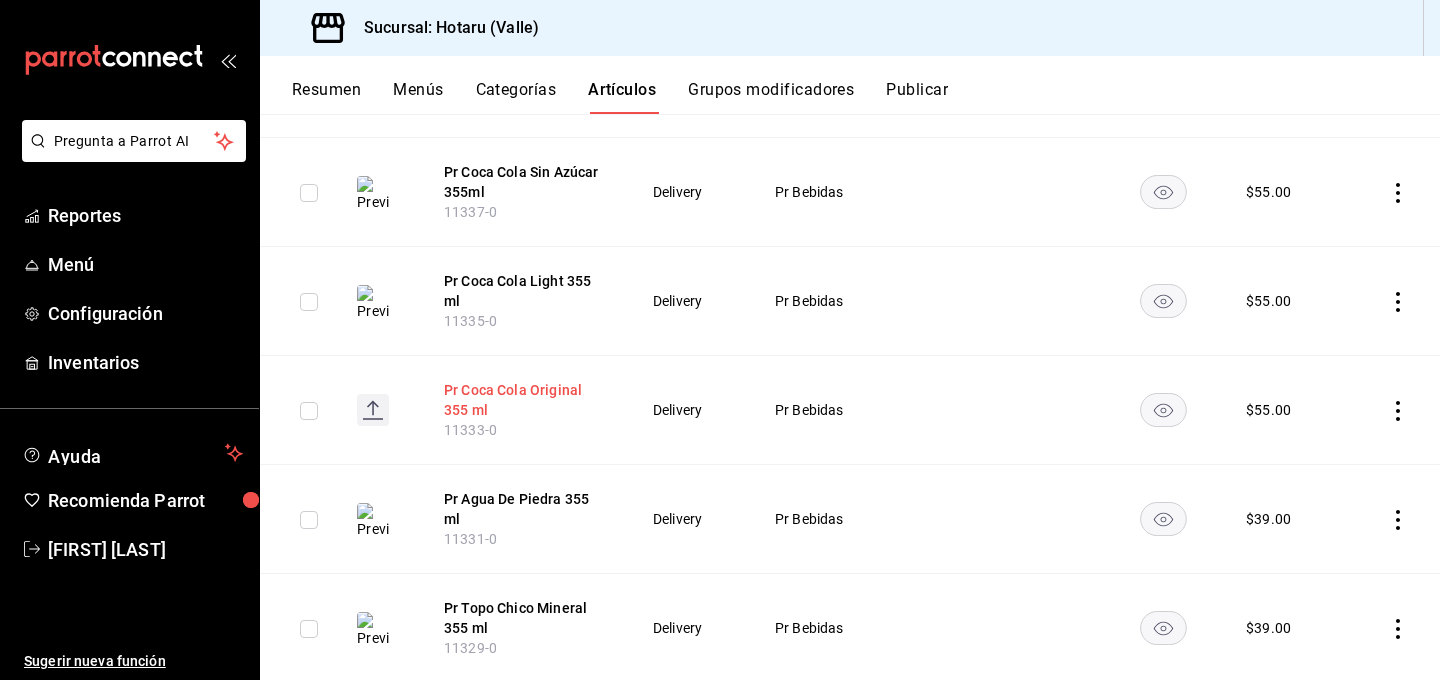 click on "Pr Coca Cola Original 355 ml" at bounding box center (524, 400) 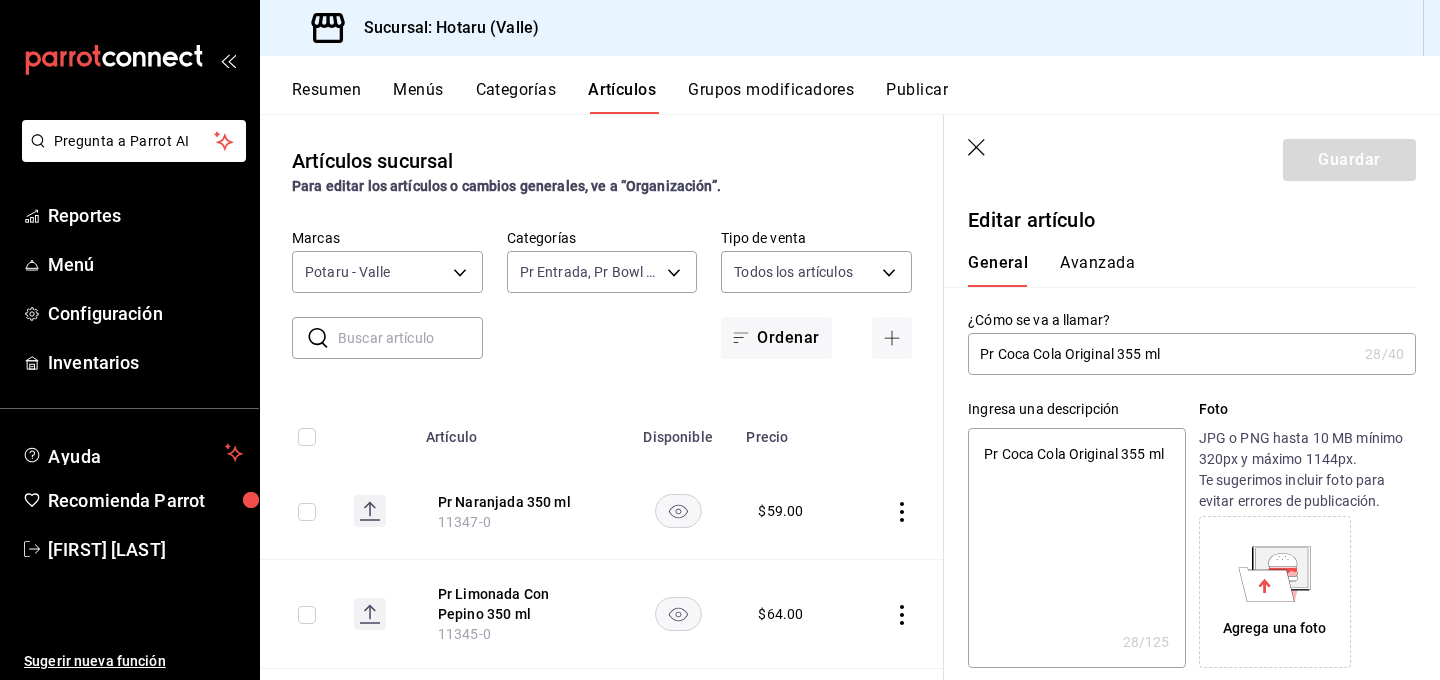 scroll, scrollTop: 0, scrollLeft: 0, axis: both 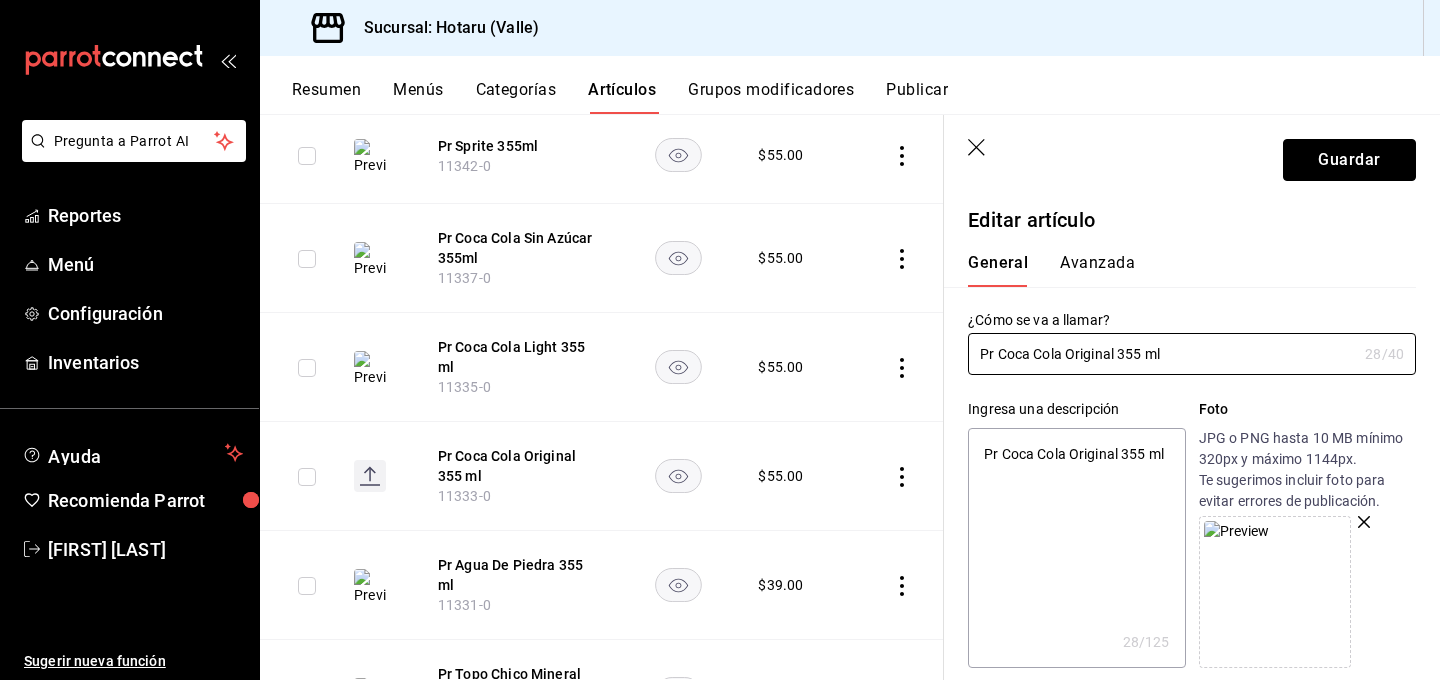 click on "Guardar" at bounding box center (1349, 160) 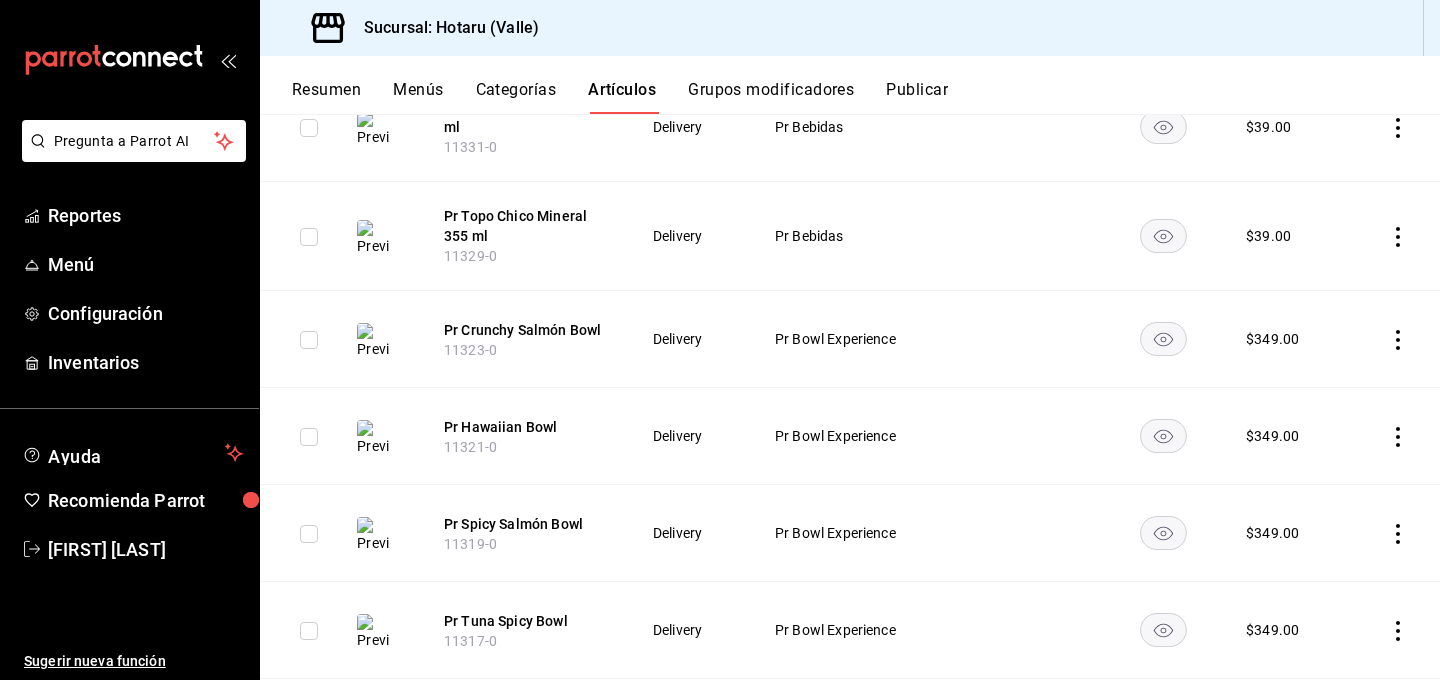 scroll, scrollTop: 1073, scrollLeft: 0, axis: vertical 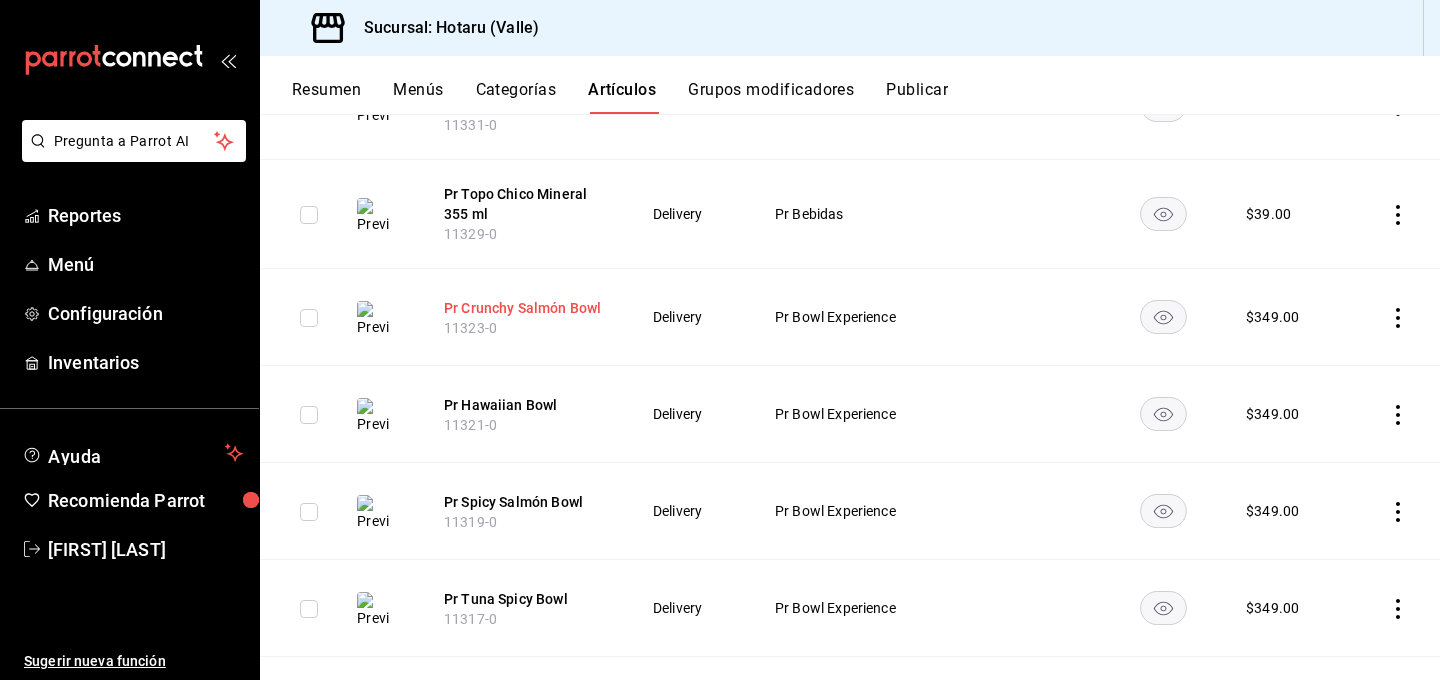 click on "Pr Crunchy Salmón Bowl" at bounding box center (524, 308) 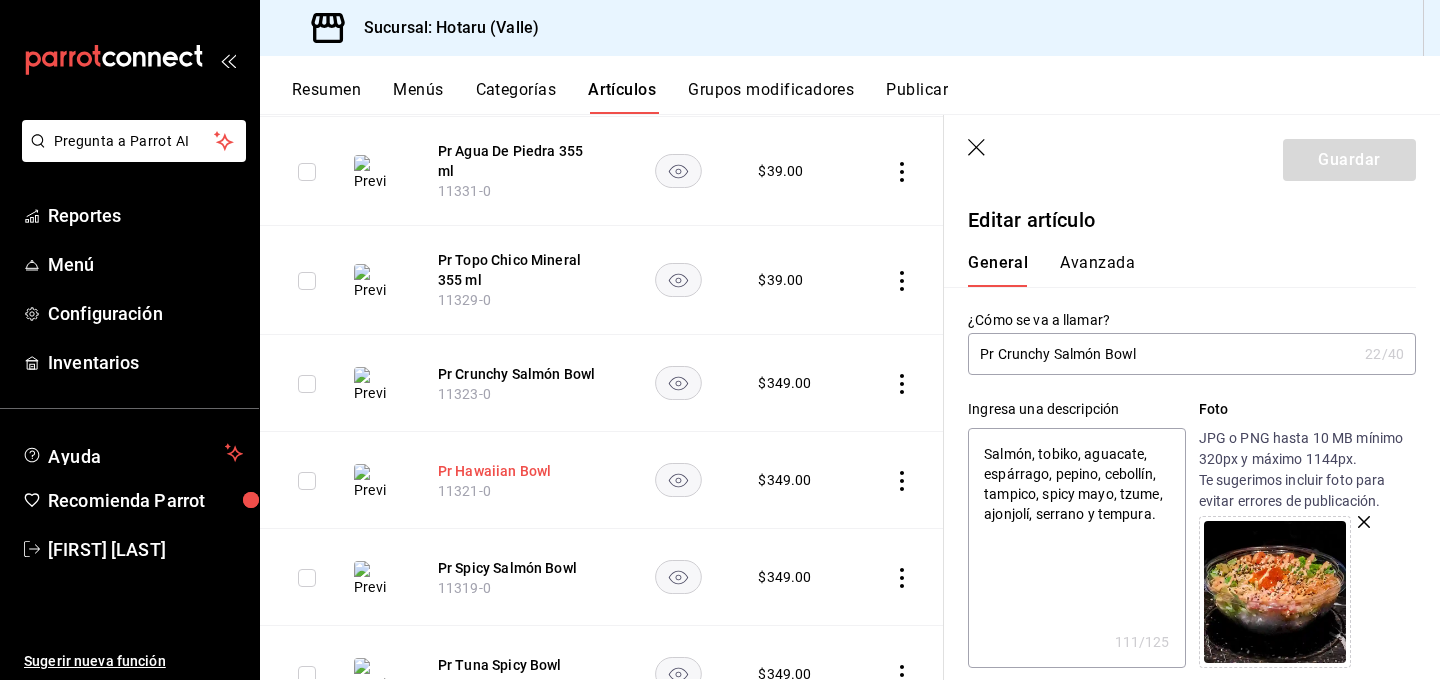 click on "Pr Hawaiian Bowl" at bounding box center (518, 471) 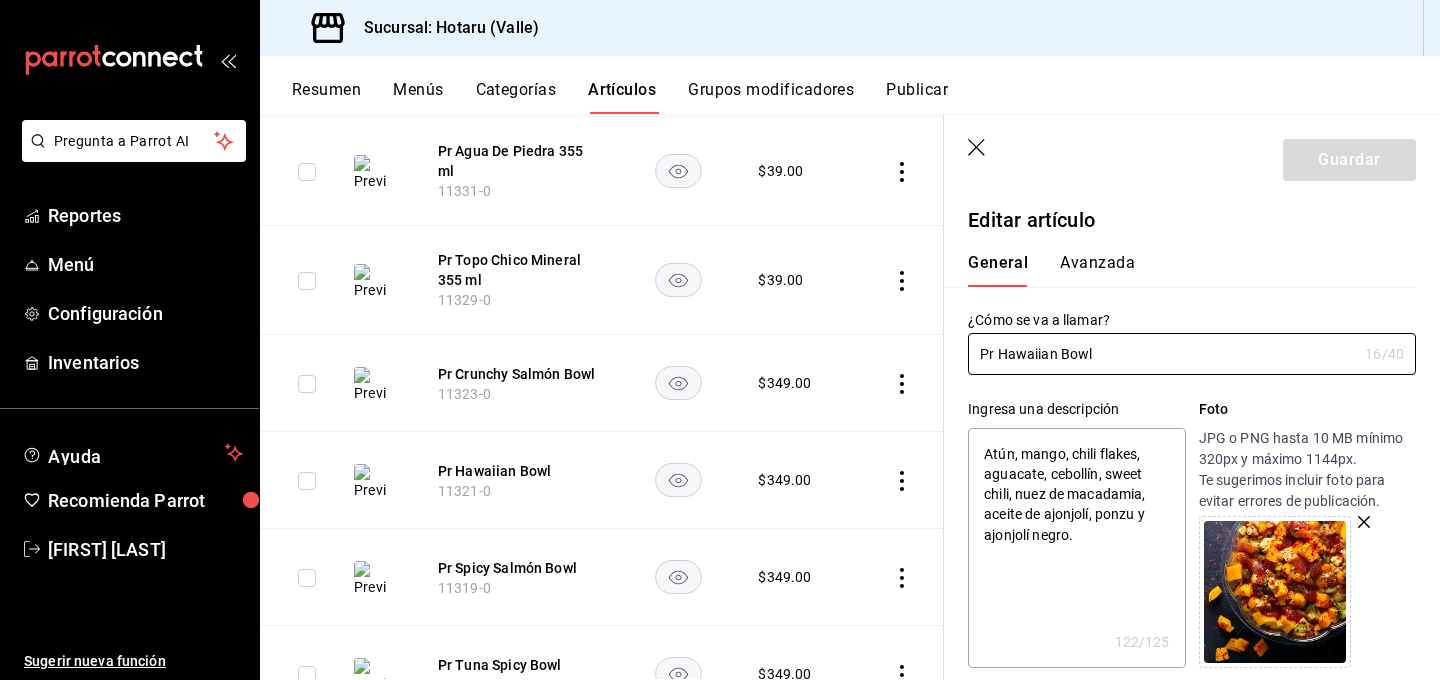 scroll, scrollTop: 125, scrollLeft: 0, axis: vertical 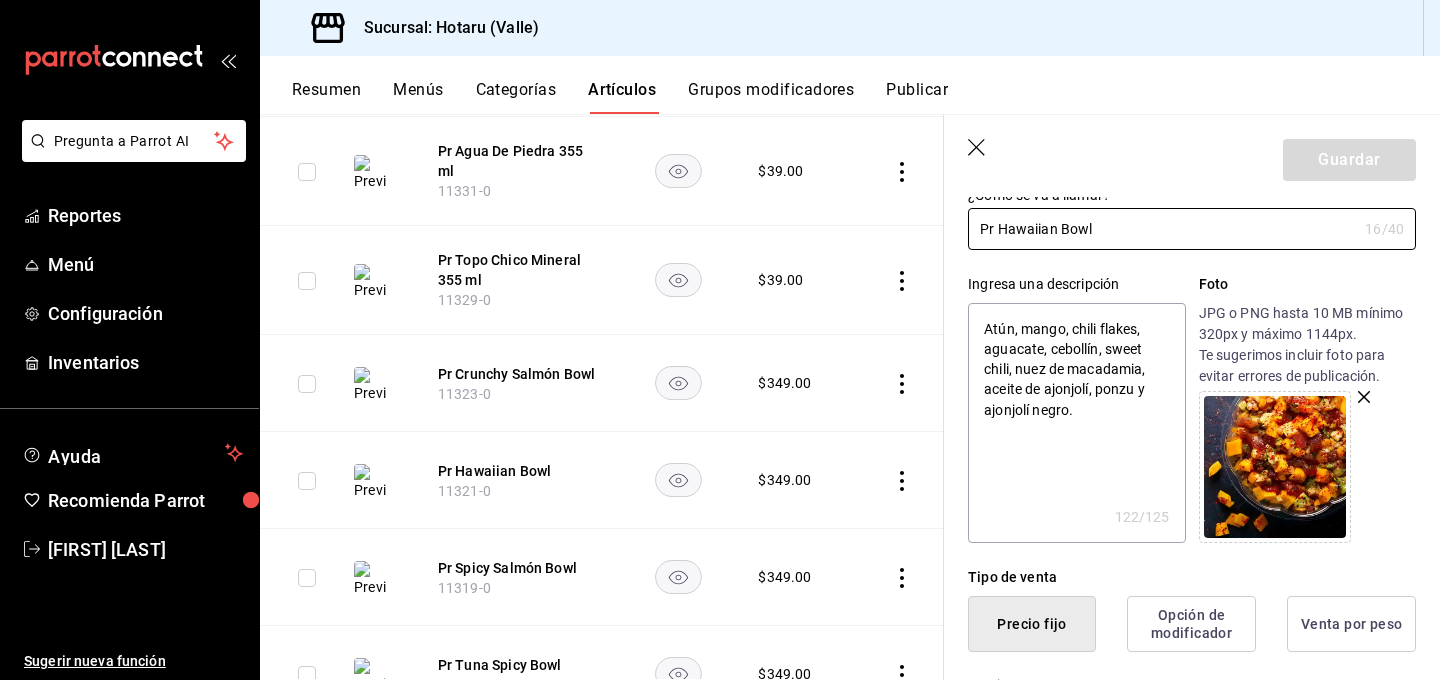 click 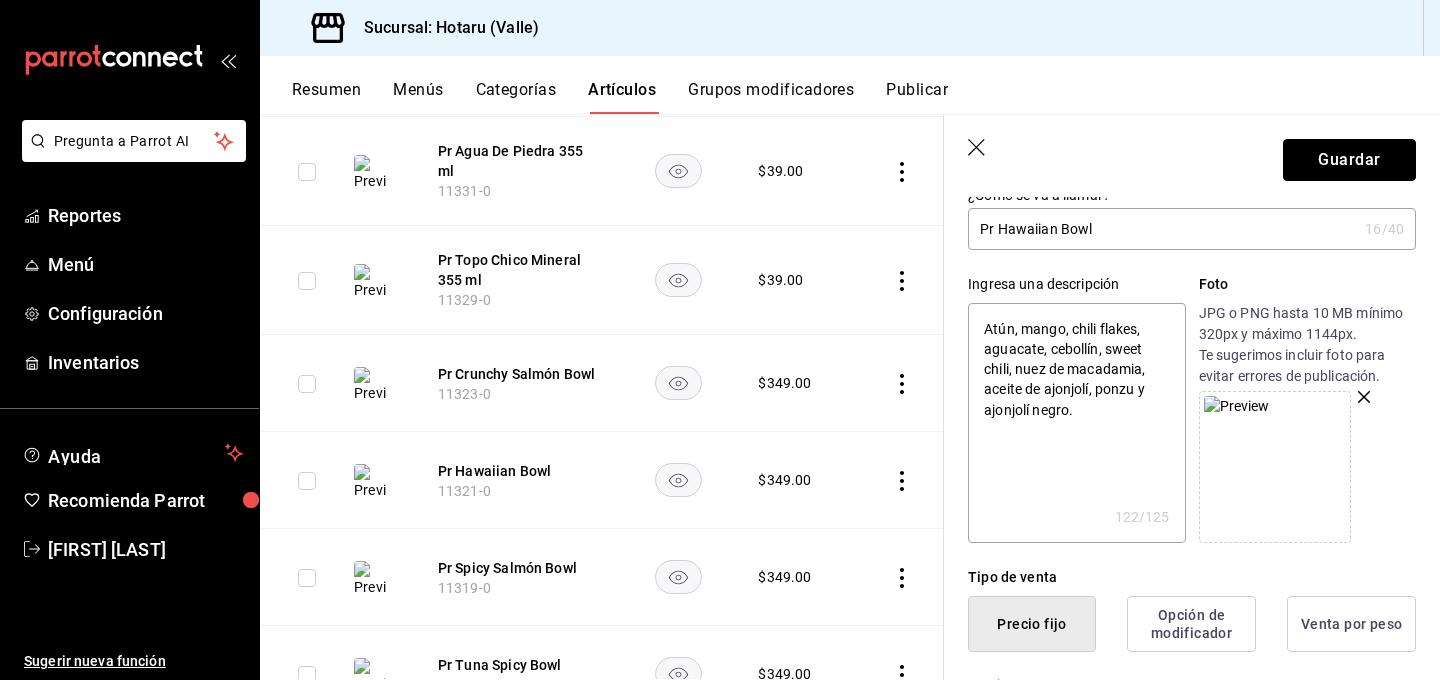 click on "Guardar" at bounding box center (1349, 160) 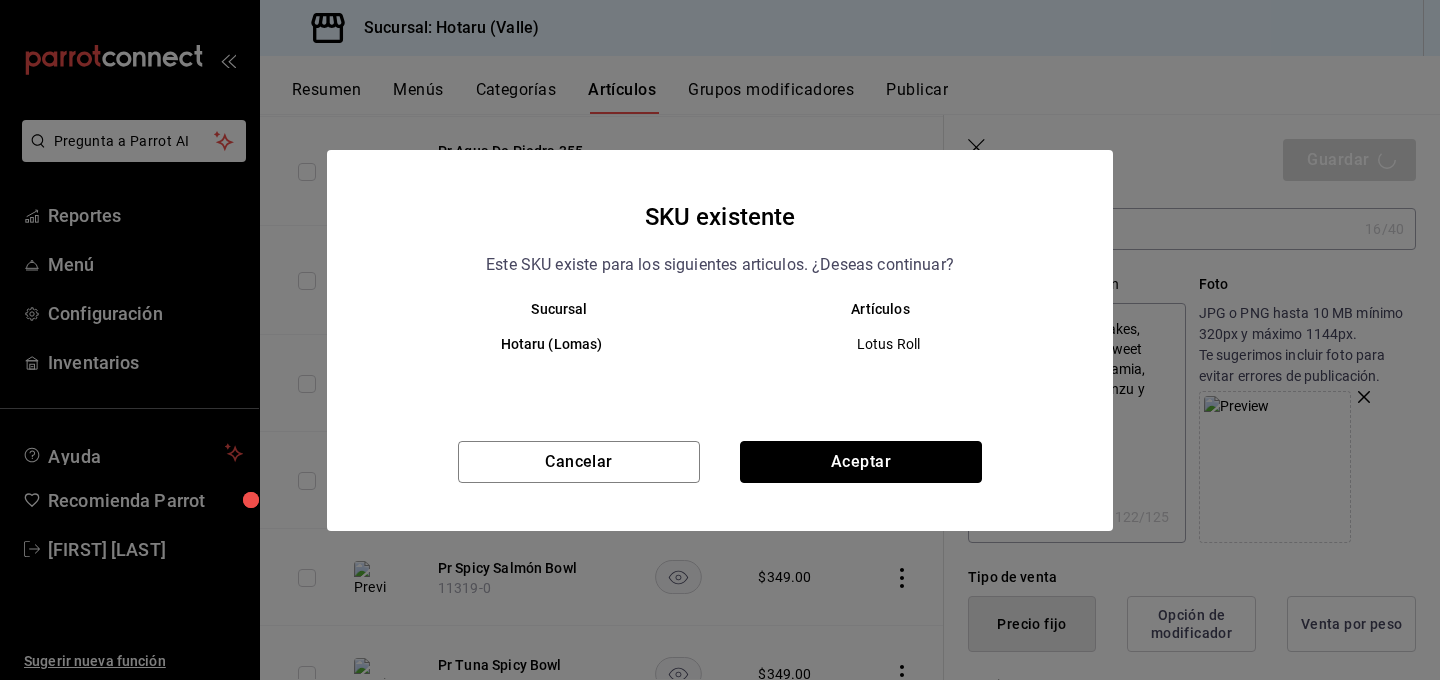 click on "Aceptar" at bounding box center [861, 462] 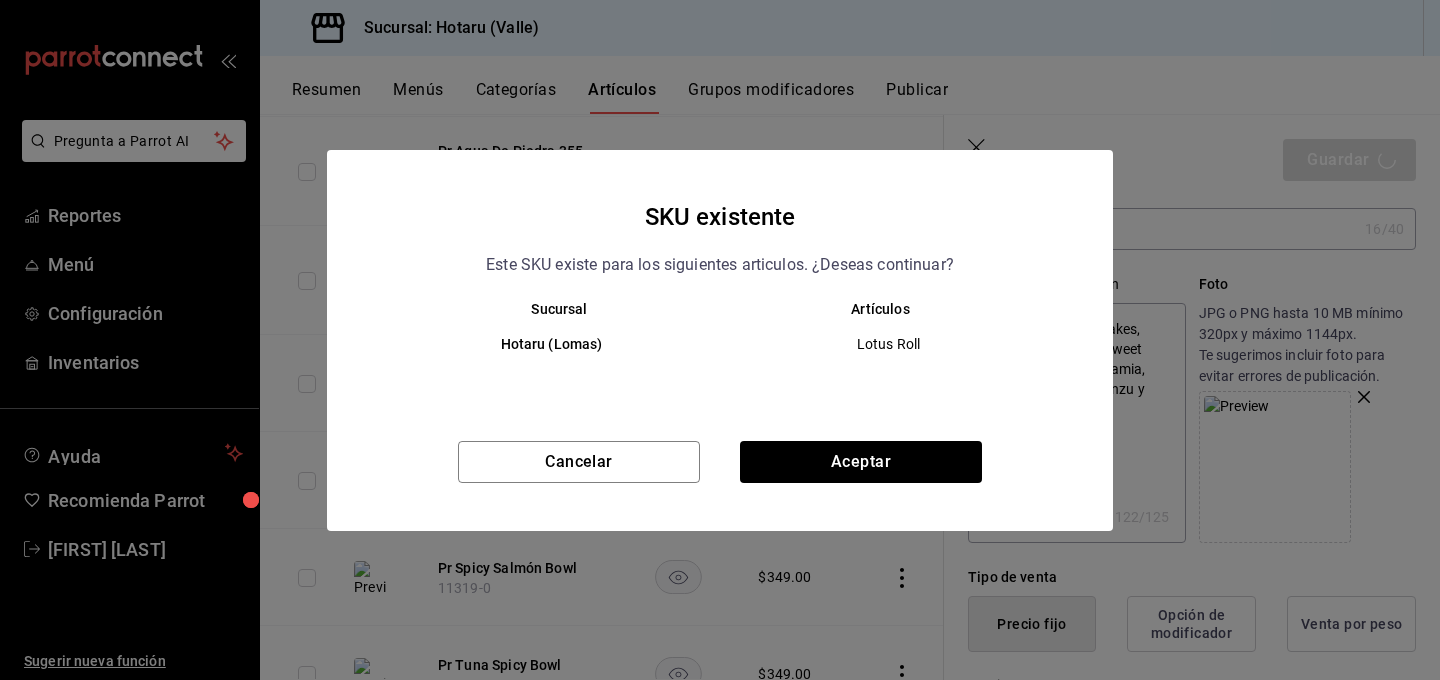 type on "x" 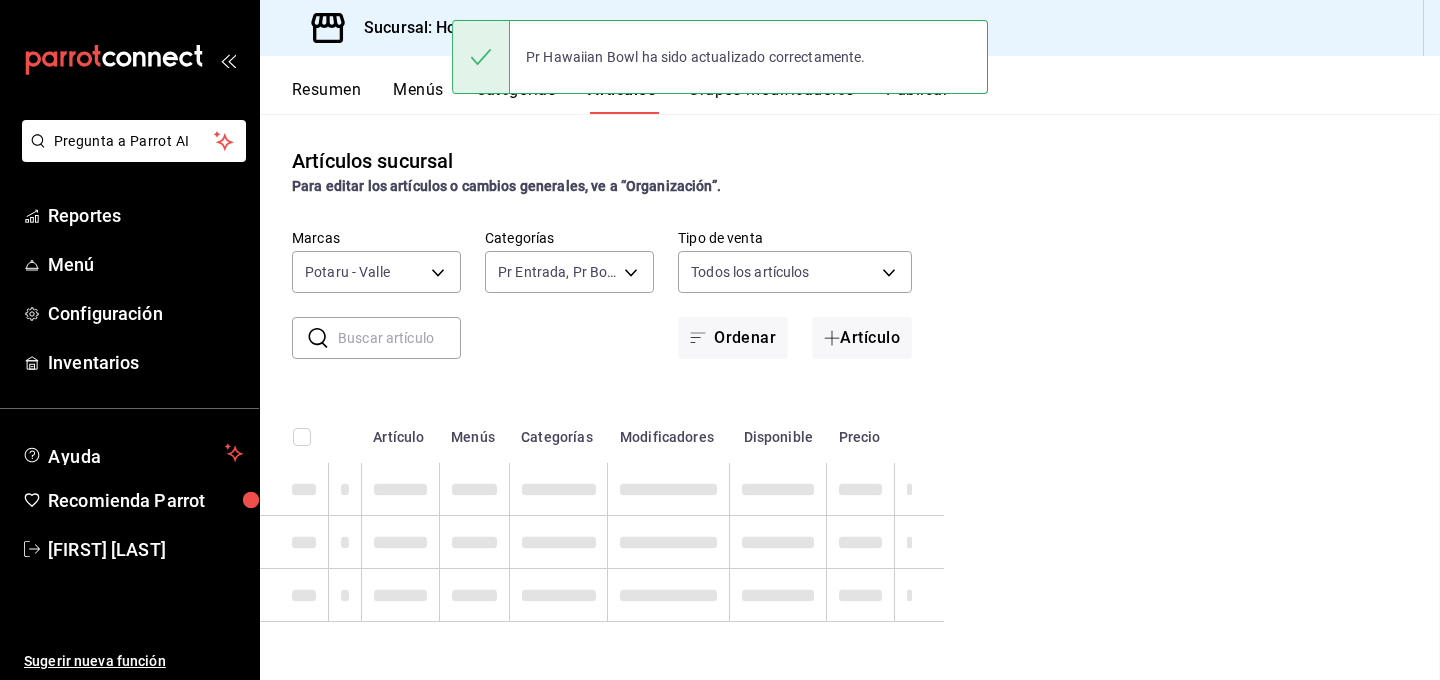 scroll, scrollTop: 0, scrollLeft: 0, axis: both 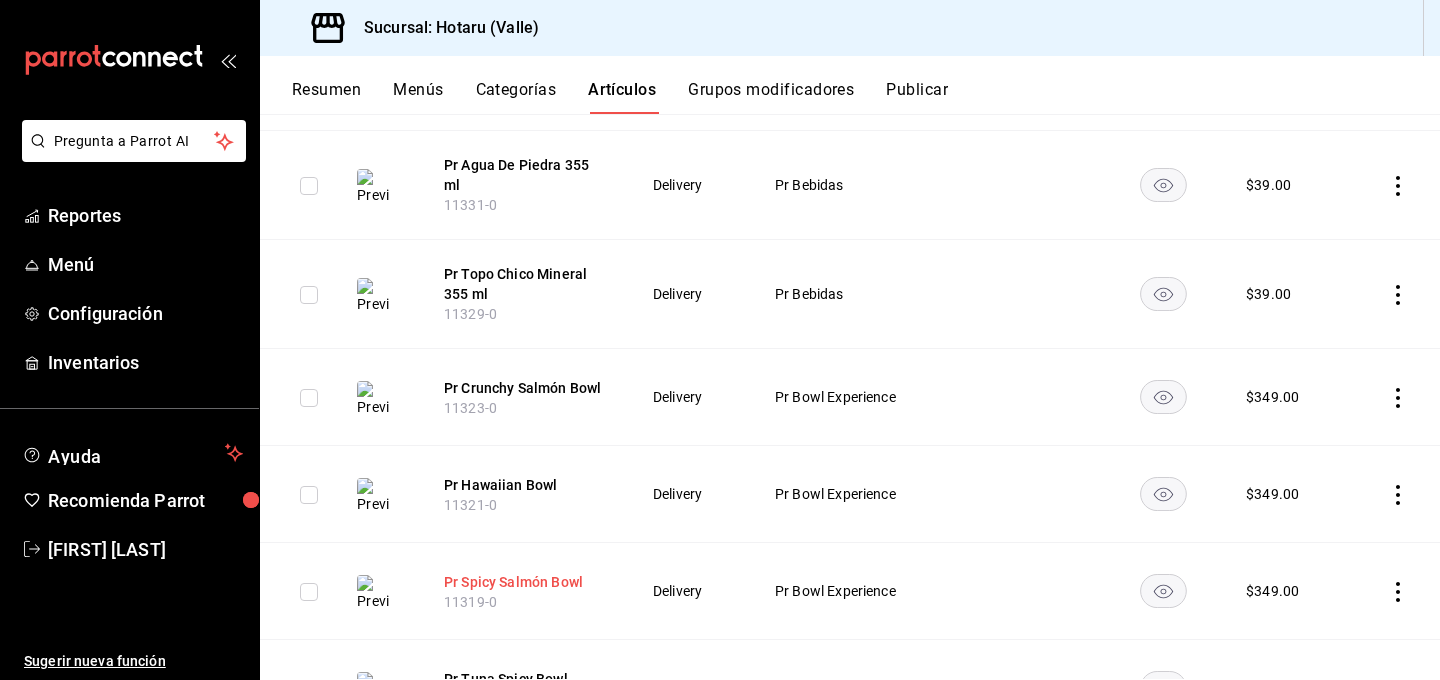 click on "Pr Spicy Salmón Bowl" at bounding box center [524, 582] 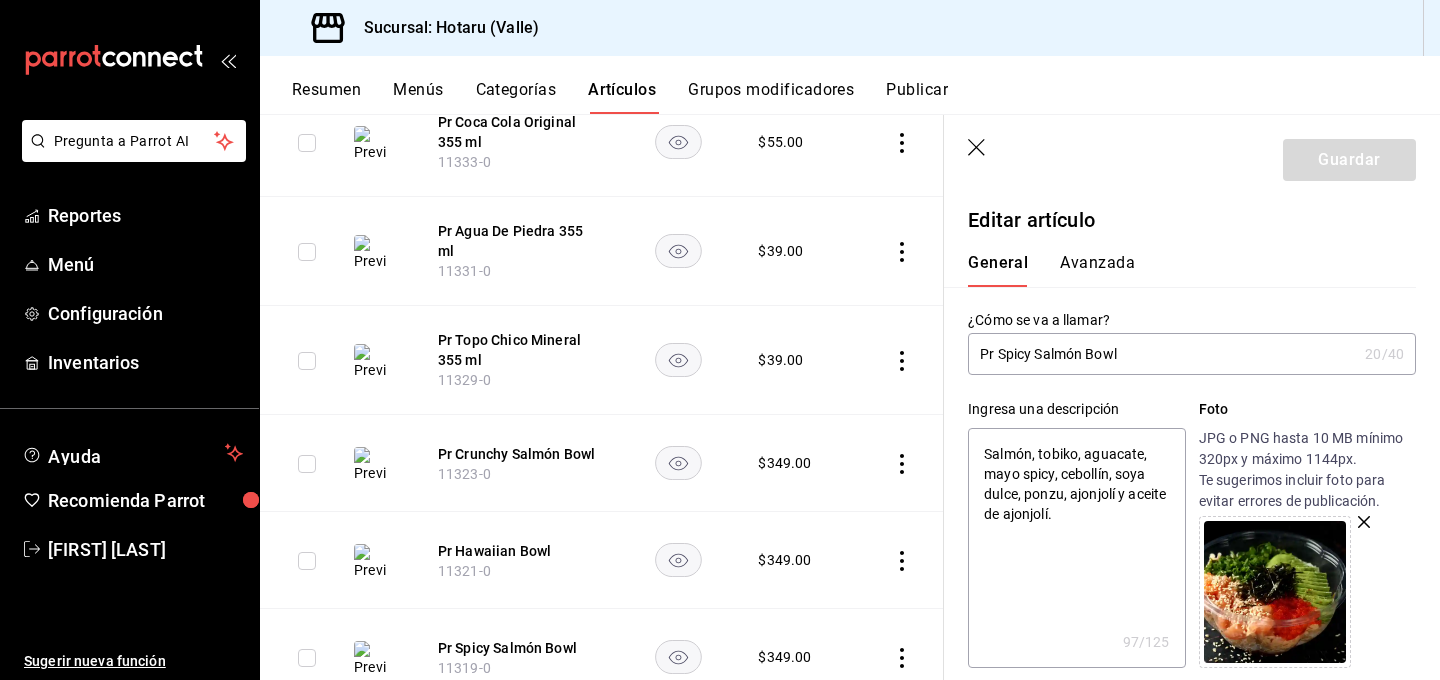 click 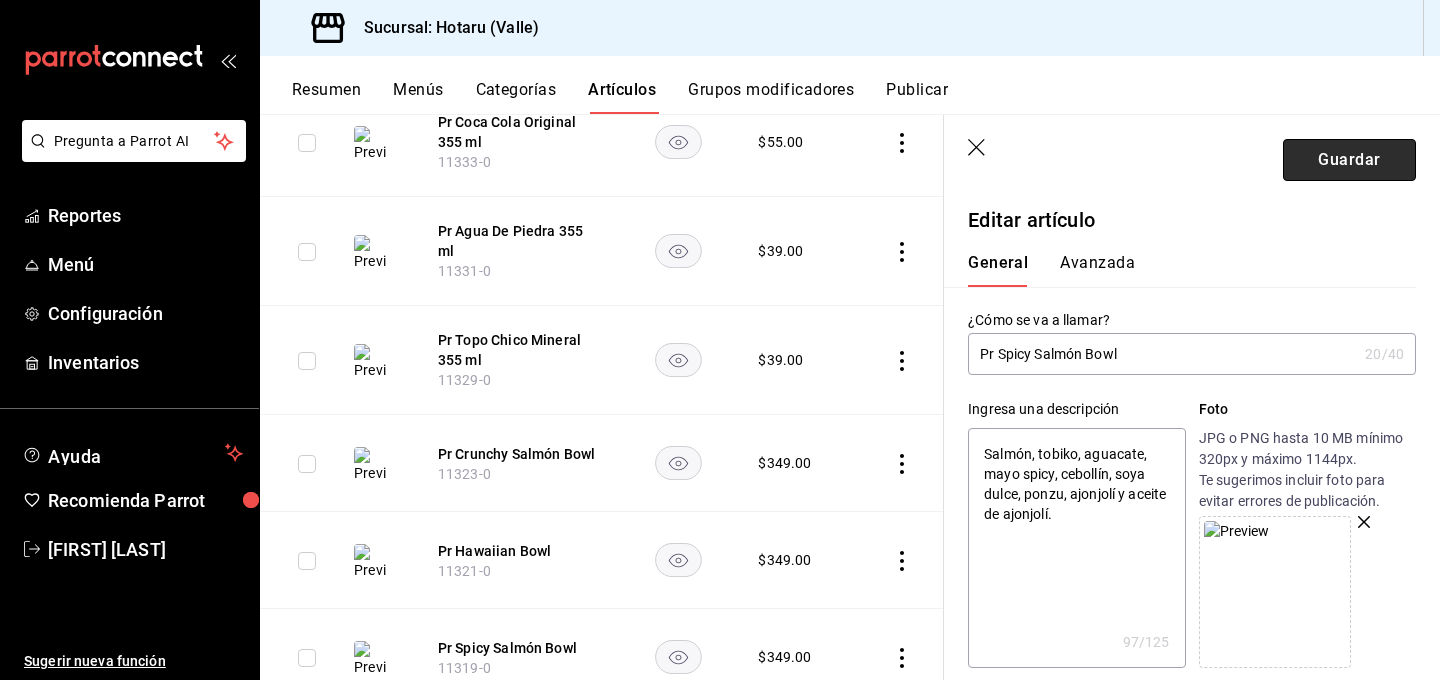 click on "Guardar" at bounding box center (1349, 160) 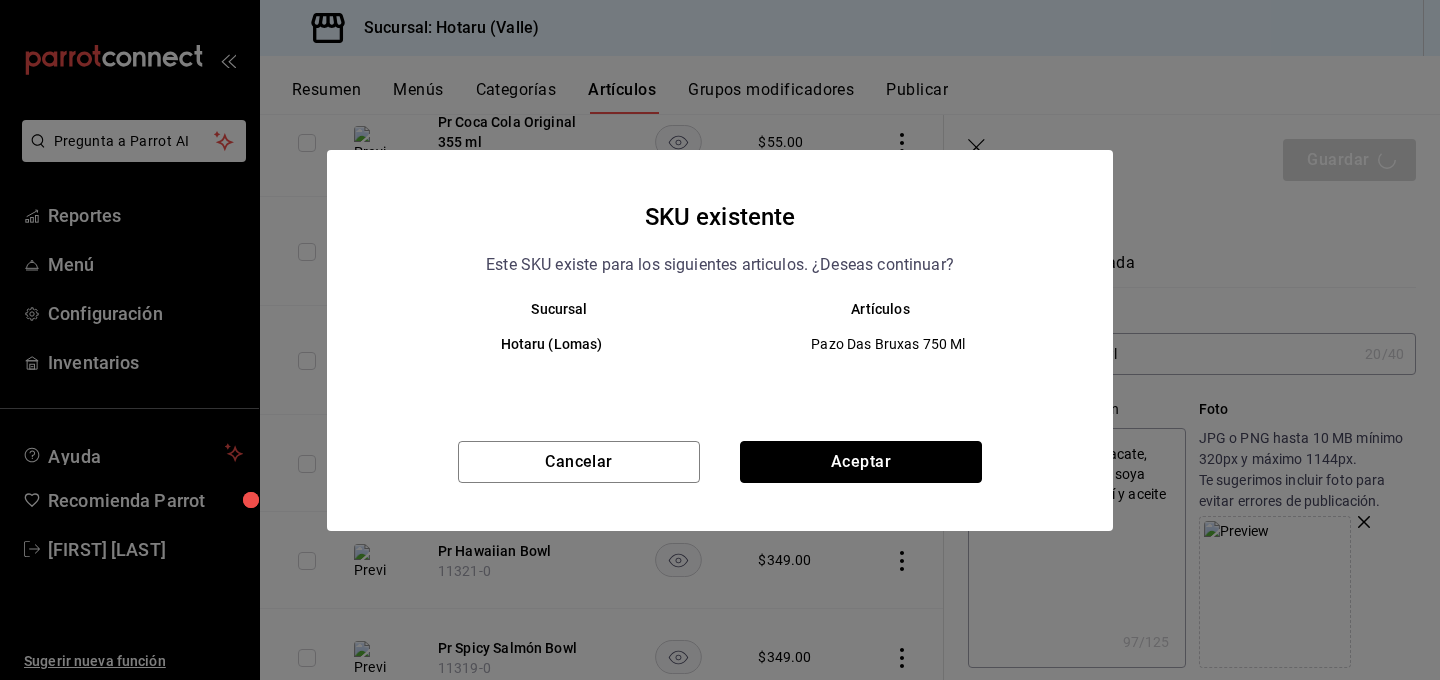 drag, startPoint x: 884, startPoint y: 466, endPoint x: 874, endPoint y: 470, distance: 10.770329 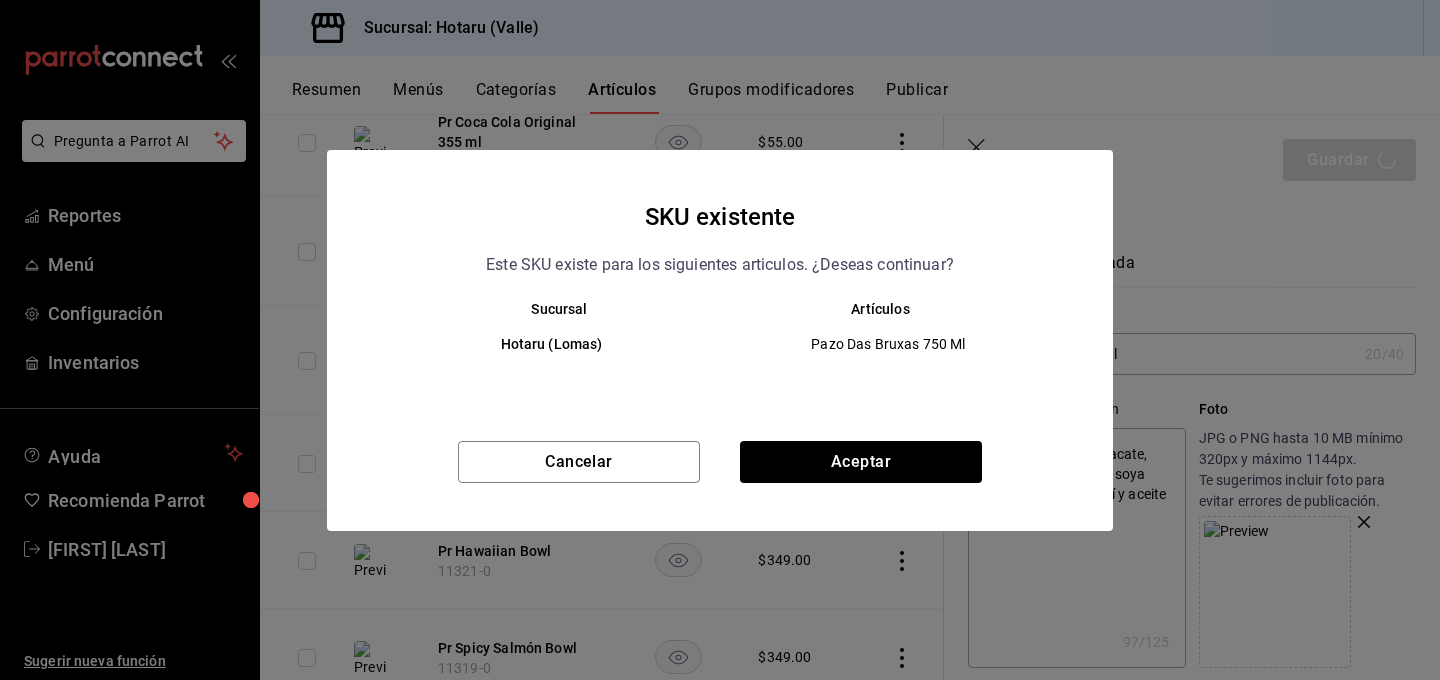 type on "x" 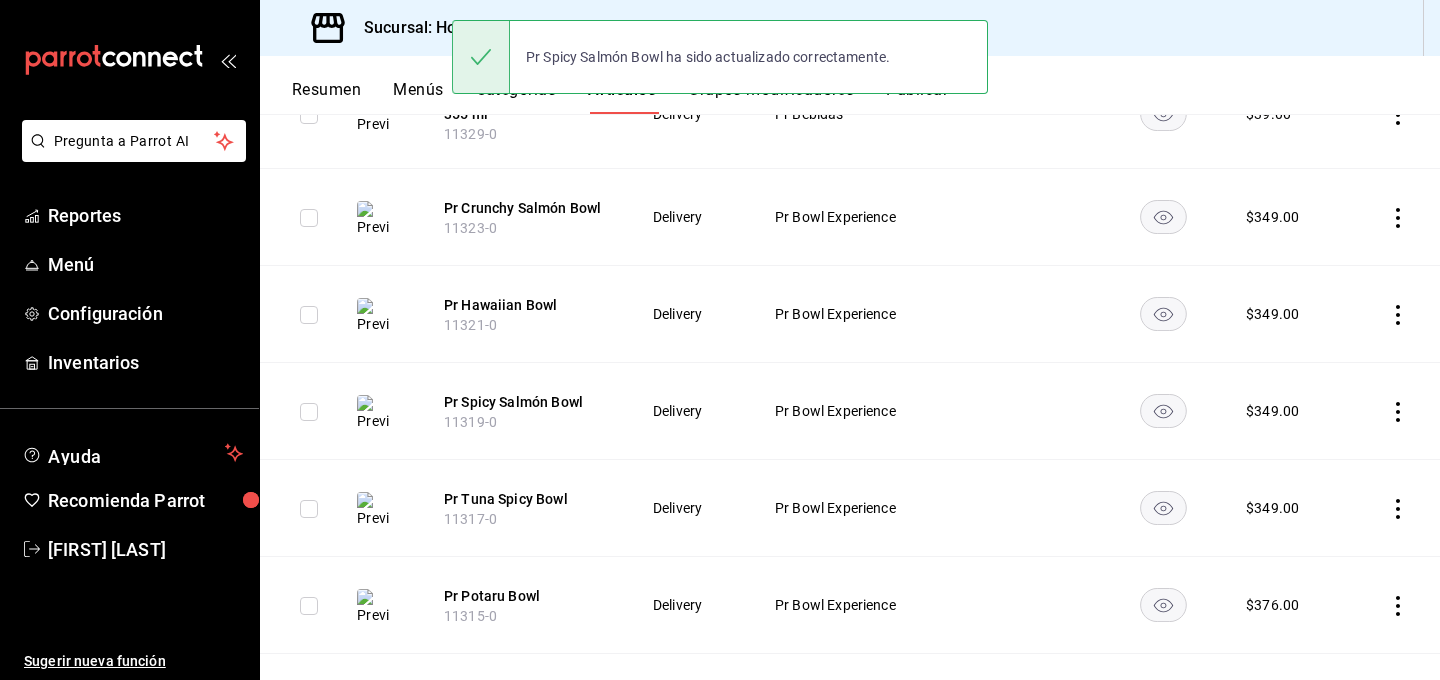 scroll, scrollTop: 1177, scrollLeft: 0, axis: vertical 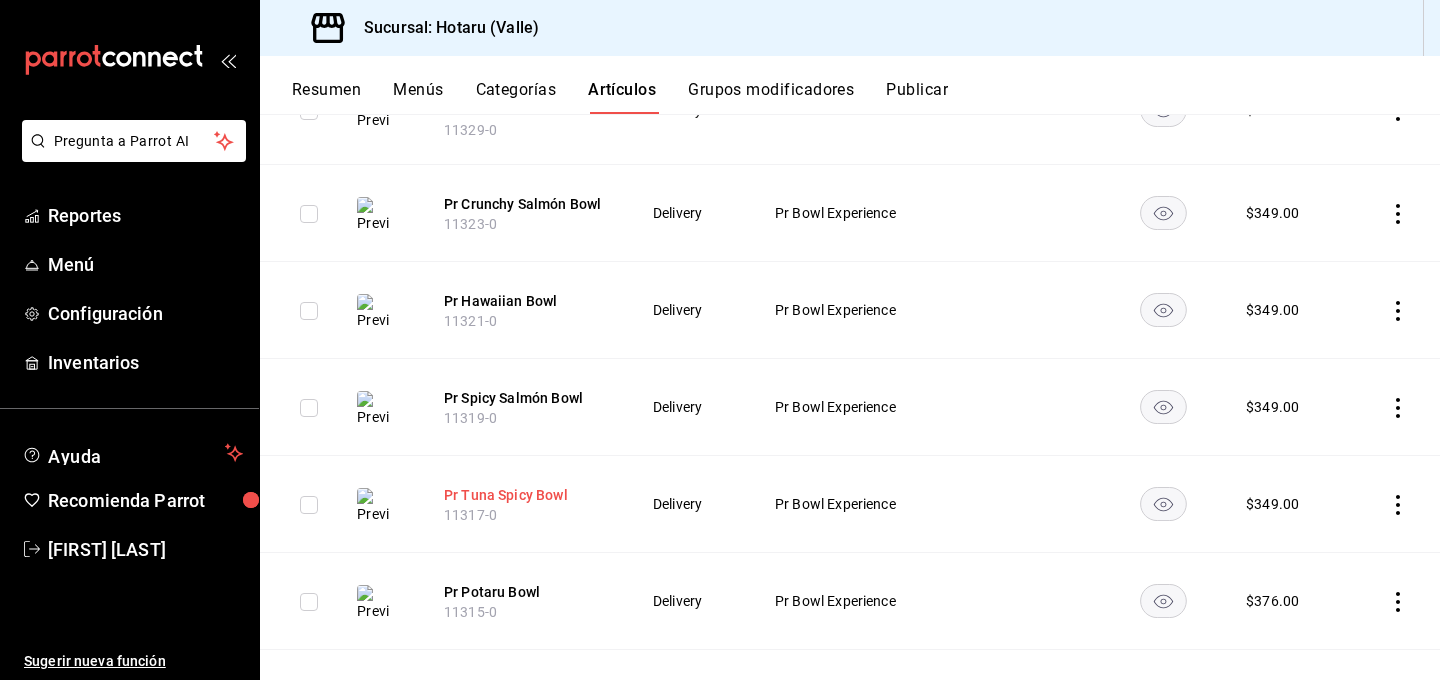 click on "Pr Tuna Spicy Bowl" at bounding box center [524, 495] 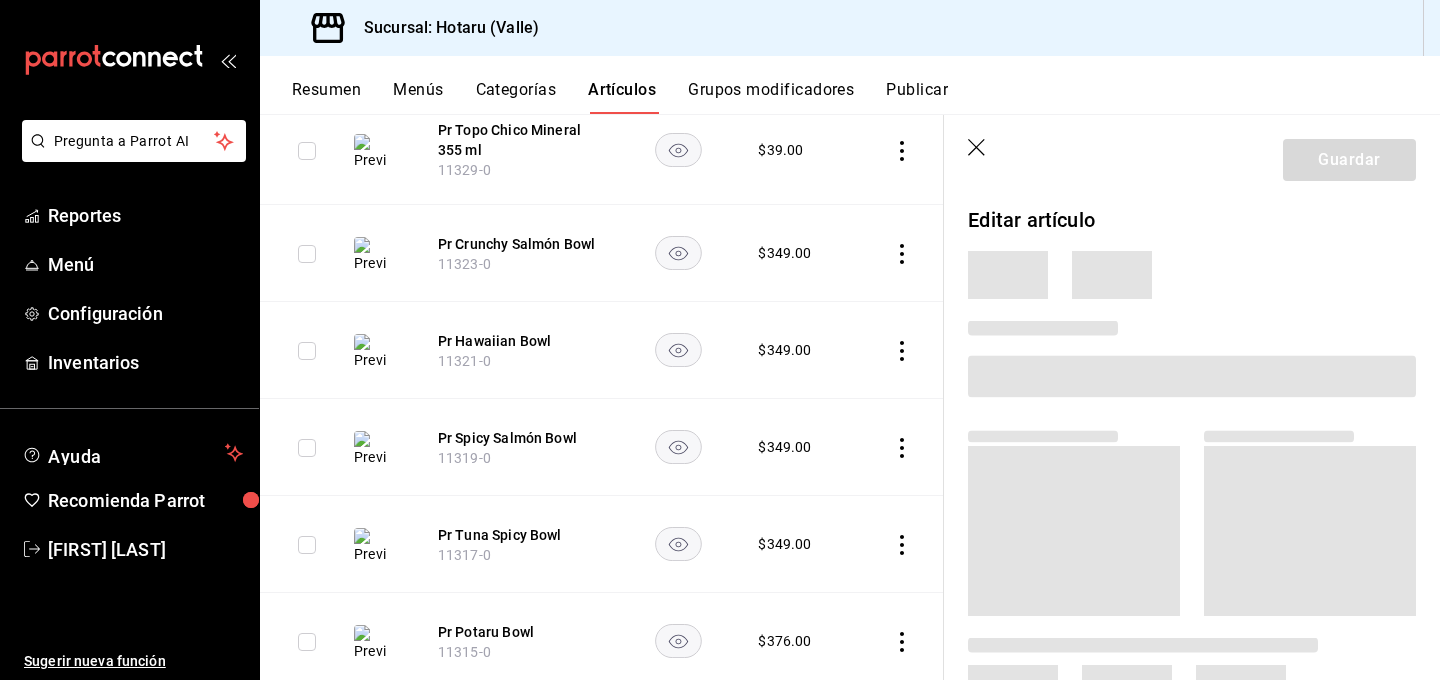 scroll, scrollTop: 1206, scrollLeft: 0, axis: vertical 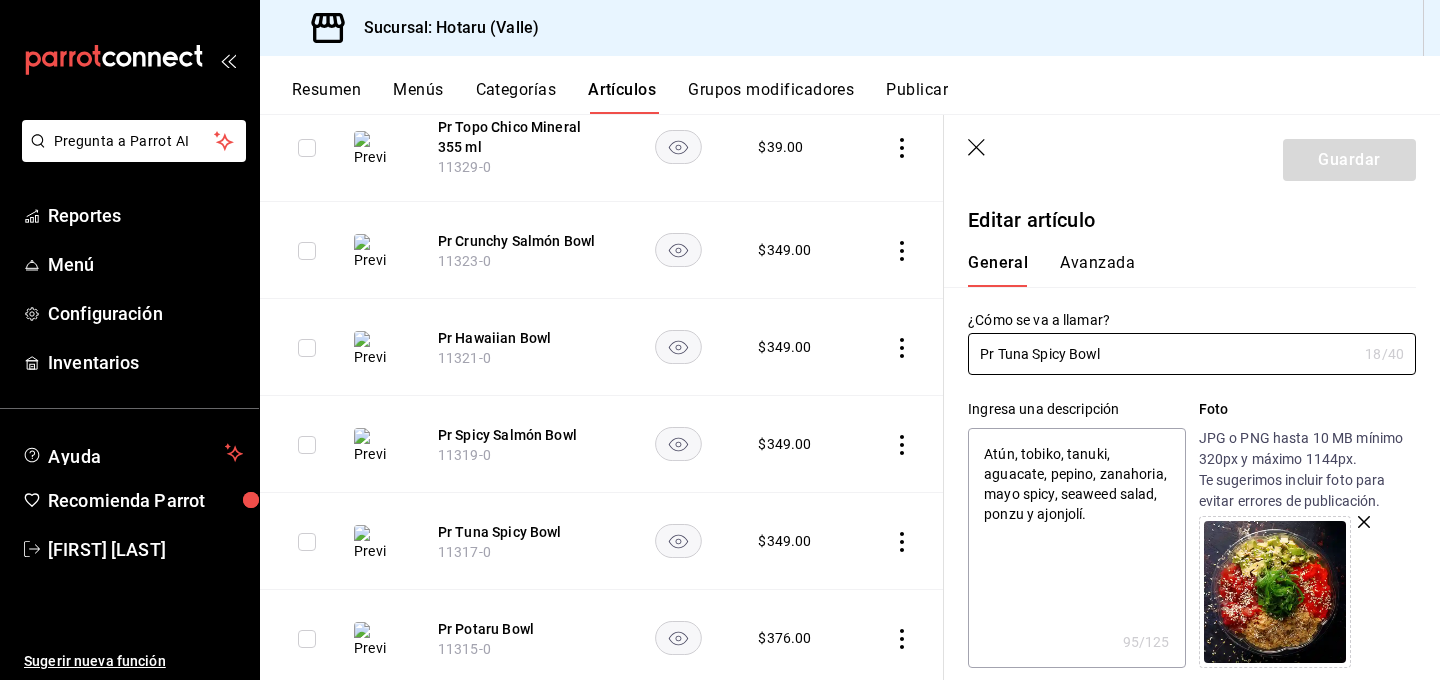 click 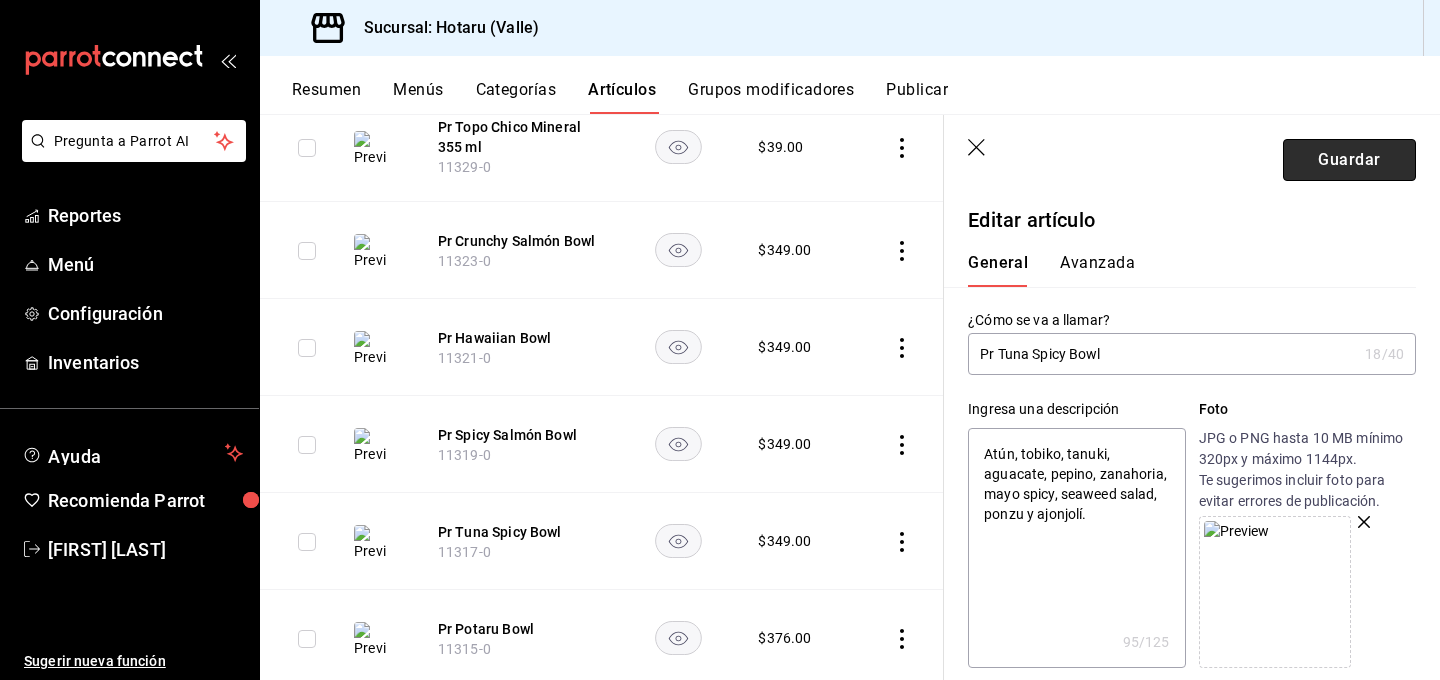 click on "Guardar" at bounding box center [1349, 160] 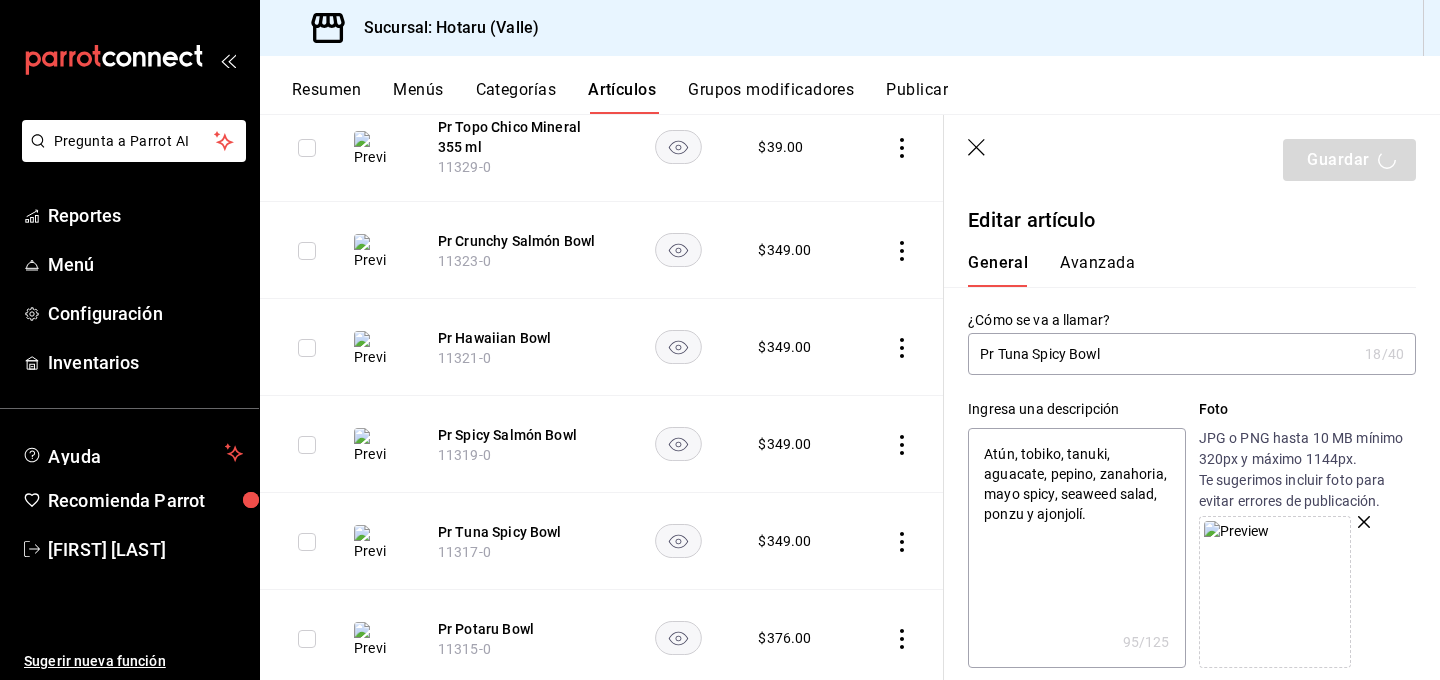type on "x" 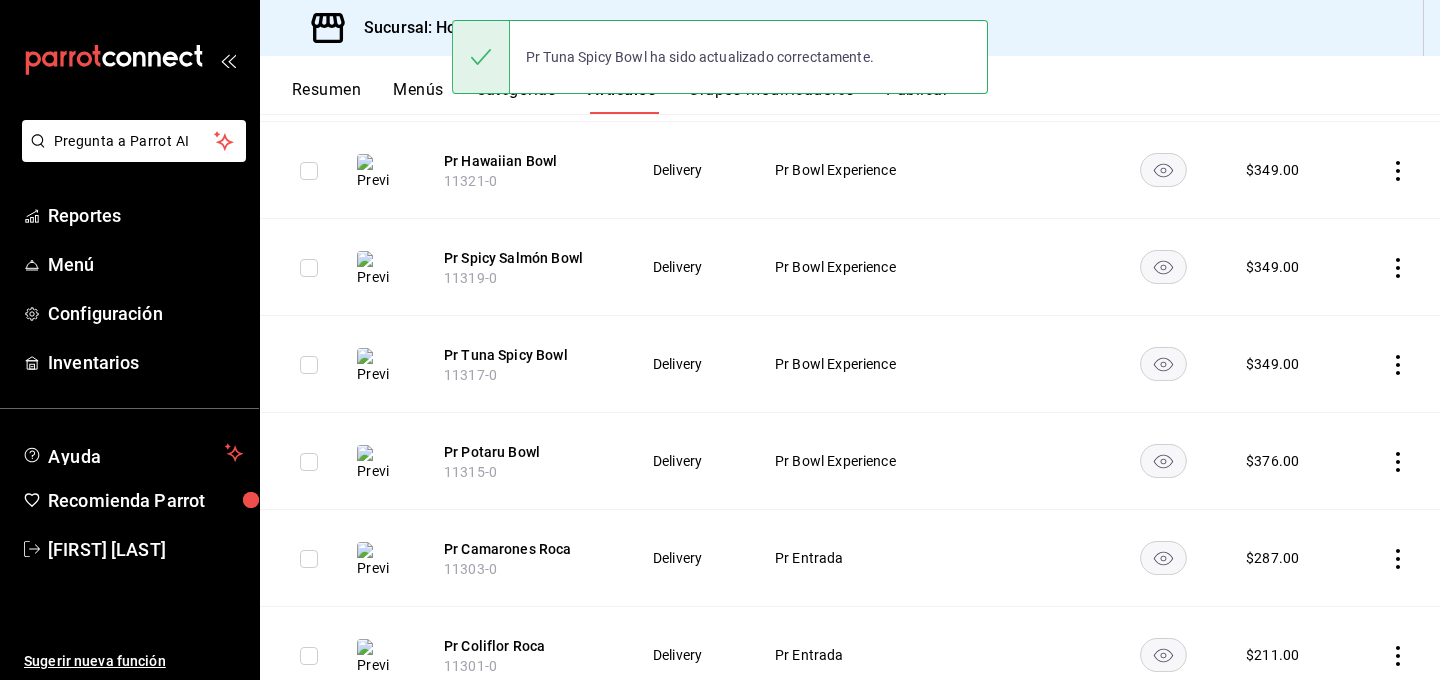 scroll, scrollTop: 1328, scrollLeft: 0, axis: vertical 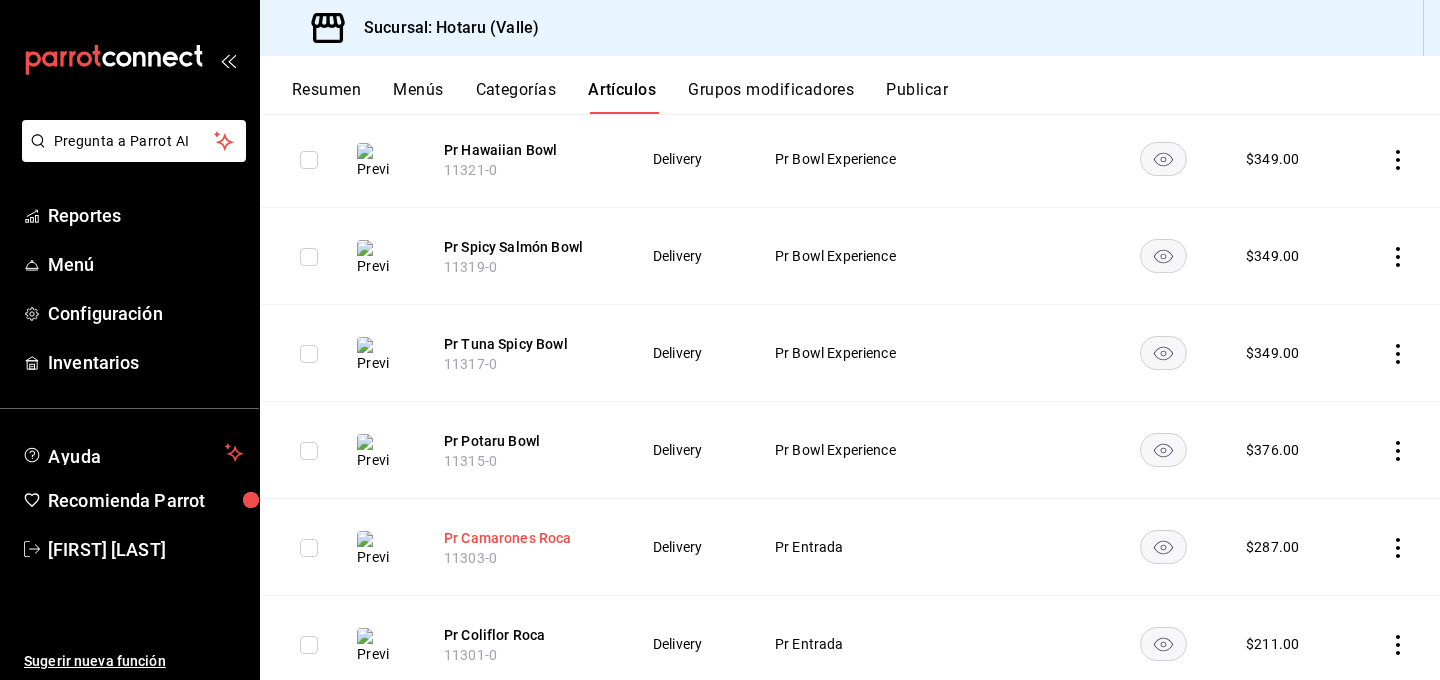 click on "Pr Camarones Roca" at bounding box center (524, 538) 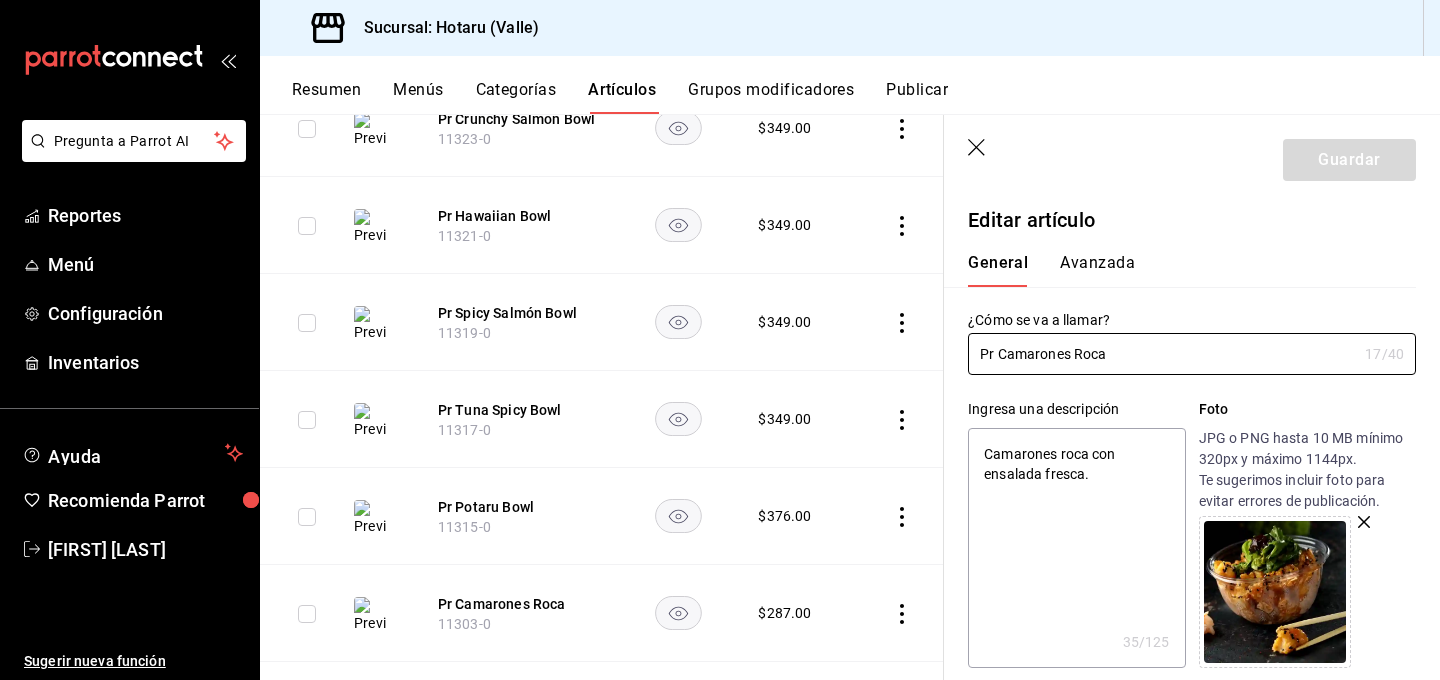 click 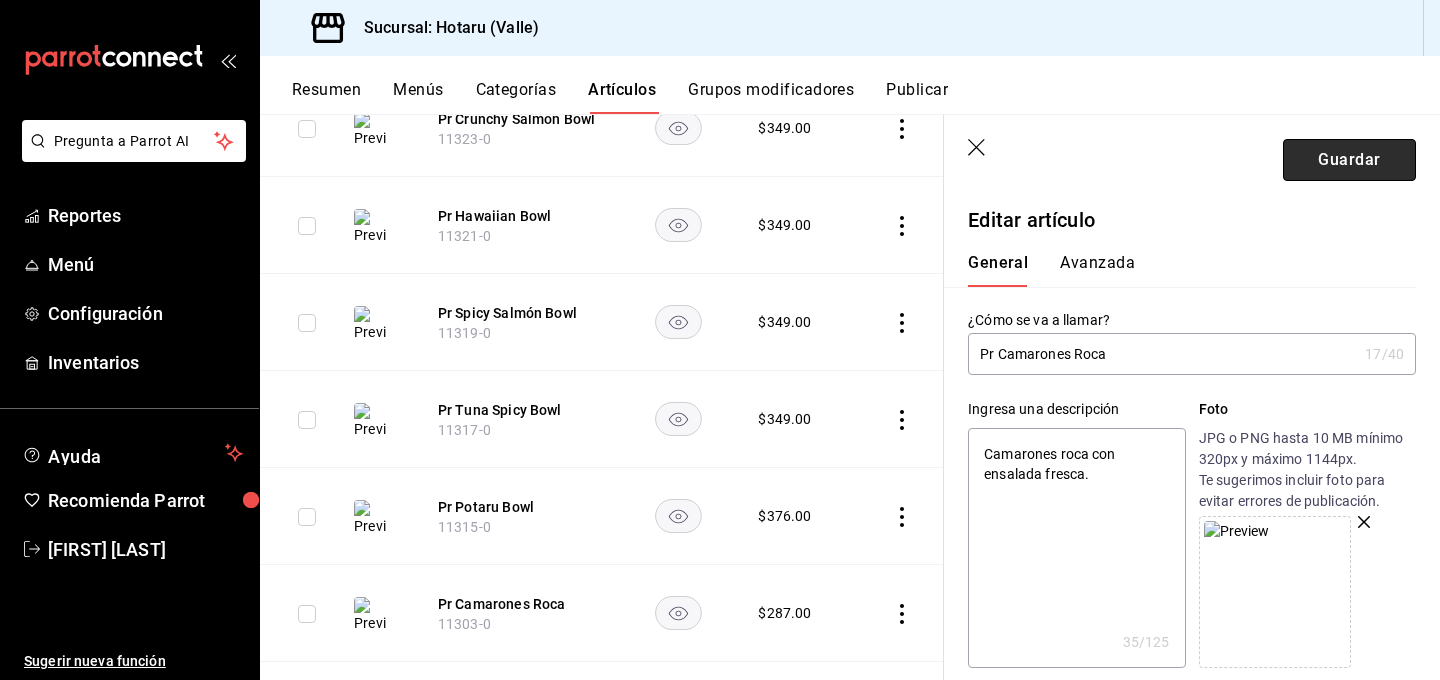 click on "Guardar" at bounding box center (1349, 160) 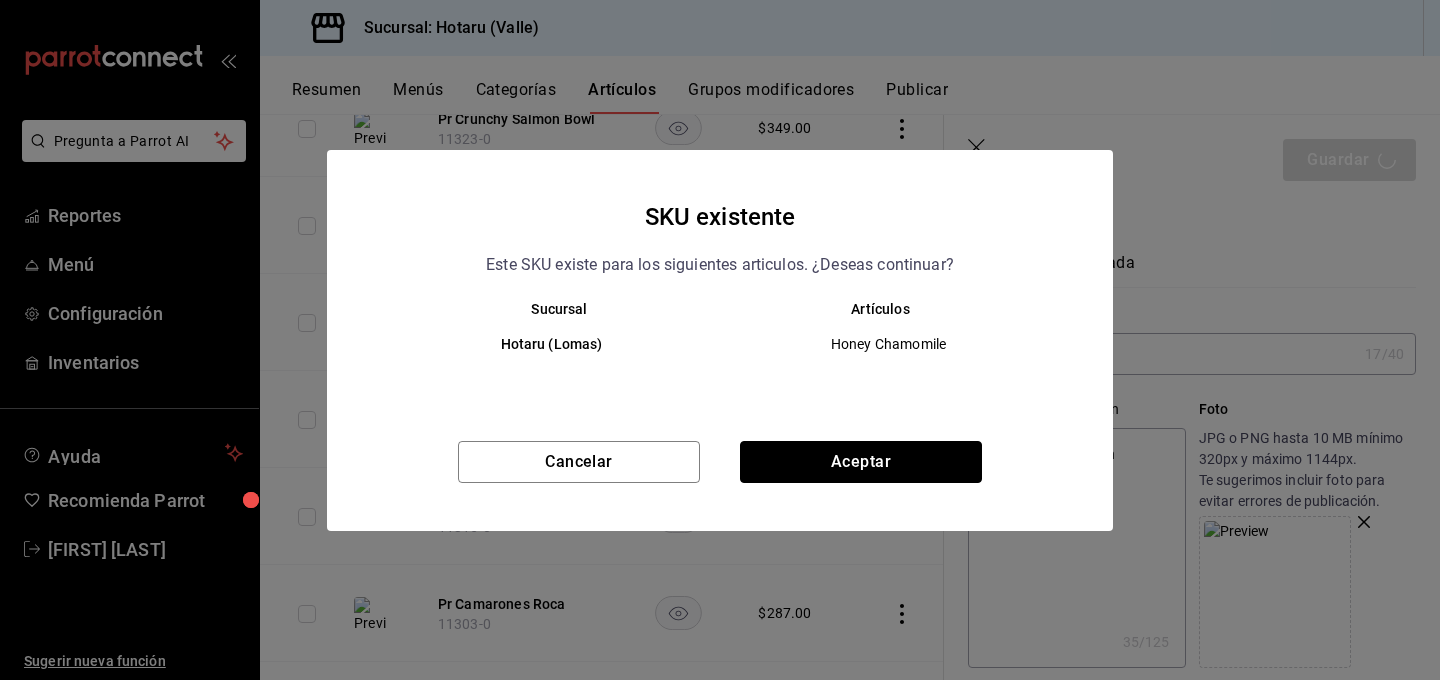 click on "Aceptar" at bounding box center (861, 462) 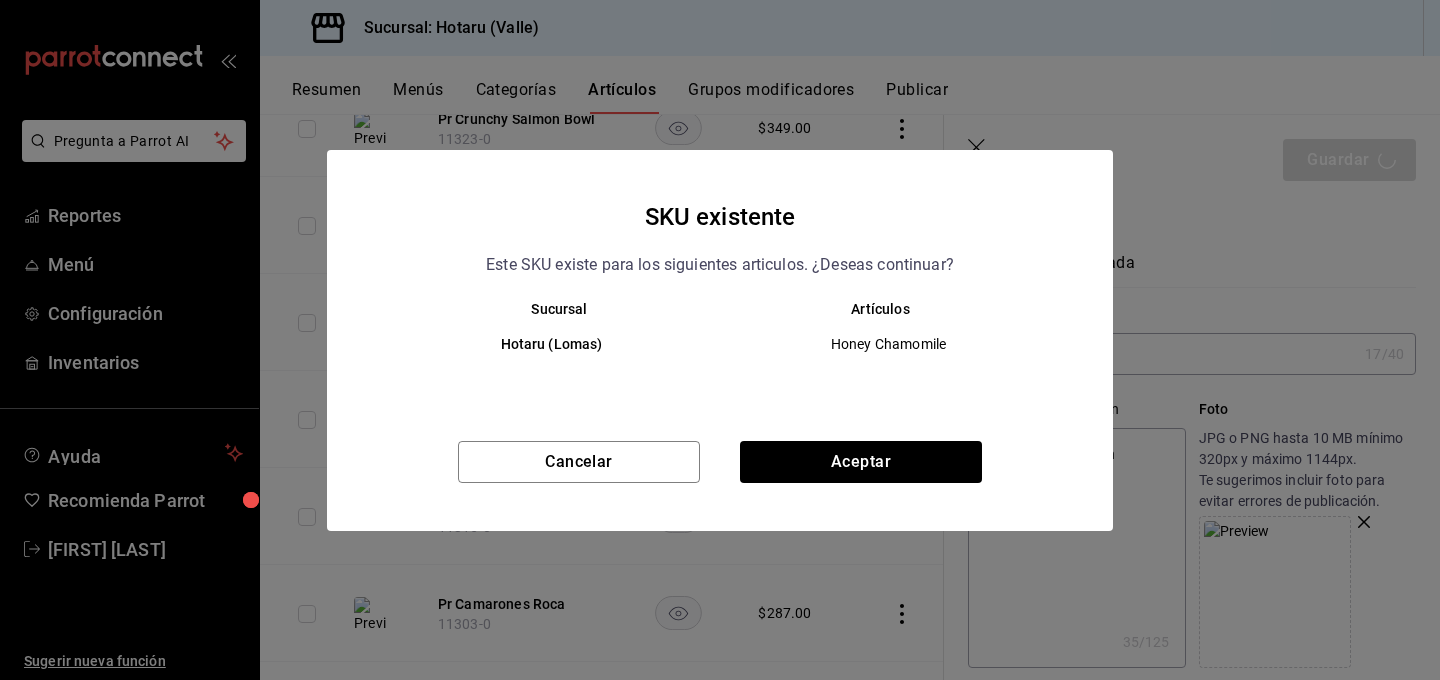 type on "x" 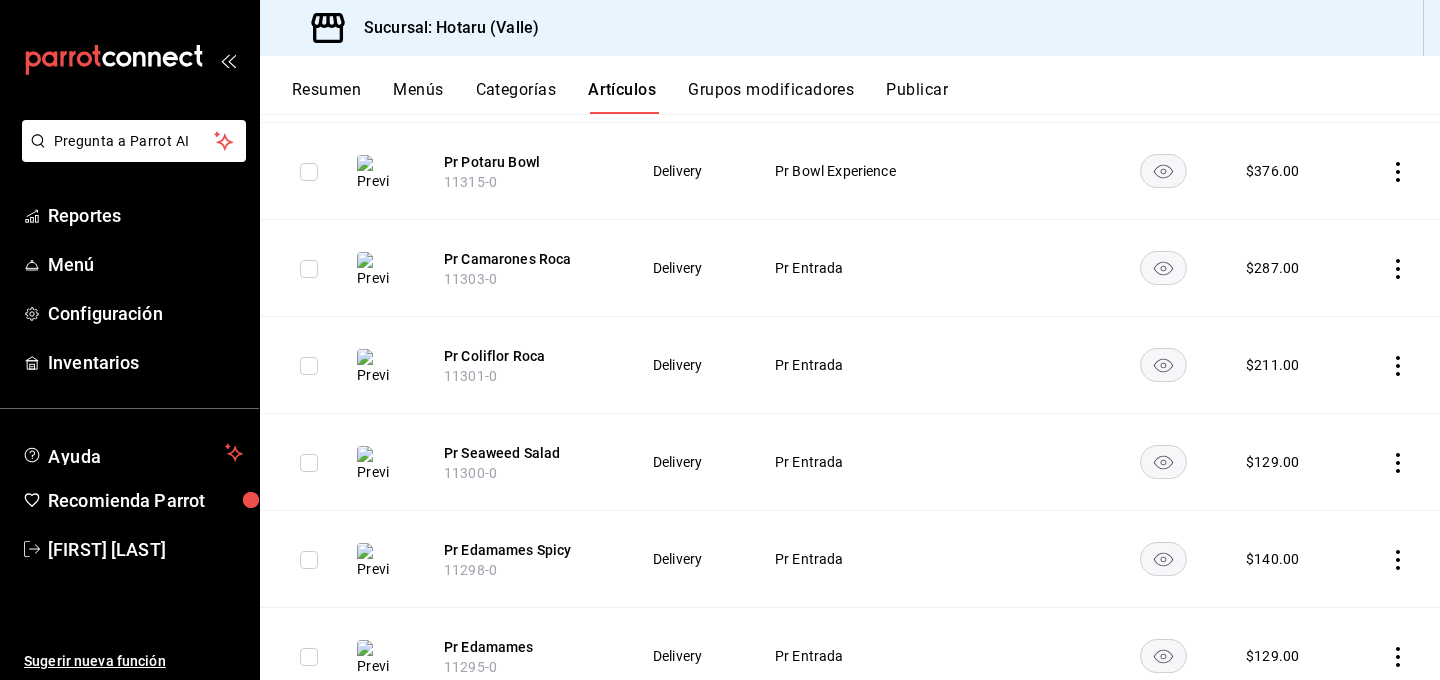 scroll, scrollTop: 1596, scrollLeft: 0, axis: vertical 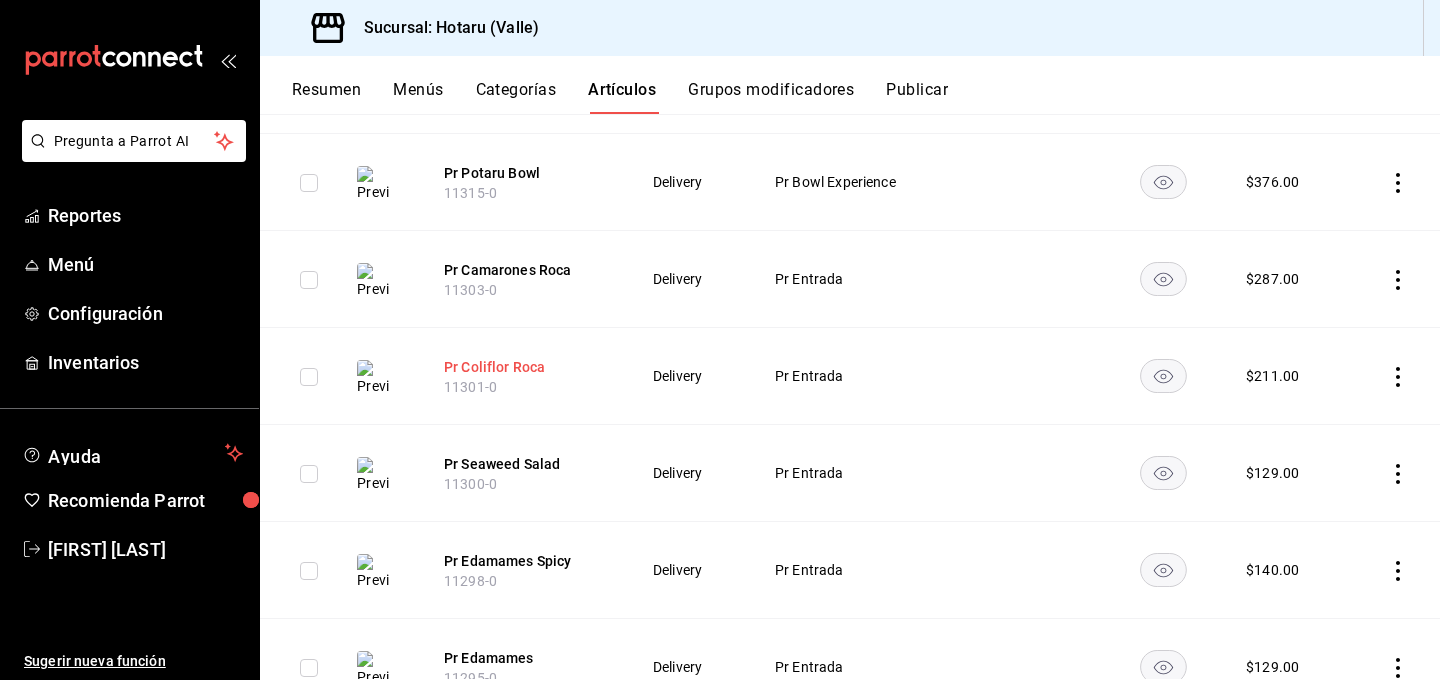 click on "Pr Coliflor Roca" at bounding box center [524, 367] 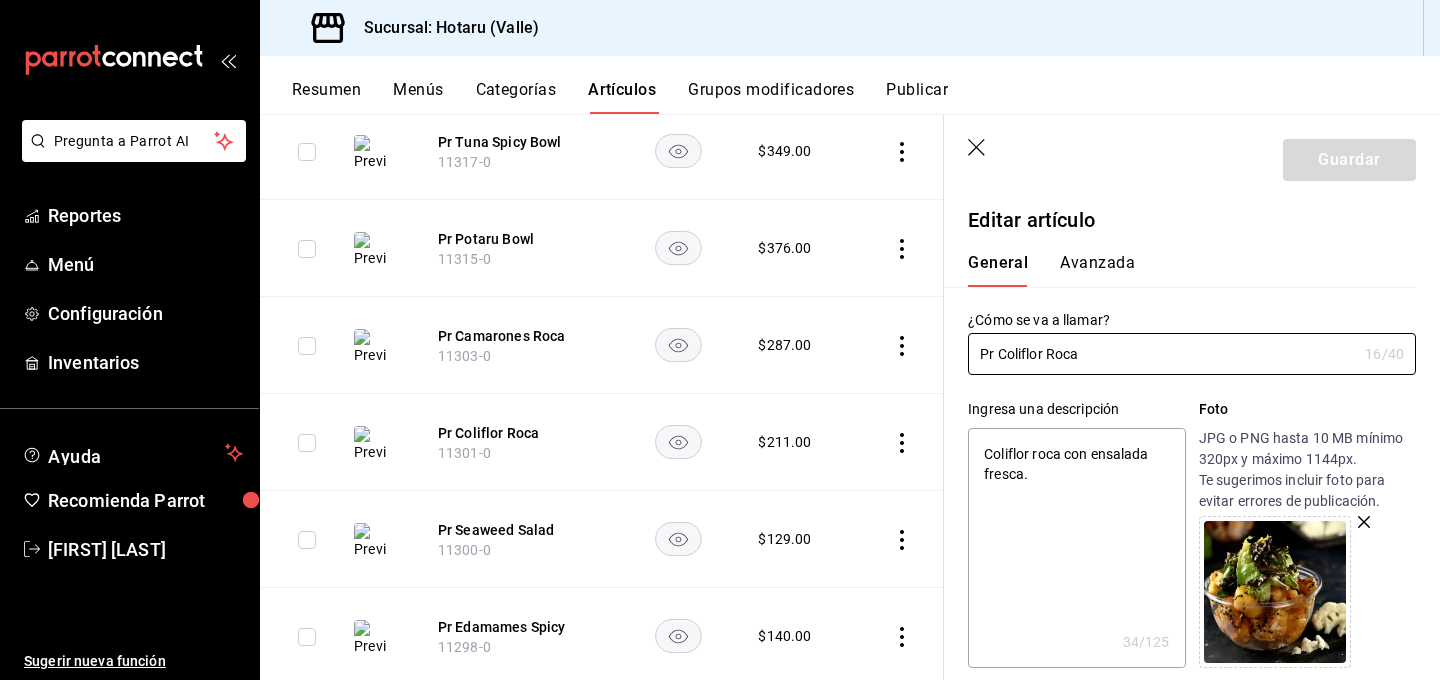 click at bounding box center (1307, 592) 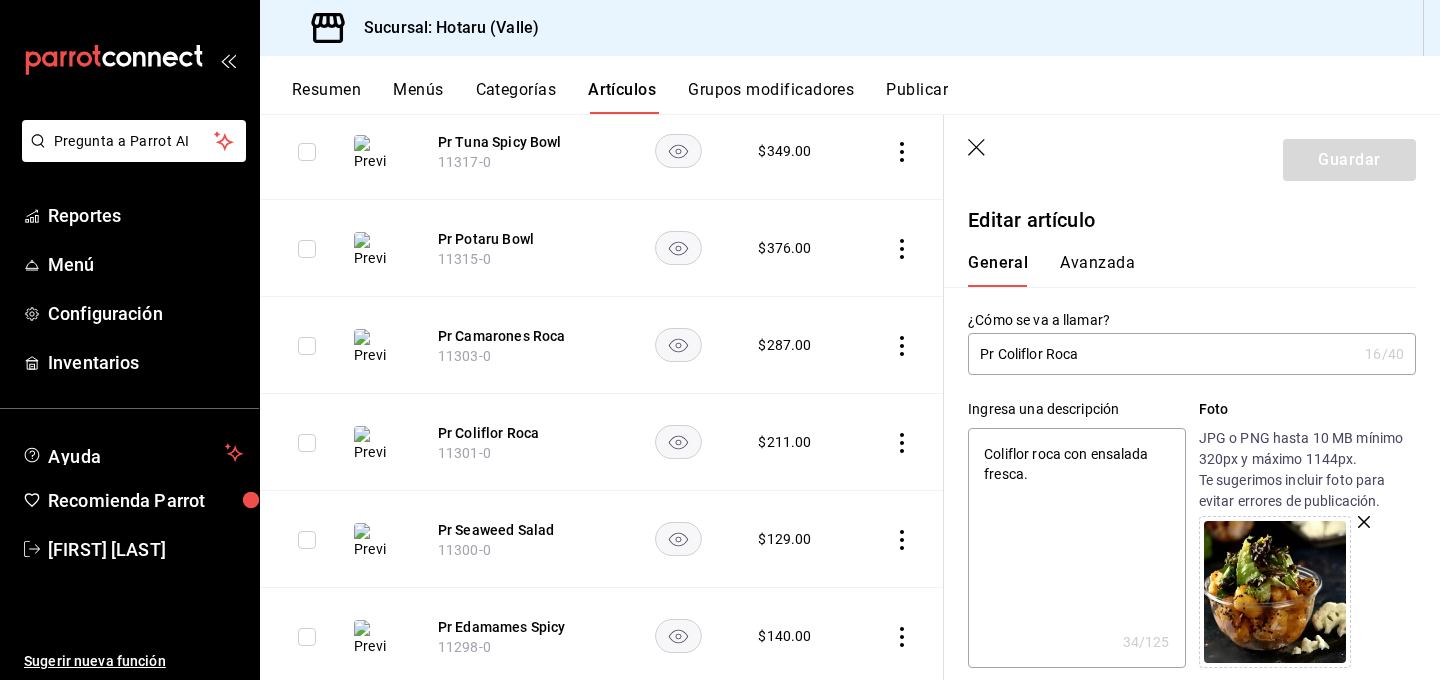 click 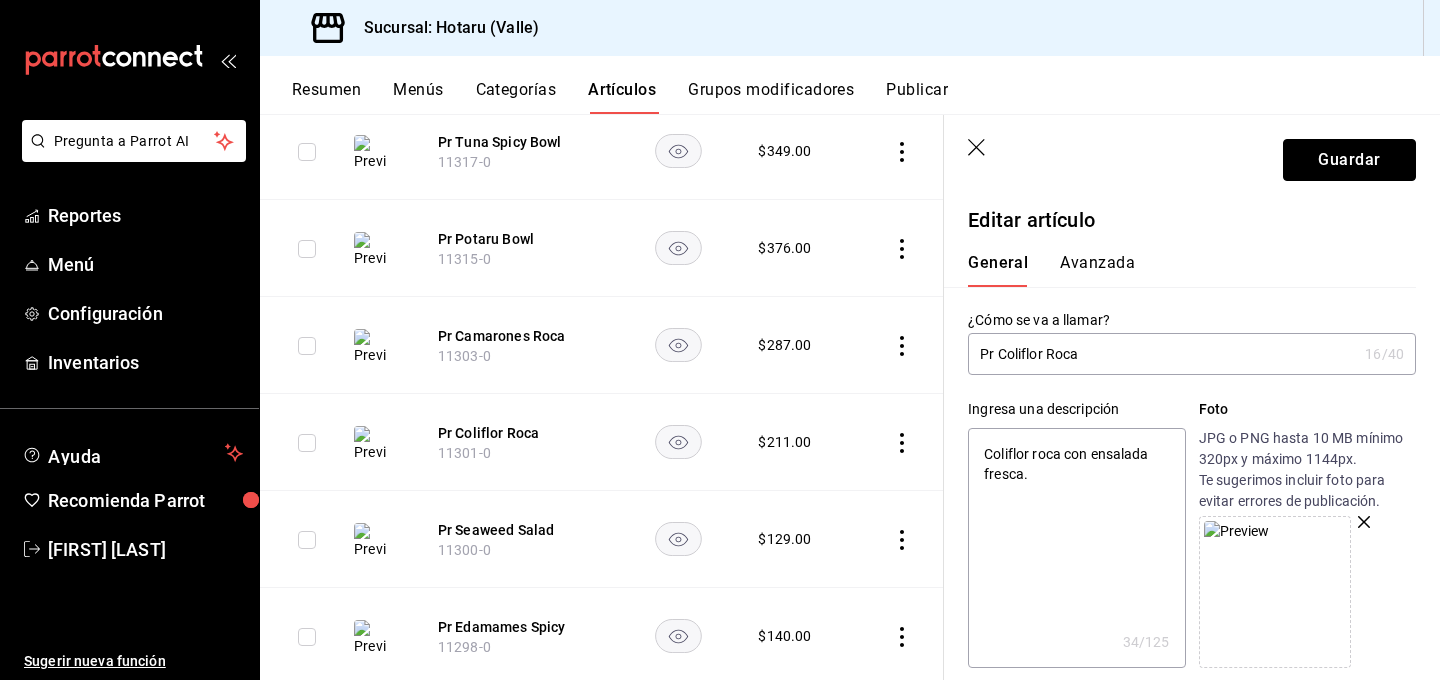 click on "Guardar" at bounding box center (1349, 160) 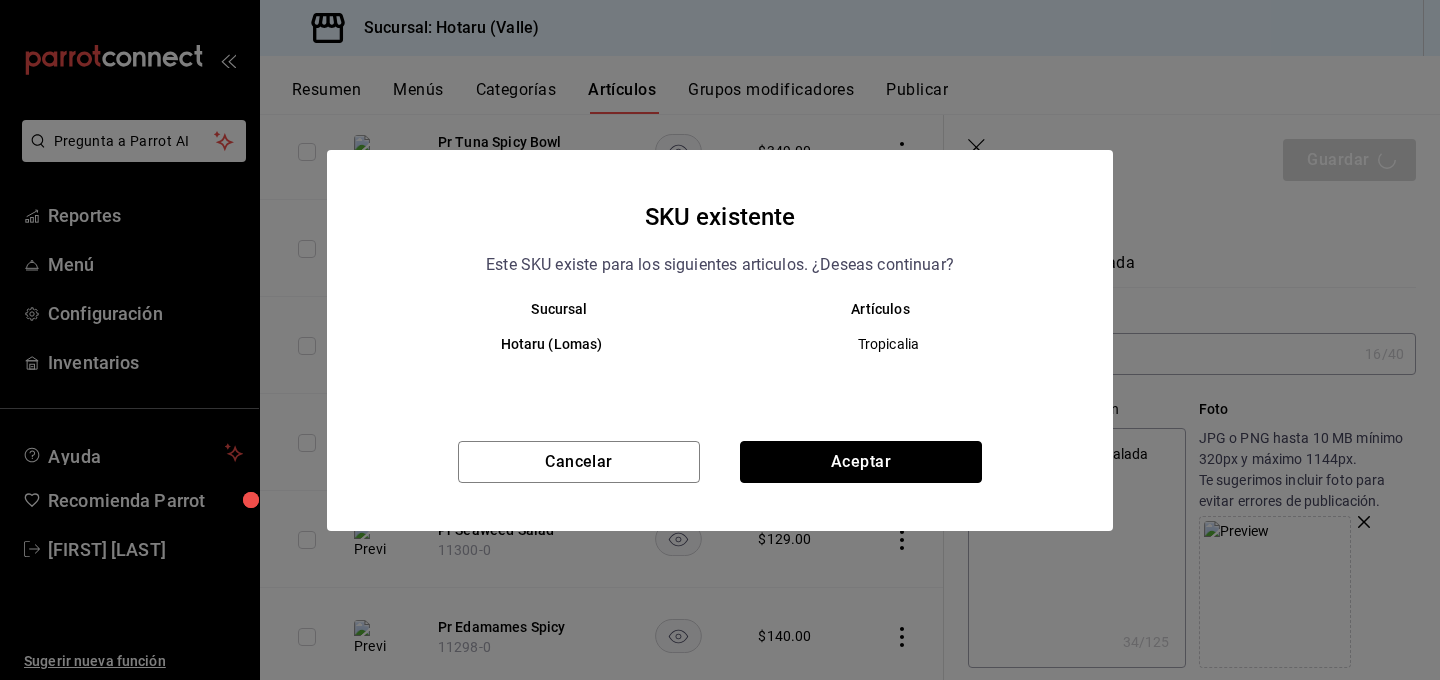 click on "Aceptar" at bounding box center [861, 462] 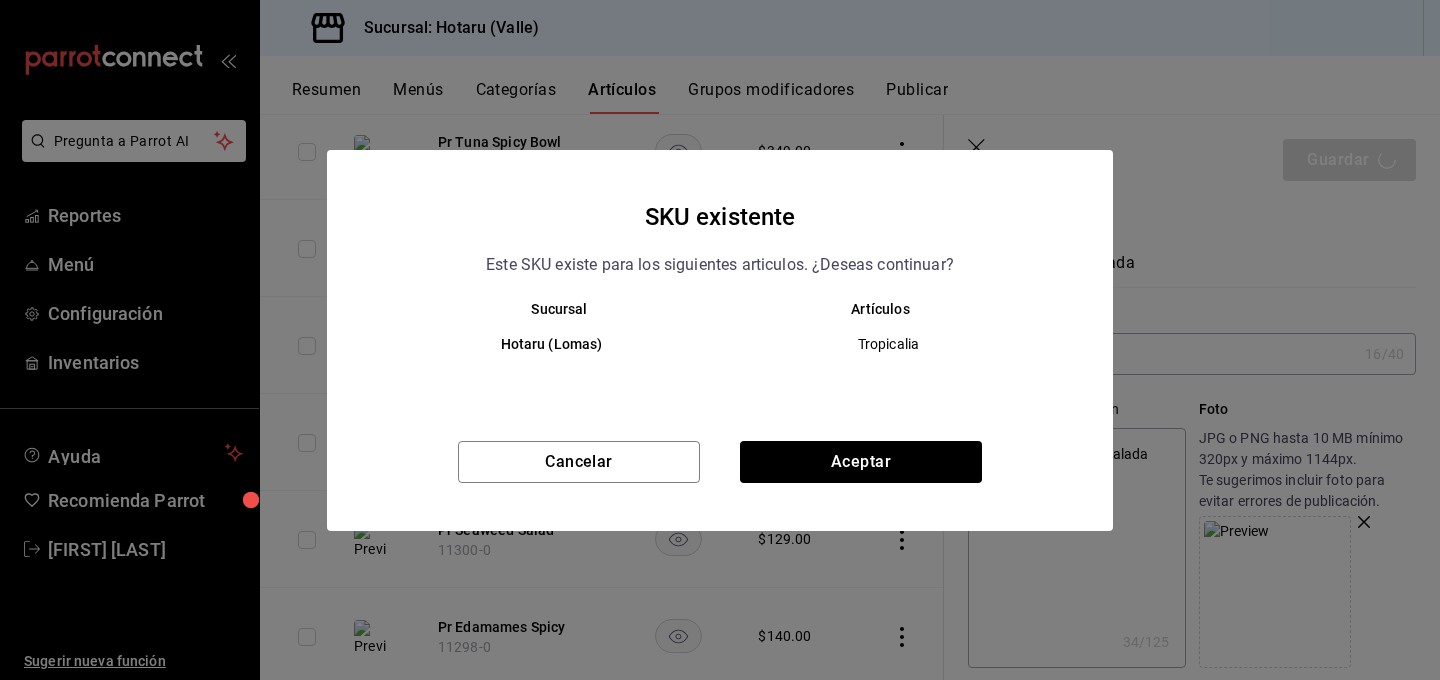 type on "x" 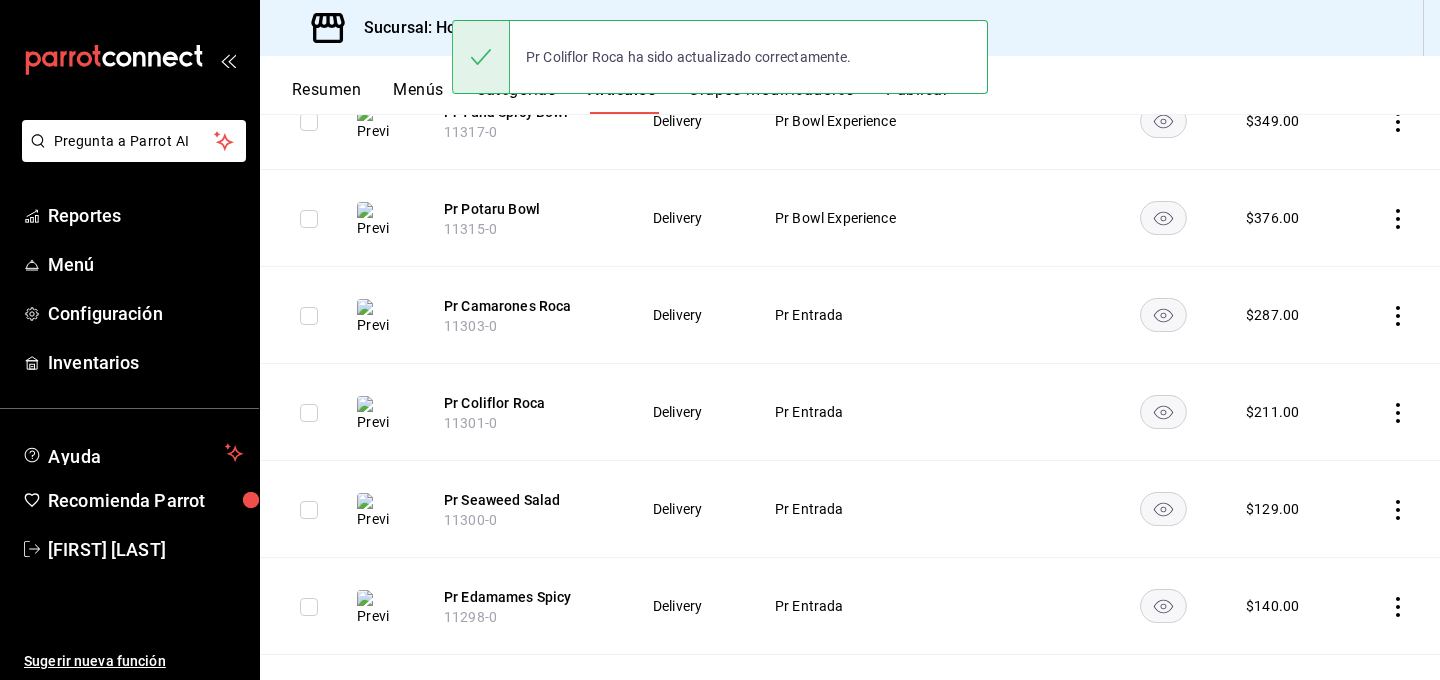scroll, scrollTop: 1557, scrollLeft: 0, axis: vertical 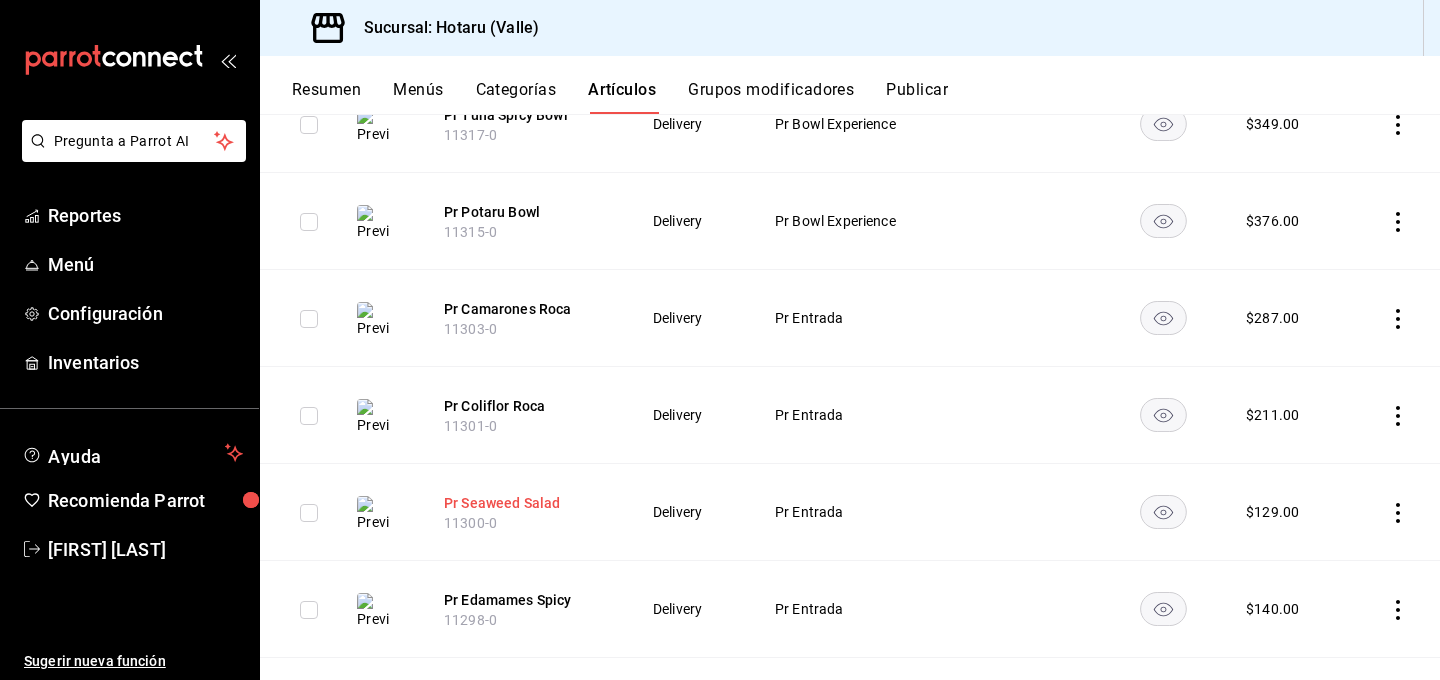 click on "Pr Seaweed Salad" at bounding box center (524, 503) 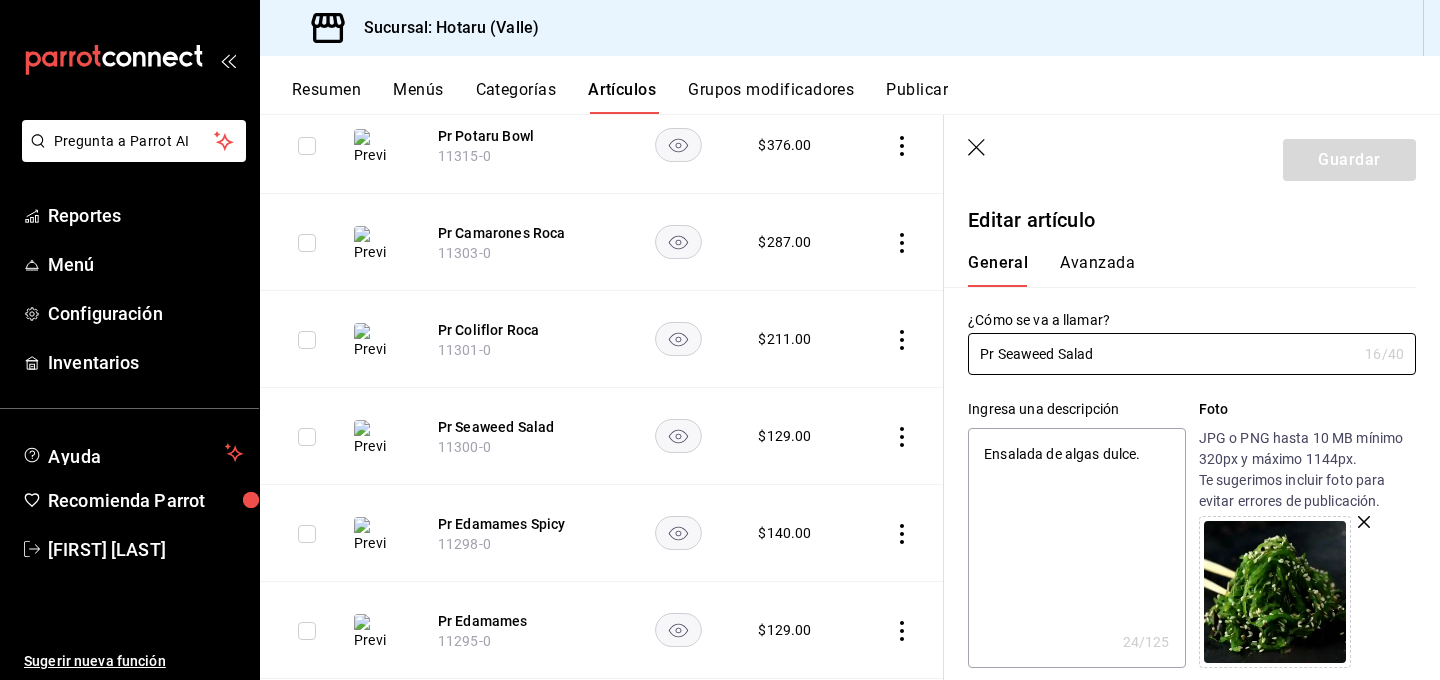 scroll, scrollTop: 1701, scrollLeft: 0, axis: vertical 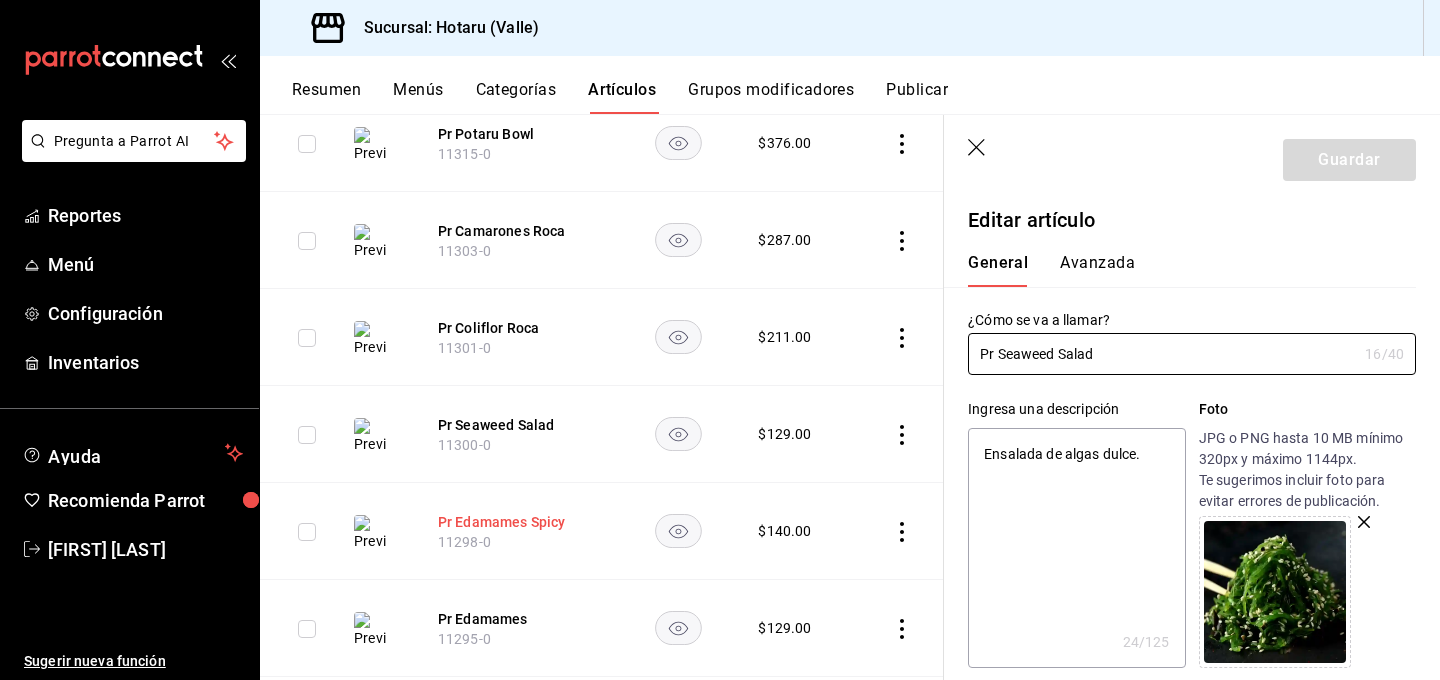 click on "Pr Edamames Spicy" at bounding box center (518, 522) 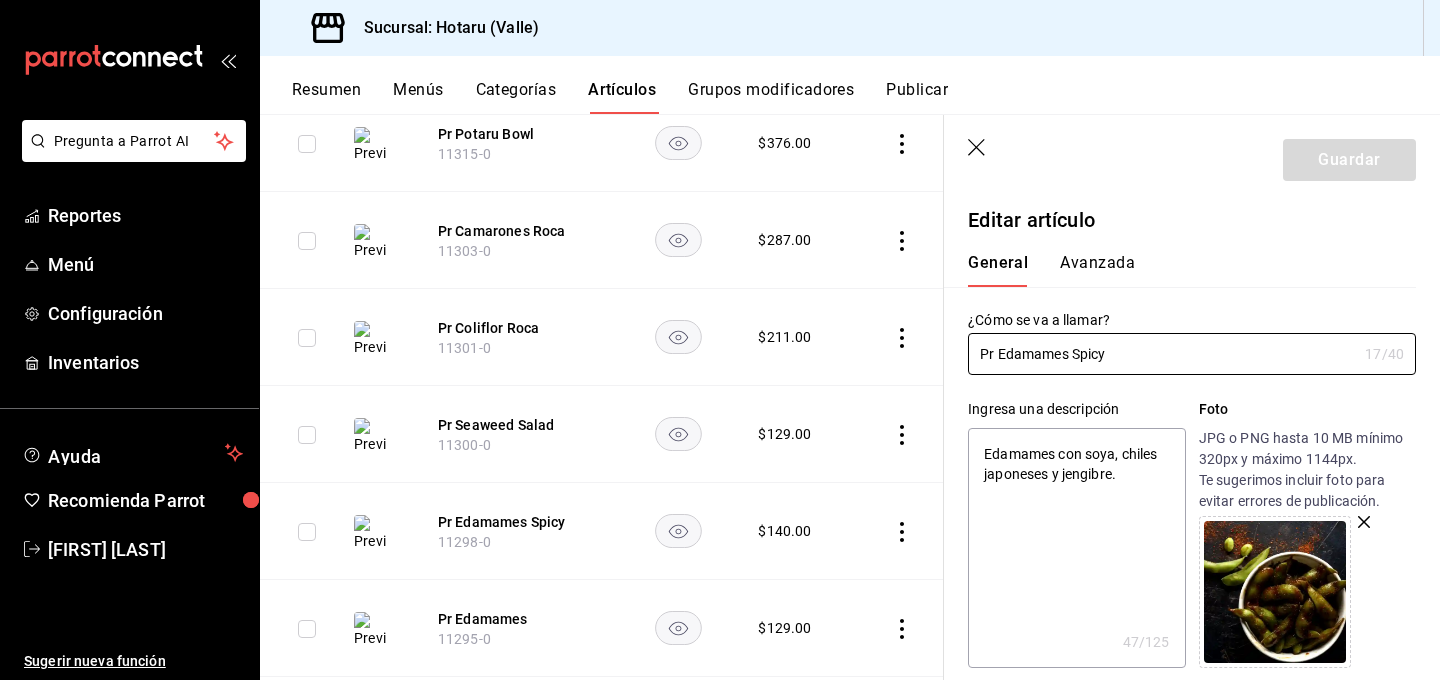 click 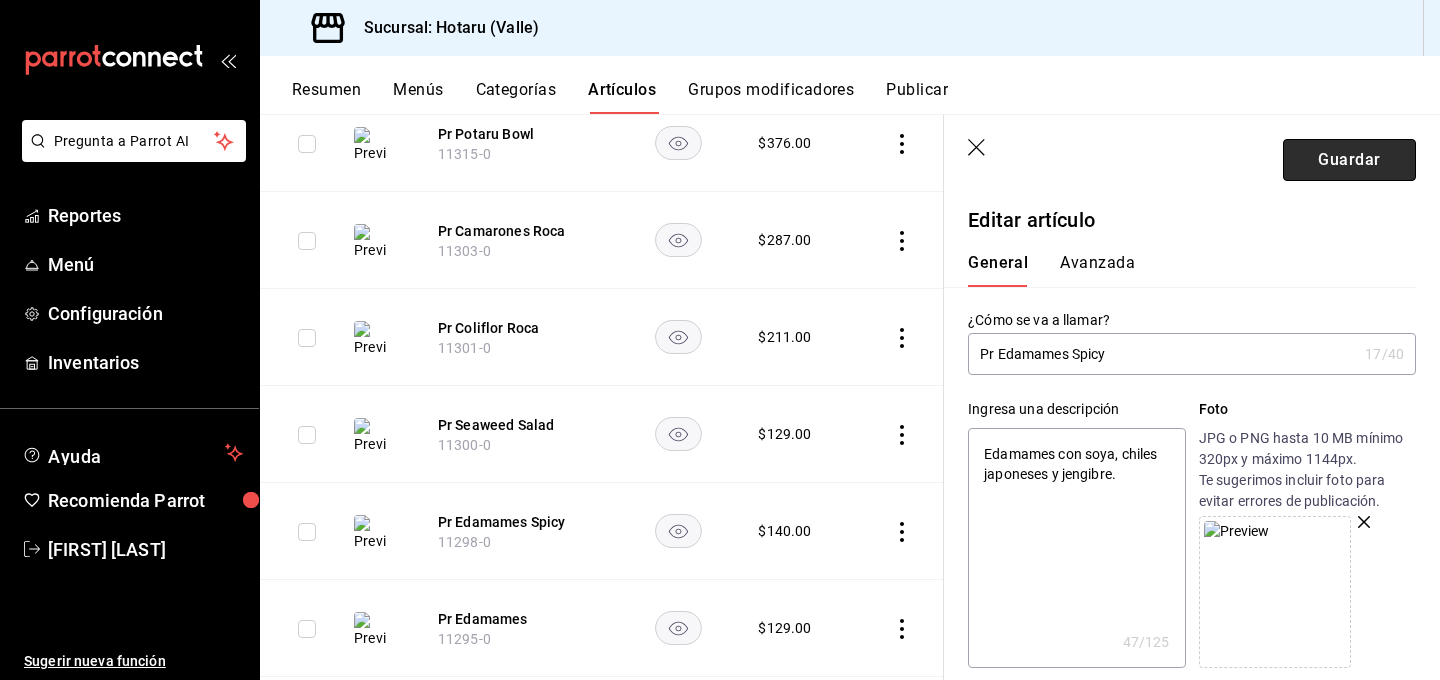 click on "Guardar" at bounding box center (1349, 160) 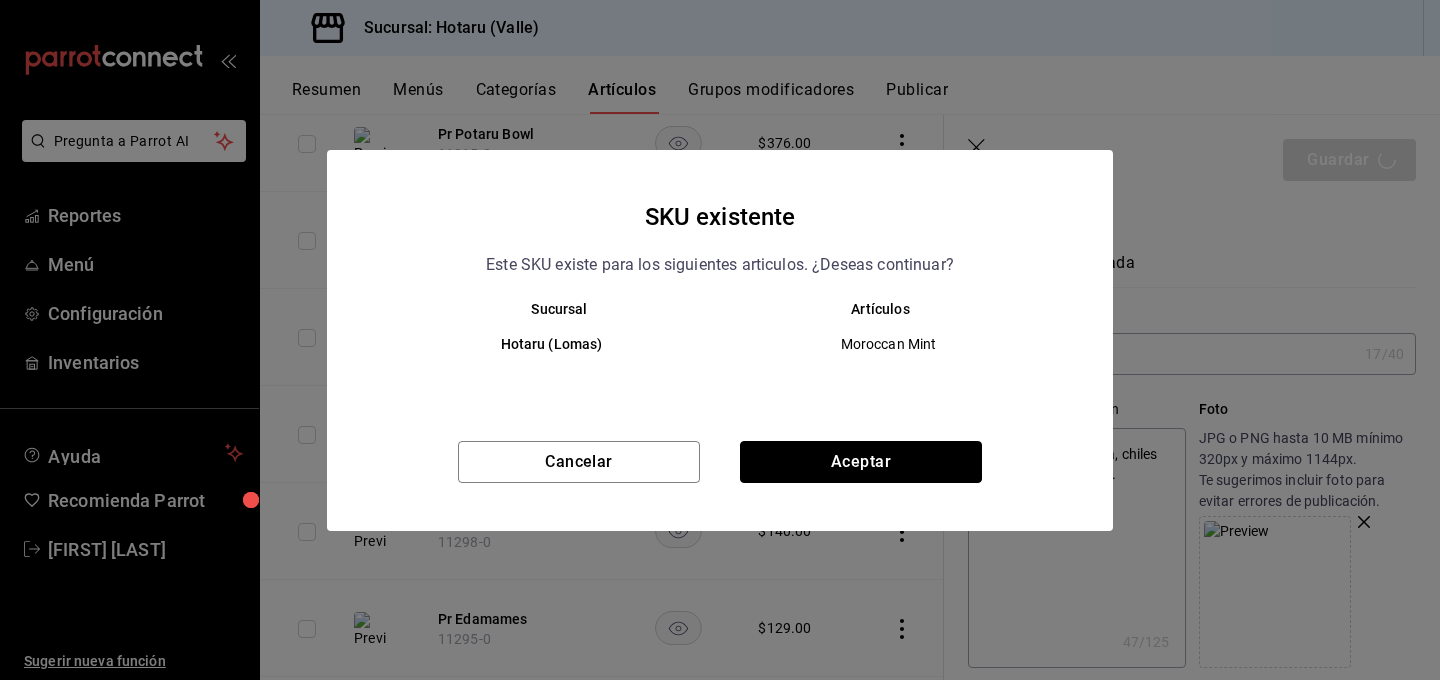 drag, startPoint x: 854, startPoint y: 461, endPoint x: 841, endPoint y: 462, distance: 13.038404 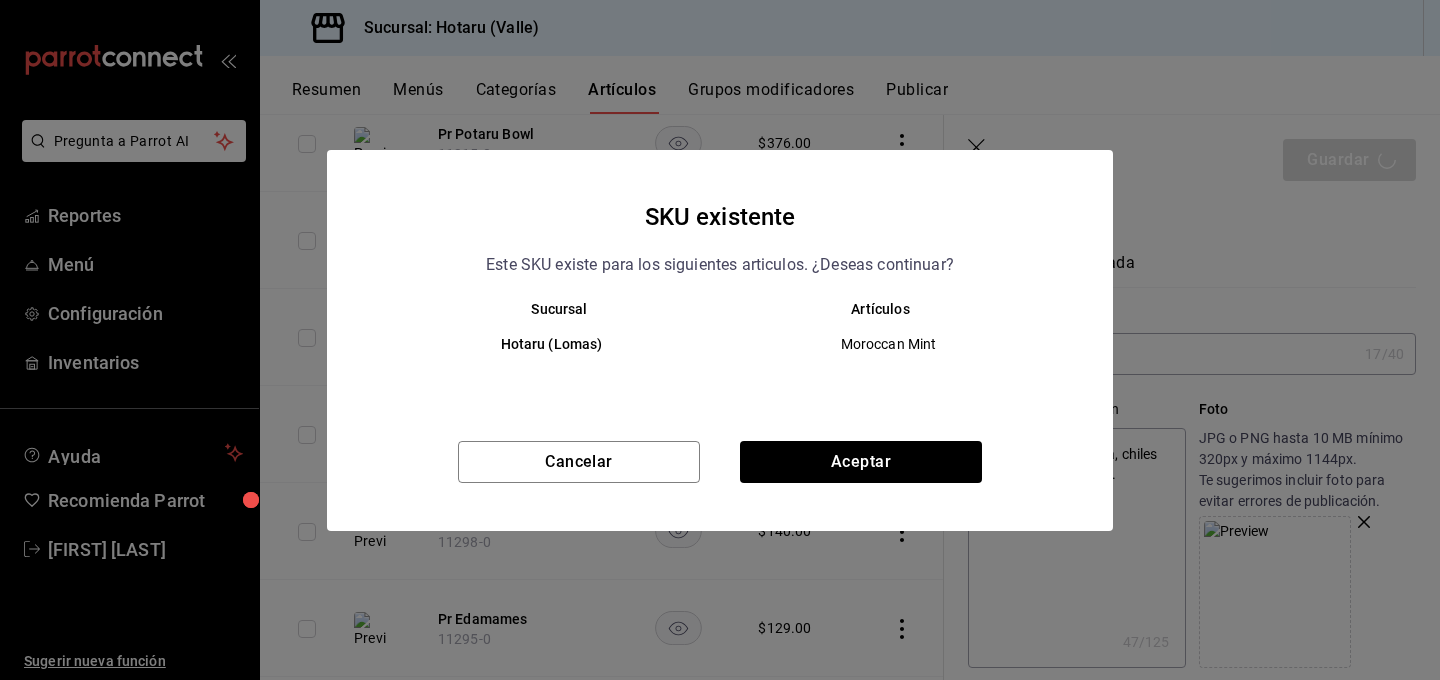 type on "x" 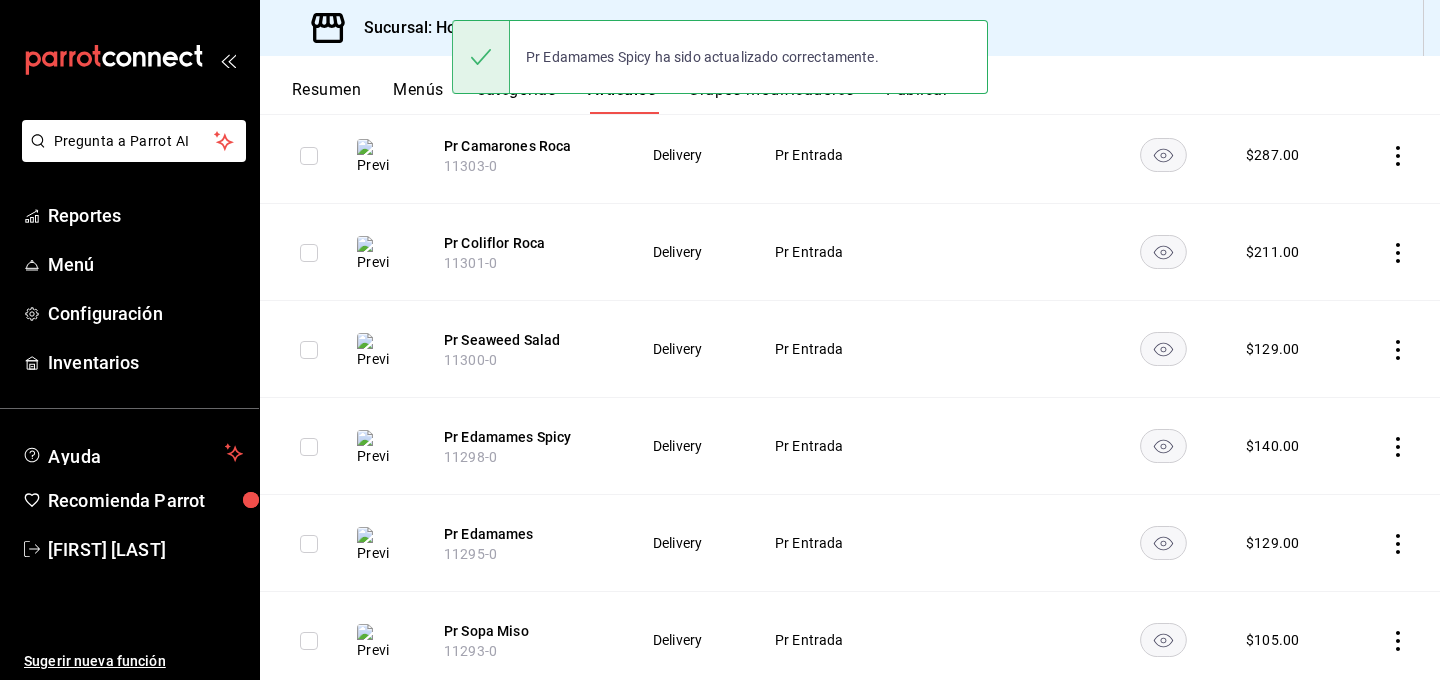 scroll, scrollTop: 1721, scrollLeft: 0, axis: vertical 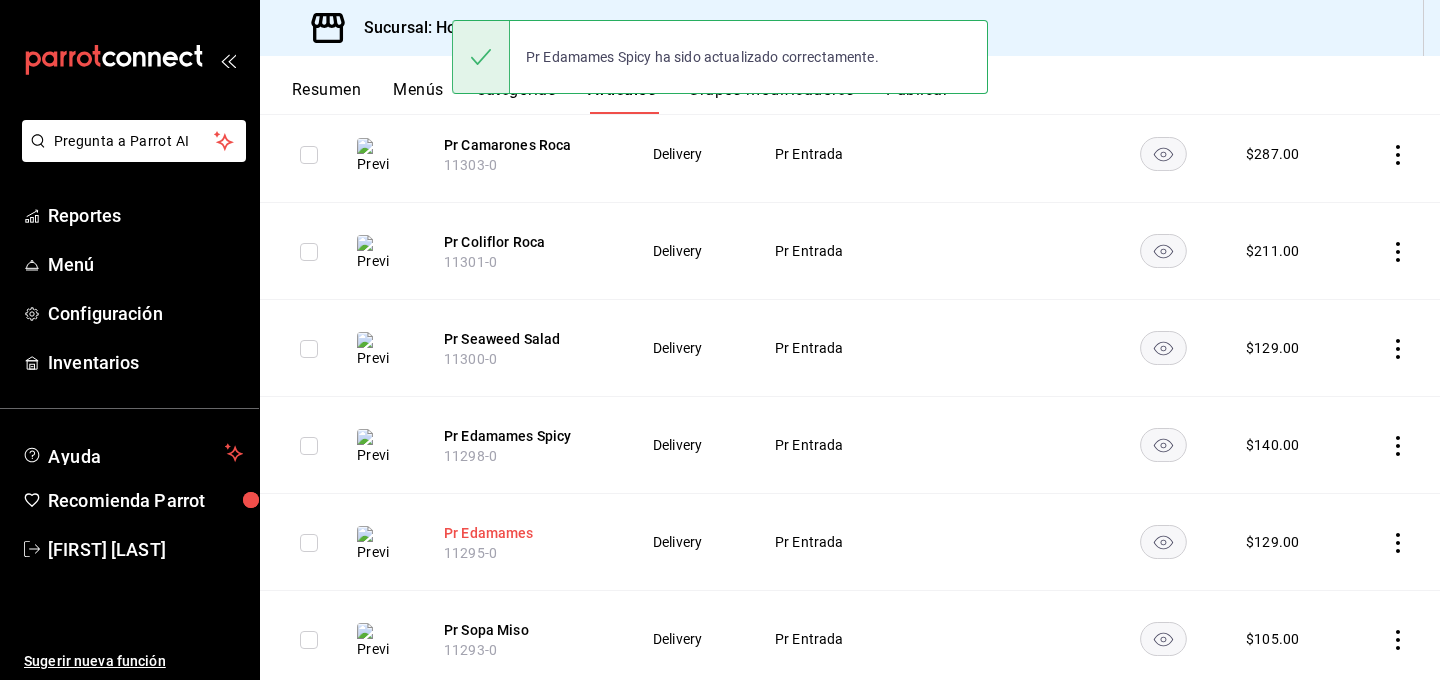 click on "Pr Edamames" at bounding box center (524, 533) 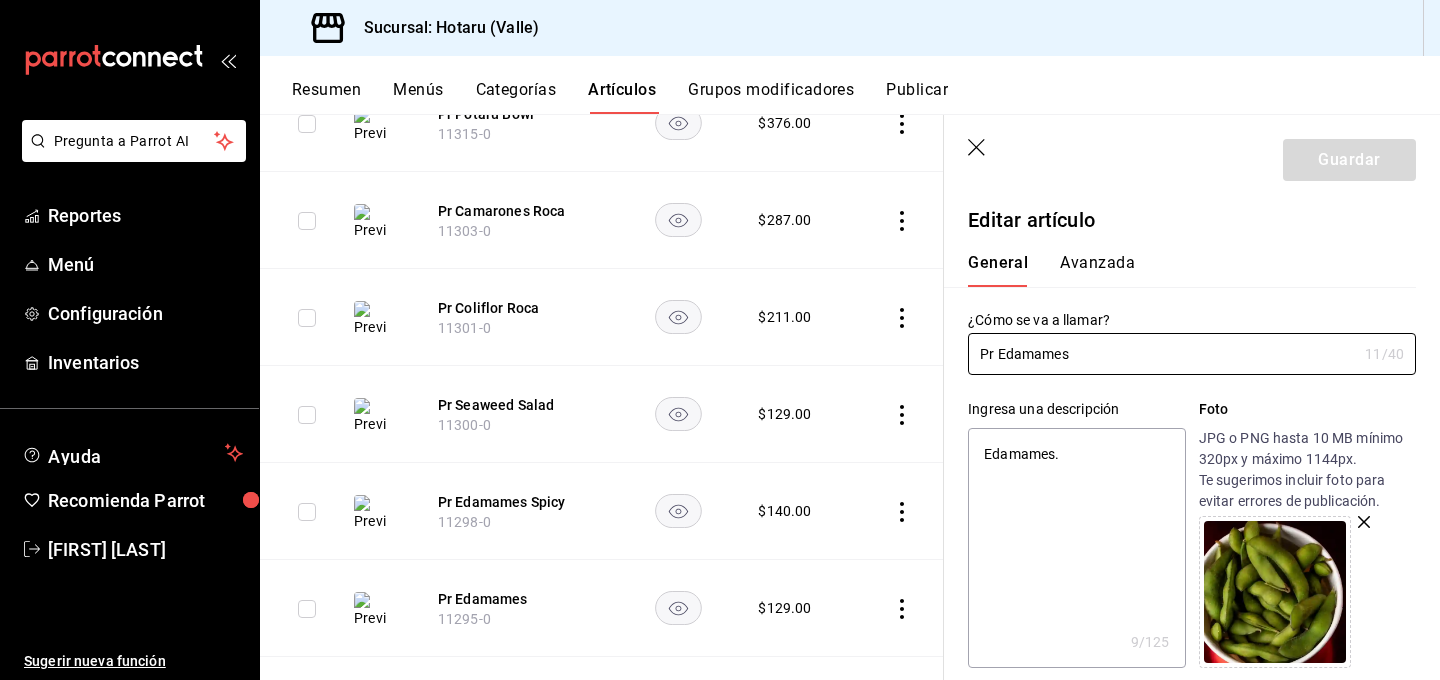 click 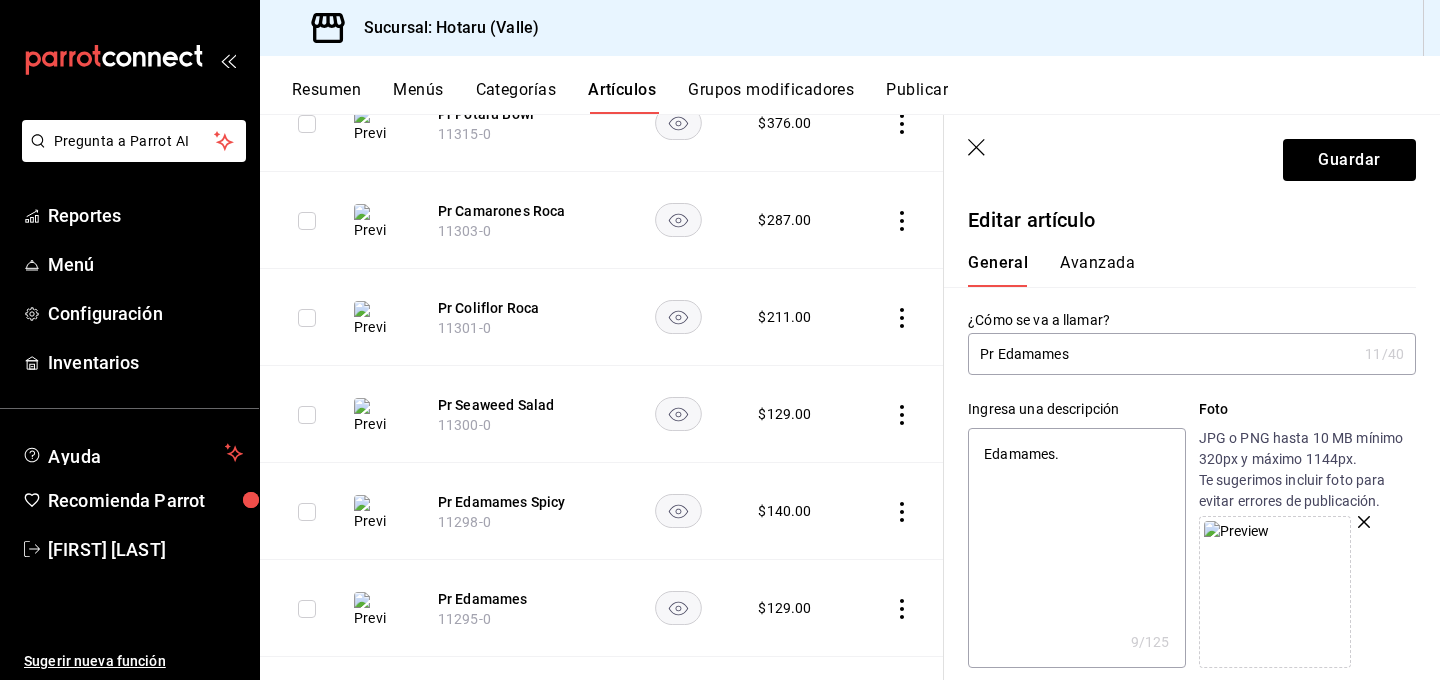 click on "Guardar" at bounding box center (1192, 156) 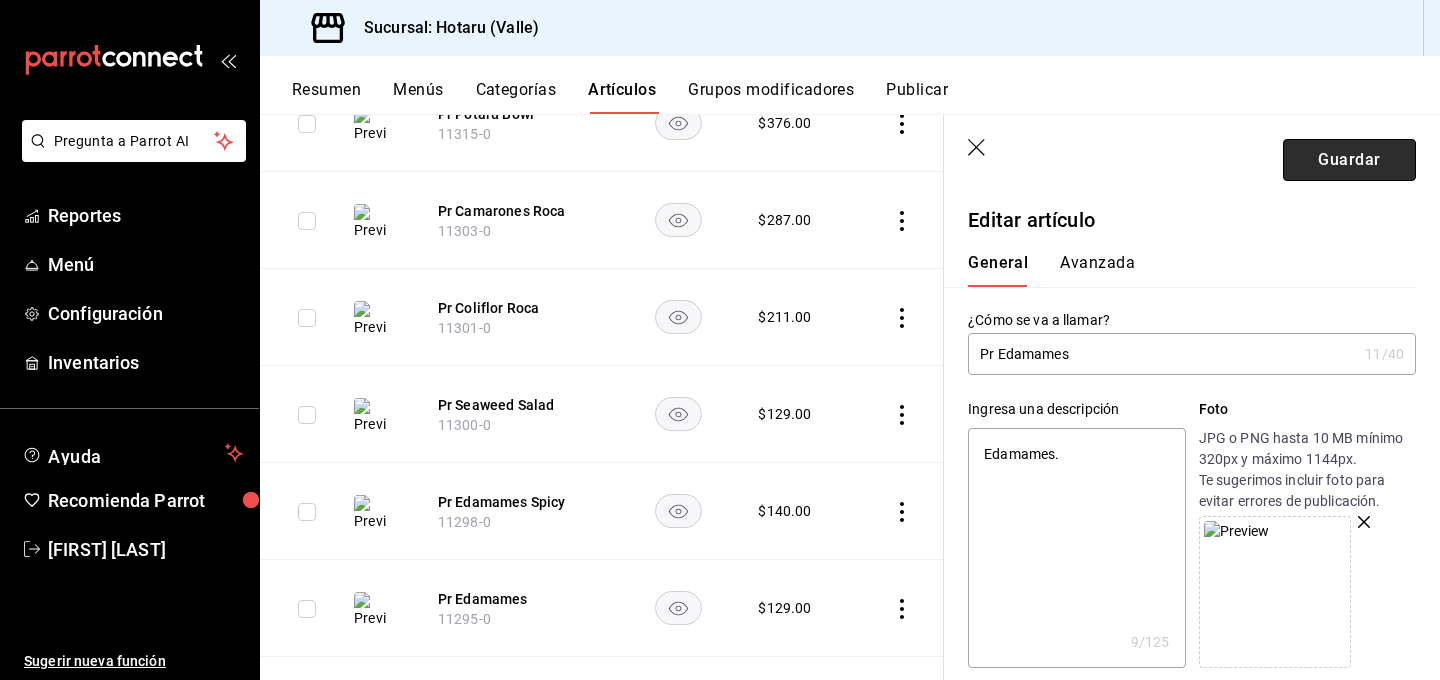 click on "Guardar" at bounding box center (1349, 160) 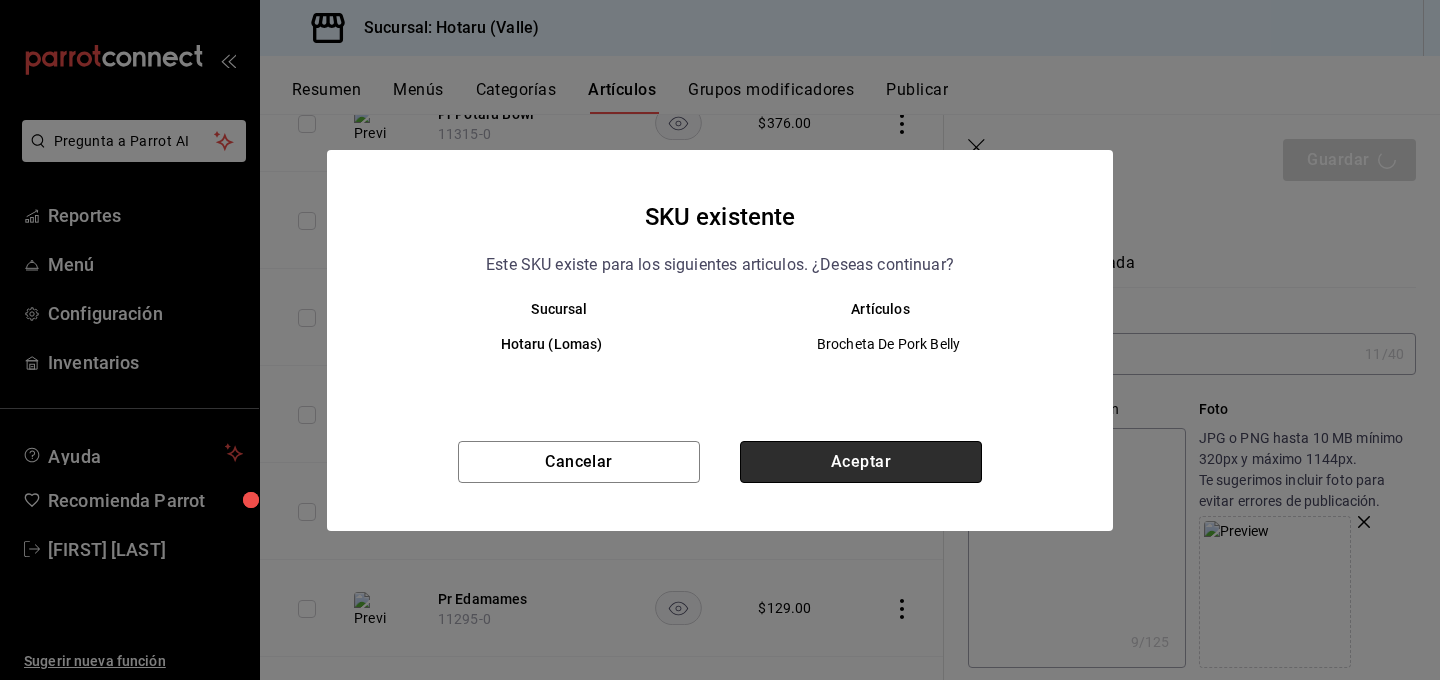 click on "Aceptar" at bounding box center [861, 462] 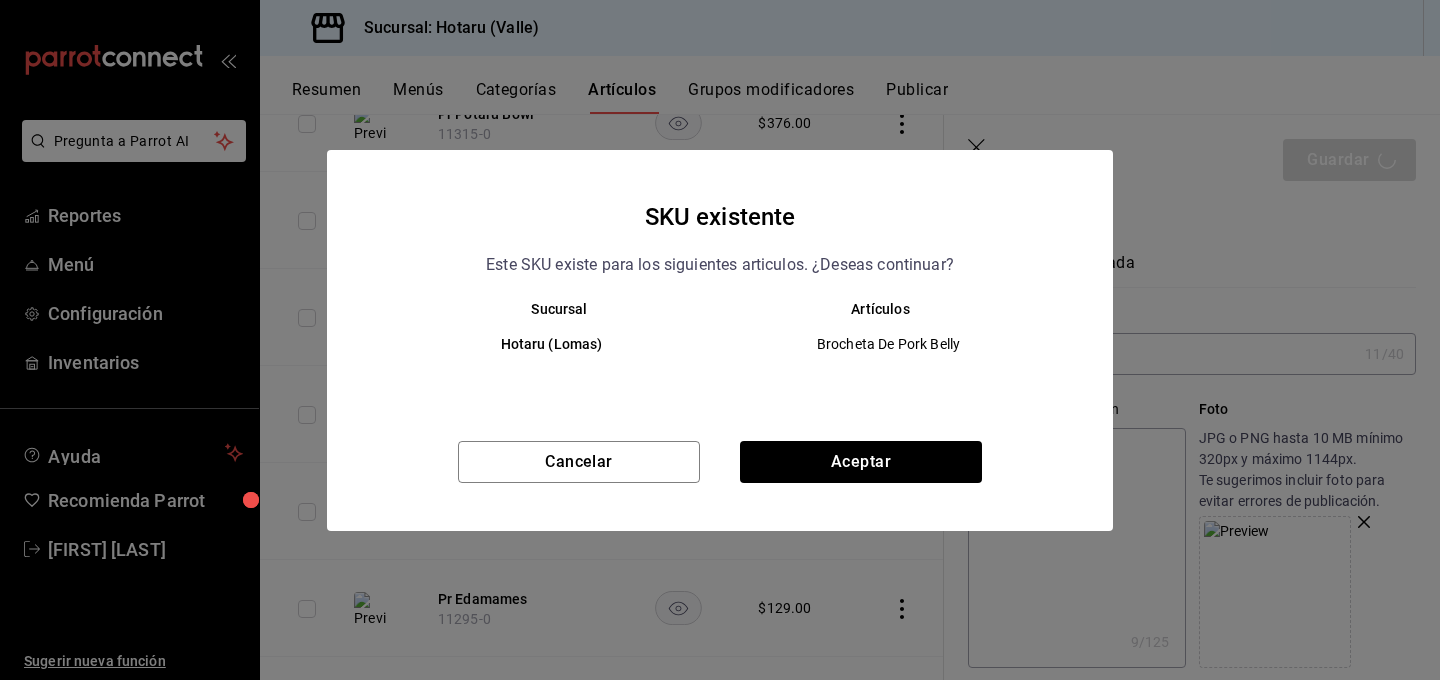 type on "x" 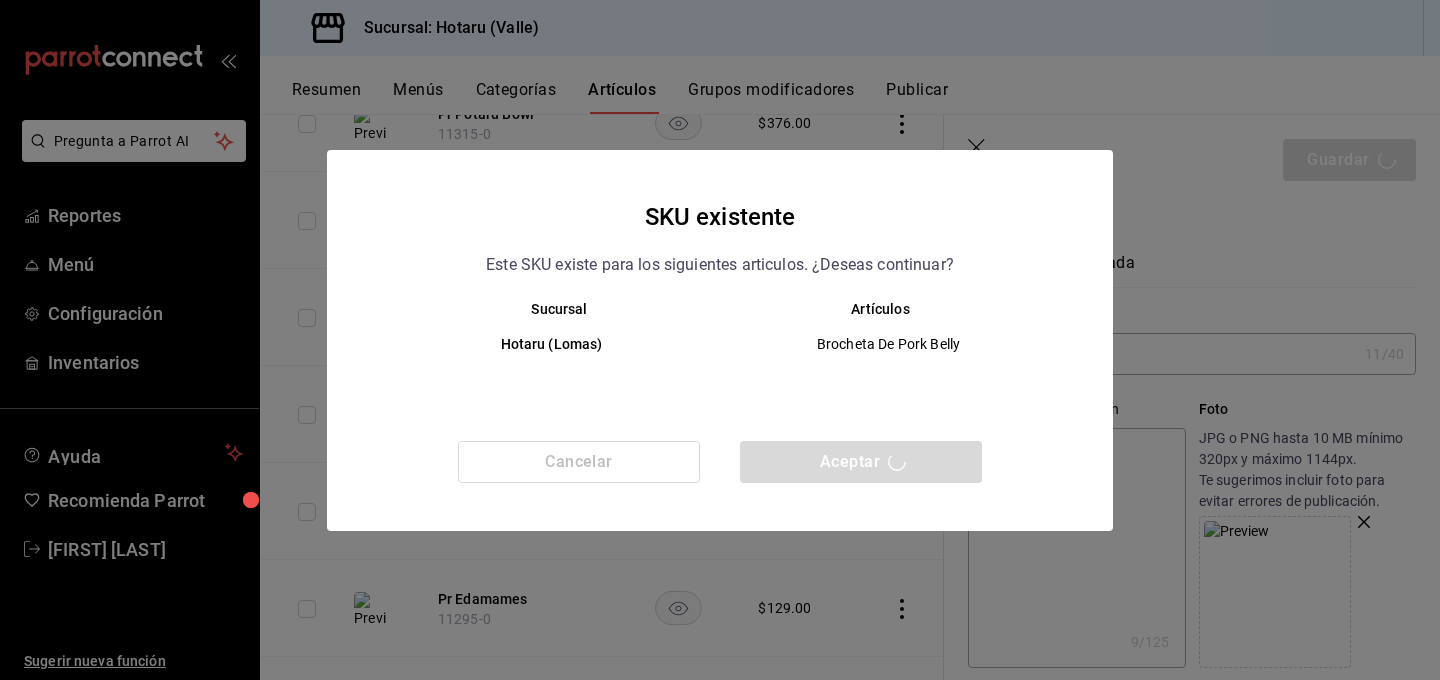 type 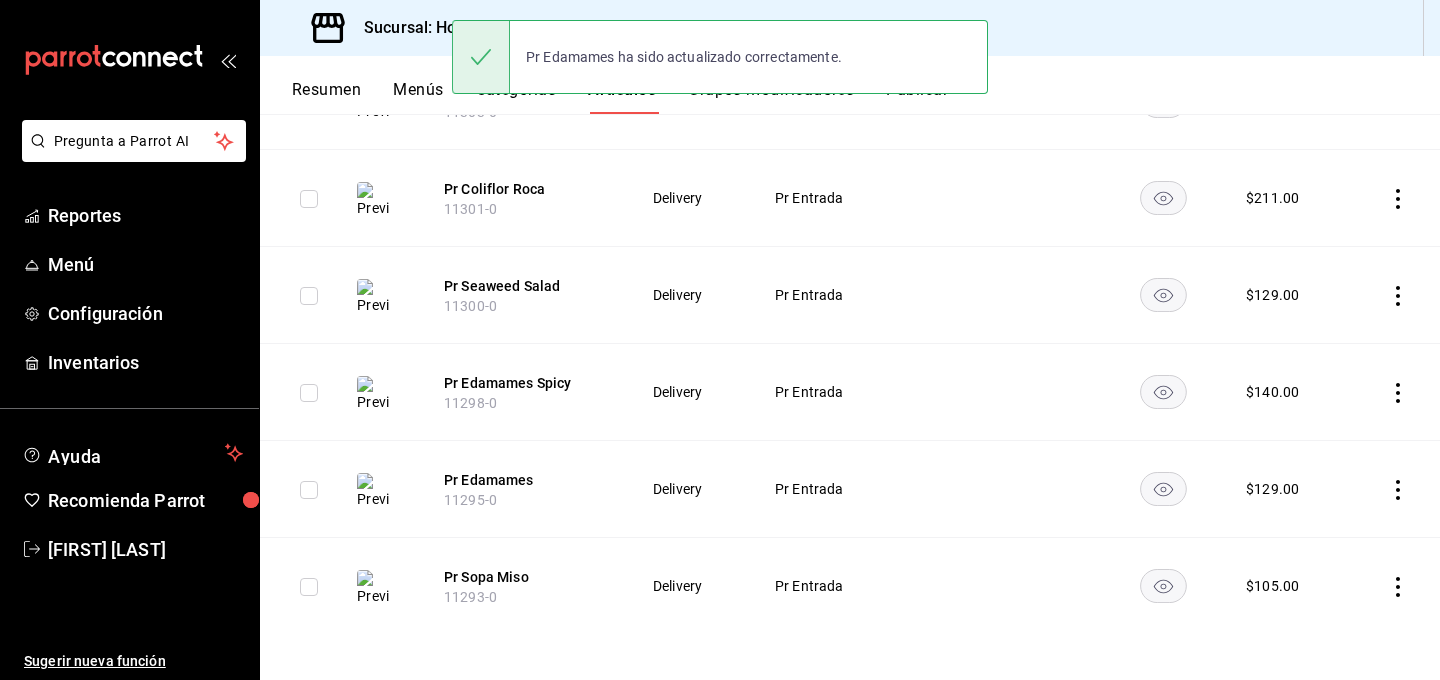 scroll, scrollTop: 1777, scrollLeft: 0, axis: vertical 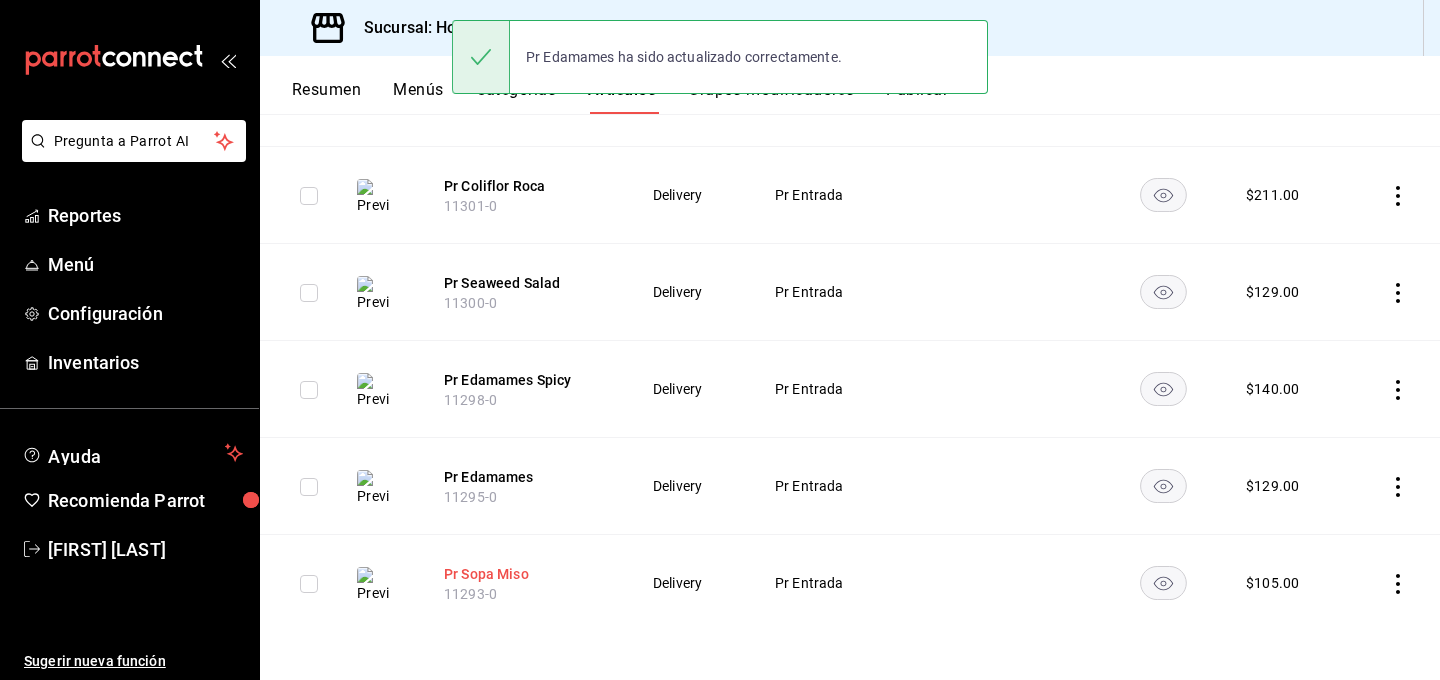 click on "Pr Sopa Miso" at bounding box center [524, 574] 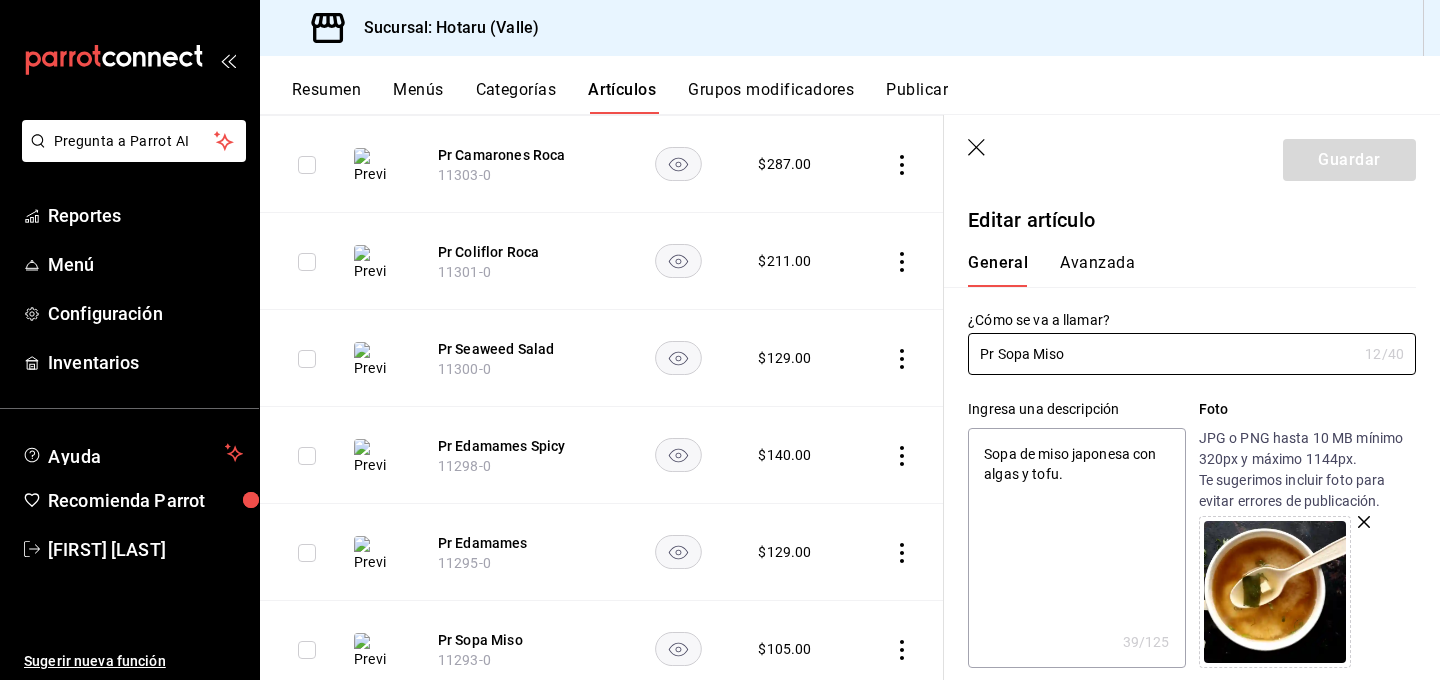 click 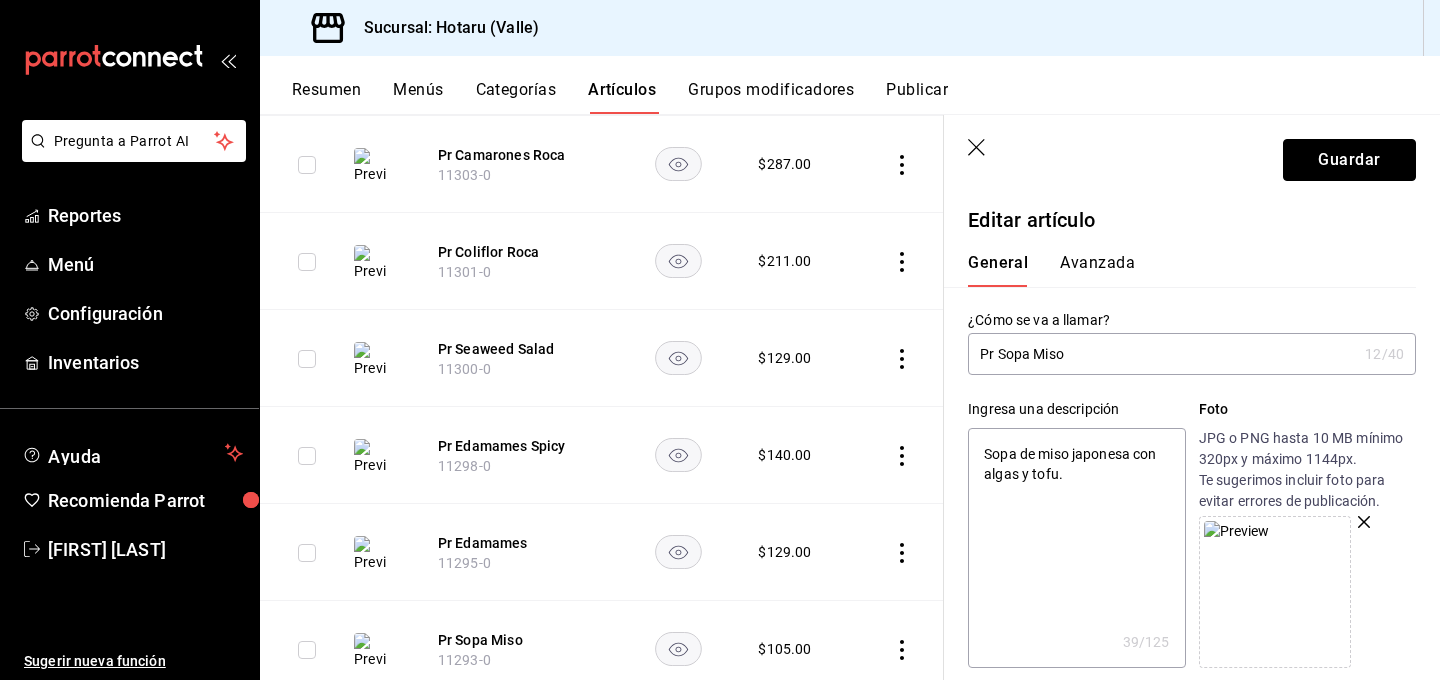 click on "Guardar" at bounding box center (1349, 160) 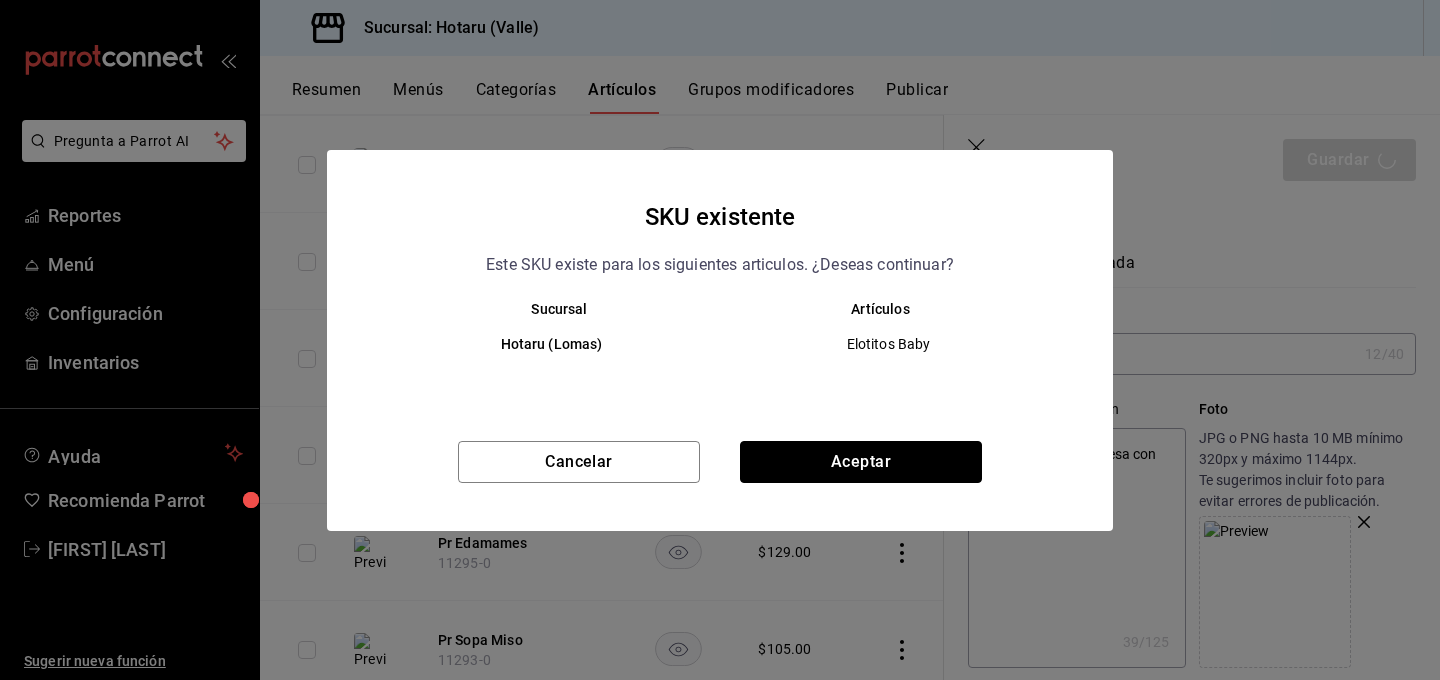 click on "Aceptar" at bounding box center (861, 462) 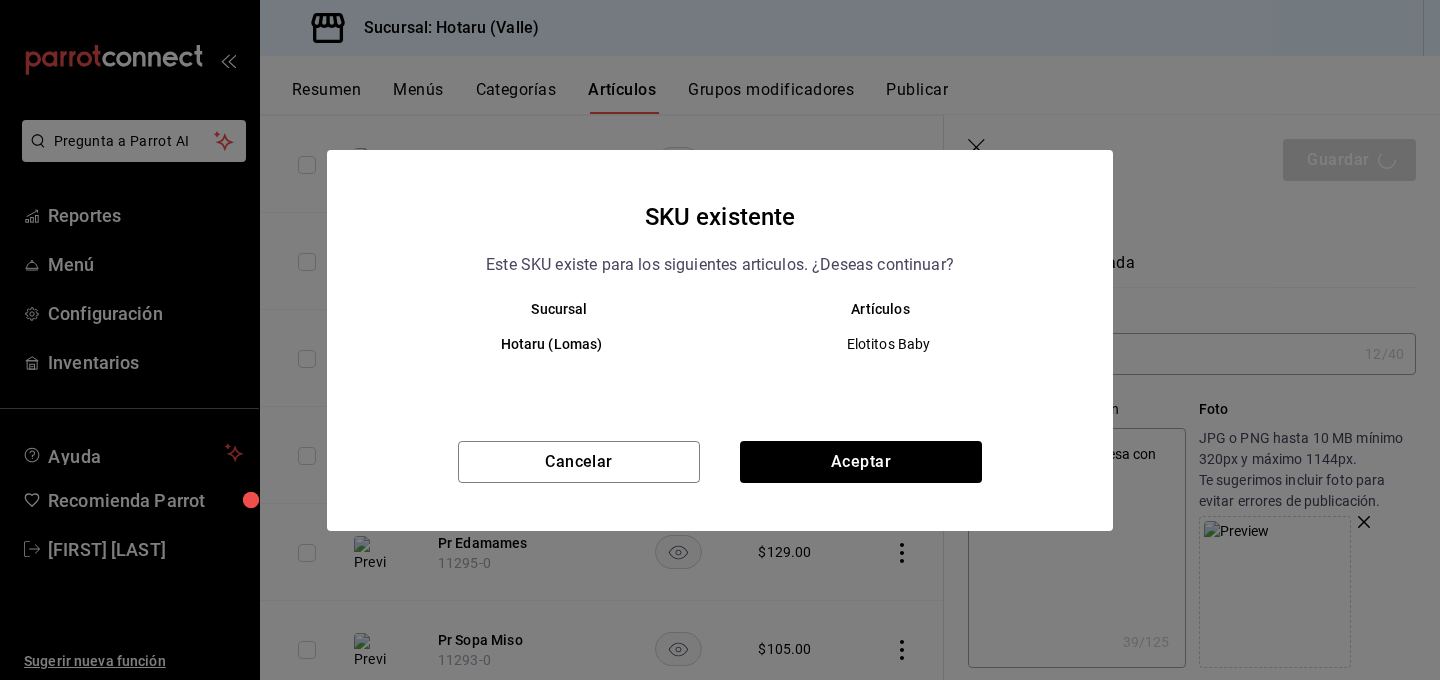 type on "x" 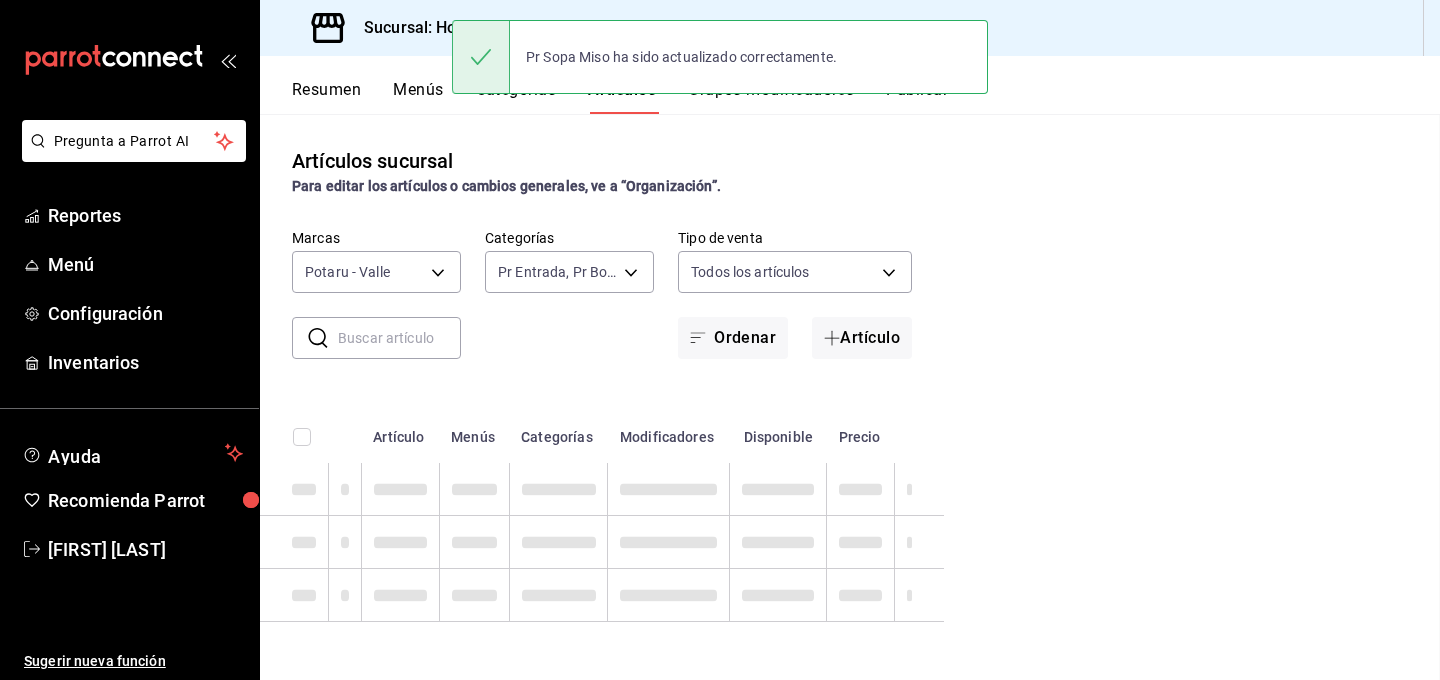 scroll, scrollTop: 0, scrollLeft: 0, axis: both 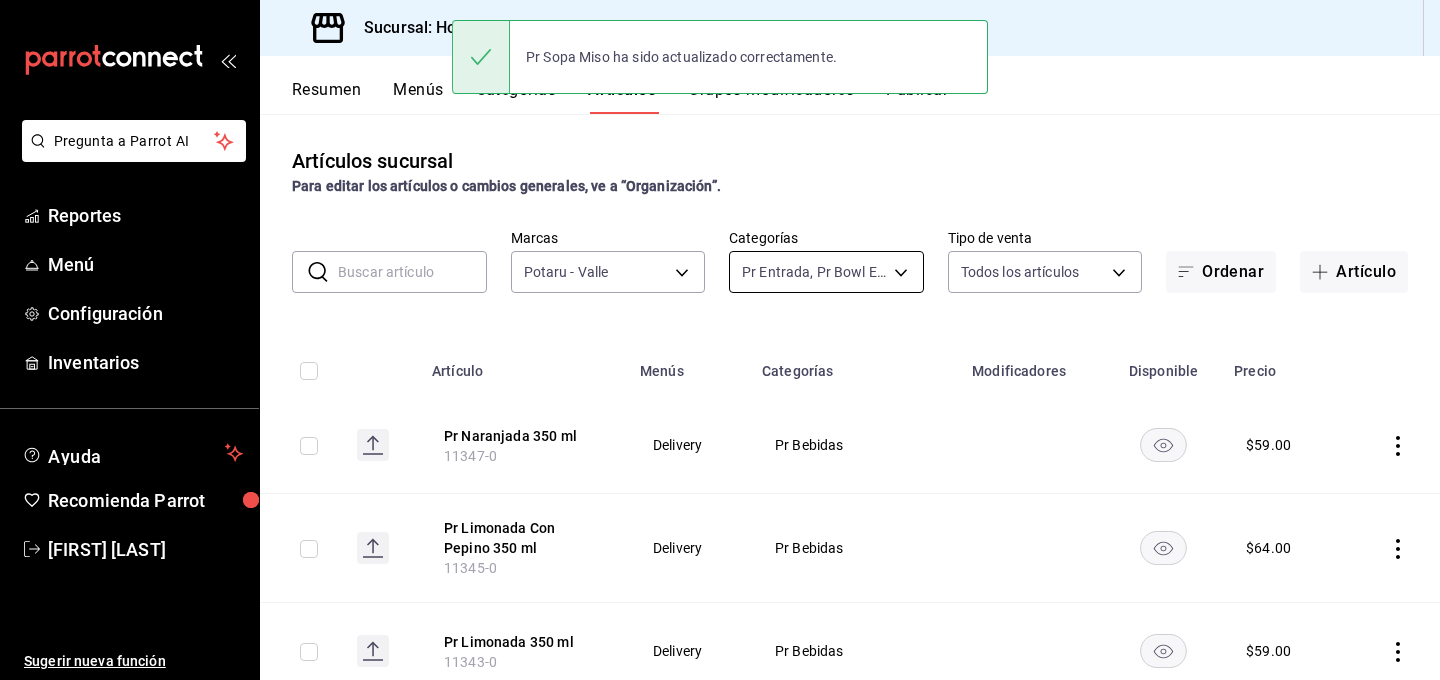 click on "Pregunta a Parrot AI Reportes   Menú   Configuración   Inventarios   Ayuda Recomienda Parrot   [FIRST] [LAST]   Sugerir nueva función   Sucursal: Hotaru (Valle) Resumen Menús Categorías Artículos Grupos modificadores Publicar Artículos sucursal Para editar los artículos o cambios generales, ve a “Organización”. ​ ​ Marcas Potaru - Valle [UUID] Categorías Pr Entrada, Pr Bowl Experience, Pr Bebidas [UUID],[UUID],[UUID] Tipo de venta Todos los artículos ALL Ordenar Artículo Artículo Menús Categorías Modificadores Disponible Precio Pr Naranjada 350 ml 11347-0 Delivery Pr Bebidas $ 59.00 Pr Limonada Con Pepino 350 ml 11345-0 Delivery Pr Bebidas $ 64.00 Pr Limonada 350 ml 11343-0 Delivery Pr Bebidas $ 59.00 Pr Sprite 355ml 11342-0 Delivery Pr Bebidas $ 55.00 Pr Coca Cola Sin Azúcar 355ml 11337-0 Delivery Pr Bebidas $ 55.00 Pr Coca Cola Light 355 ml 11335-0 Delivery $ $ $" at bounding box center (720, 340) 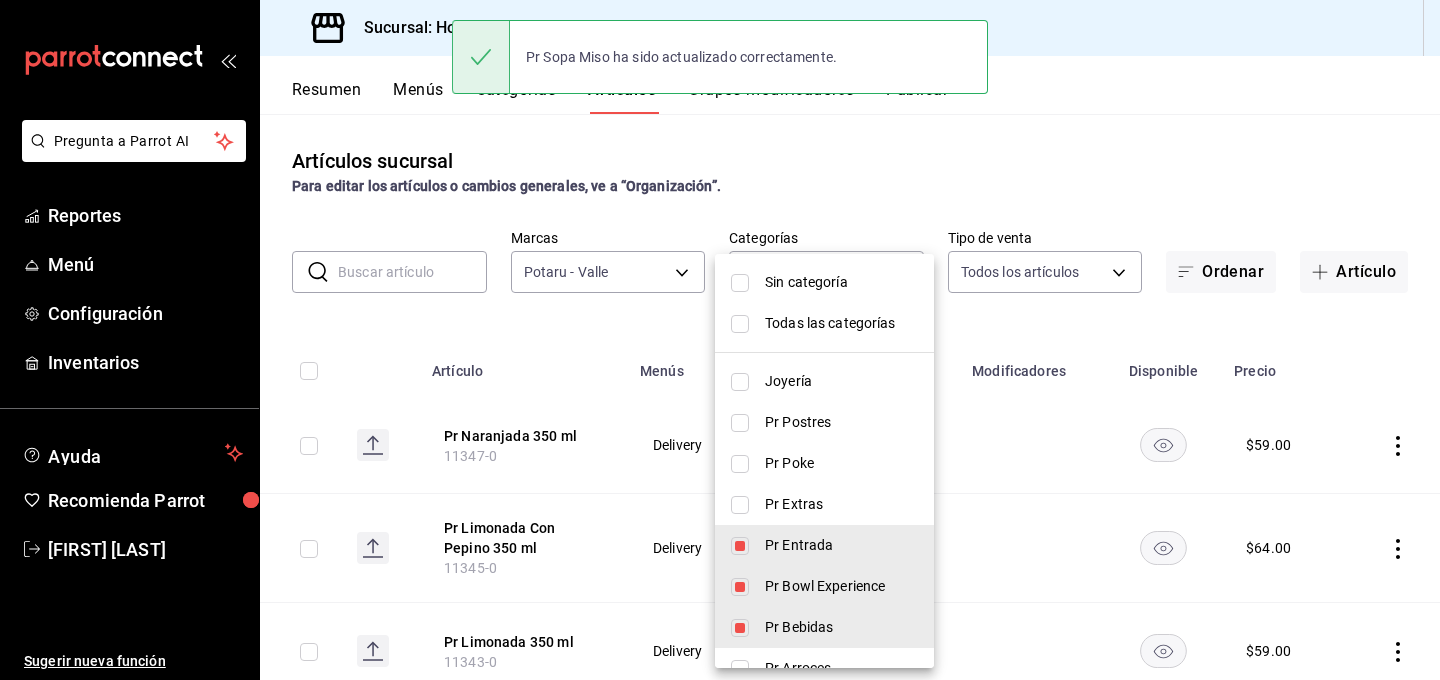 scroll, scrollTop: 15, scrollLeft: 0, axis: vertical 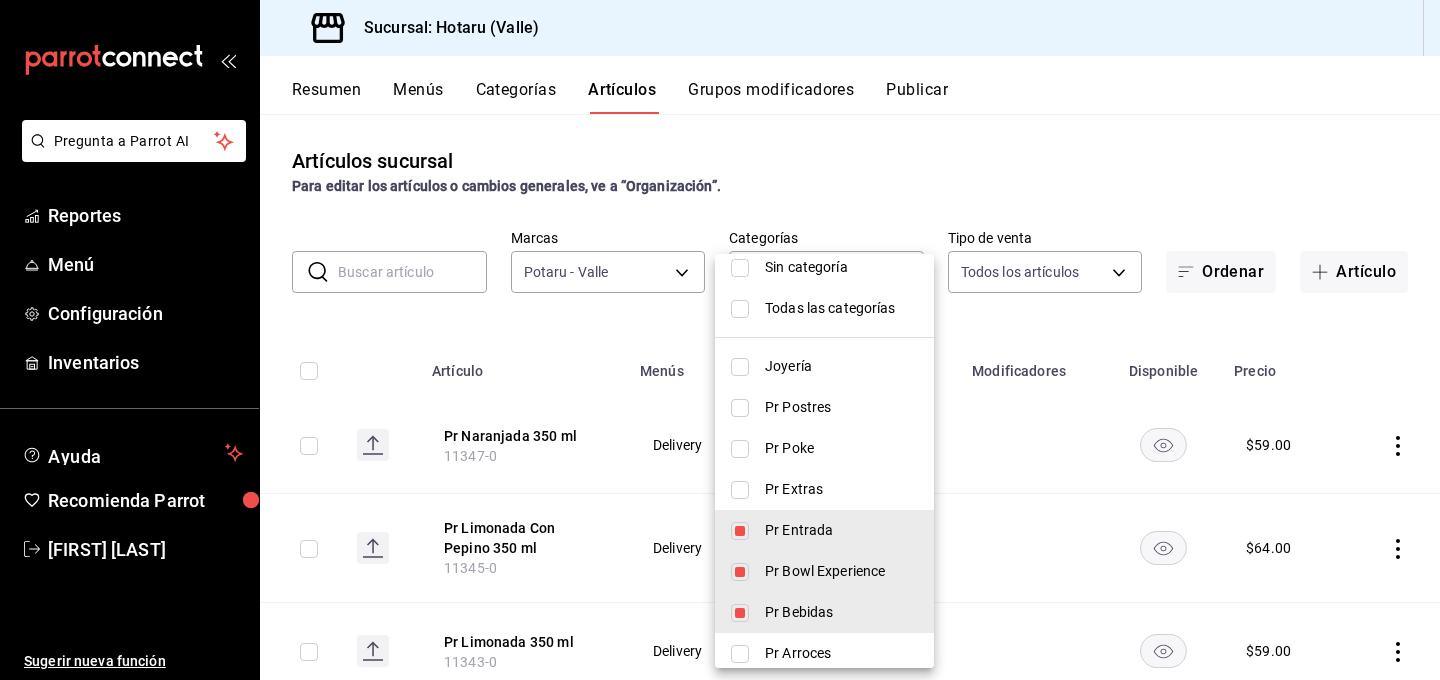 drag, startPoint x: 743, startPoint y: 603, endPoint x: 741, endPoint y: 587, distance: 16.124516 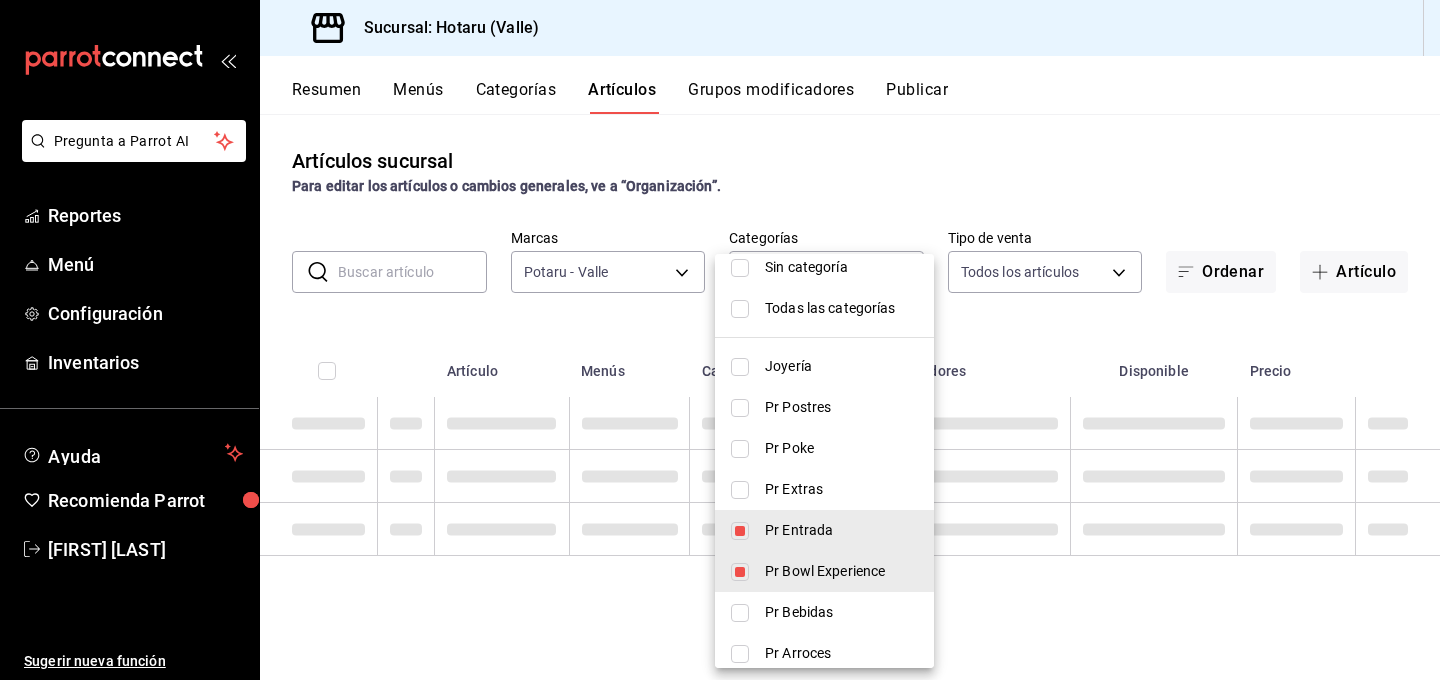 drag, startPoint x: 741, startPoint y: 575, endPoint x: 743, endPoint y: 543, distance: 32.06244 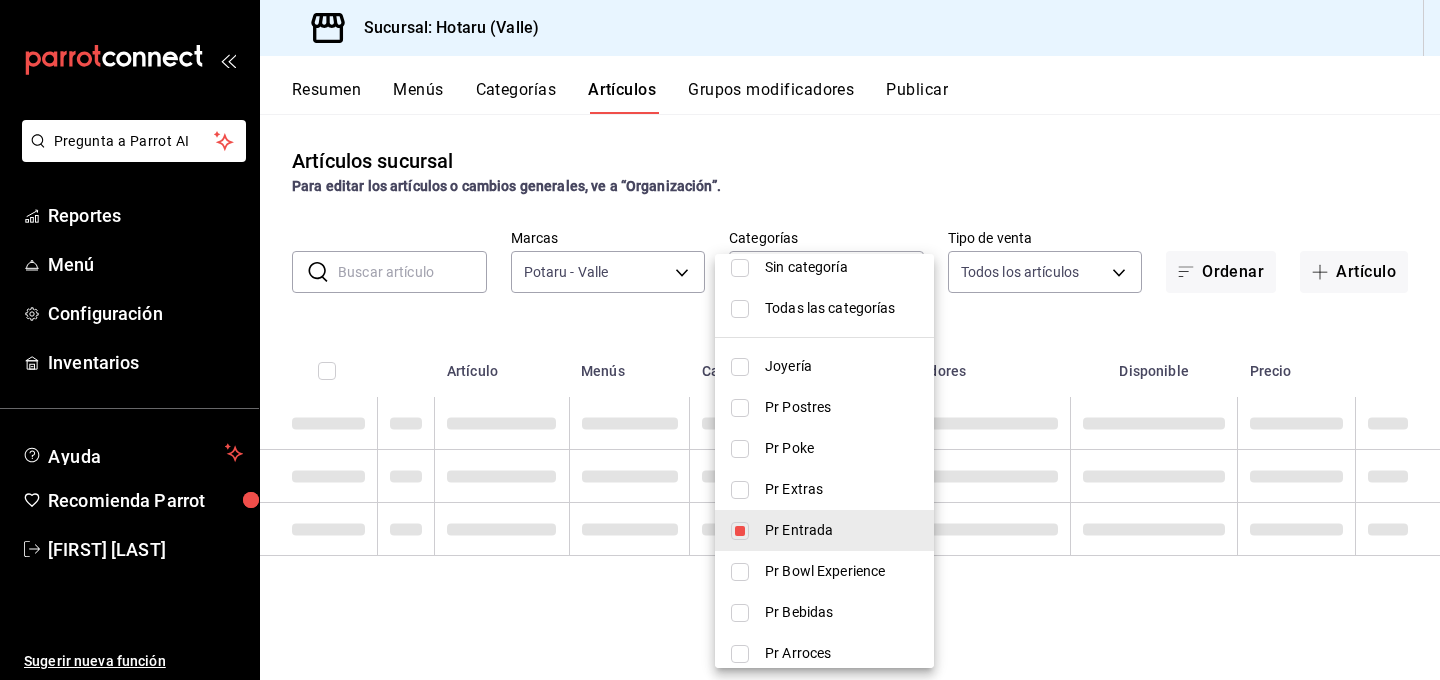 click at bounding box center [740, 531] 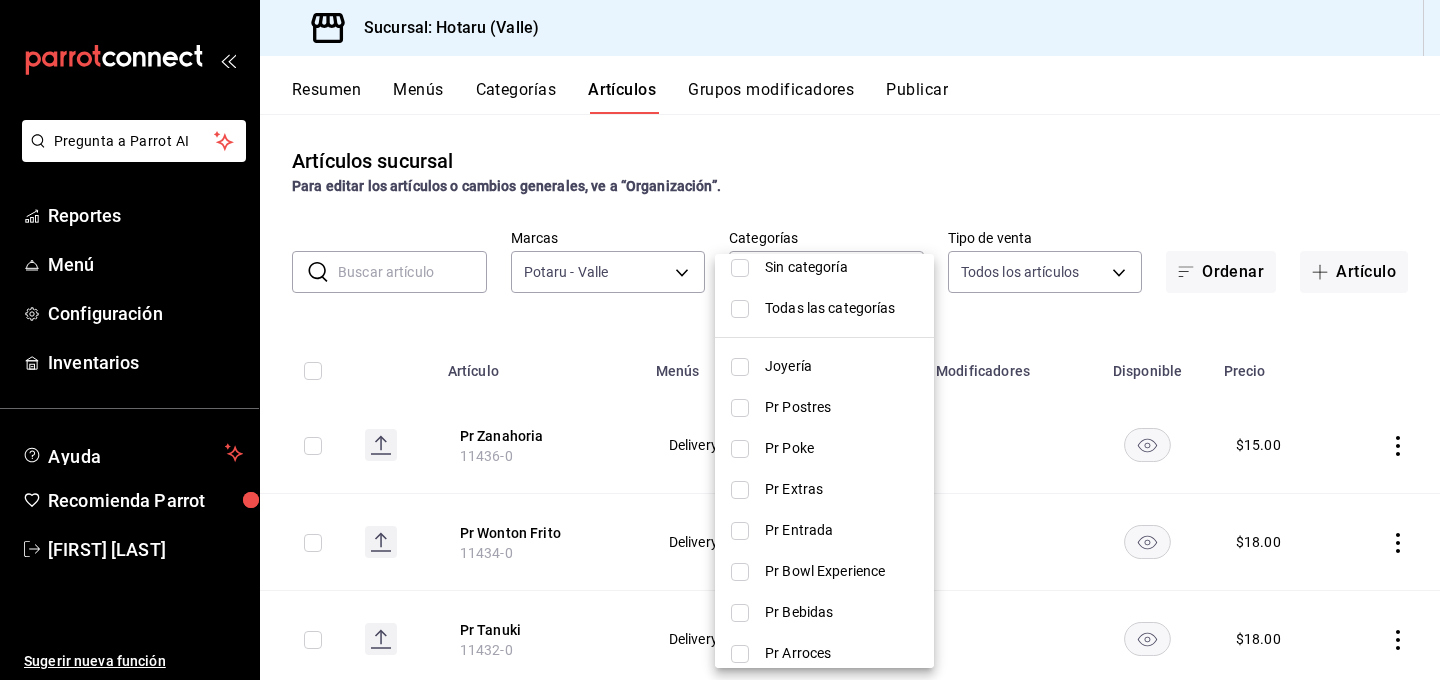 click at bounding box center (740, 449) 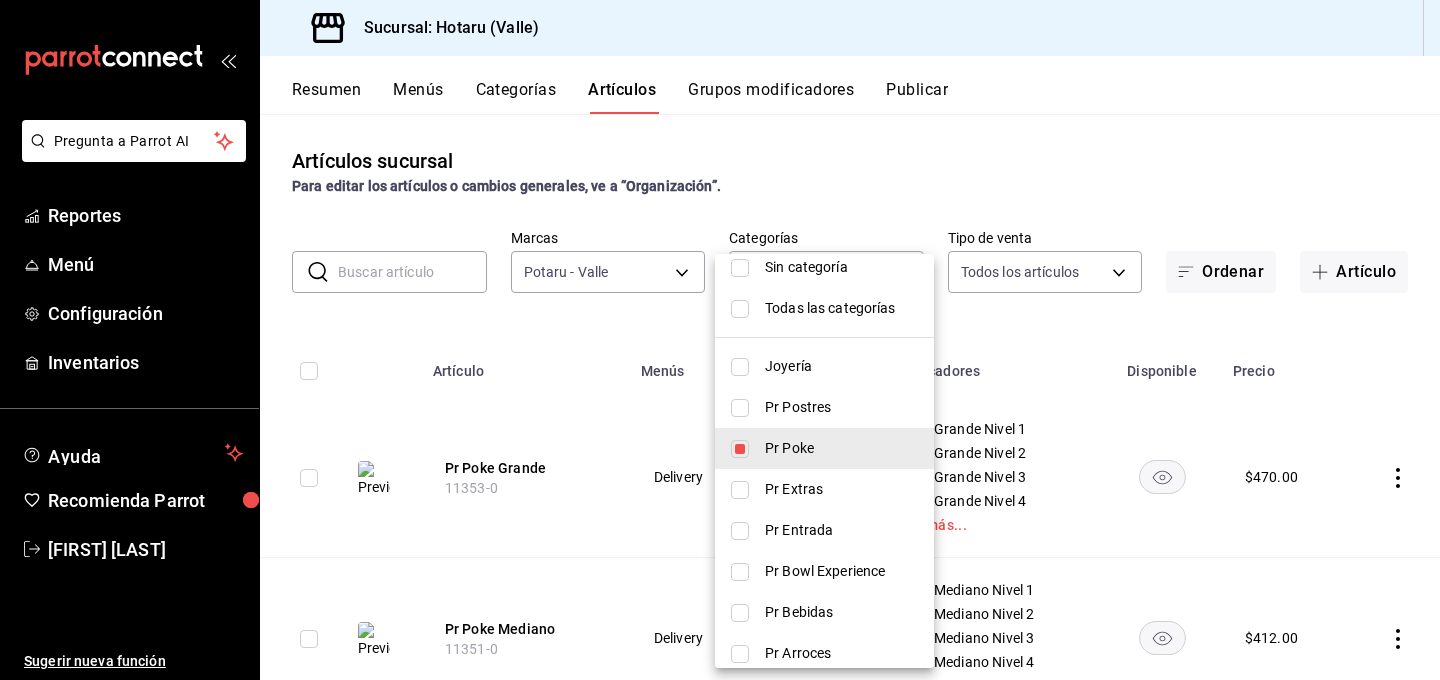 click at bounding box center (740, 449) 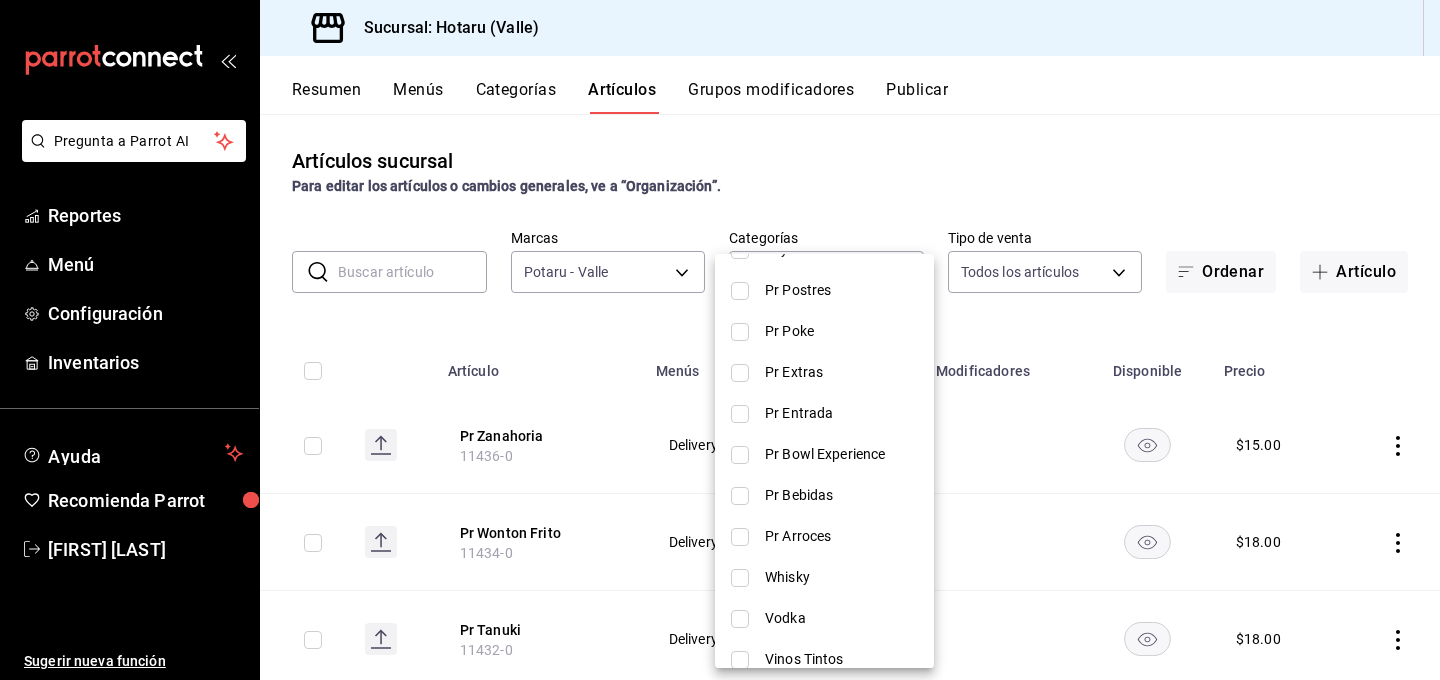scroll, scrollTop: 158, scrollLeft: 0, axis: vertical 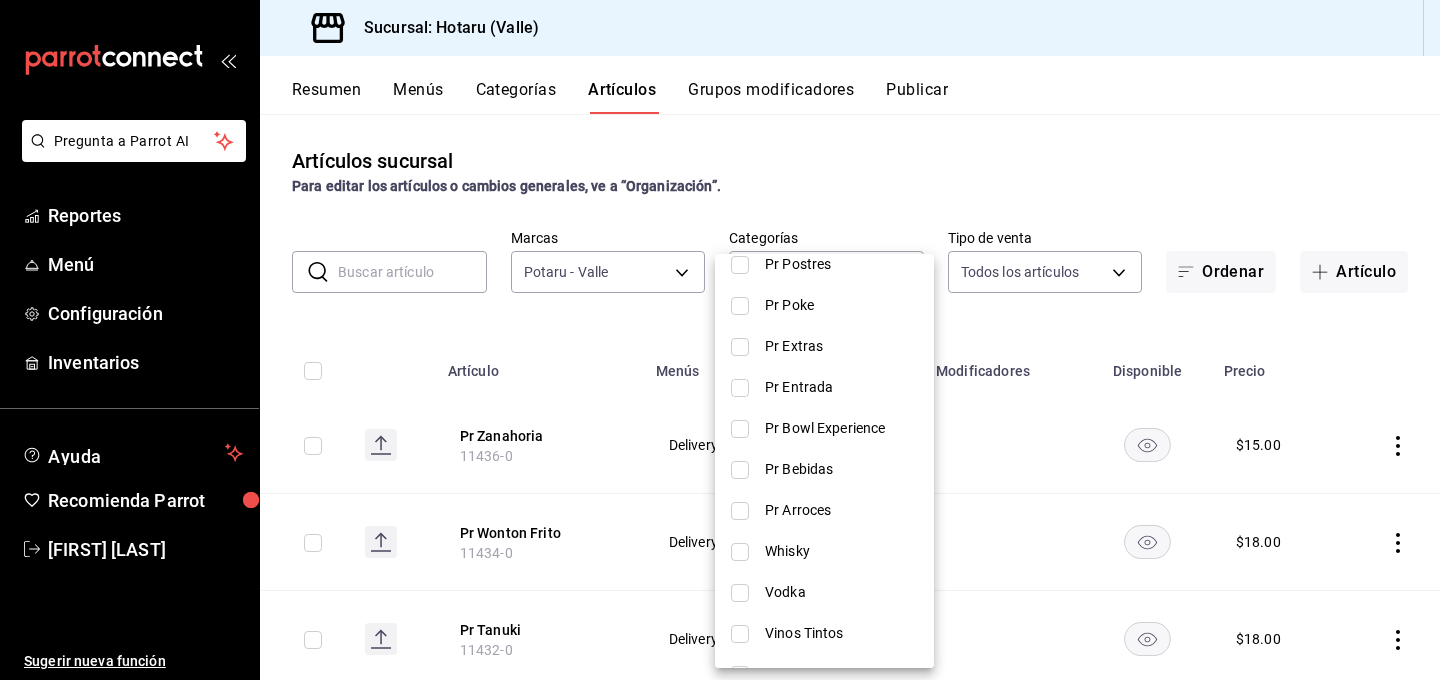 click at bounding box center [740, 511] 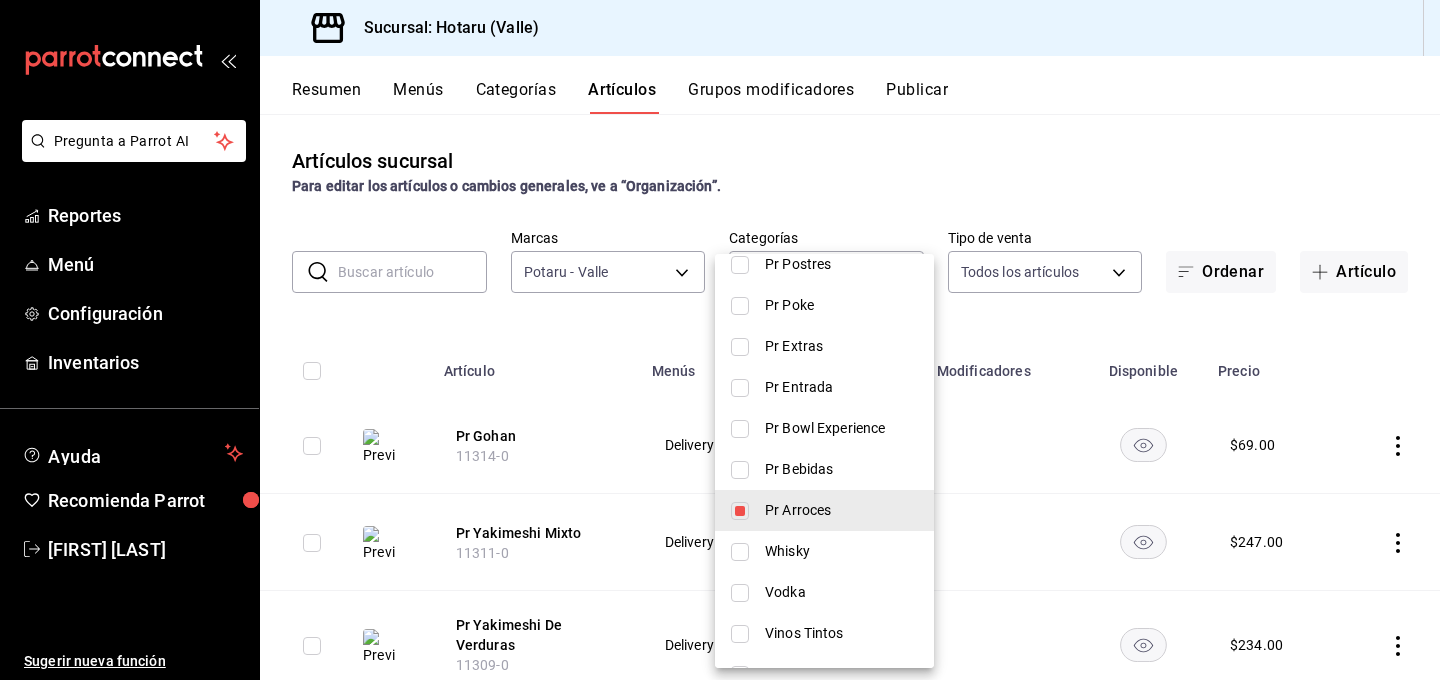 drag, startPoint x: 540, startPoint y: 400, endPoint x: 525, endPoint y: 418, distance: 23.43075 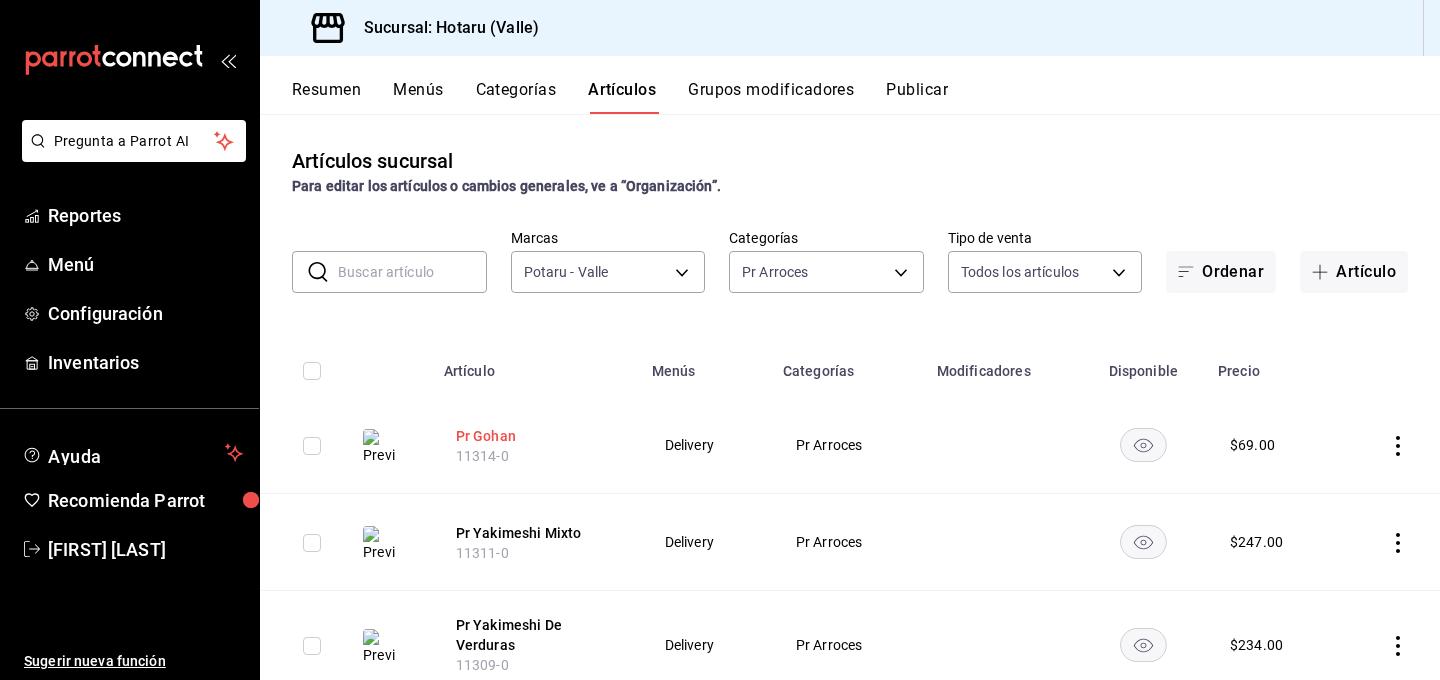 click on "Pr Gohan" at bounding box center [536, 436] 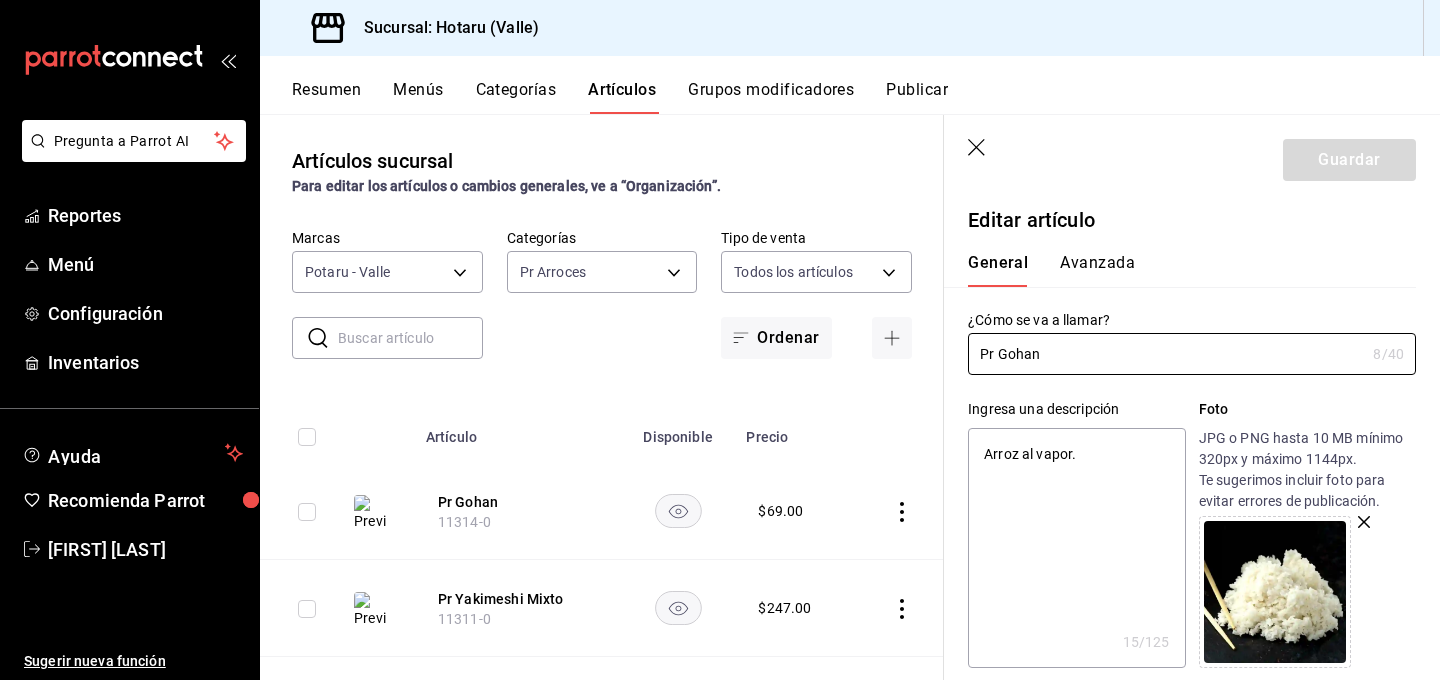 scroll, scrollTop: 32, scrollLeft: 0, axis: vertical 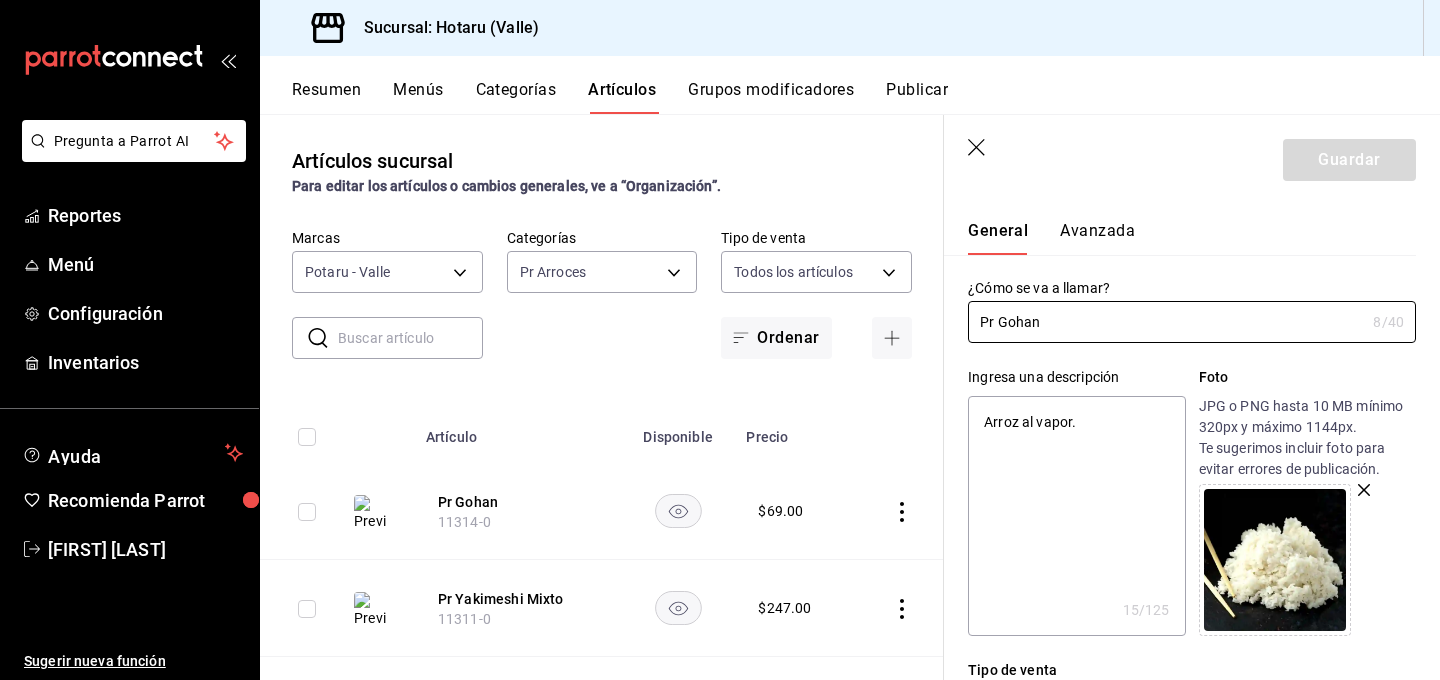 drag, startPoint x: 1364, startPoint y: 489, endPoint x: 535, endPoint y: 601, distance: 836.53156 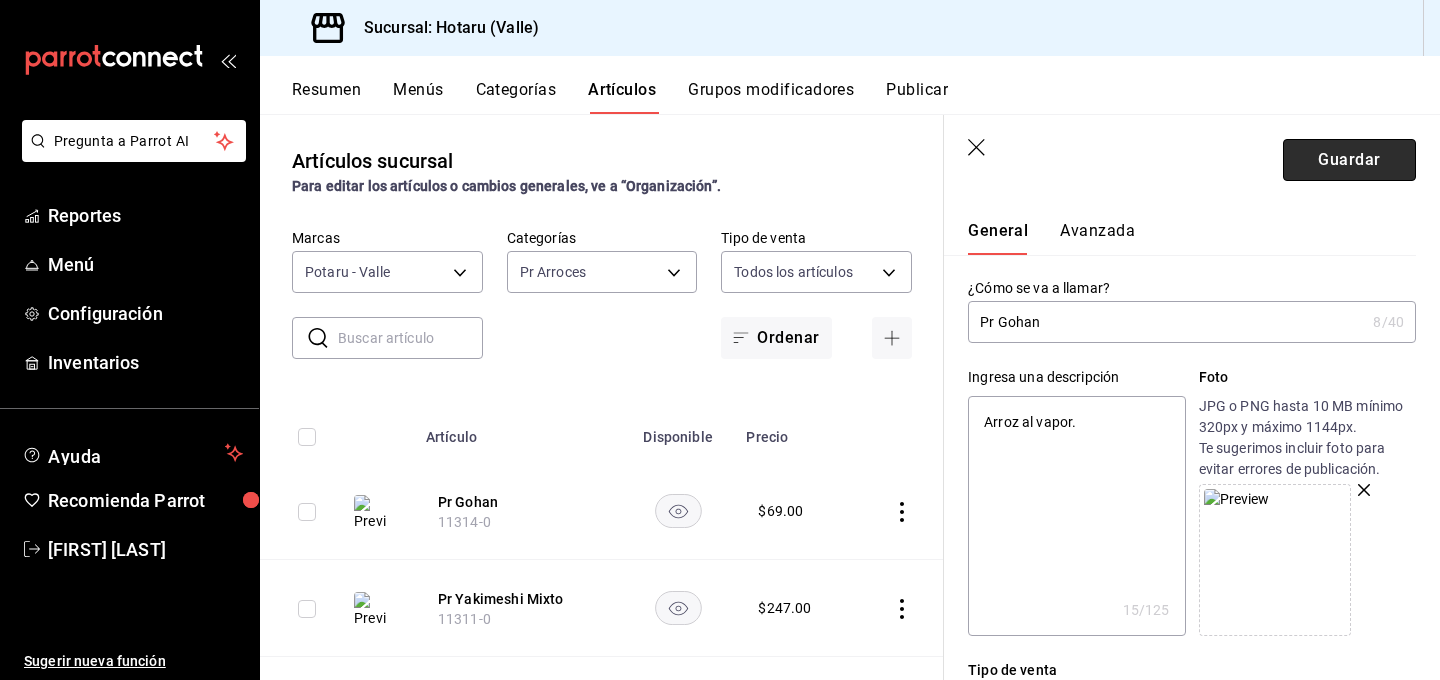 click on "Guardar" at bounding box center (1349, 160) 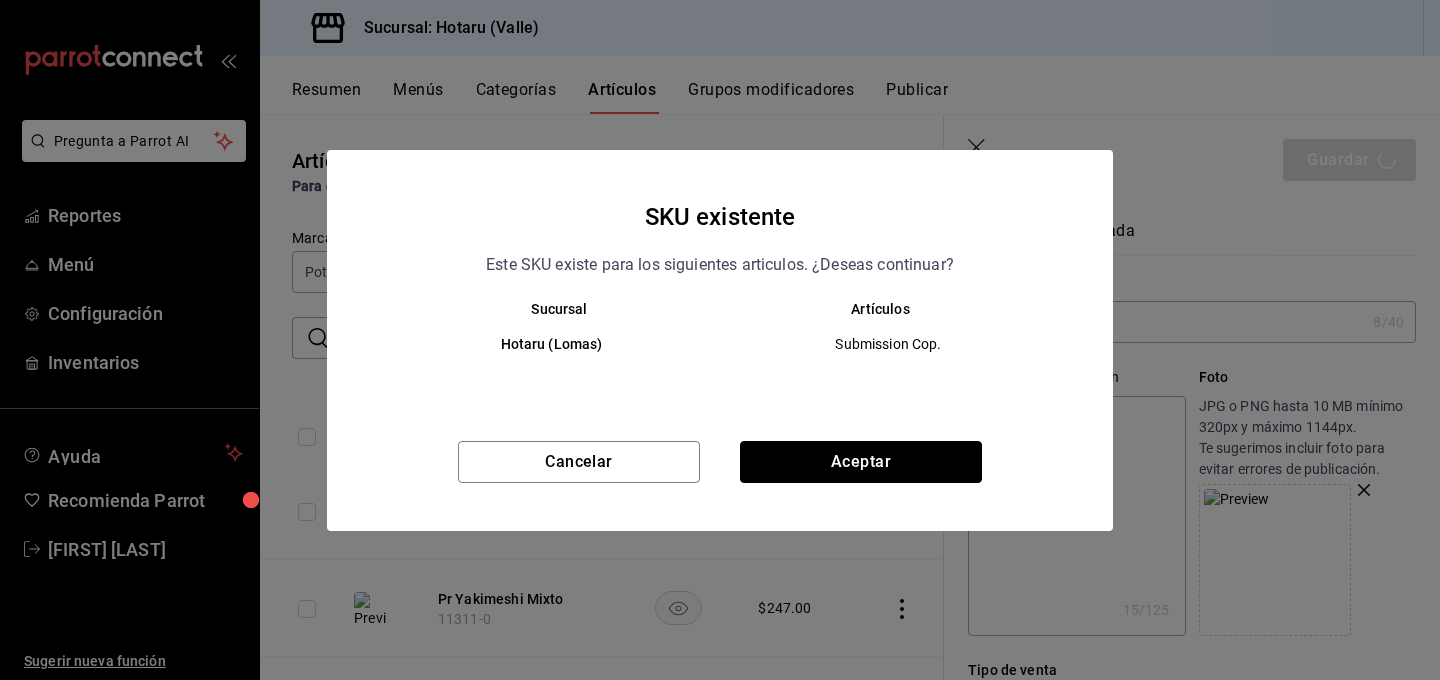 click on "Aceptar" at bounding box center [861, 462] 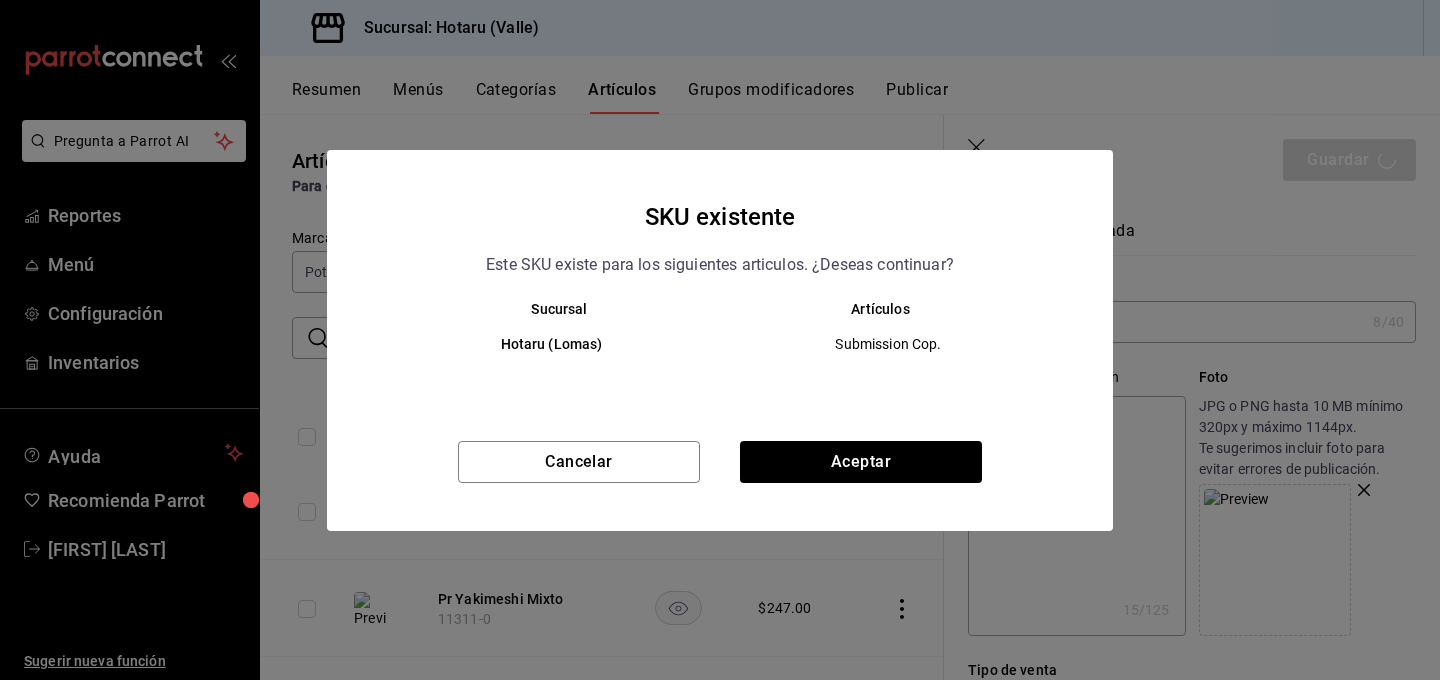 type on "x" 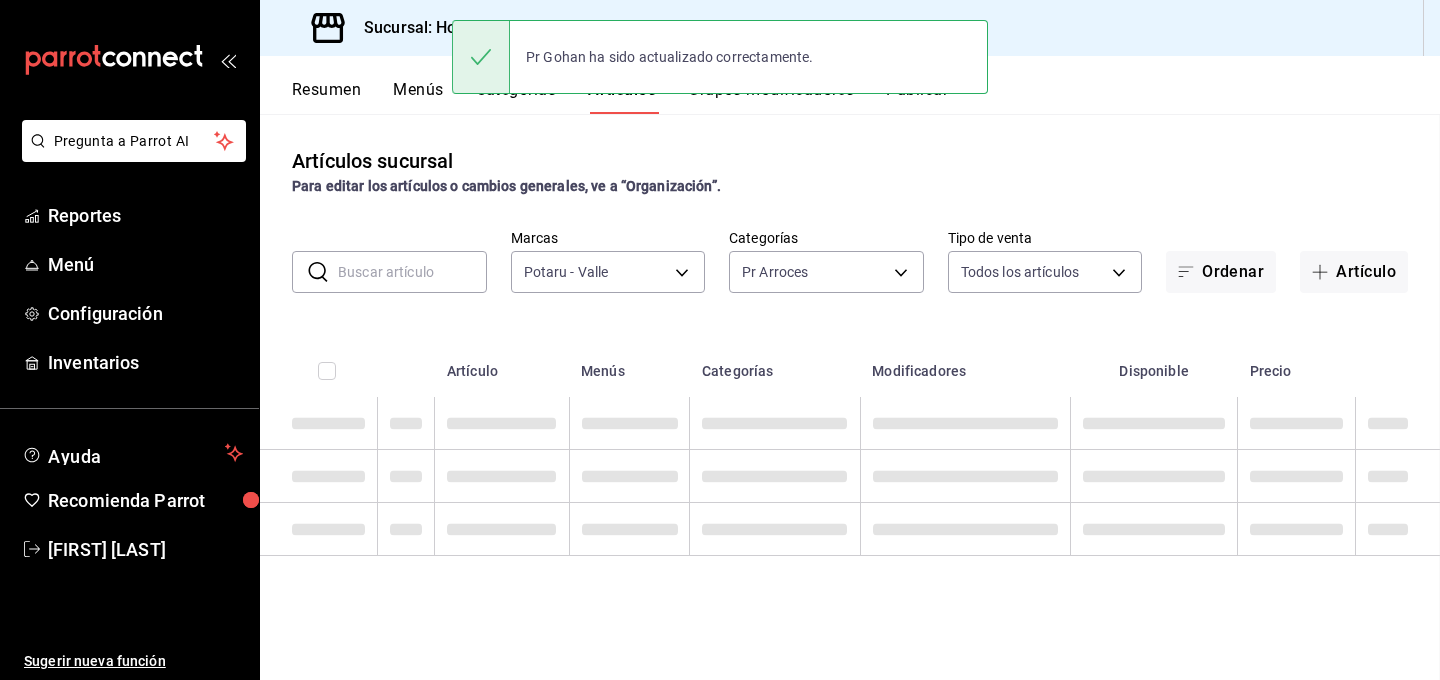scroll, scrollTop: 0, scrollLeft: 0, axis: both 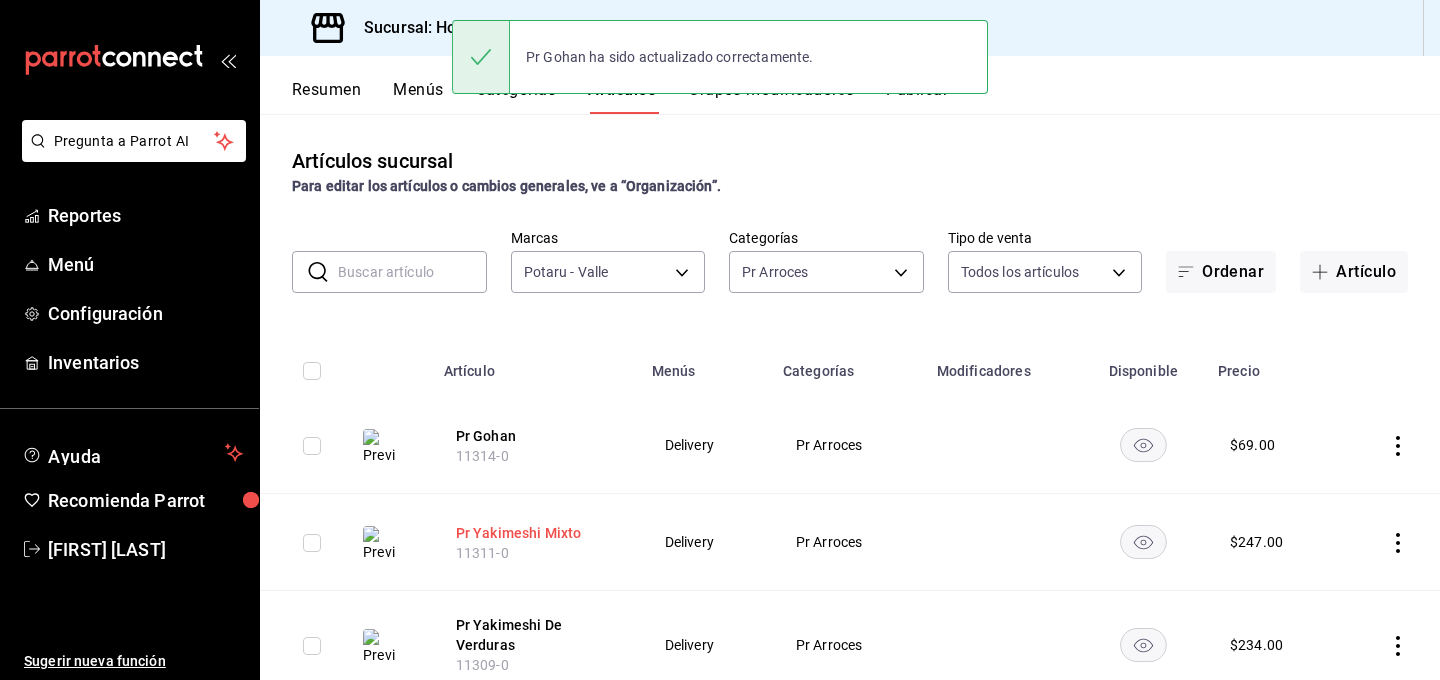 click on "Pr Yakimeshi Mixto" at bounding box center (536, 533) 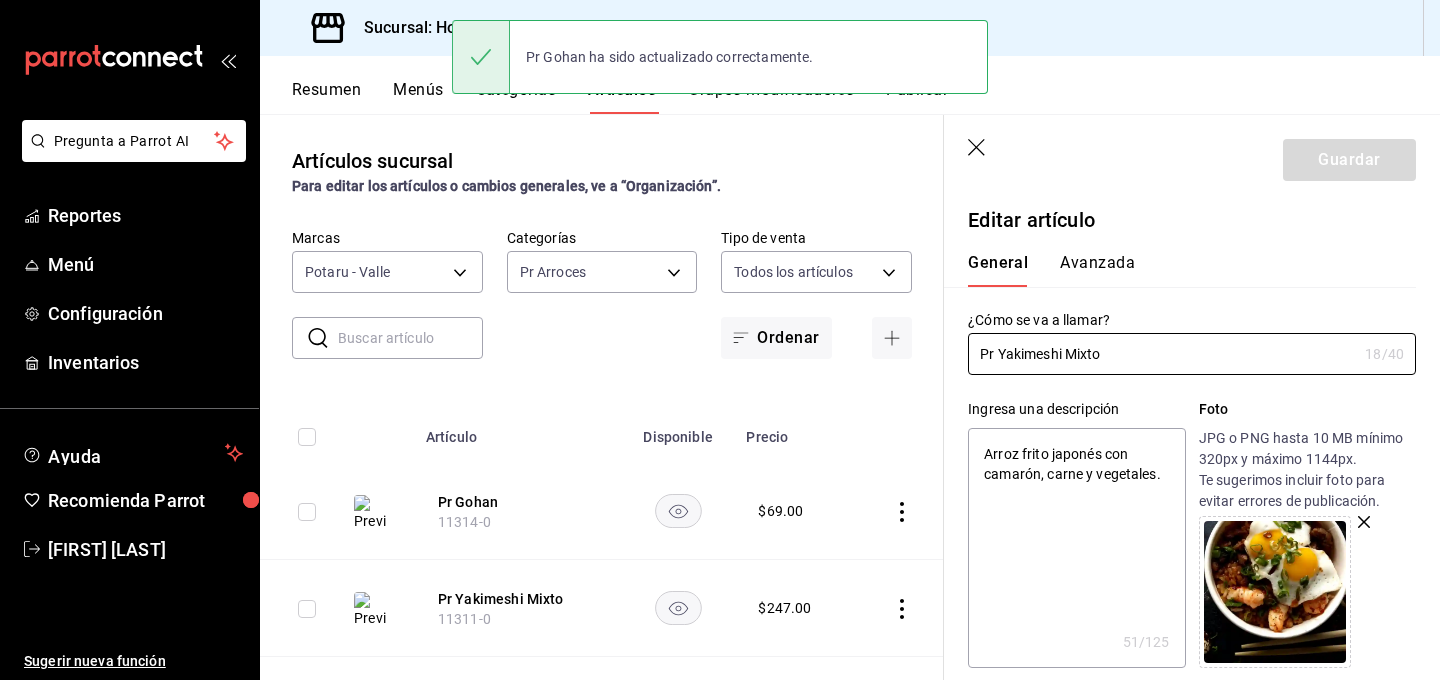 drag, startPoint x: 1365, startPoint y: 522, endPoint x: 799, endPoint y: 587, distance: 569.7201 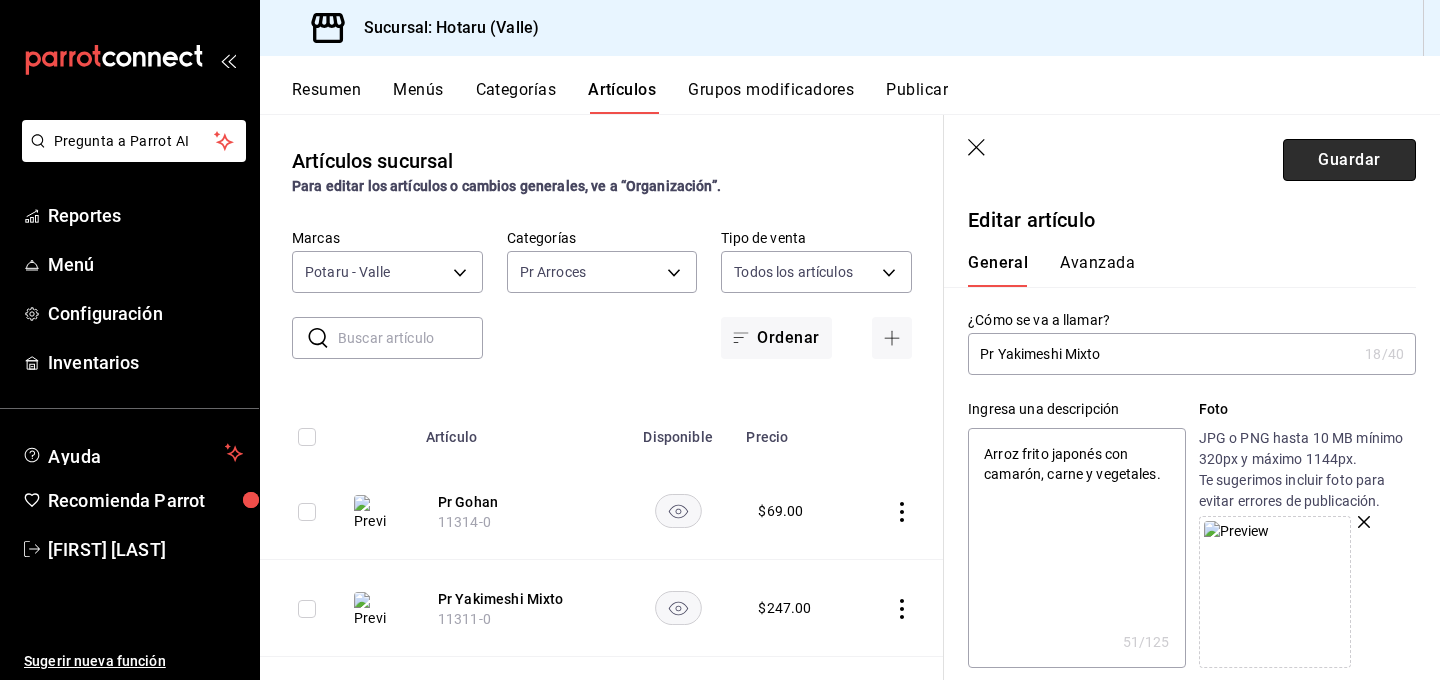 click on "Guardar" at bounding box center [1349, 160] 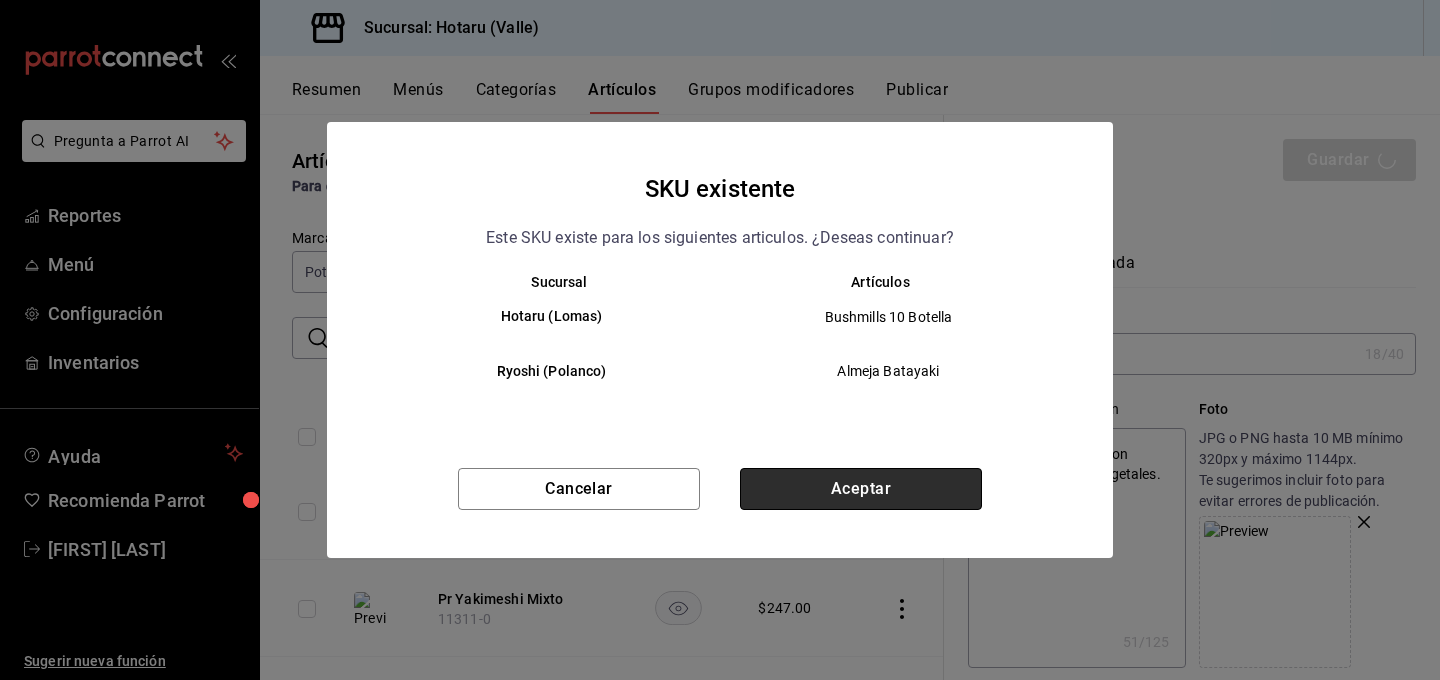 click on "Aceptar" at bounding box center [861, 489] 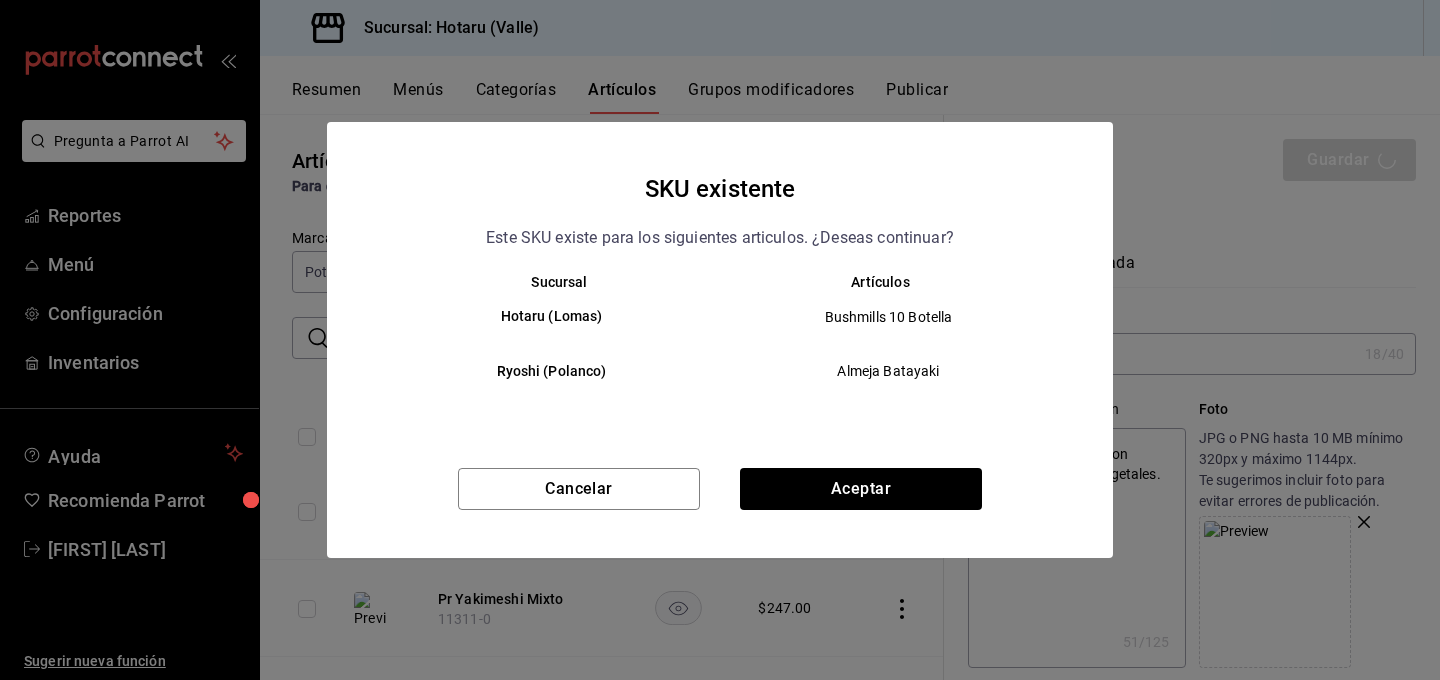 type on "x" 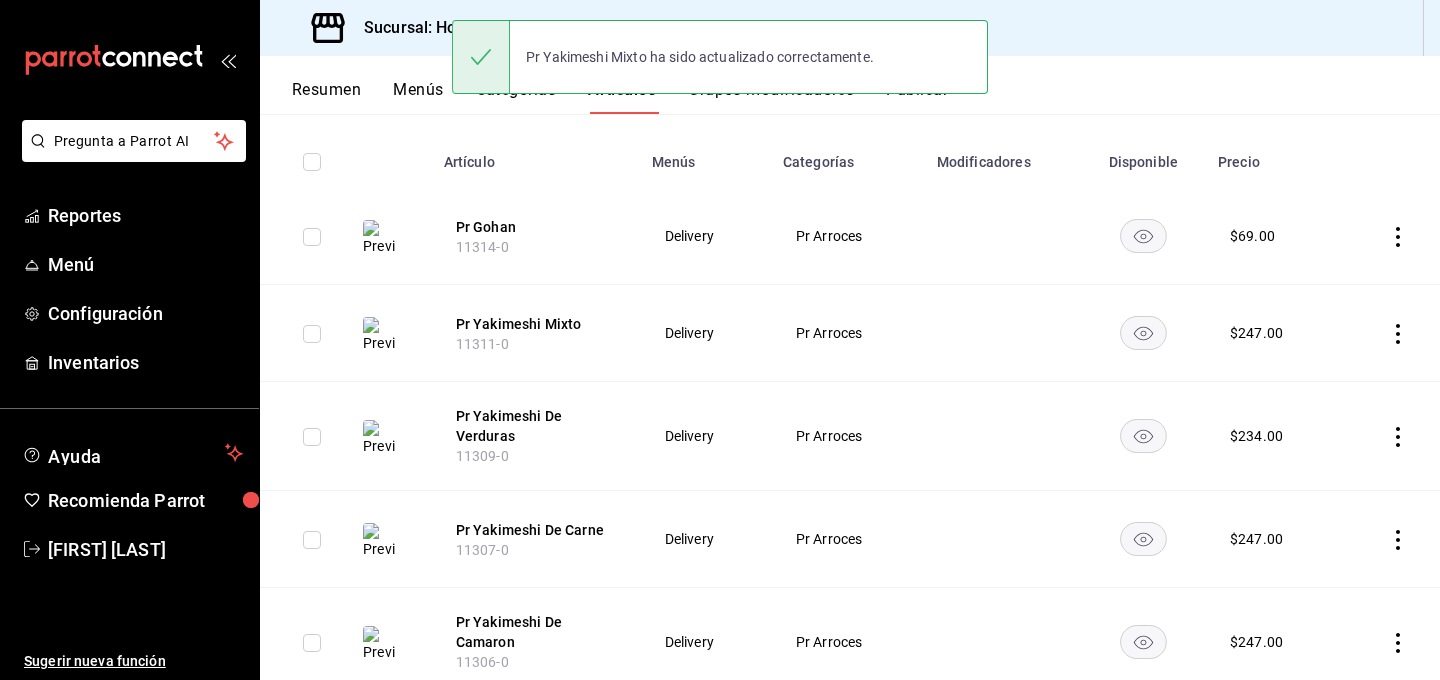 scroll, scrollTop: 271, scrollLeft: 0, axis: vertical 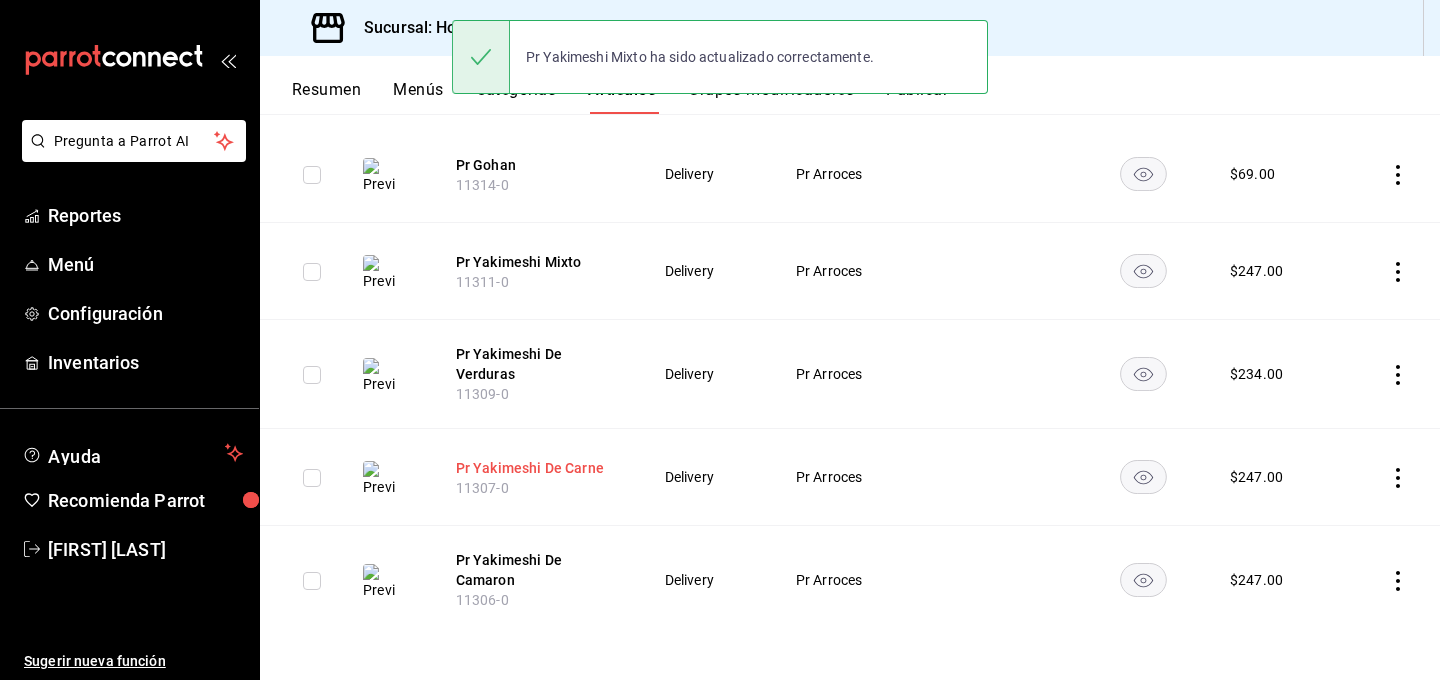 click on "Pr Yakimeshi De Carne" at bounding box center [536, 468] 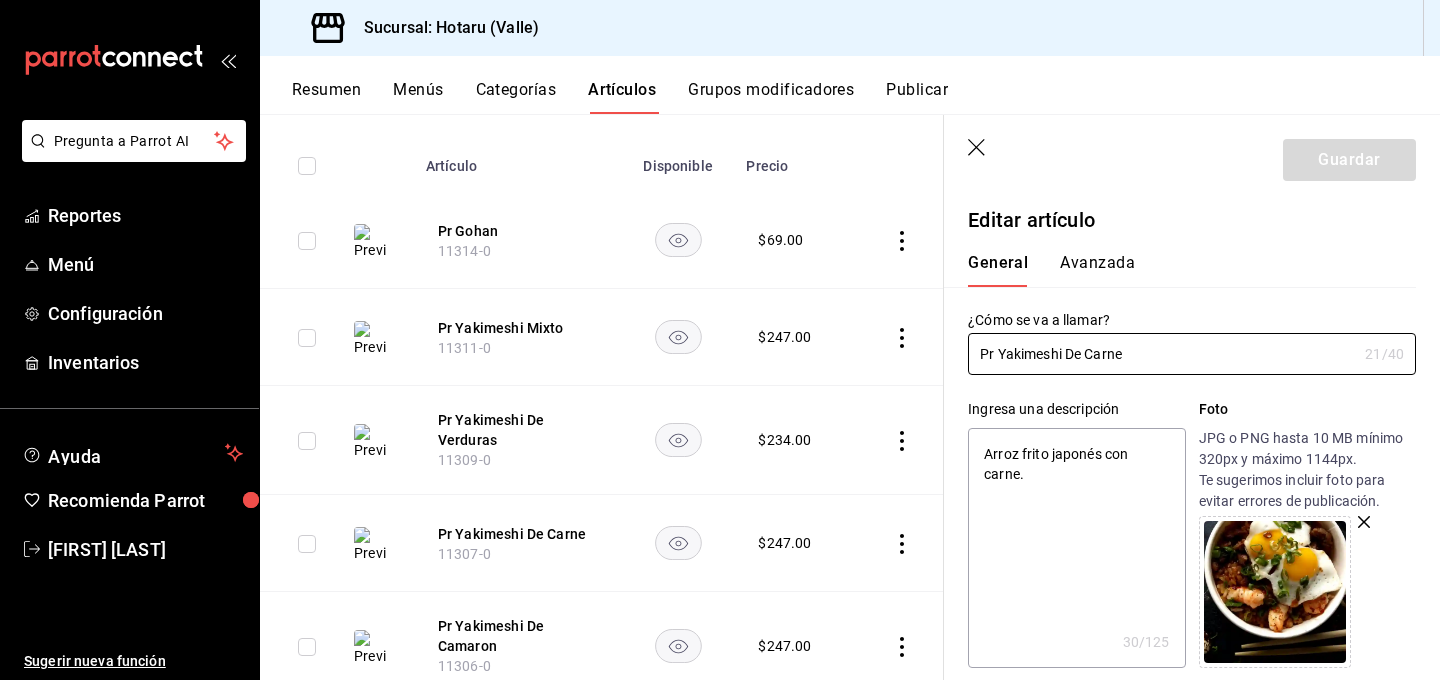 click 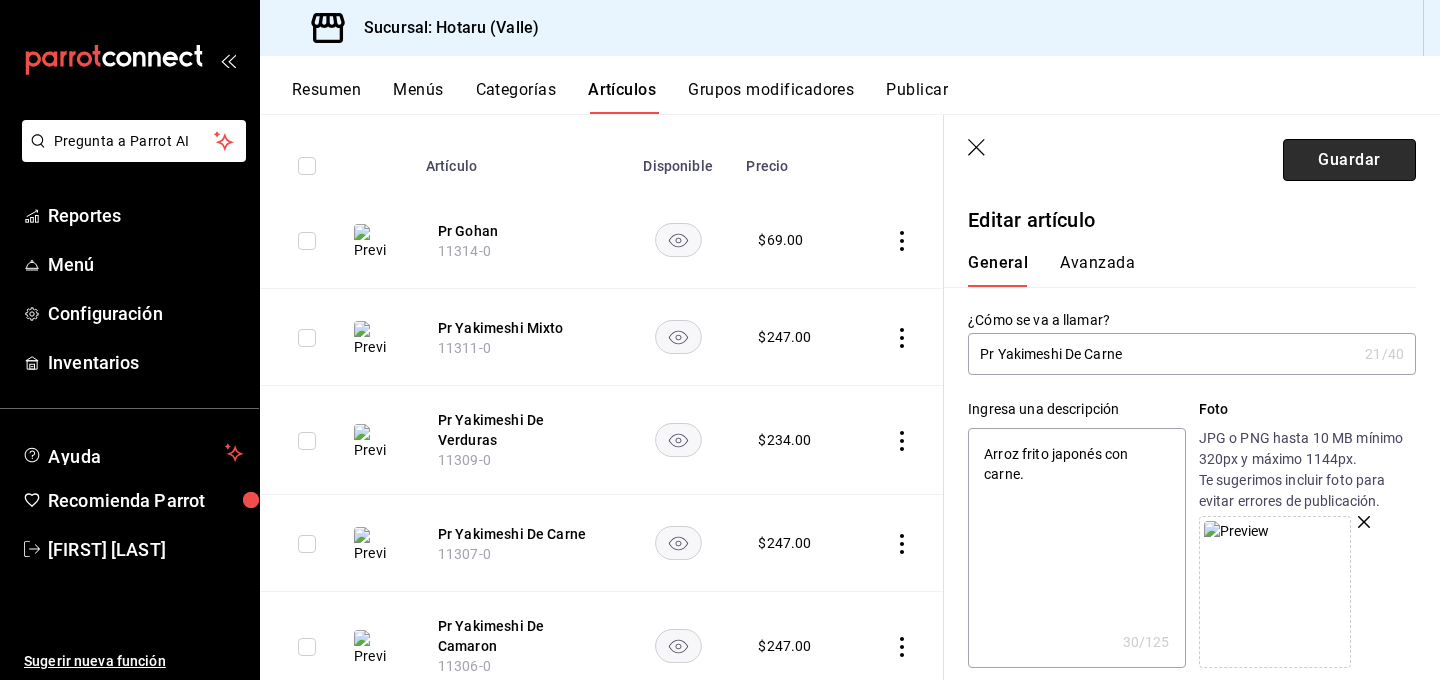 click on "Guardar" at bounding box center [1349, 160] 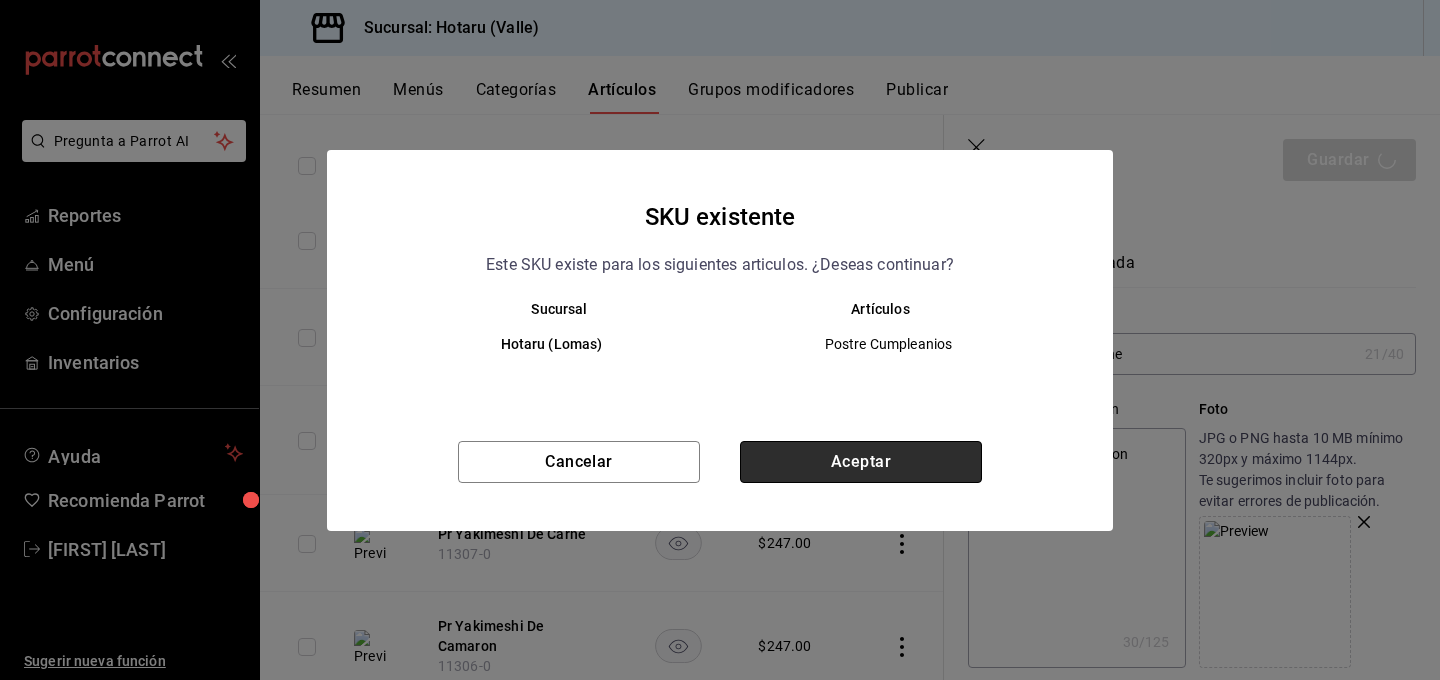 click on "Aceptar" at bounding box center (861, 462) 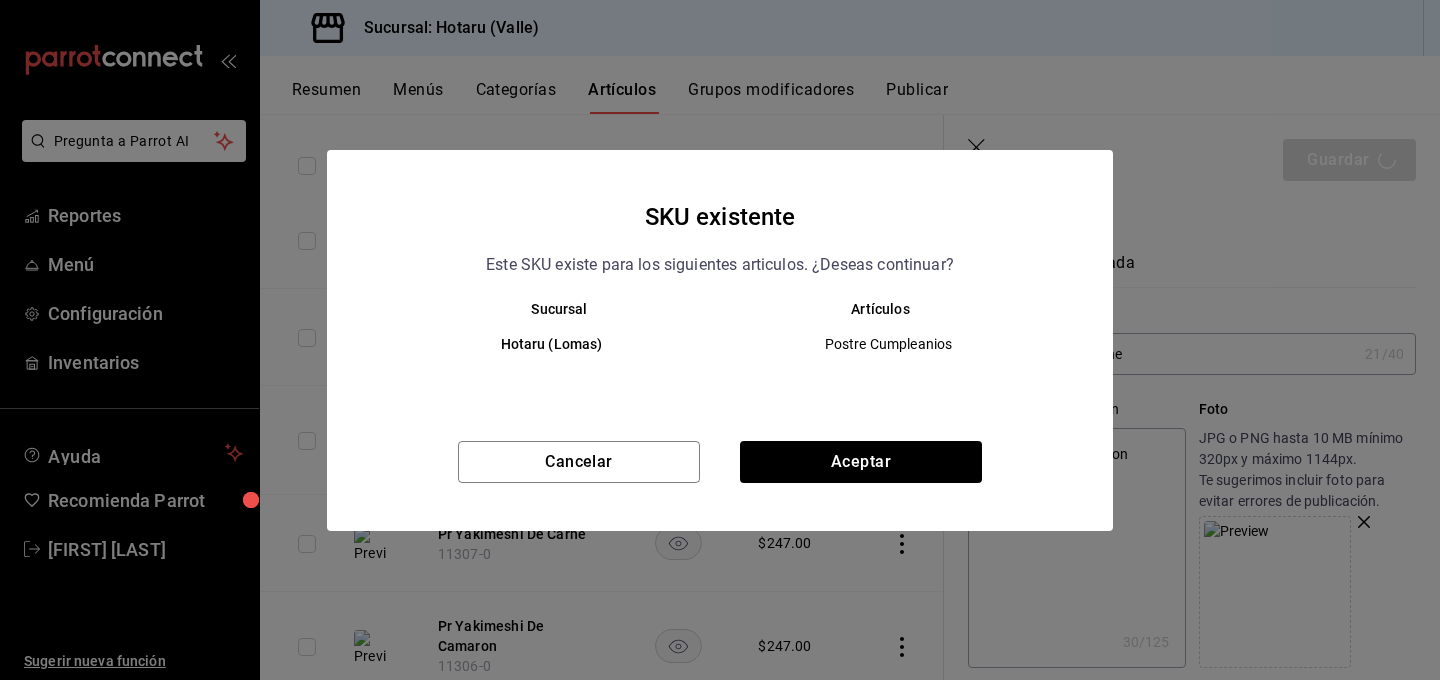 type on "x" 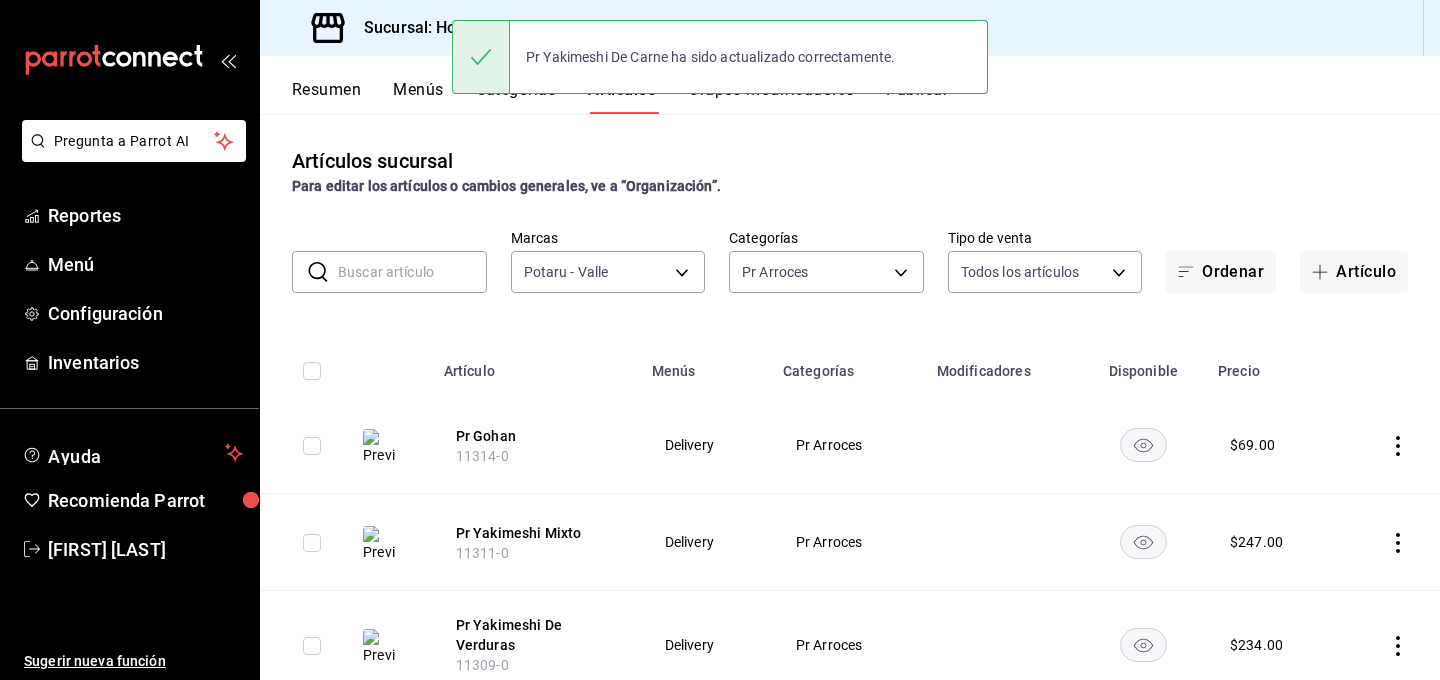 scroll, scrollTop: 274, scrollLeft: 0, axis: vertical 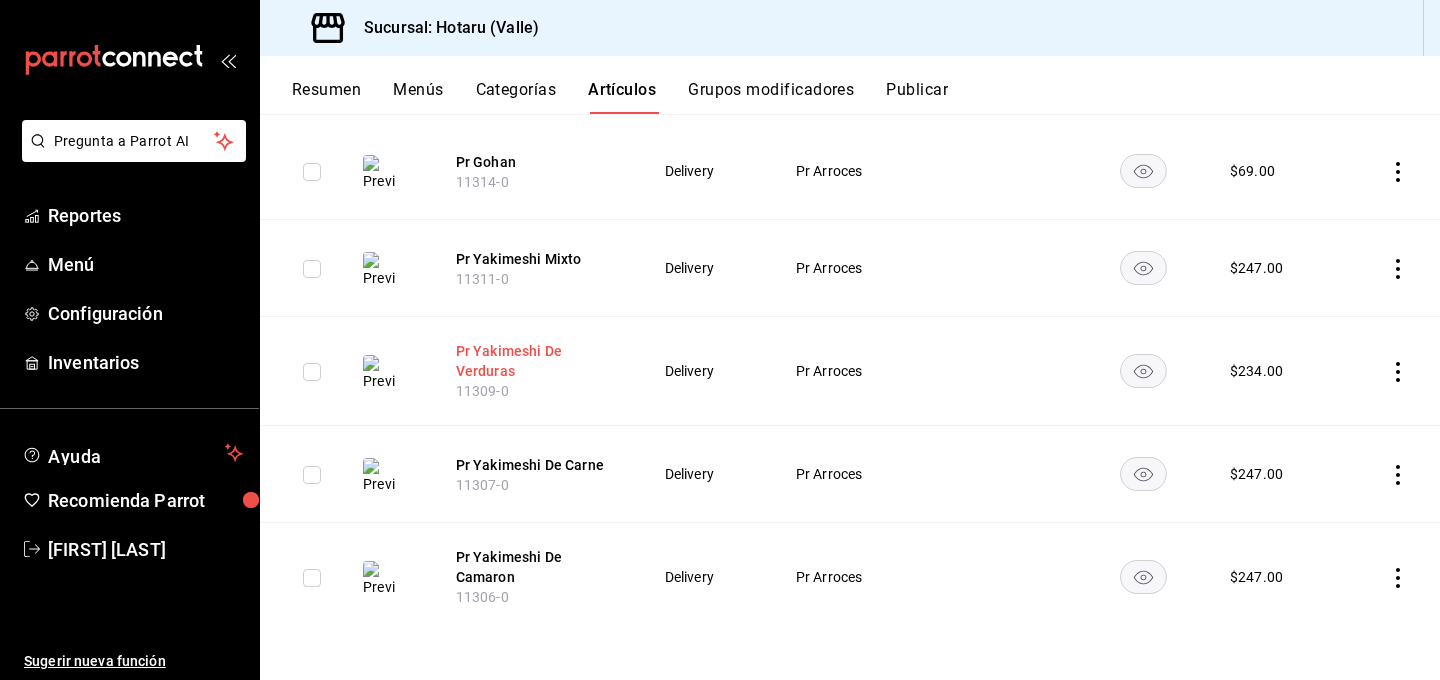 click on "Pr Yakimeshi De Verduras" at bounding box center (536, 361) 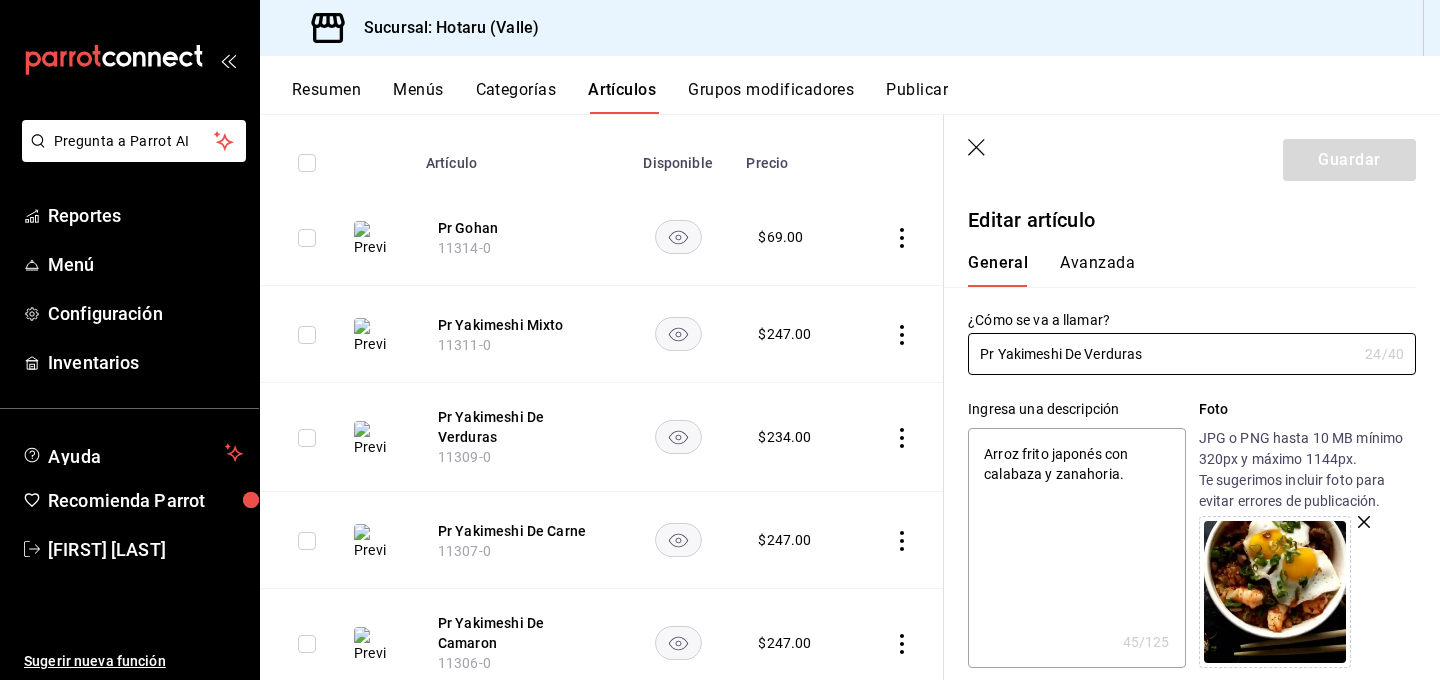 click 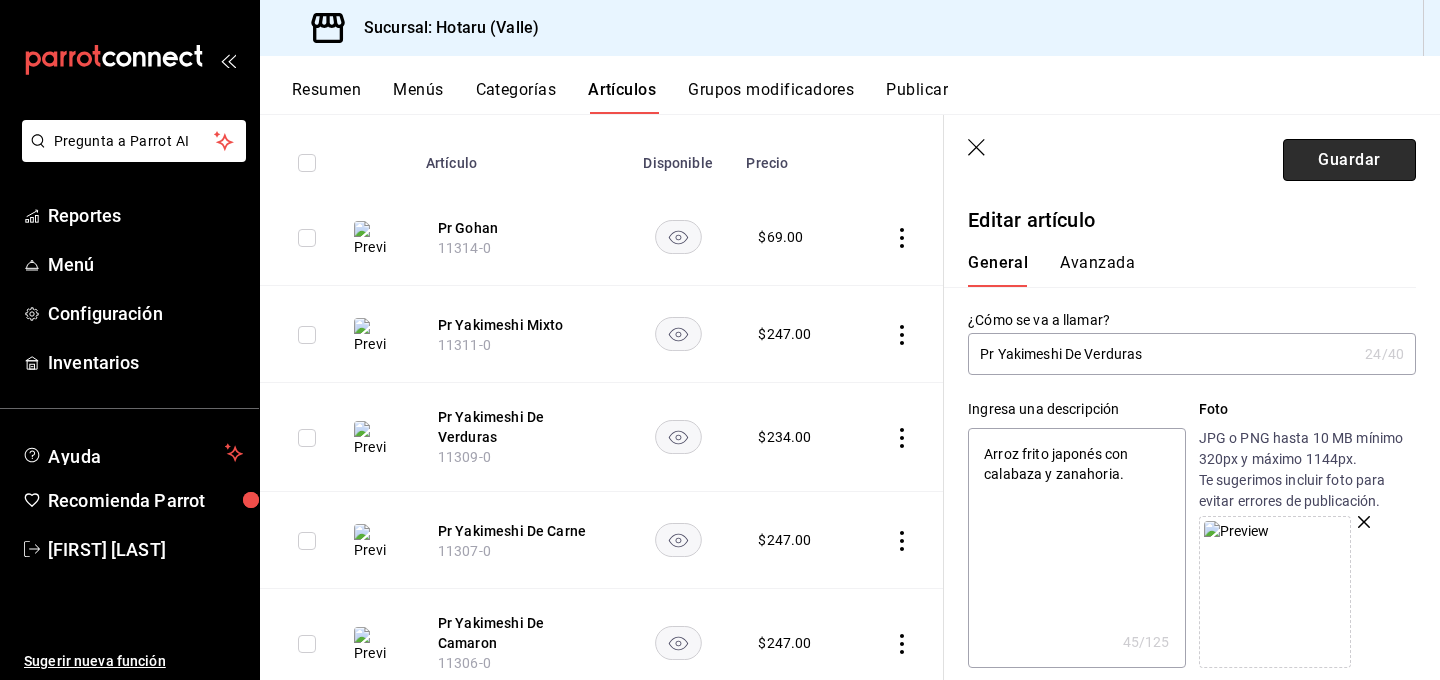 click on "Guardar" at bounding box center (1349, 160) 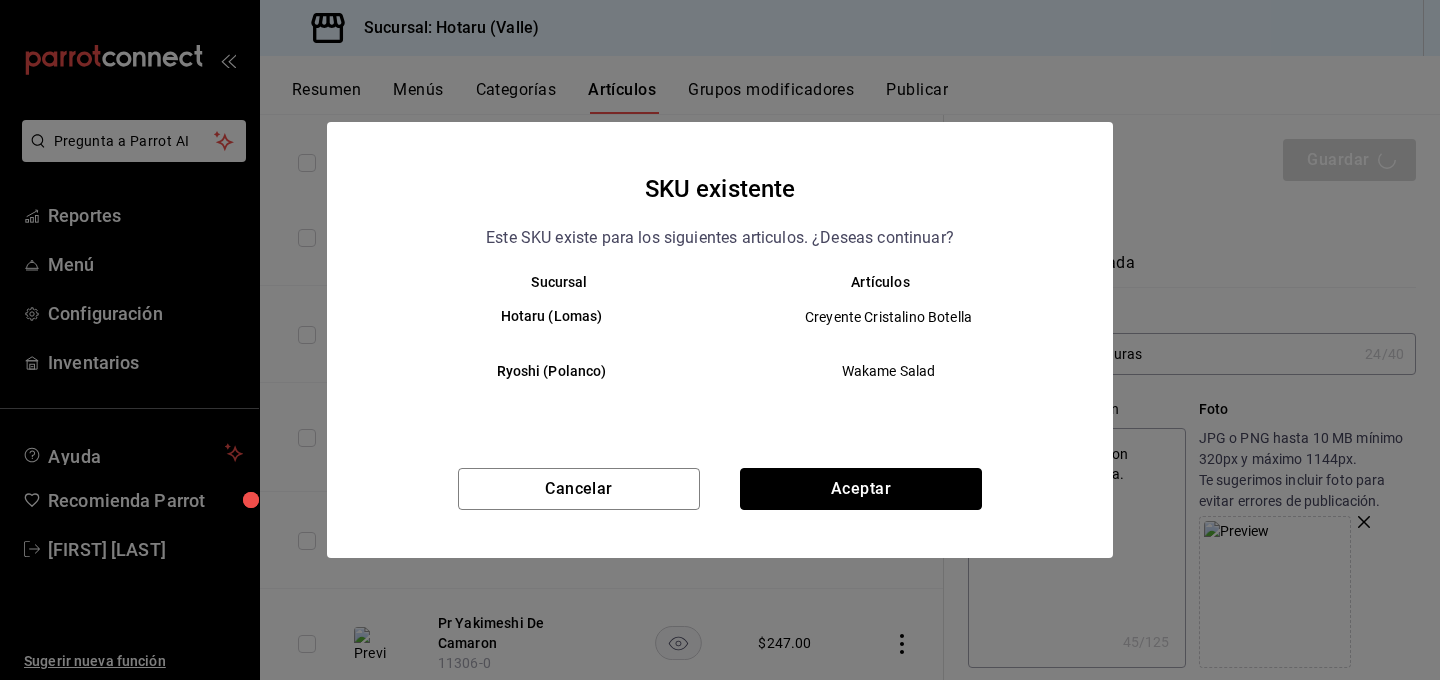 click on "Aceptar" at bounding box center [861, 489] 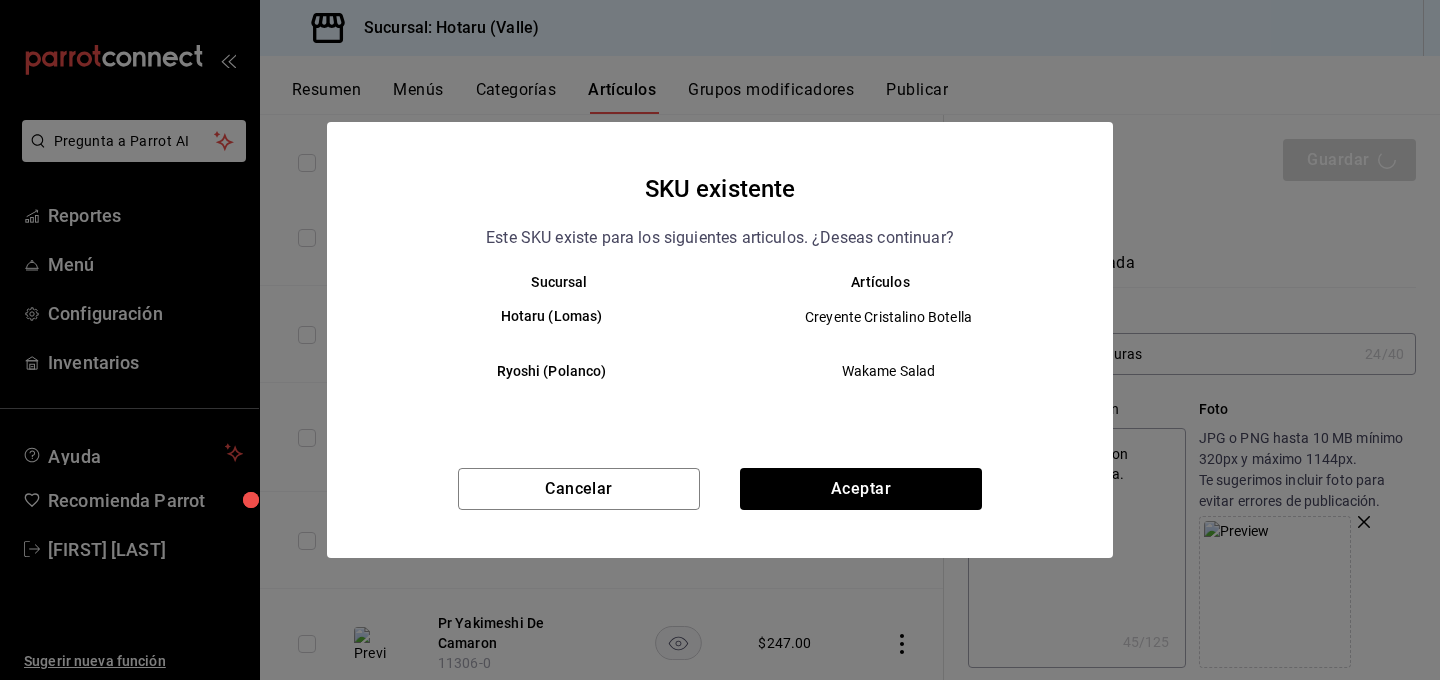 type on "x" 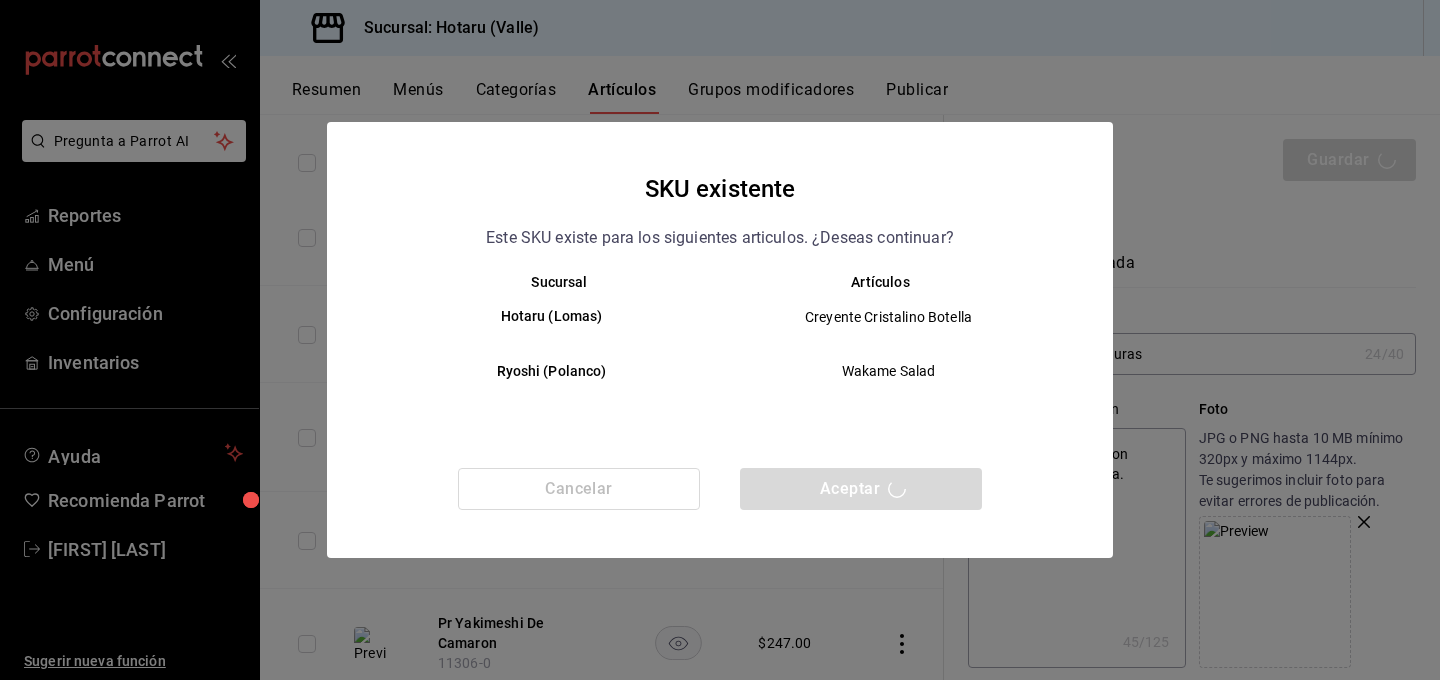 type 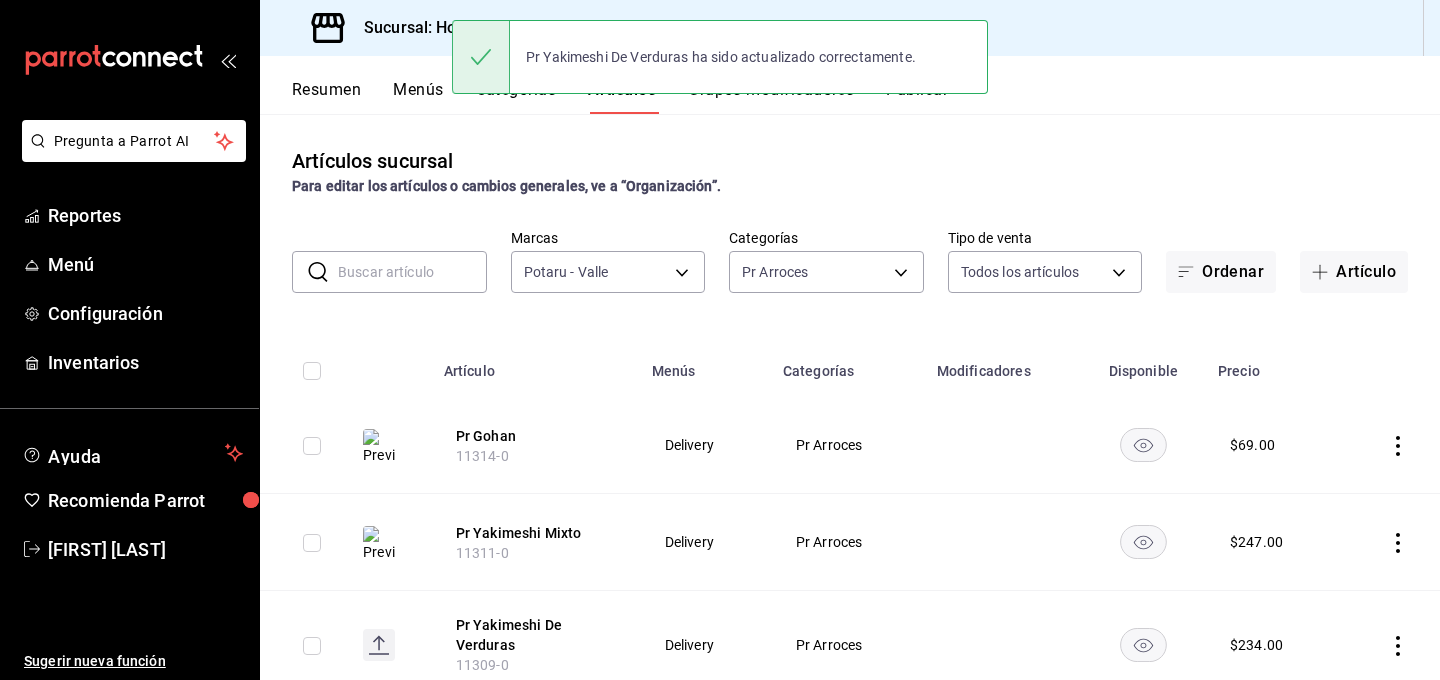 scroll, scrollTop: 274, scrollLeft: 0, axis: vertical 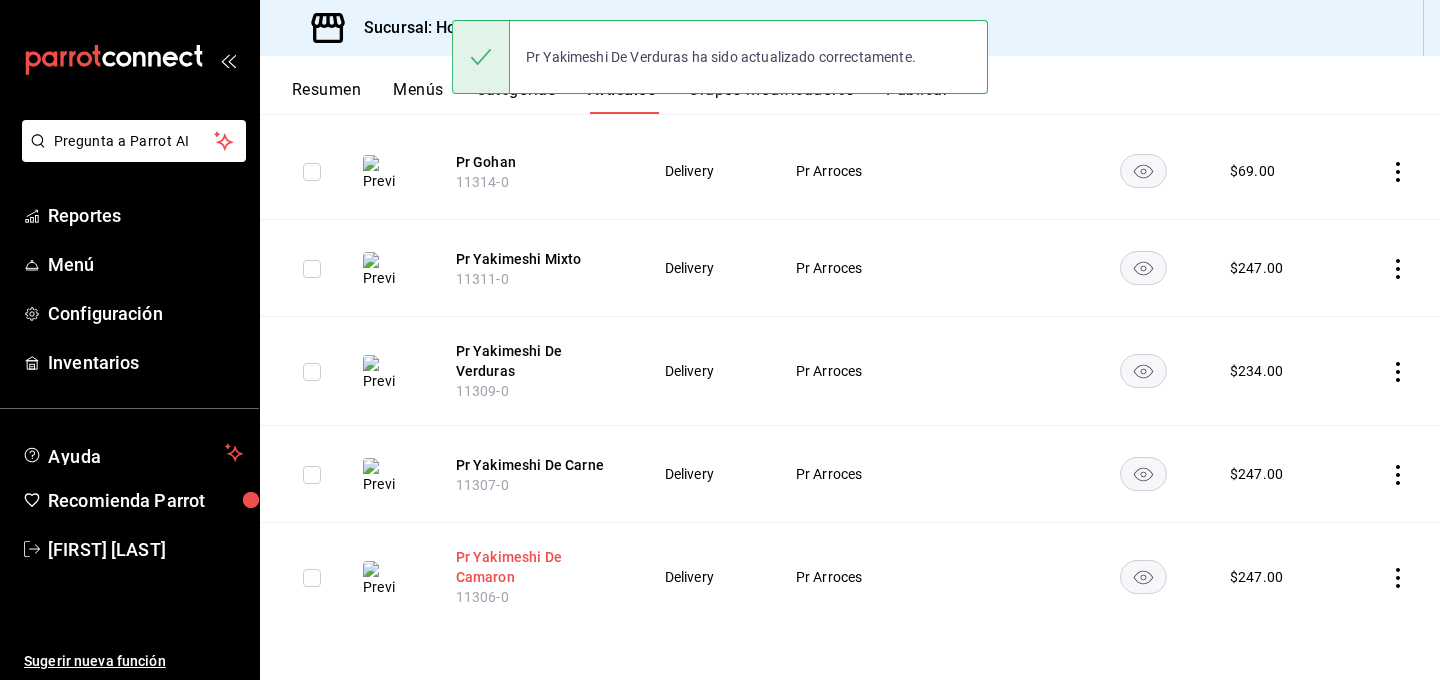 click on "Pr Yakimeshi De Camaron" at bounding box center (536, 567) 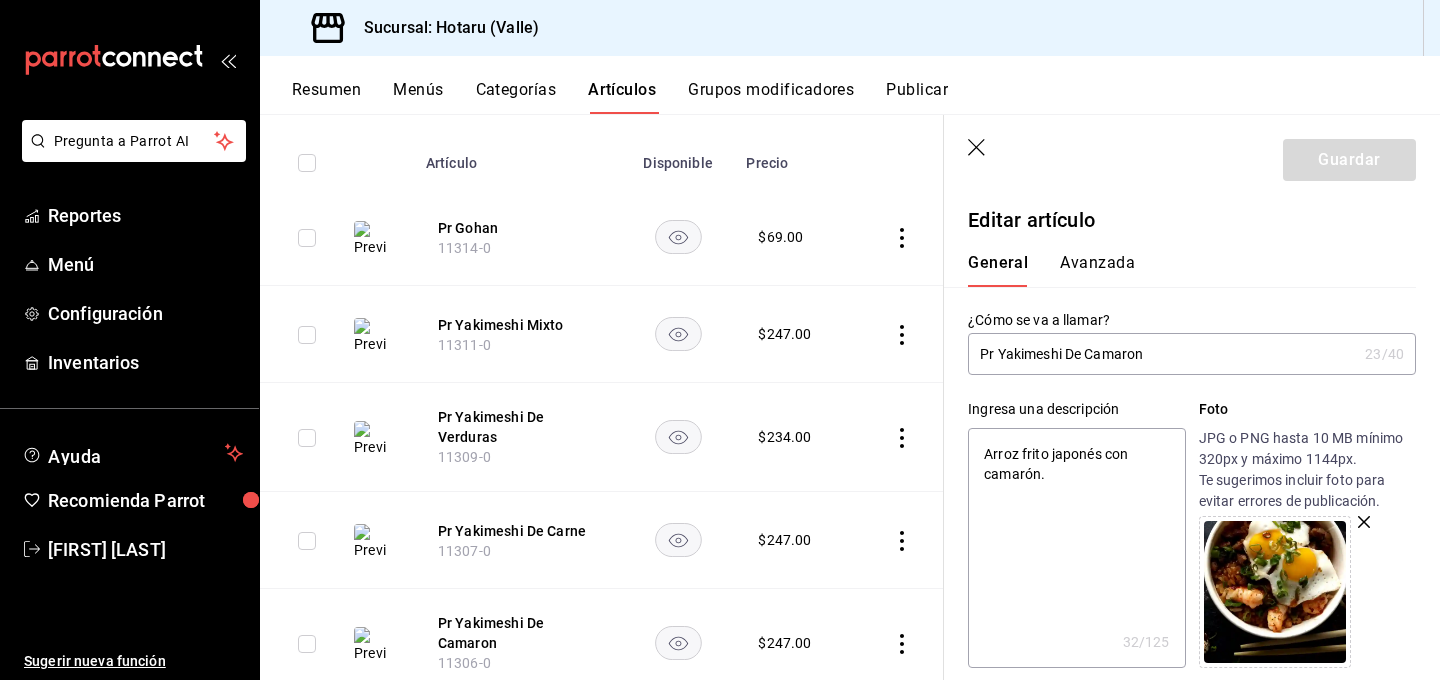 drag, startPoint x: 1366, startPoint y: 518, endPoint x: 1354, endPoint y: 521, distance: 12.369317 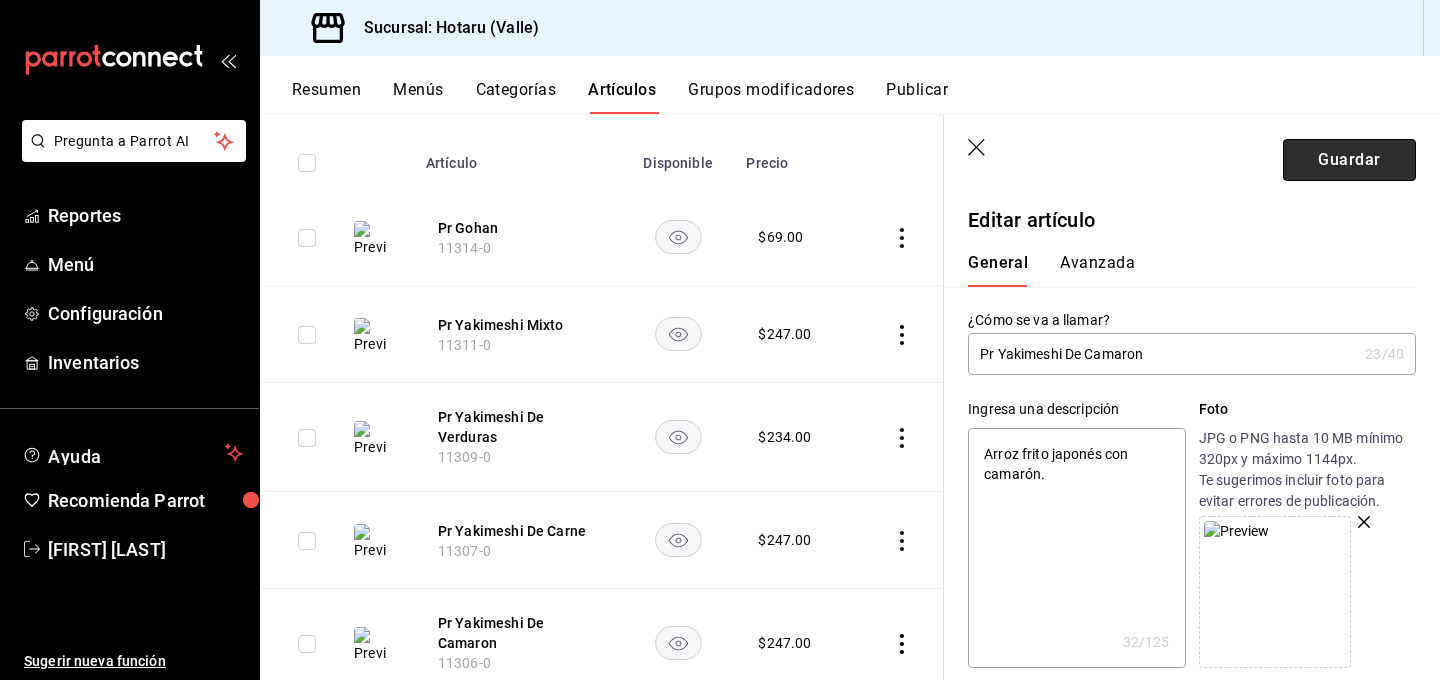 click on "Guardar" at bounding box center (1349, 160) 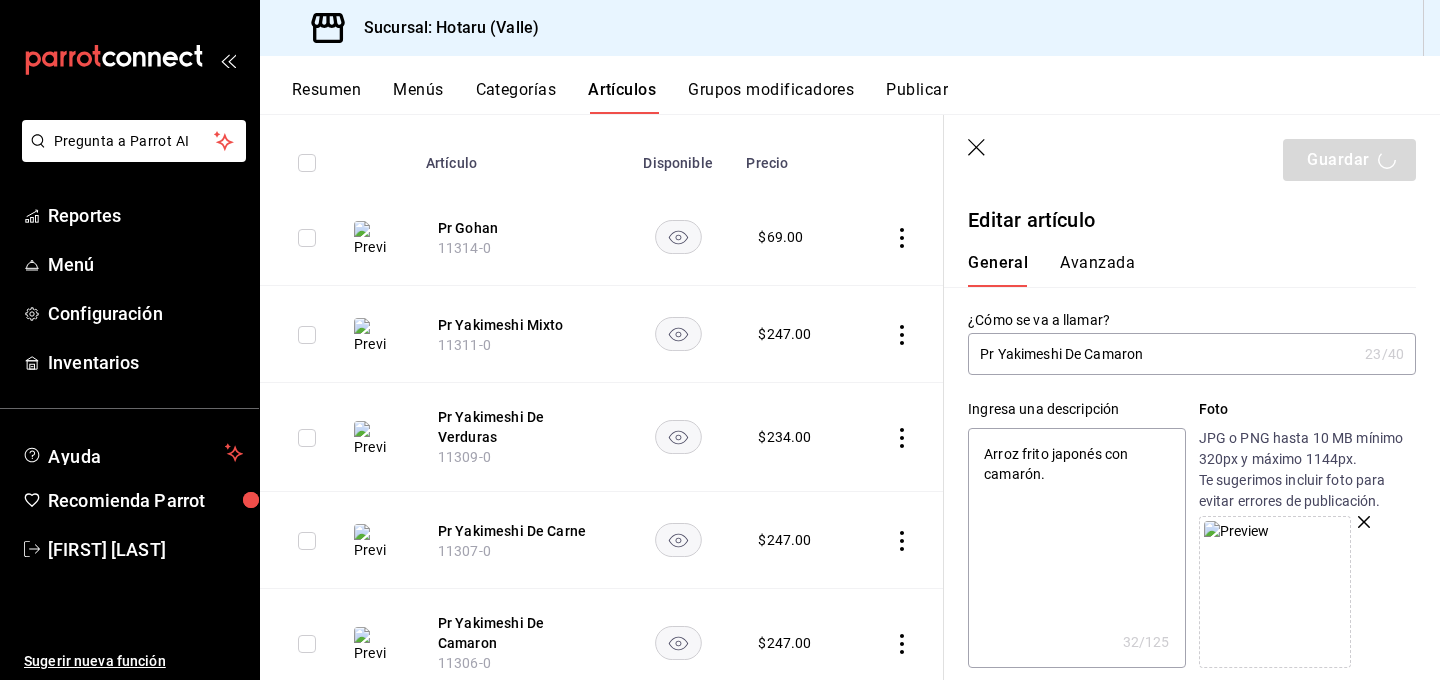 type on "x" 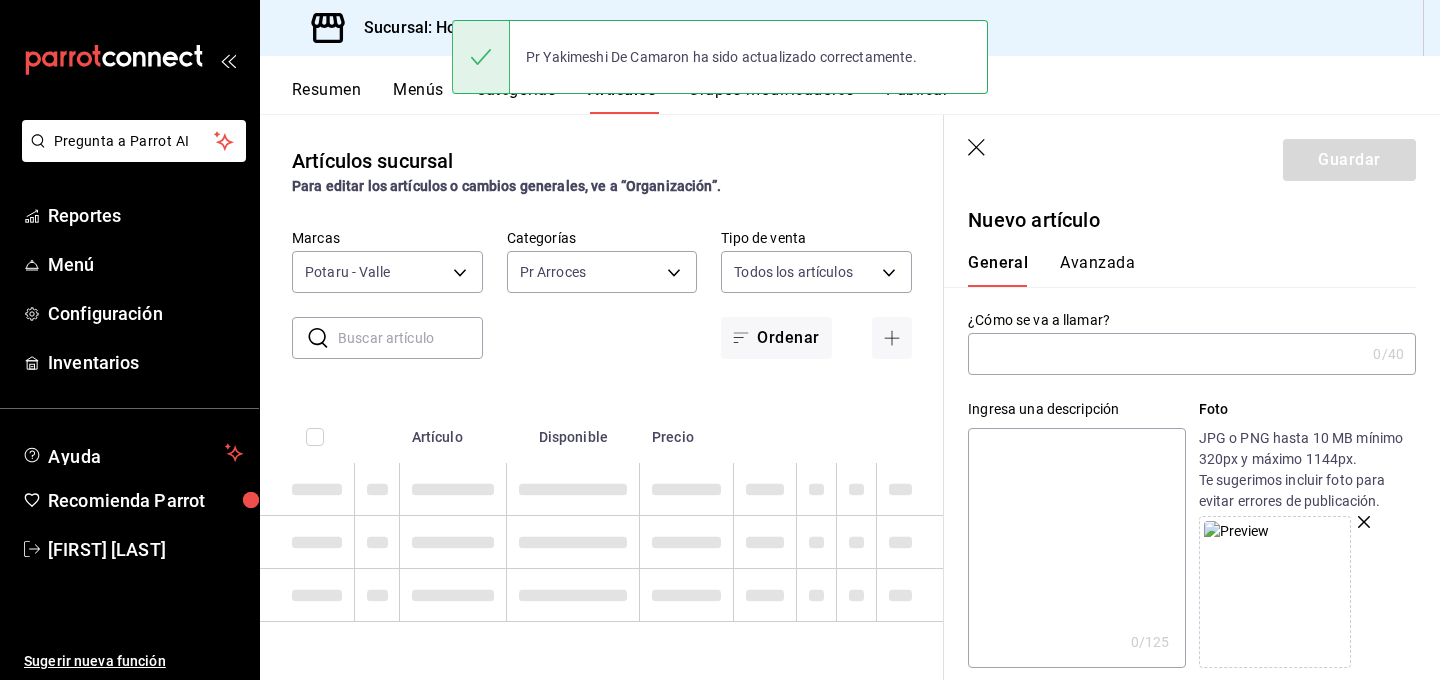 scroll, scrollTop: 0, scrollLeft: 0, axis: both 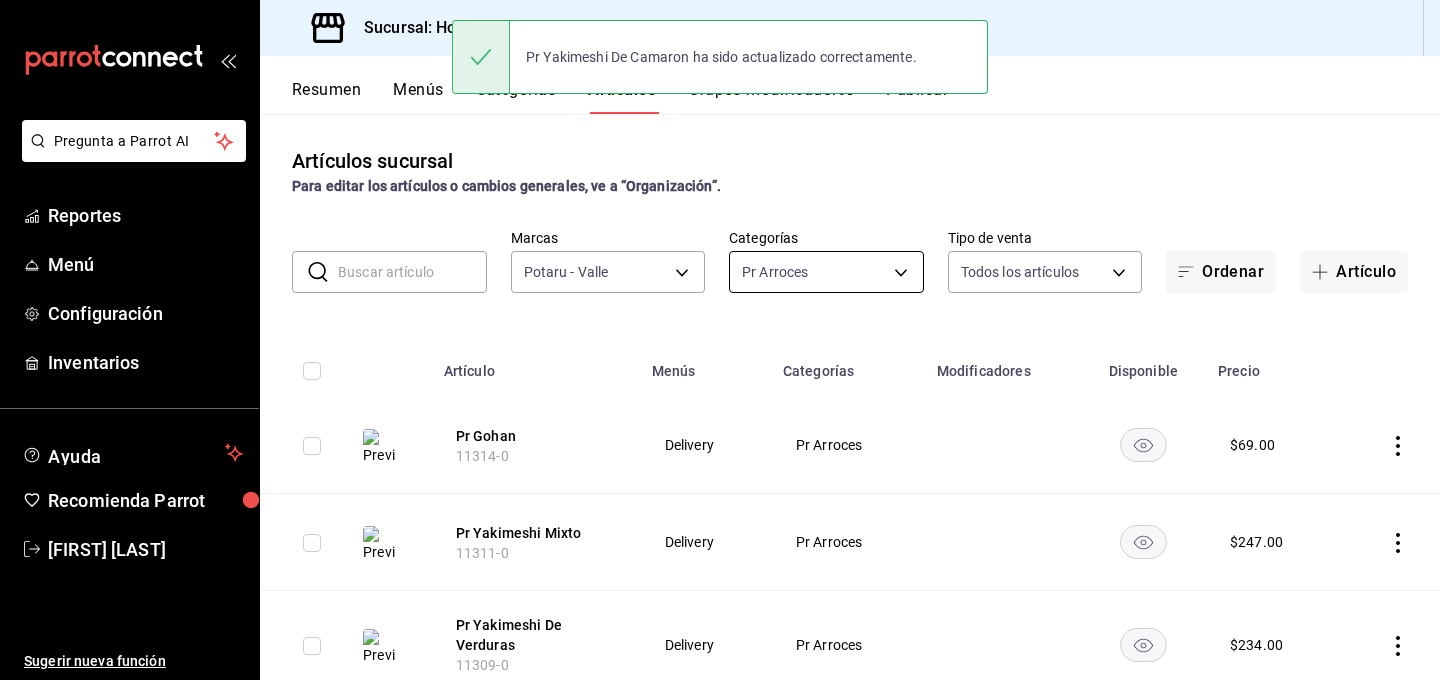 click on "Pregunta a Parrot AI Reportes   Menú   Configuración   Inventarios   Ayuda Recomienda Parrot   [FIRST] [LAST]   Sugerir nueva función   Sucursal: Hotaru (Valle) Resumen Menús Categorías Artículos Grupos modificadores Publicar Artículos sucursal Para editar los artículos o cambios generales, ve a “Organización”. ​ ​ Marcas Potaru - Valle [UUID] Categorías Pr Arroces [UUID] Tipo de venta Todos los artículos ALL Ordenar Artículo Artículo Menús Categorías Modificadores Disponible Precio Pr Gohan 11314-0 Delivery Pr Arroces $ 69.00 Pr Yakimeshi Mixto 11311-0 Delivery Pr Arroces $ 247.00 Pr Yakimeshi De Verduras 11309-0 Delivery Pr Arroces $ 234.00 Pr Yakimeshi De Carne 11307-0 Delivery Pr Arroces $ 247.00 Pr Yakimeshi De Camaron 11306-0 Delivery Pr Arroces $ 247.00 Guardar Pr Yakimeshi De Camaron ha sido actualizado correctamente. GANA 1 MES GRATIS EN TU SUSCRIPCIÓN AQUÍ Ver video tutorial Ir a video Pregunta a Parrot AI" at bounding box center (720, 340) 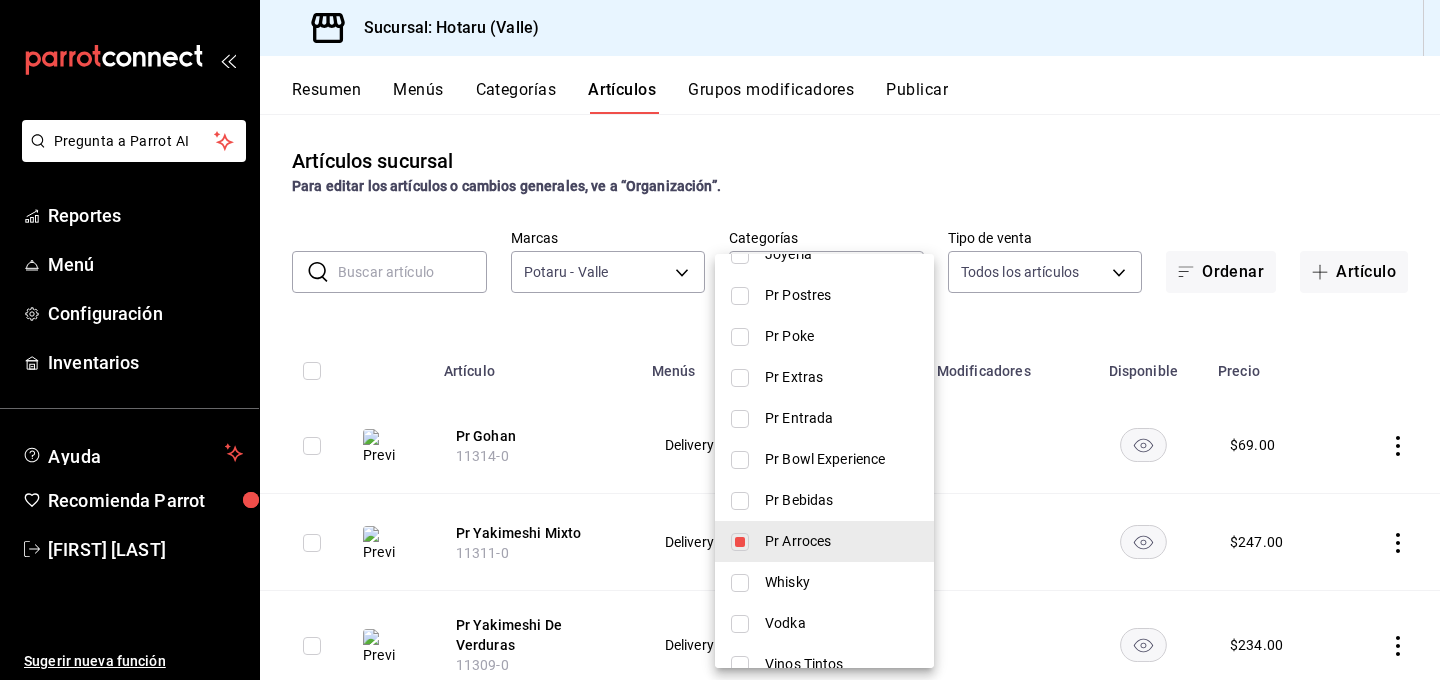 scroll, scrollTop: 133, scrollLeft: 0, axis: vertical 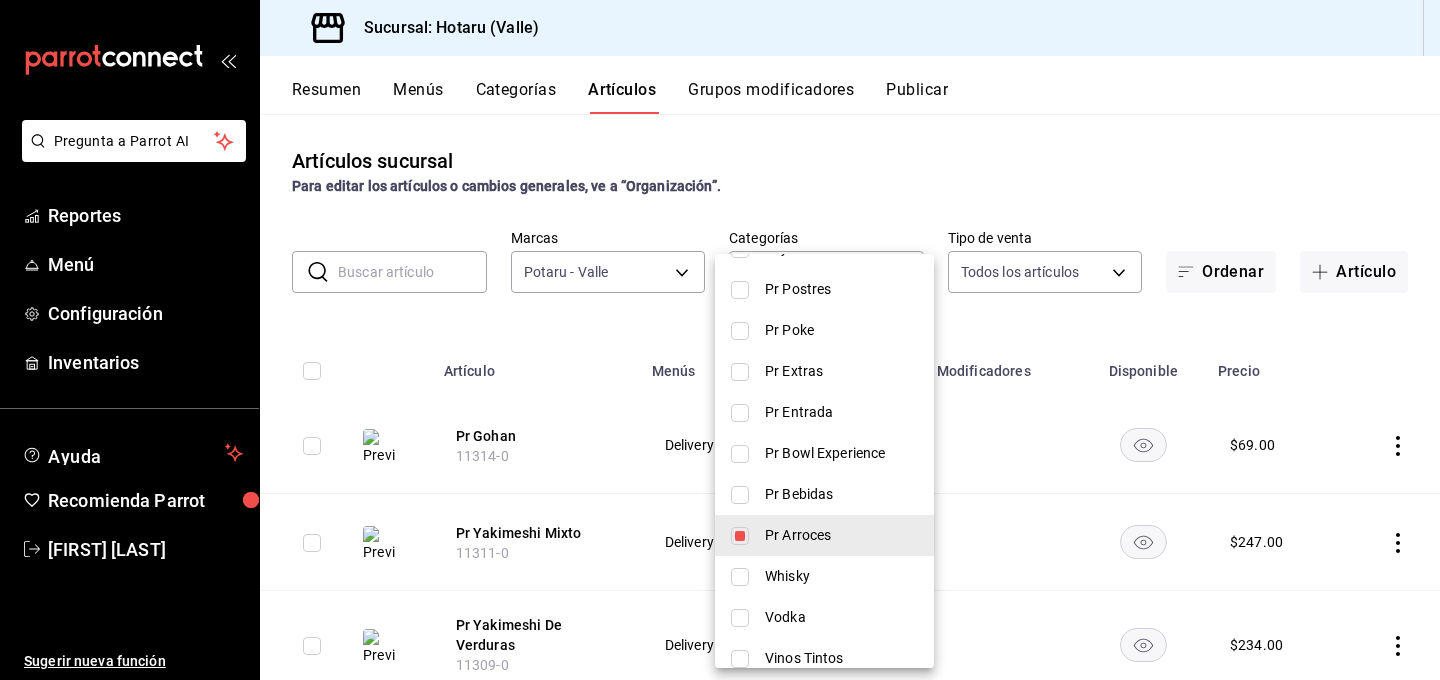 click at bounding box center [740, 454] 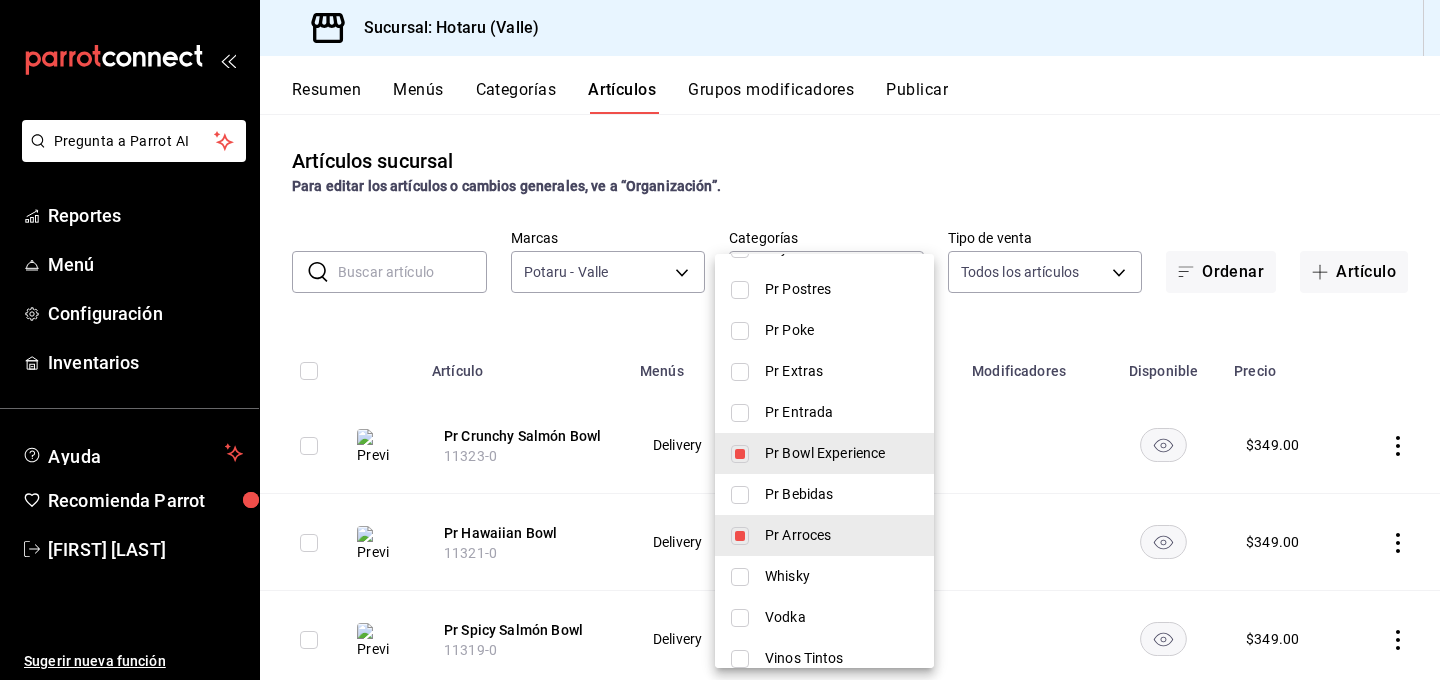 click at bounding box center (720, 340) 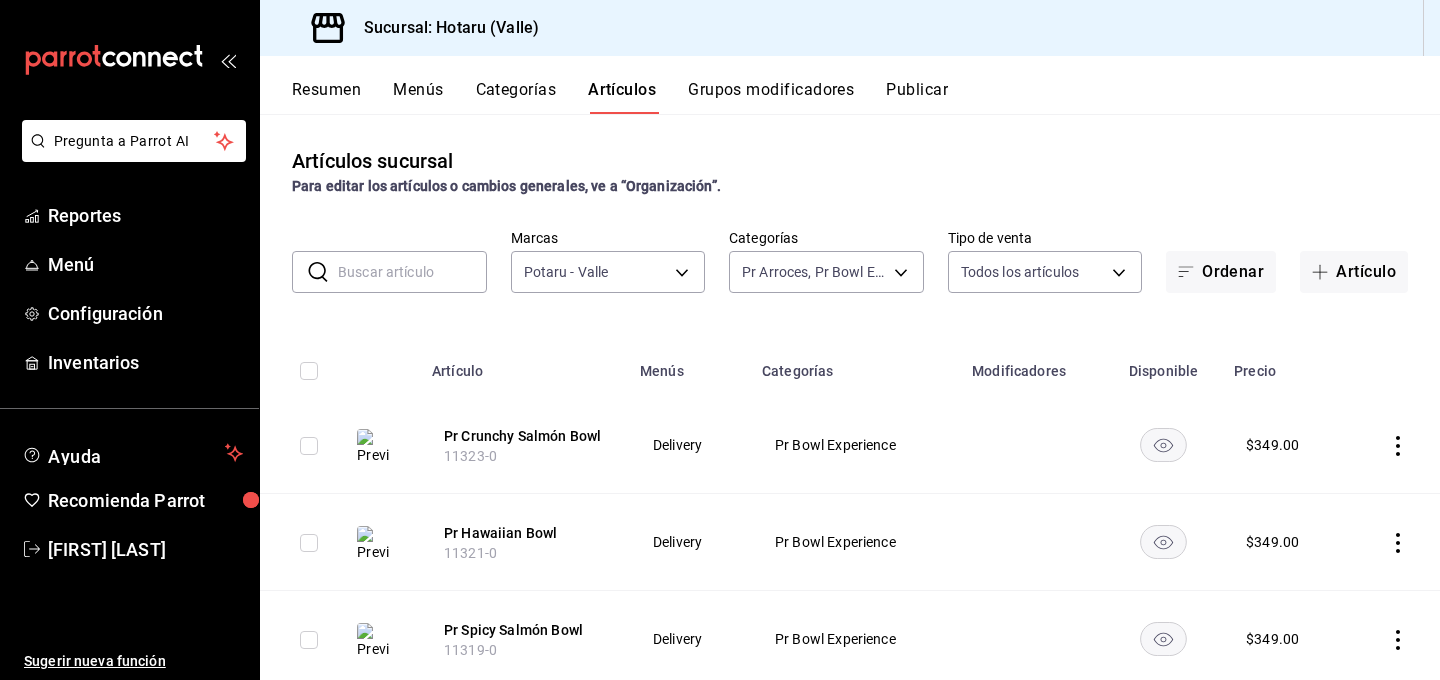 click on "Resumen Menús Categorías Artículos Grupos modificadores Publicar" at bounding box center [850, 85] 